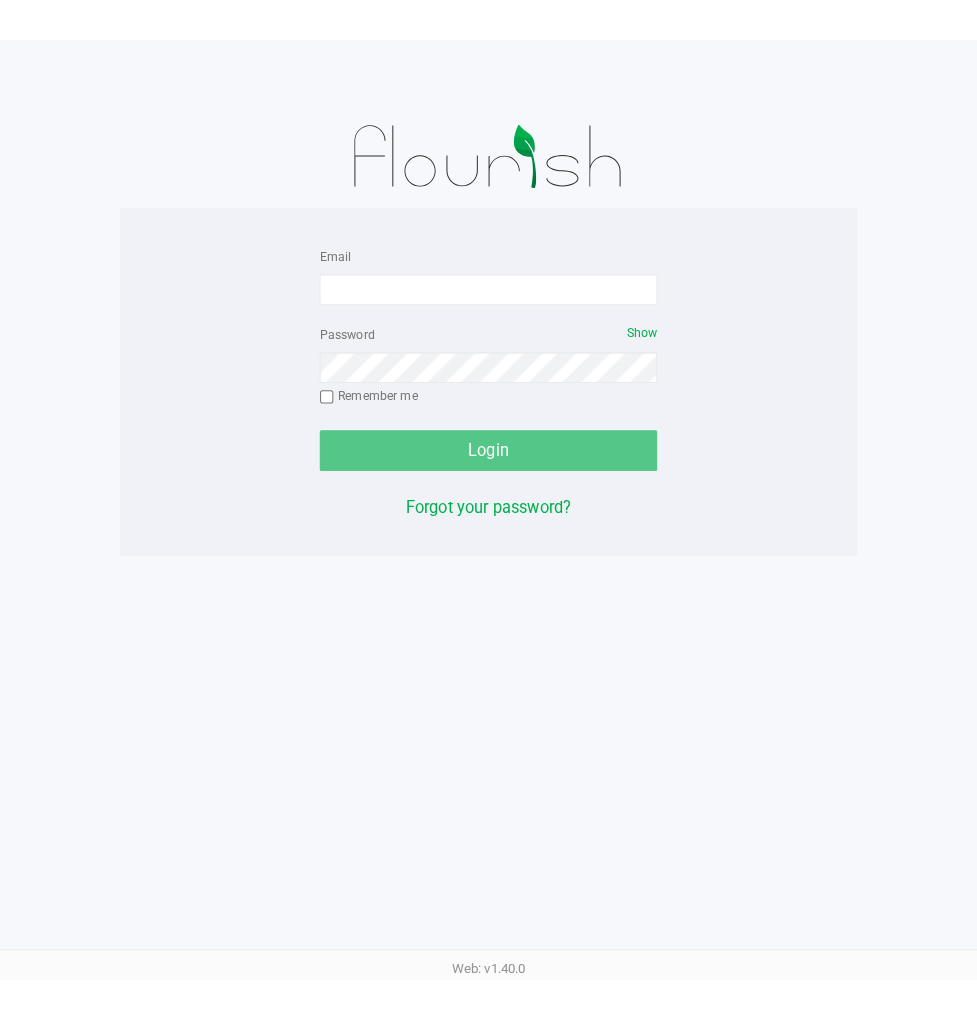 scroll, scrollTop: 0, scrollLeft: 0, axis: both 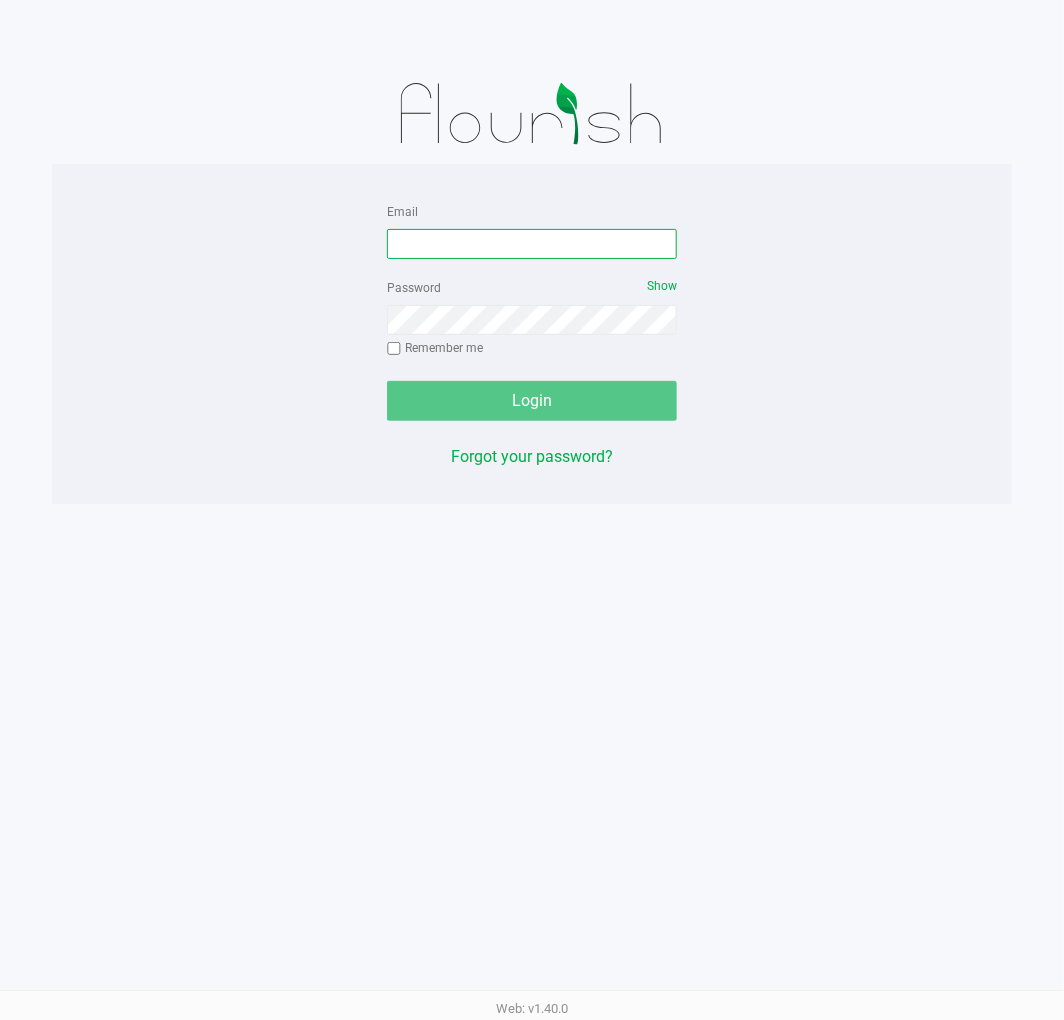 click on "Email" at bounding box center [532, 244] 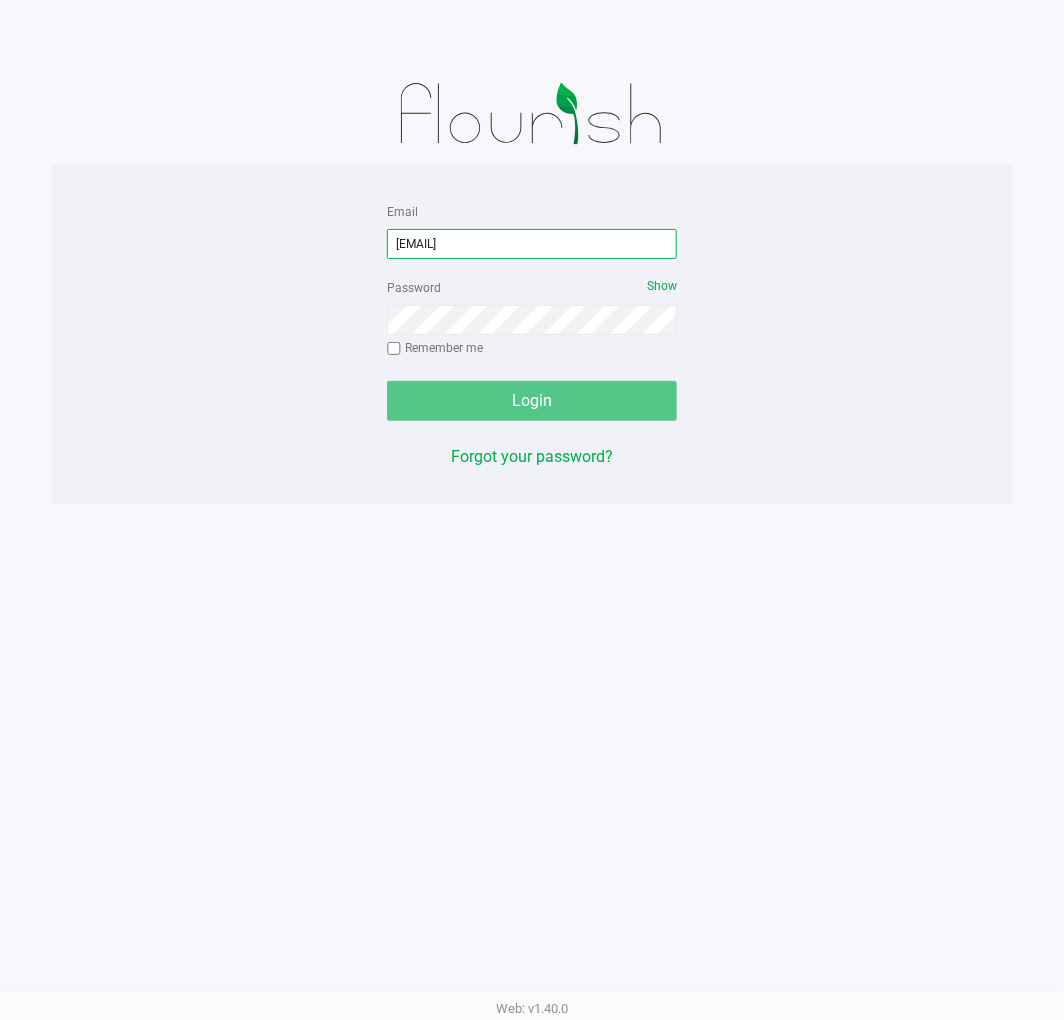 type on "[EMAIL]" 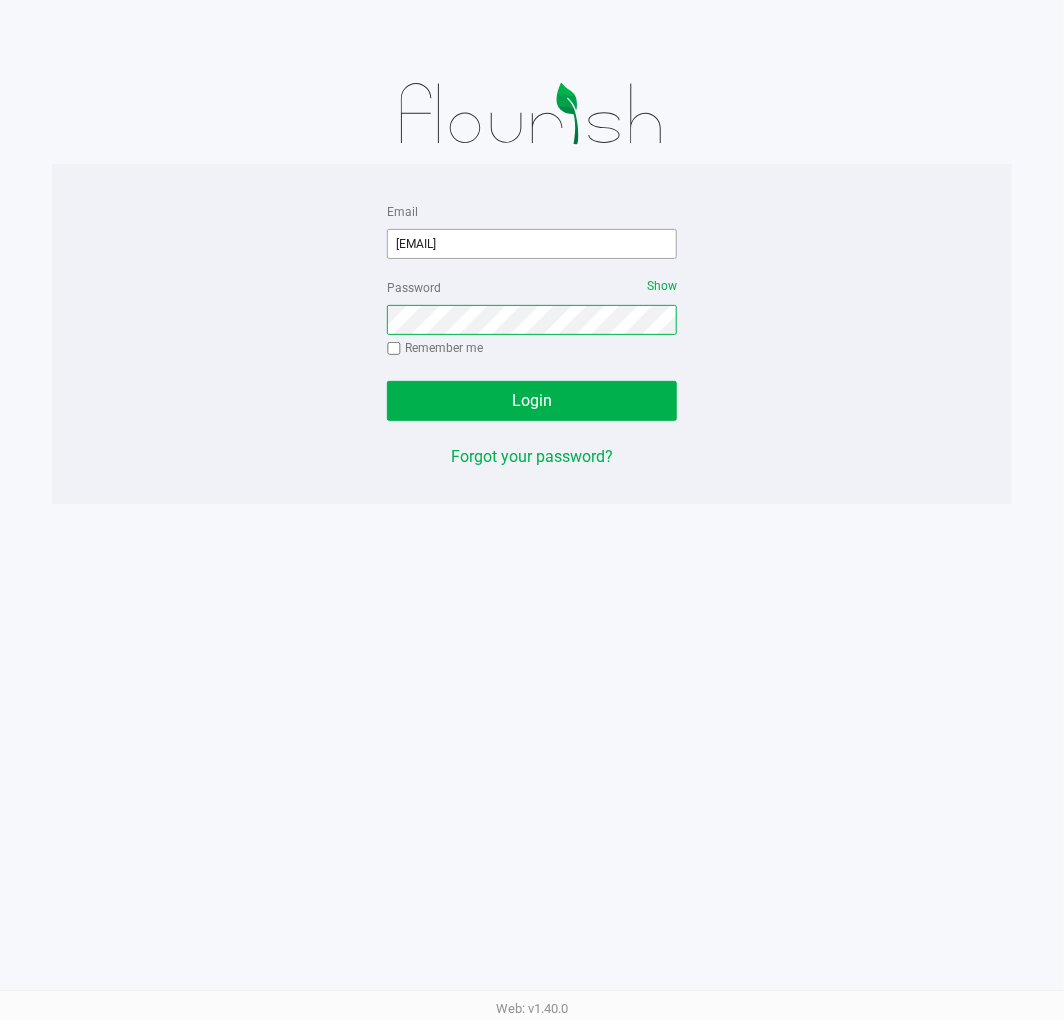 click on "Login" 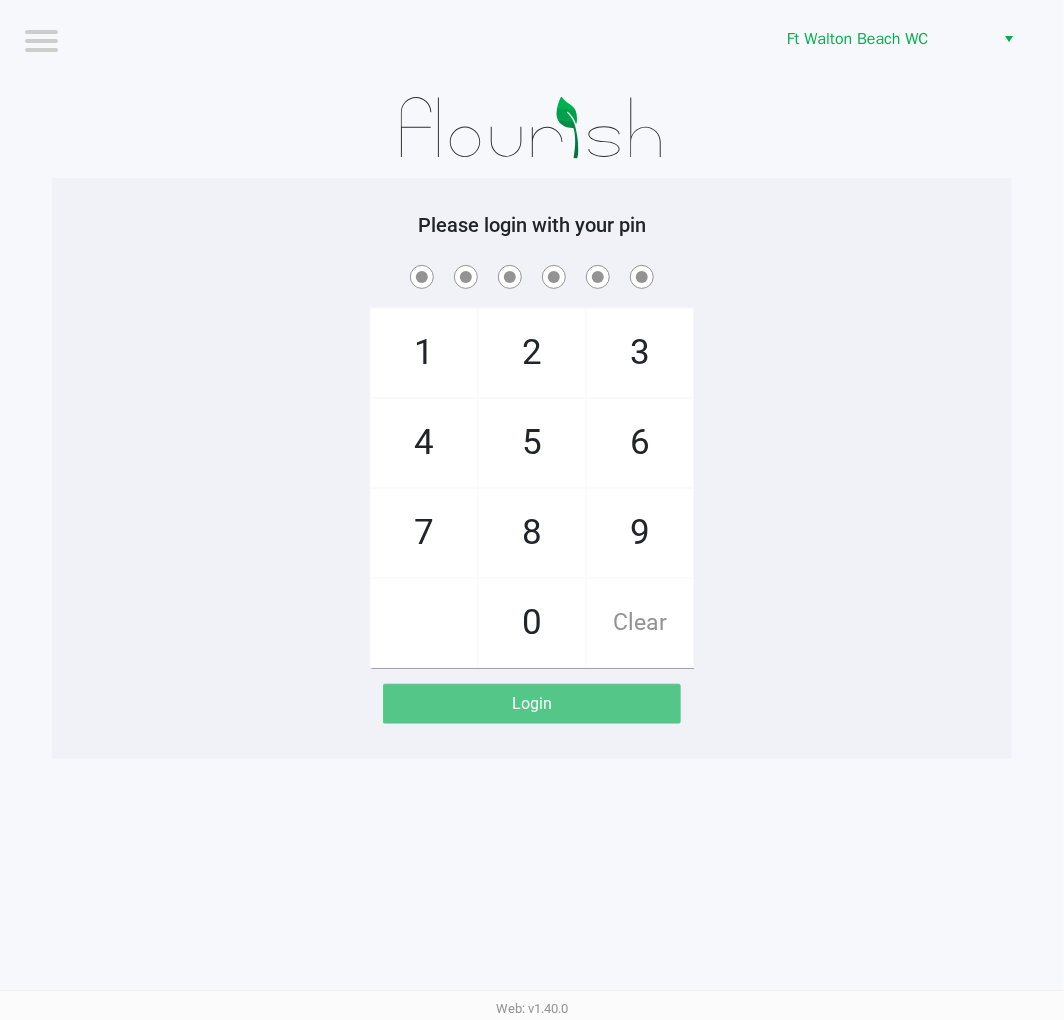 click on "Logout  Ft Walton Beach WC    Please login with your pin  1   4   7       2   5   8   0   3   6   9   Clear   Login" 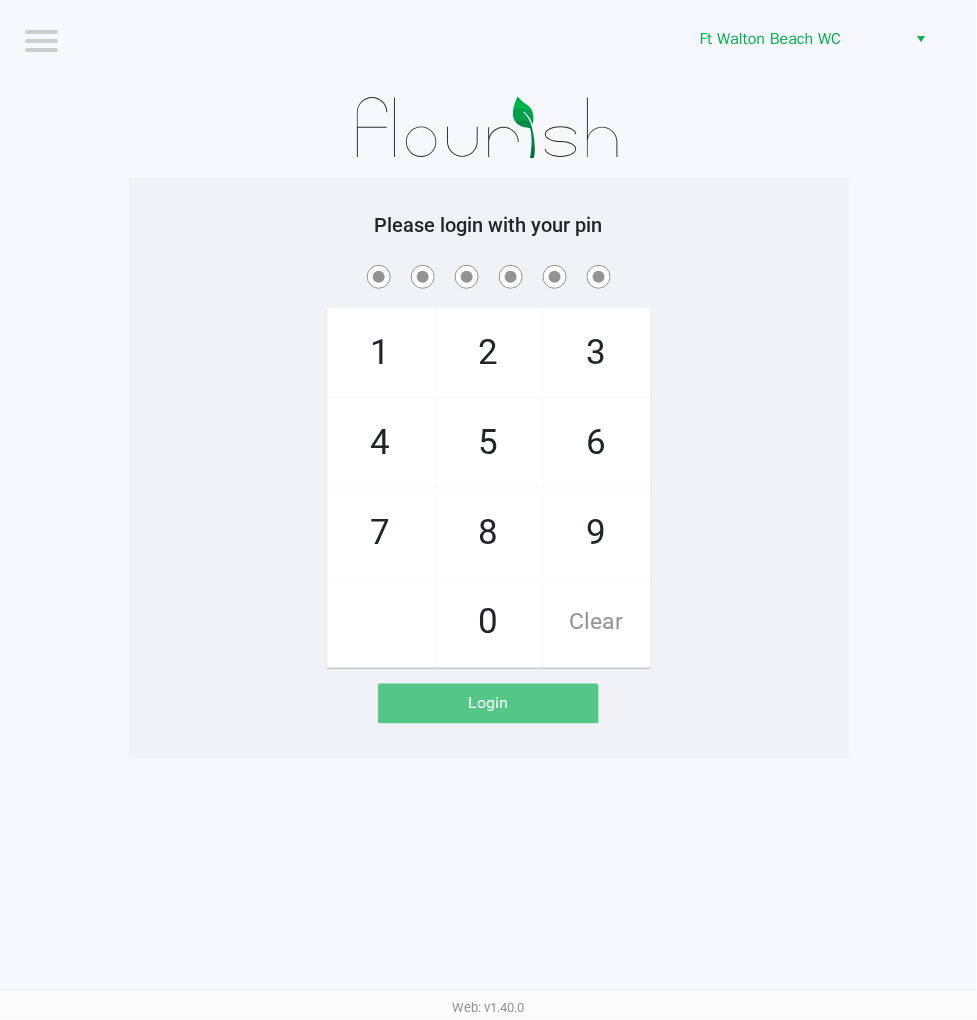 click on "1   4   7       2   5   8   0   3   6   9   Clear" 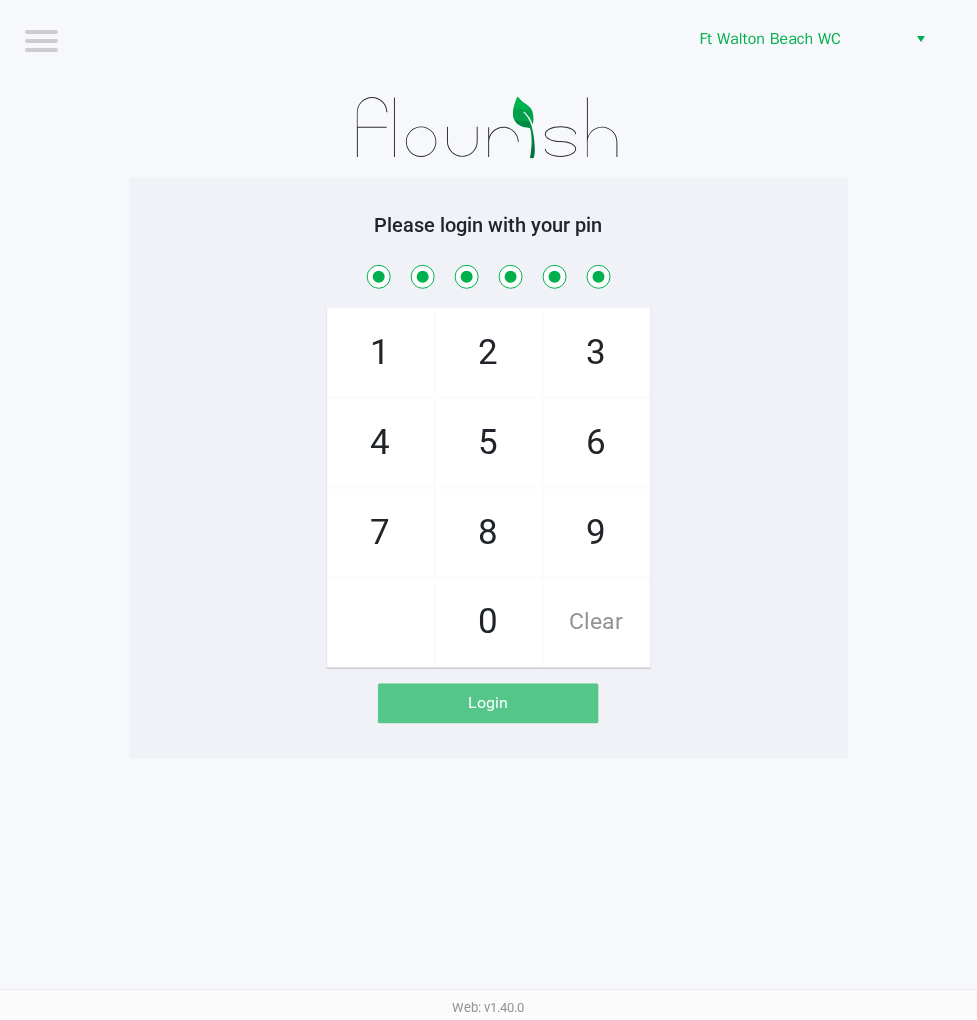checkbox on "true" 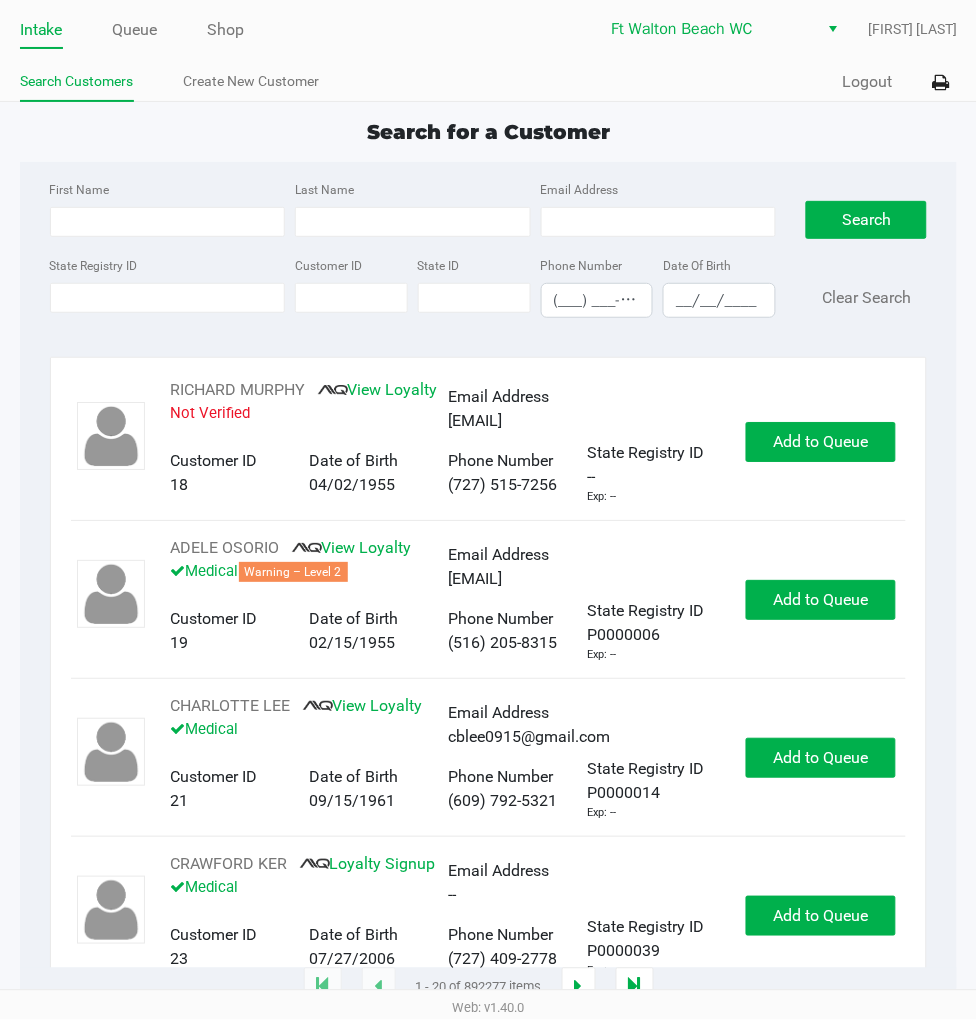 click on "Queue" 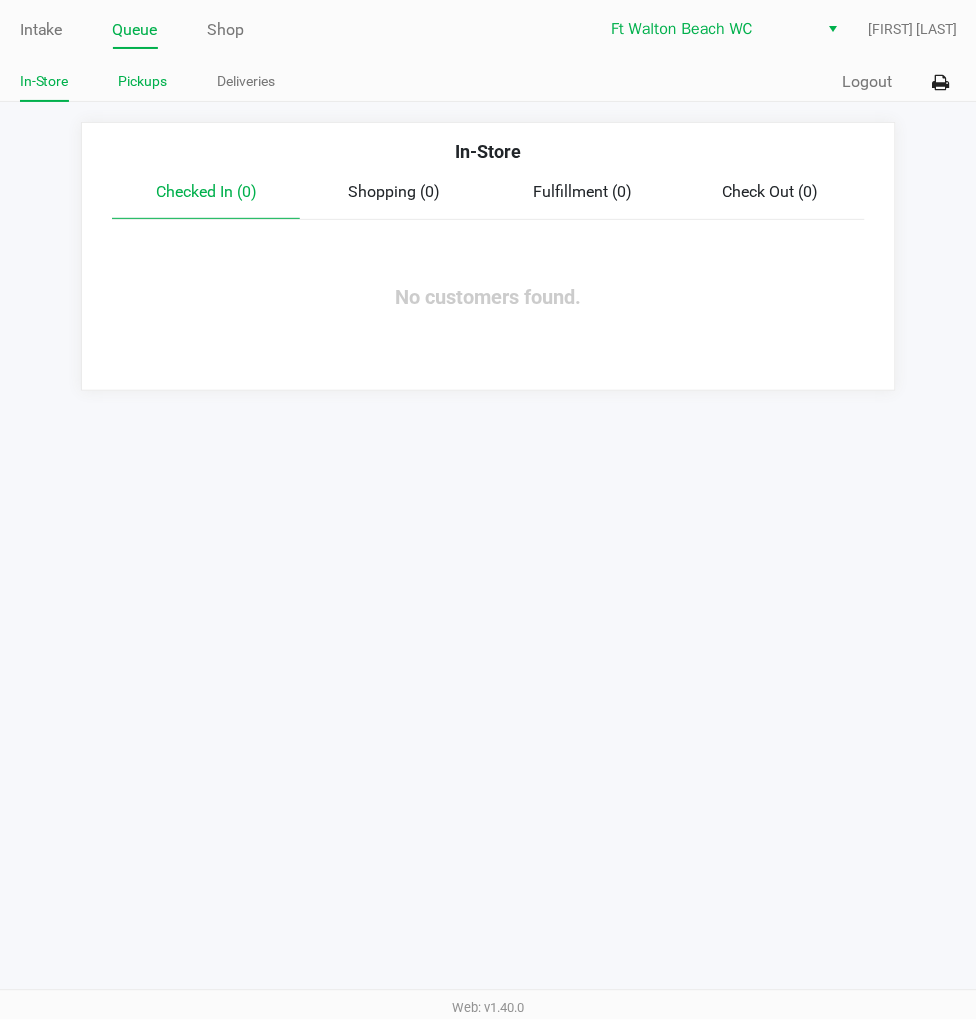 click on "Pickups" 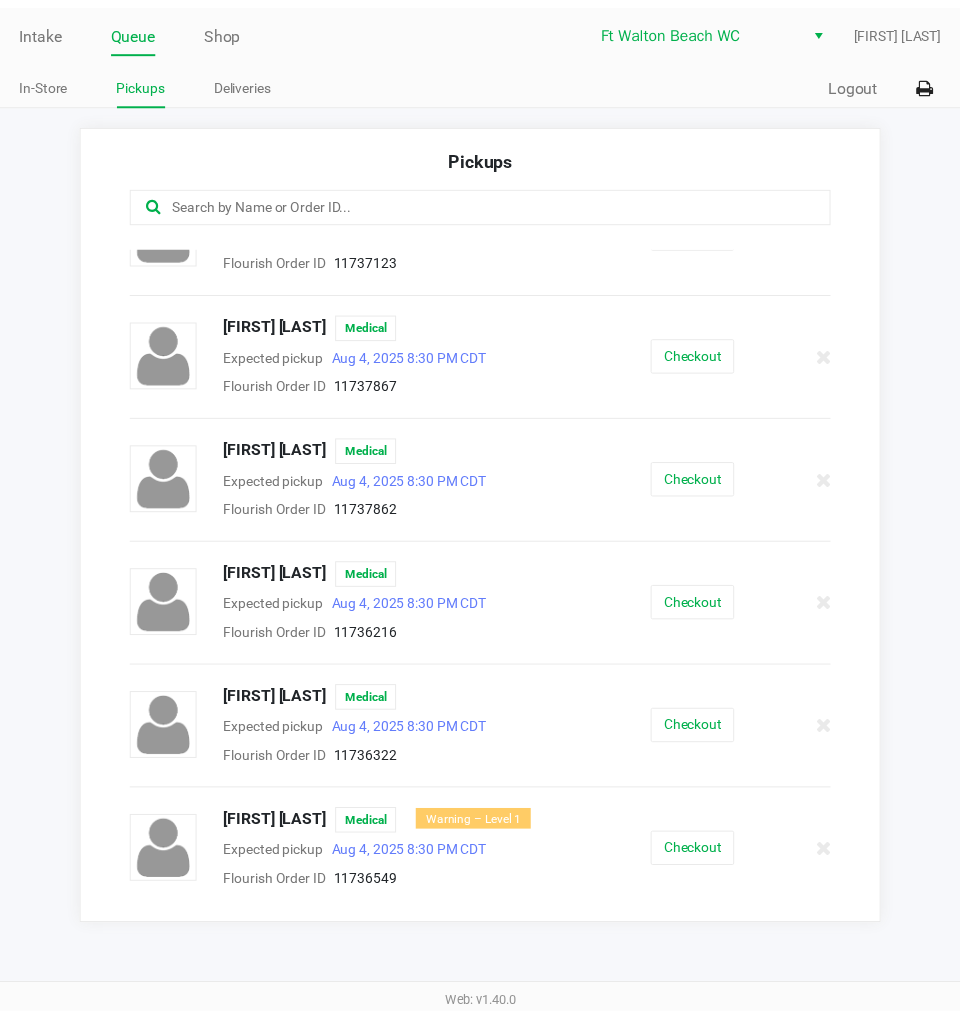 scroll, scrollTop: 306, scrollLeft: 0, axis: vertical 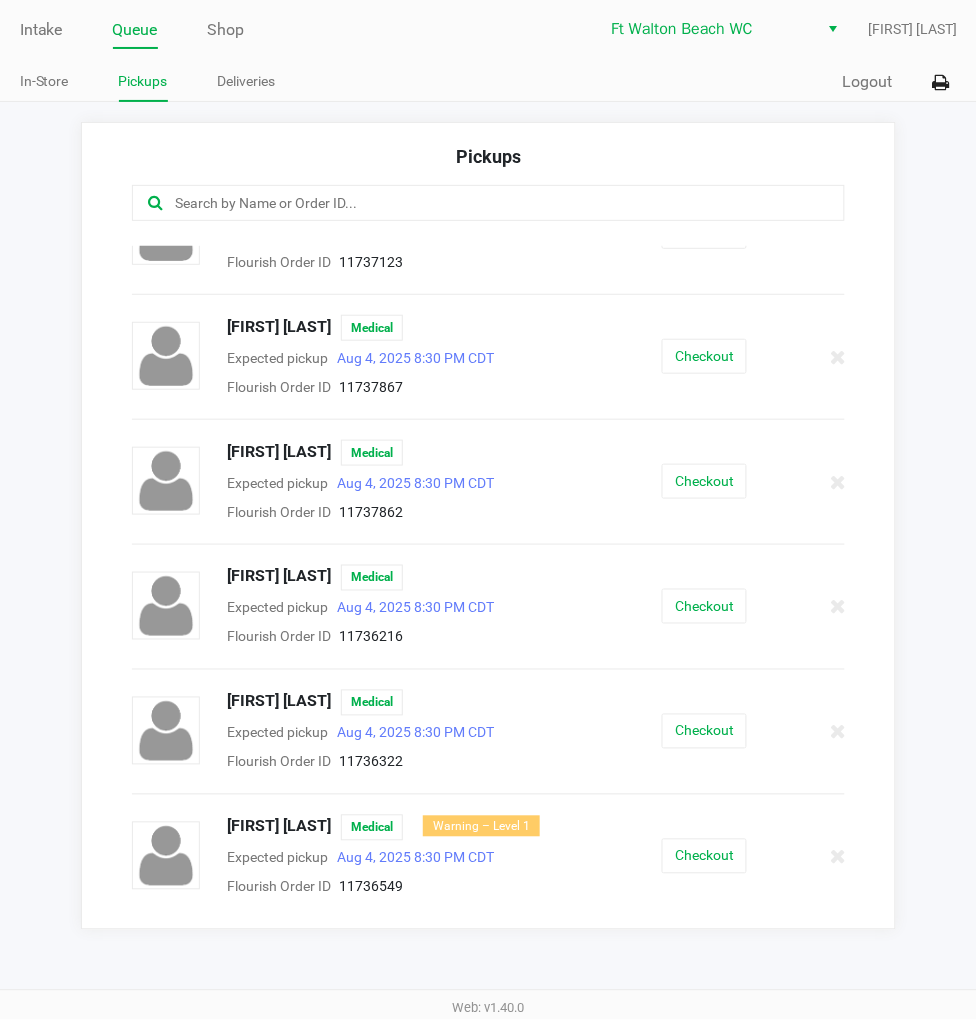 click on "Checkout" 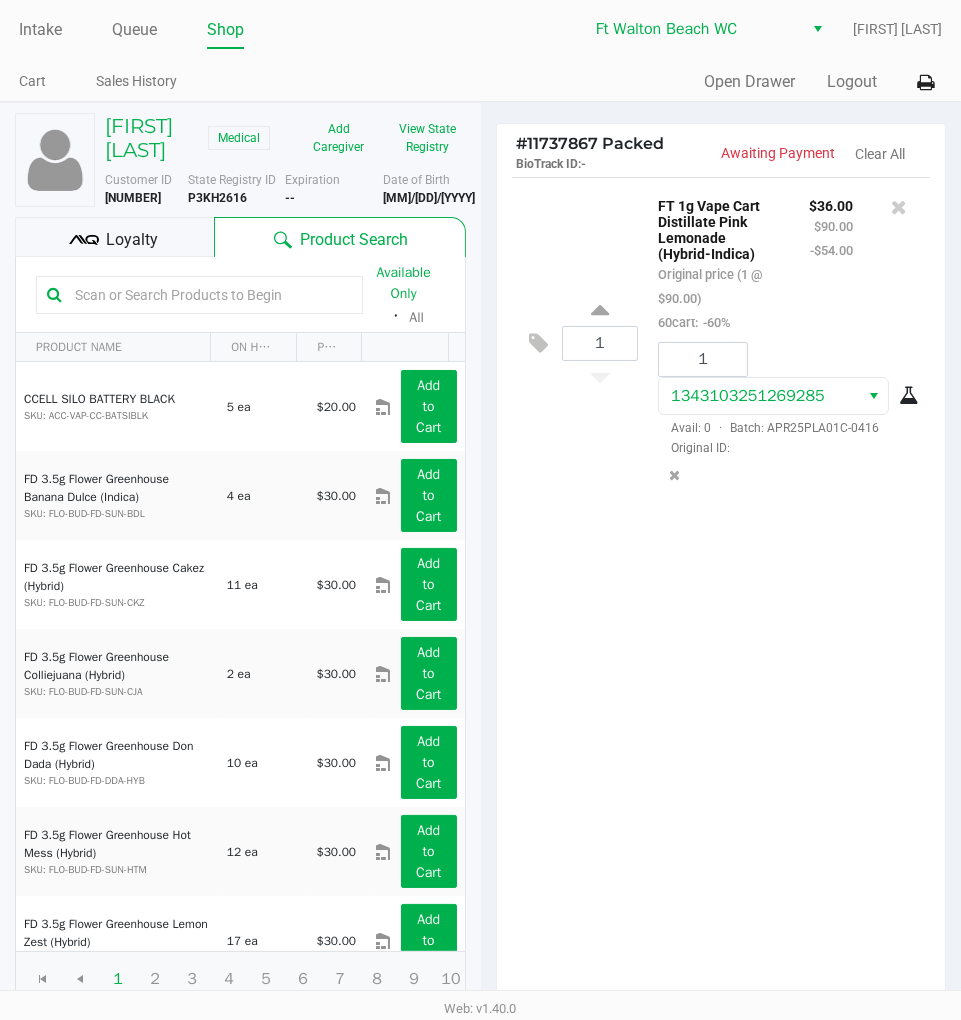 click on "Loyalty" 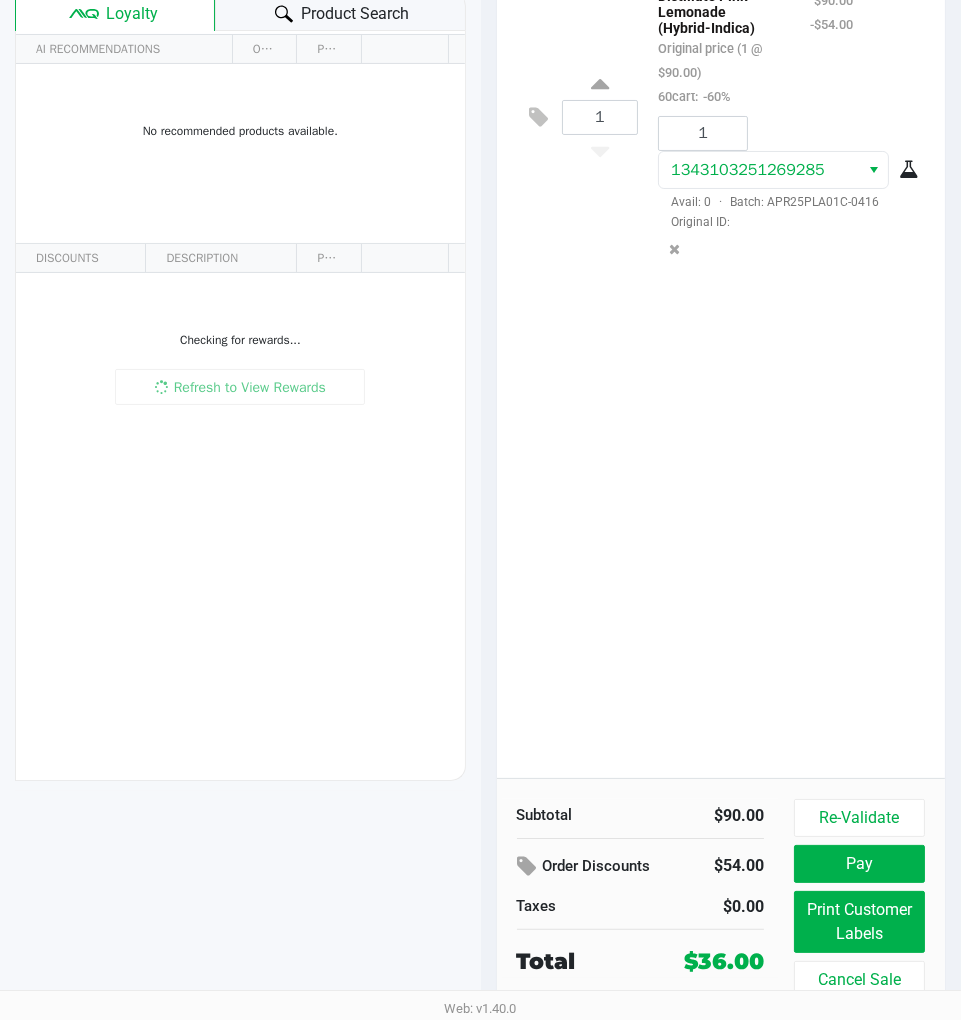scroll, scrollTop: 252, scrollLeft: 0, axis: vertical 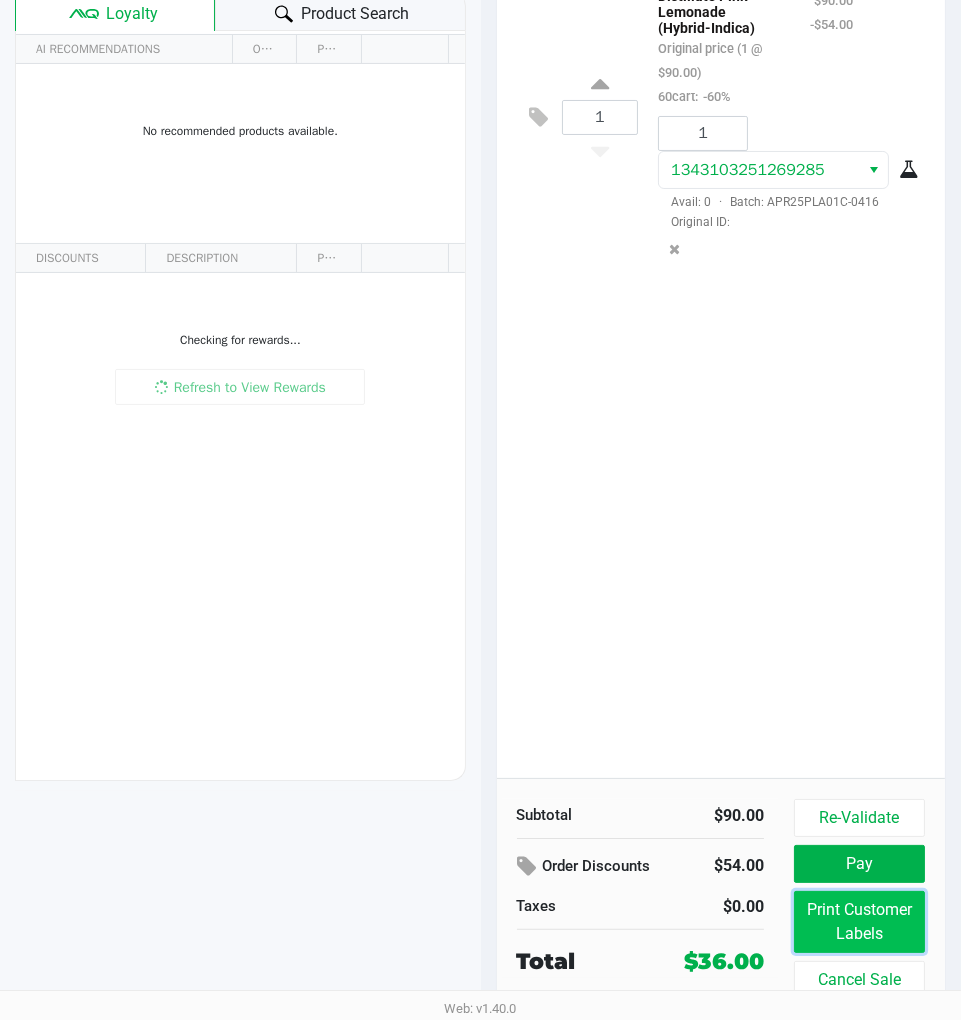 click on "Print Customer Labels" 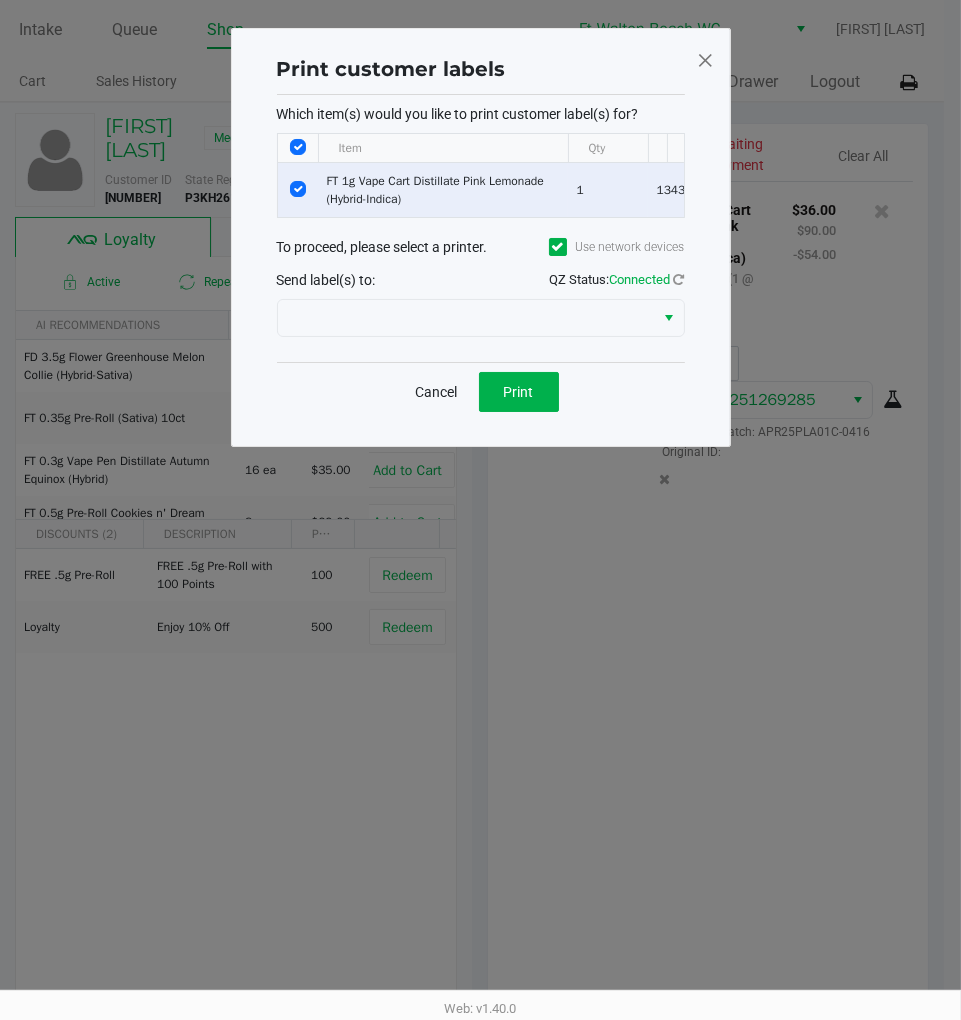scroll, scrollTop: 0, scrollLeft: 0, axis: both 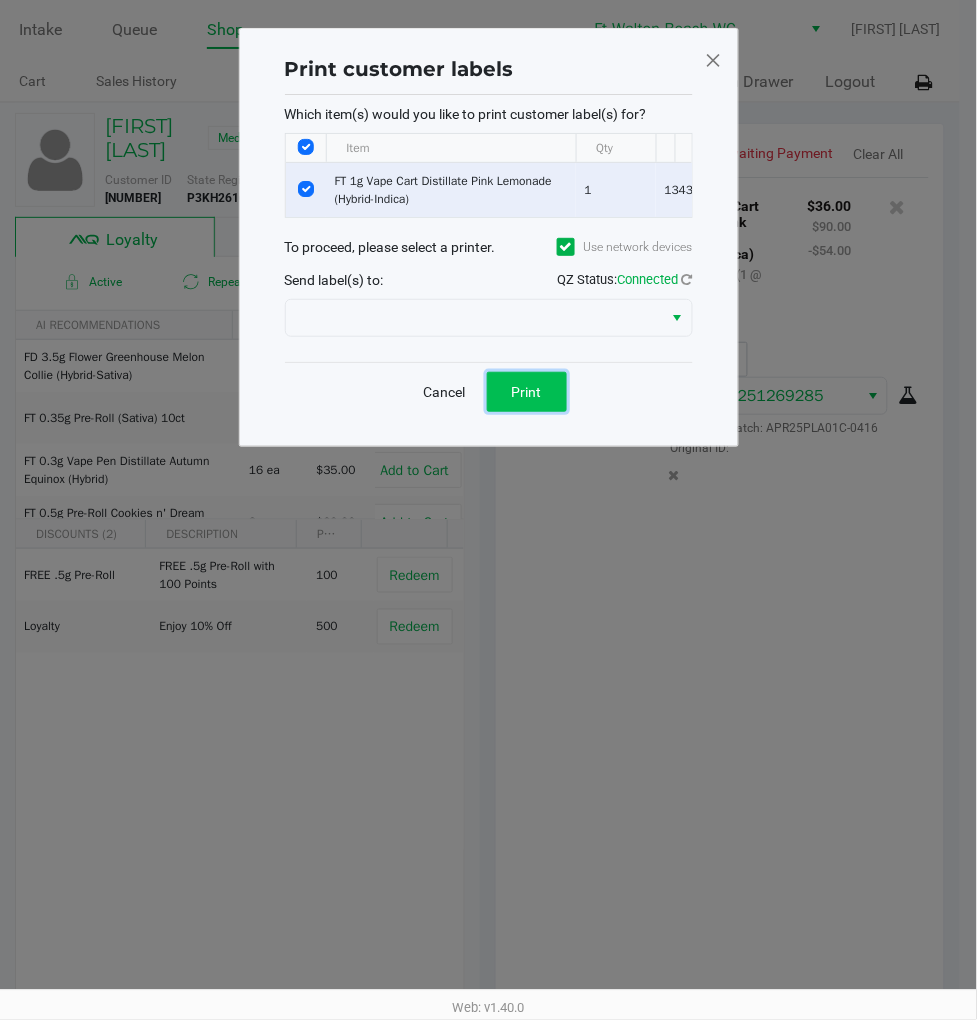 click on "Print" 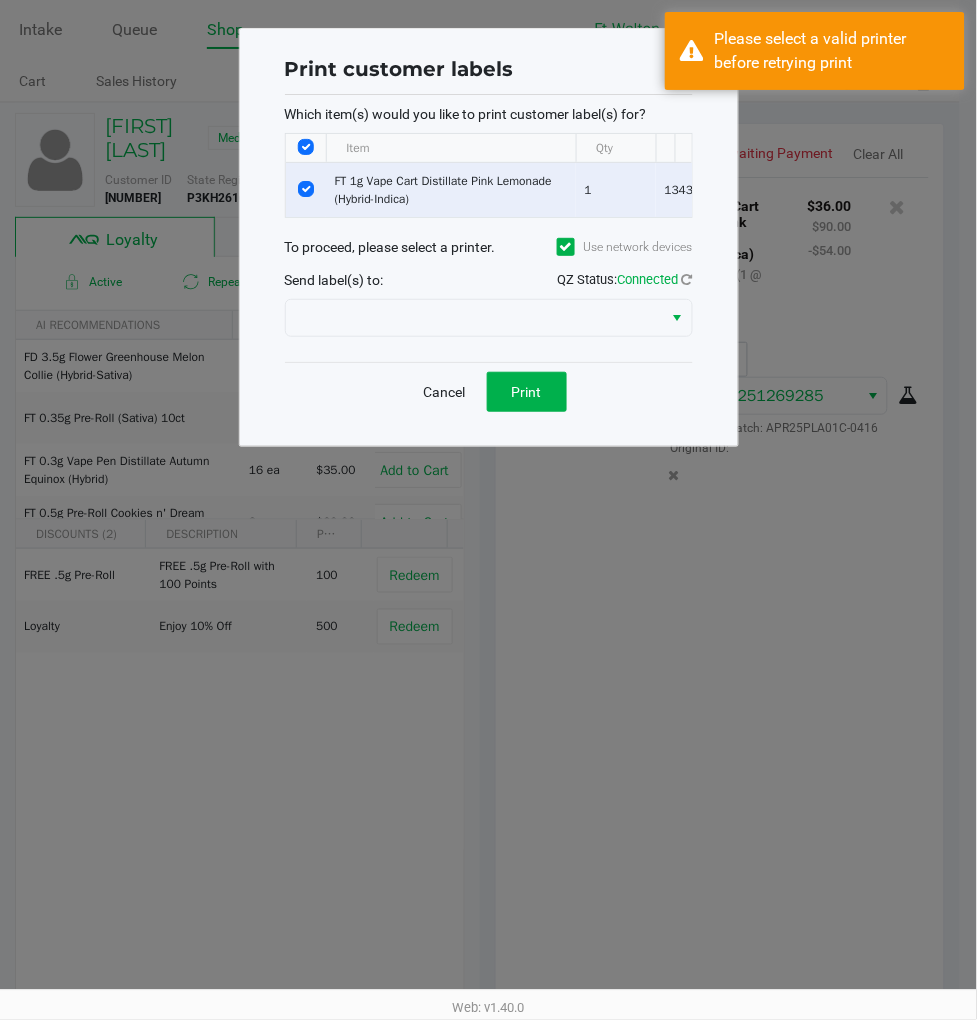 click 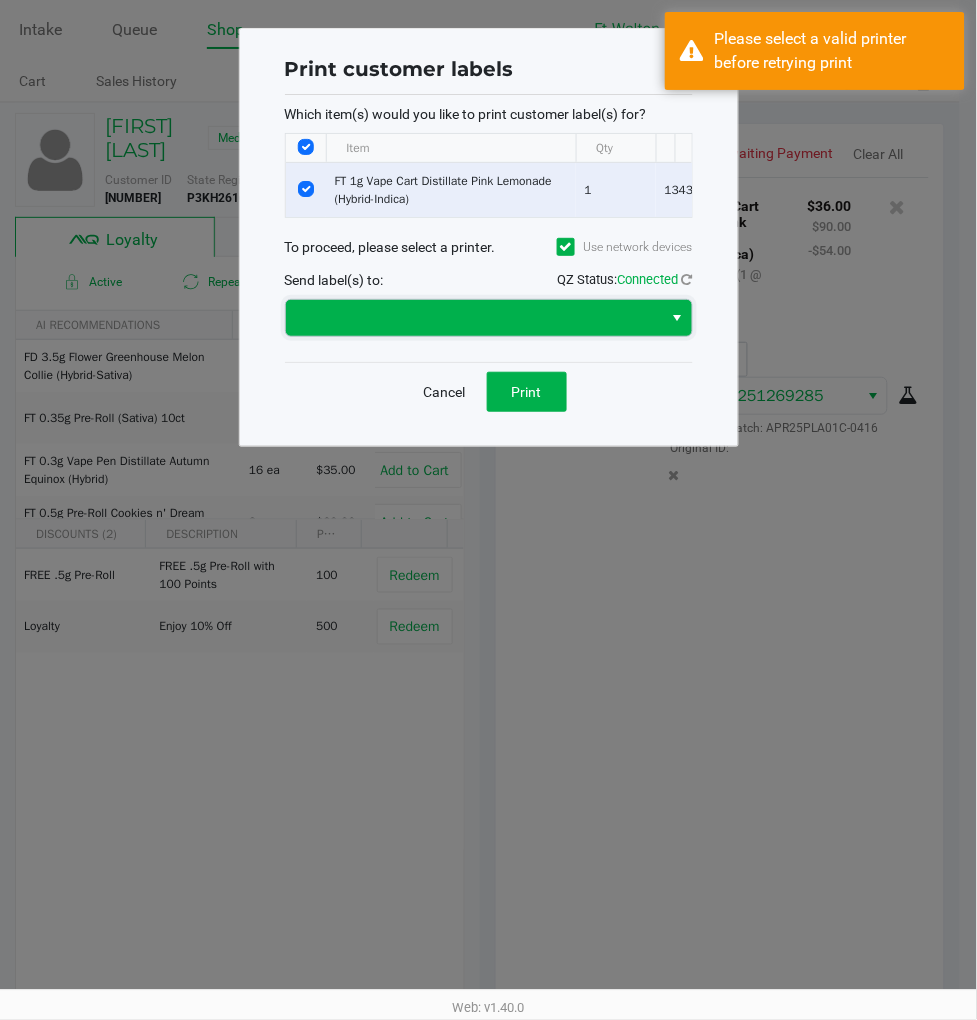 click at bounding box center [474, 318] 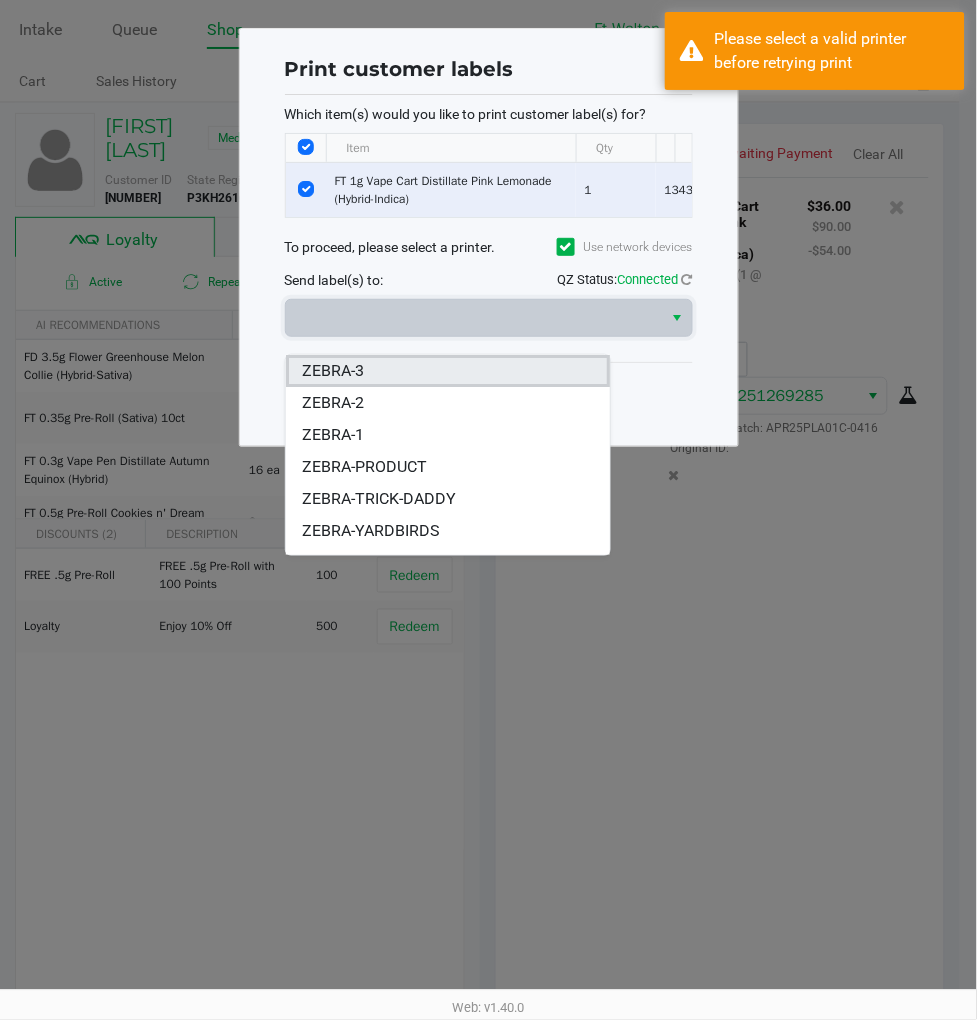 click on "ZEBRA-3" at bounding box center (448, 371) 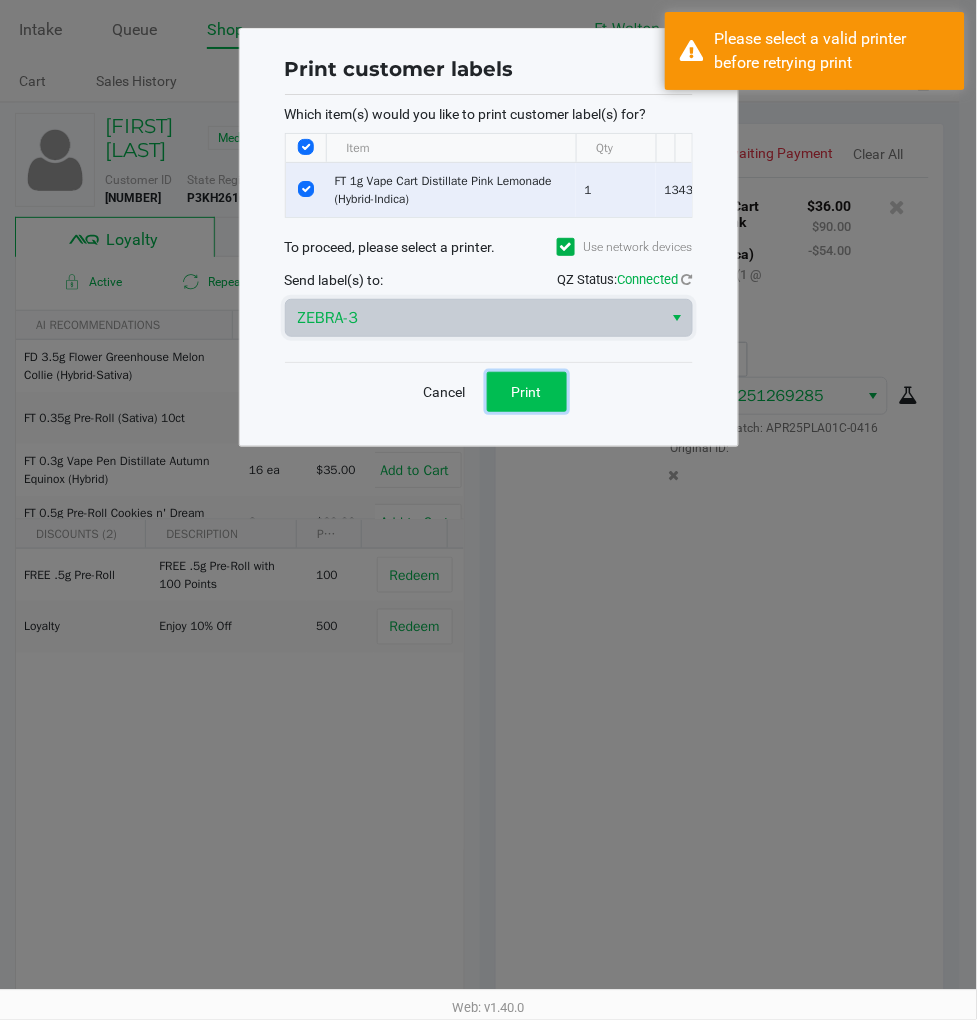 click on "Print" 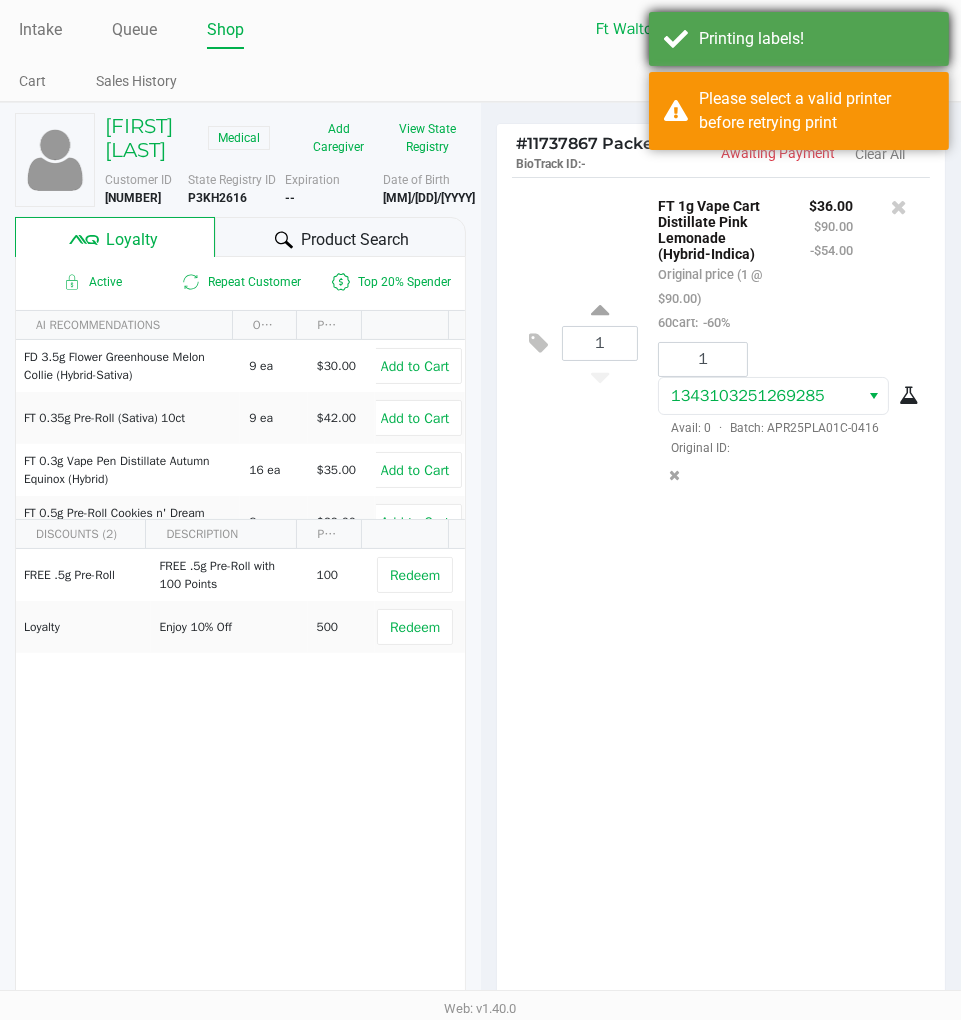 click on "Printing labels!" at bounding box center (816, 39) 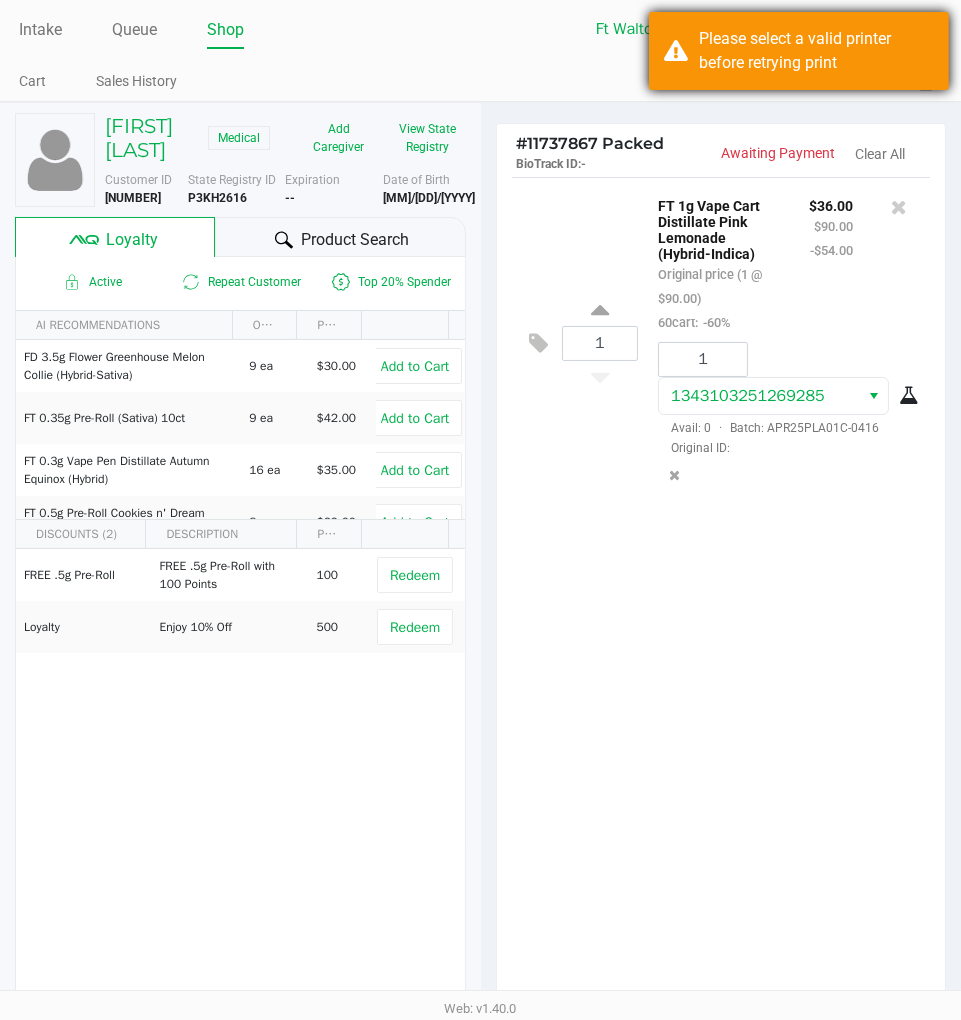 click on "Please select a valid printer before retrying print" at bounding box center [816, 51] 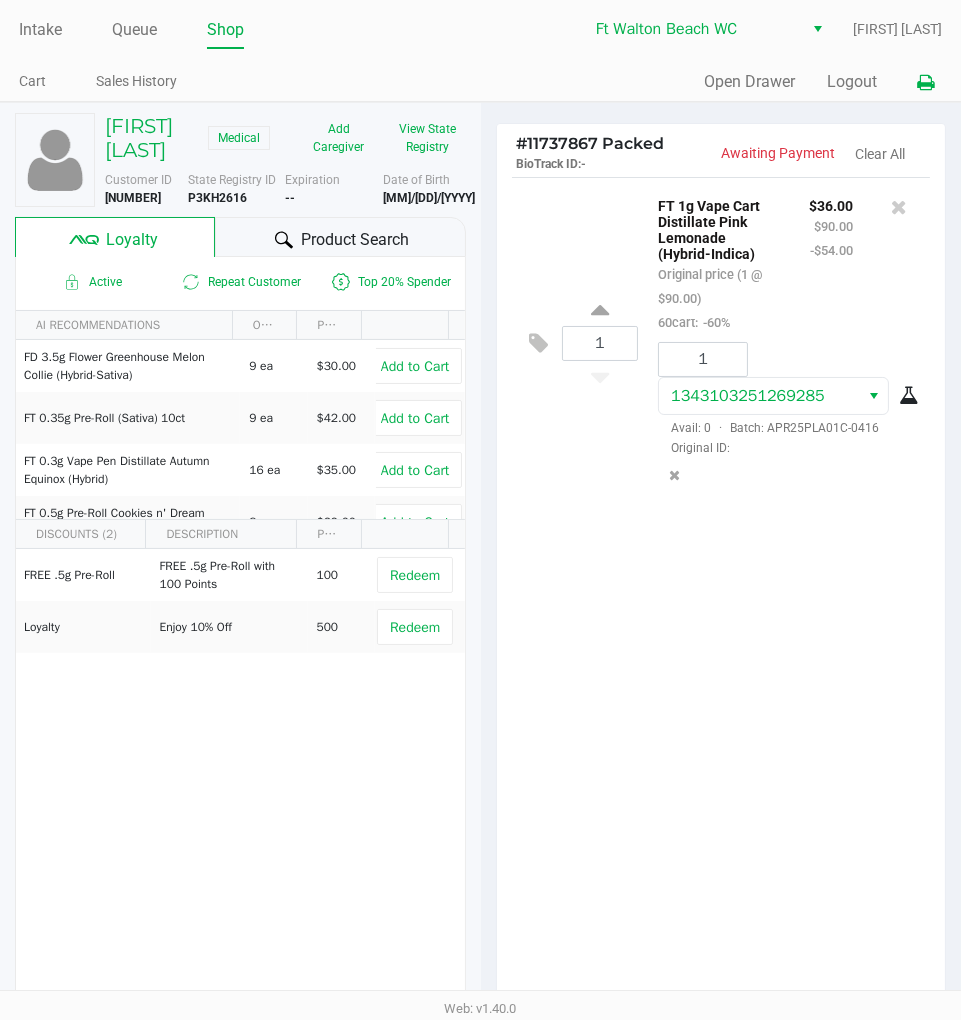 click 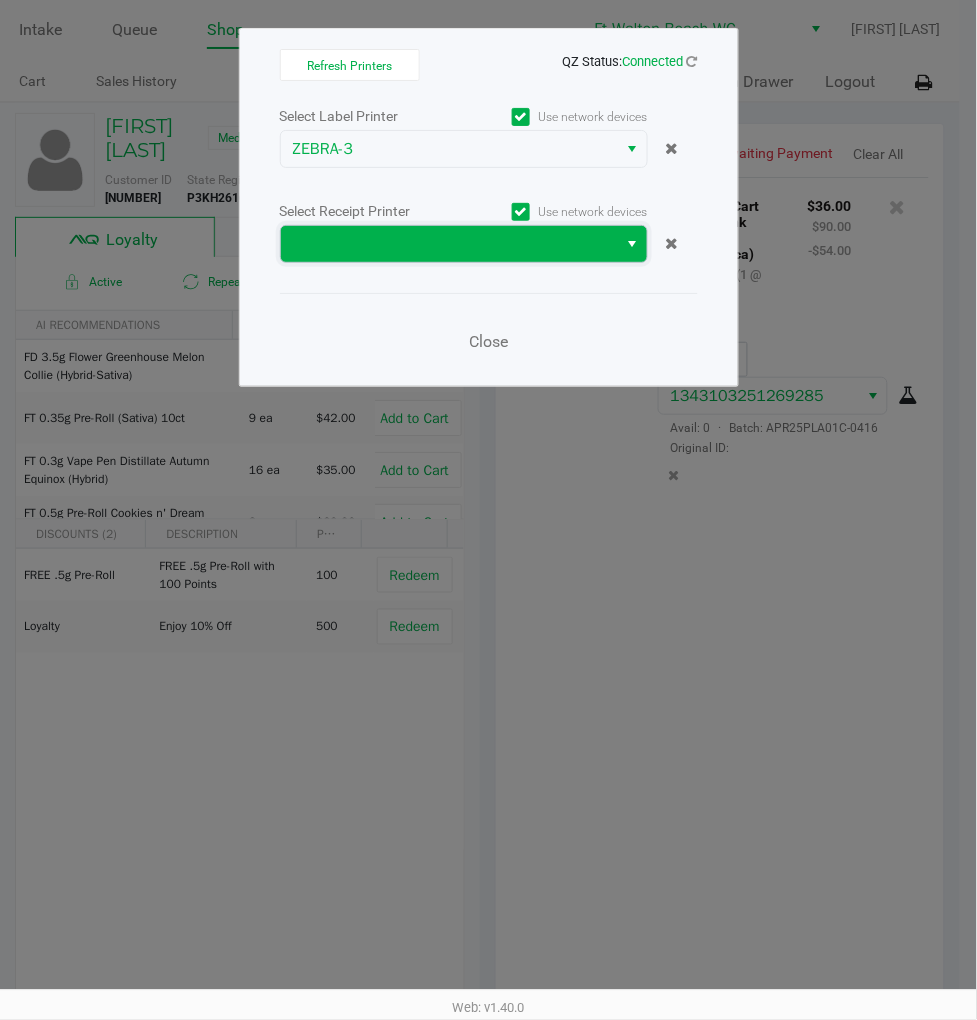 click at bounding box center (449, 244) 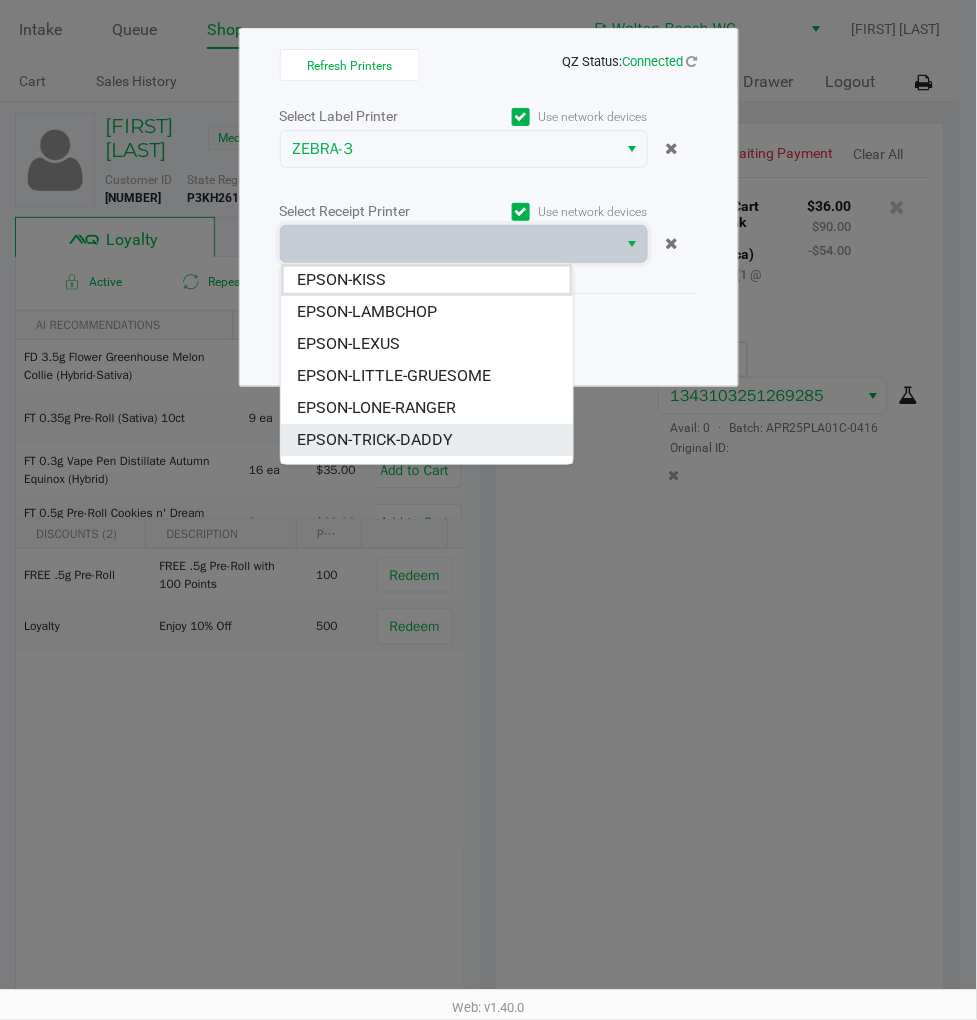 click on "EPSON-TRICK-DADDY" at bounding box center [375, 440] 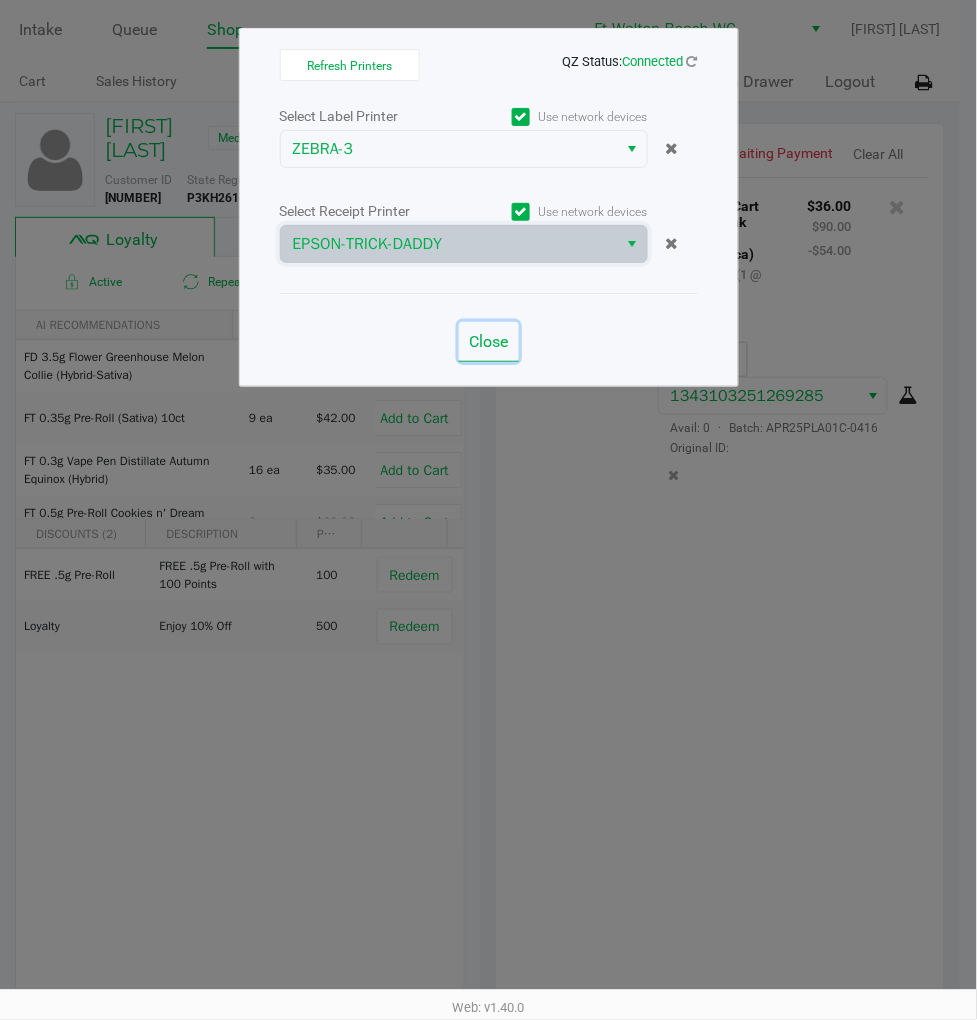 click on "Close" 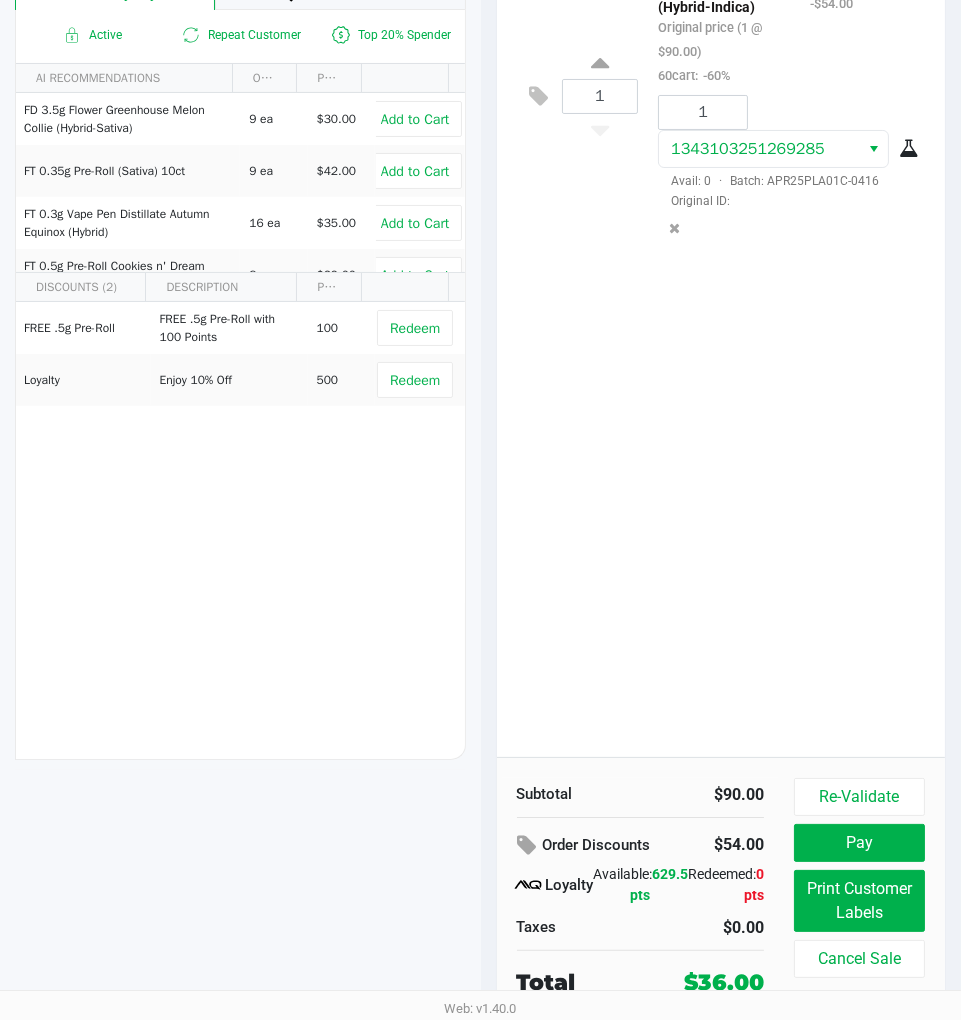scroll, scrollTop: 252, scrollLeft: 0, axis: vertical 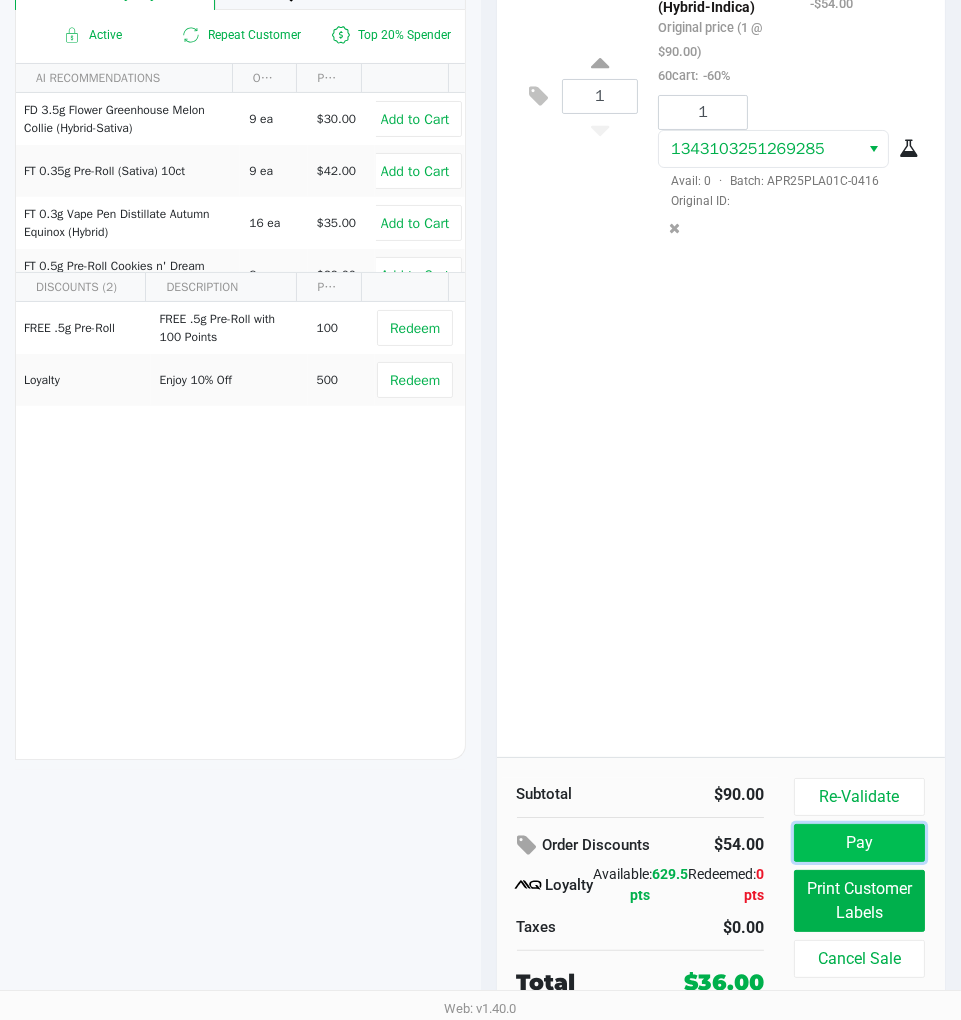 click on "Pay" 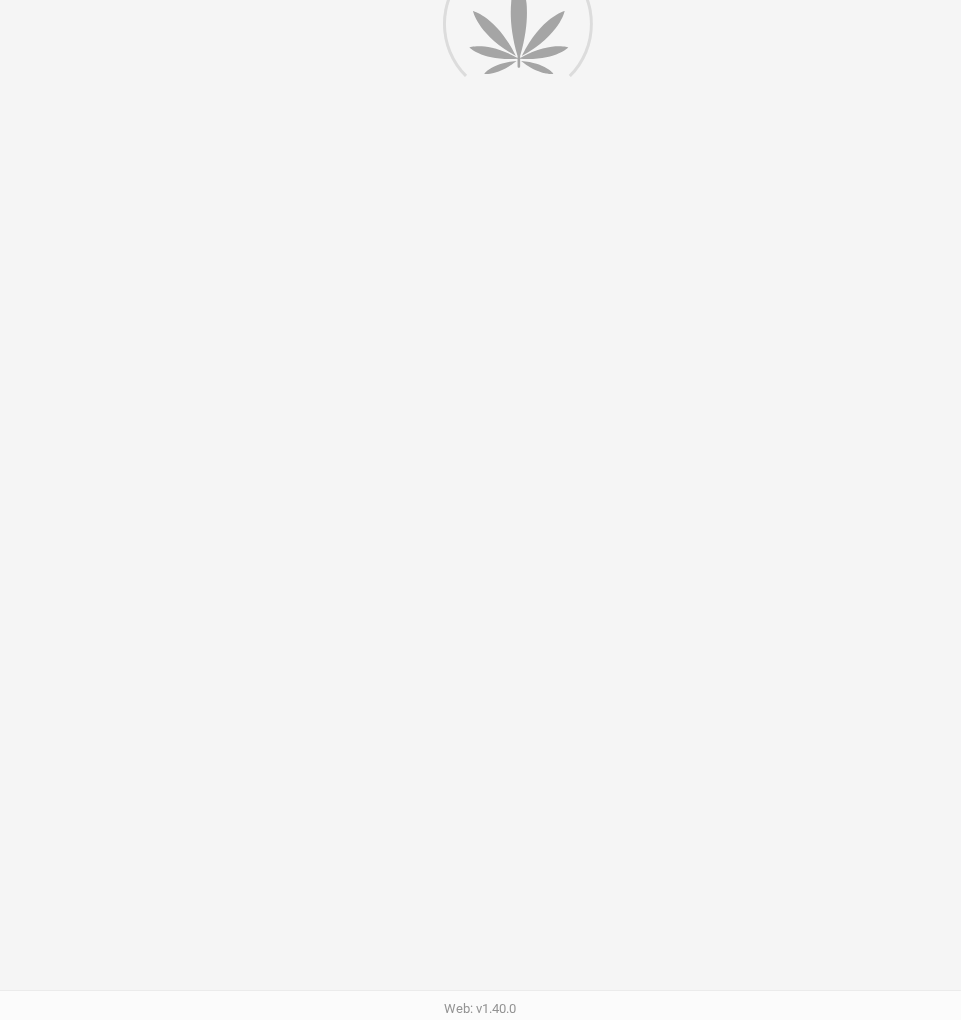 scroll, scrollTop: 0, scrollLeft: 0, axis: both 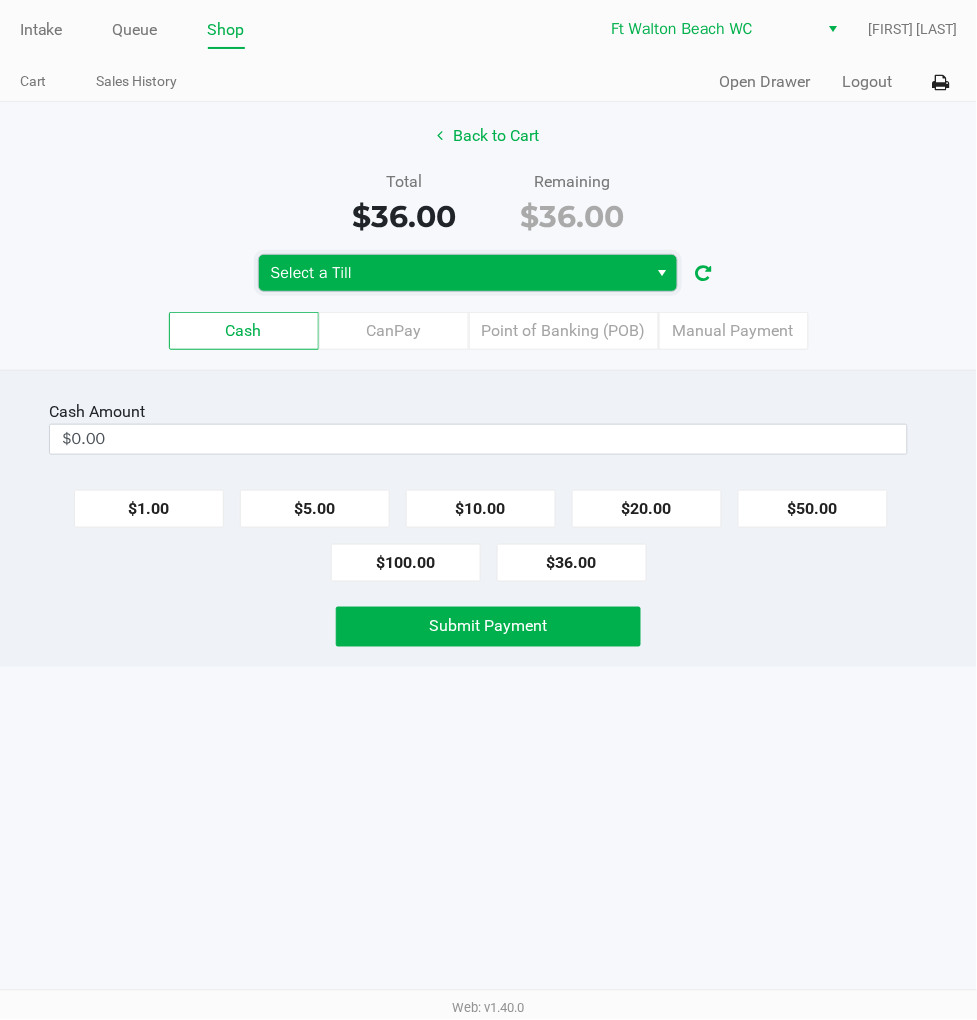 click on "Select a Till" at bounding box center [453, 273] 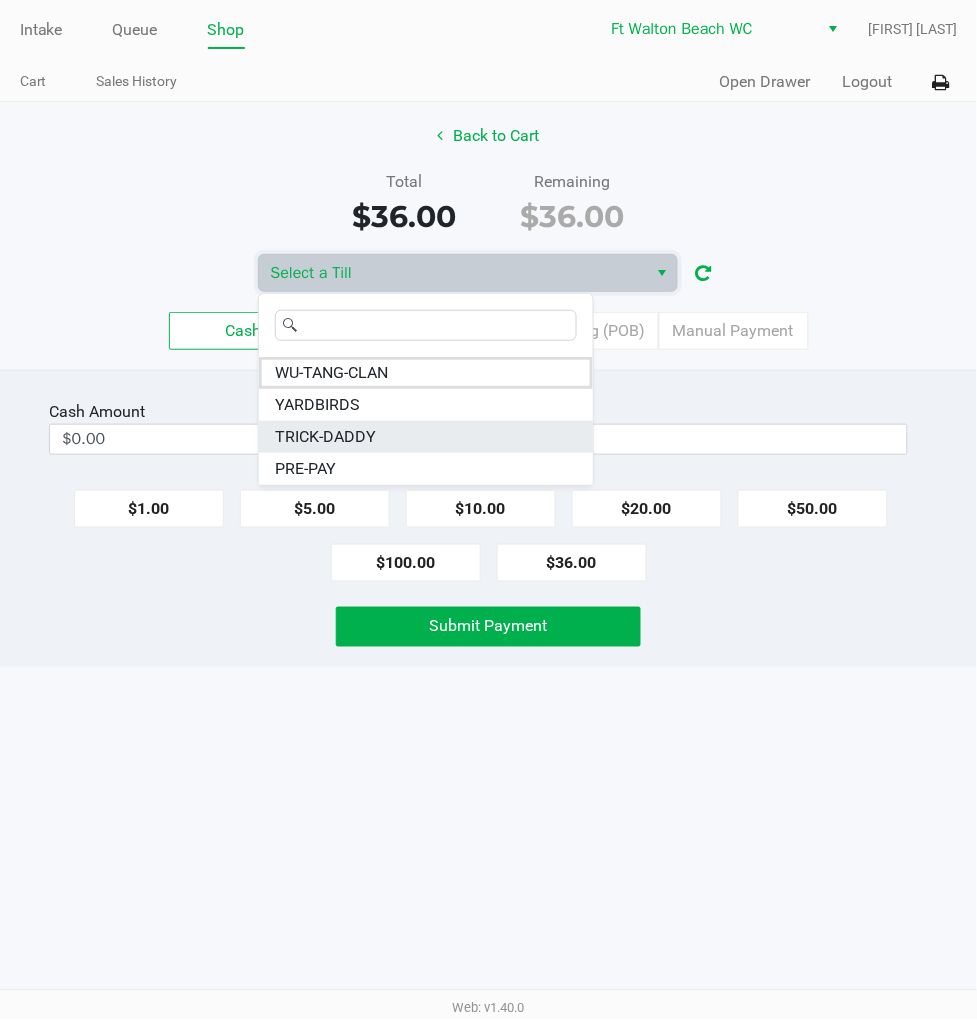 click on "TRICK-DADDY" at bounding box center (325, 437) 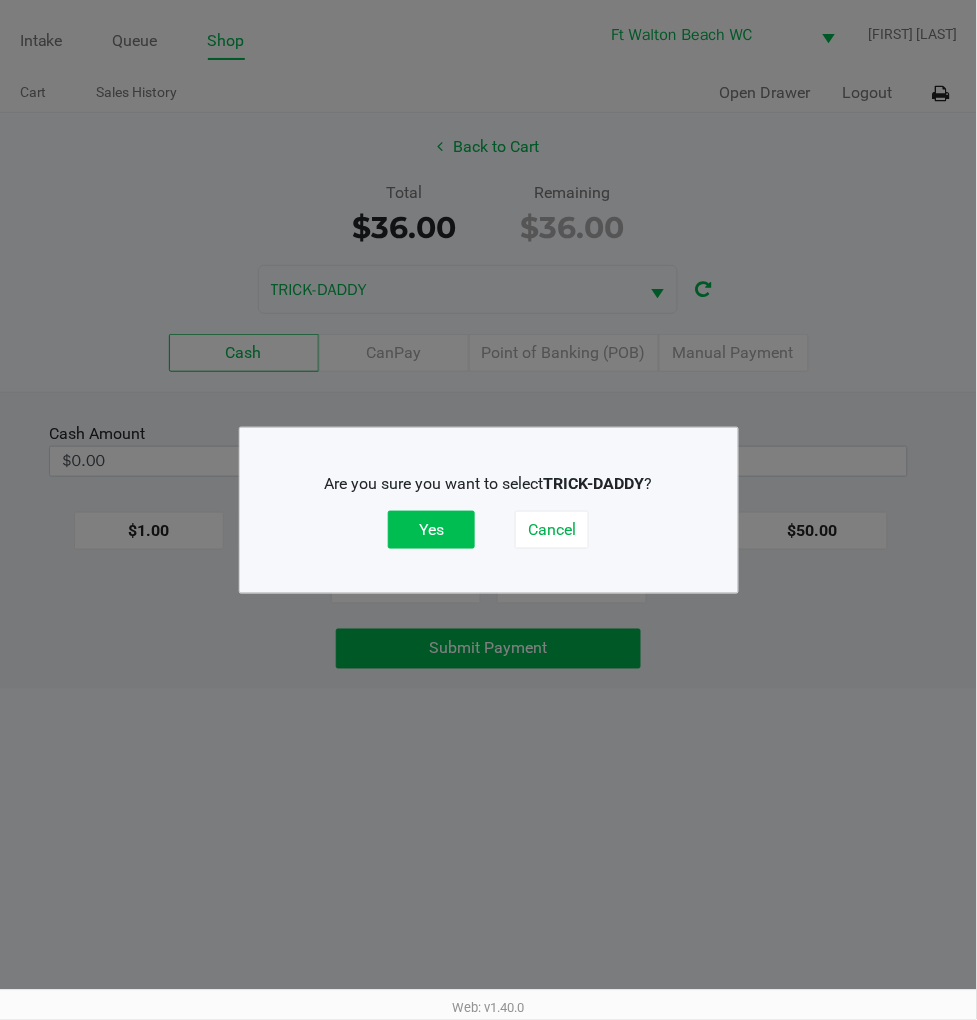 click on "Yes" 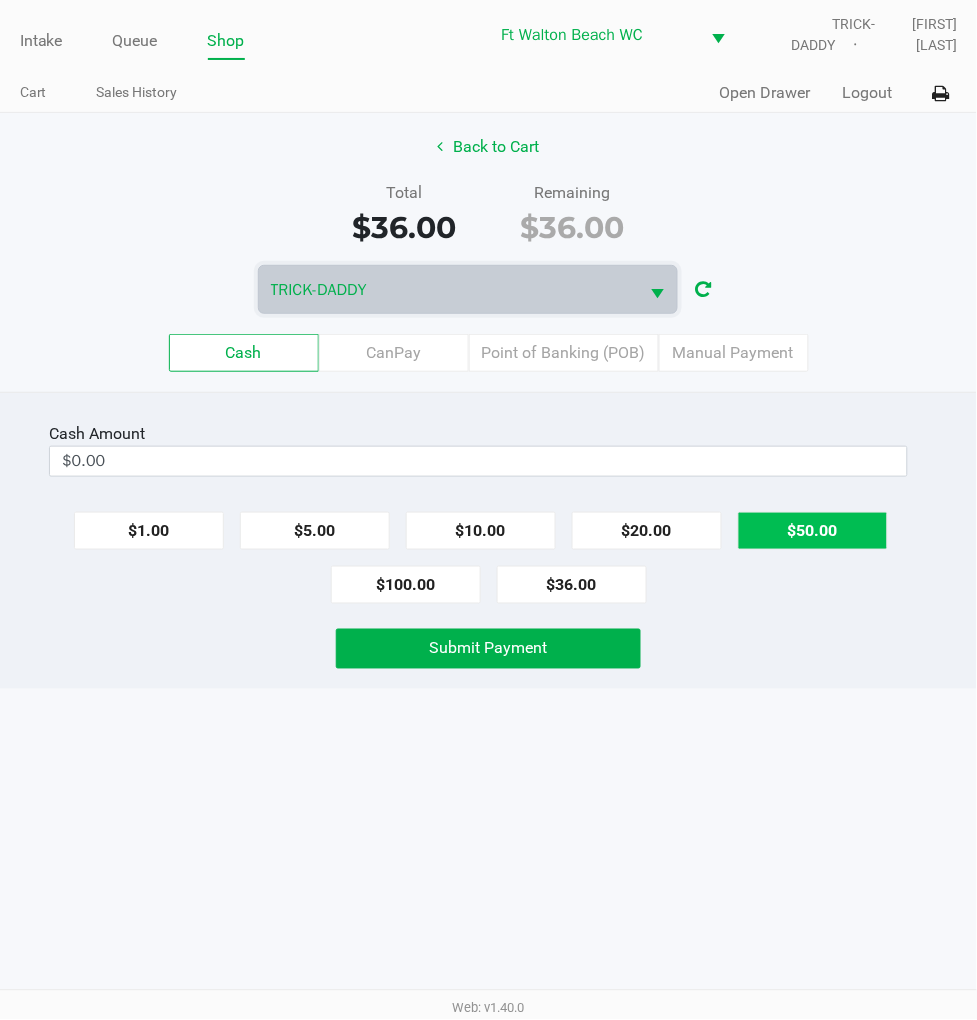 click on "$50.00" 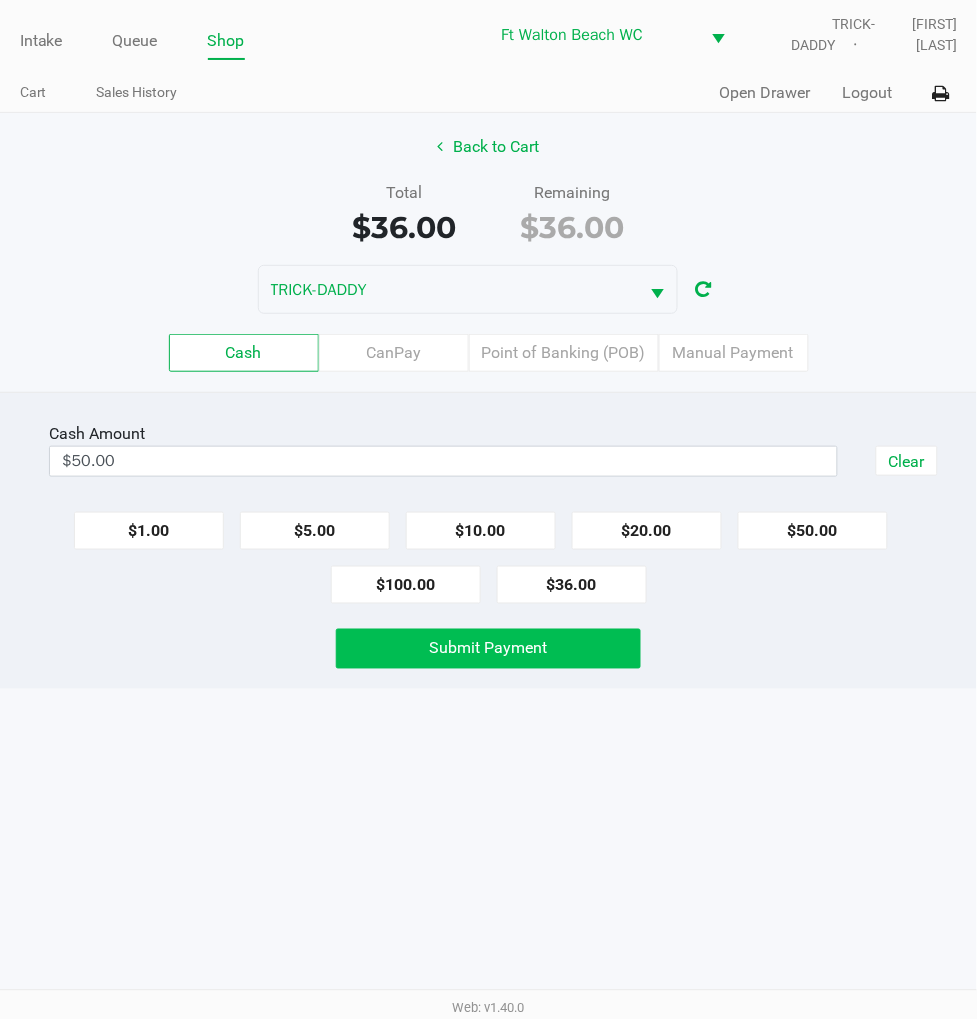click on "Submit Payment" 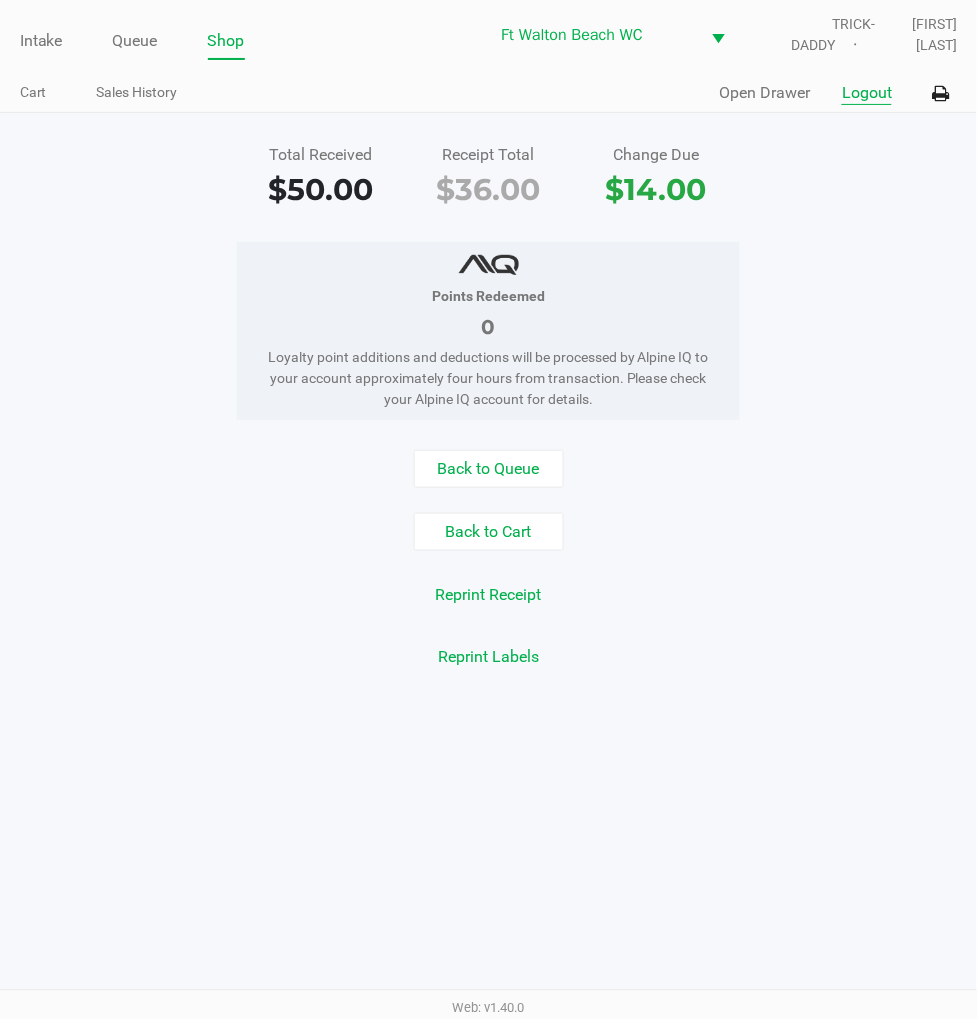 click on "Logout" 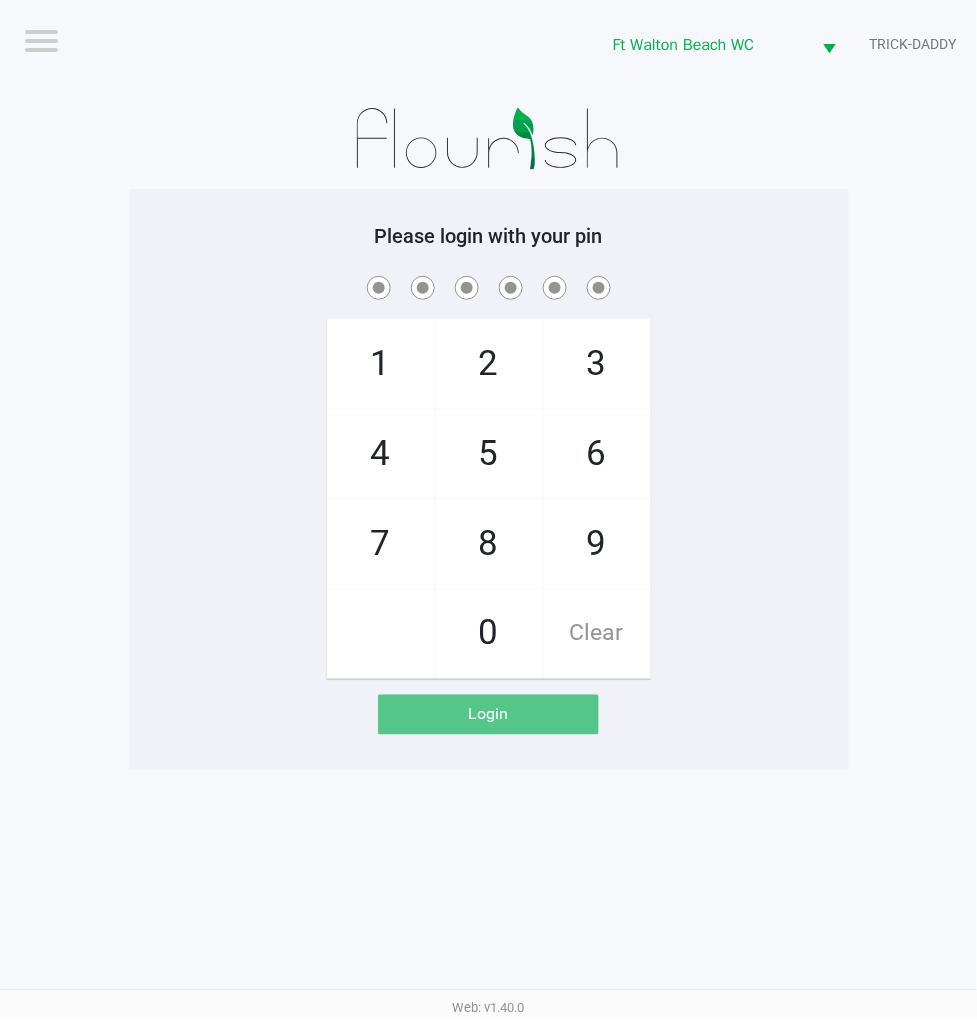 click on "1   4   7       2   5   8   0   3   6   9   Clear" 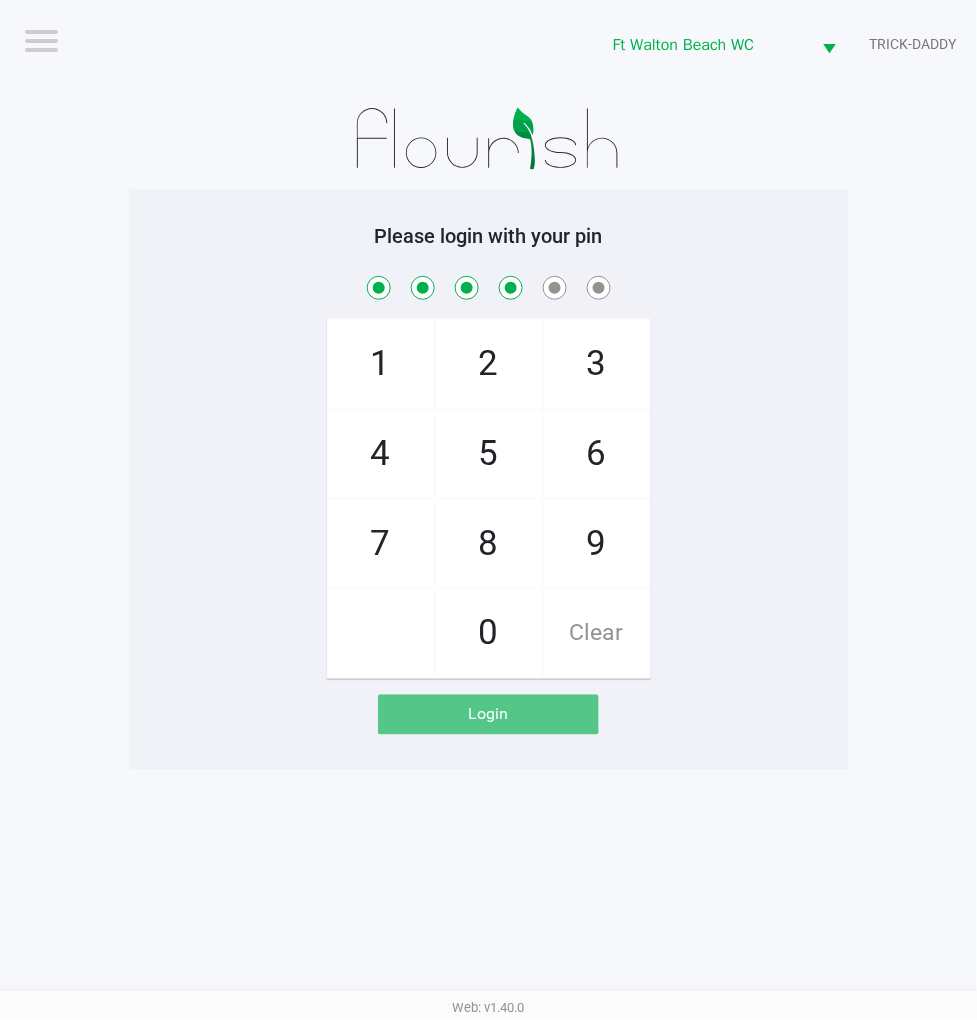 checkbox on "true" 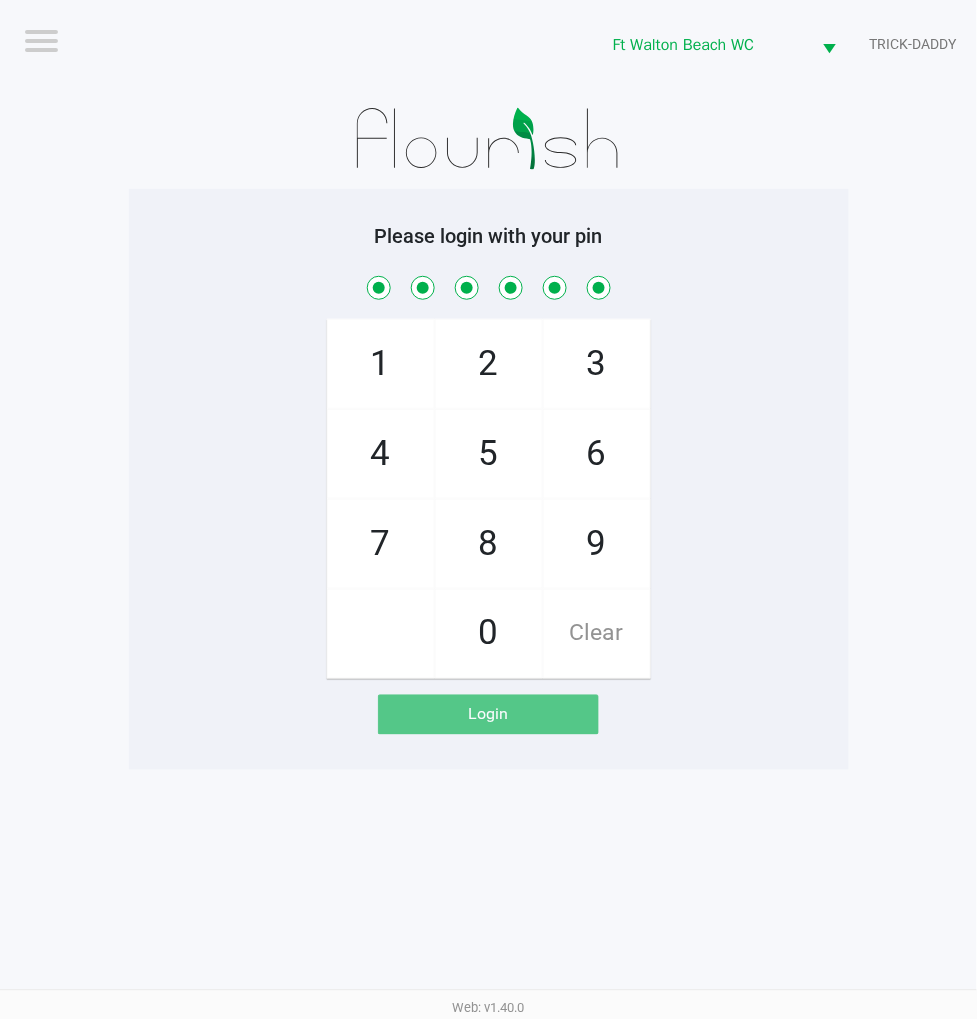 checkbox on "true" 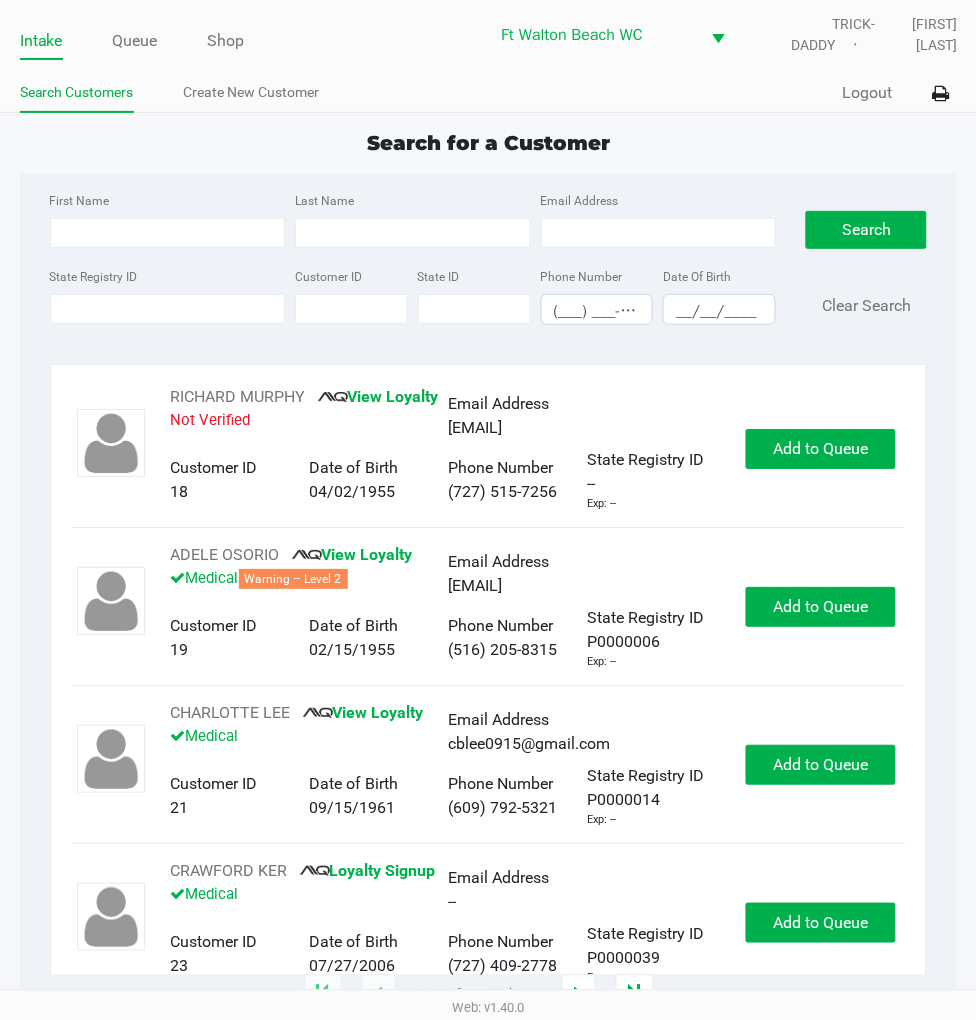 click on "Queue" 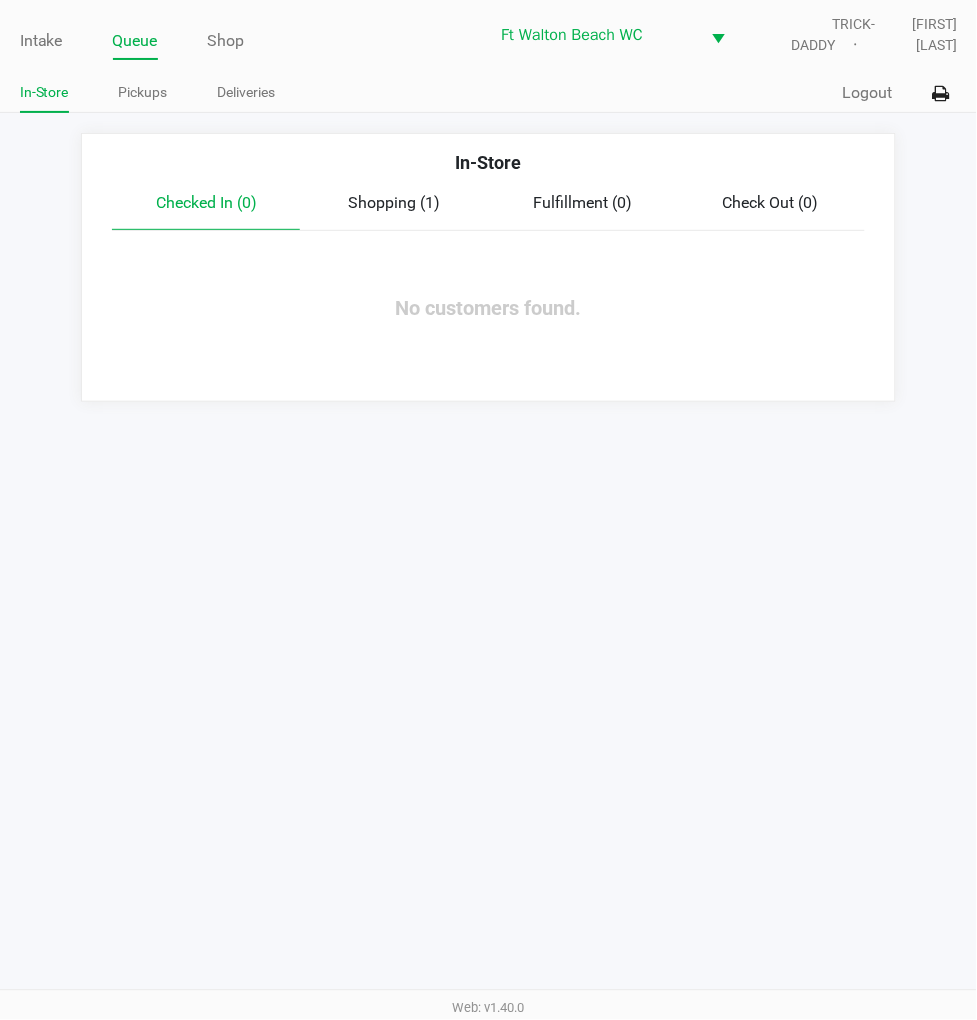 click on "Pickups" 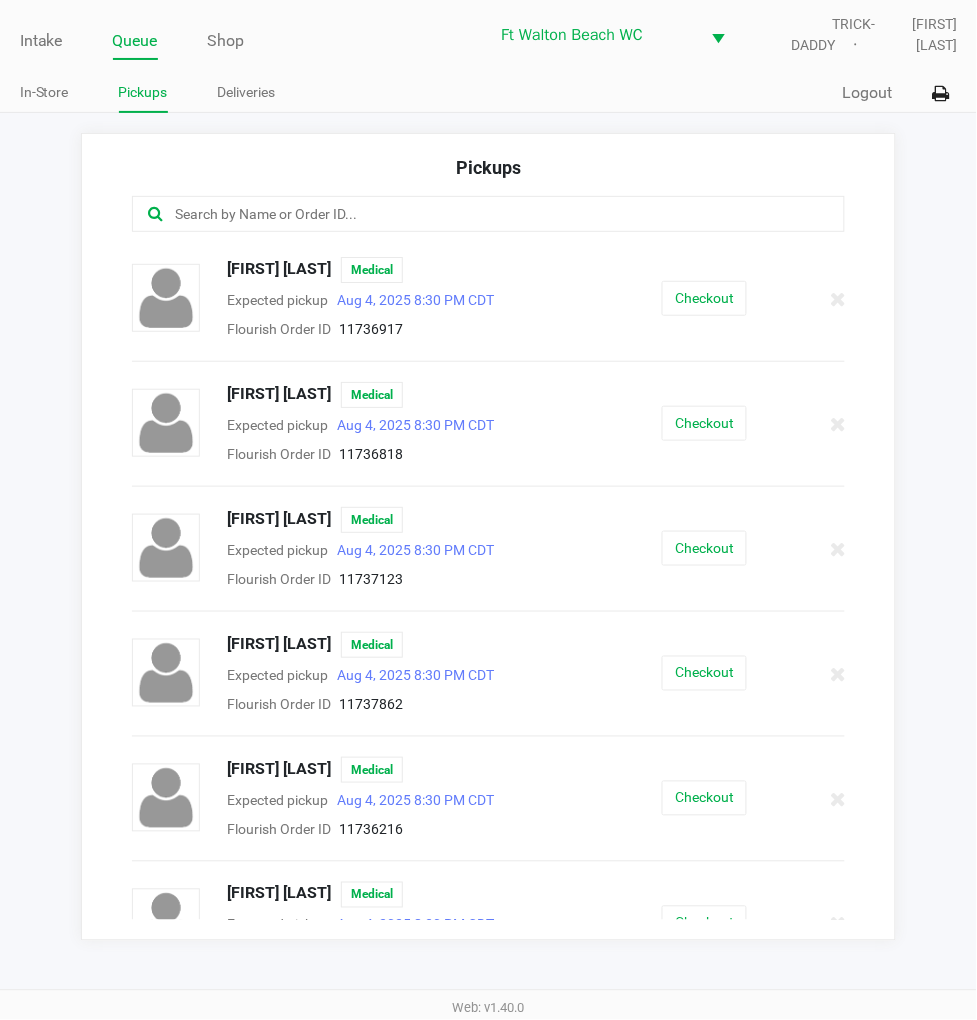 click on "Checkout" 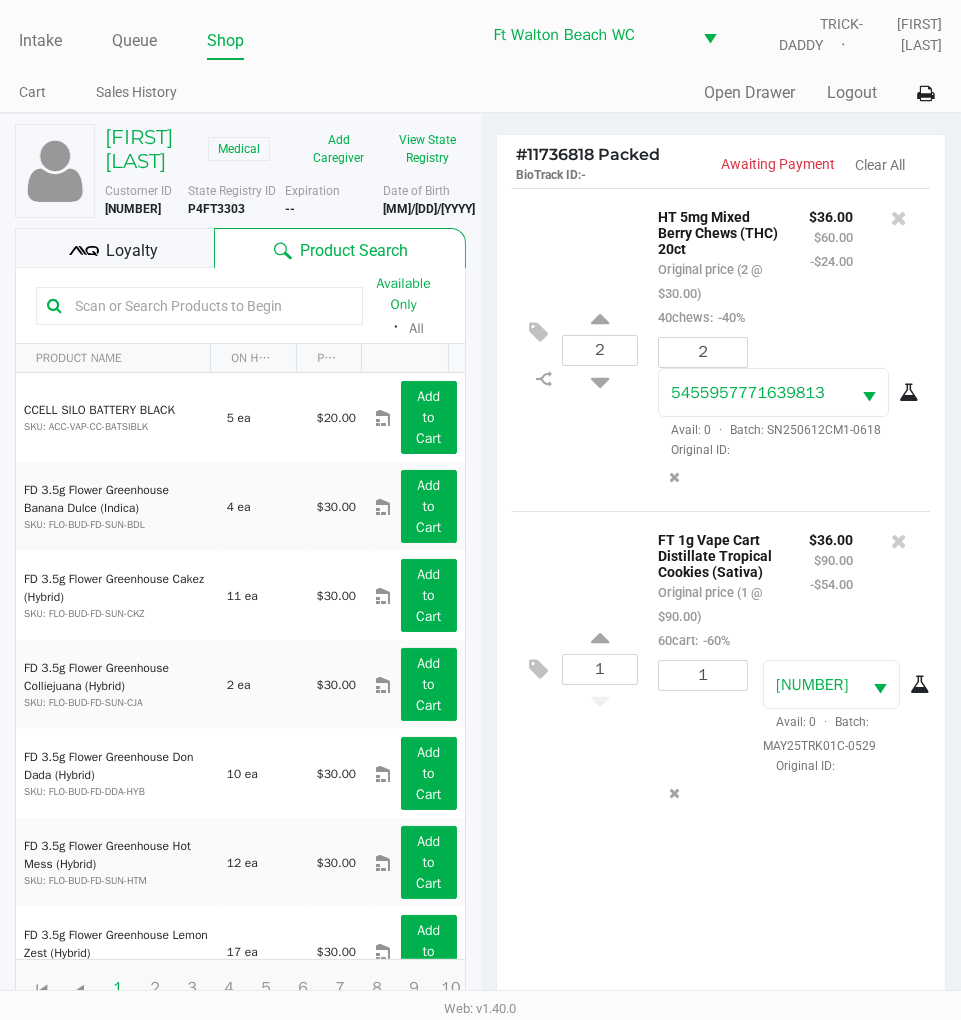 click on "Loyalty" 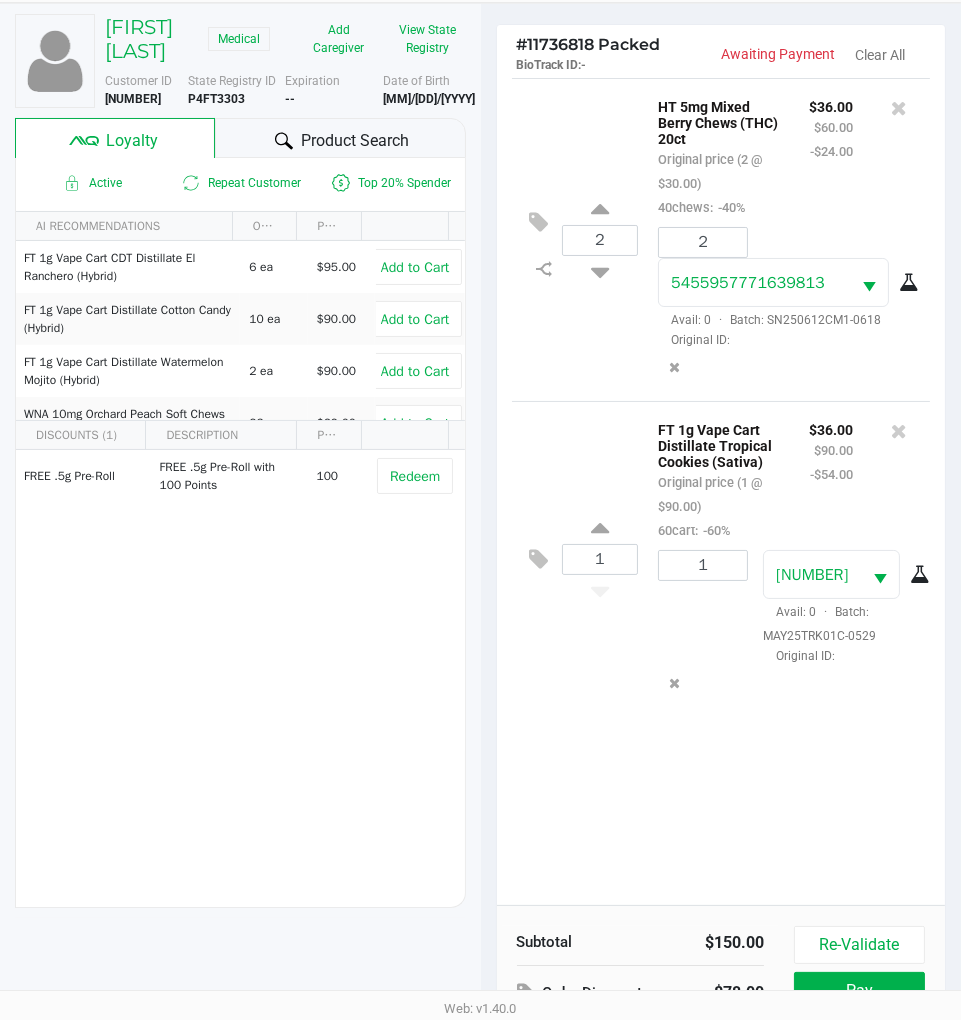 scroll, scrollTop: 263, scrollLeft: 0, axis: vertical 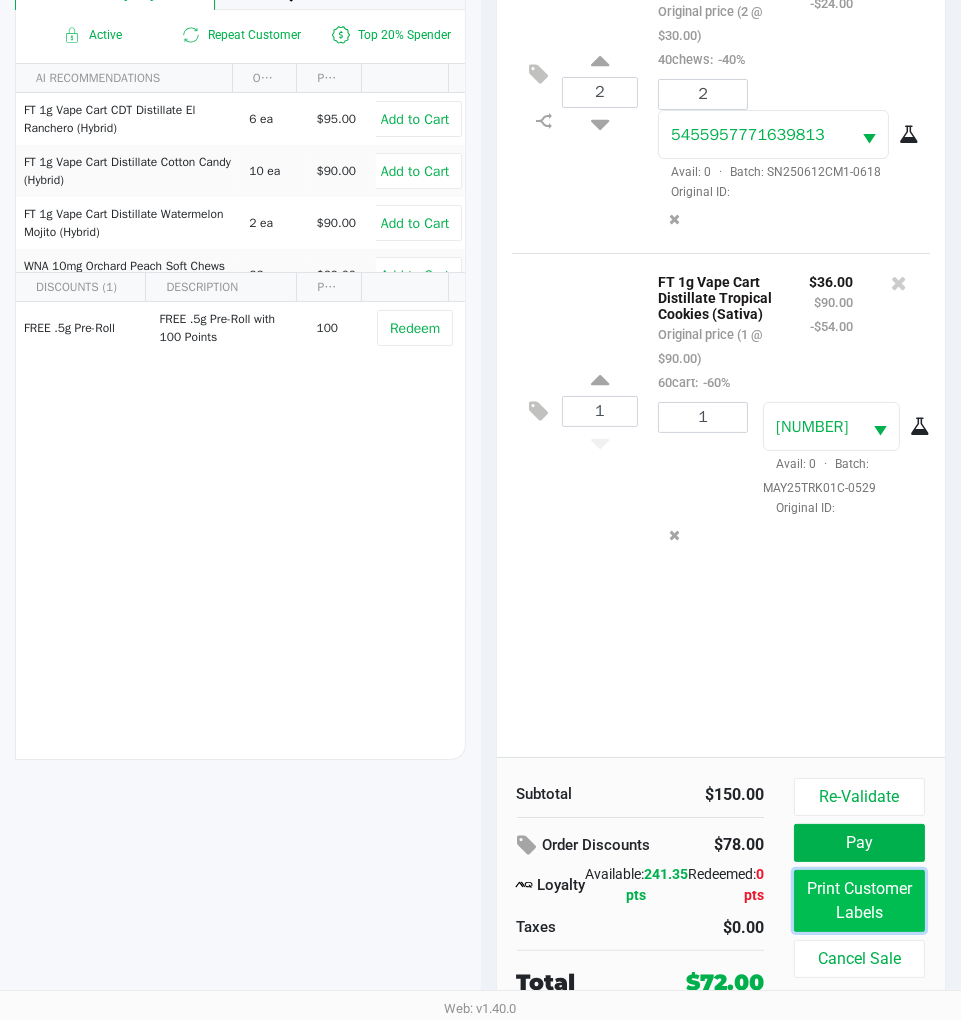 click on "Print Customer Labels" 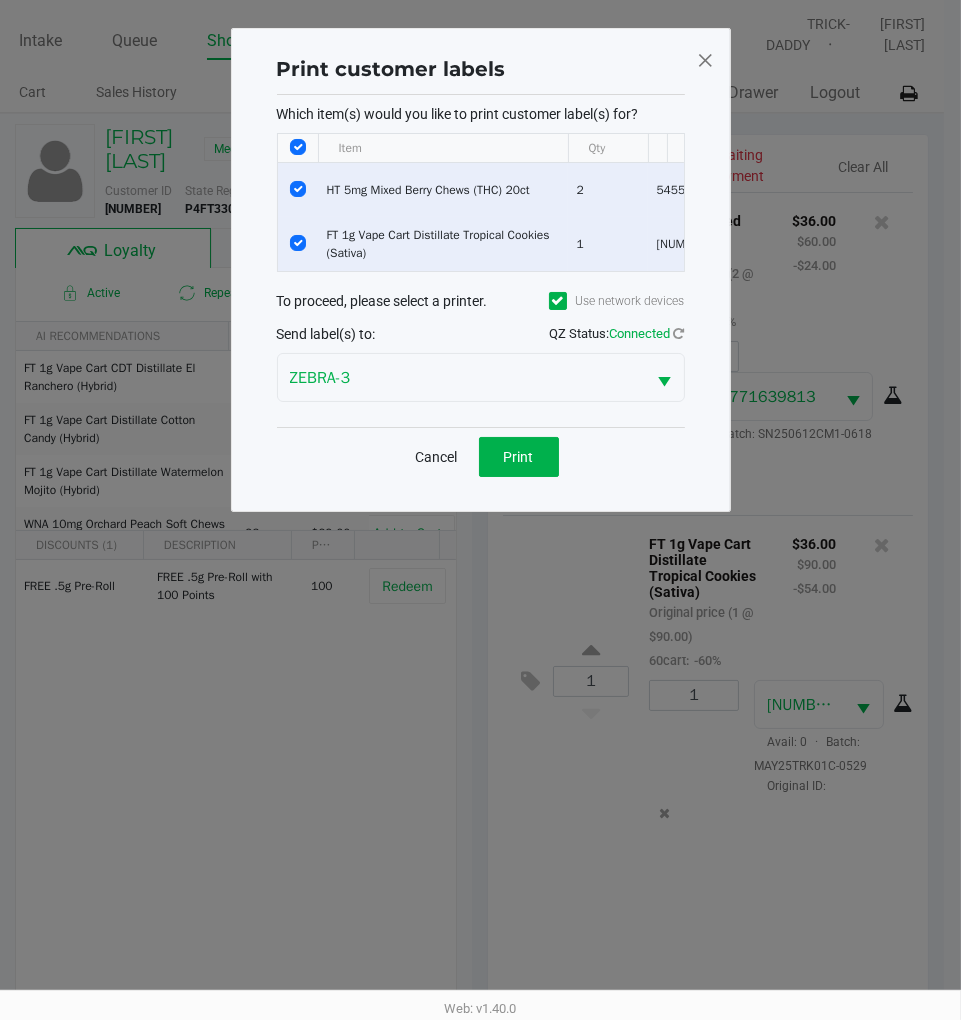 scroll, scrollTop: 0, scrollLeft: 0, axis: both 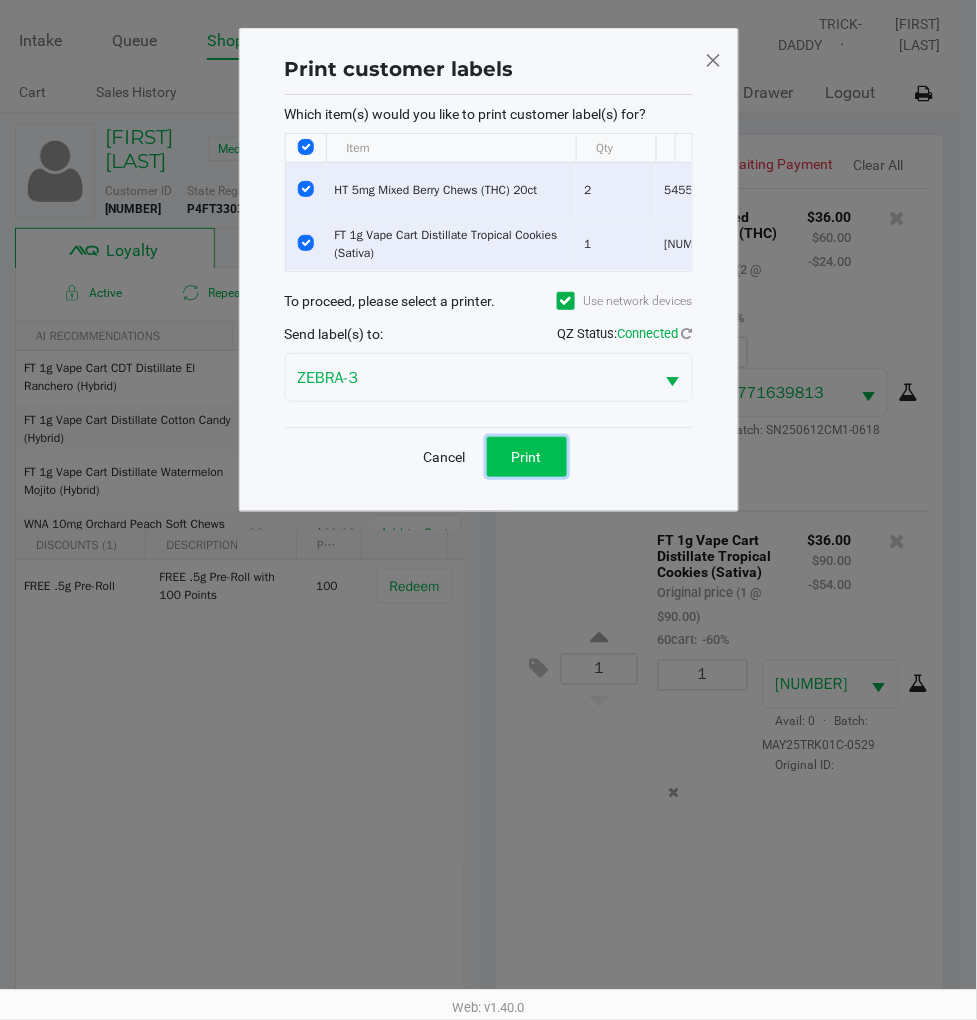 click on "Print" 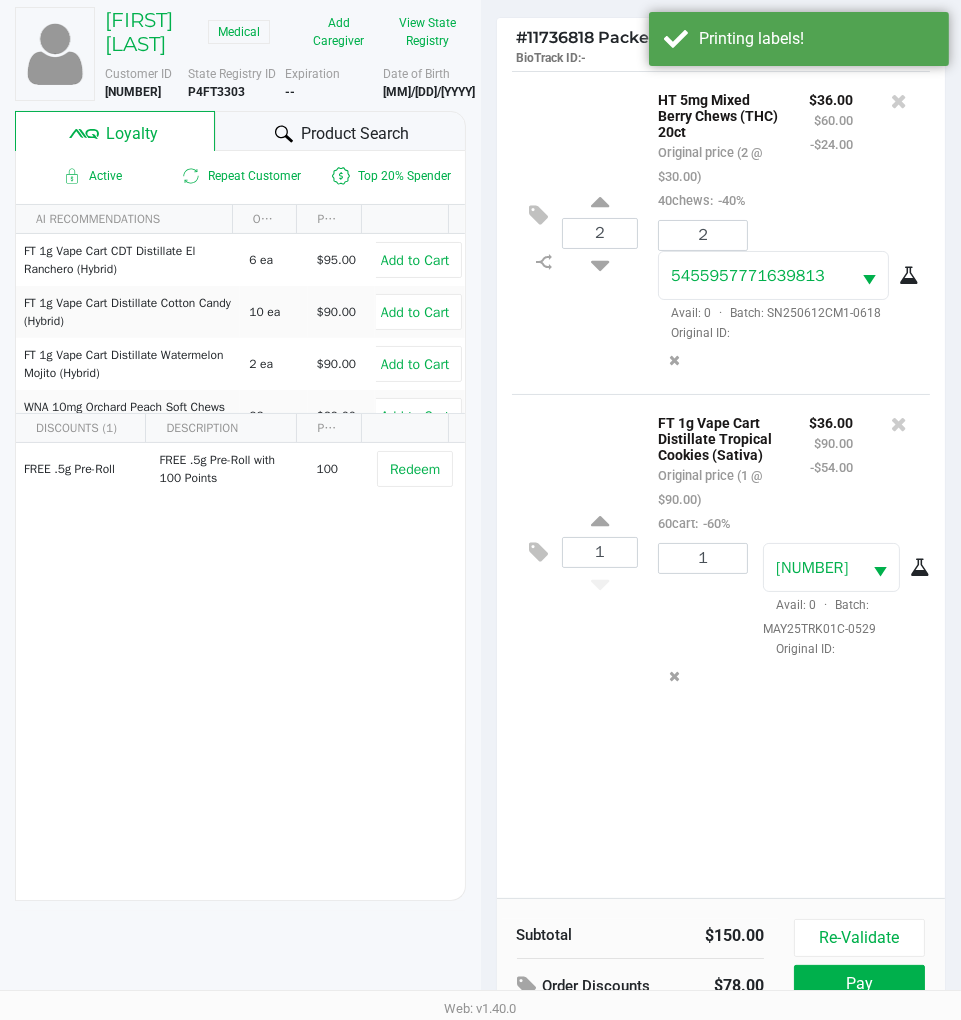 scroll, scrollTop: 263, scrollLeft: 0, axis: vertical 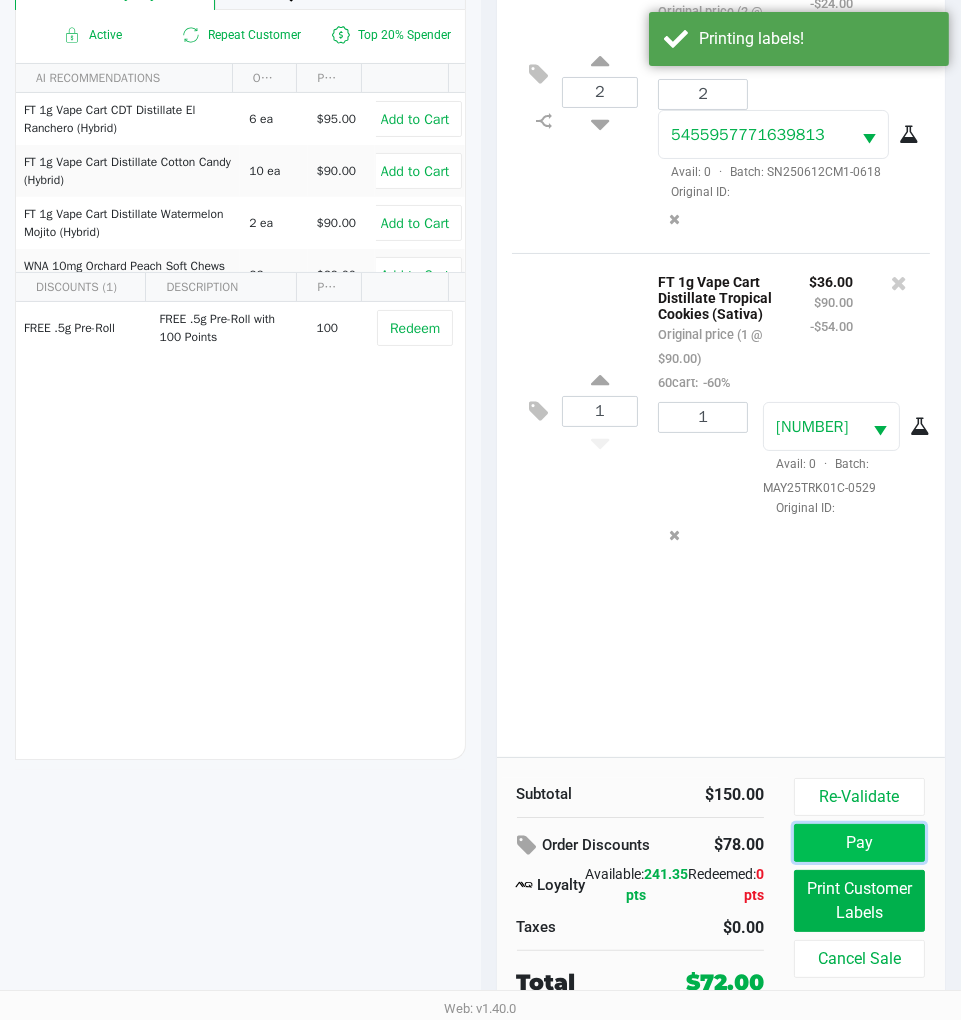 click on "Pay" 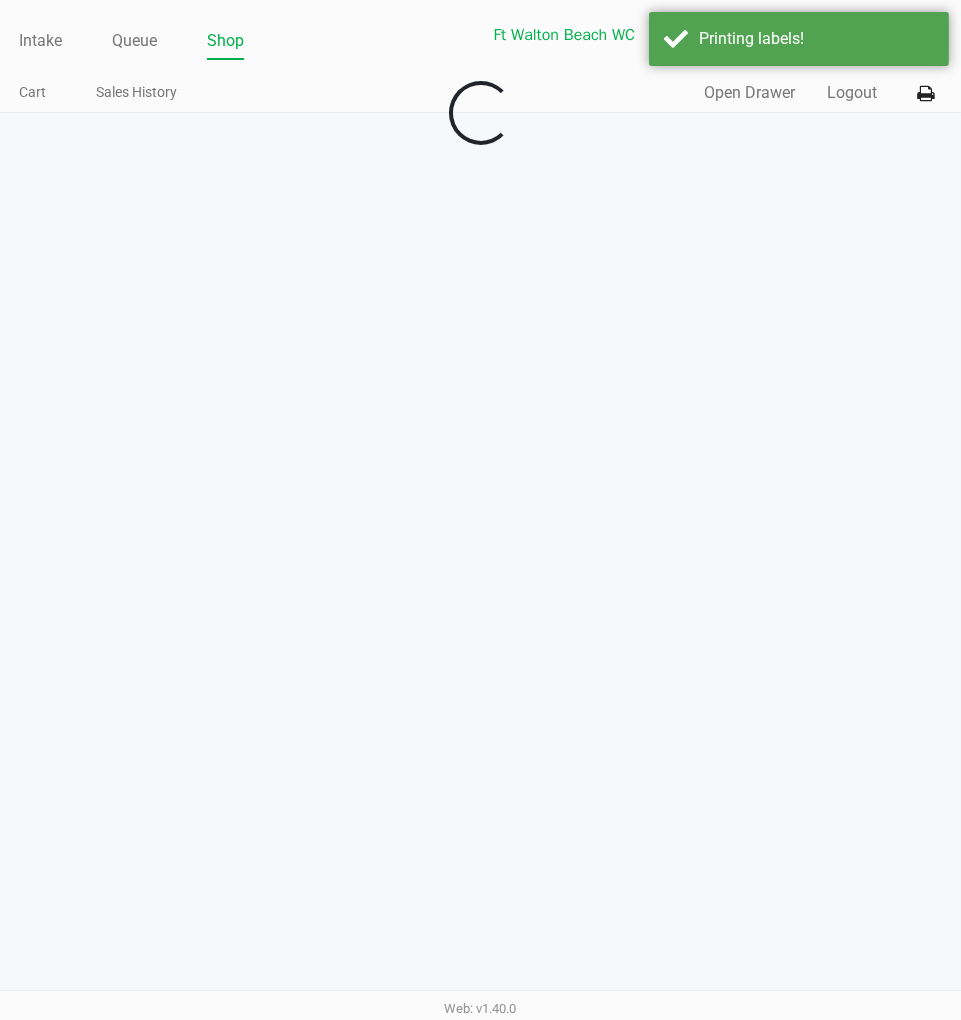 scroll, scrollTop: 0, scrollLeft: 0, axis: both 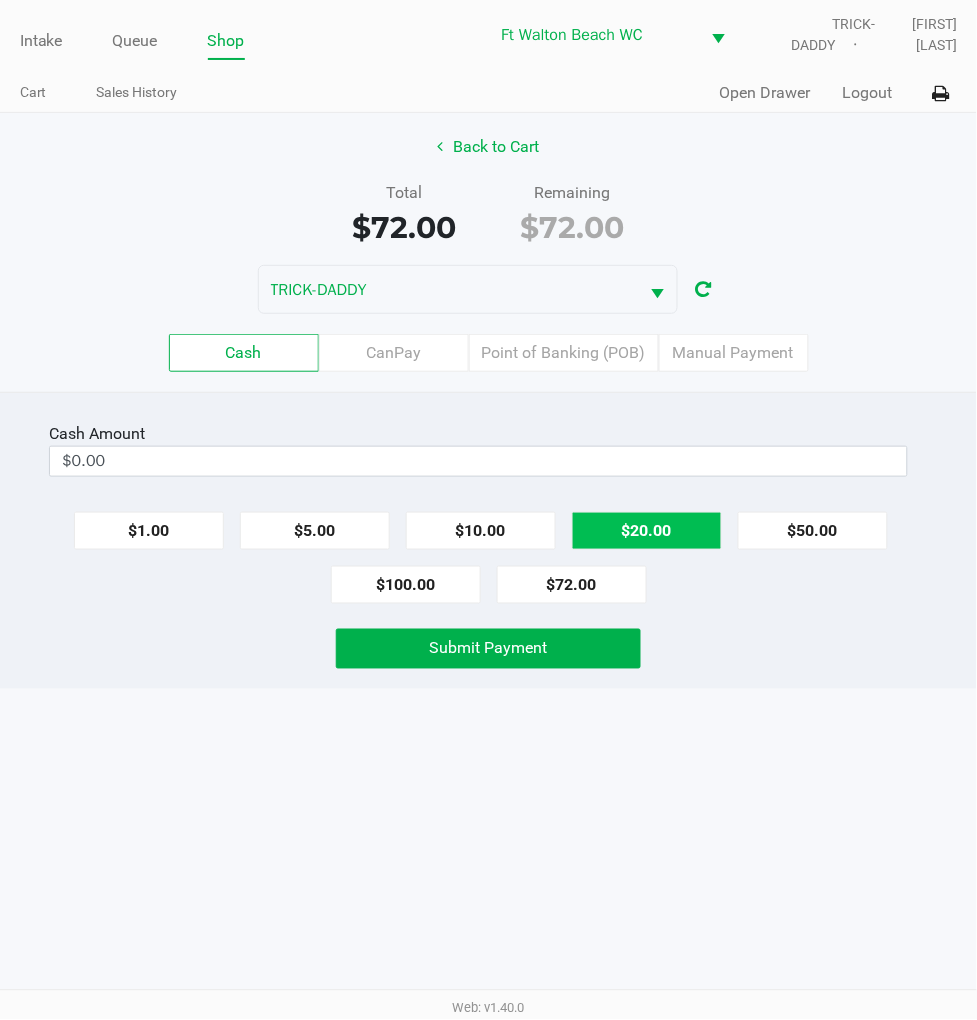 click on "$20.00" 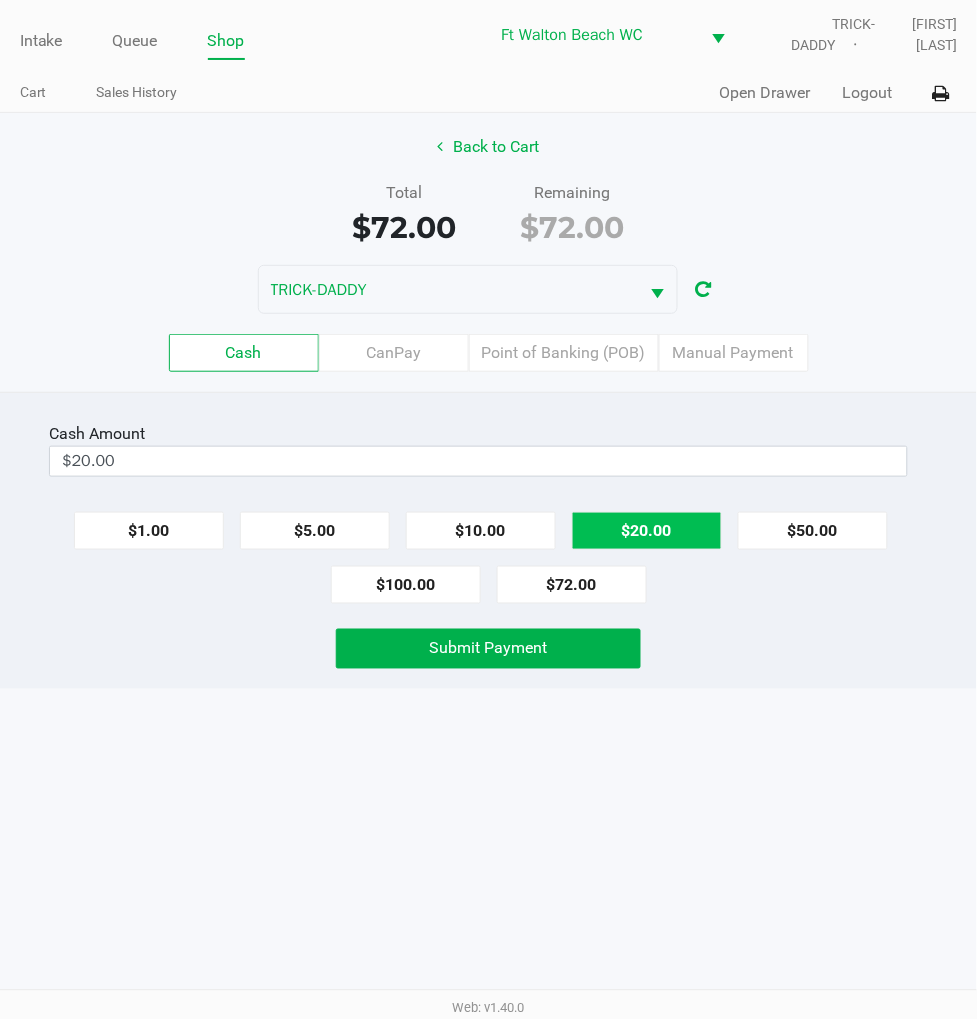 click on "$20.00" 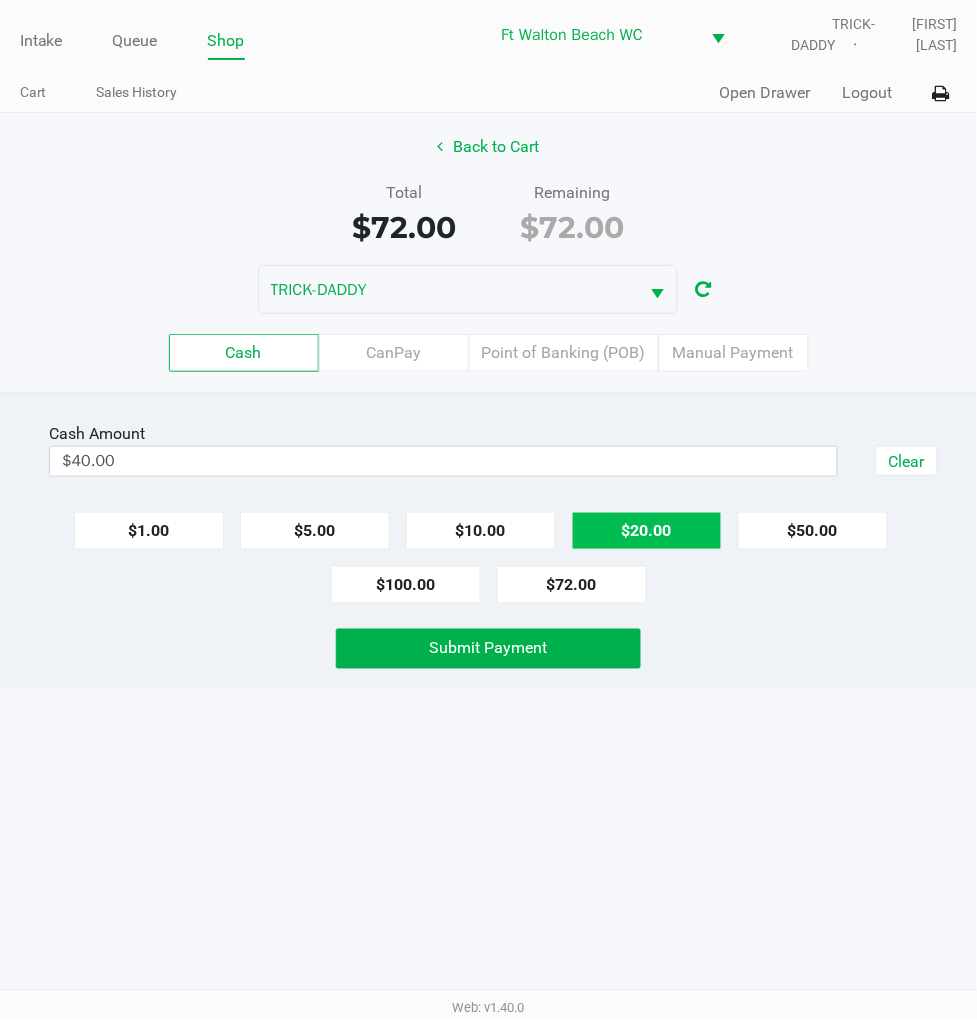 click on "$20.00" 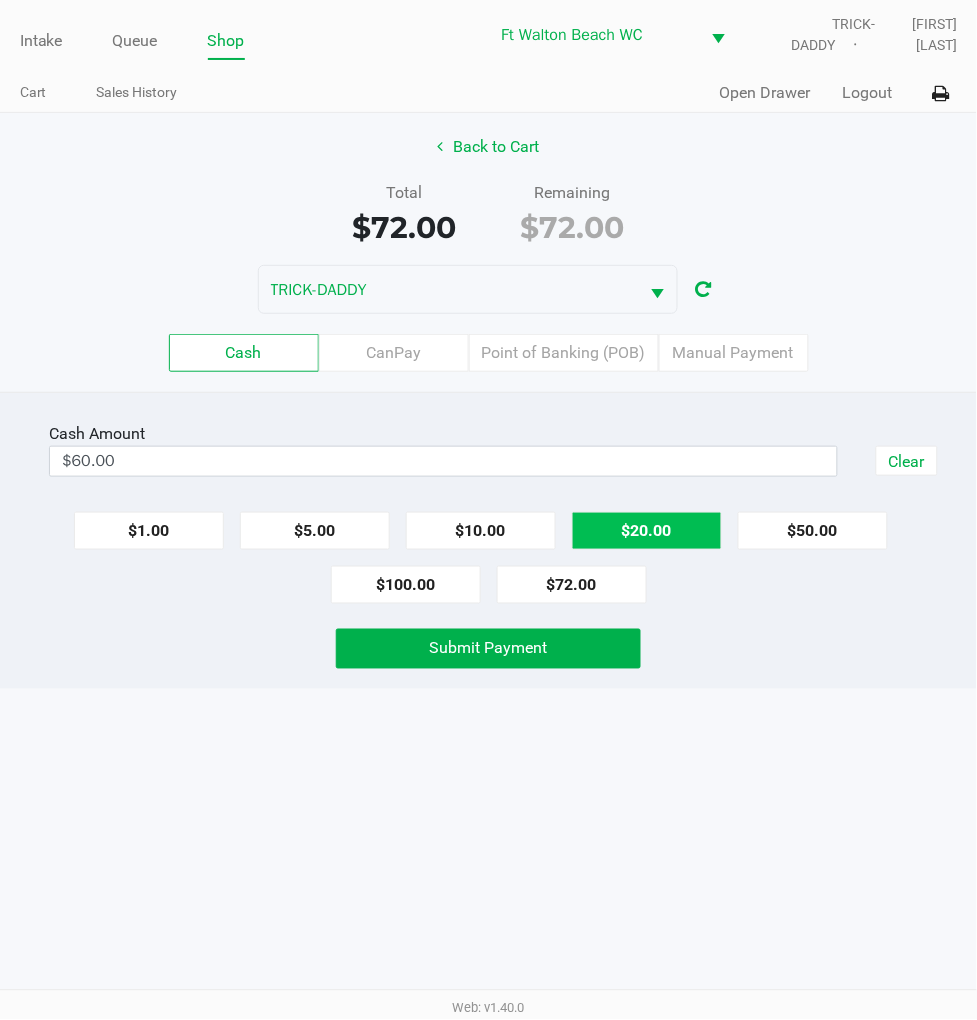 click on "$20.00" 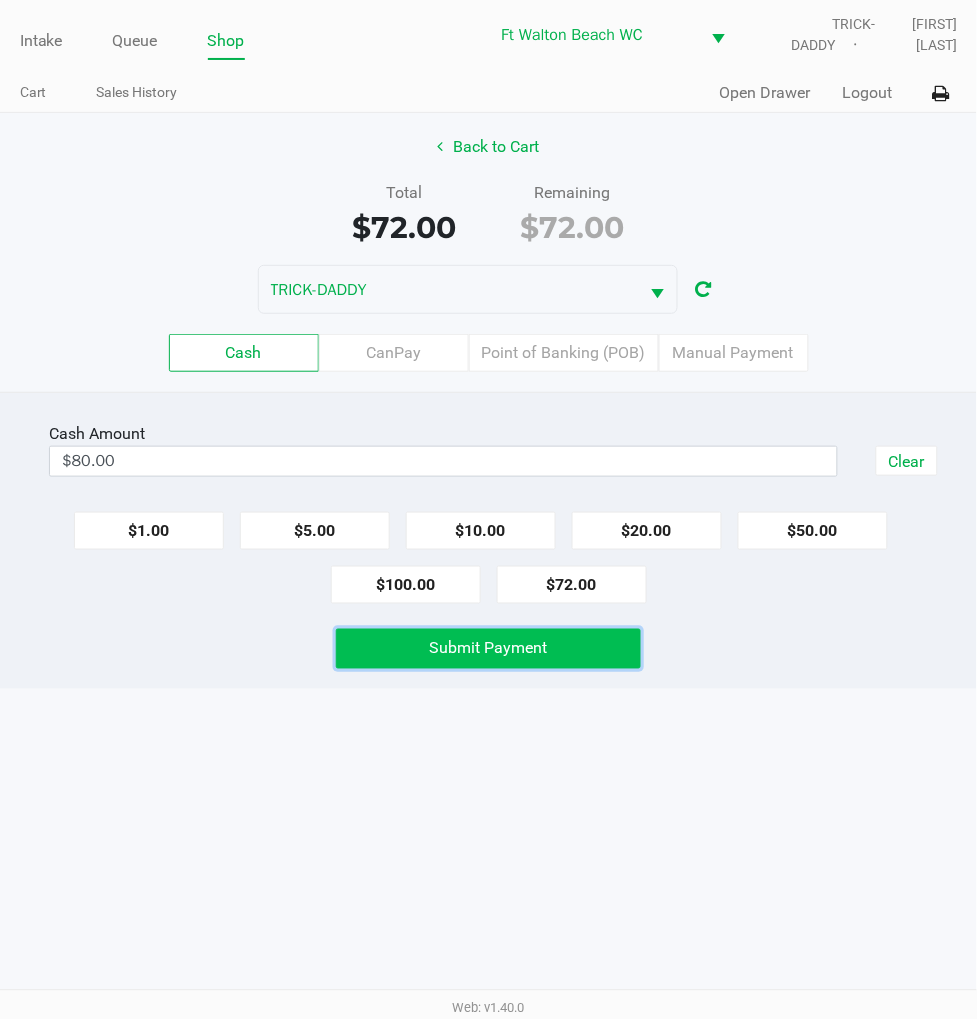 click on "Submit Payment" 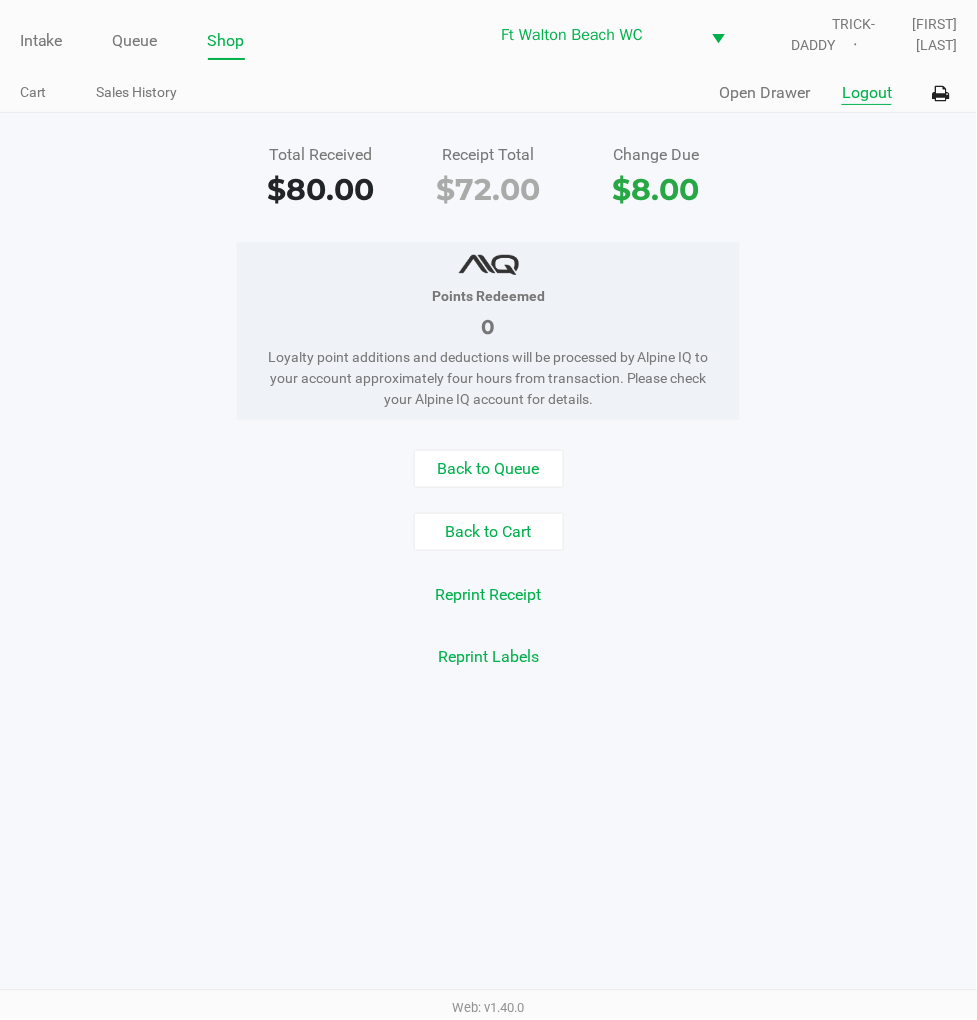 click on "Logout" 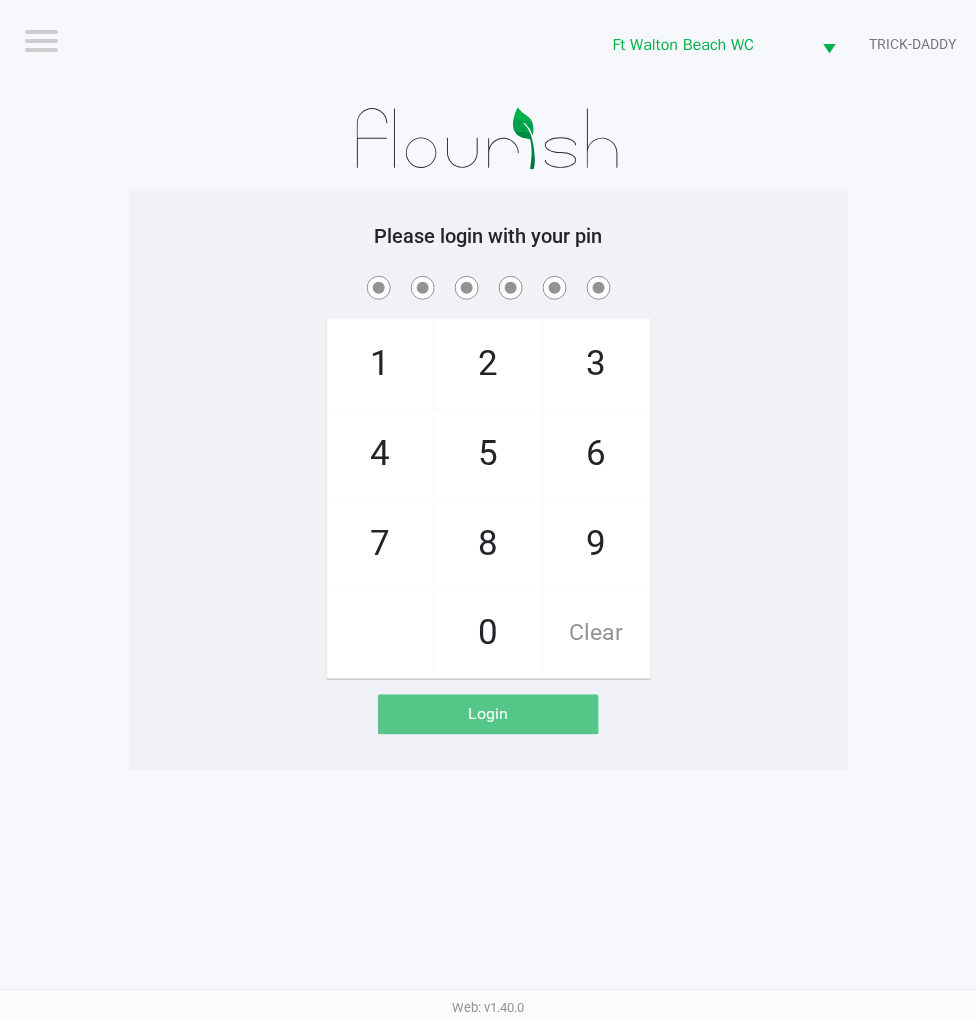 click on "1   4   7       2   5   8   0   3   6   9   Clear" 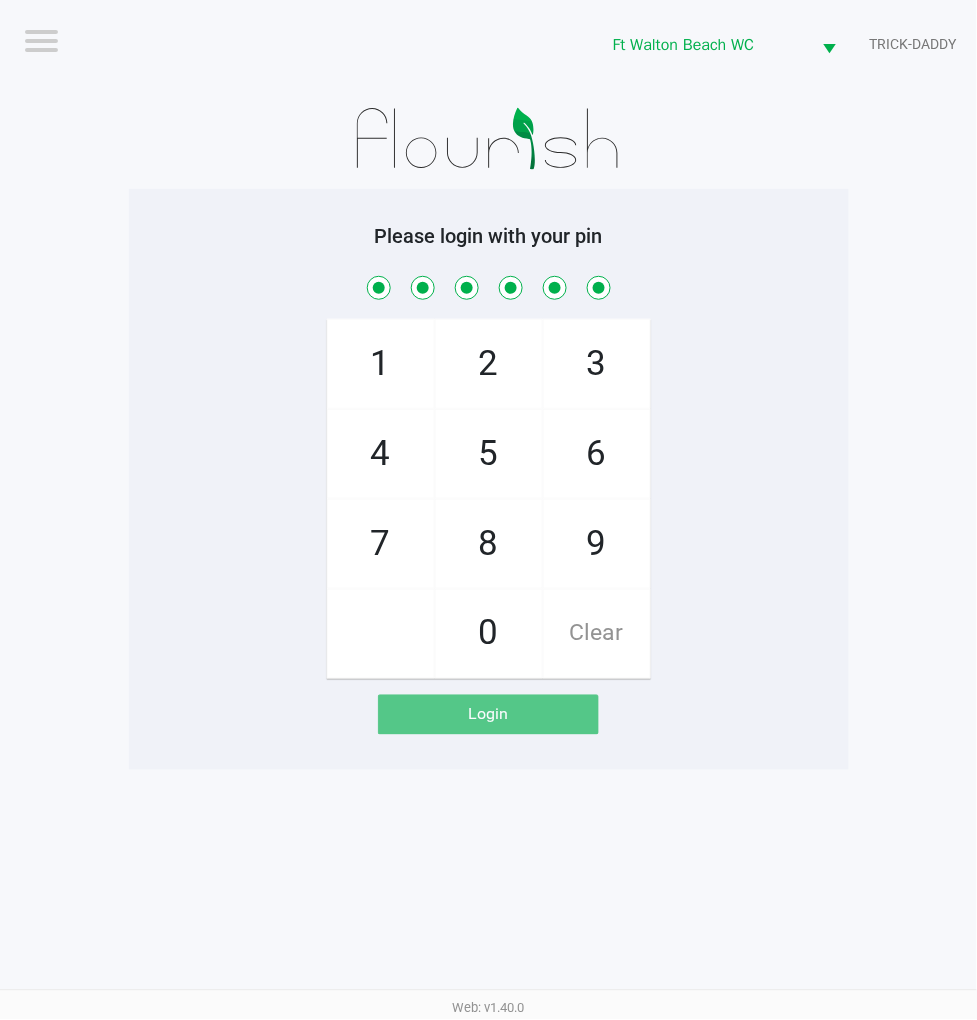 checkbox on "true" 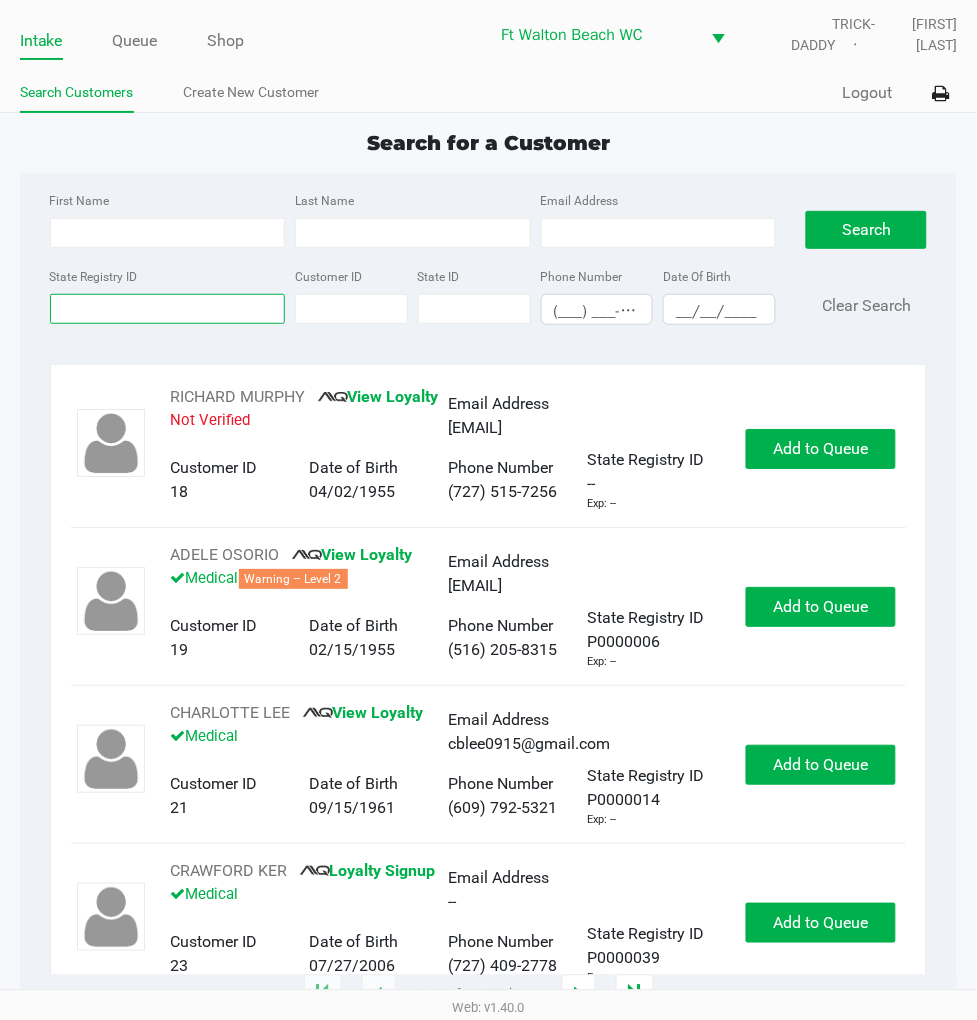 click on "State Registry ID" at bounding box center [168, 309] 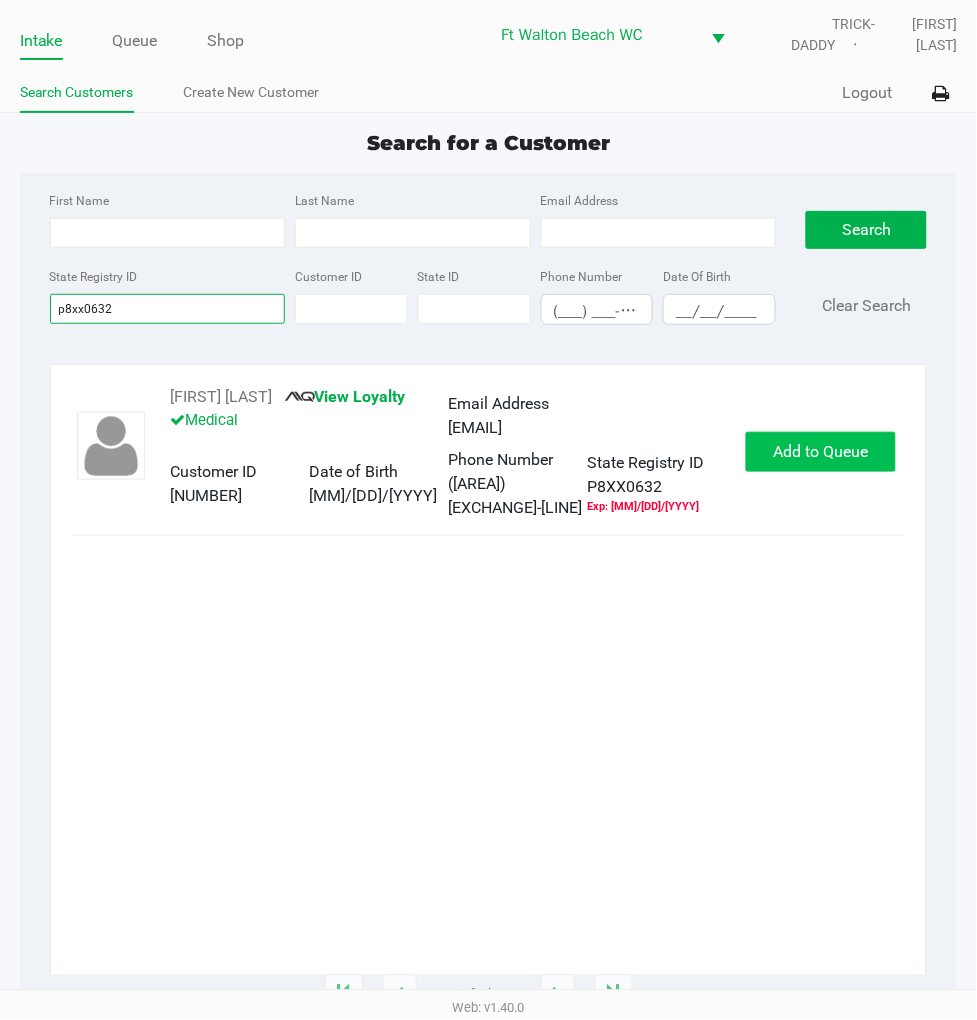 type on "p8xx0632" 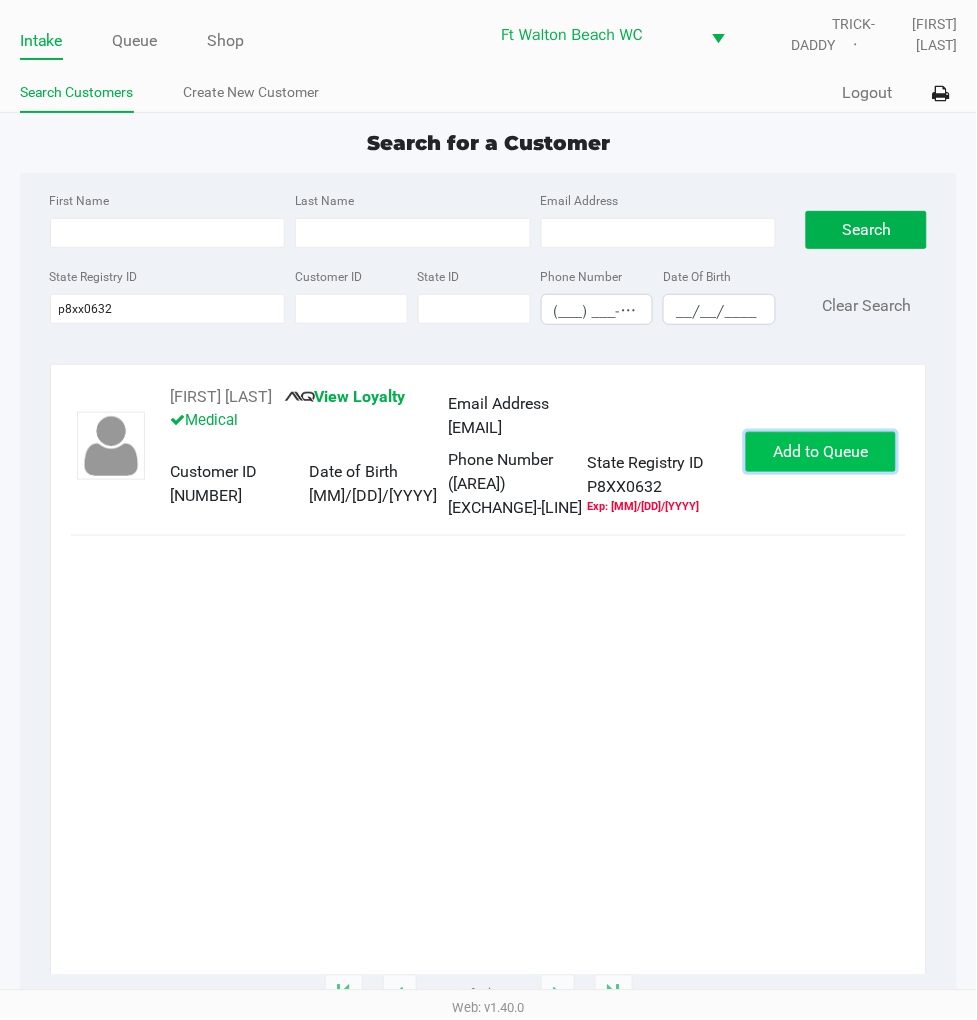 click on "Add to Queue" 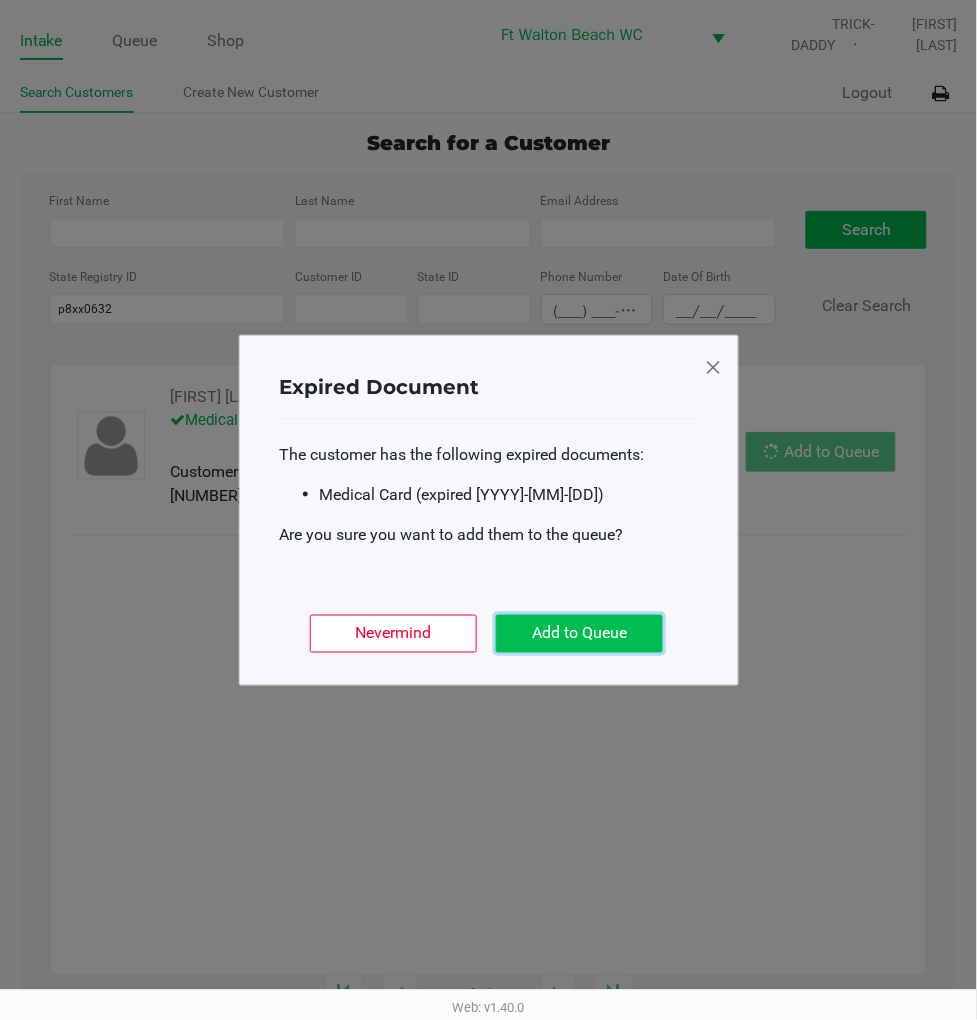 click on "Add to Queue" 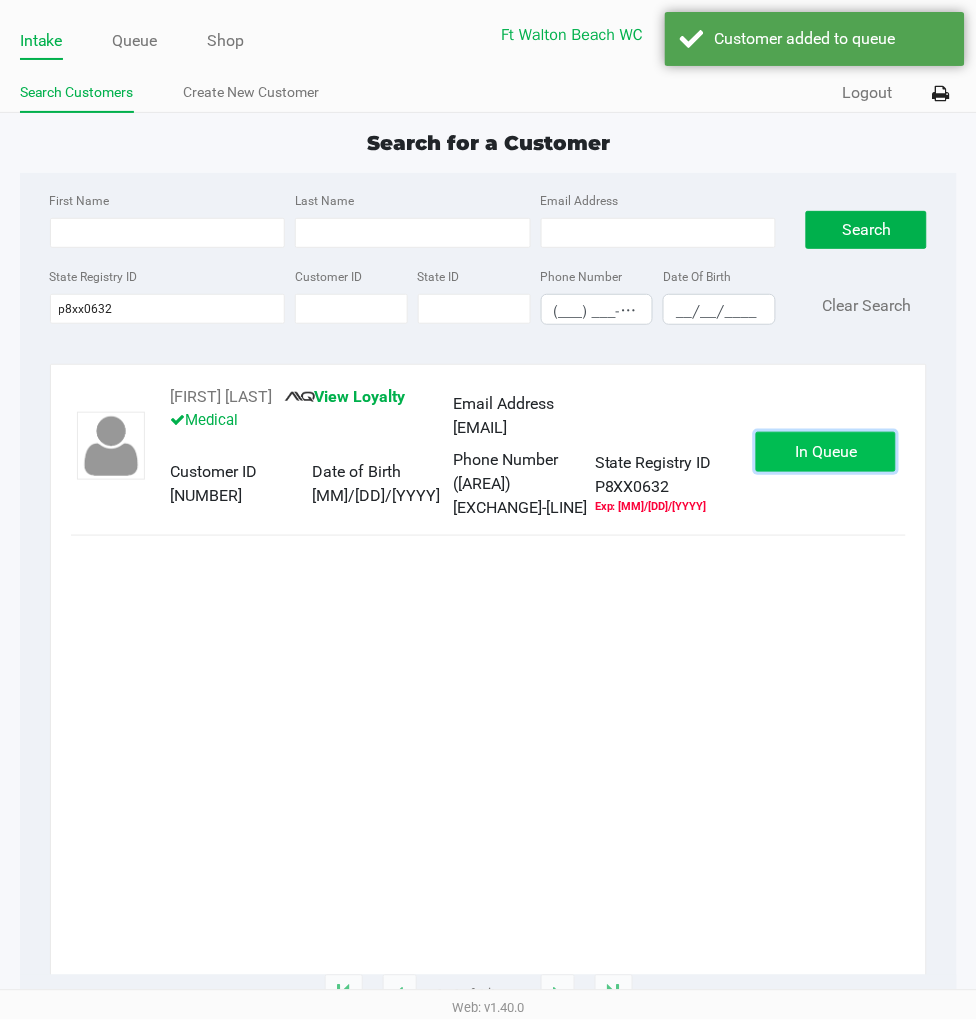 click on "In Queue" 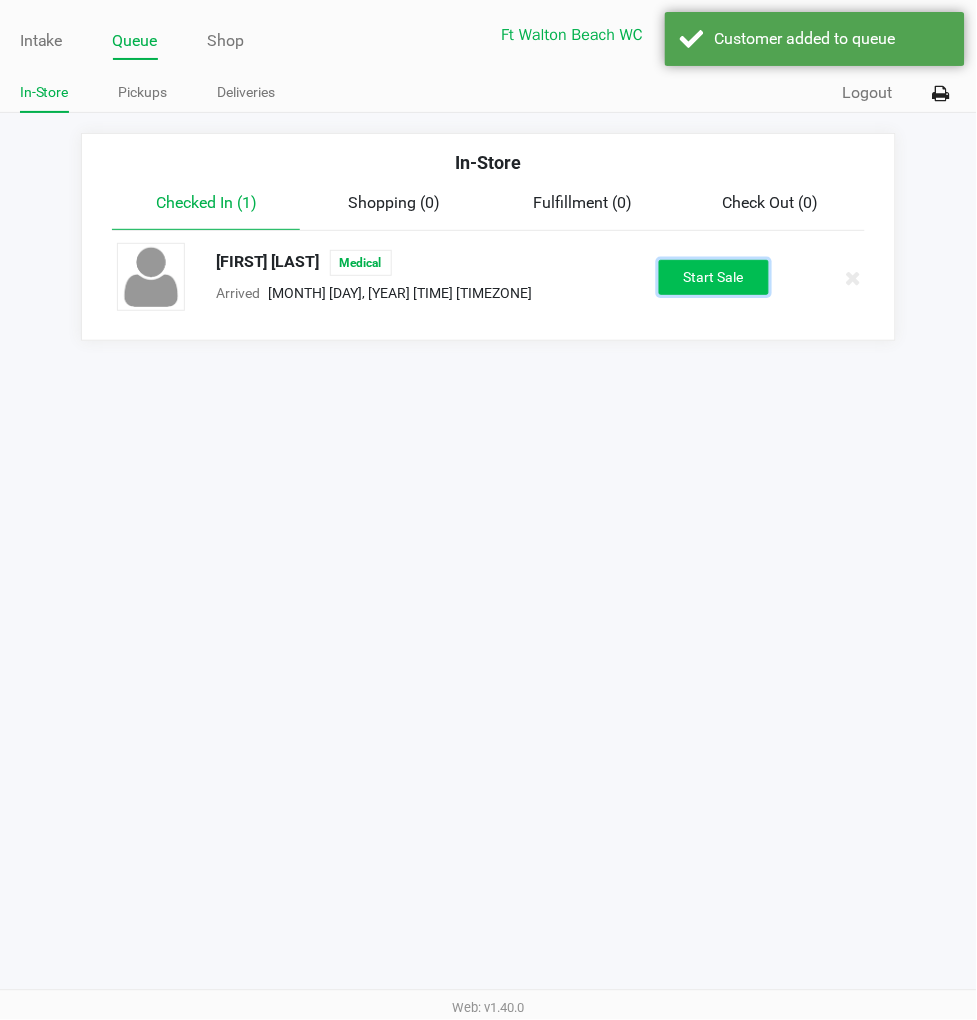 click on "Start Sale" 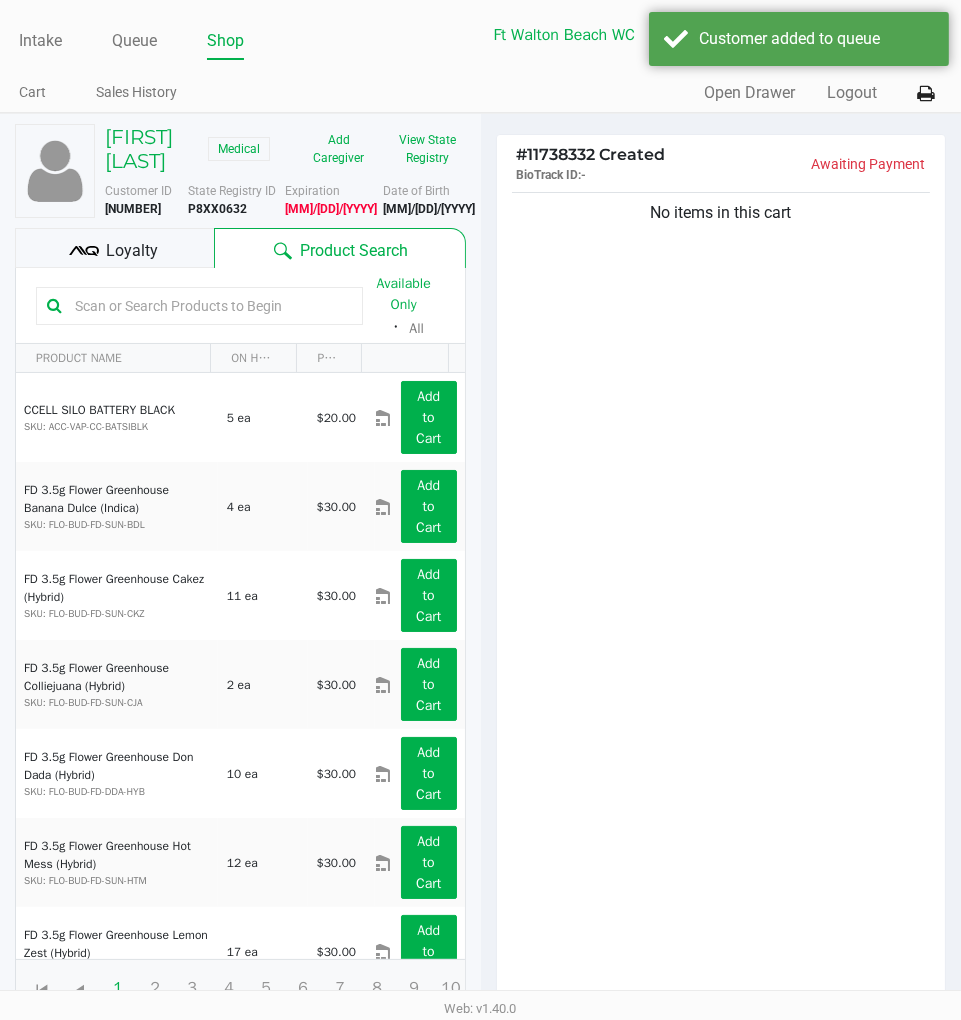 click on "Loyalty" 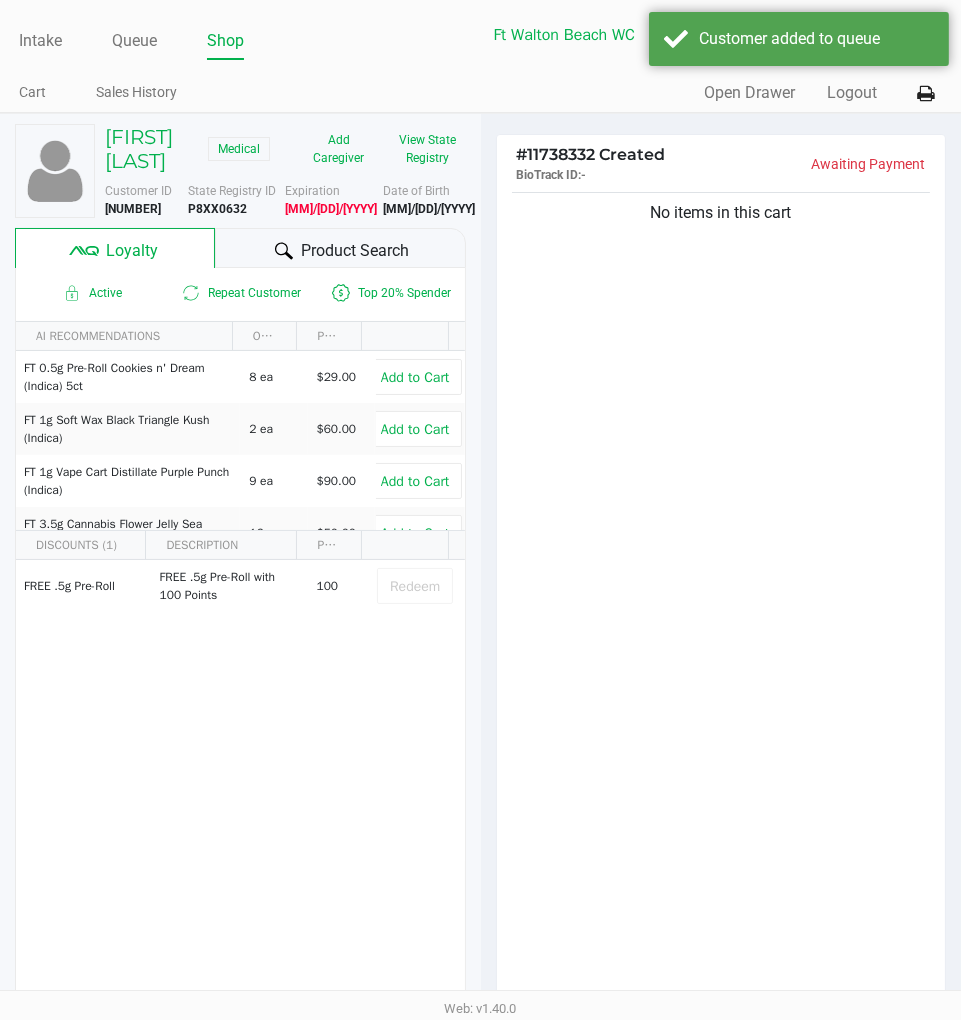 click on "Product Search" 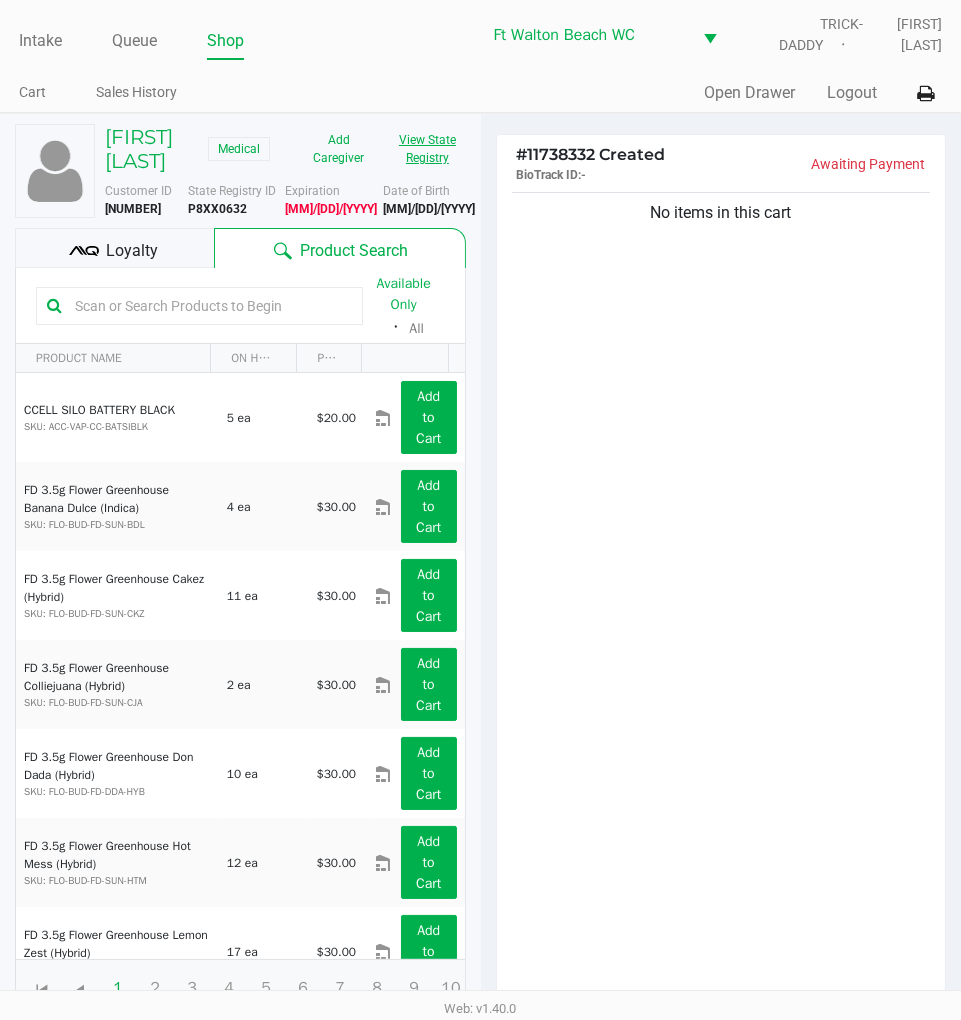 click on "View State Registry" 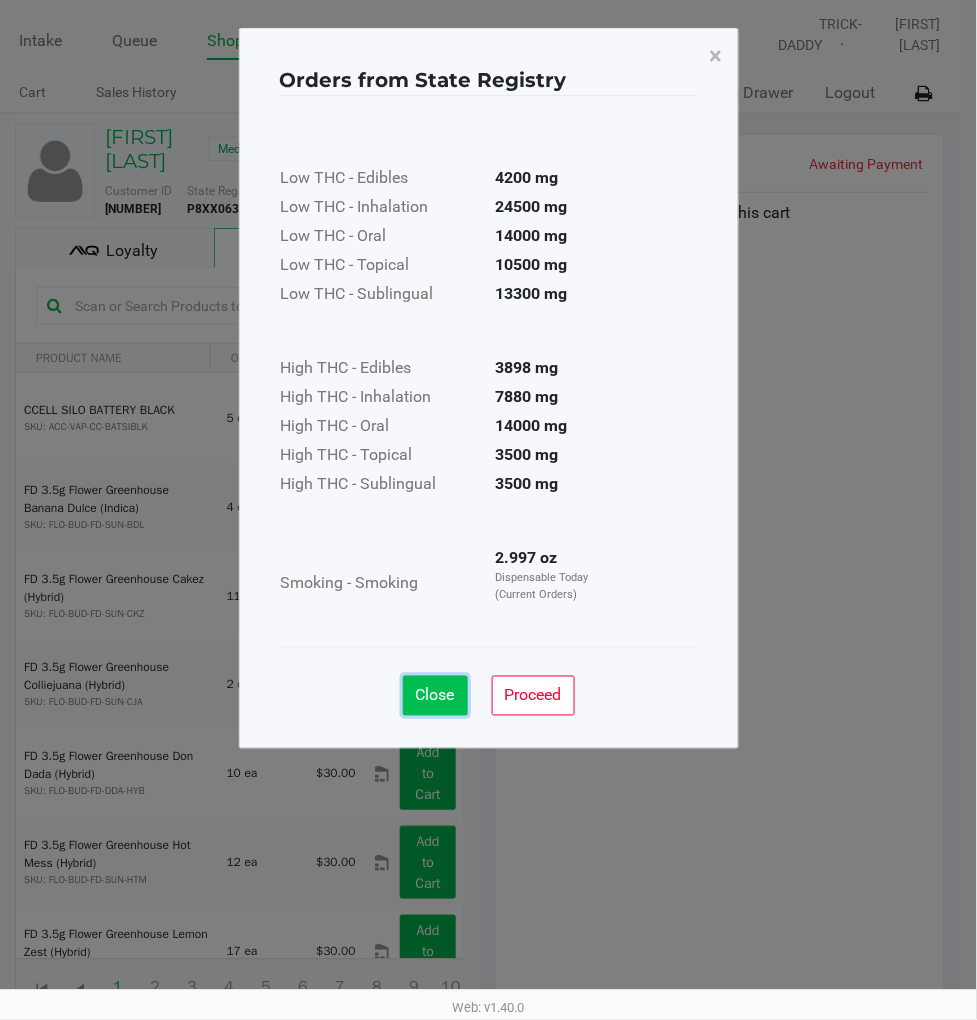 click on "Close" 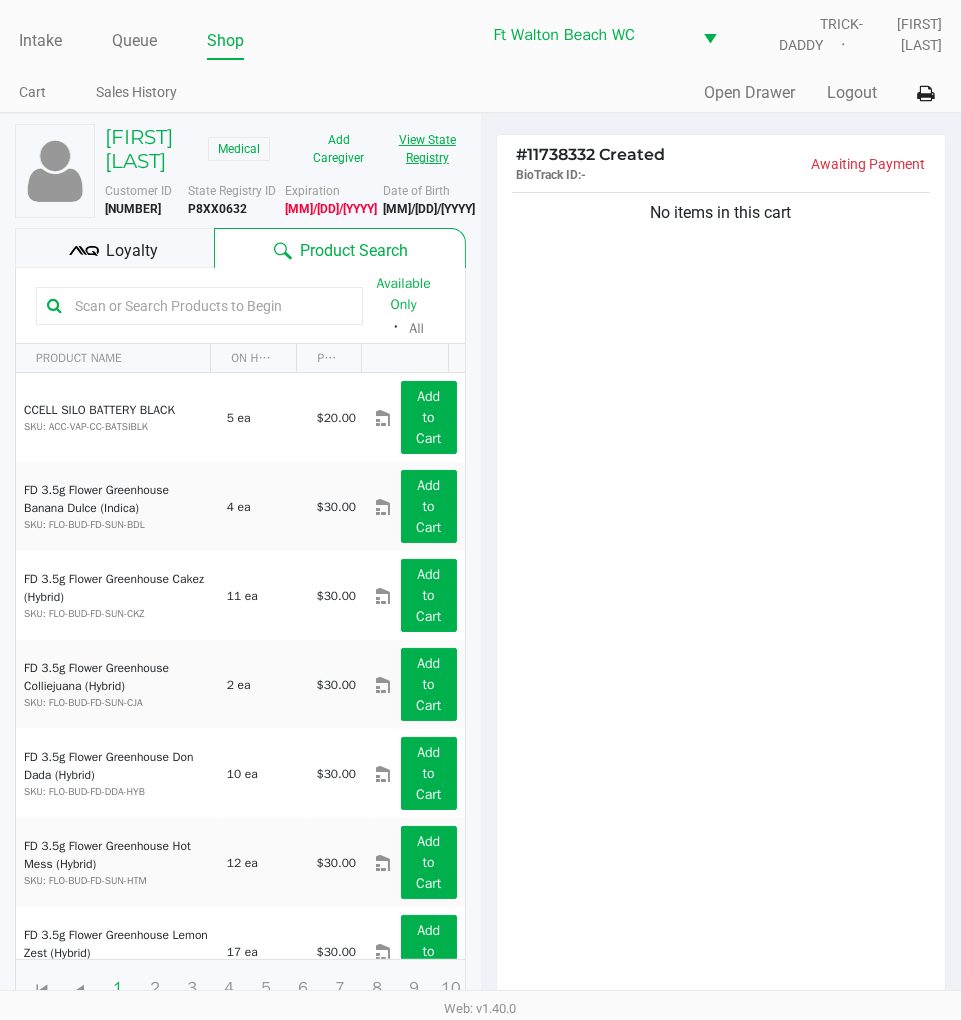 click on "View State Registry" 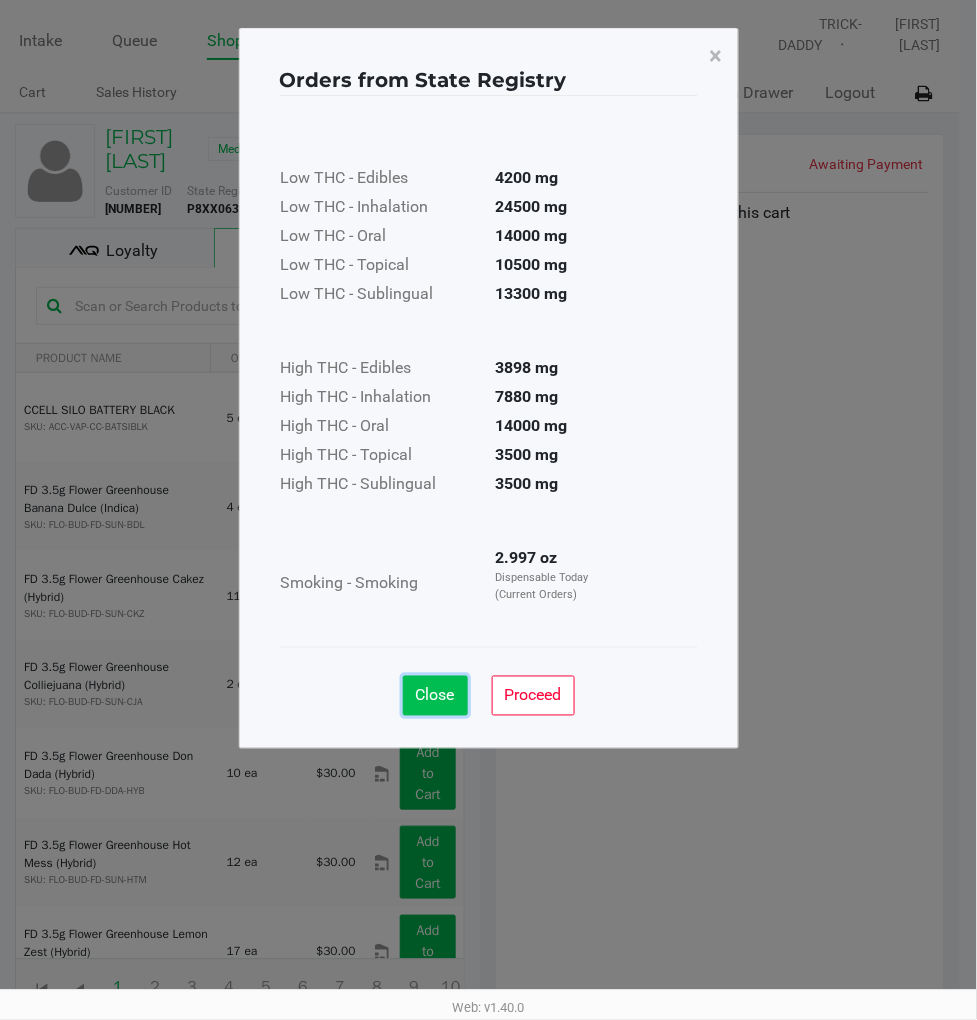 click on "Close" 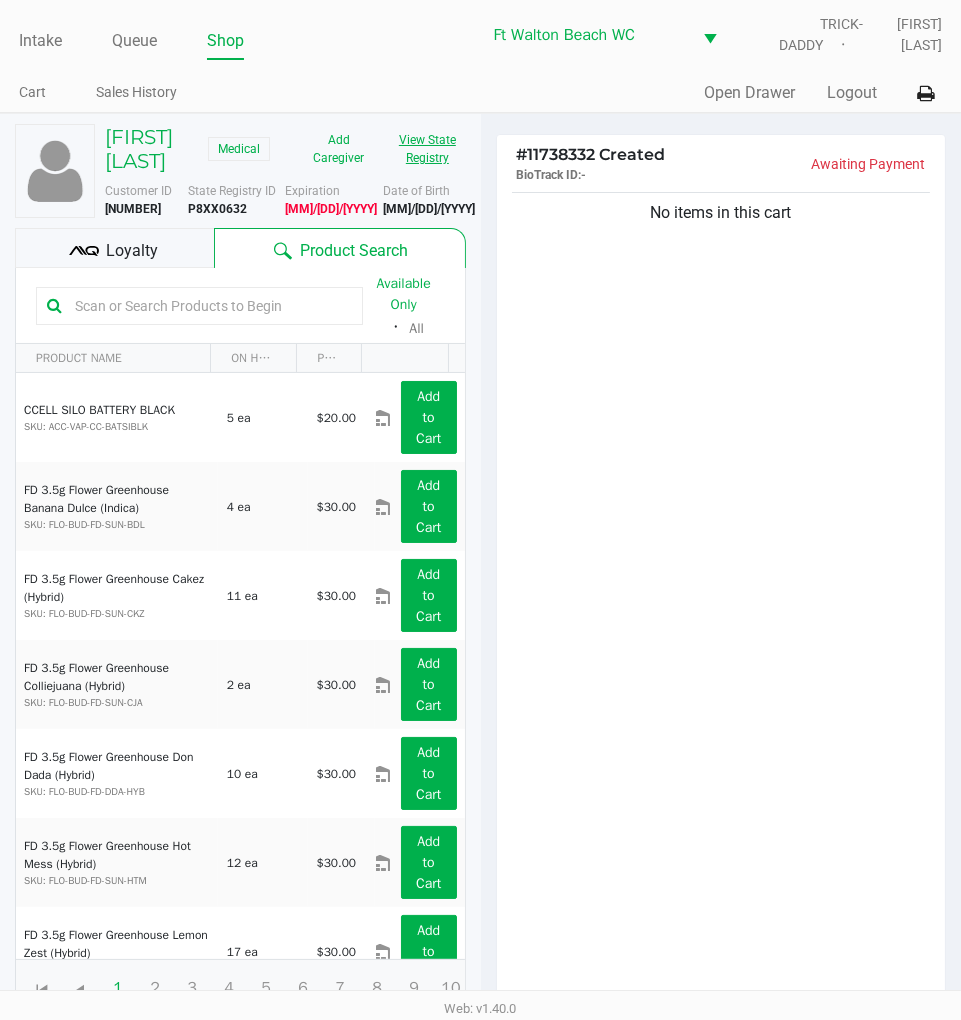 type 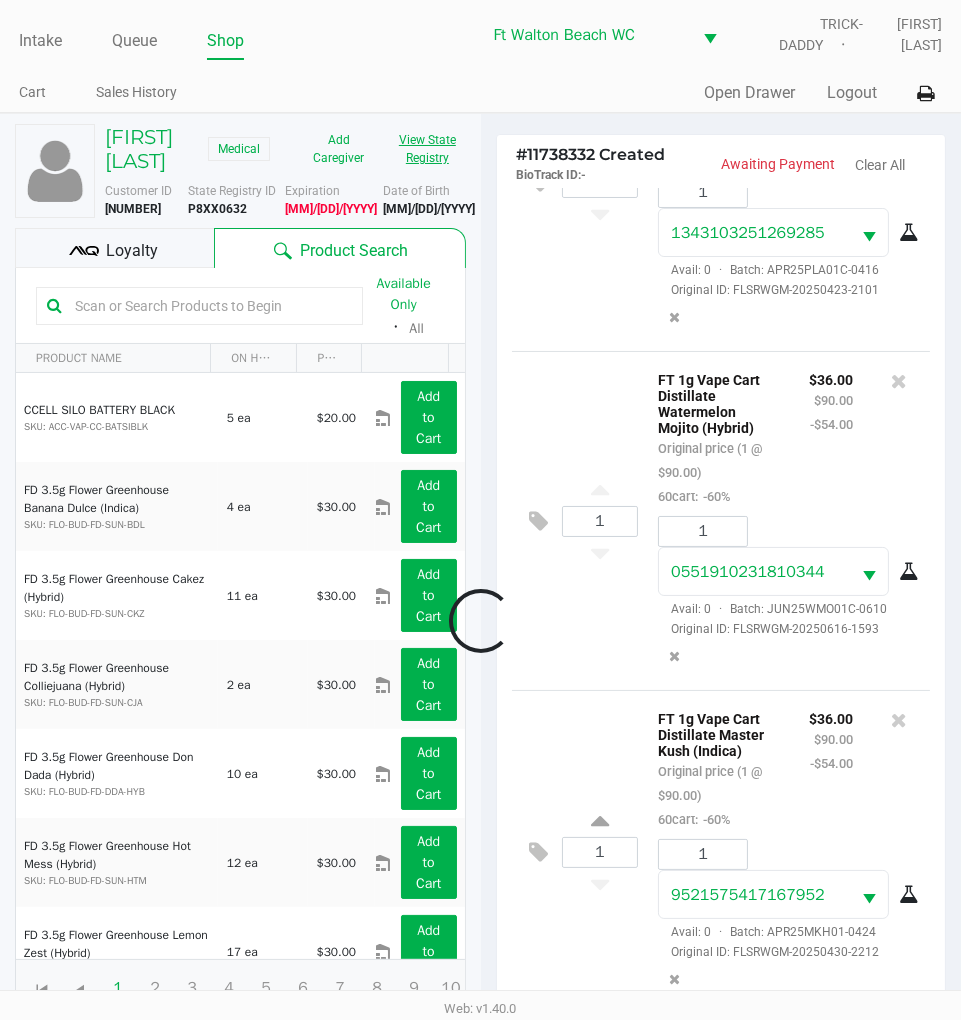 scroll, scrollTop: 517, scrollLeft: 0, axis: vertical 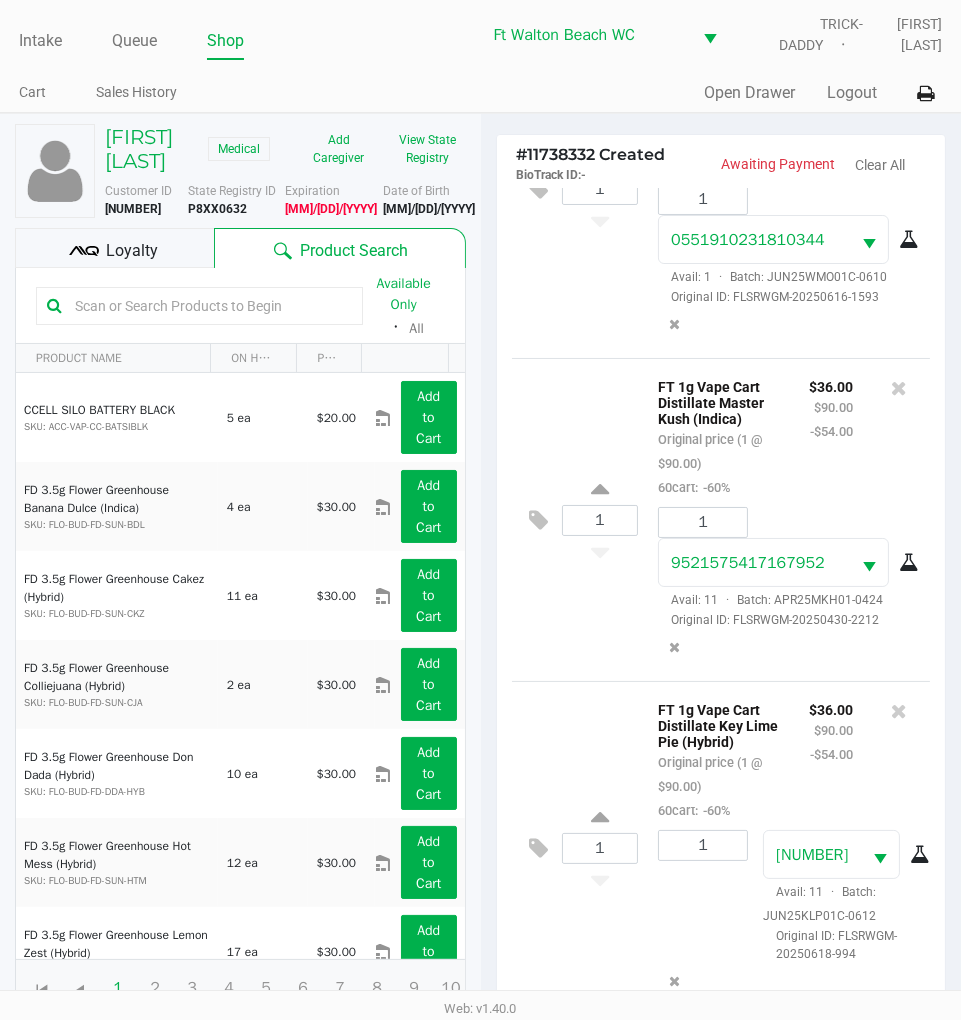 click on "Loyalty" 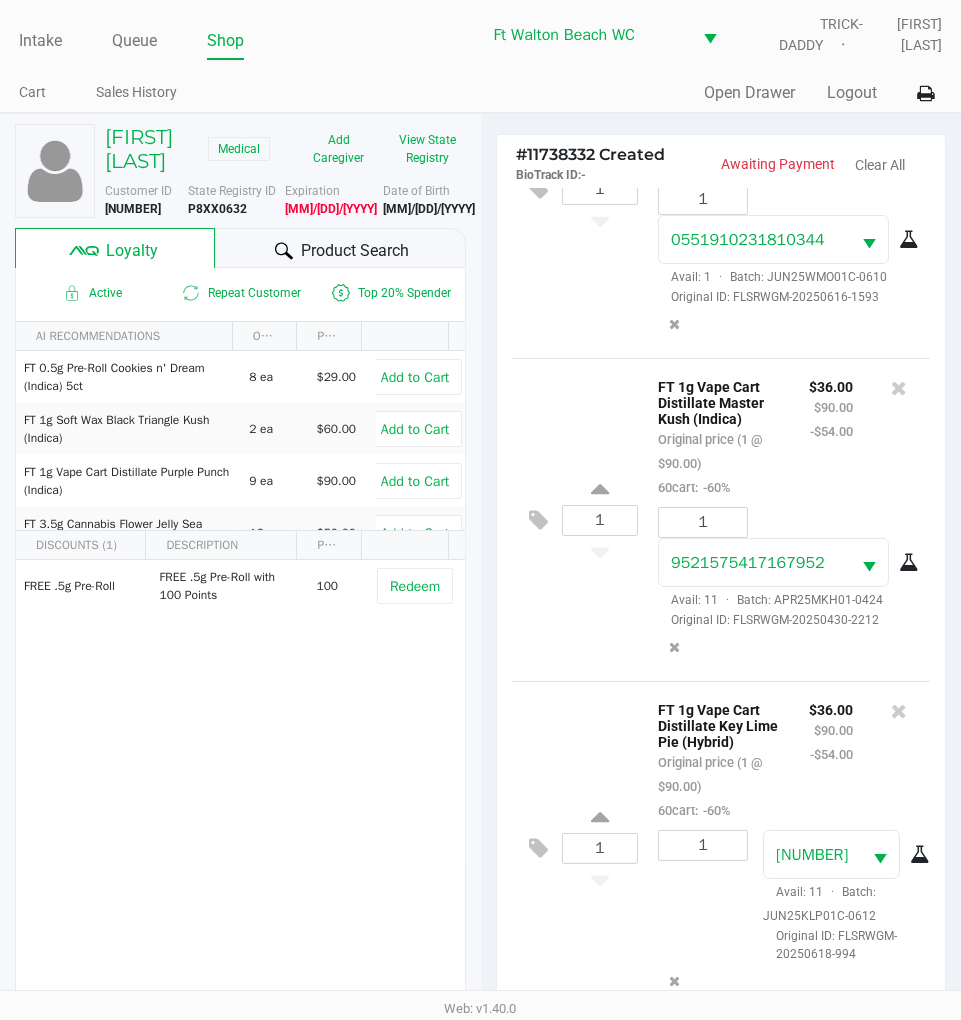 scroll, scrollTop: 524, scrollLeft: 0, axis: vertical 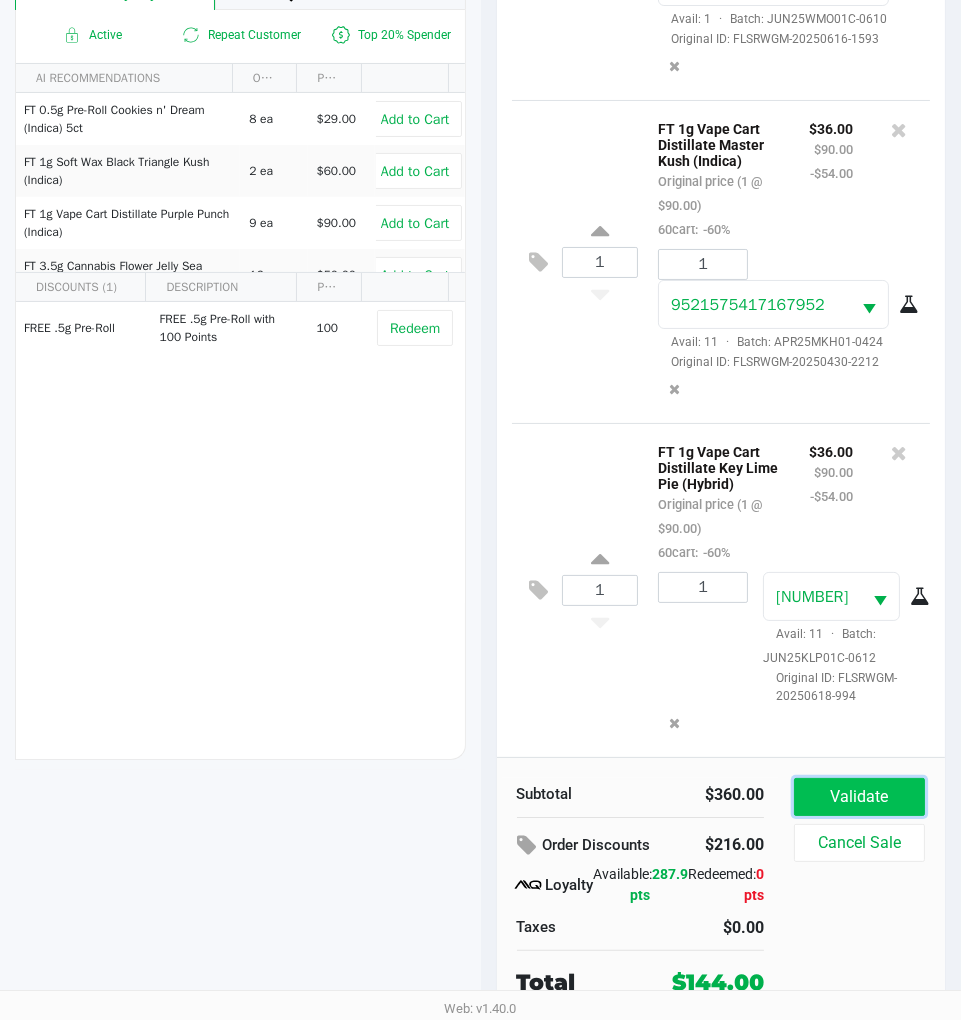 click on "Validate" 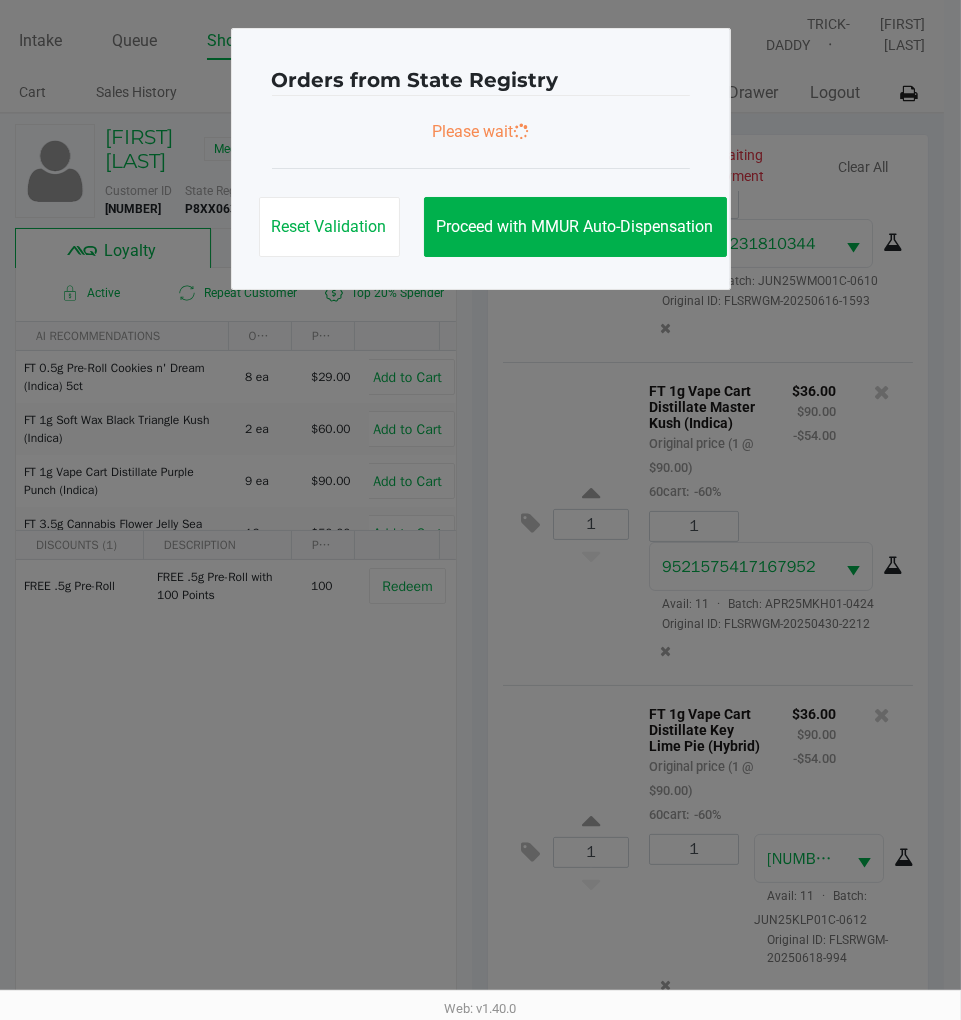 scroll, scrollTop: 0, scrollLeft: 0, axis: both 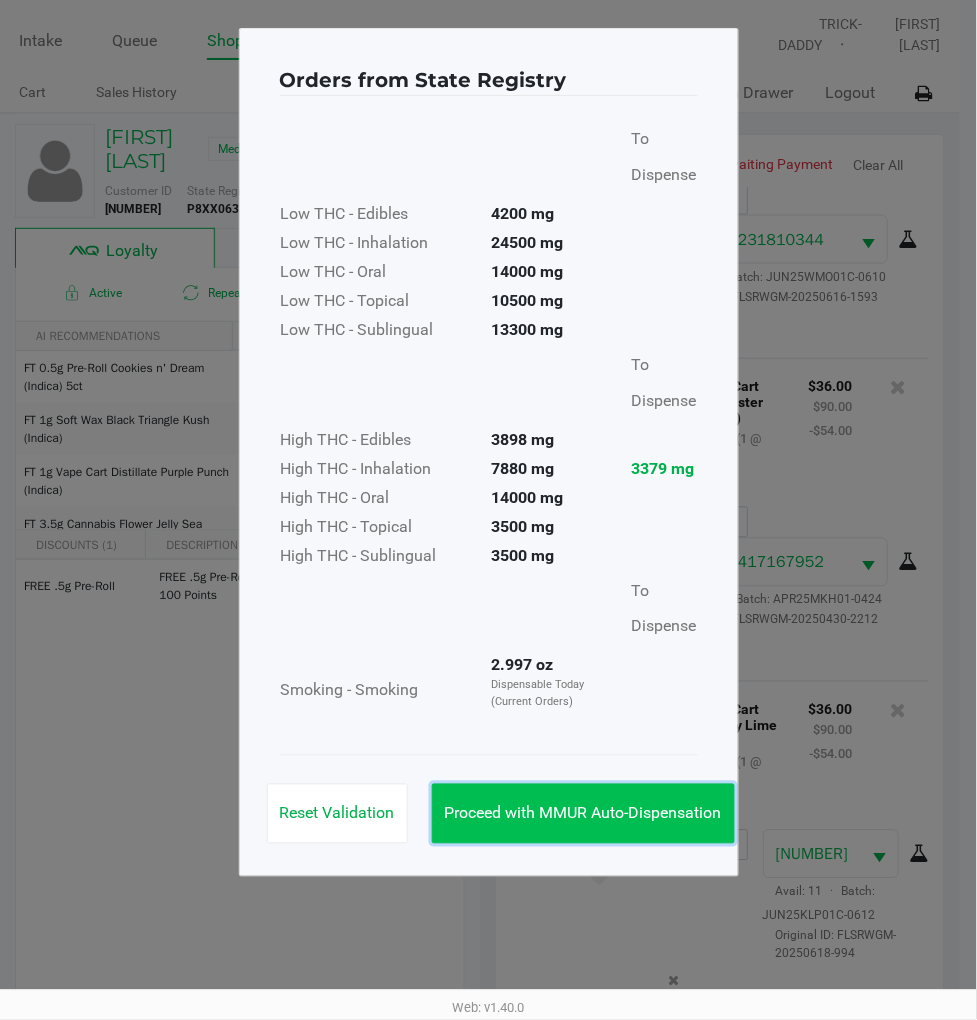 click on "Proceed with MMUR Auto-Dispensation" 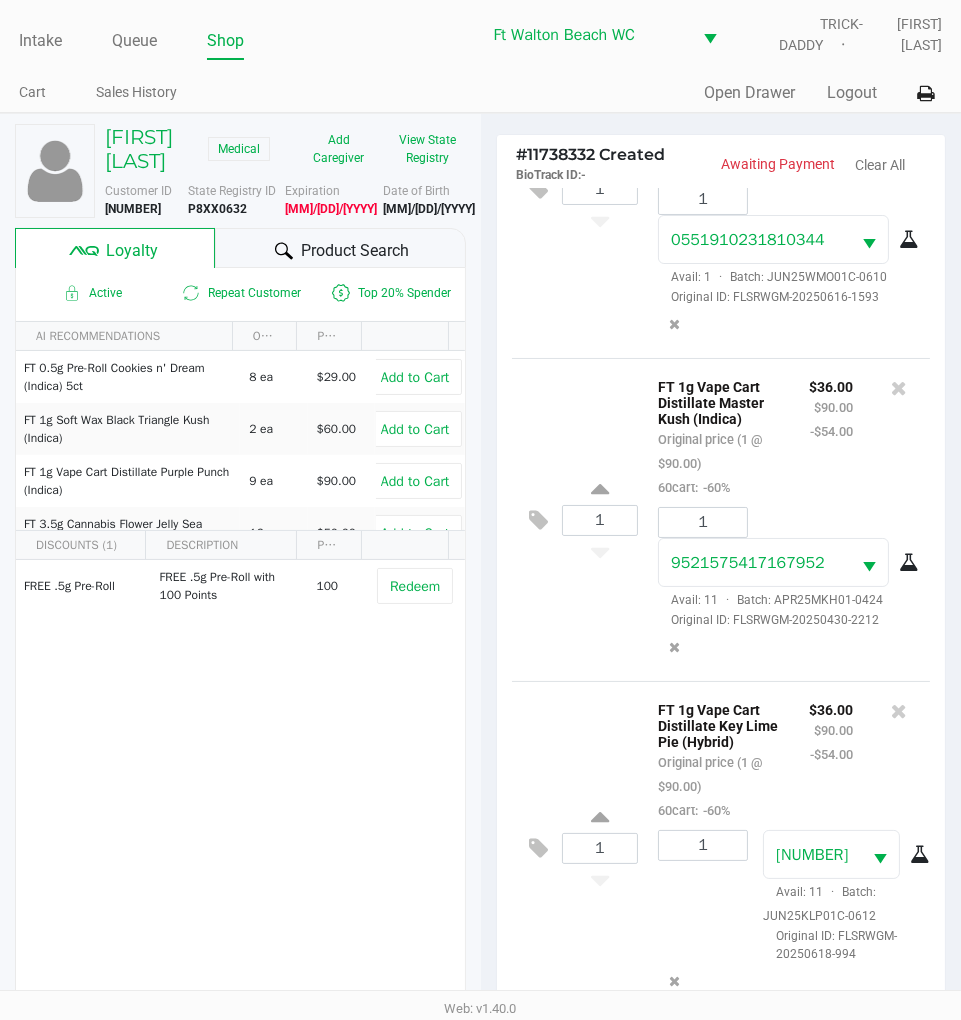 scroll, scrollTop: 263, scrollLeft: 0, axis: vertical 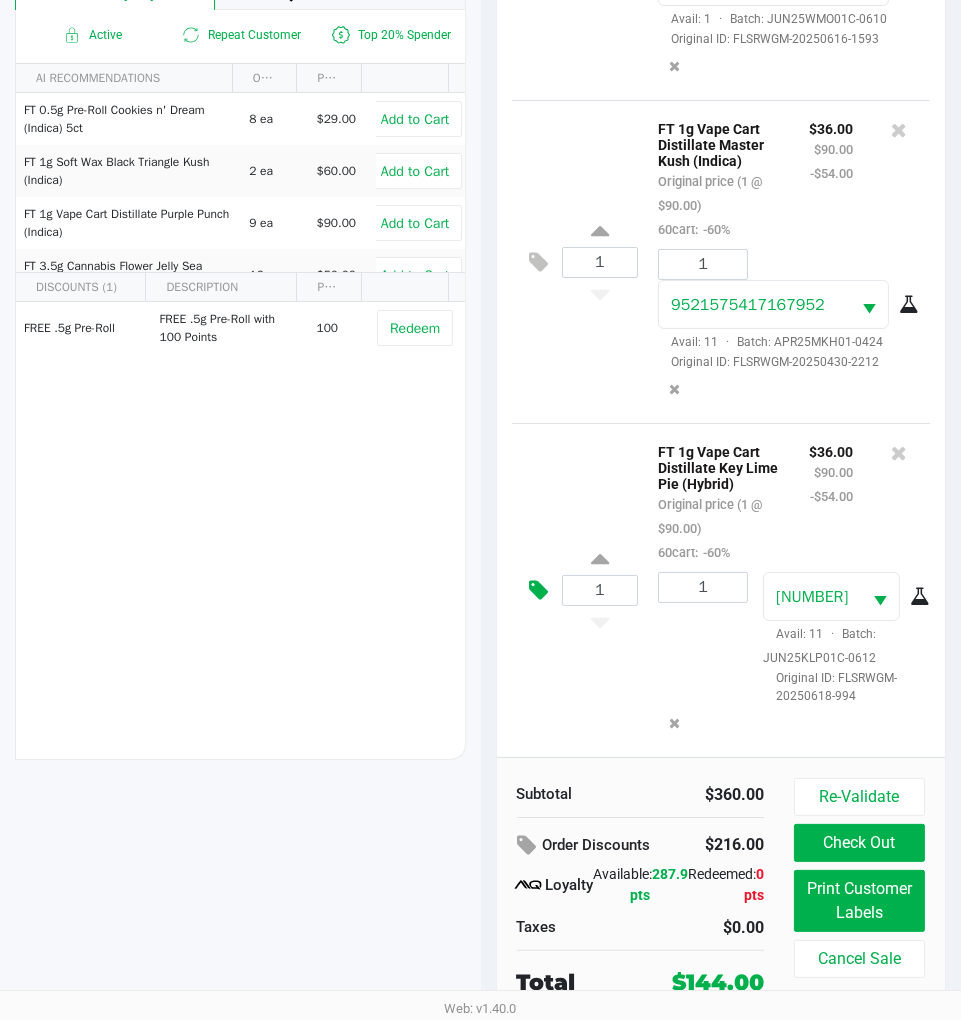 click 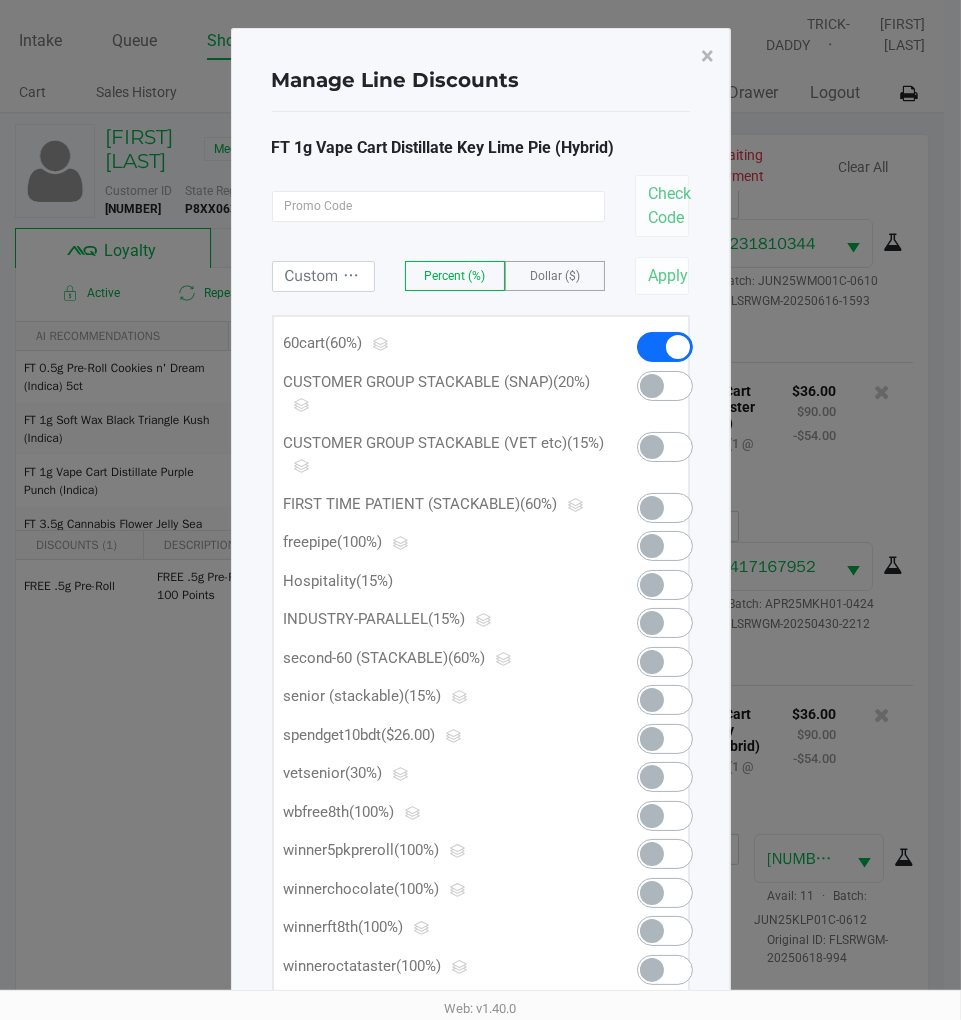 scroll, scrollTop: 0, scrollLeft: 0, axis: both 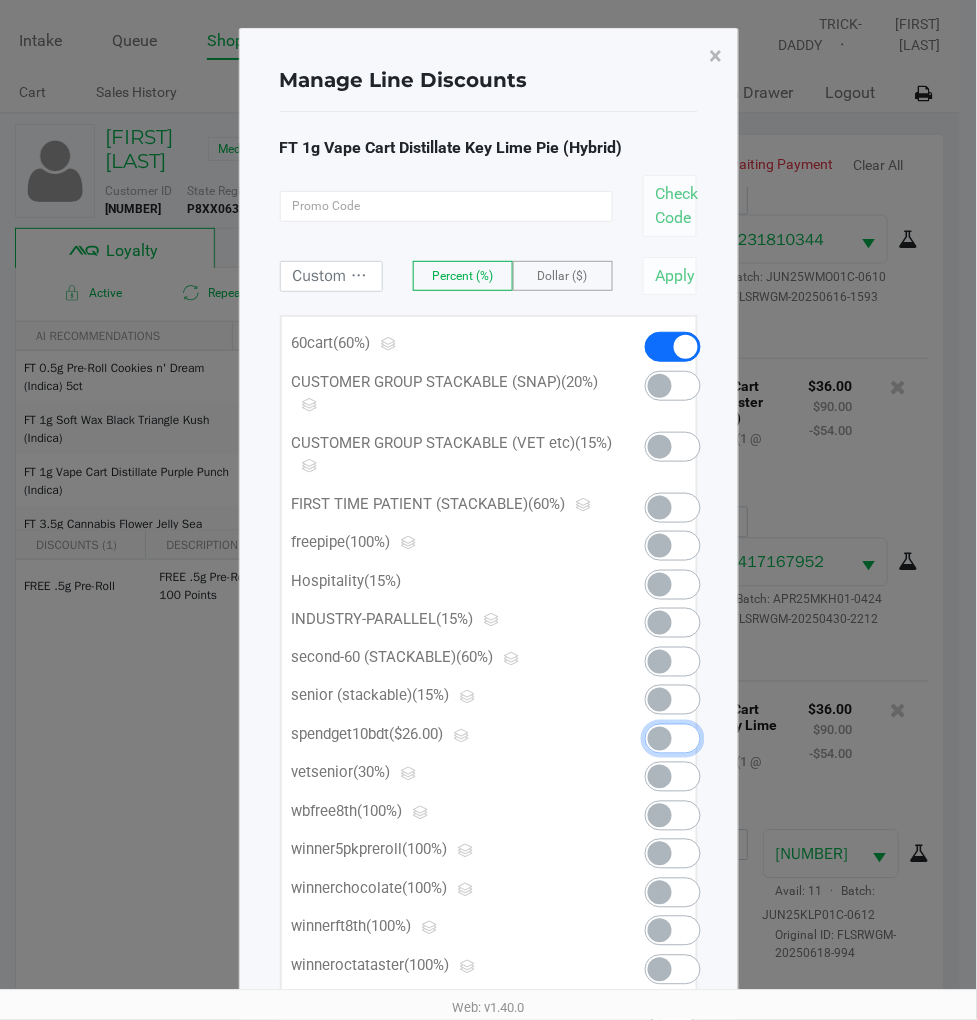 click at bounding box center [673, 739] 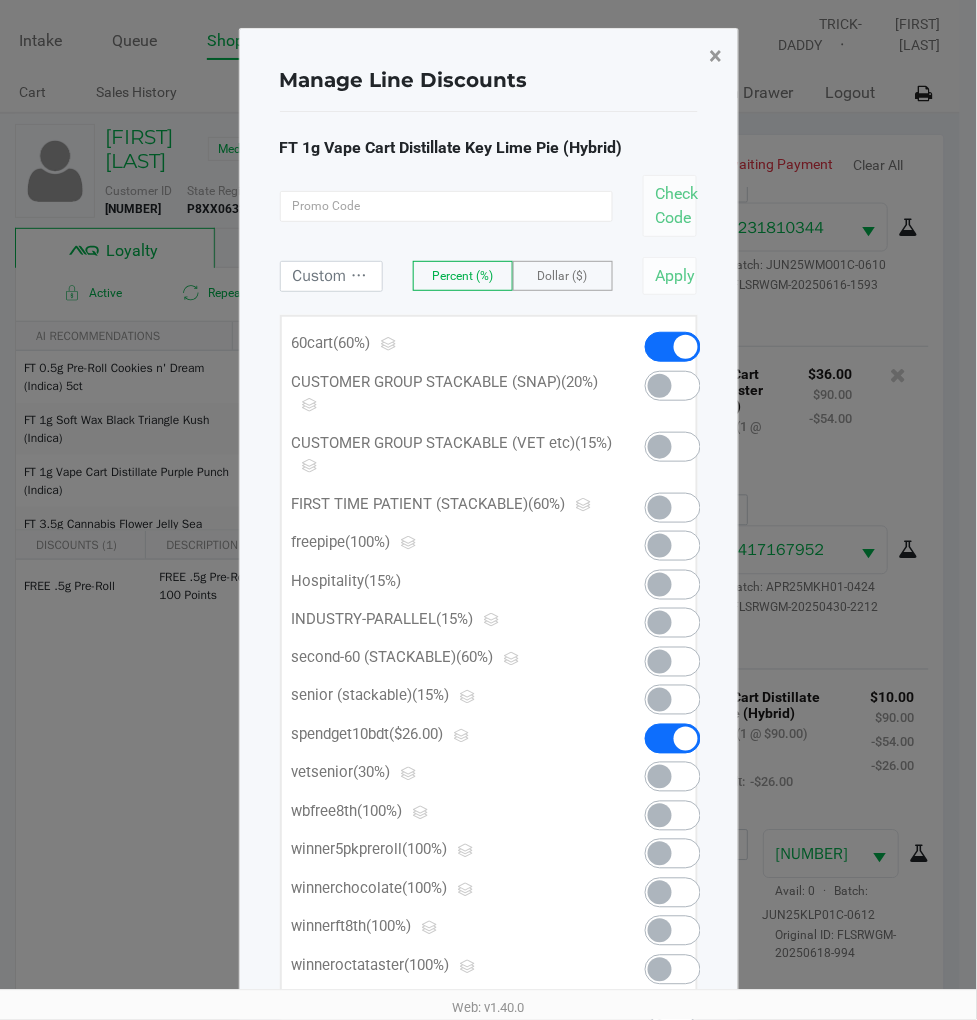 click on "×" 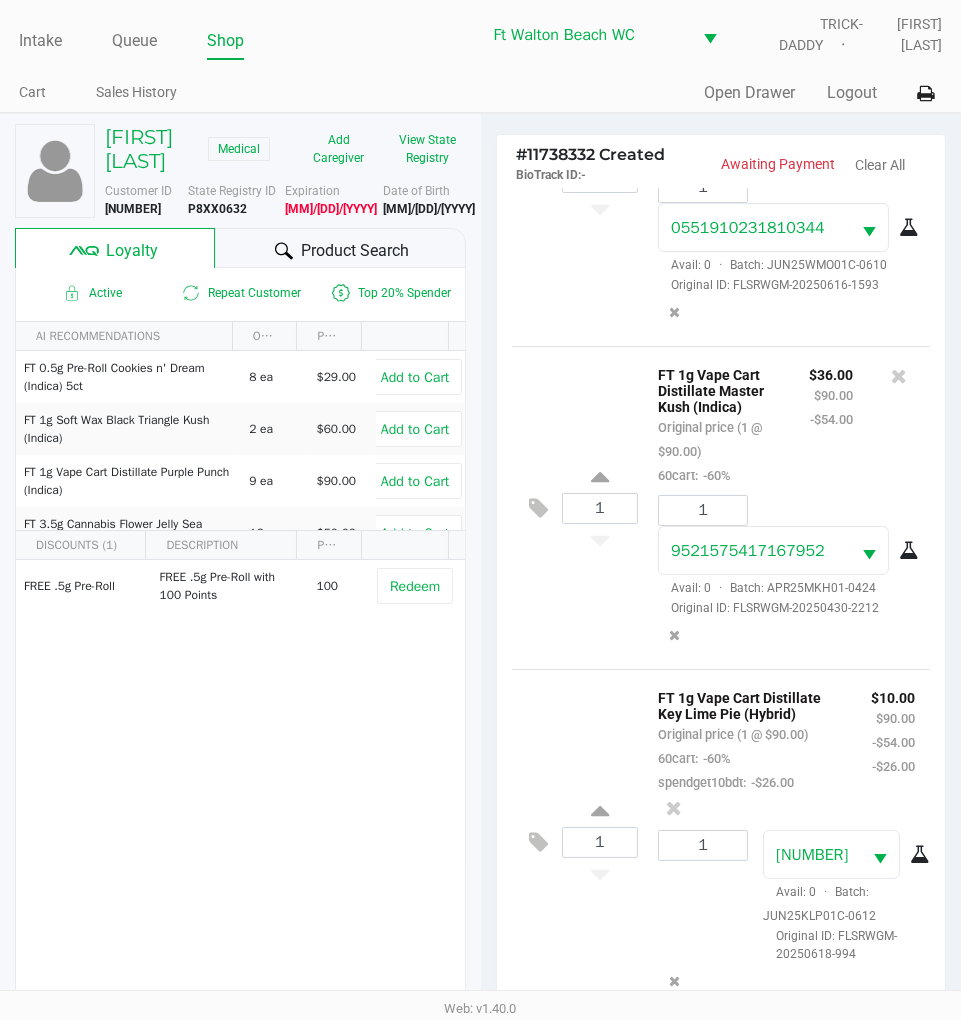 scroll, scrollTop: 572, scrollLeft: 0, axis: vertical 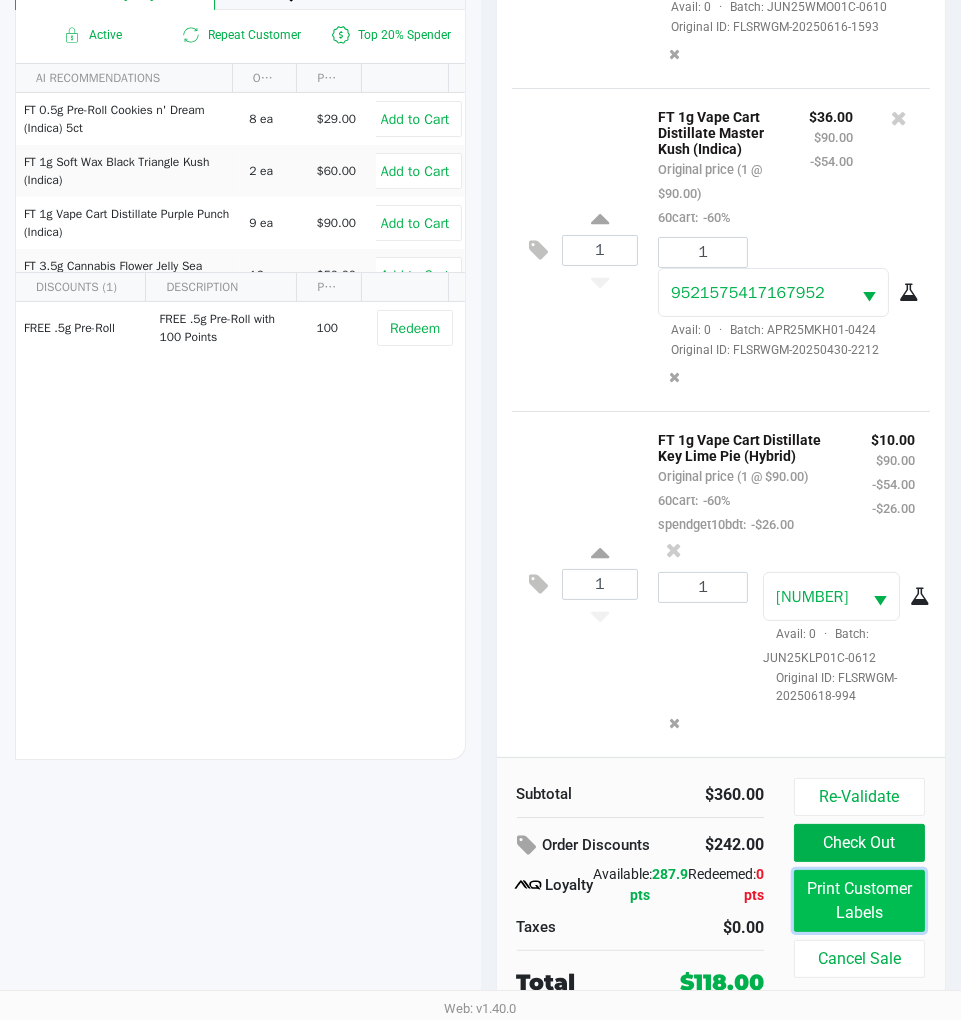 click on "Print Customer Labels" 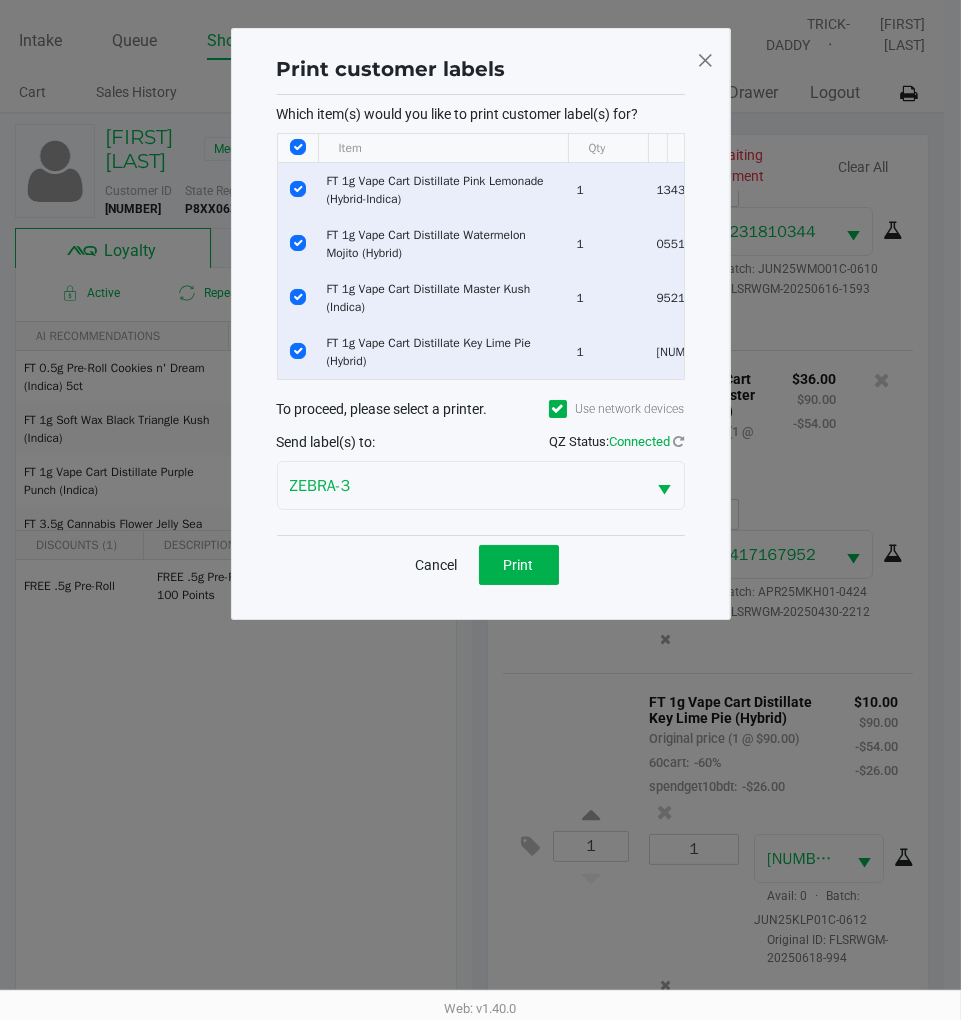 scroll, scrollTop: 0, scrollLeft: 0, axis: both 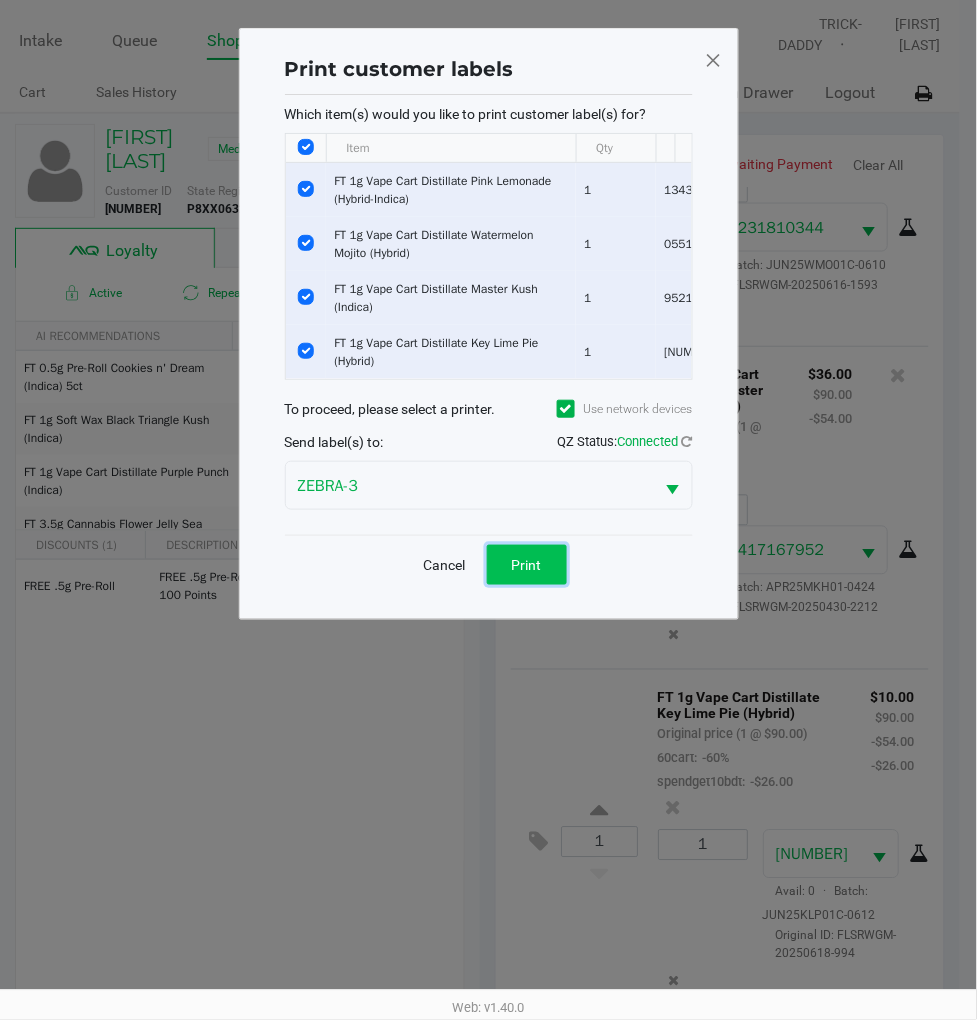 click on "Print" 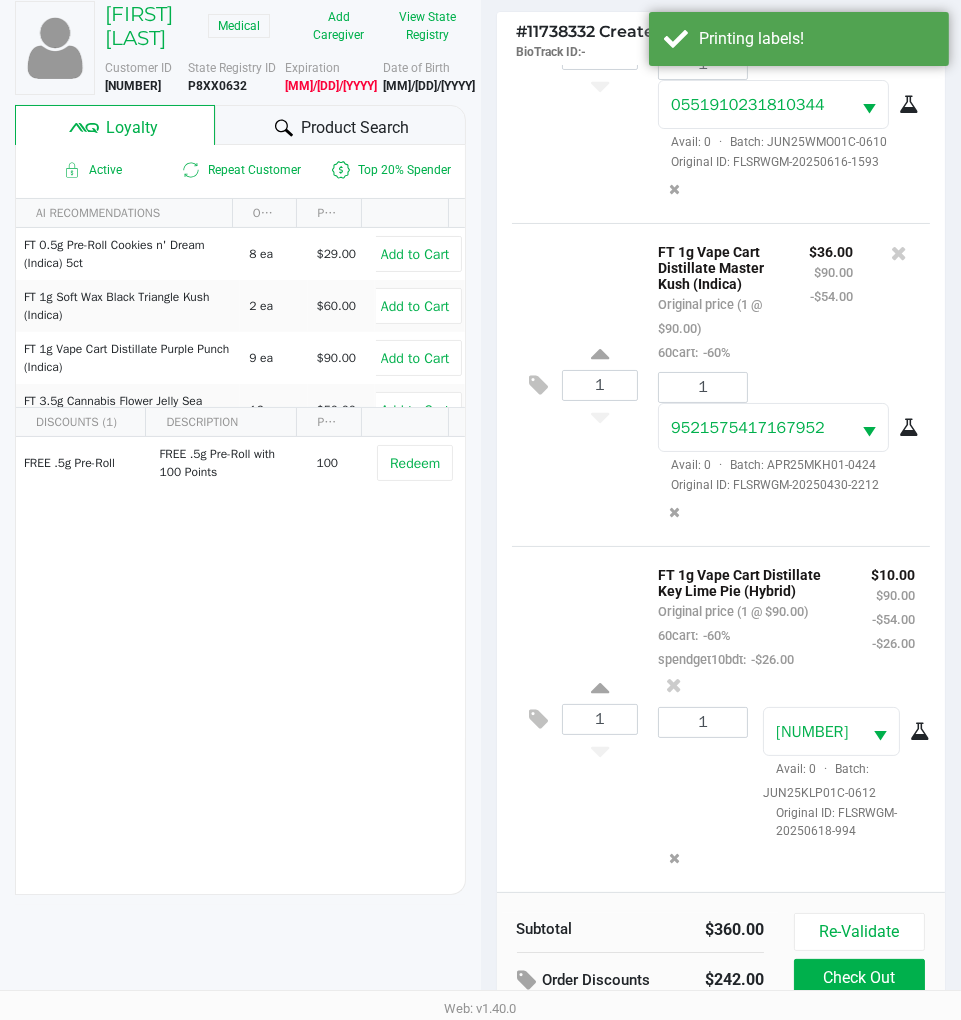 scroll, scrollTop: 263, scrollLeft: 0, axis: vertical 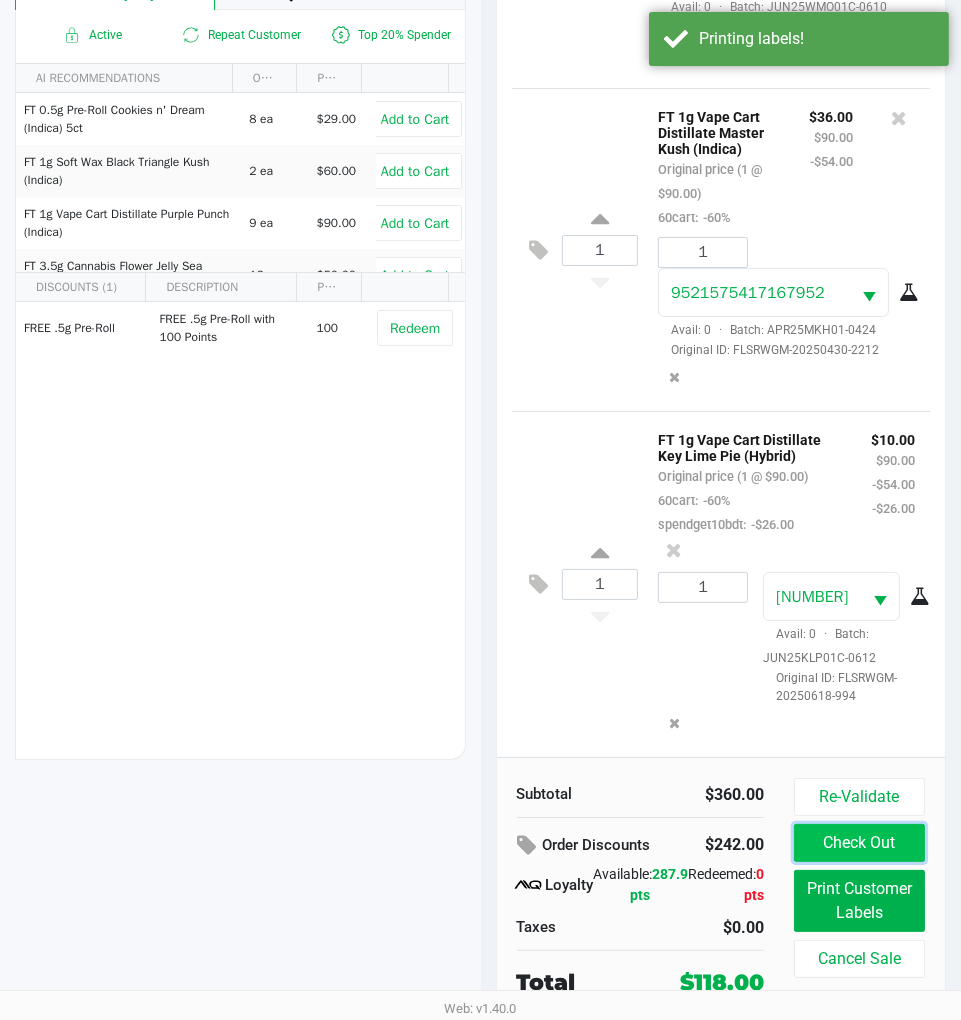 click on "Check Out" 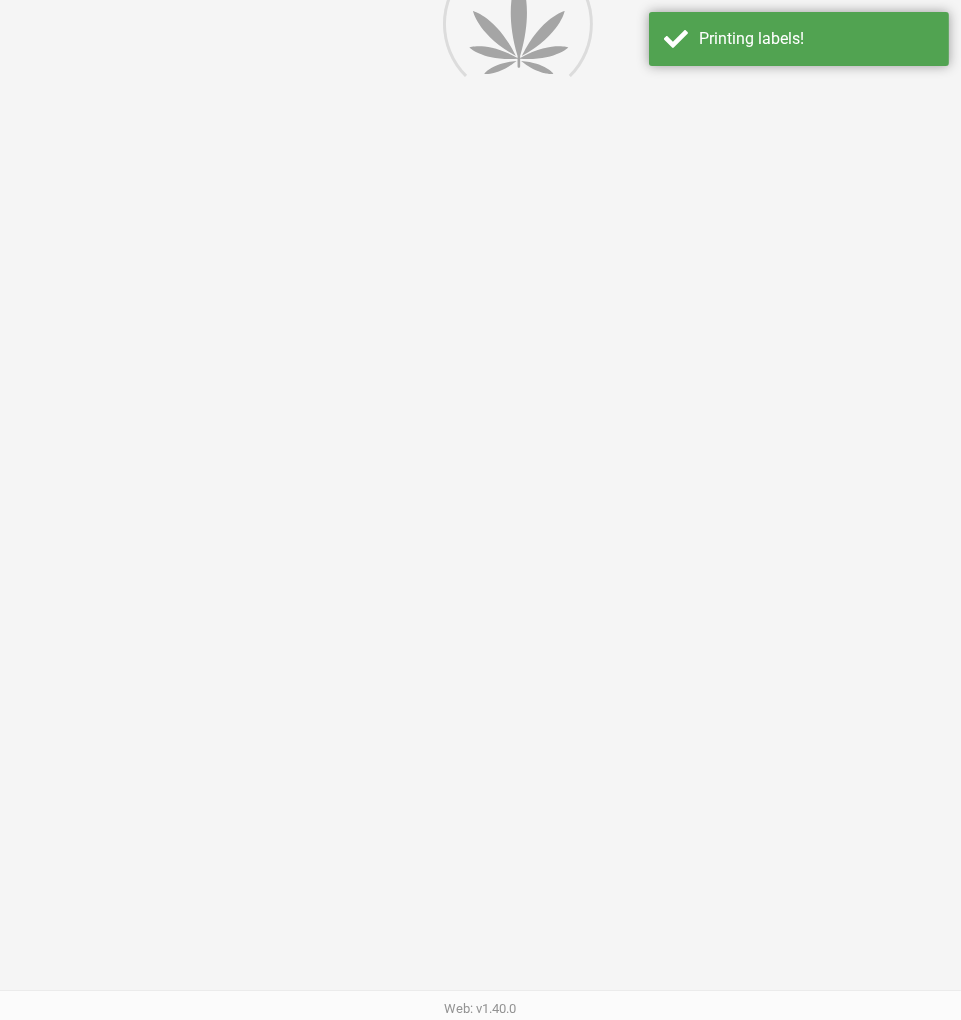 scroll, scrollTop: 0, scrollLeft: 0, axis: both 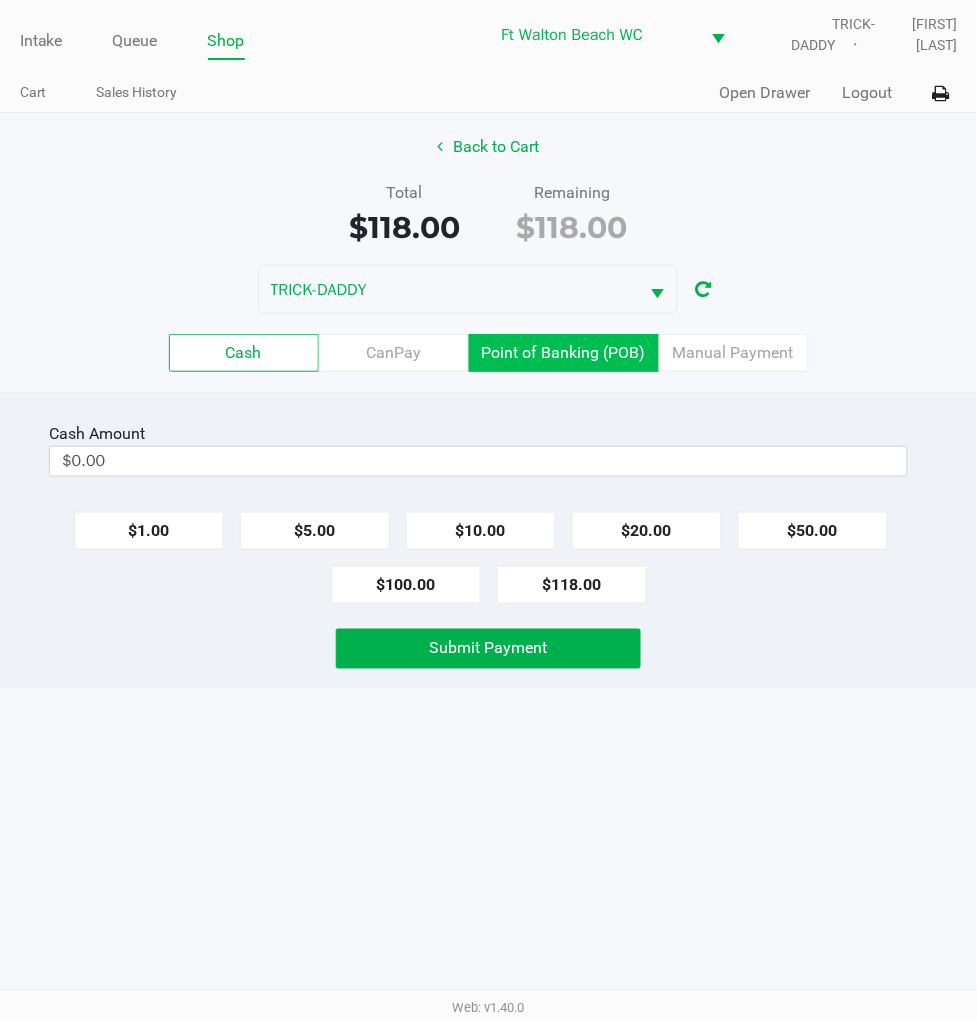 click on "Point of Banking (POB)" 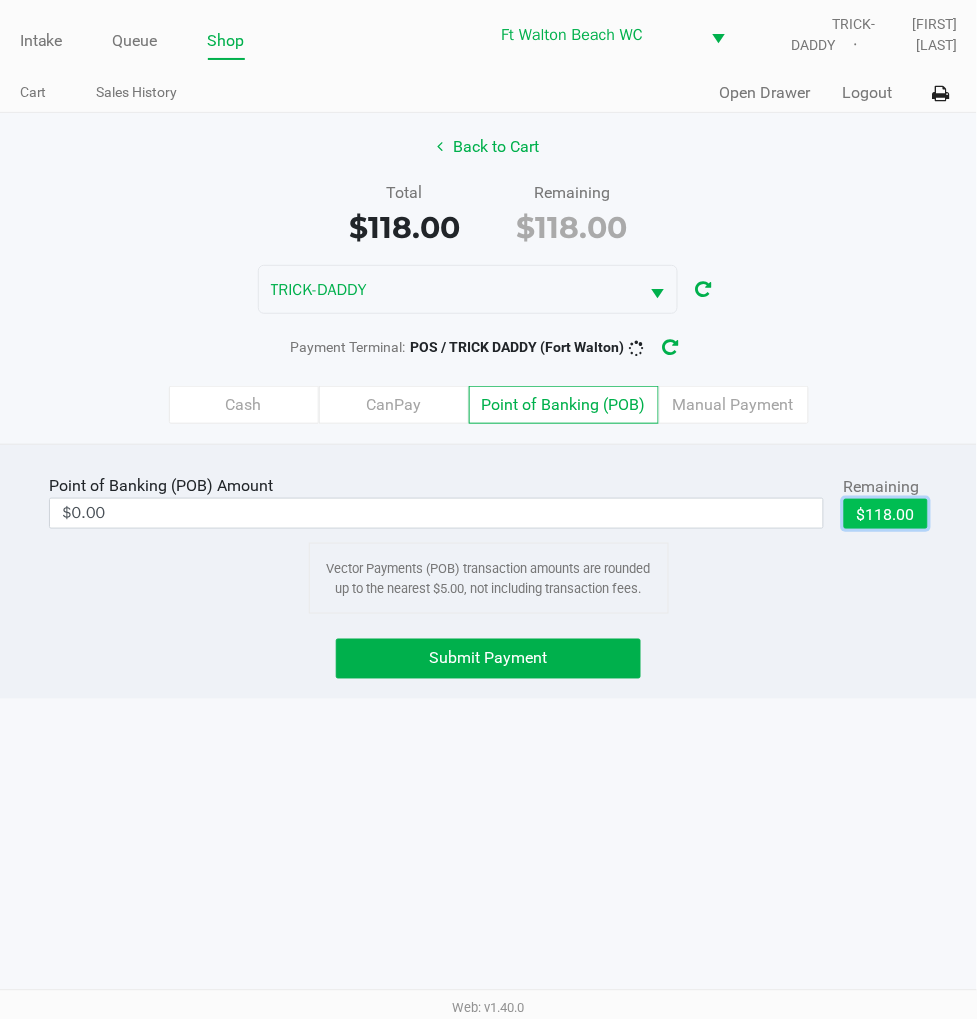 click on "$118.00" 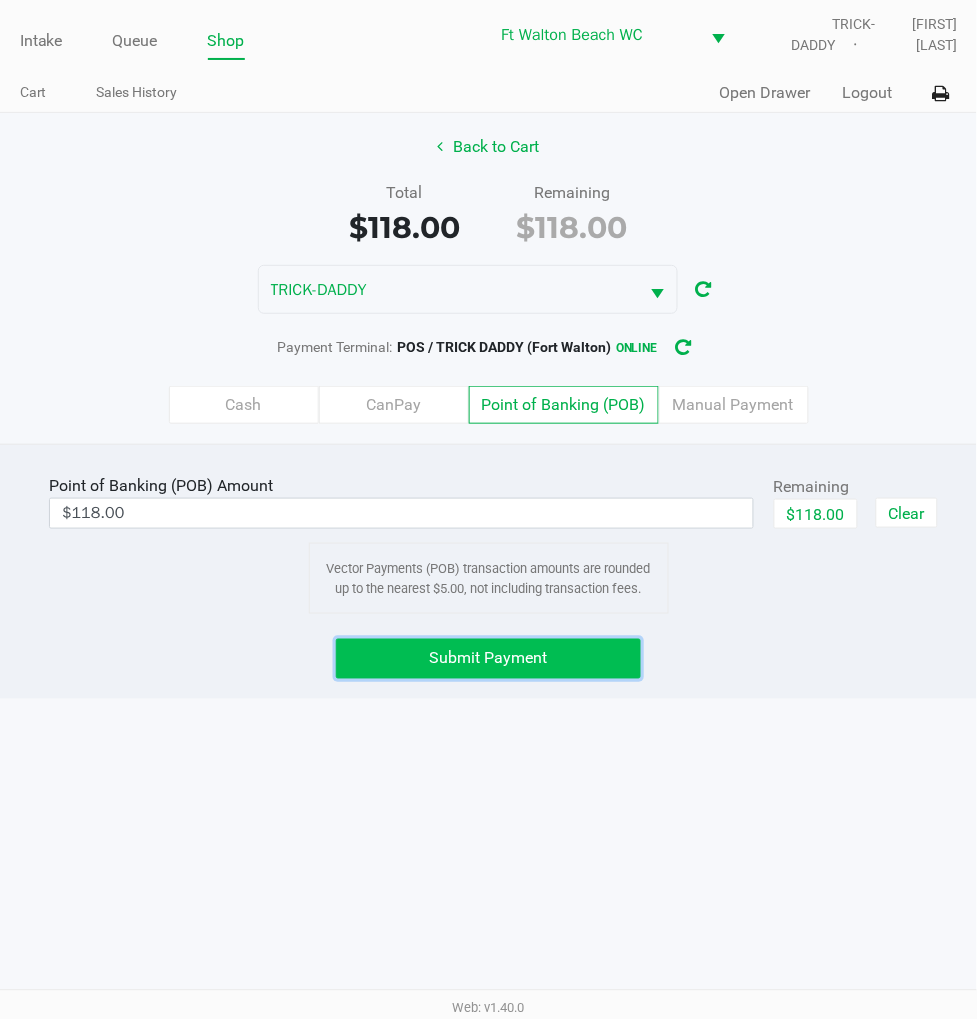 click on "Submit Payment" 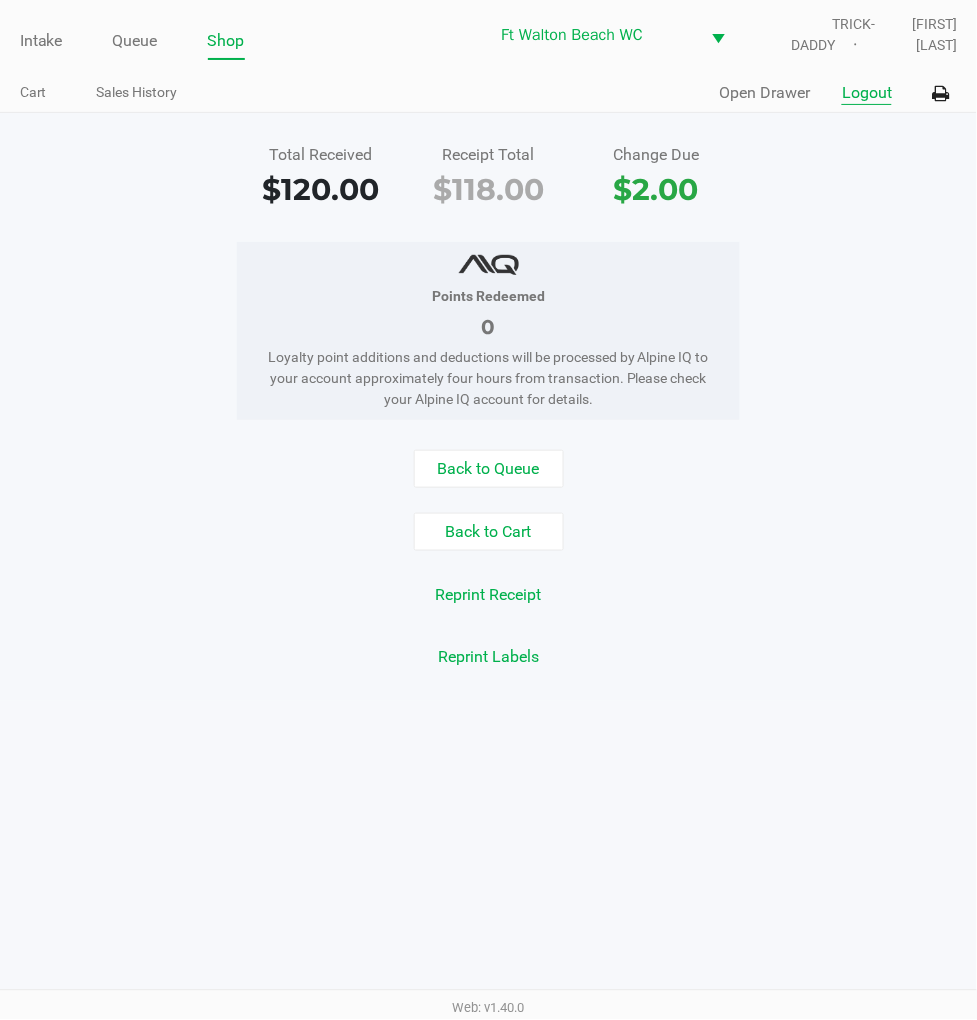 click on "Logout" 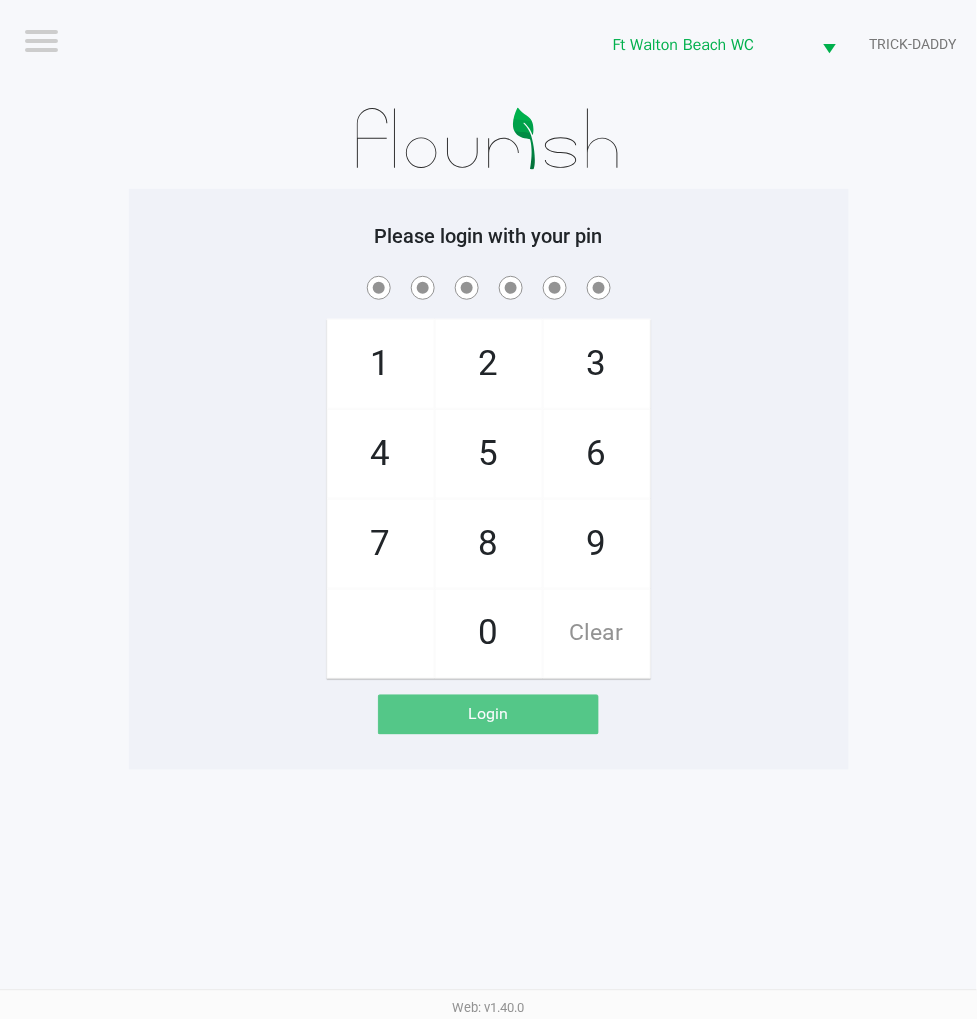click on "1   4   7       2   5   8   0   3   6   9   Clear" 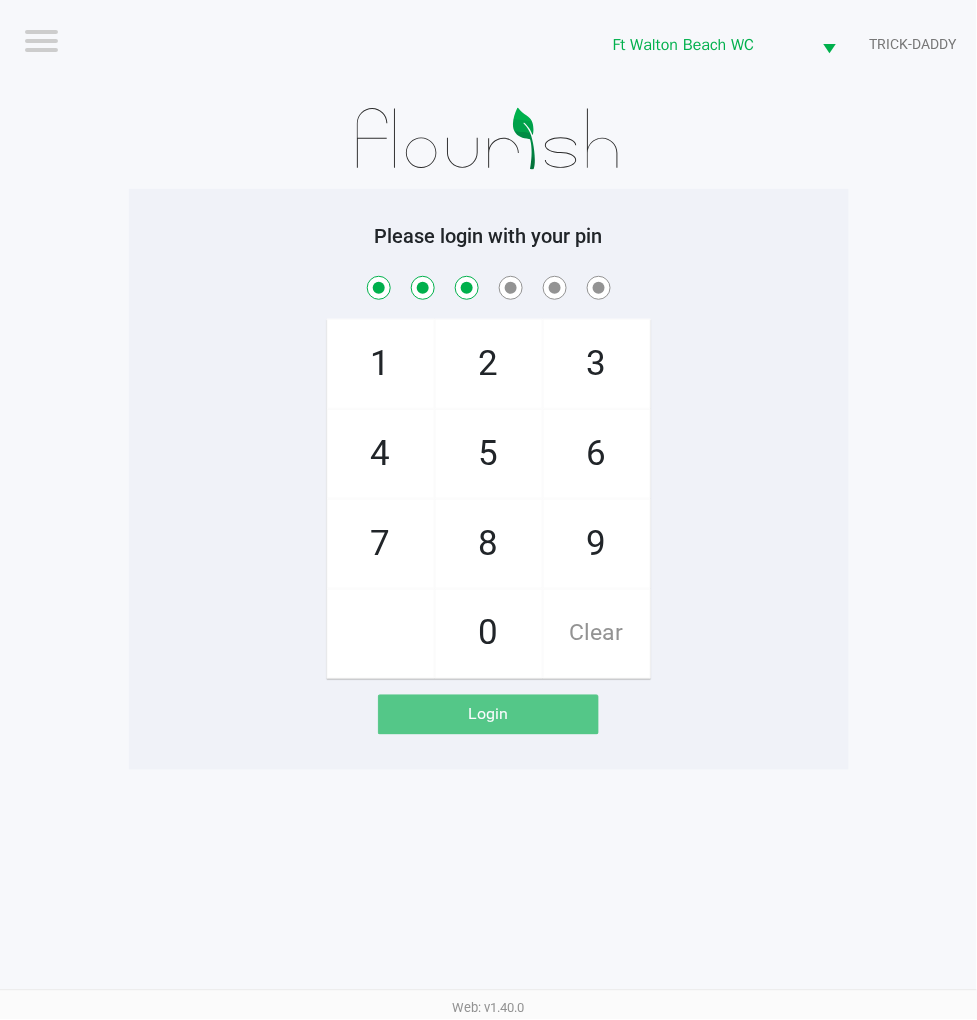 checkbox on "true" 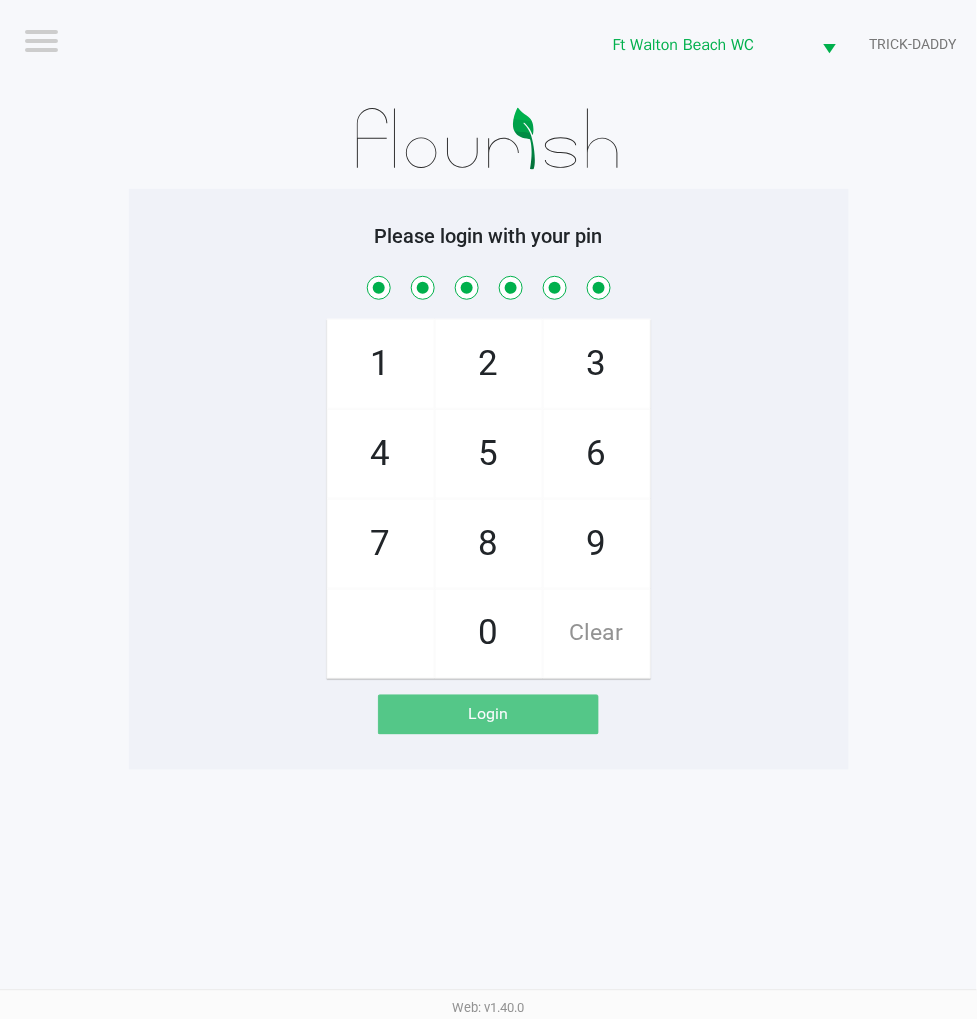 checkbox on "true" 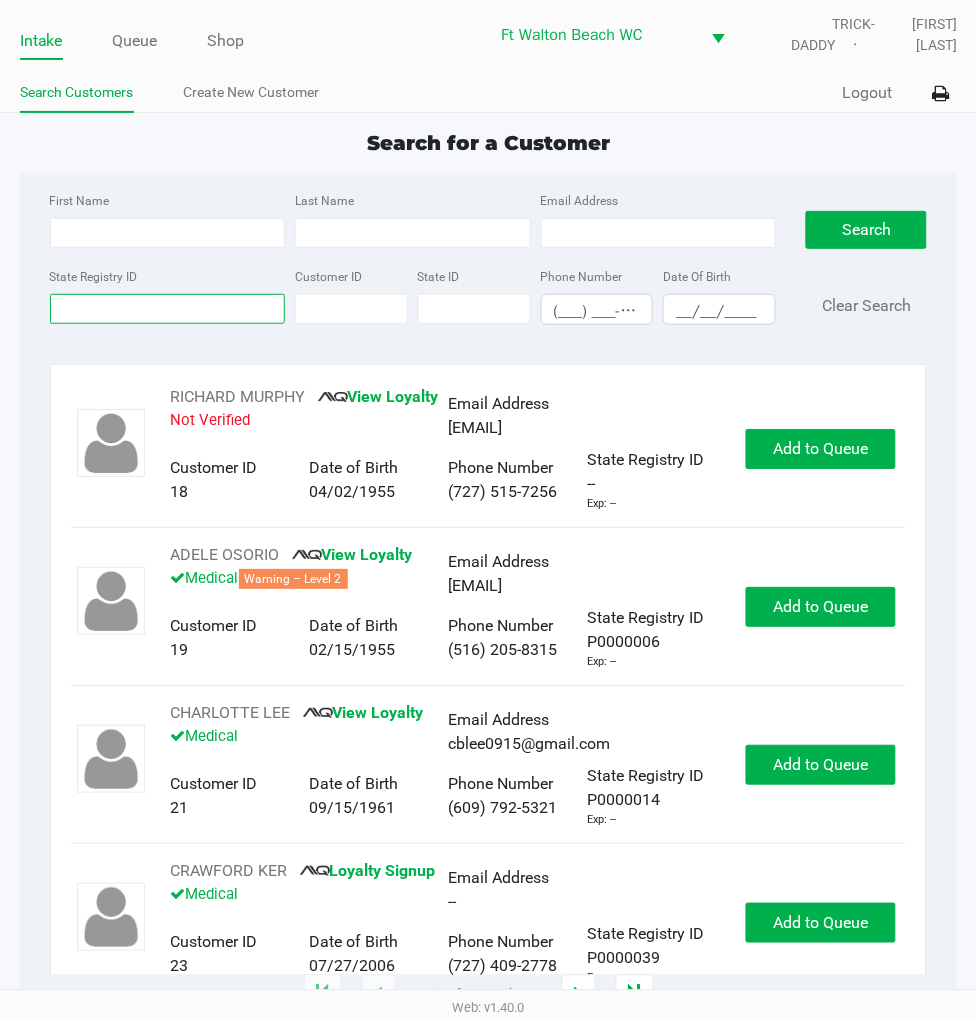click on "State Registry ID" at bounding box center (168, 309) 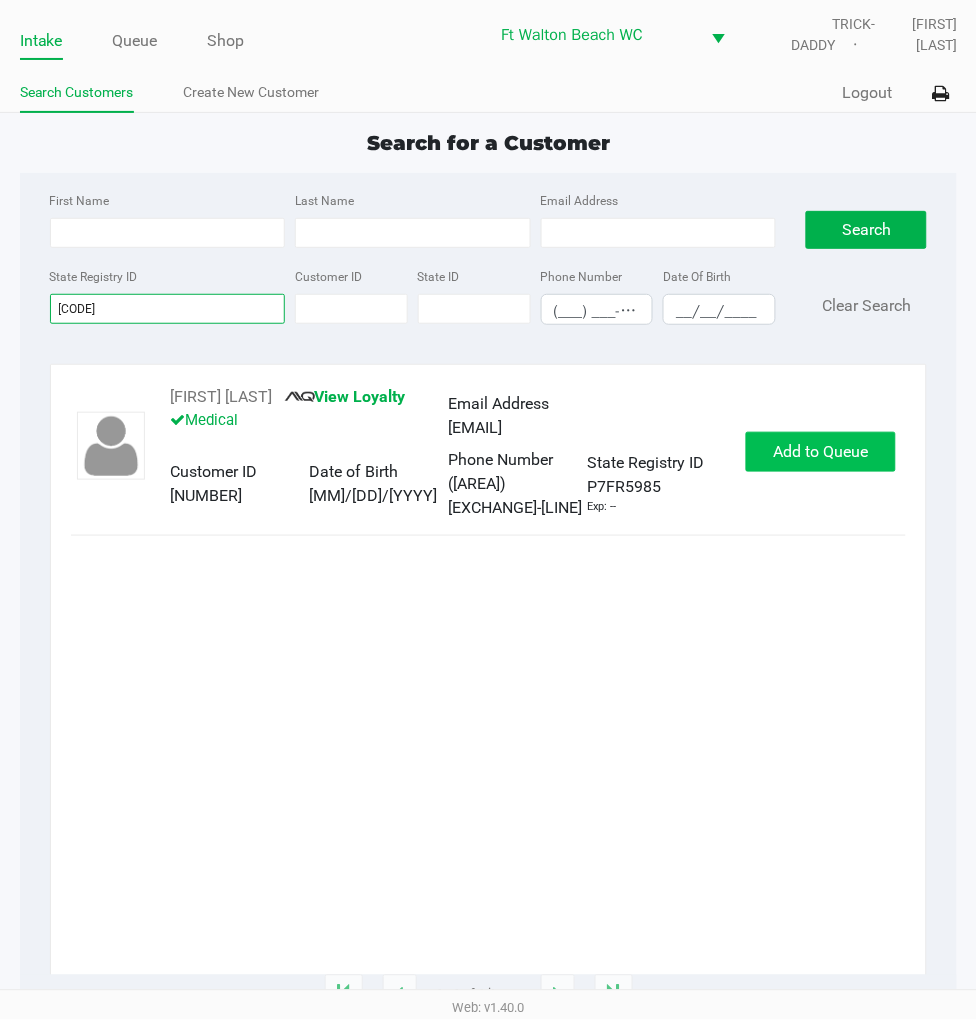 type on "p7fr5985" 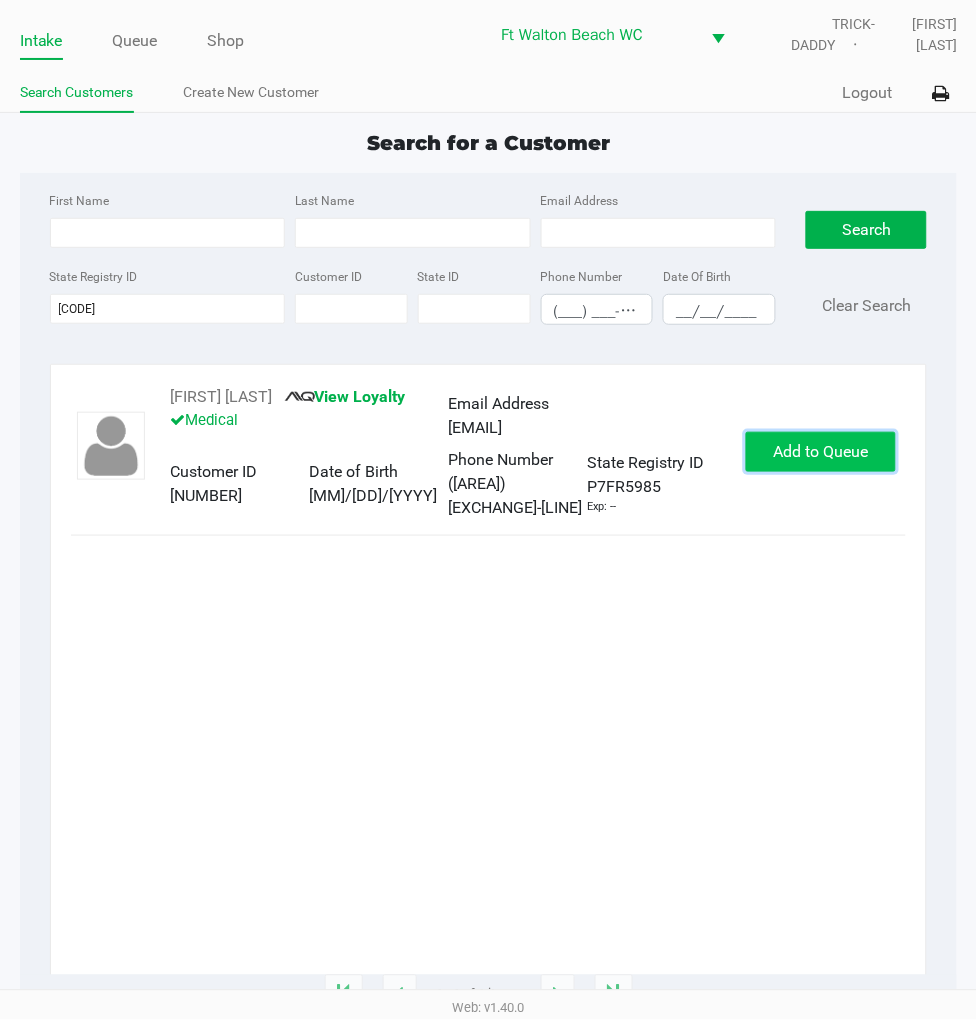click on "Add to Queue" 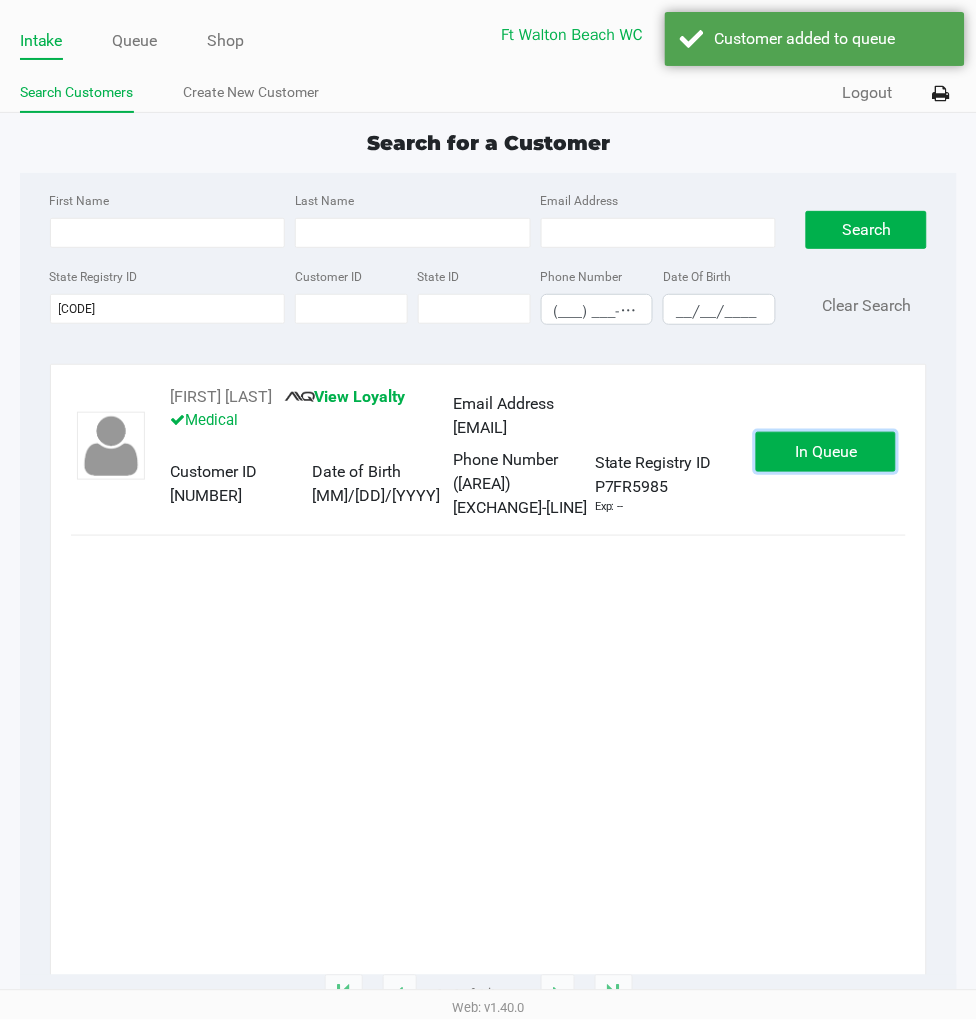click on "In Queue" 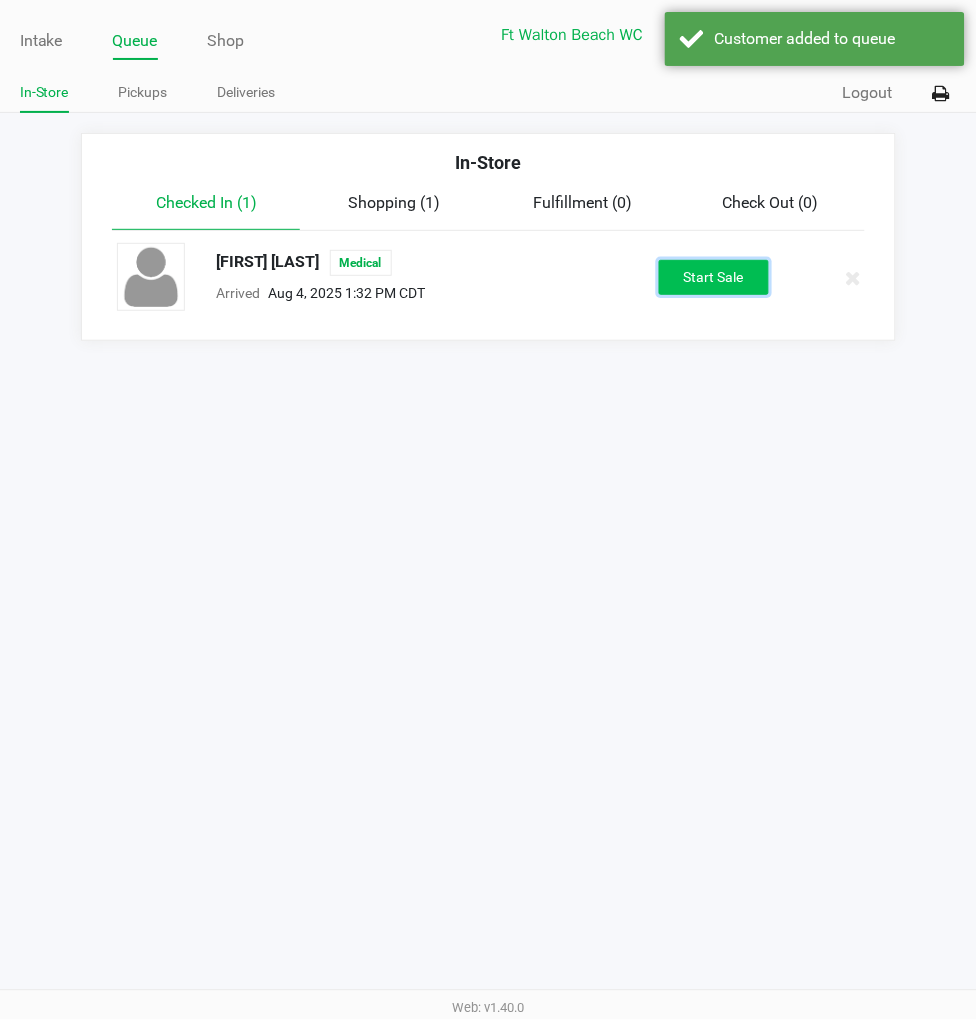 click on "Start Sale" 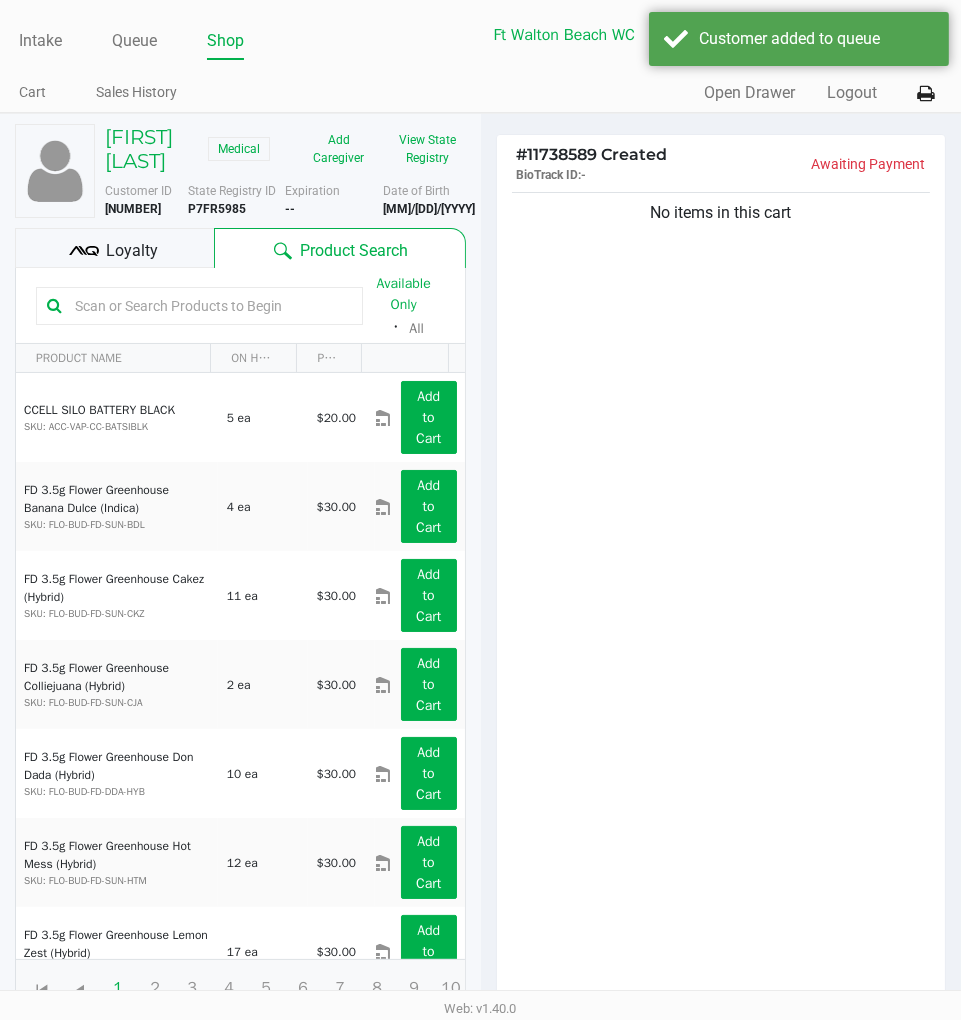 click on "Loyalty" 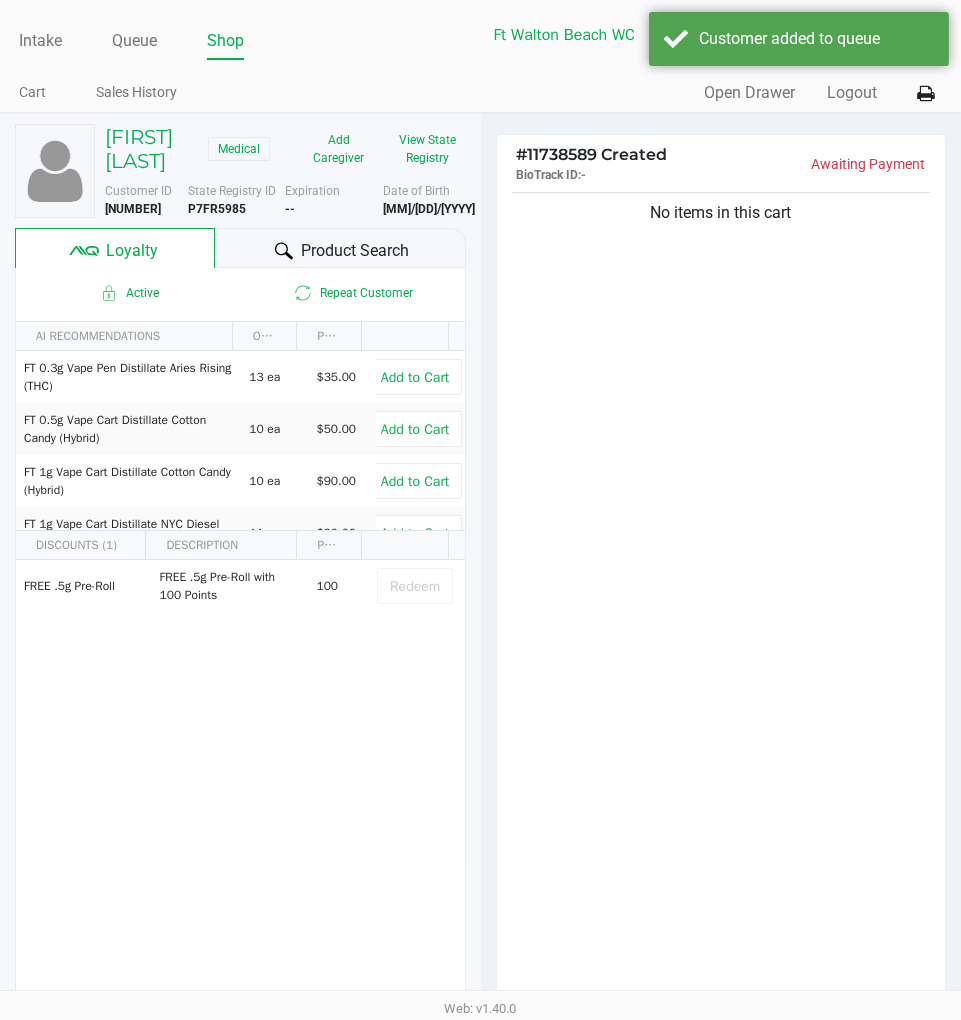 click on "Product Search" 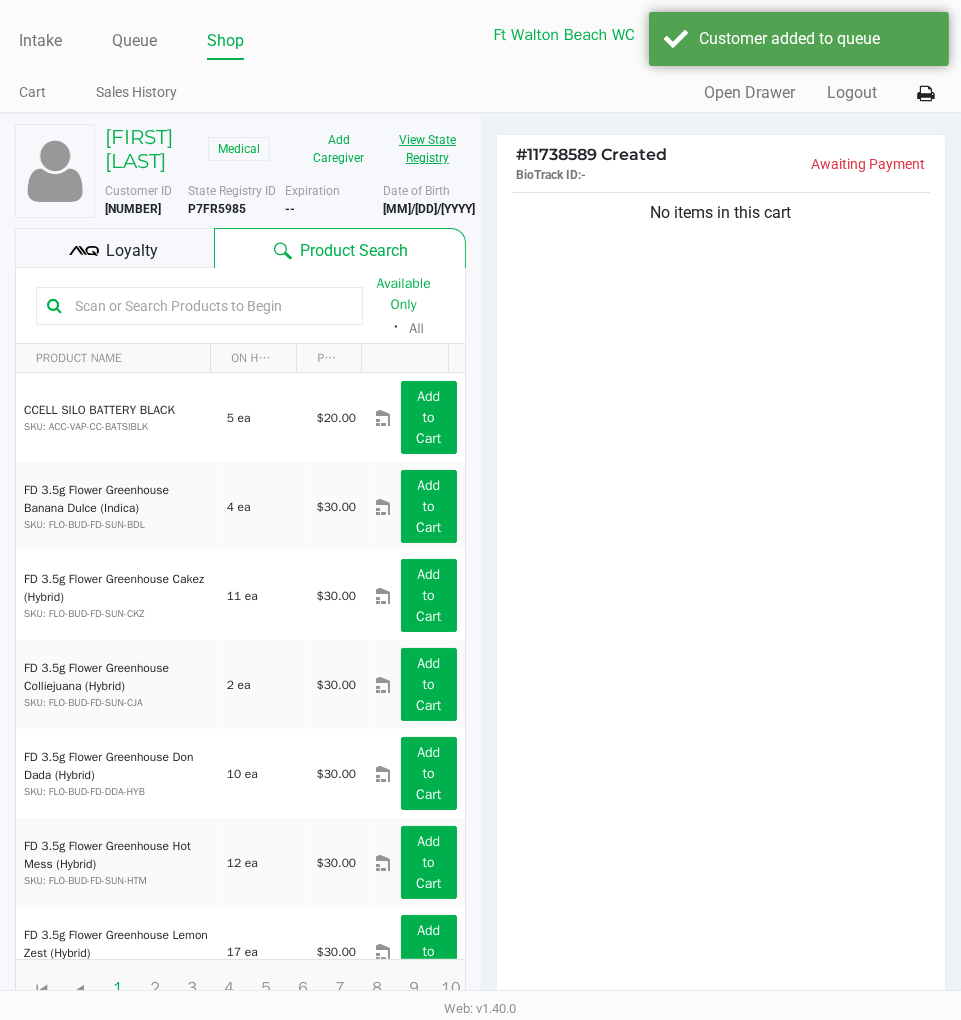 click on "View State Registry" 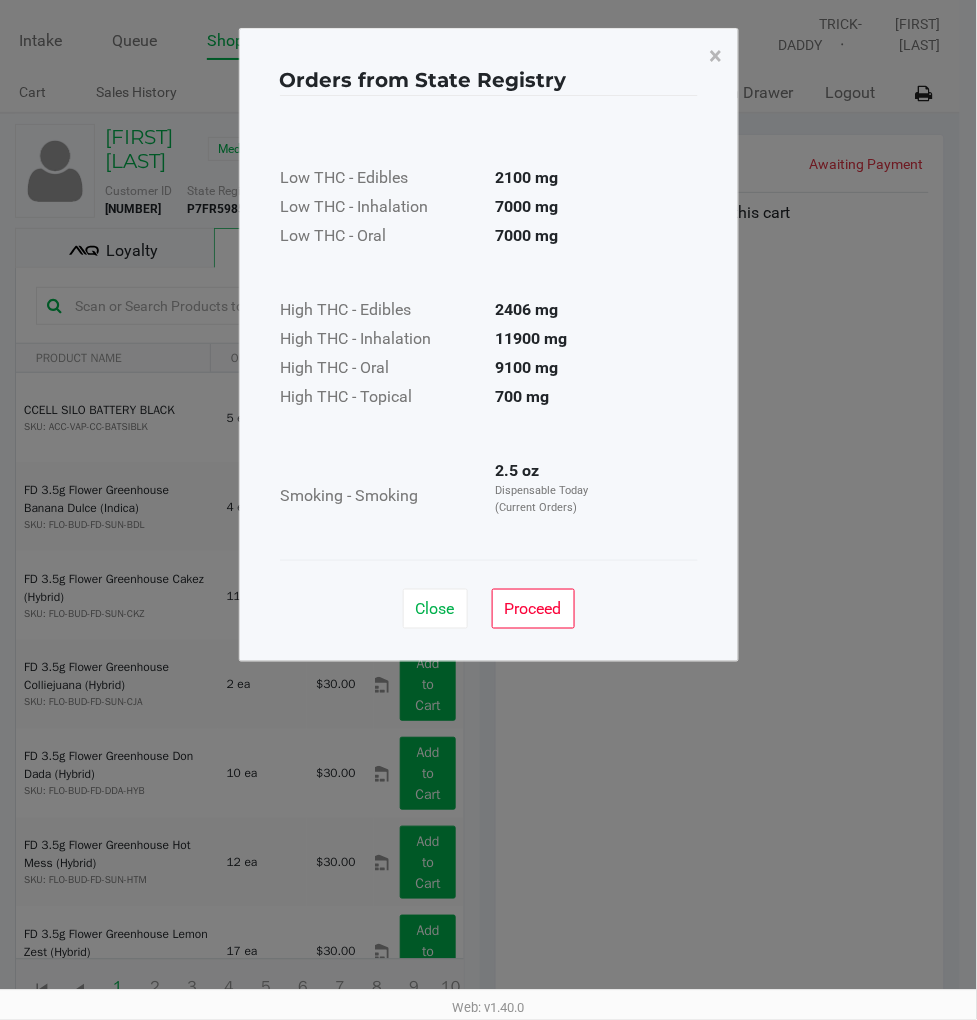 click on "Close   Proceed" 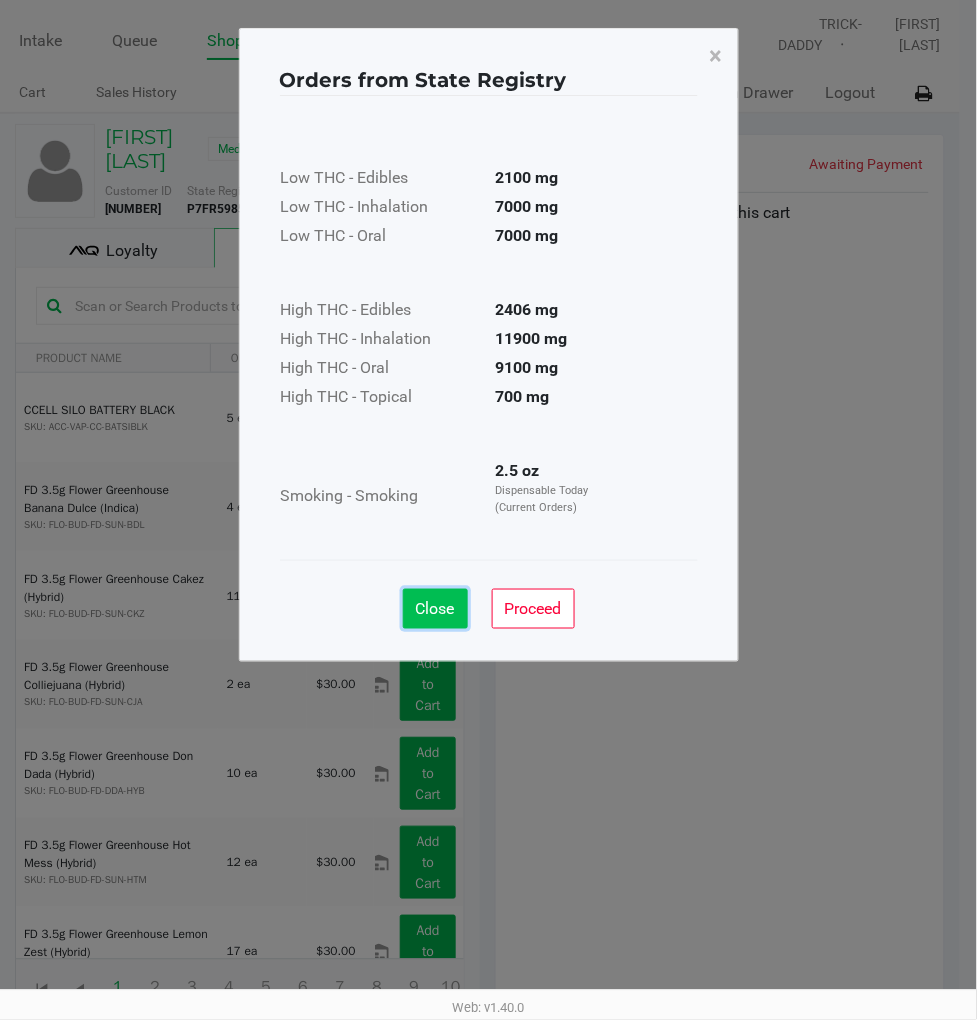 click on "Close" 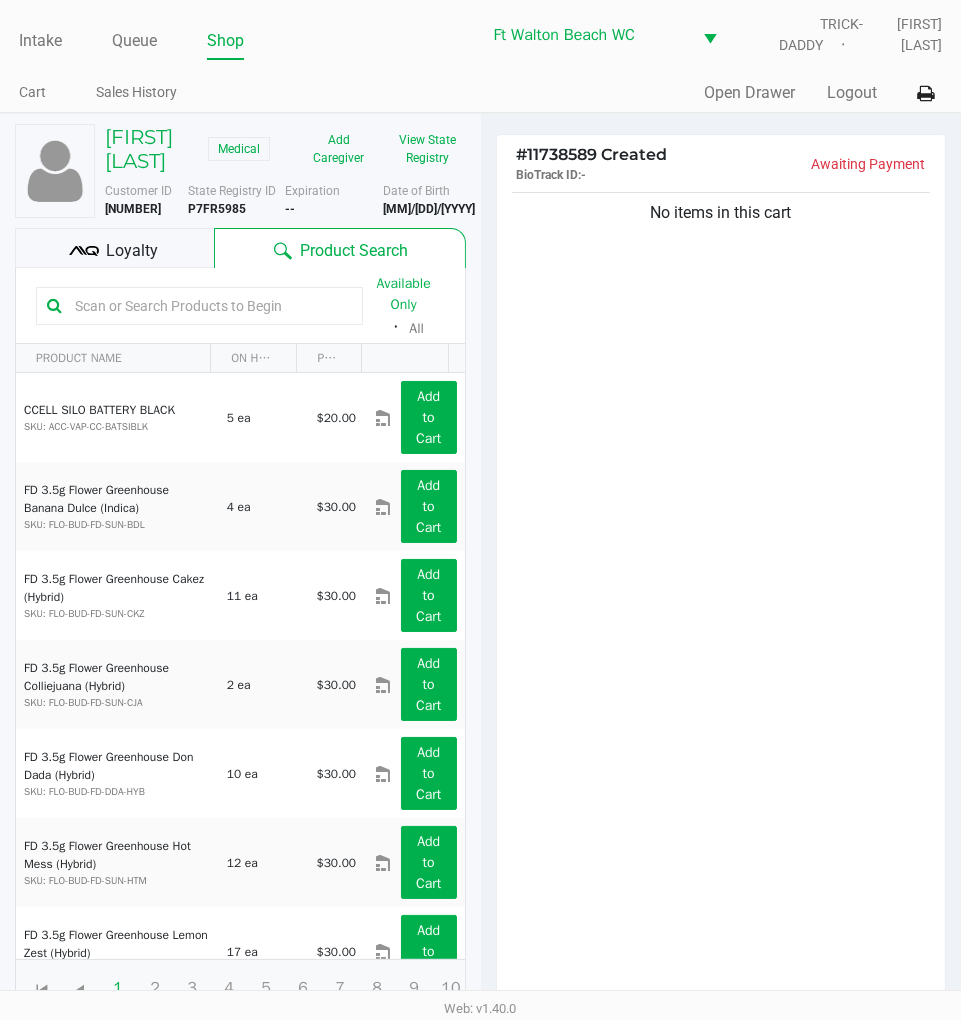 click 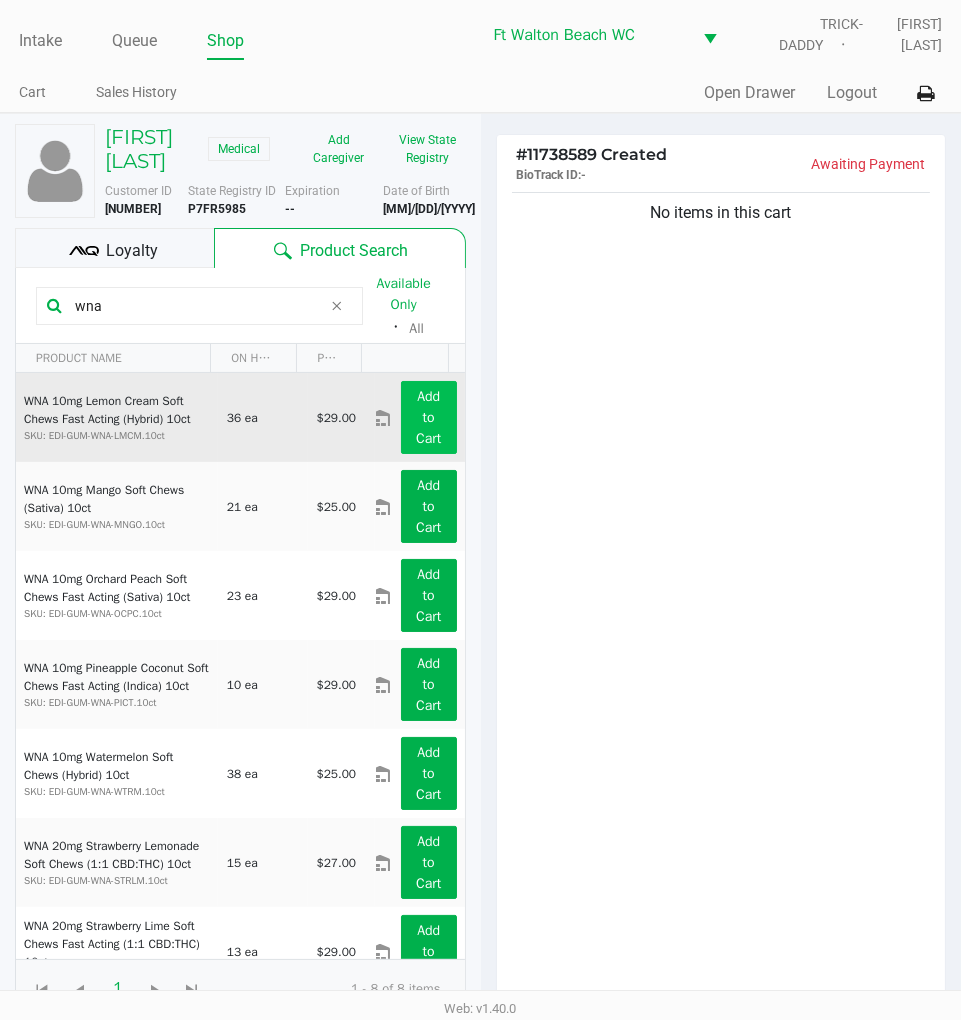 type on "wna" 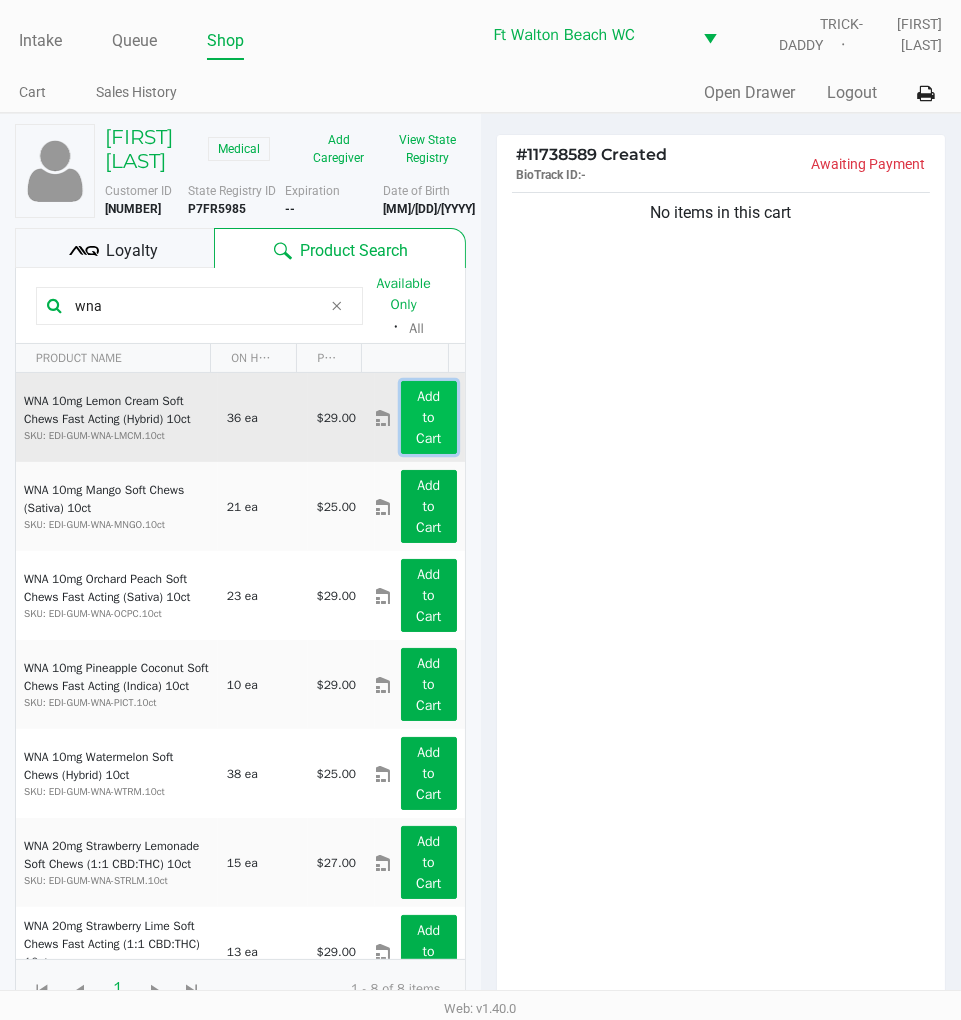 click on "Add to Cart" 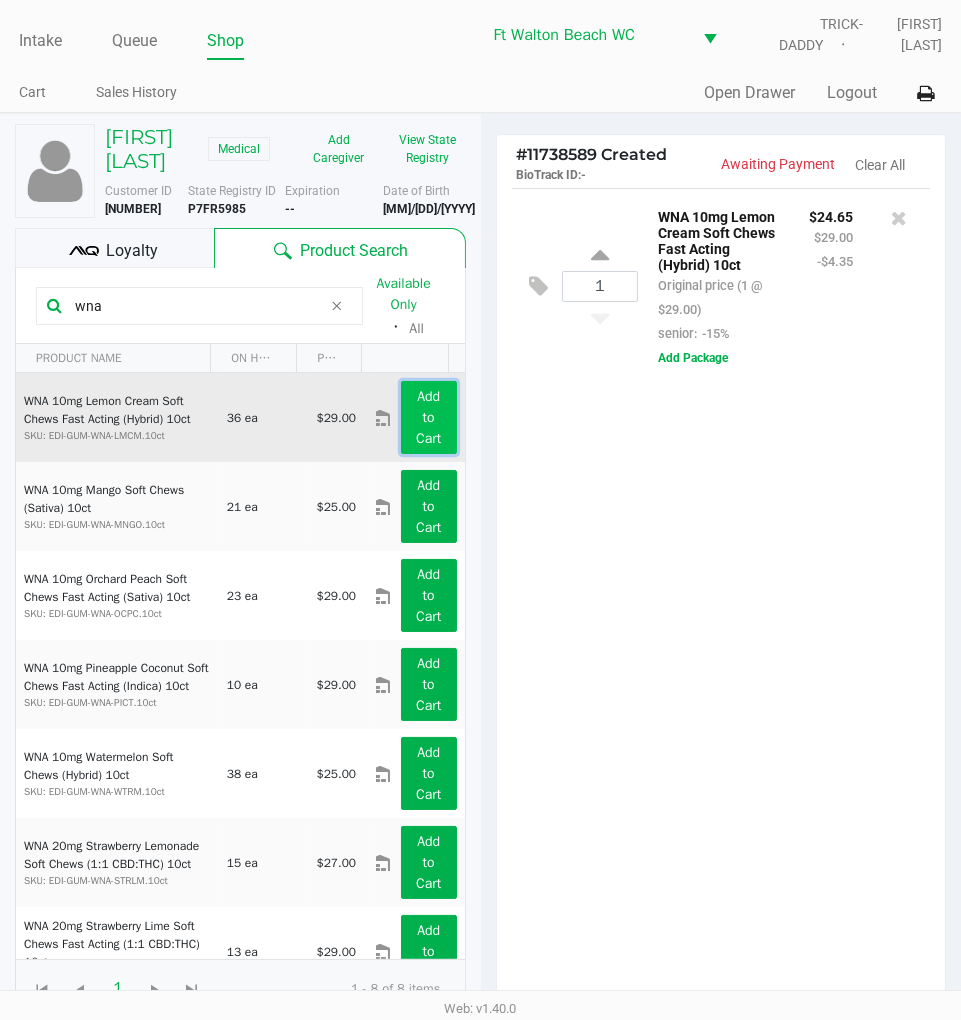 click on "Add to Cart" 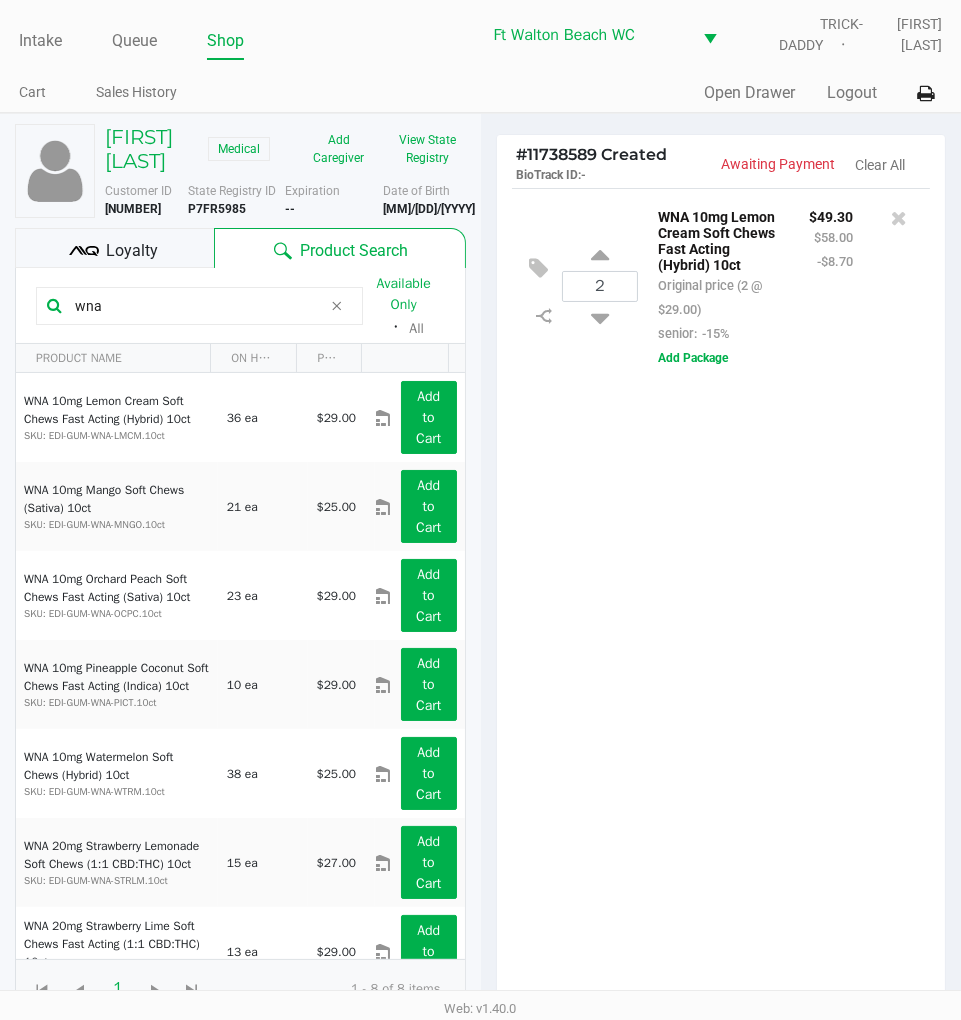 click 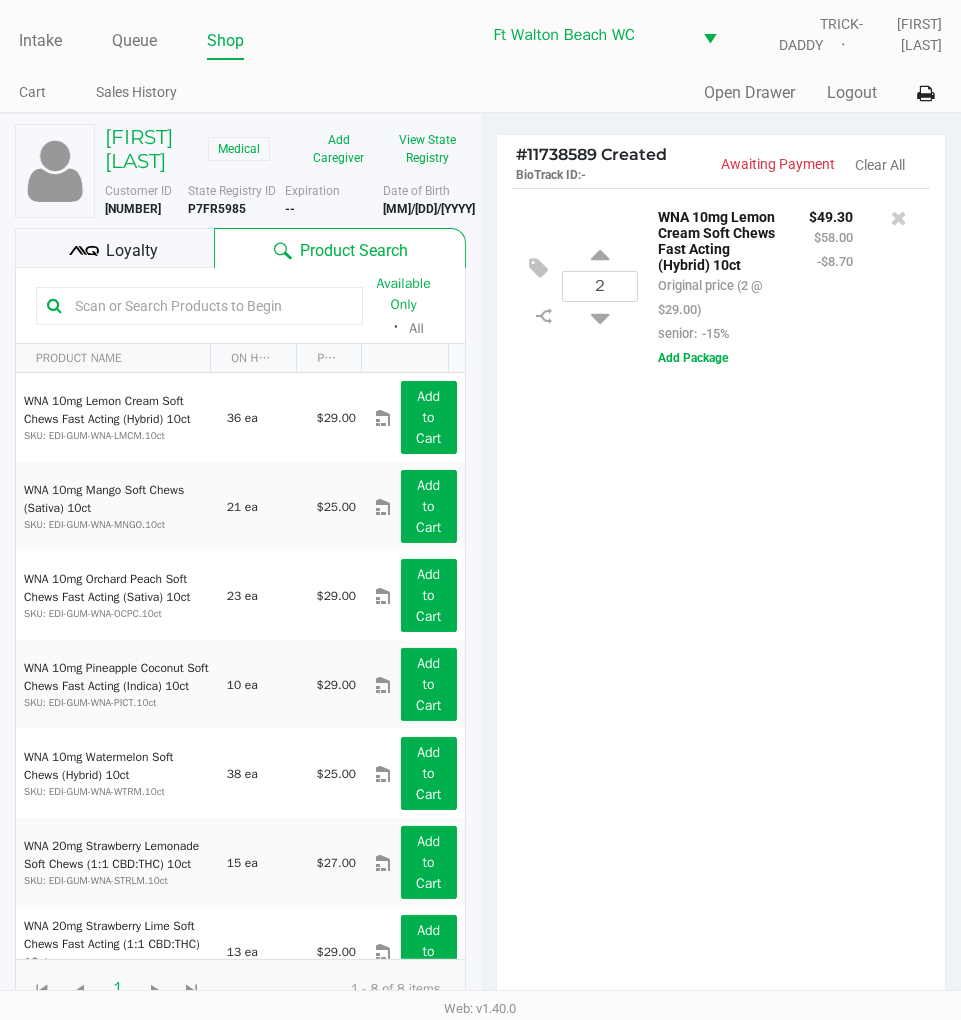 click on "Loyalty" 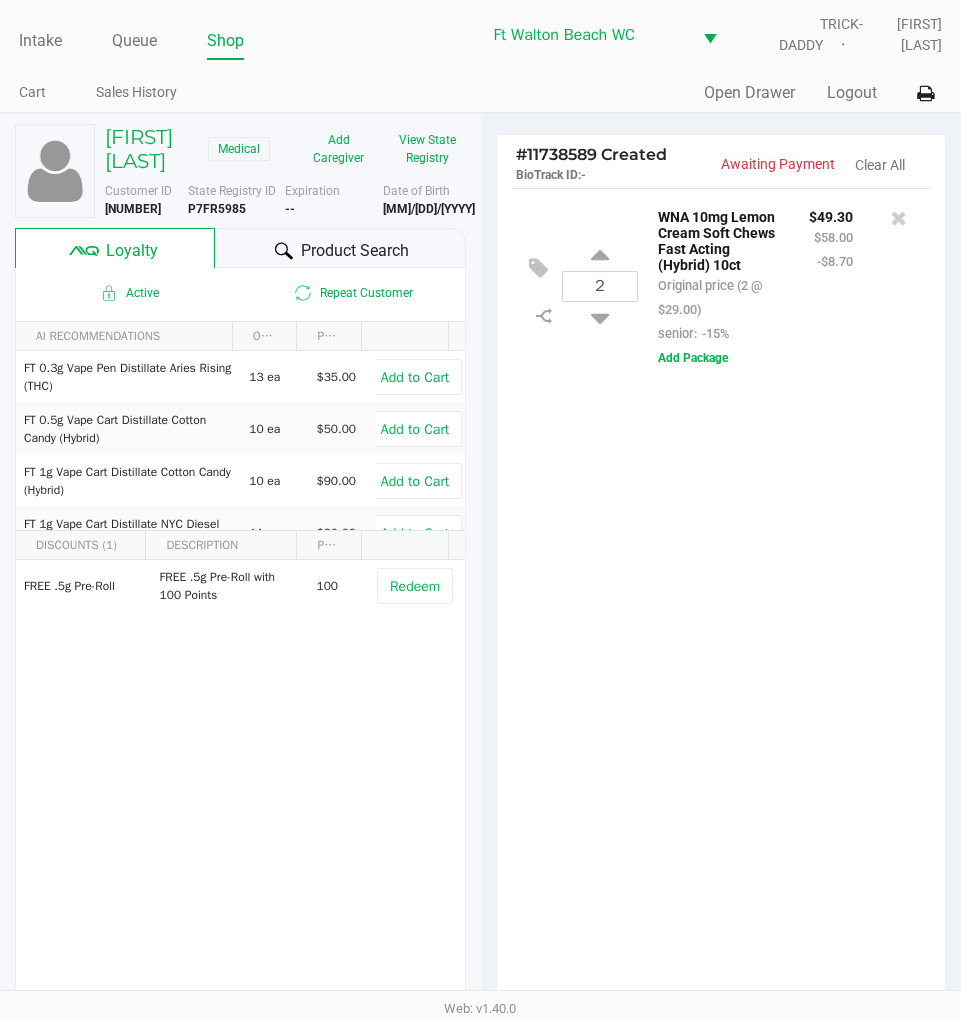 click on "Product Search" 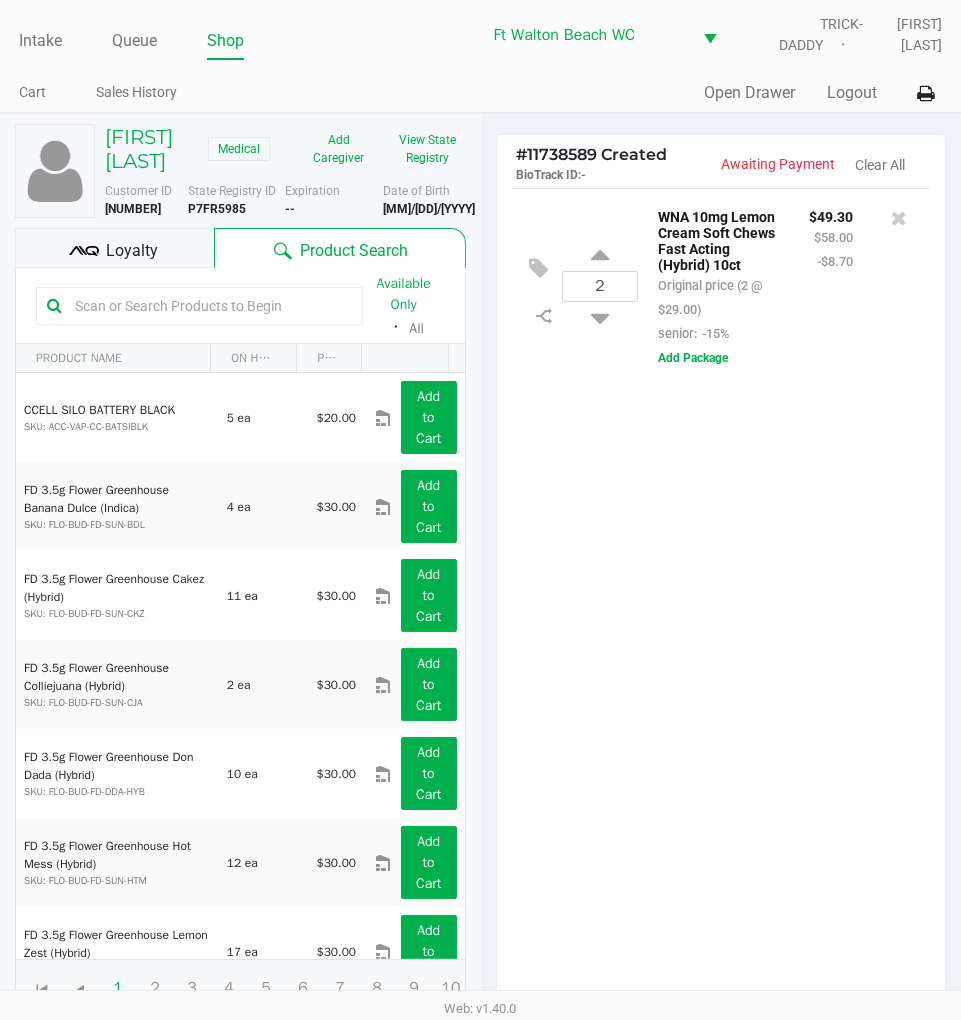 click on "2  WNA 10mg Lemon Cream Soft Chews Fast Acting (Hybrid) 10ct   Original price (2 @ $29.00)  senior:  -15% $49.30 $58.00 -$8.70  Add Package" 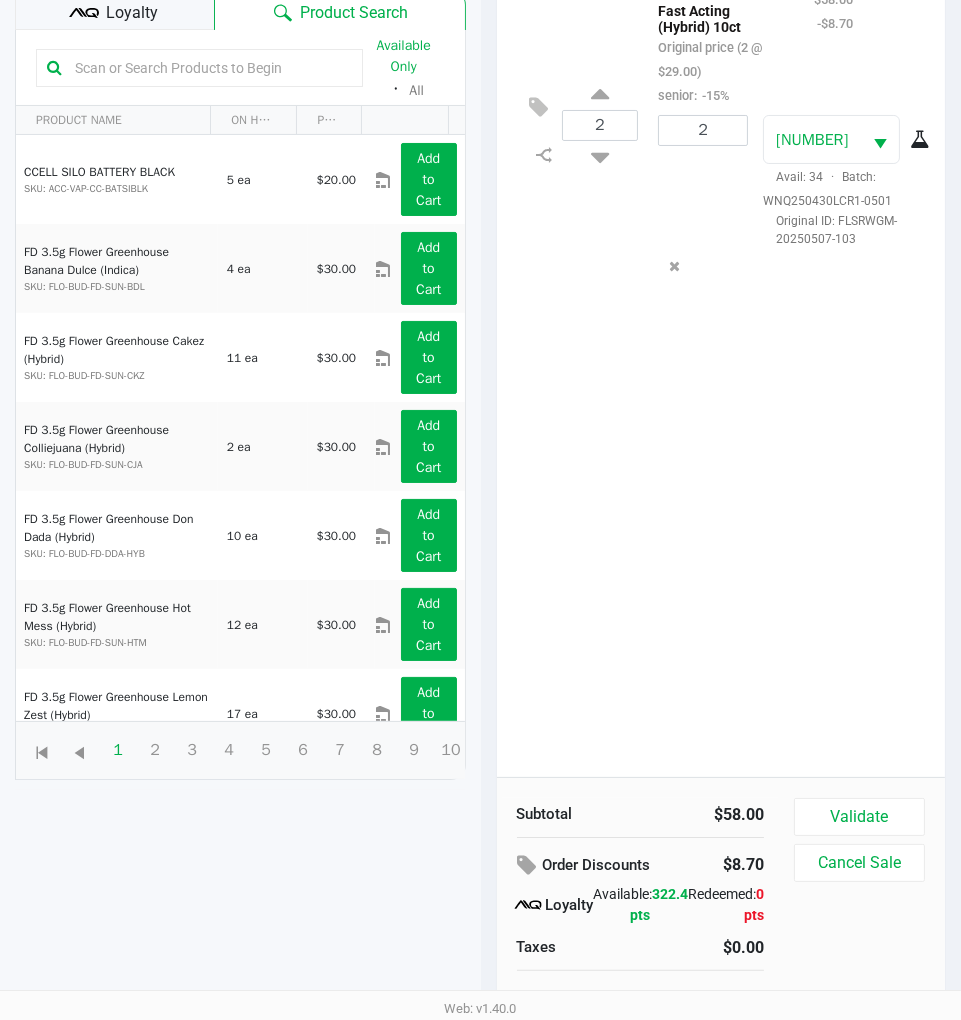 scroll, scrollTop: 258, scrollLeft: 0, axis: vertical 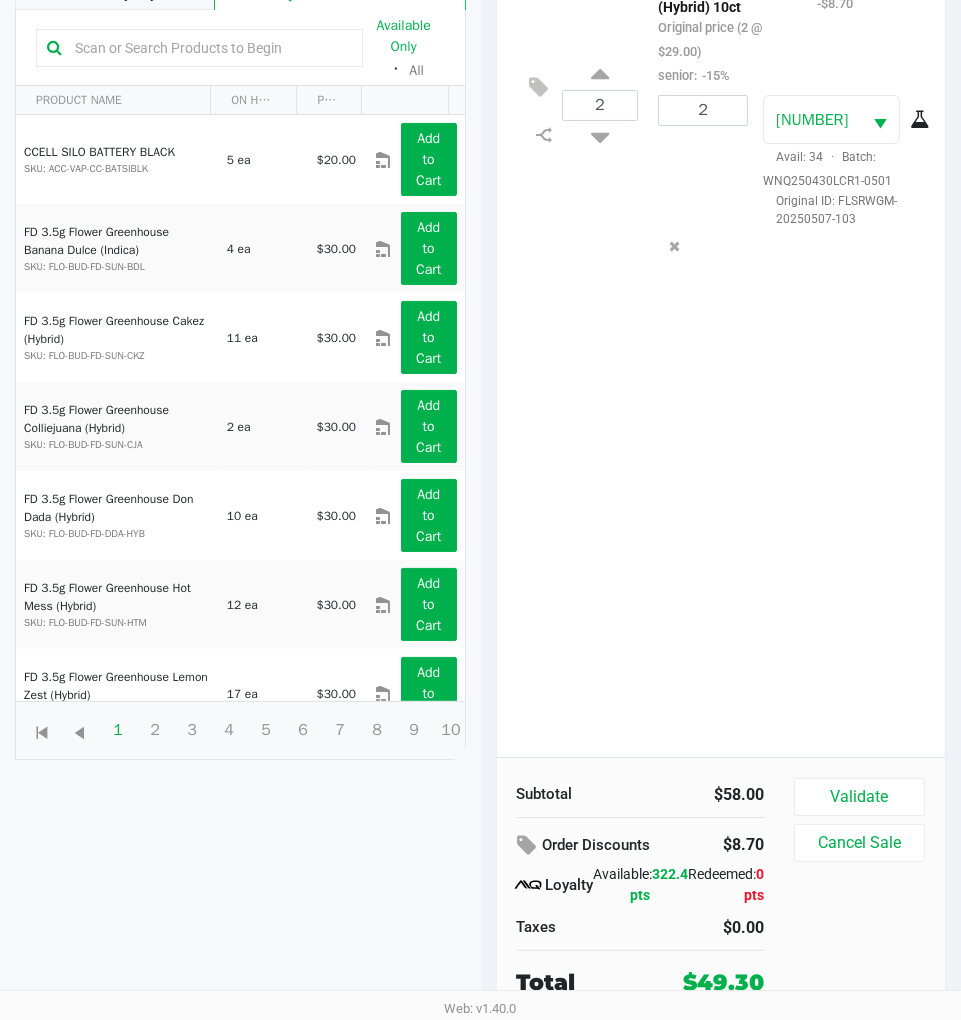 click on "Loyalty" 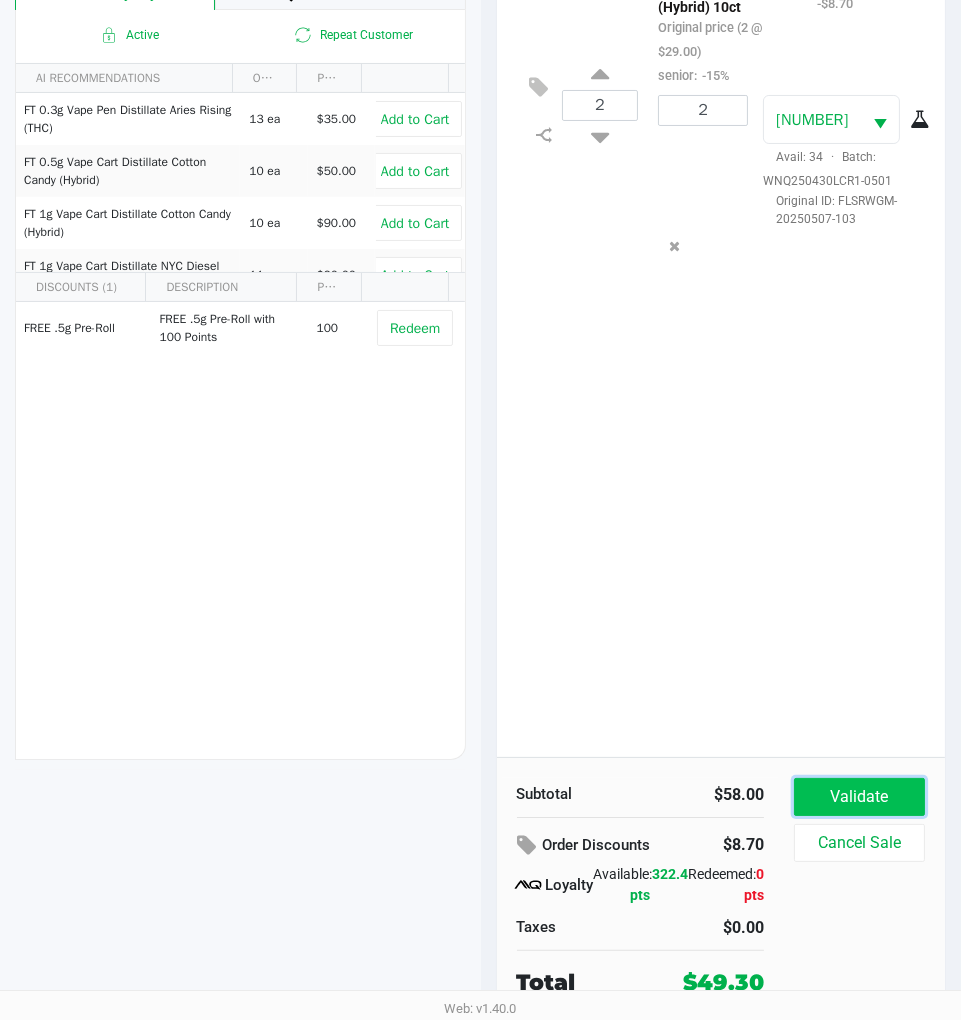 click on "Validate" 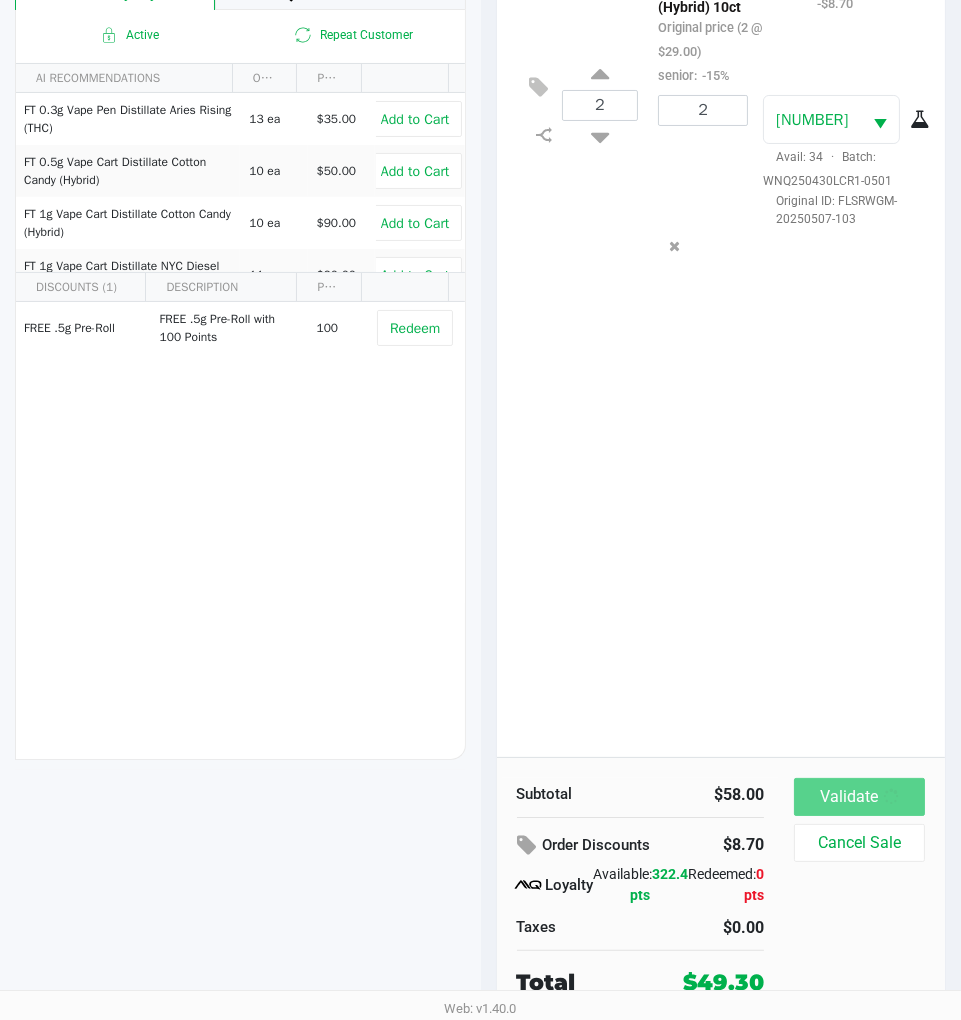 scroll, scrollTop: 0, scrollLeft: 0, axis: both 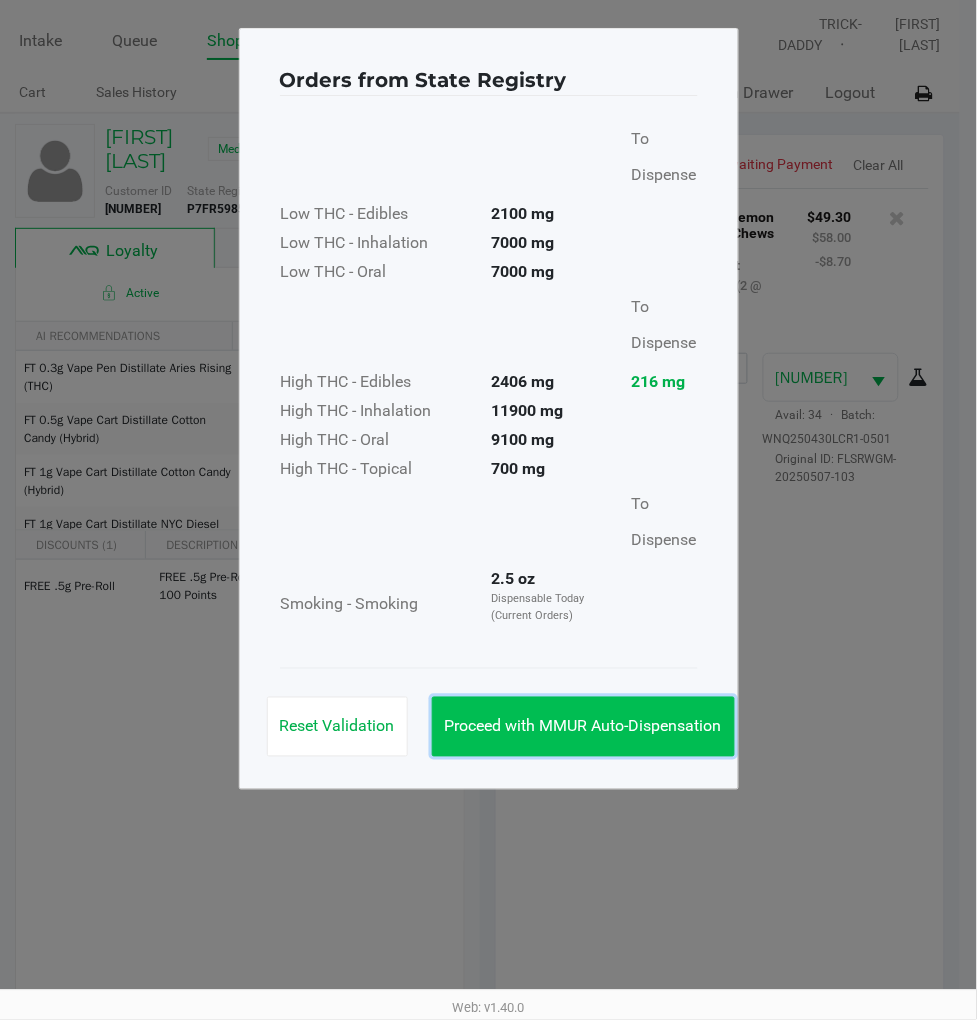 click on "Proceed with MMUR Auto-Dispensation" 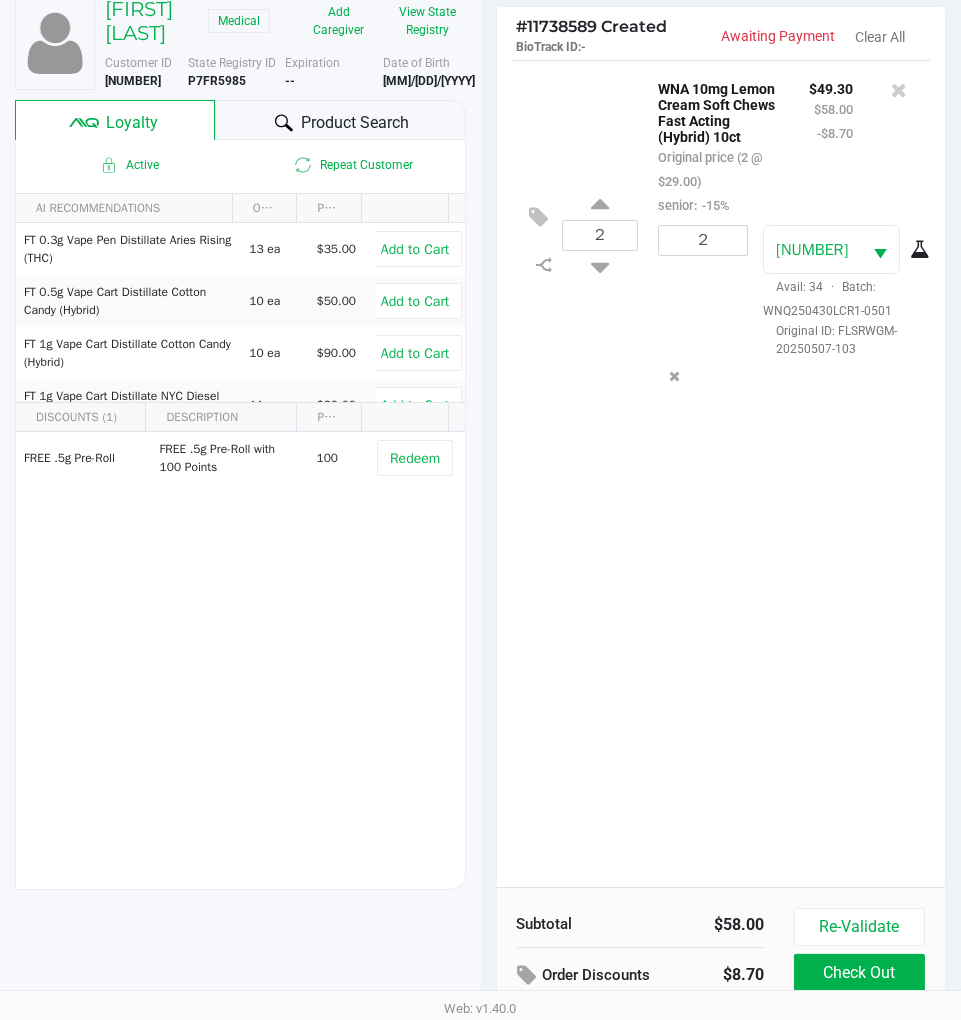 scroll, scrollTop: 263, scrollLeft: 0, axis: vertical 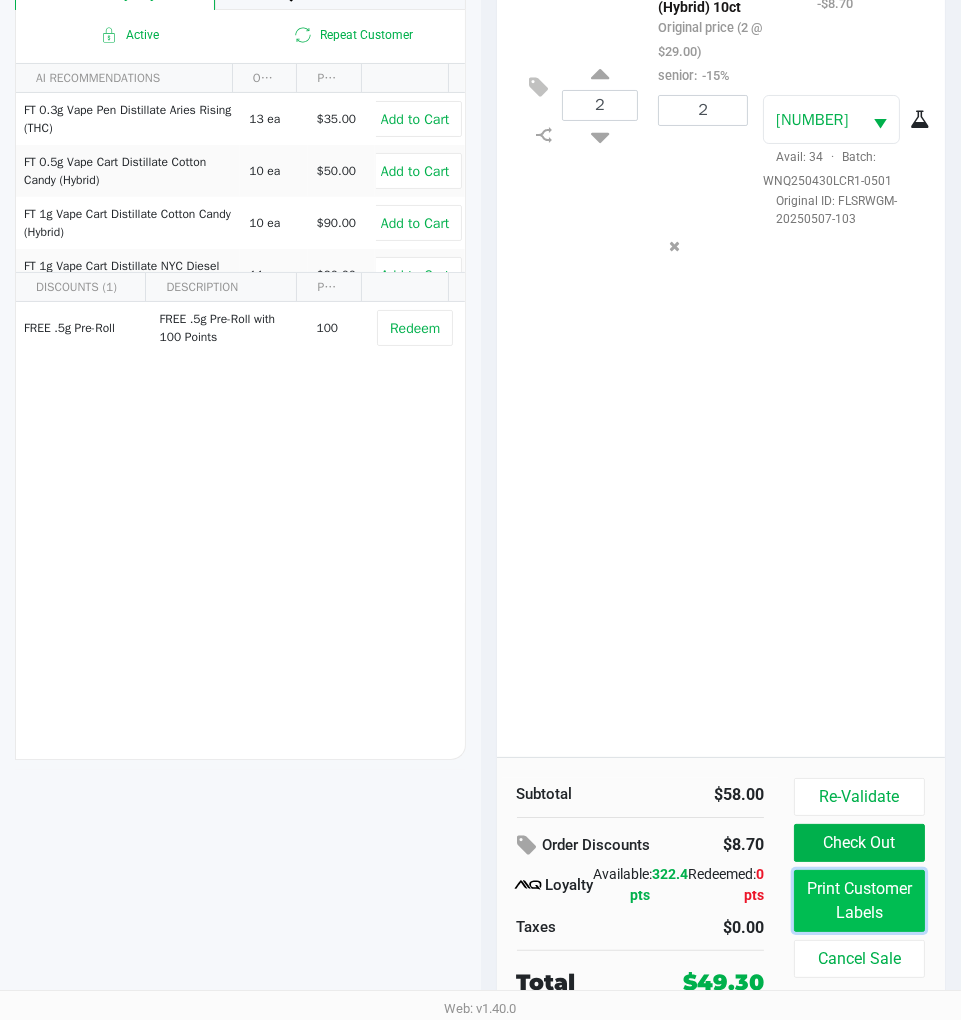 click on "Print Customer Labels" 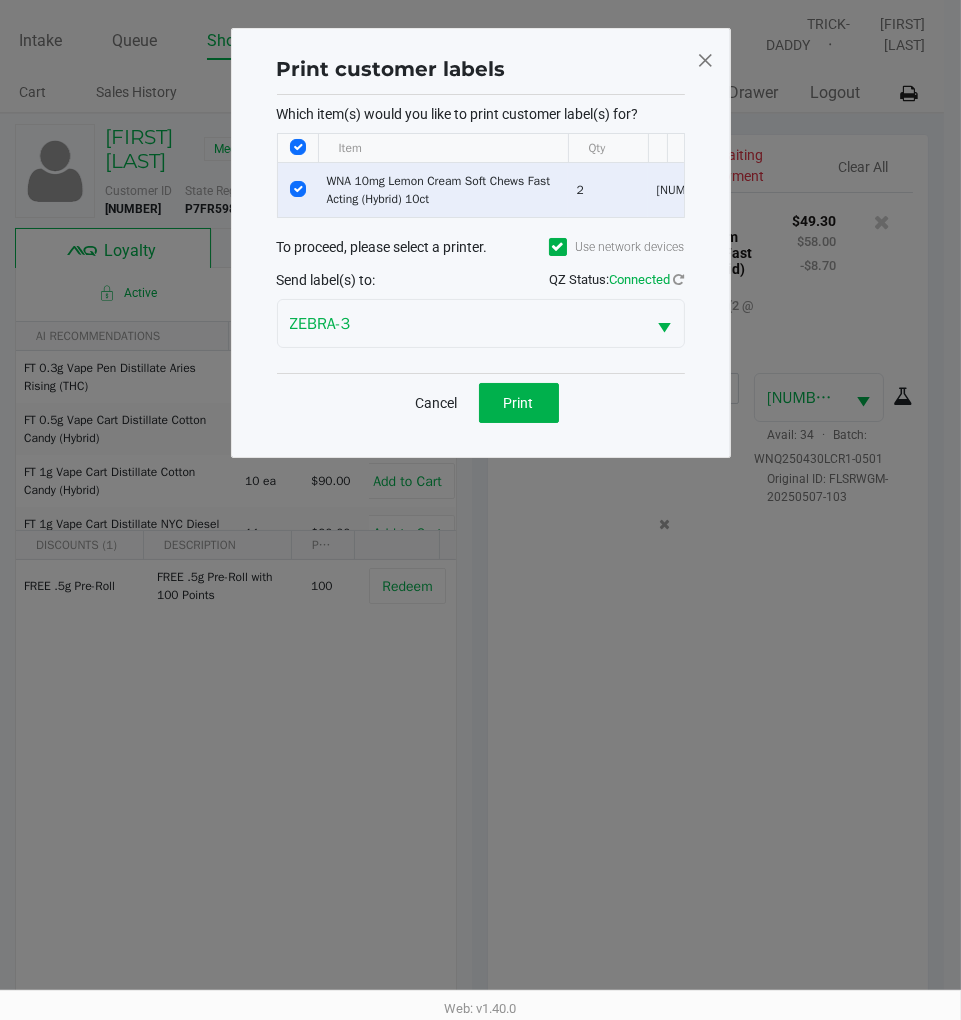 scroll, scrollTop: 0, scrollLeft: 0, axis: both 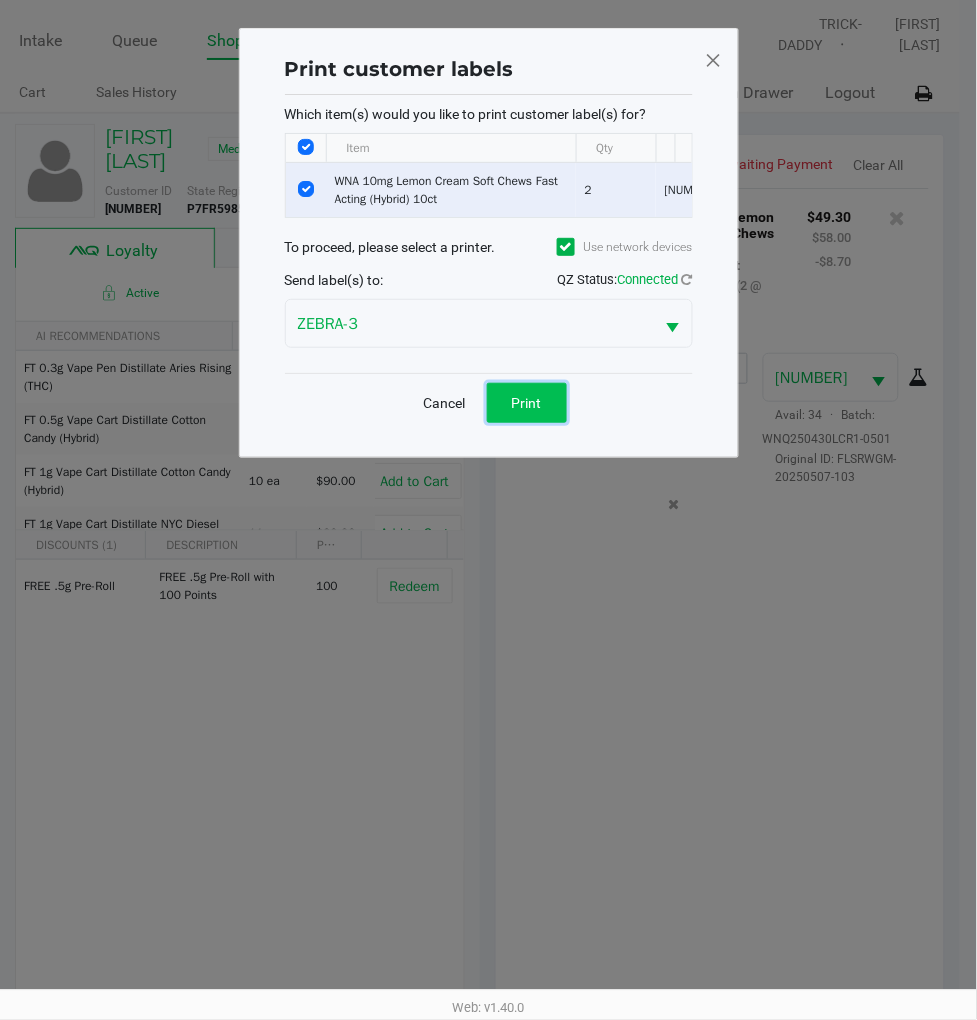 click on "Print" 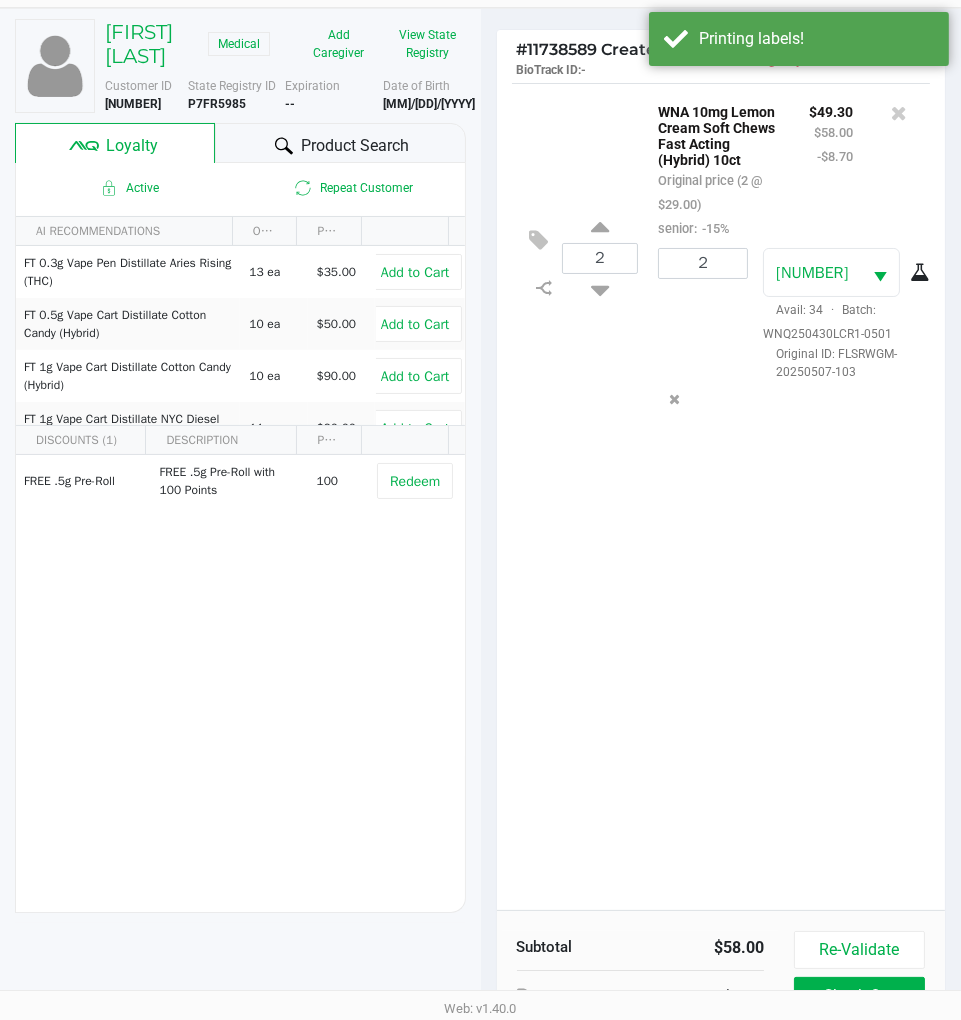 scroll, scrollTop: 263, scrollLeft: 0, axis: vertical 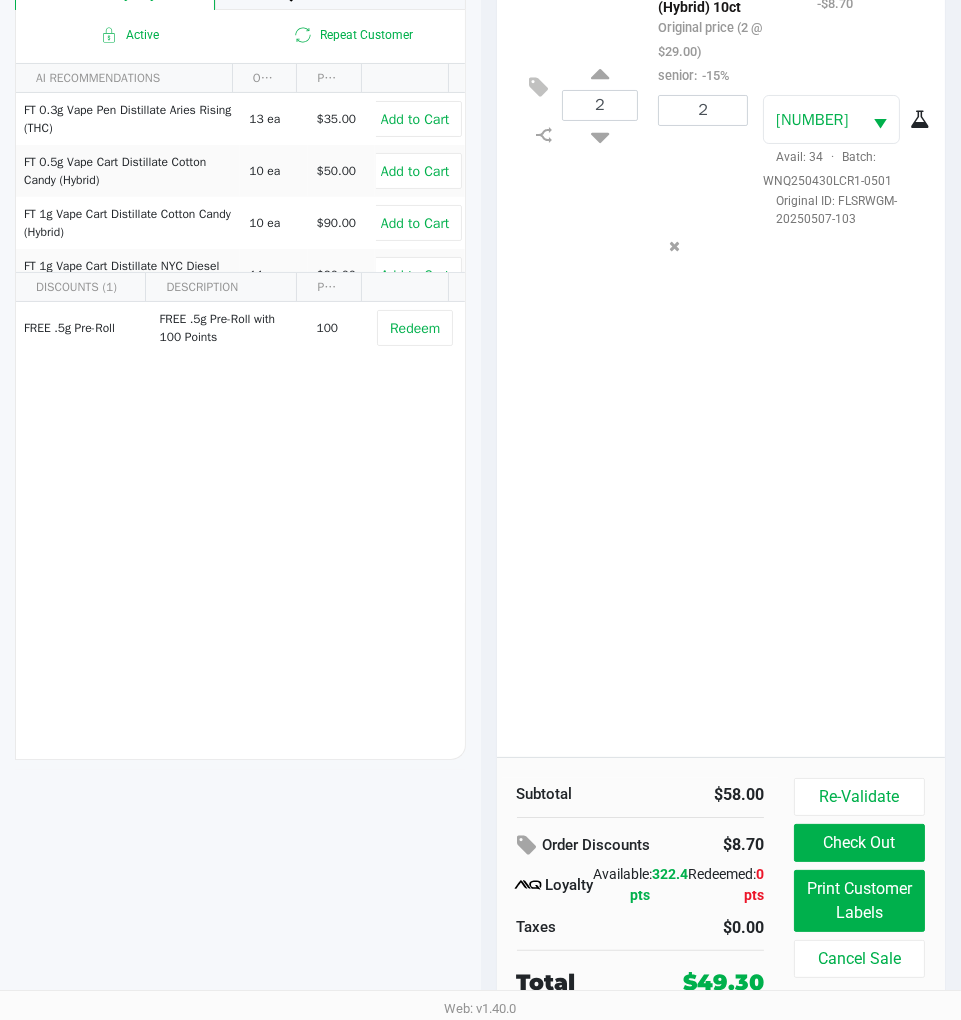 click on "Check Out" 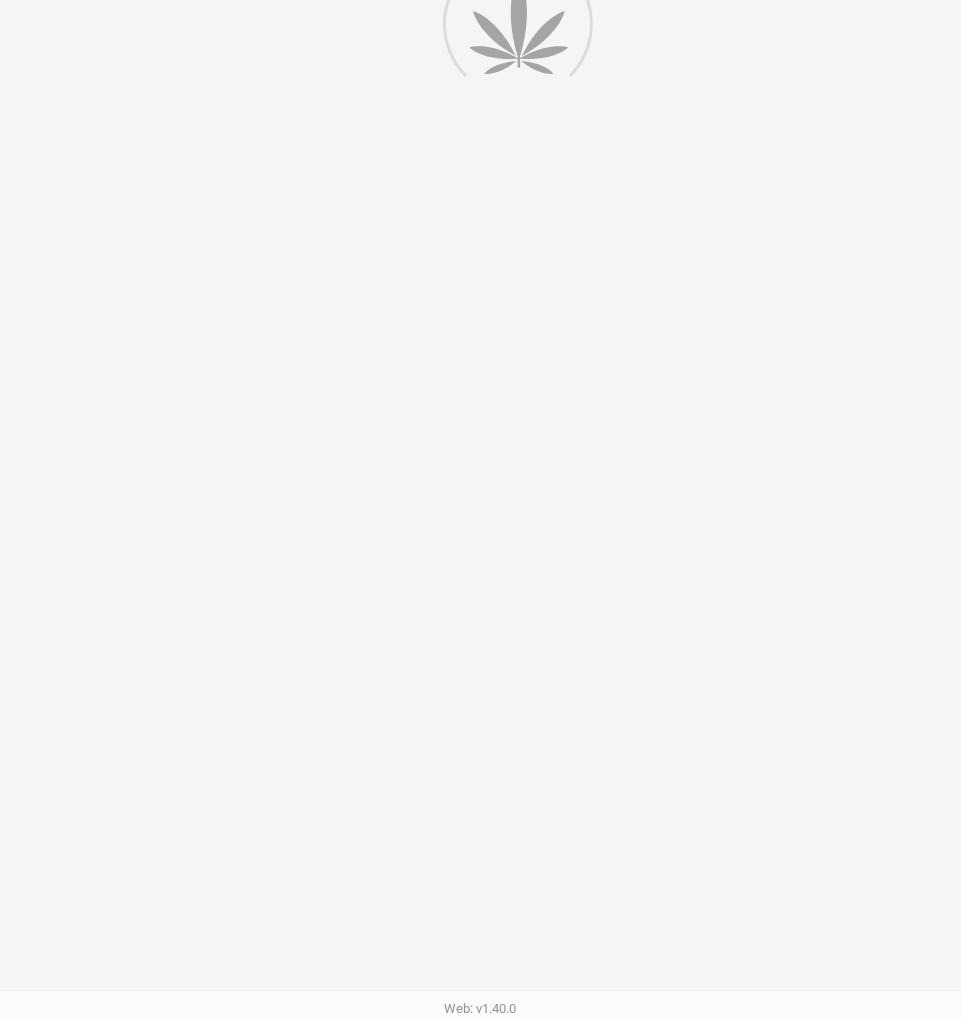 scroll, scrollTop: 0, scrollLeft: 0, axis: both 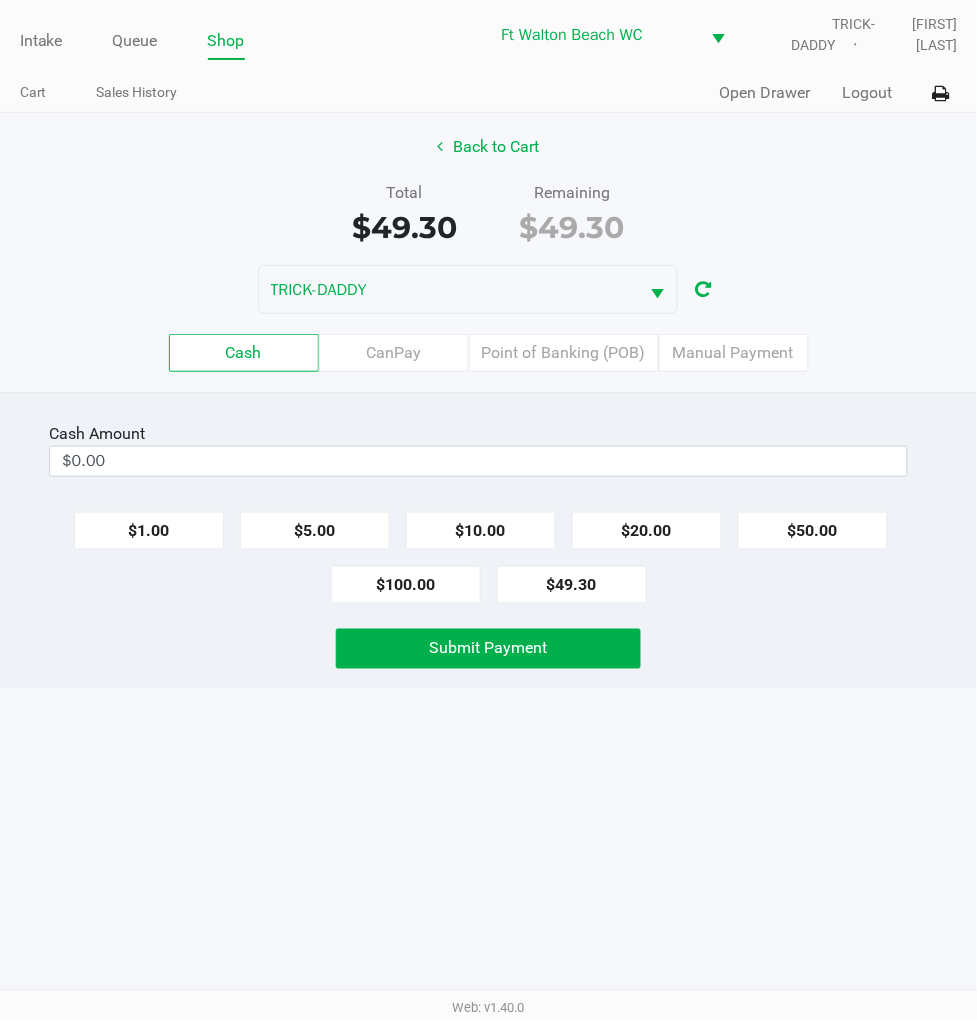 click on "$50.00" 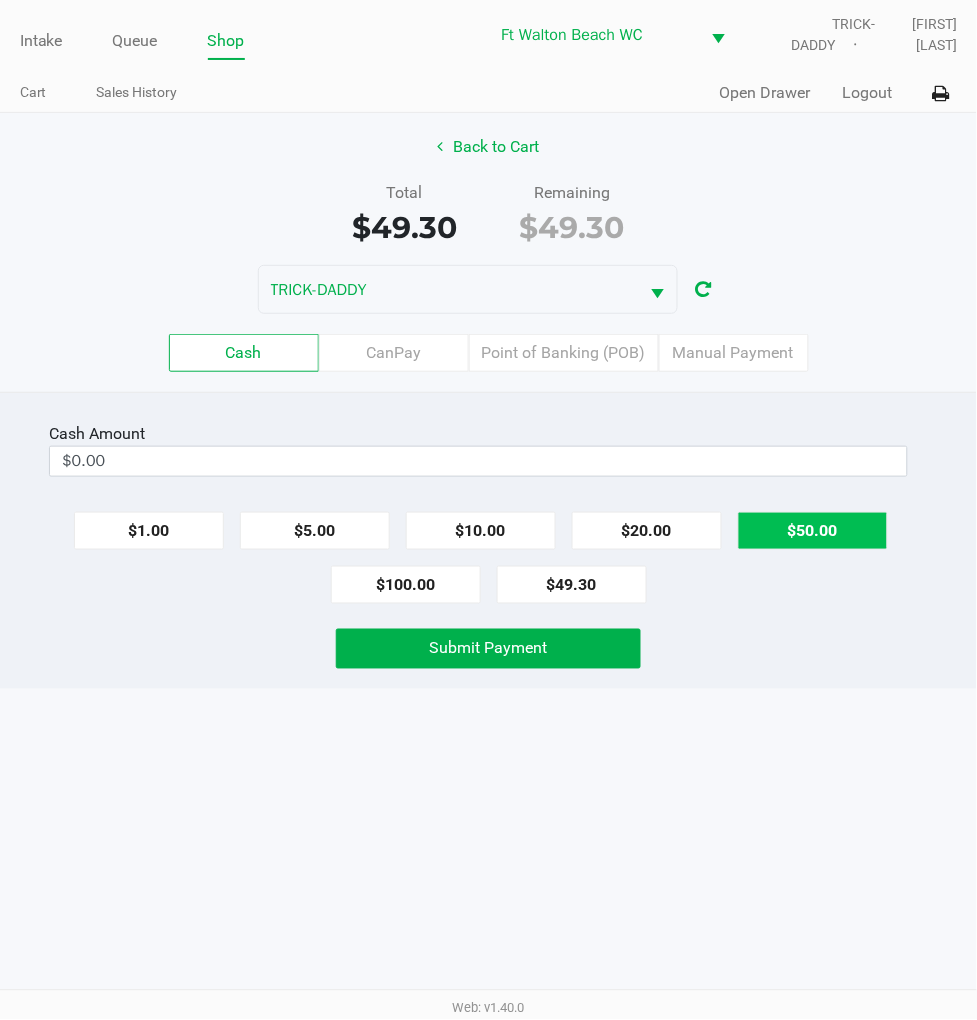 type on "$50.00" 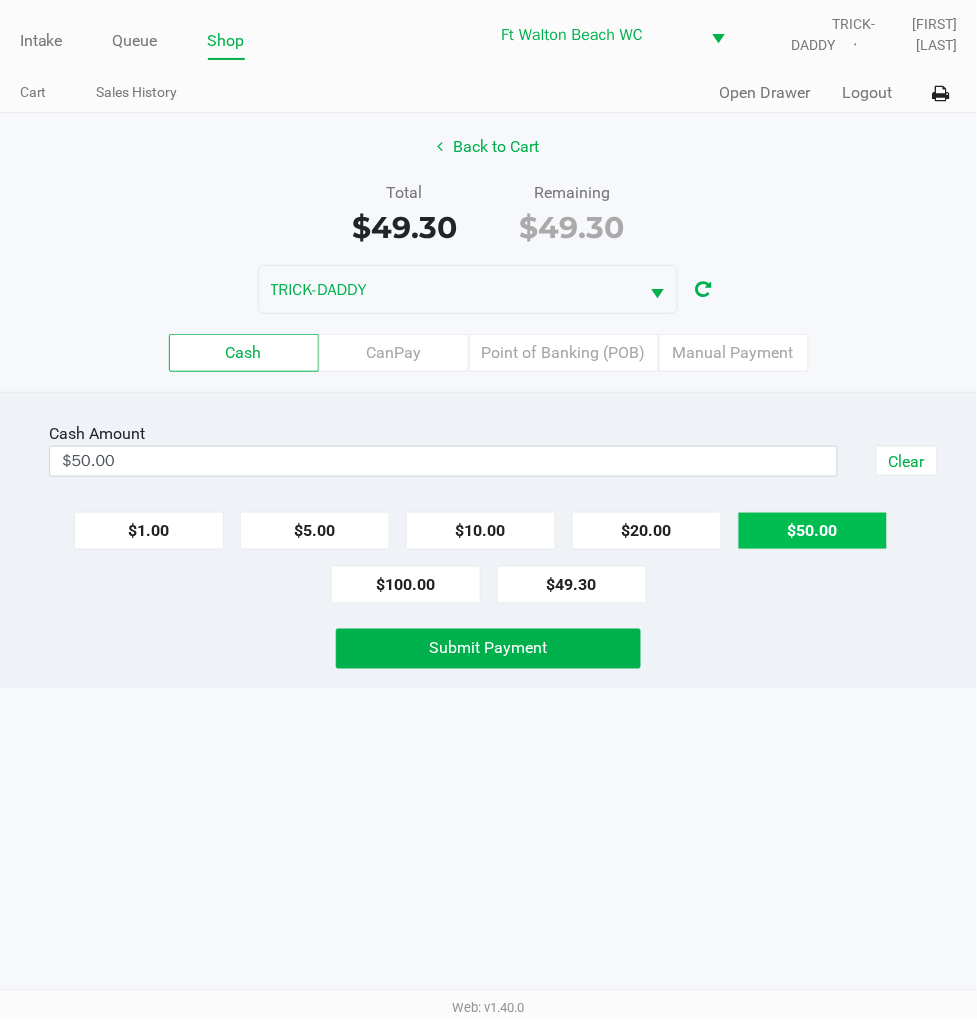 click on "Submit Payment" 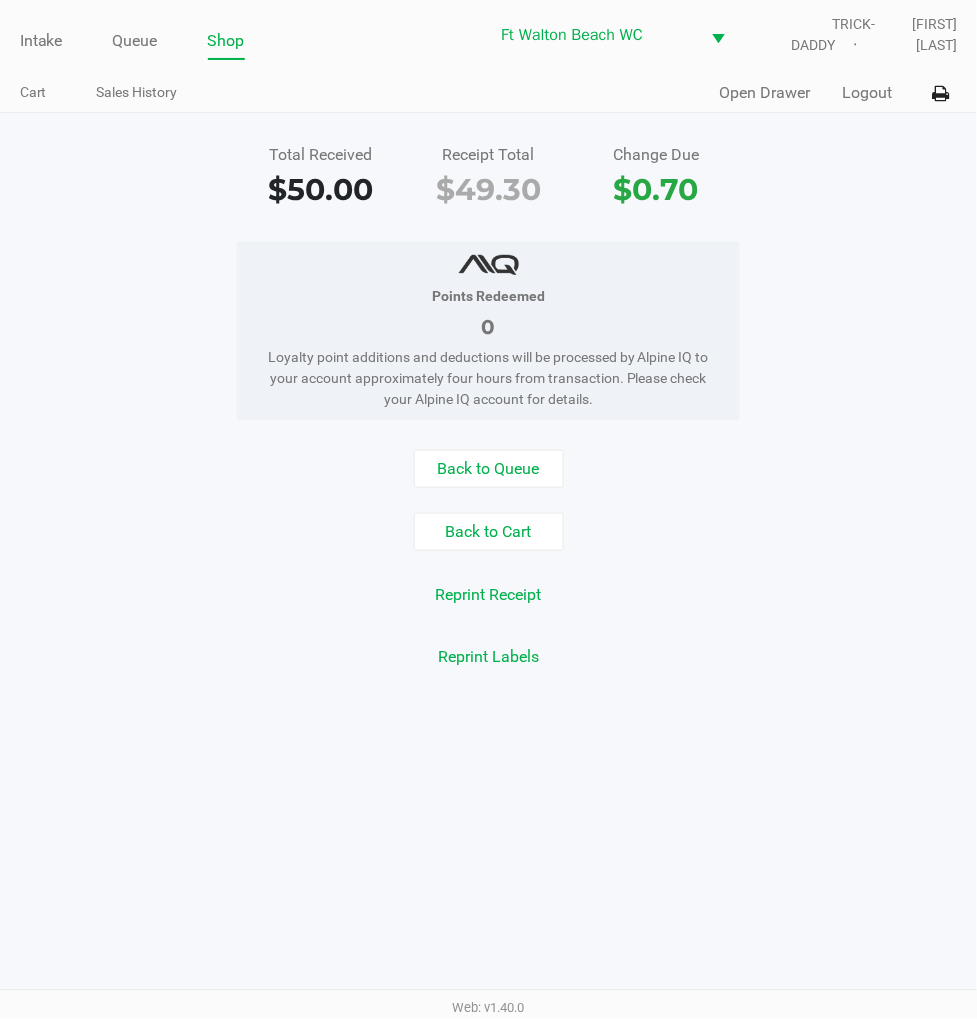 click on "Back to Queue" 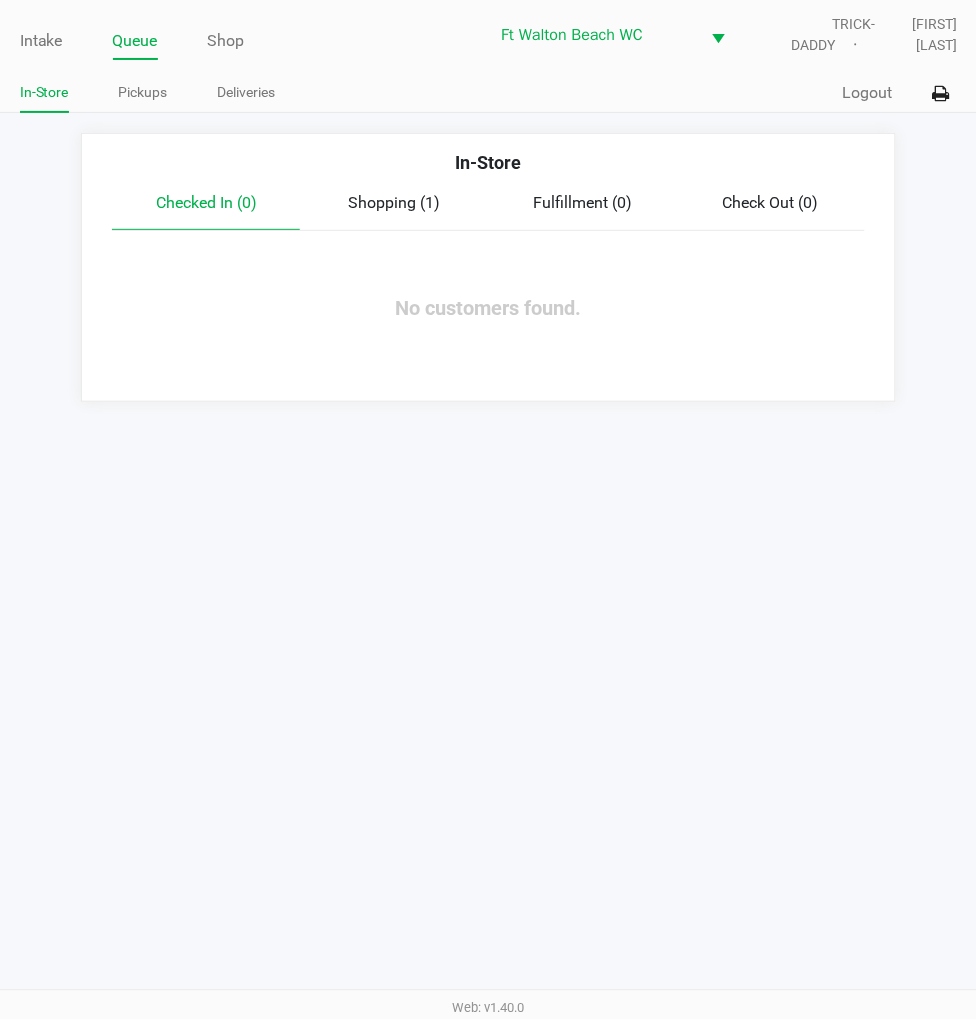 click on "Intake" 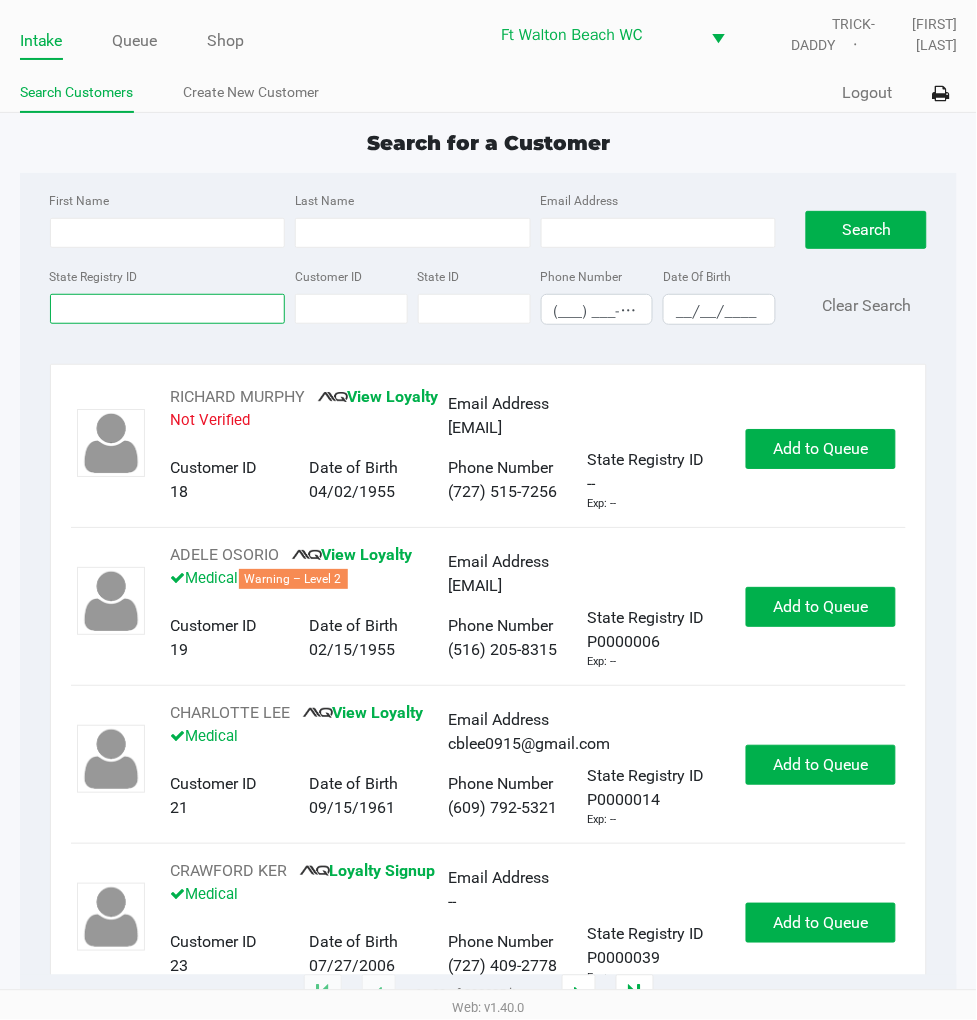 click on "State Registry ID" at bounding box center (168, 309) 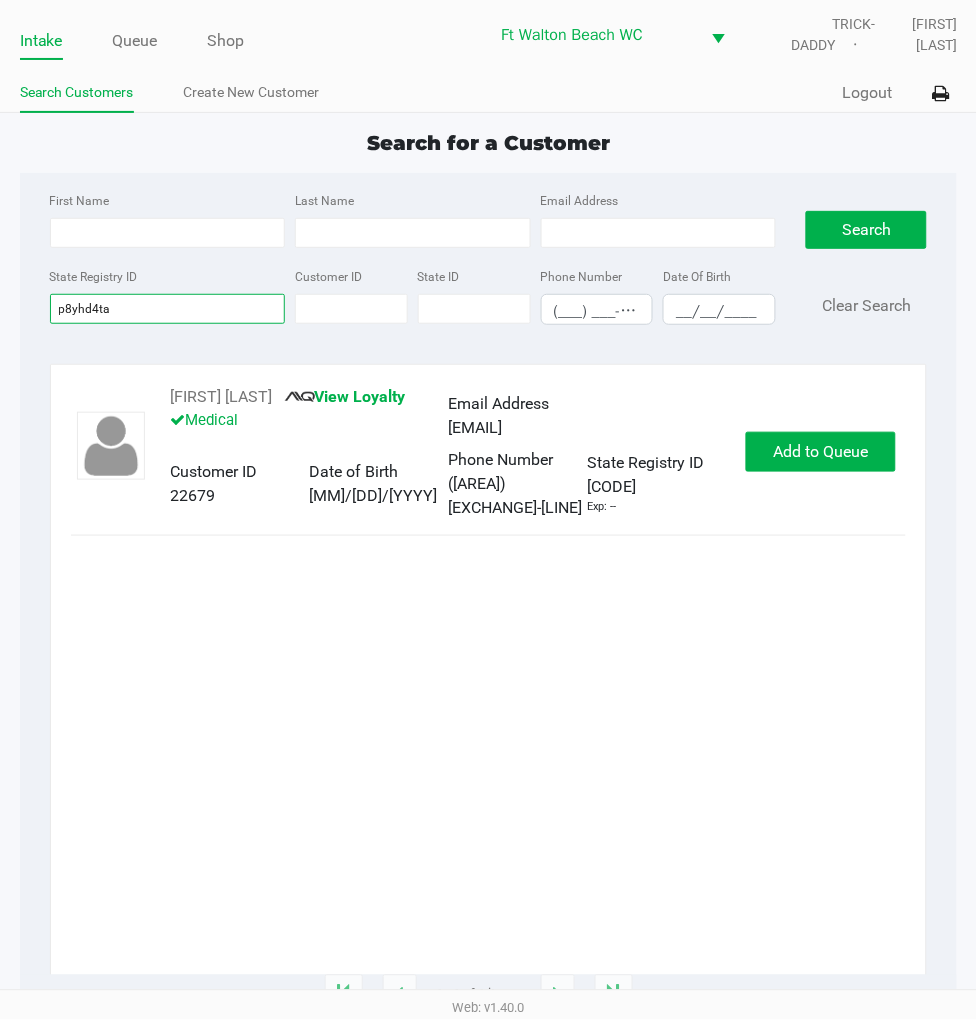 type on "p8yhd4ta" 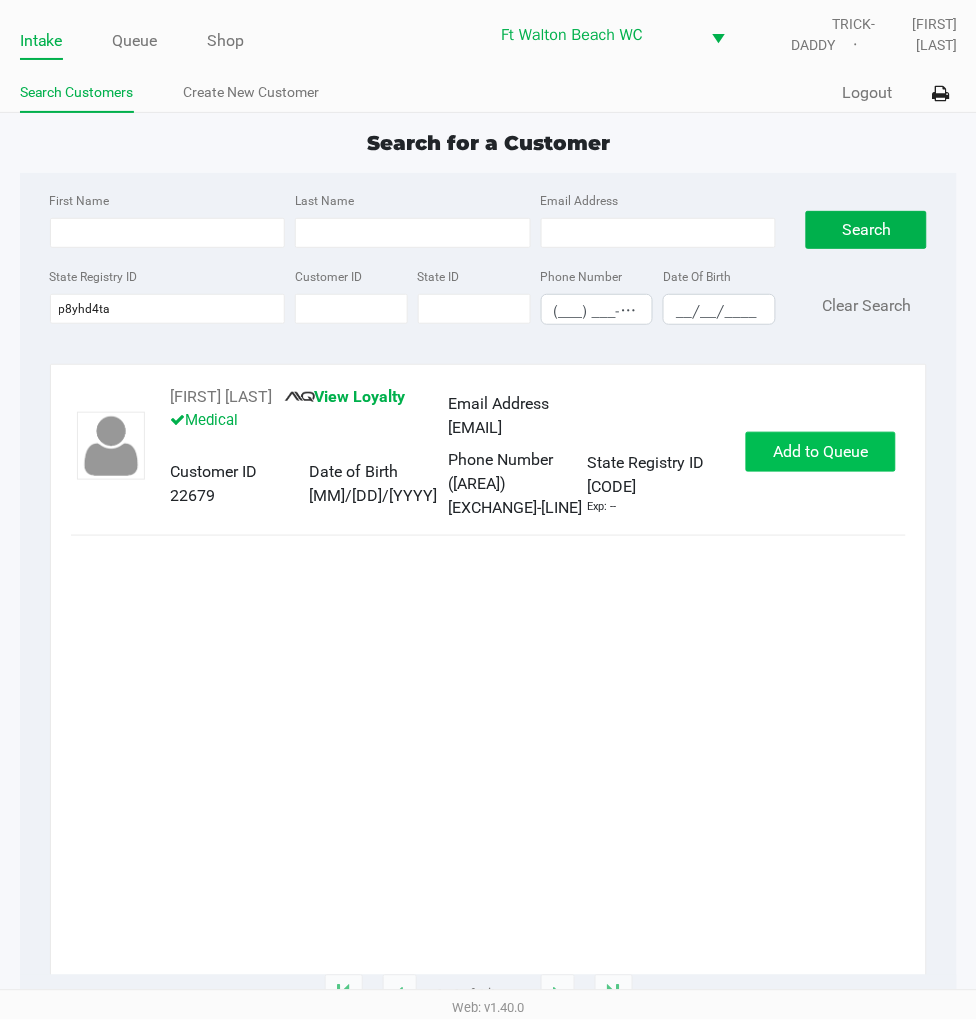 click on "Add to Queue" 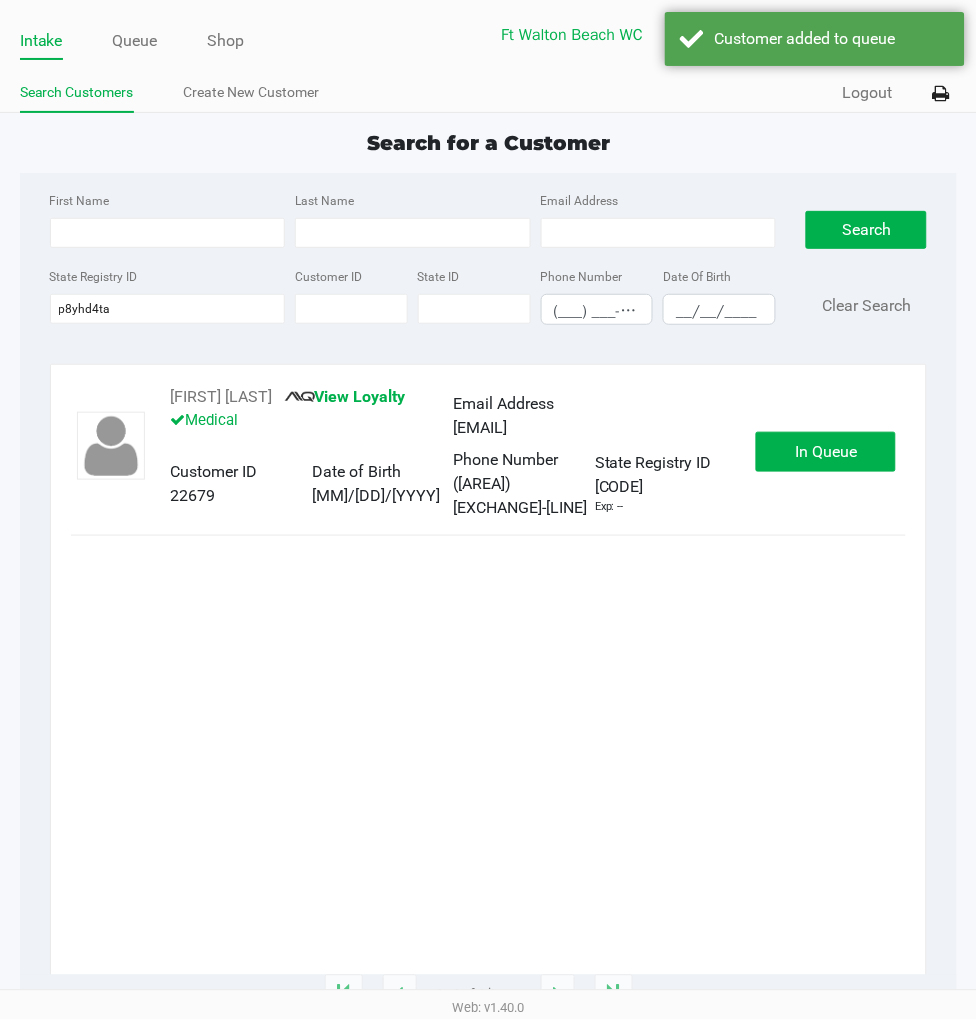 click on "In Queue" 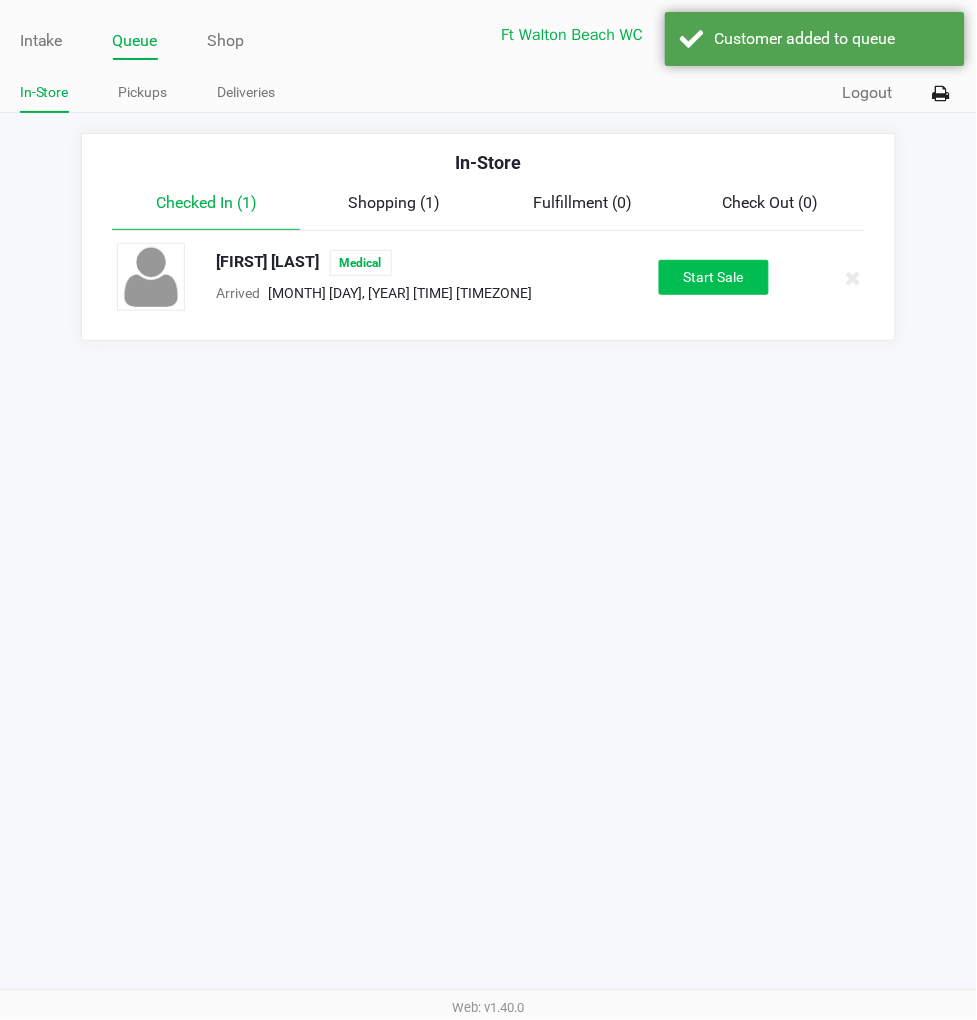 click on "Start Sale" 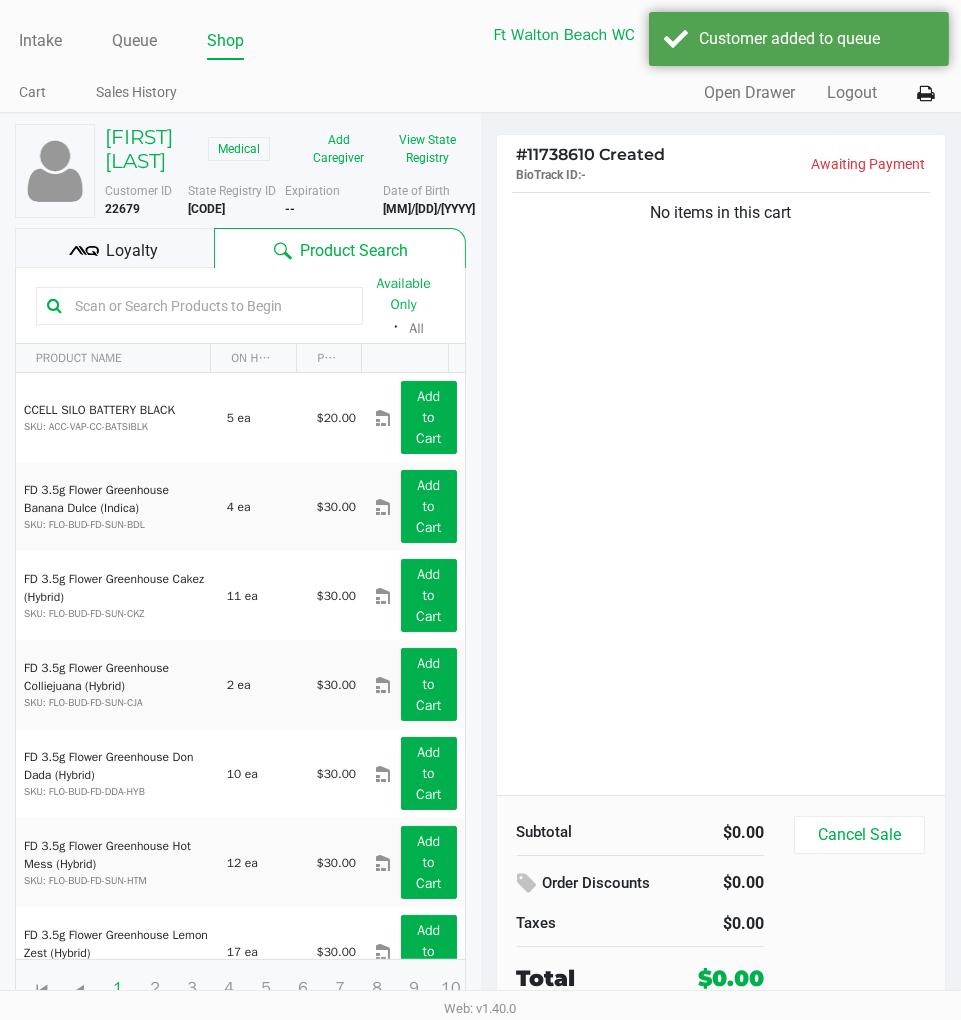 click on "Loyalty" 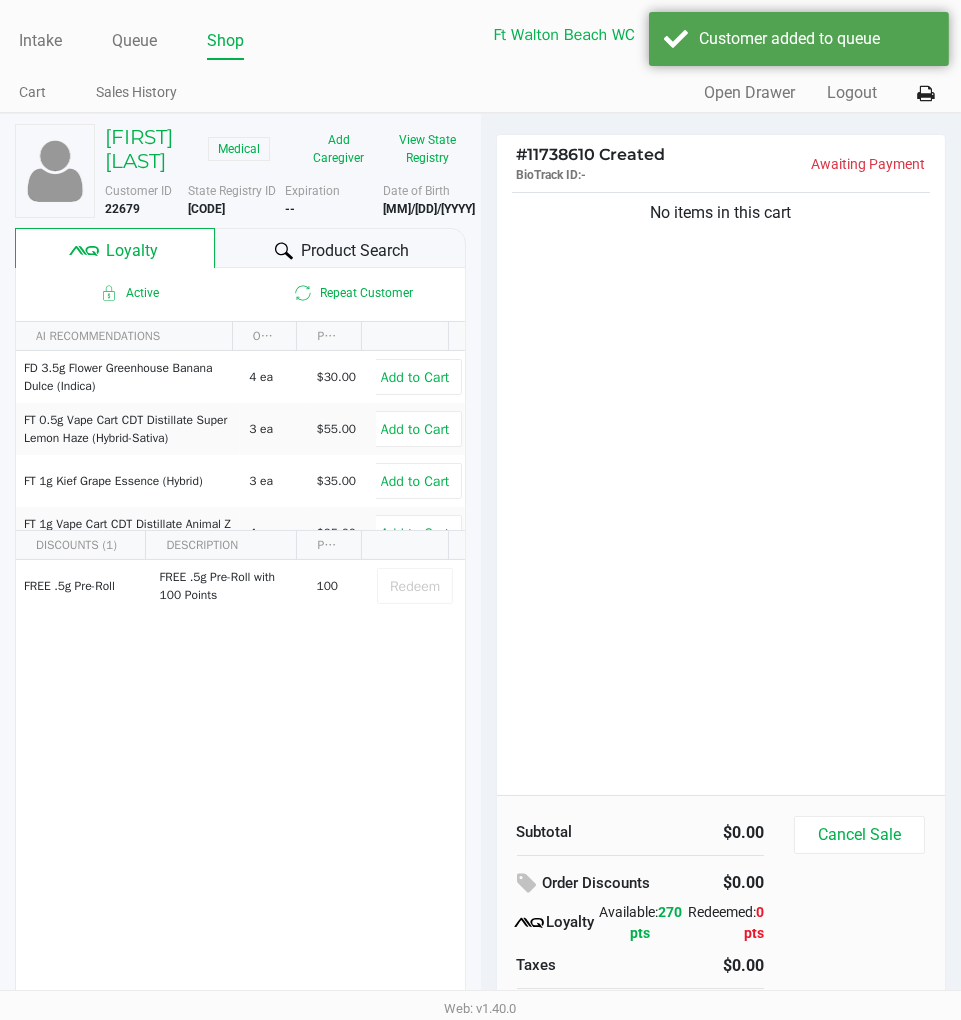 click on "View State Registry" 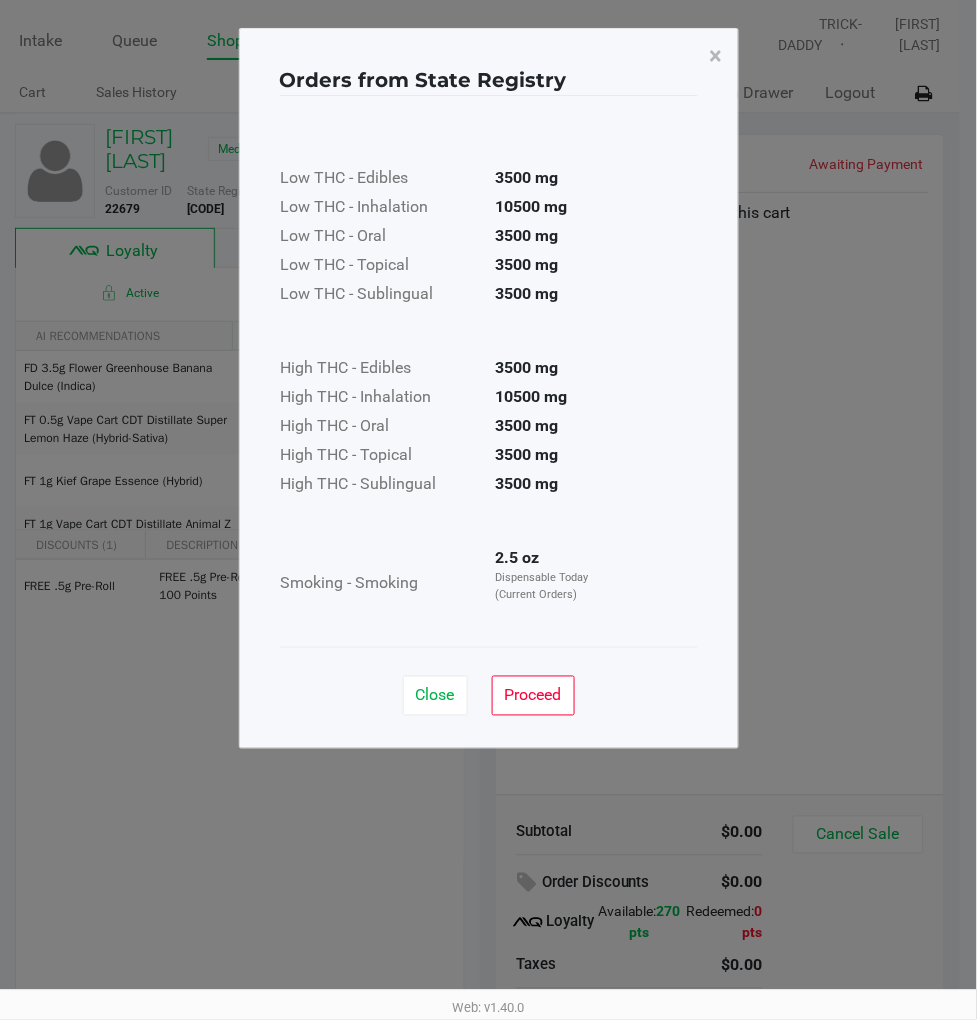 click on "Close" 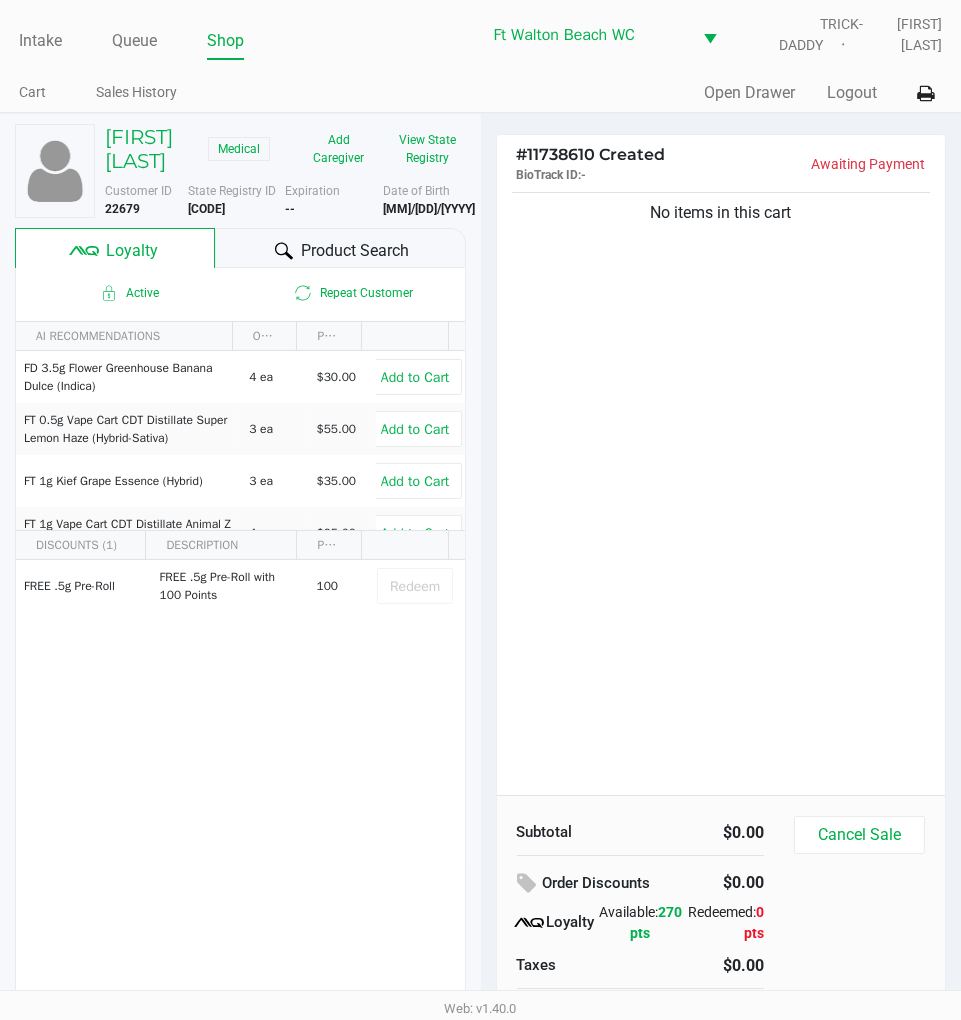 click on "No items in this cart" 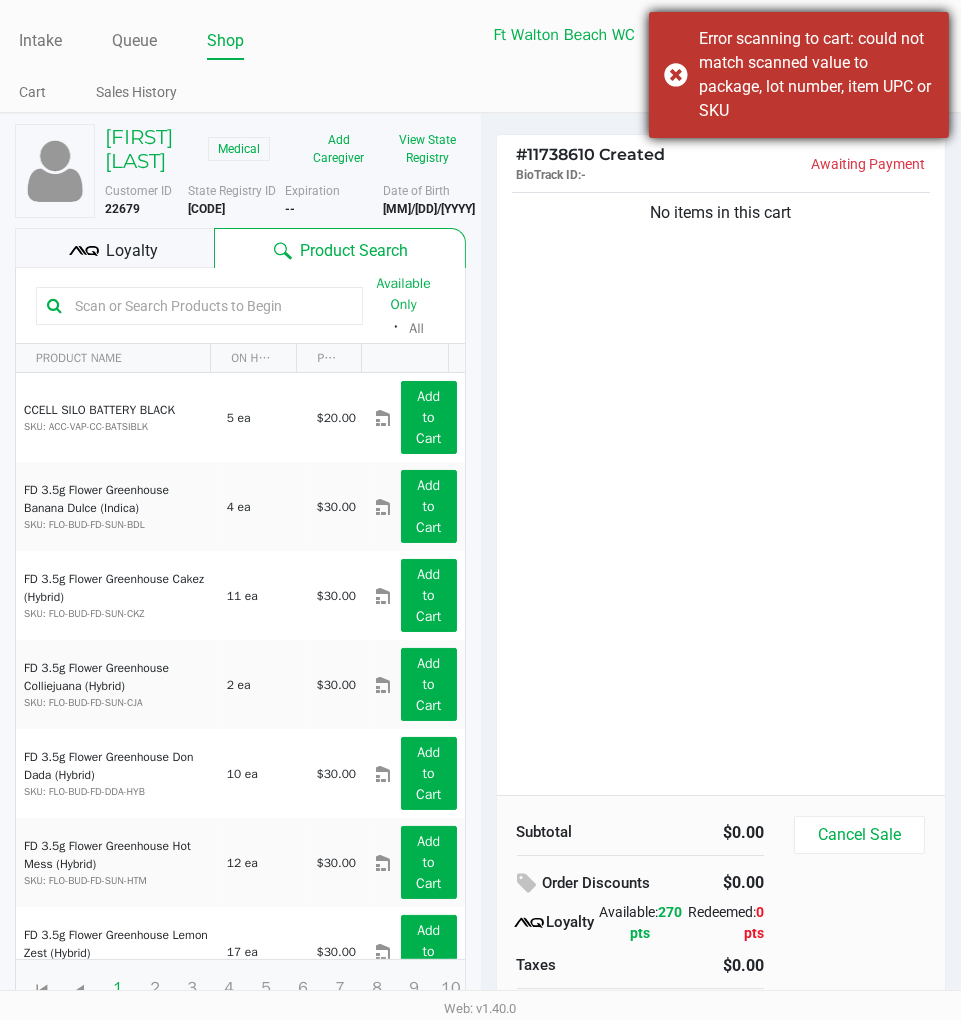 click on "Error scanning to cart: could not match scanned value to package, lot number, item UPC or SKU" at bounding box center [799, 75] 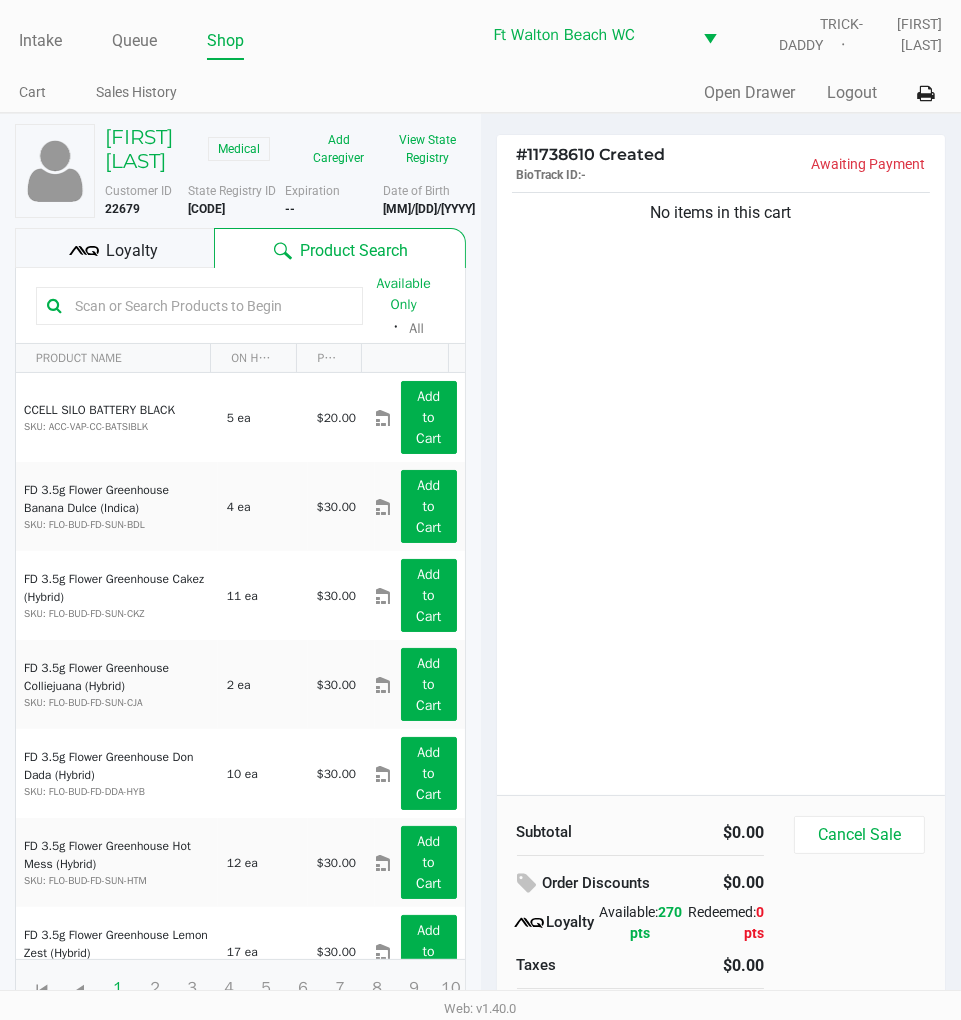 click 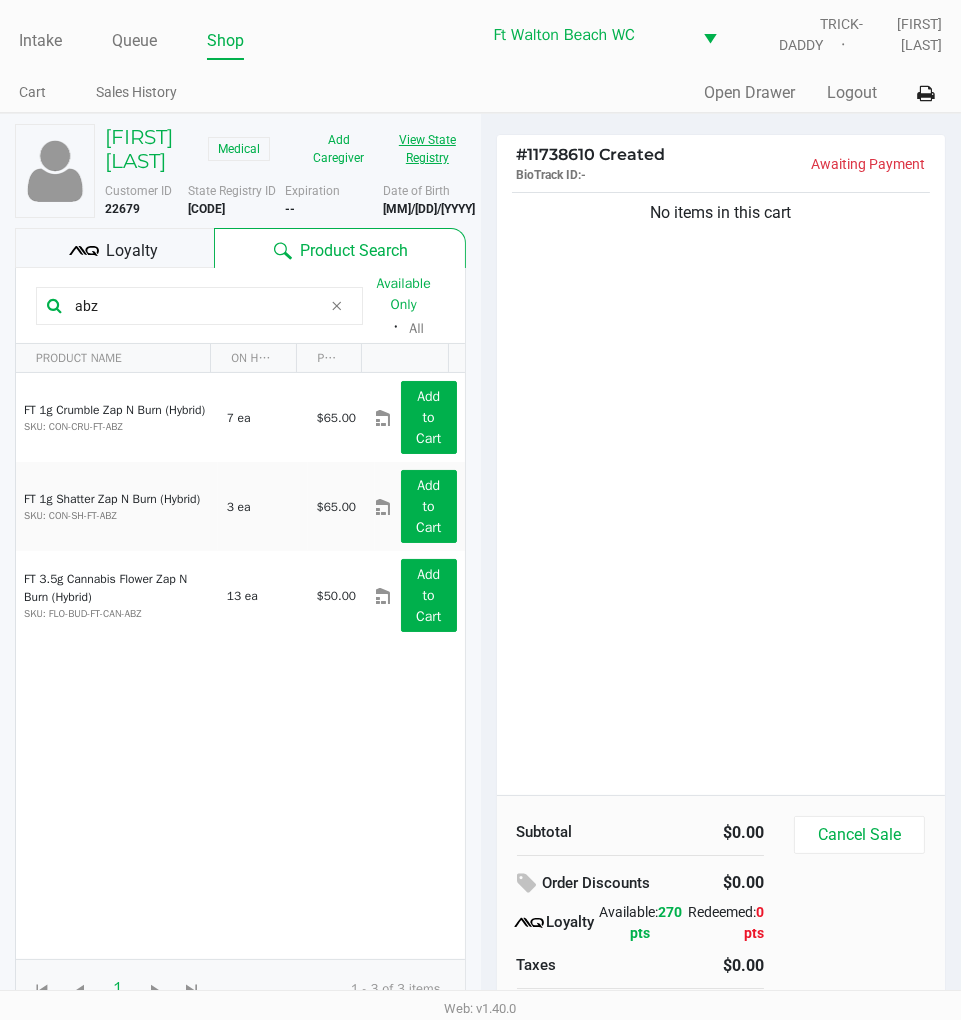 type on "abz" 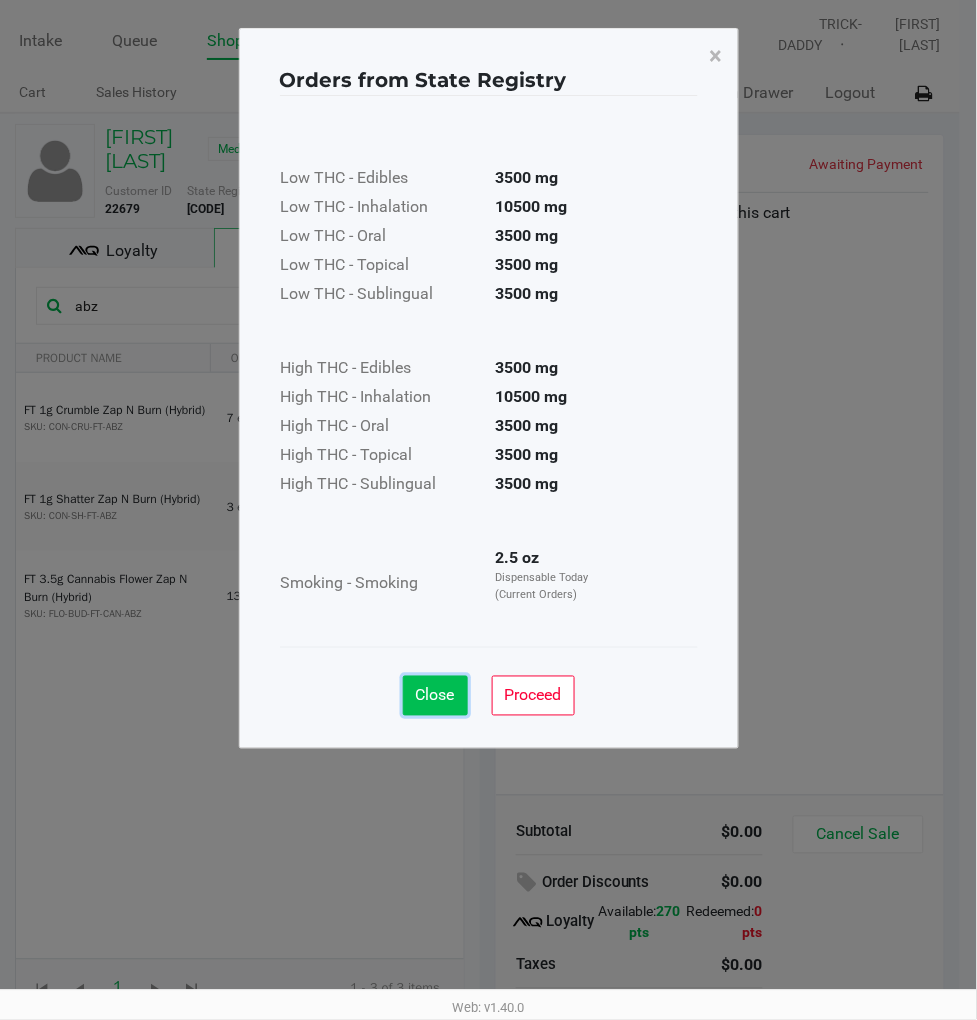click on "Close" 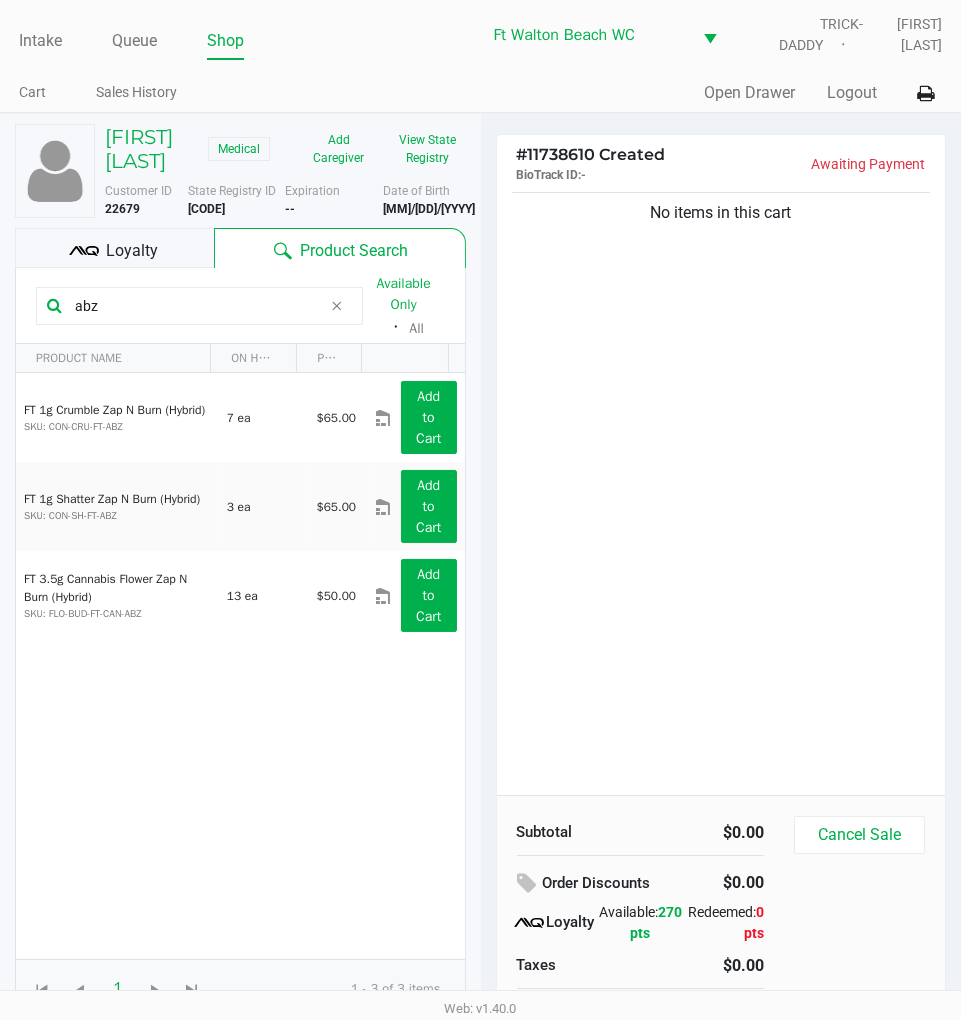 click on "No items in this cart" 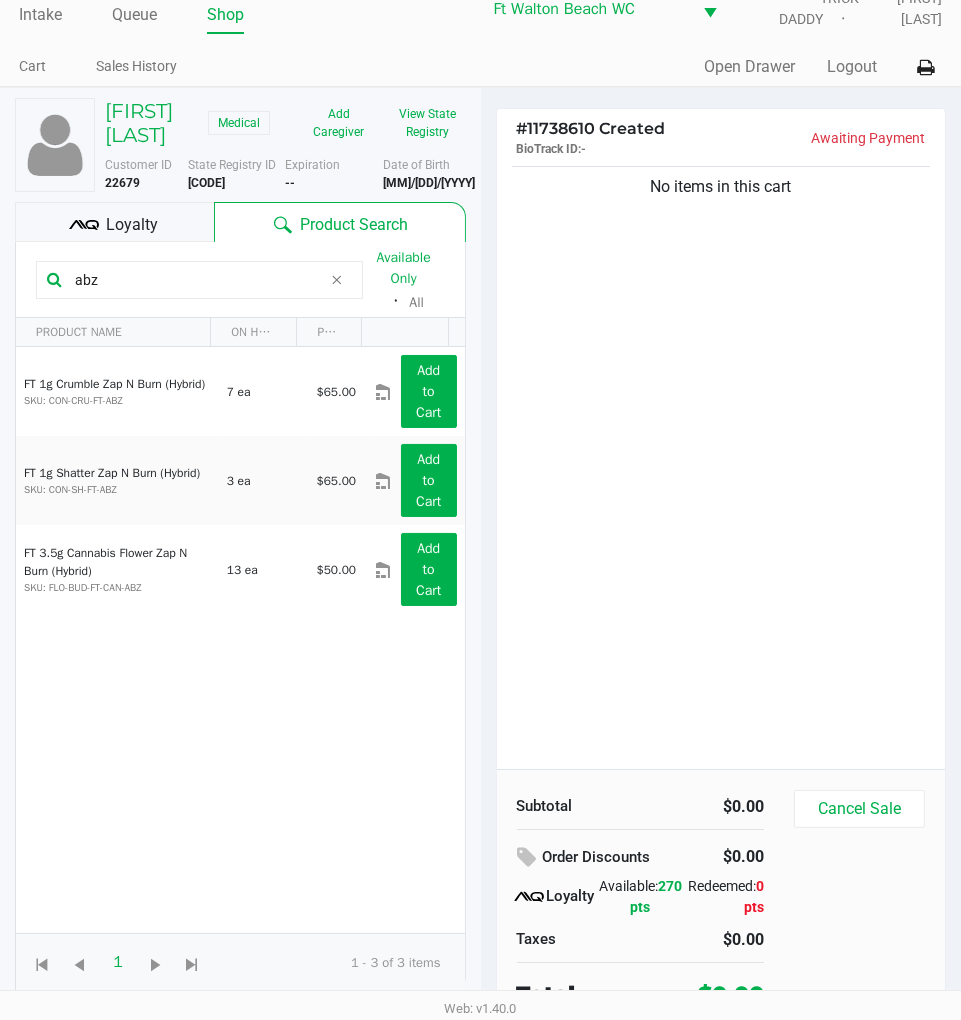 scroll, scrollTop: 38, scrollLeft: 0, axis: vertical 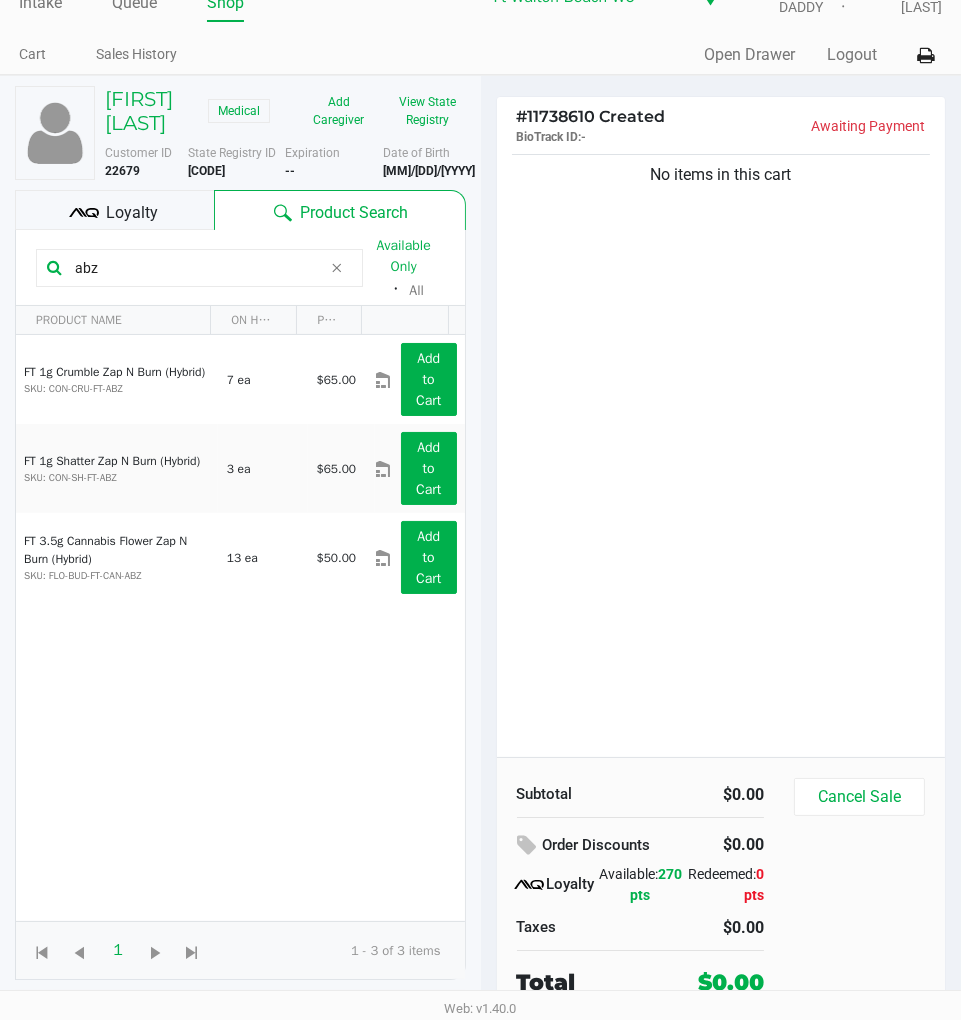click on "No items in this cart" 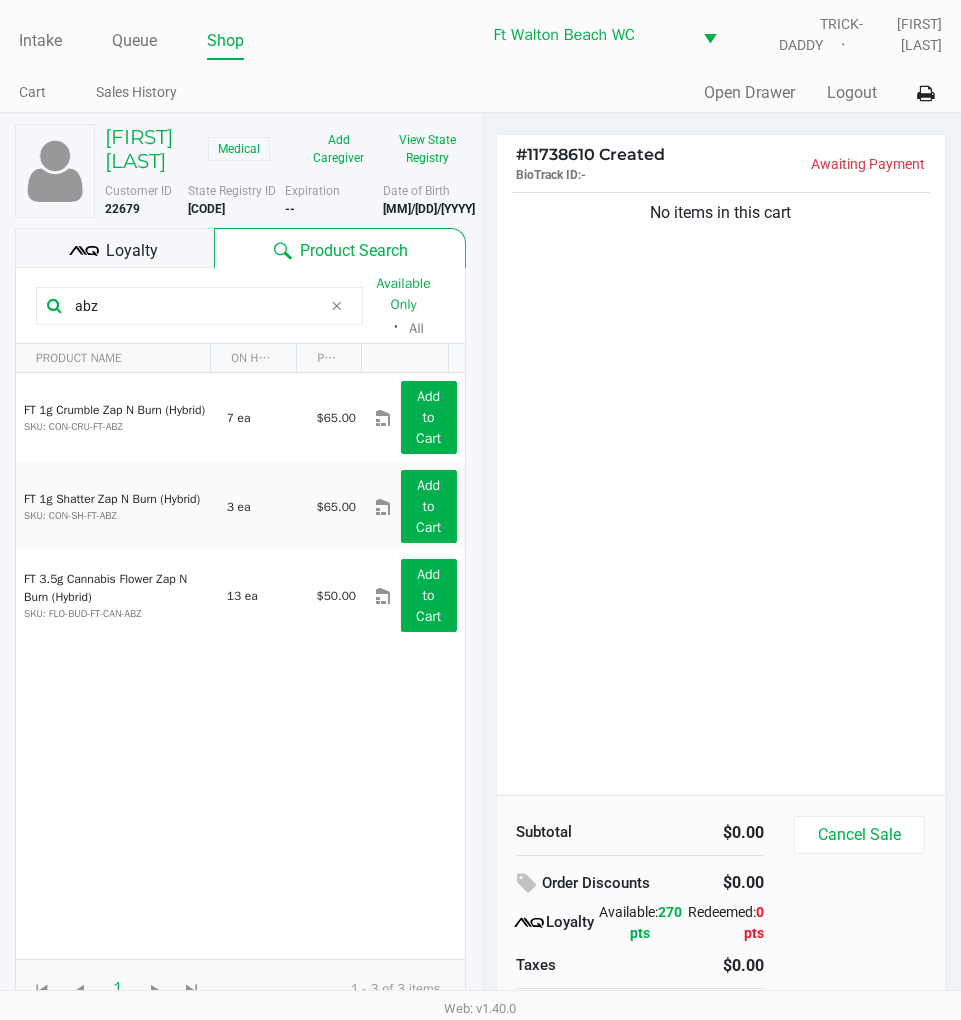 click on "No items in this cart" 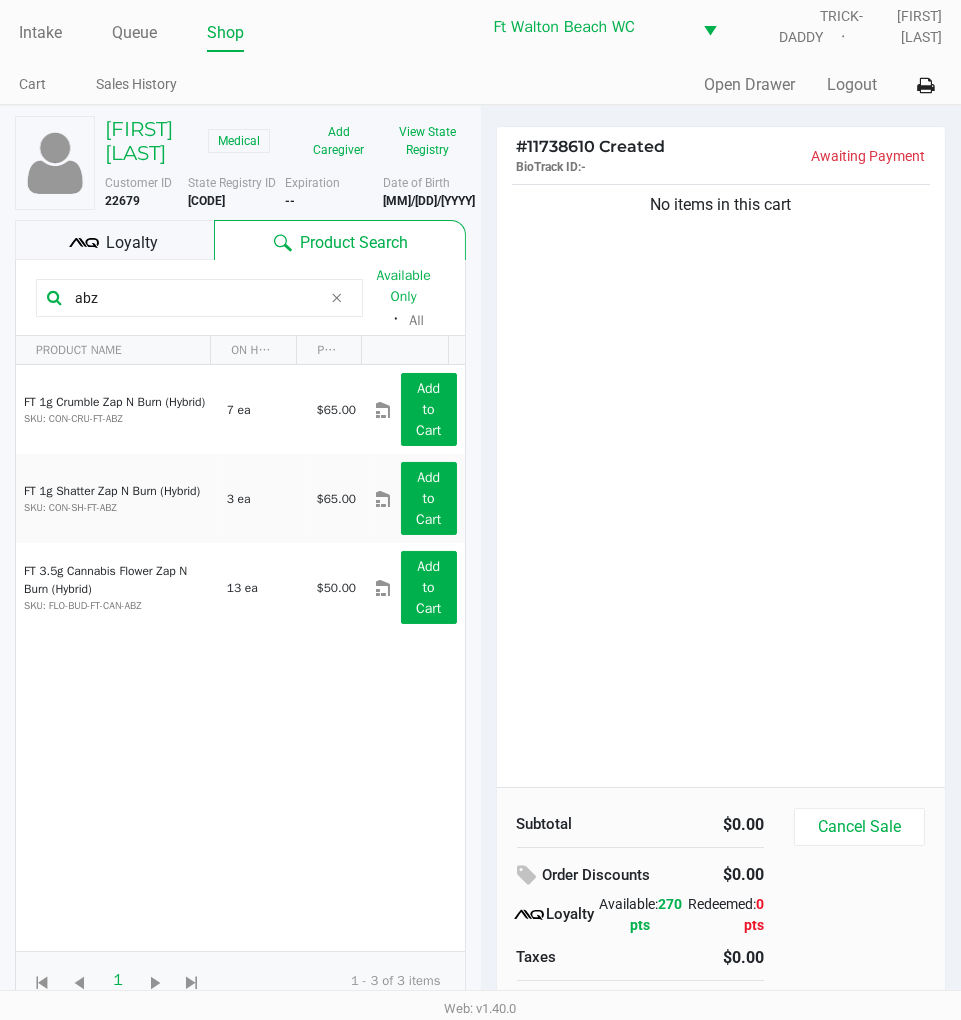 scroll, scrollTop: 0, scrollLeft: 0, axis: both 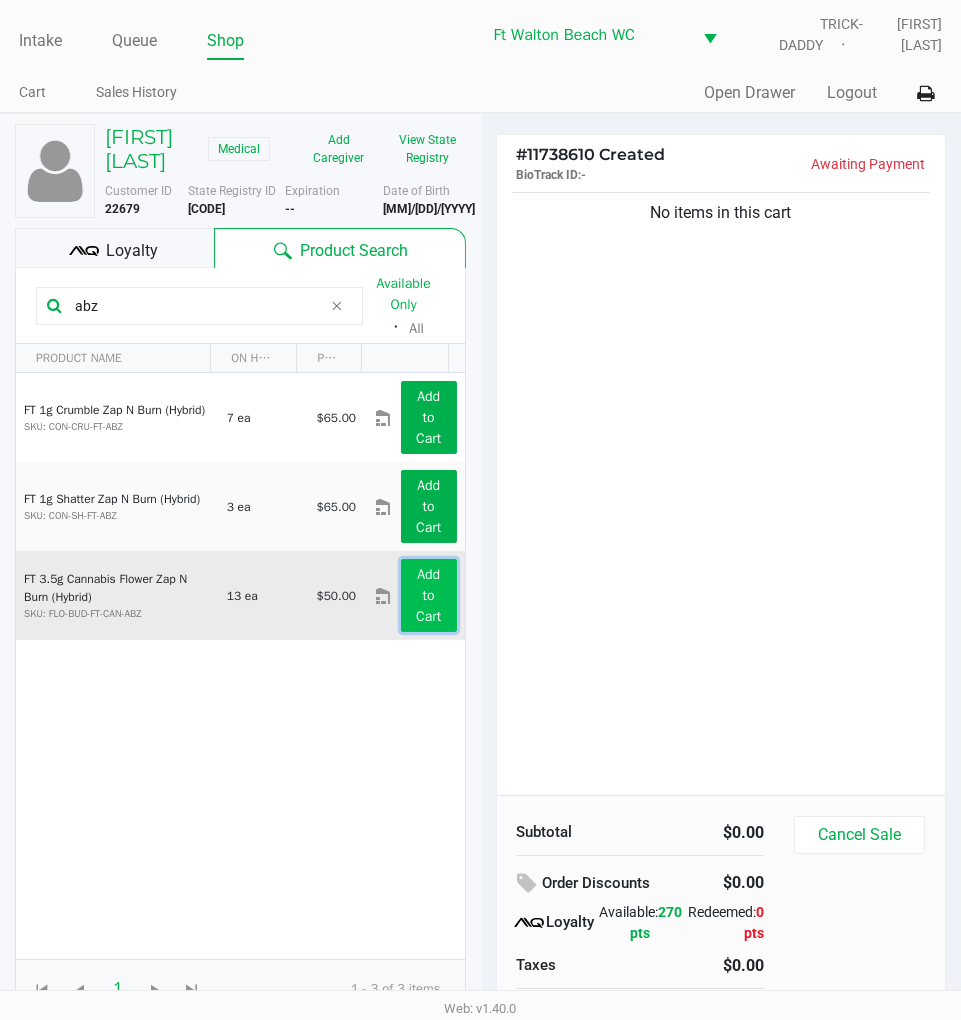 click on "Add to Cart" 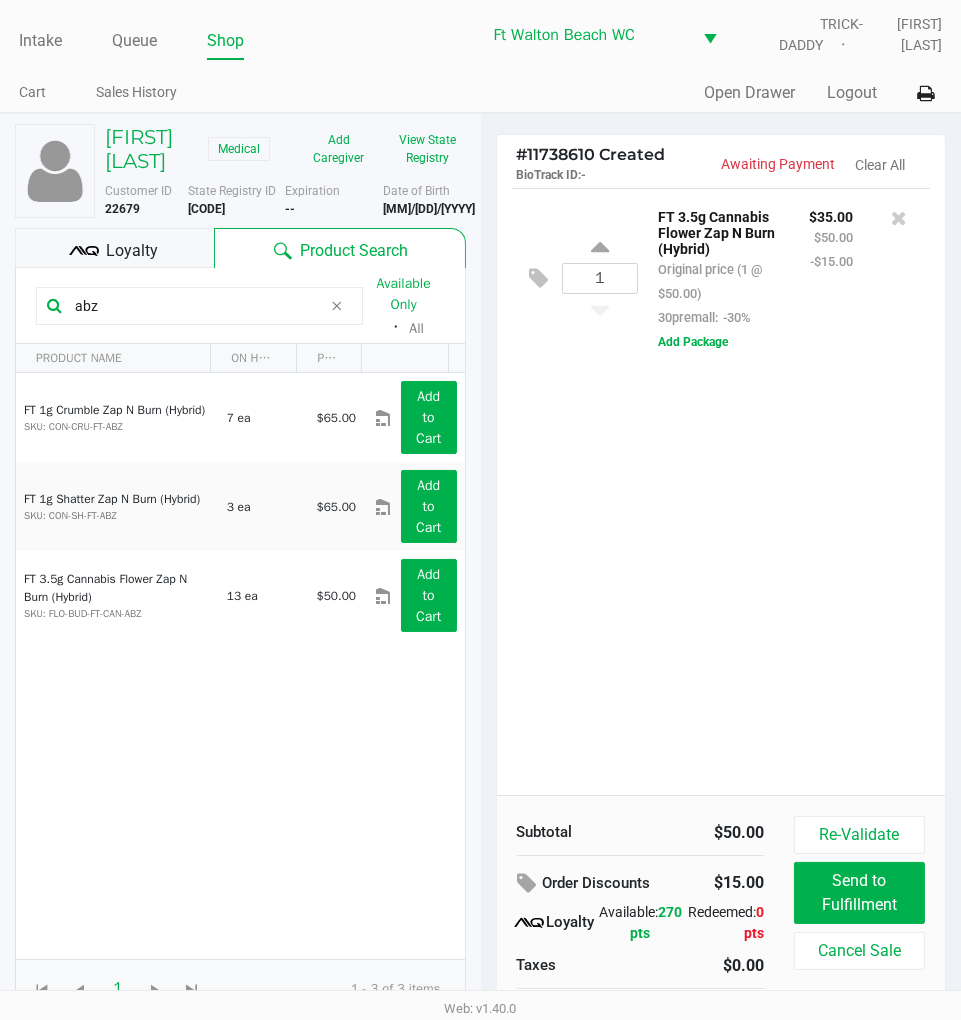 click on "1  FT 3.5g Cannabis Flower Zap N Burn (Hybrid)   Original price (1 @ $50.00)  30premall:  -30% $35.00 $50.00 -$15.00  Add Package" 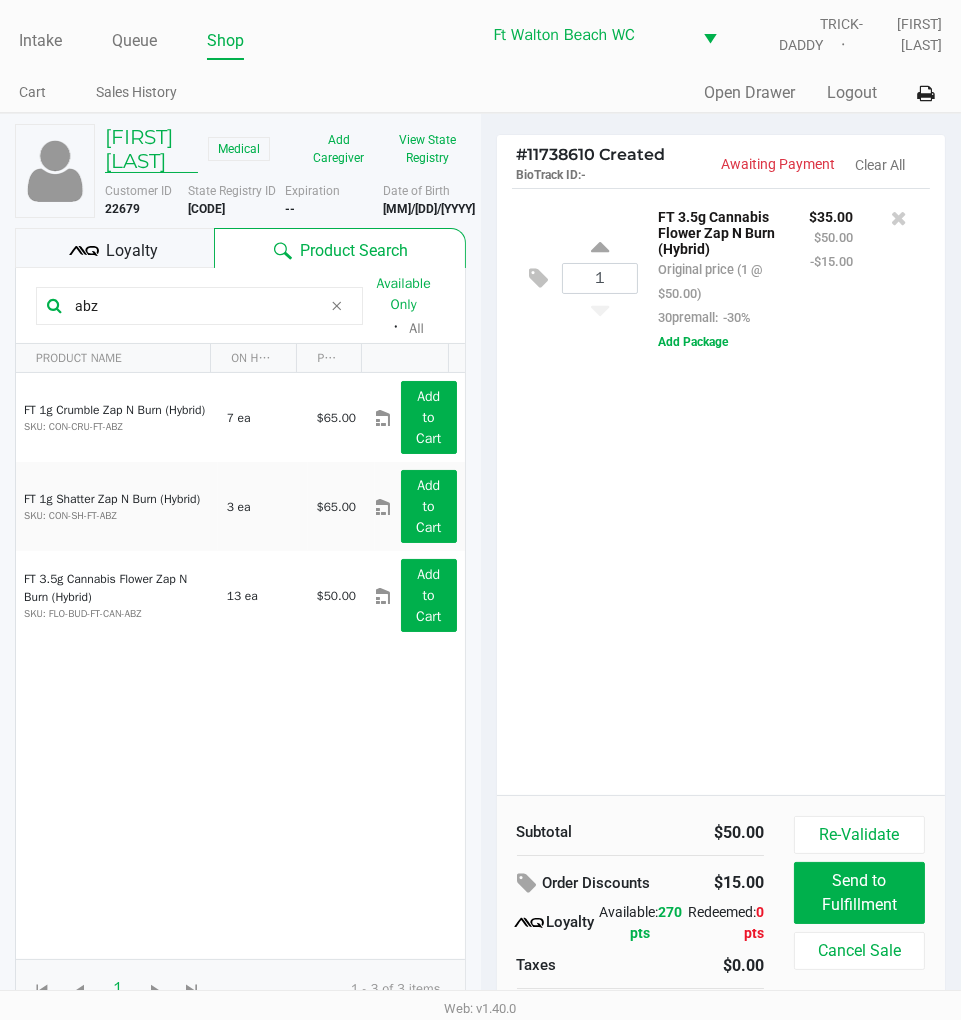 click on "MARY ODANIELS" 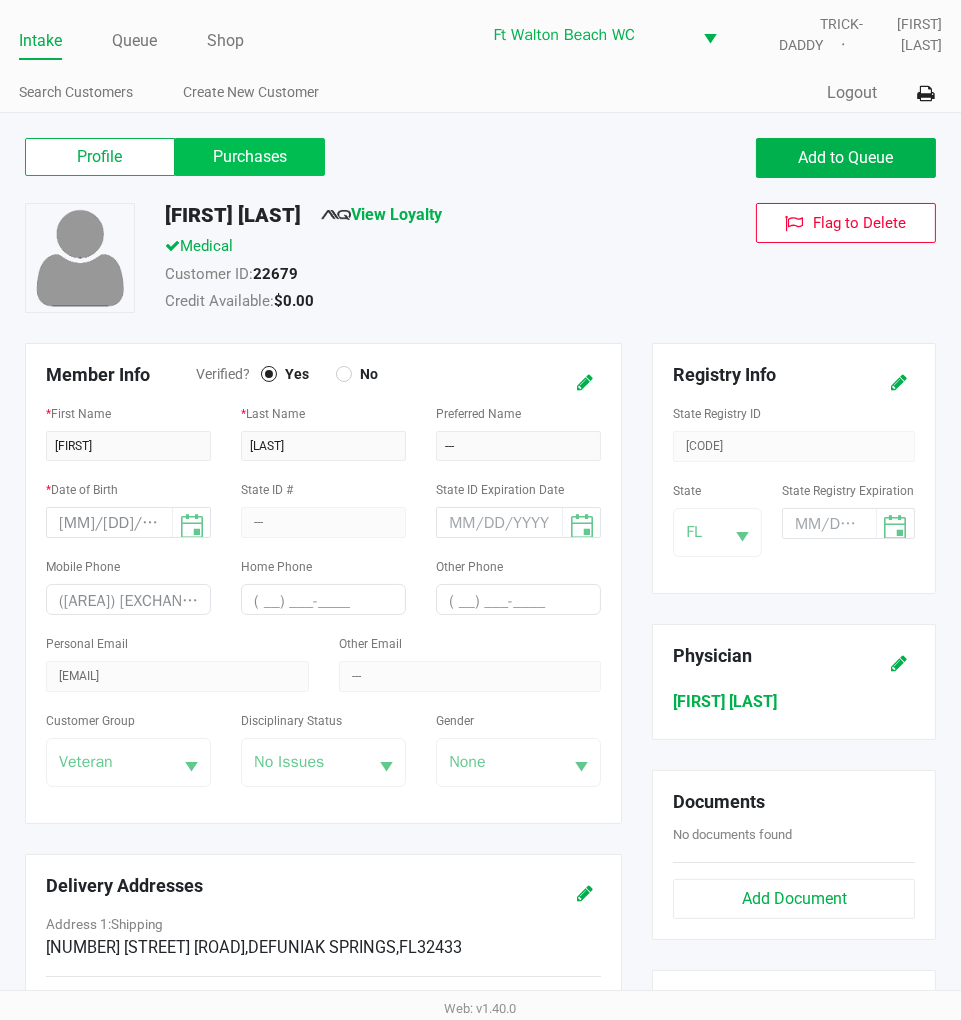 click on "Purchases" 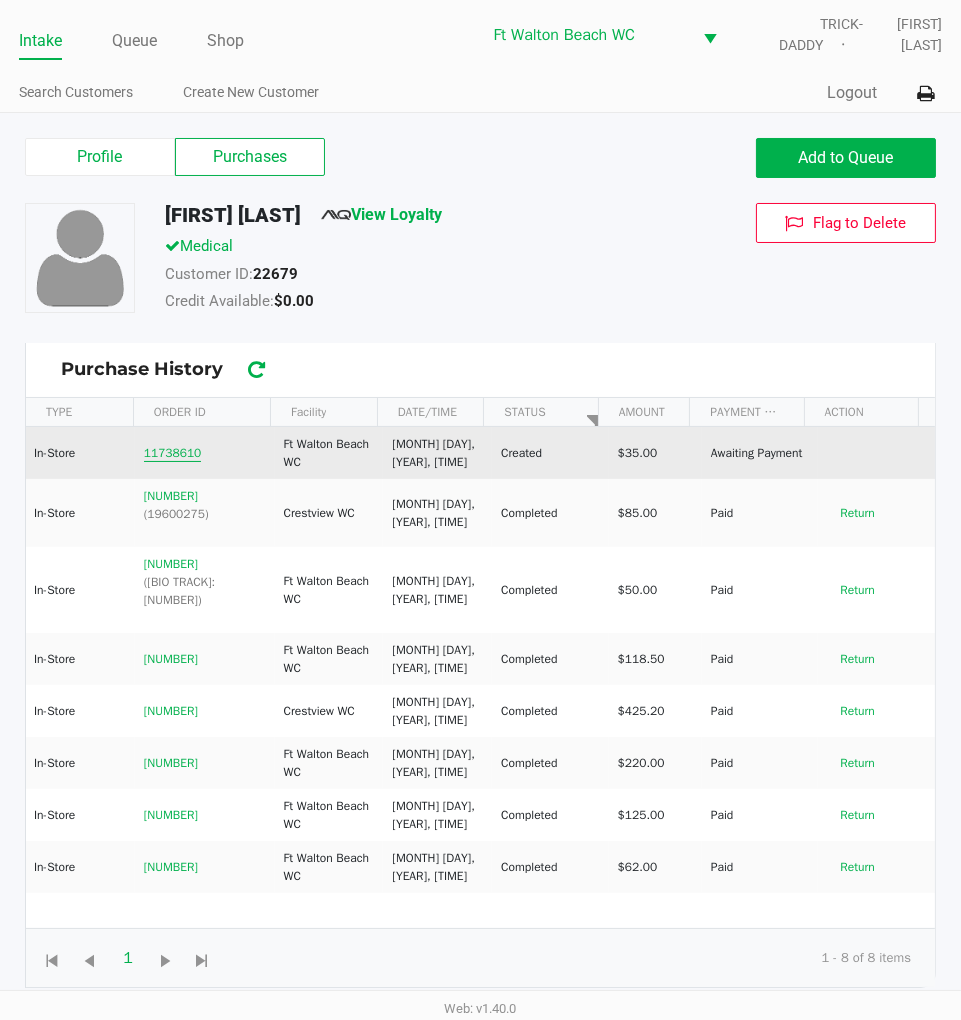 click on "11738610" 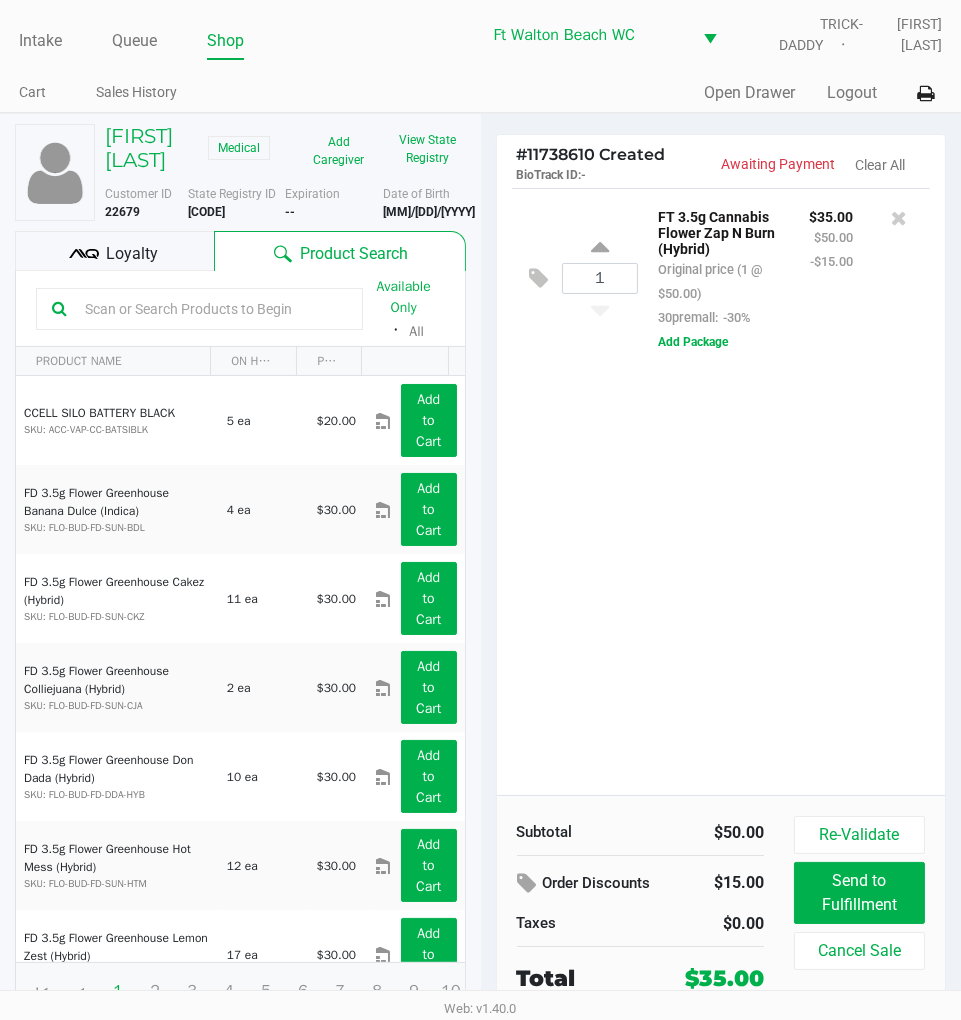 click on "1  FT 3.5g Cannabis Flower Zap N Burn (Hybrid)   Original price (1 @ $50.00)  30premall:  -30% $35.00 $50.00 -$15.00  Add Package" 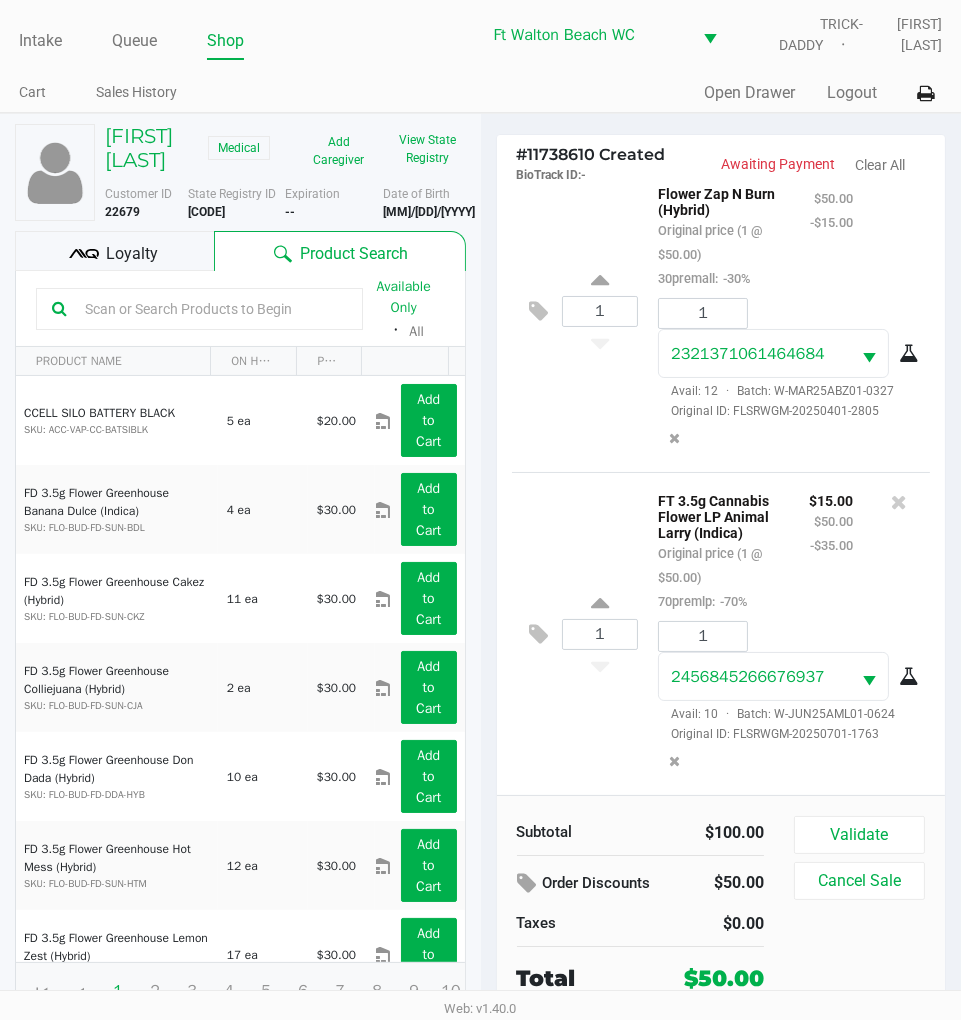 scroll, scrollTop: 77, scrollLeft: 0, axis: vertical 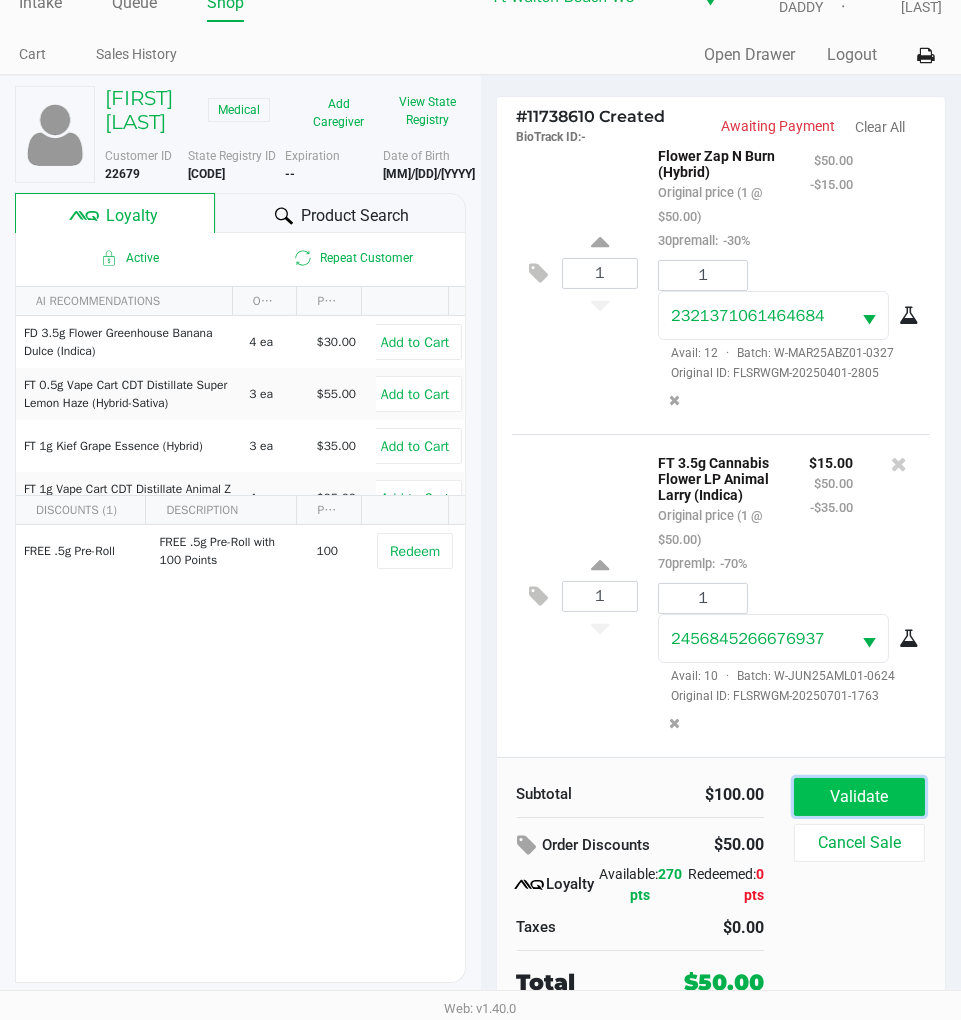 click on "Validate" 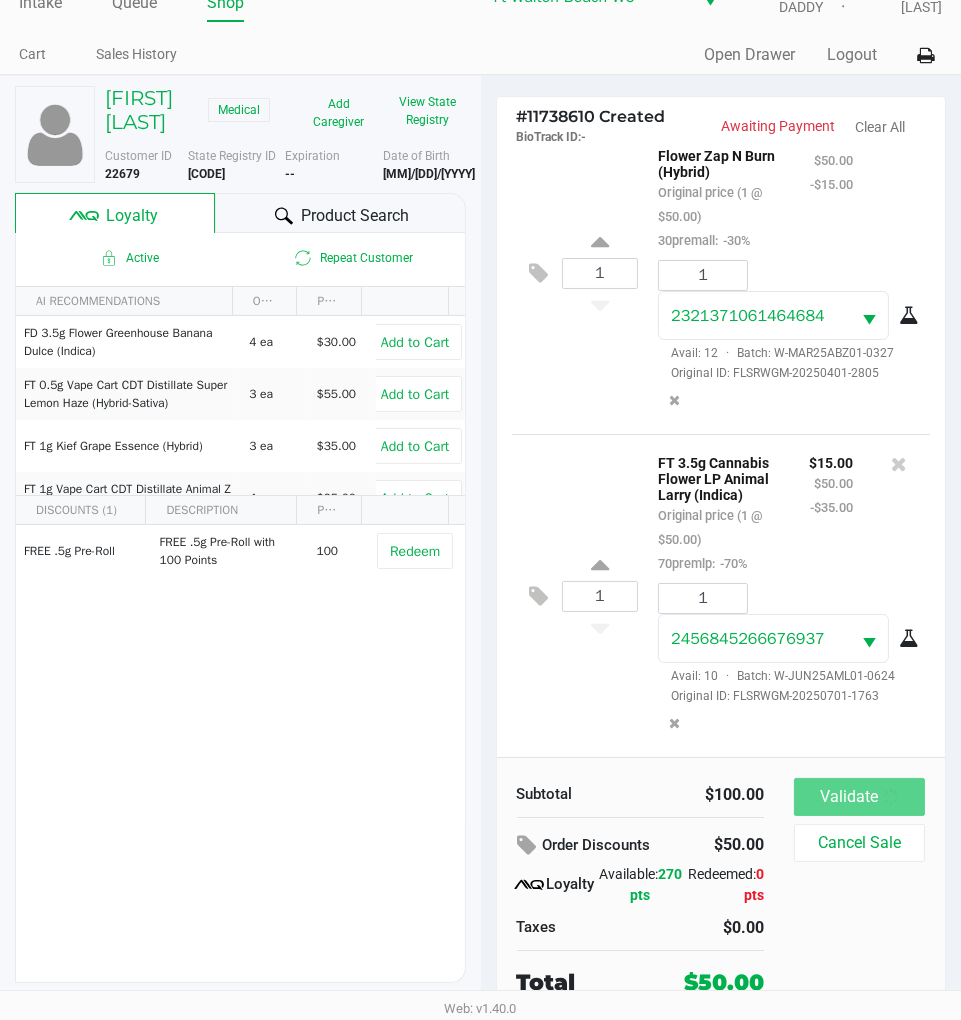 scroll, scrollTop: 0, scrollLeft: 0, axis: both 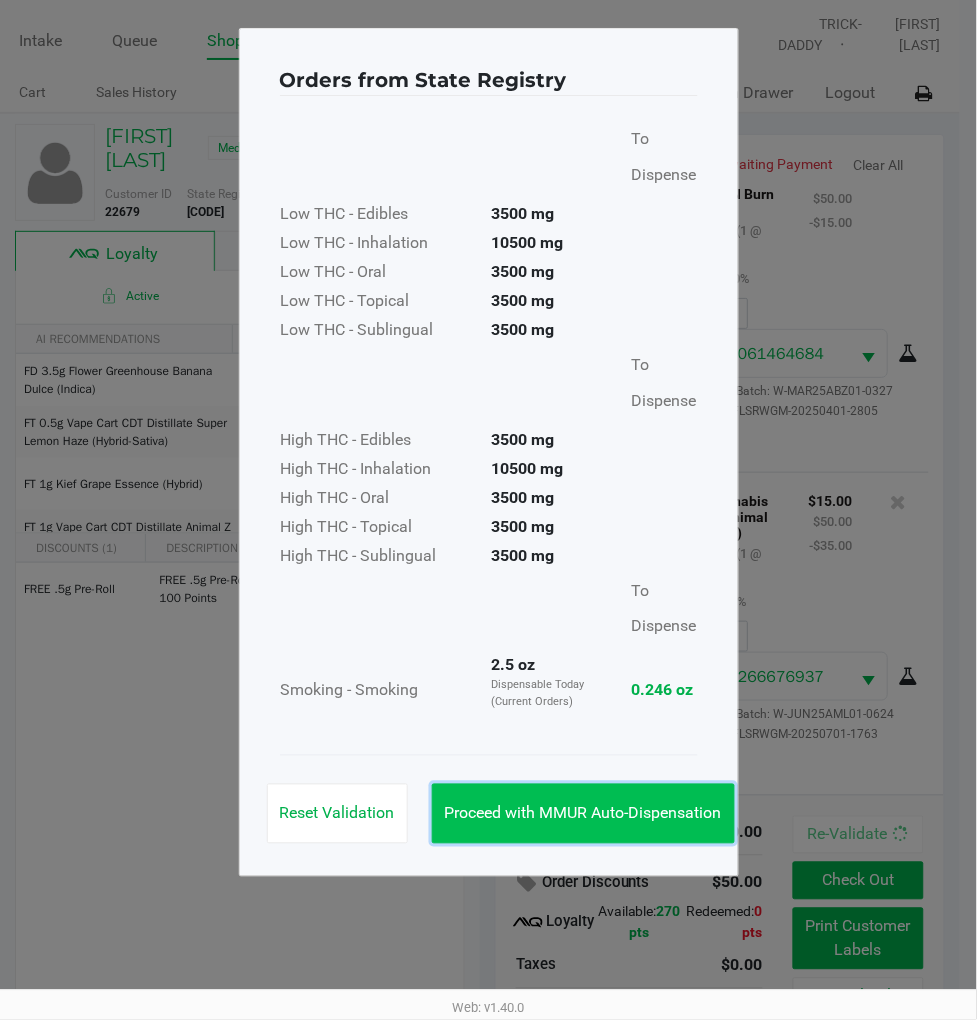 click on "Proceed with MMUR Auto-Dispensation" 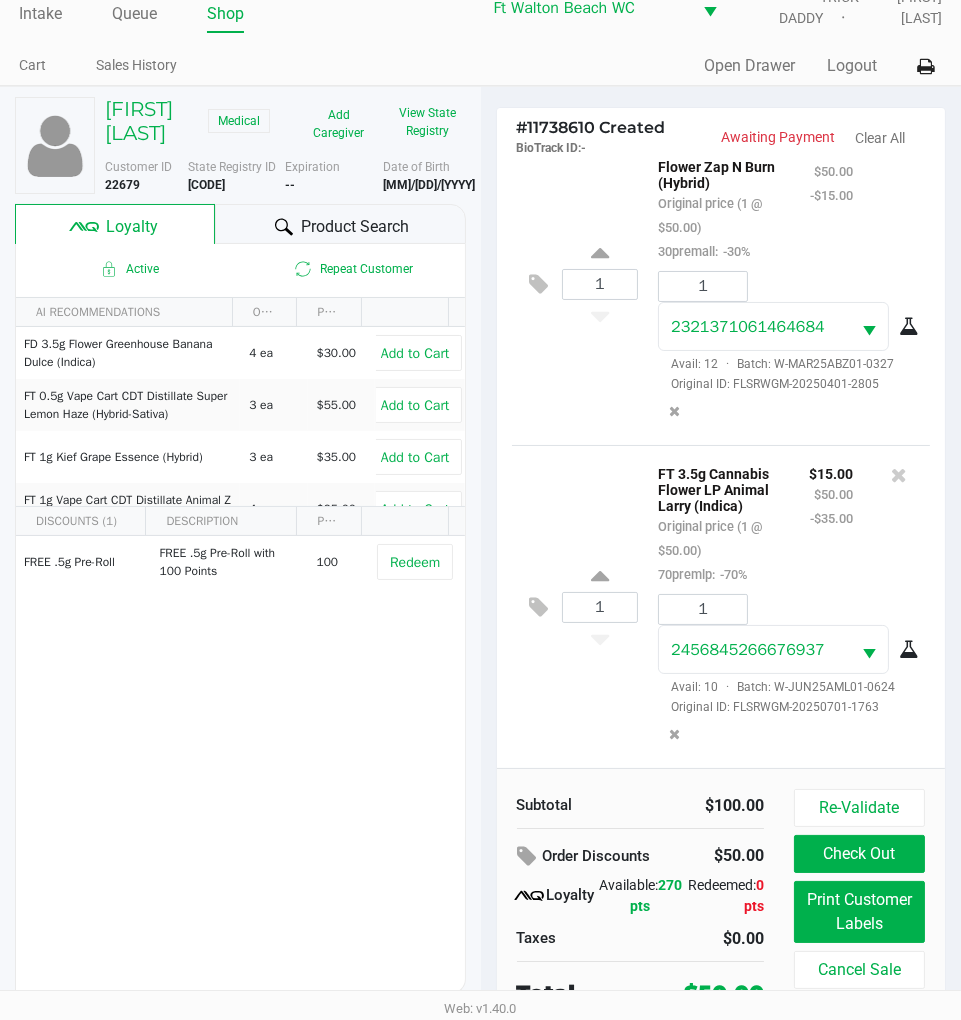 scroll, scrollTop: 43, scrollLeft: 0, axis: vertical 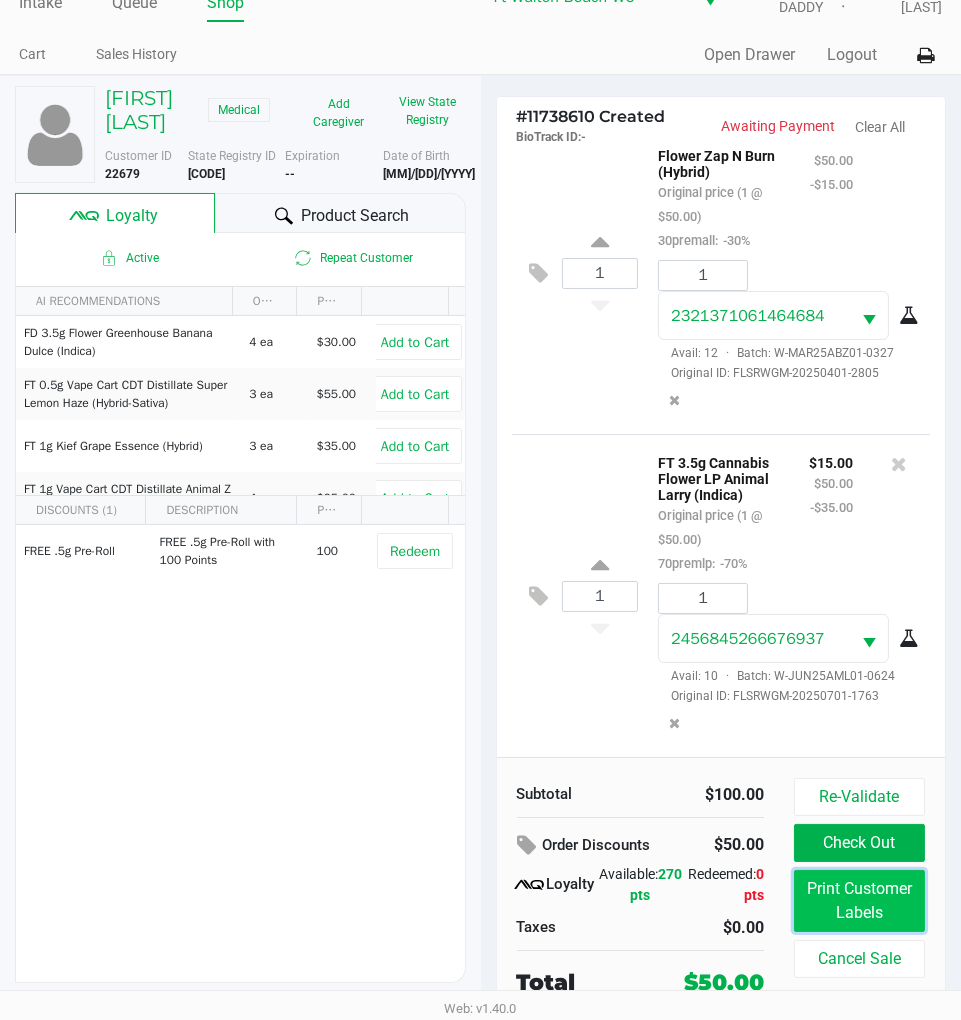 click on "Print Customer Labels" 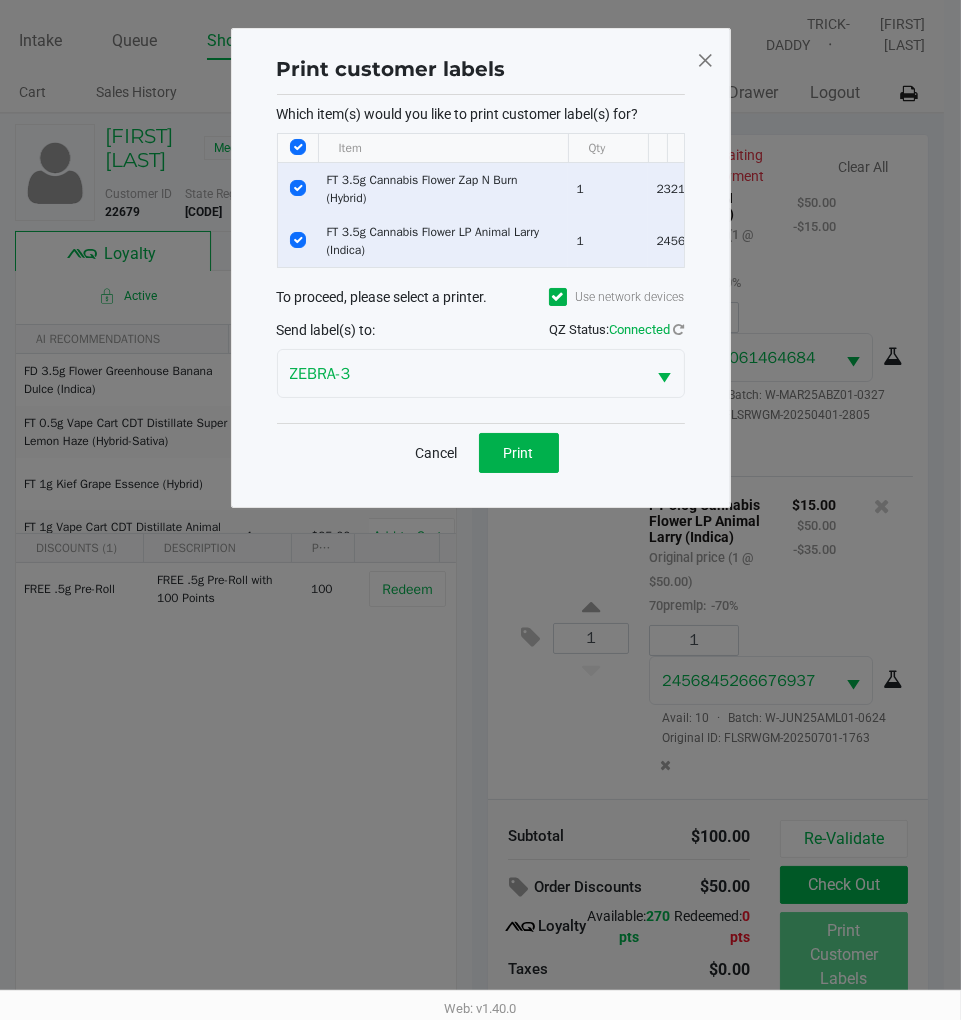 scroll, scrollTop: 0, scrollLeft: 0, axis: both 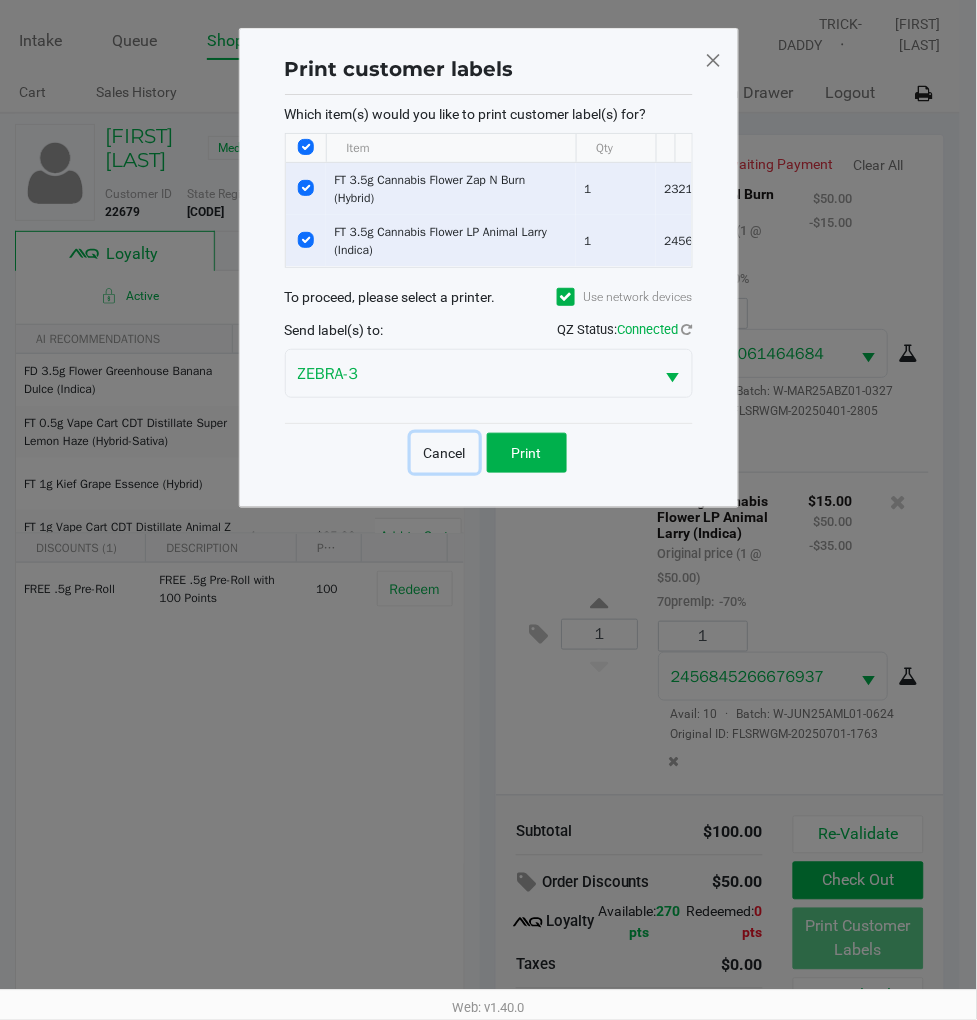 click on "Cancel" 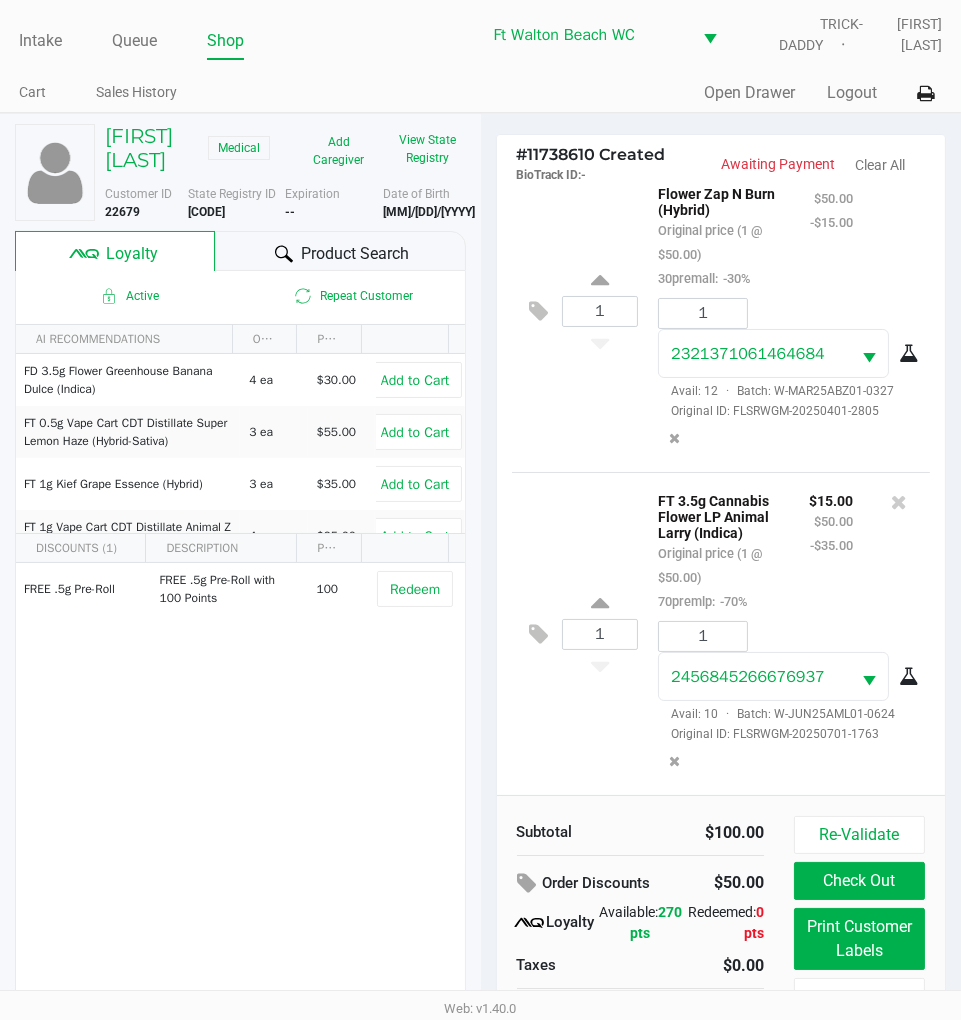 scroll, scrollTop: 77, scrollLeft: 0, axis: vertical 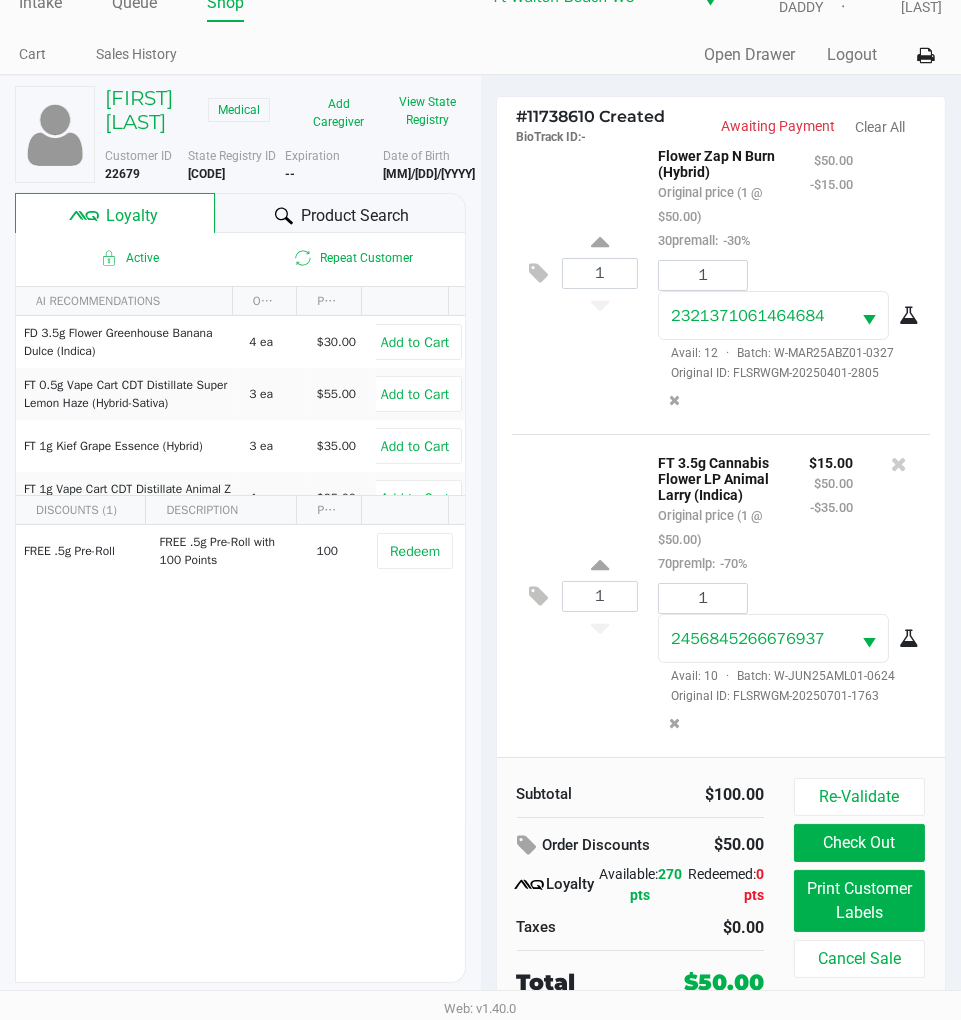 click on "1  FT 3.5g Cannabis Flower LP Animal Larry (Indica)   Original price (1 @ $50.00)  70premlp:  -70% $15.00 $50.00 -$35.00 1 2456845266676937  Avail: 10  ·  Batch: W-JUN25AML01-0624   Original ID: FLSRWGM-20250701-1763" 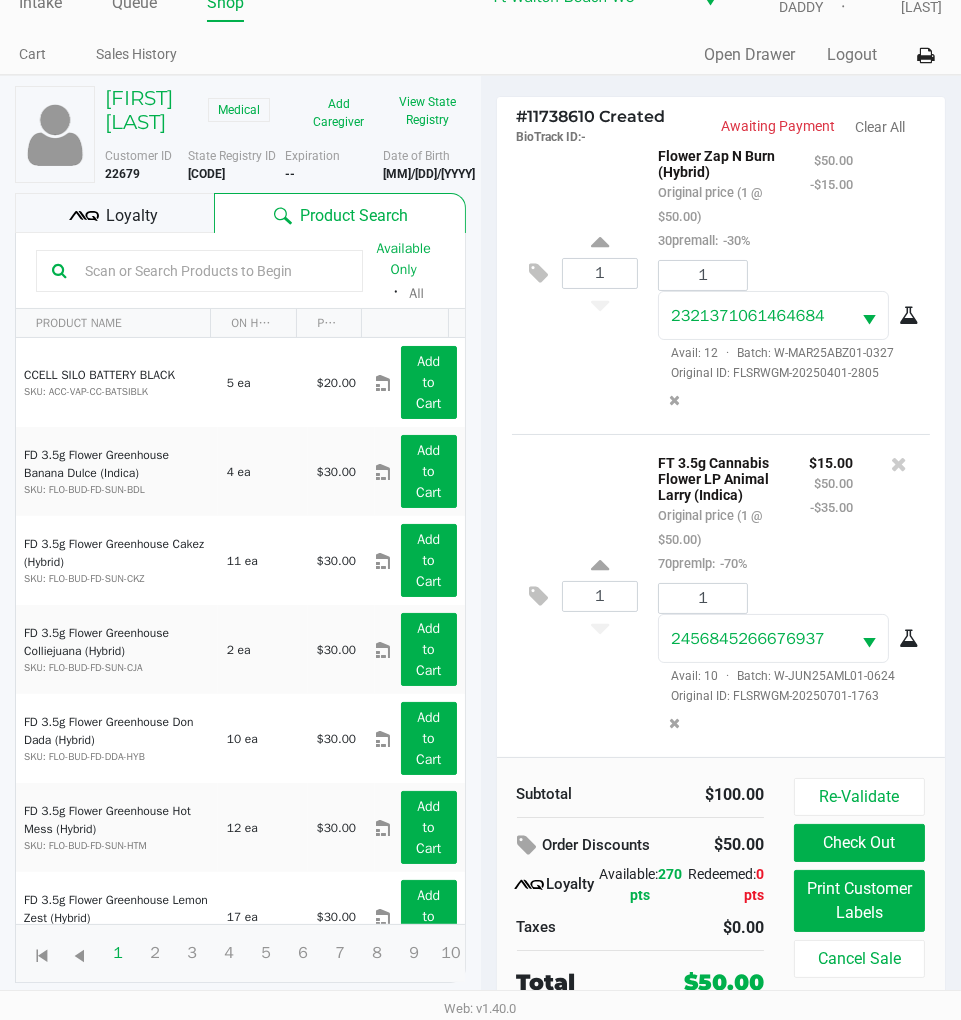 click 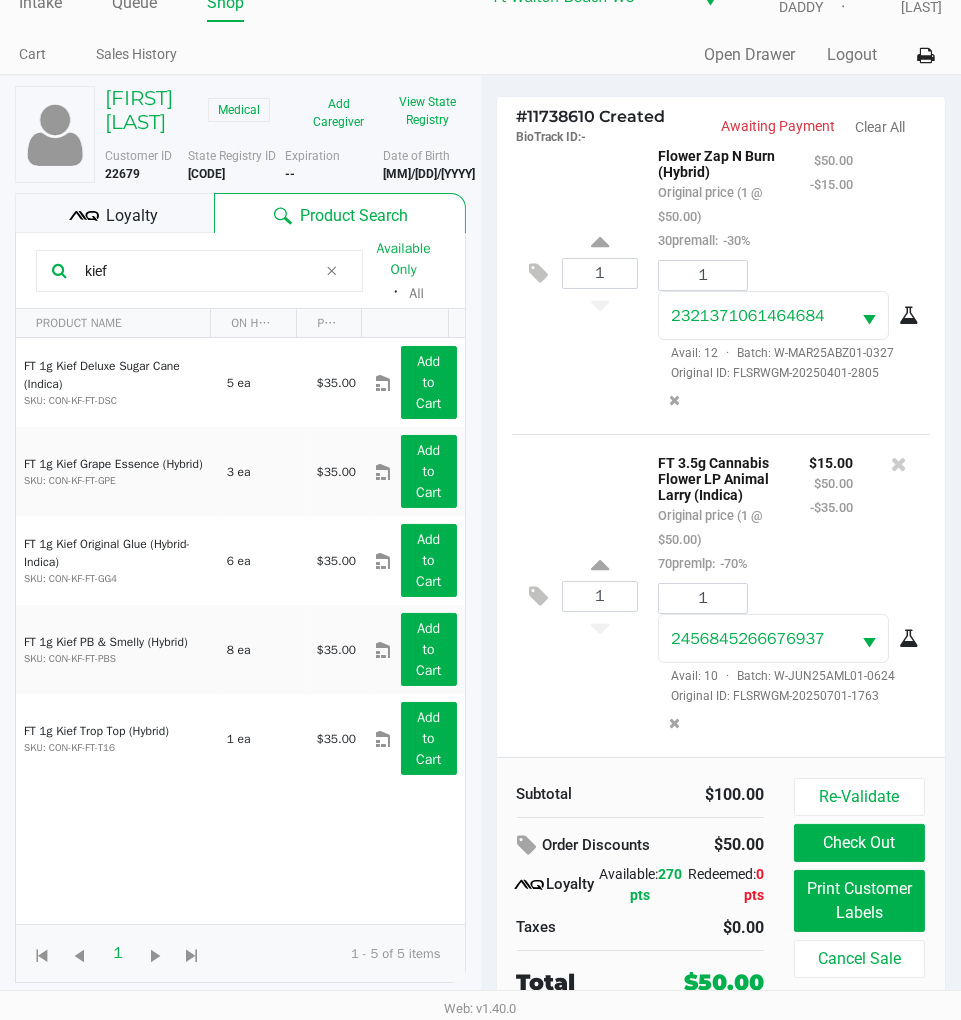 type on "kief" 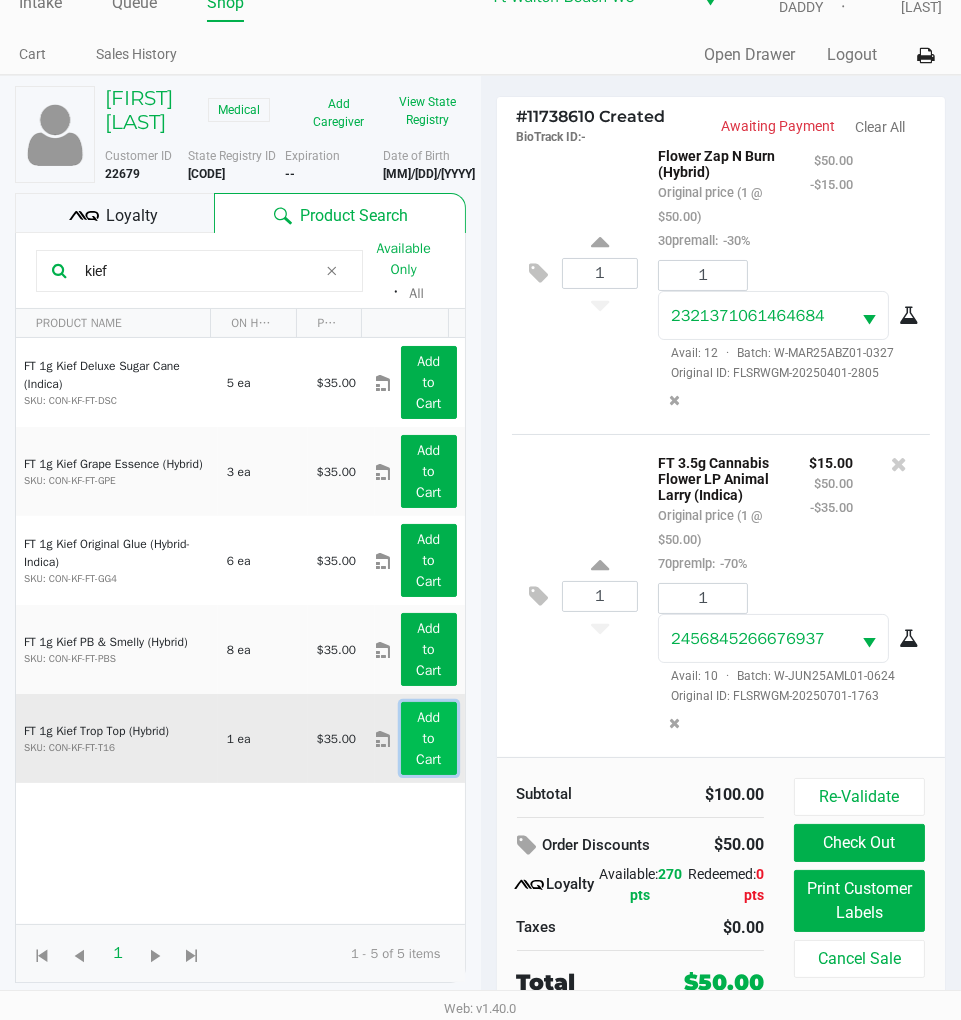 click on "Add to Cart" 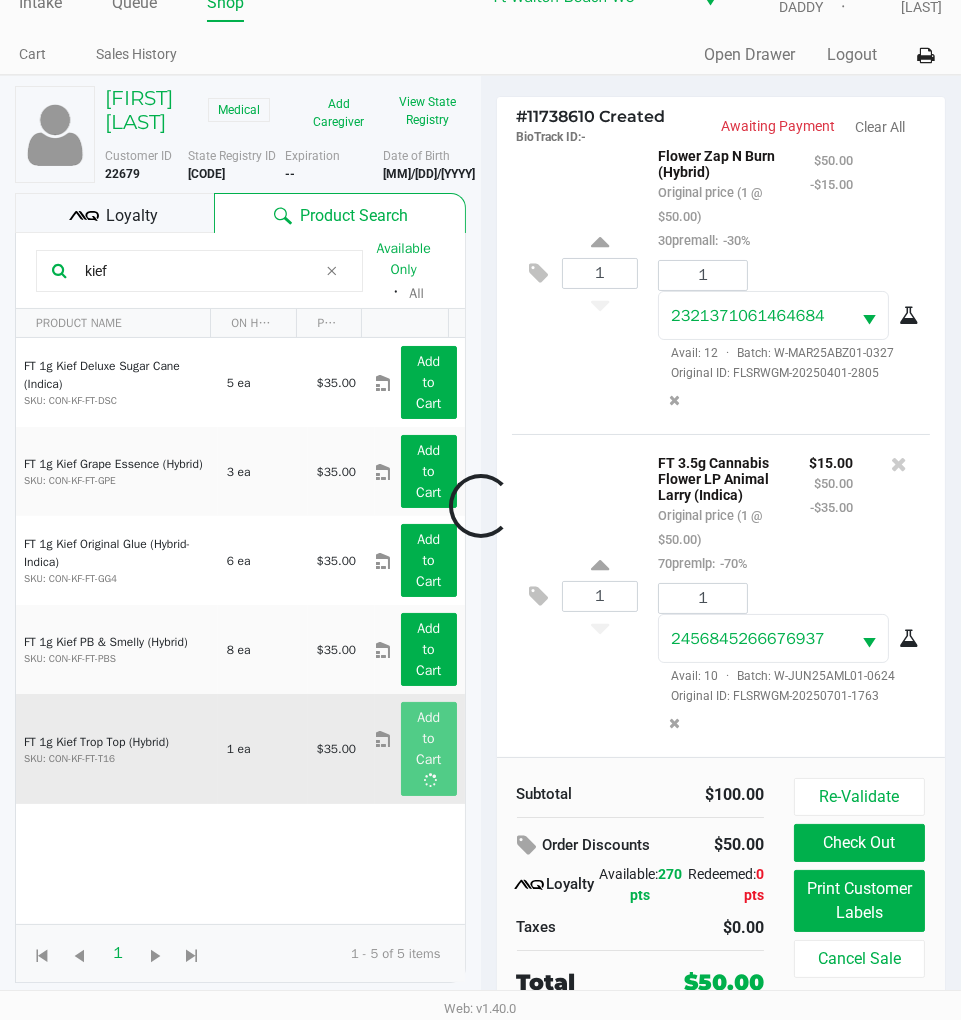 scroll, scrollTop: 38, scrollLeft: 0, axis: vertical 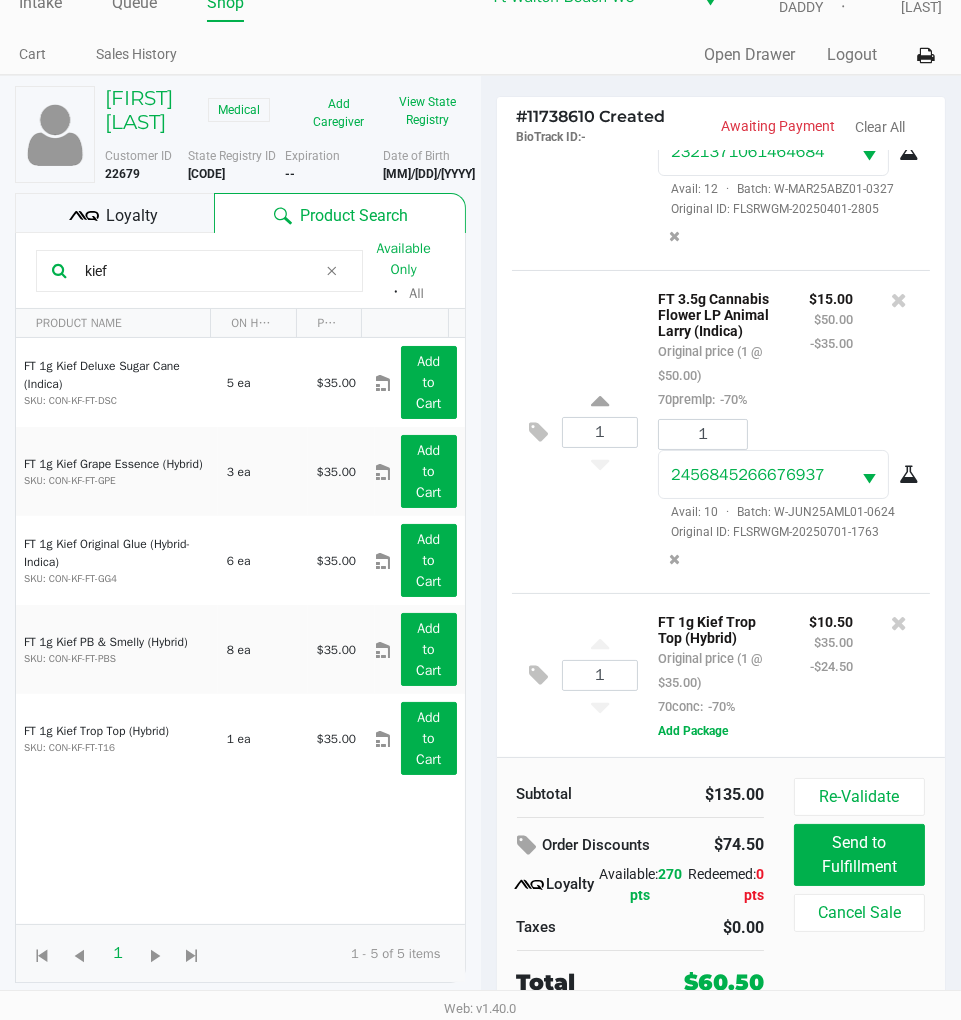 click on "Loyalty" 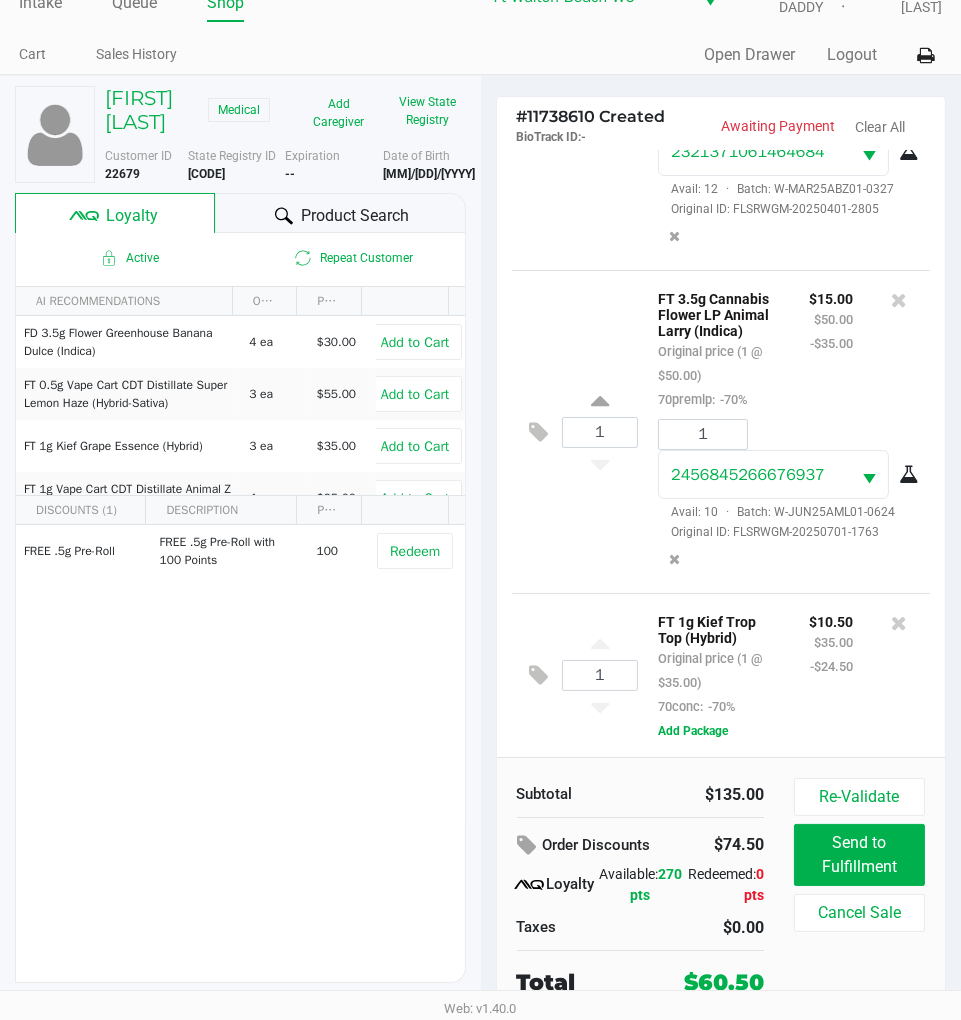 click on "Product Search" 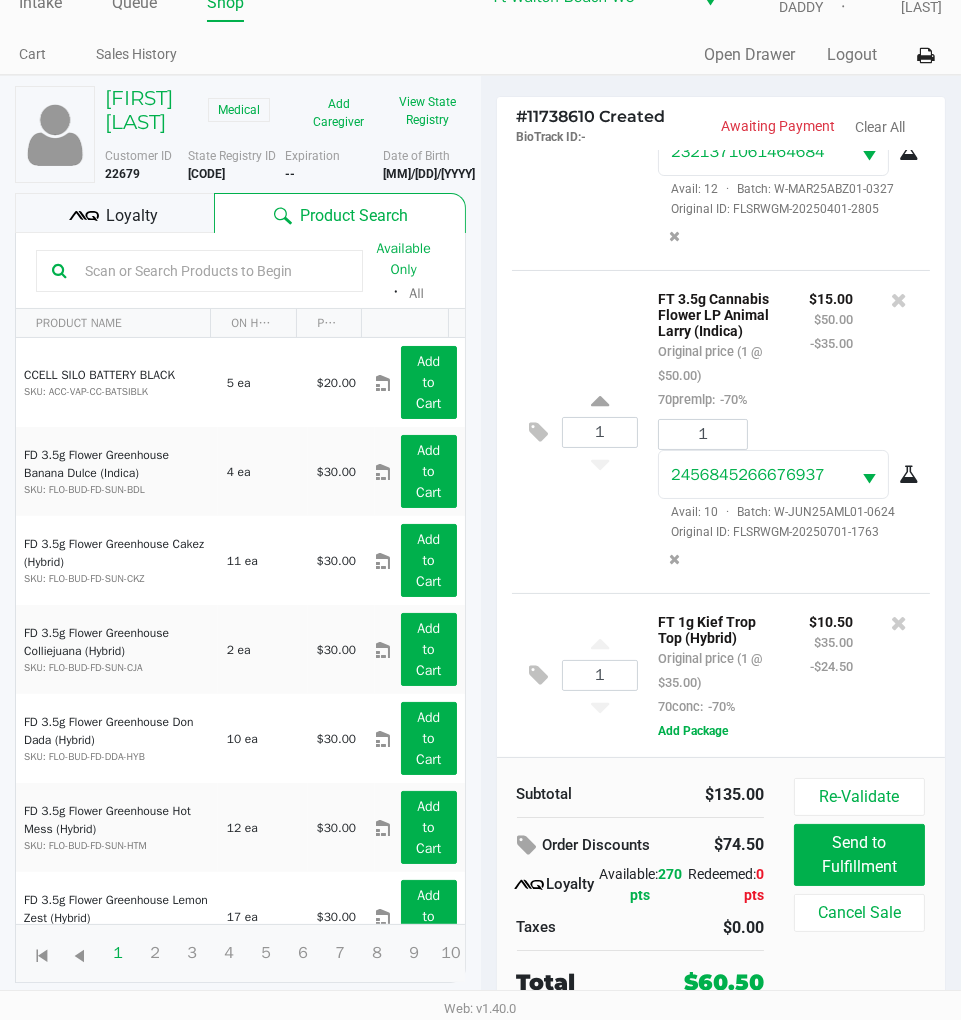 click on "1  FT 3.5g Cannabis Flower LP Animal Larry (Indica)   Original price (1 @ $50.00)  70premlp:  -70% $15.00 $50.00 -$35.00 1 2456845266676937  Avail: 10  ·  Batch: W-JUN25AML01-0624   Original ID: FLSRWGM-20250701-1763" 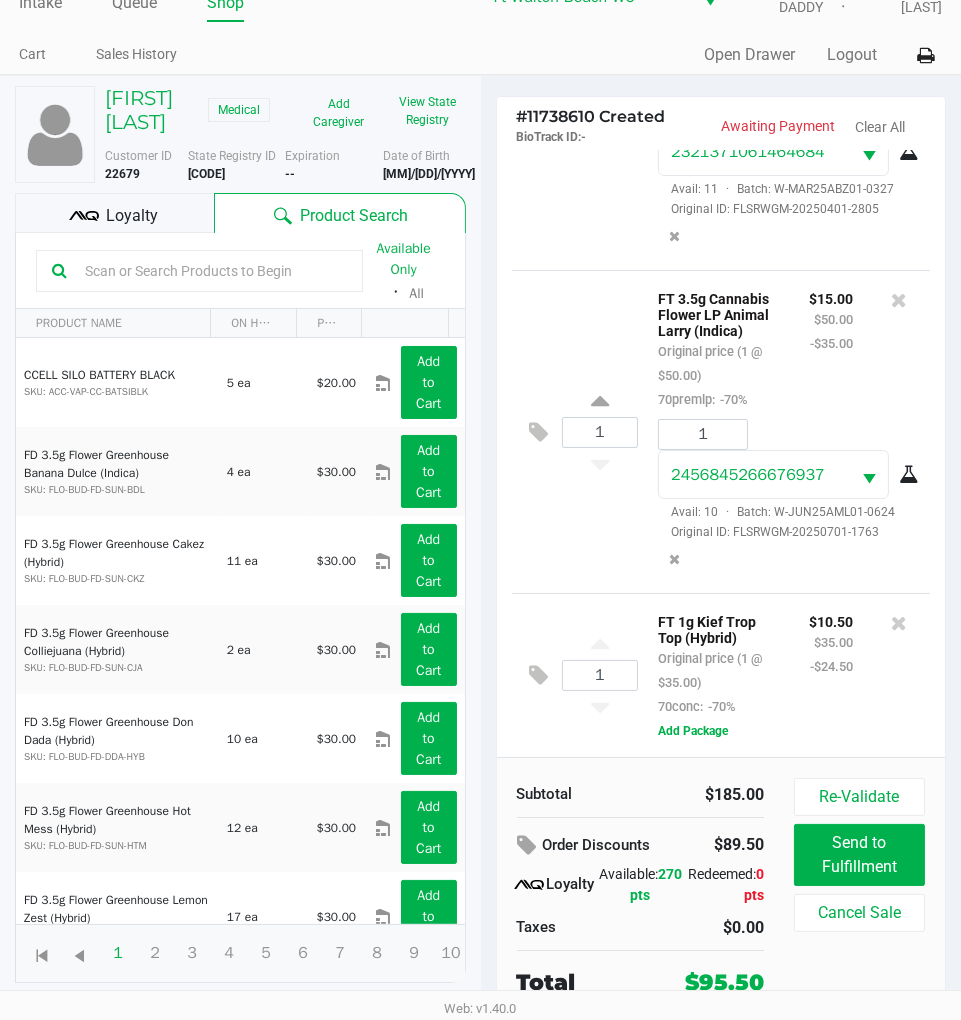 scroll, scrollTop: 242, scrollLeft: 0, axis: vertical 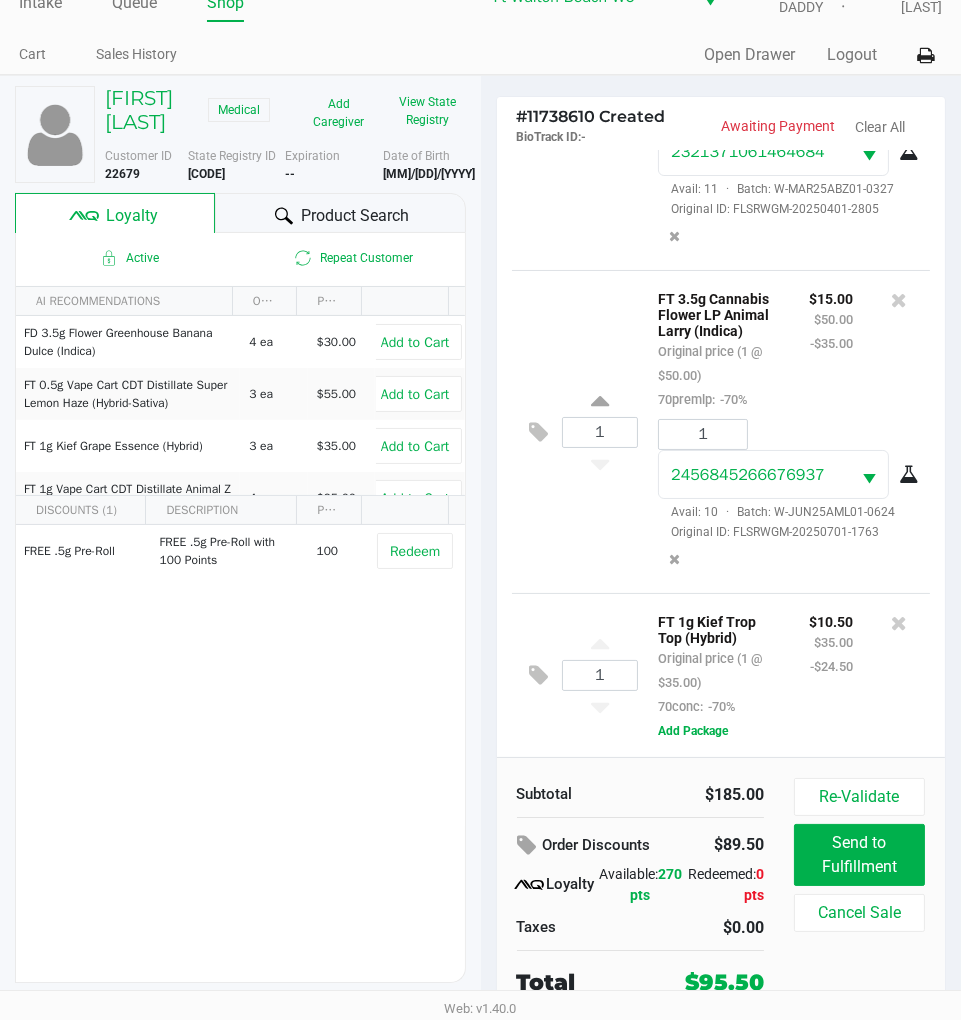 click on "Product Search" 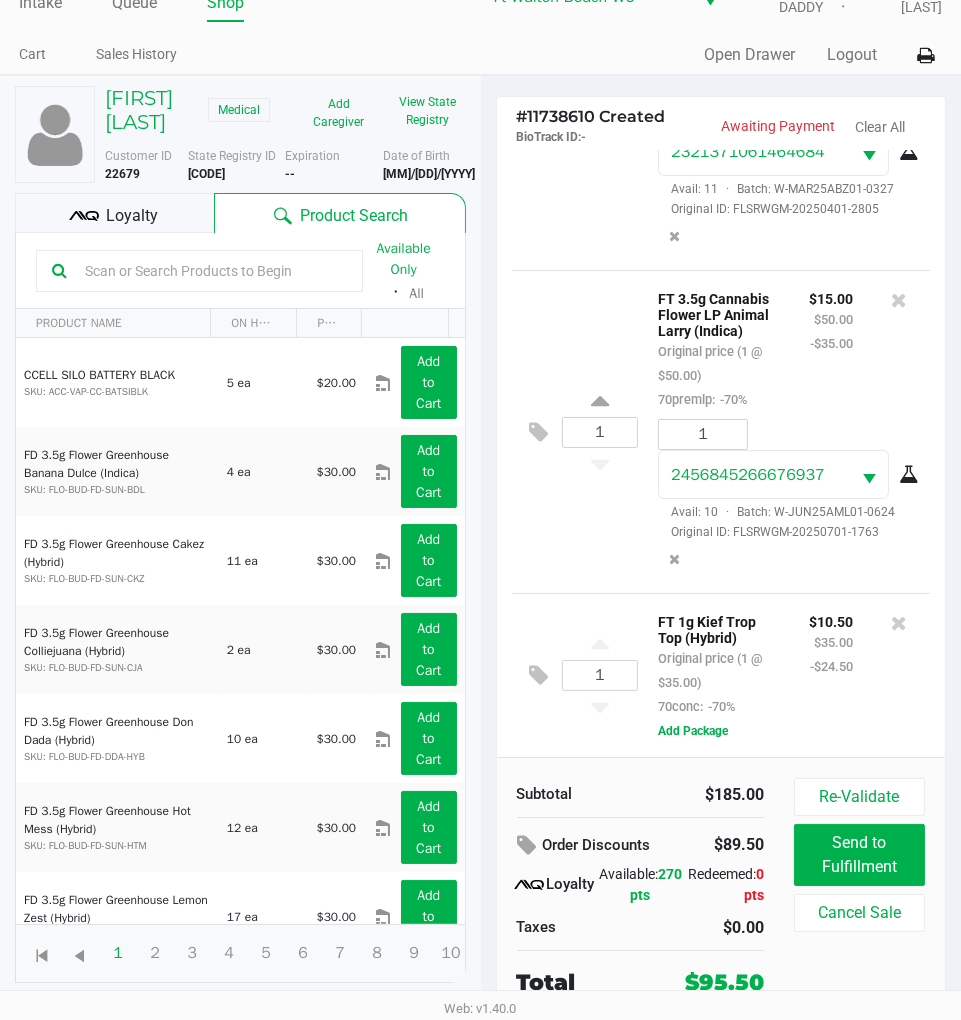 click on "1  FT 3.5g Cannabis Flower LP Animal Larry (Indica)   Original price (1 @ $50.00)  70premlp:  -70% $15.00 $50.00 -$35.00 1 2456845266676937  Avail: 10  ·  Batch: W-JUN25AML01-0624   Original ID: FLSRWGM-20250701-1763" 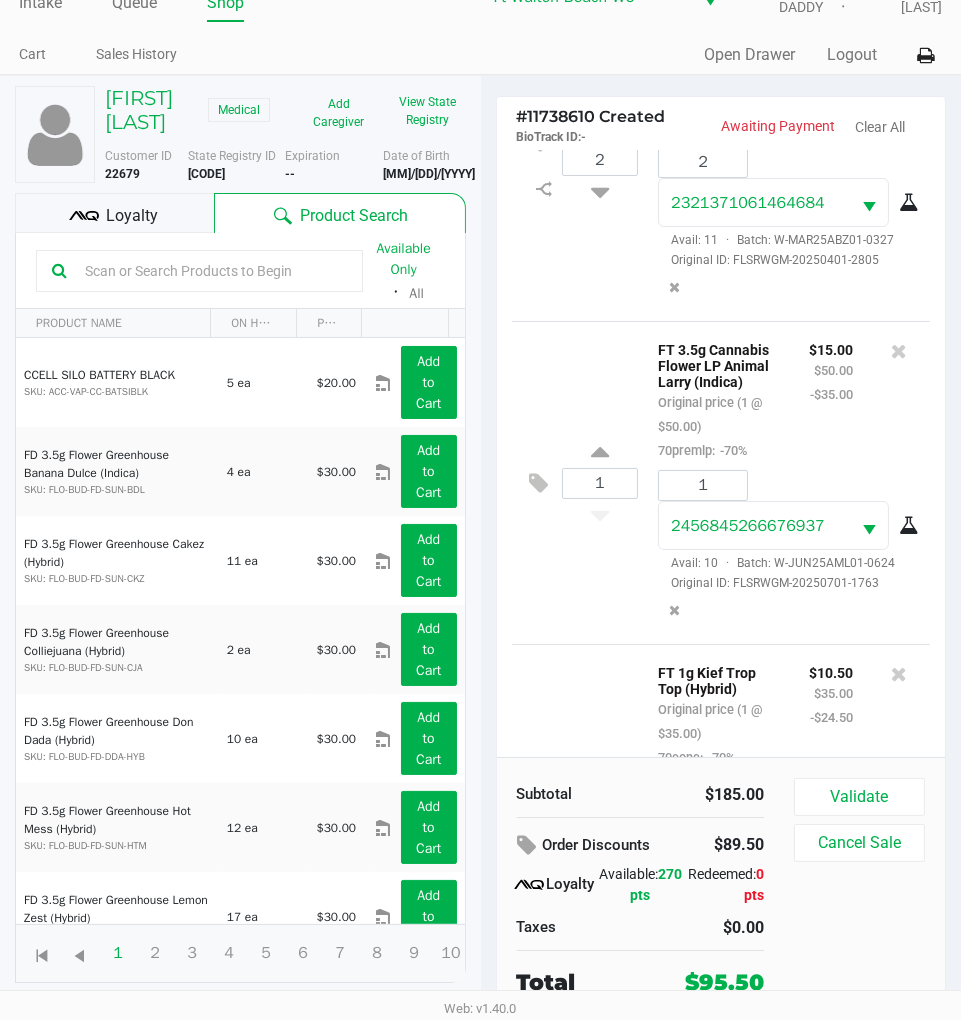 scroll, scrollTop: 155, scrollLeft: 0, axis: vertical 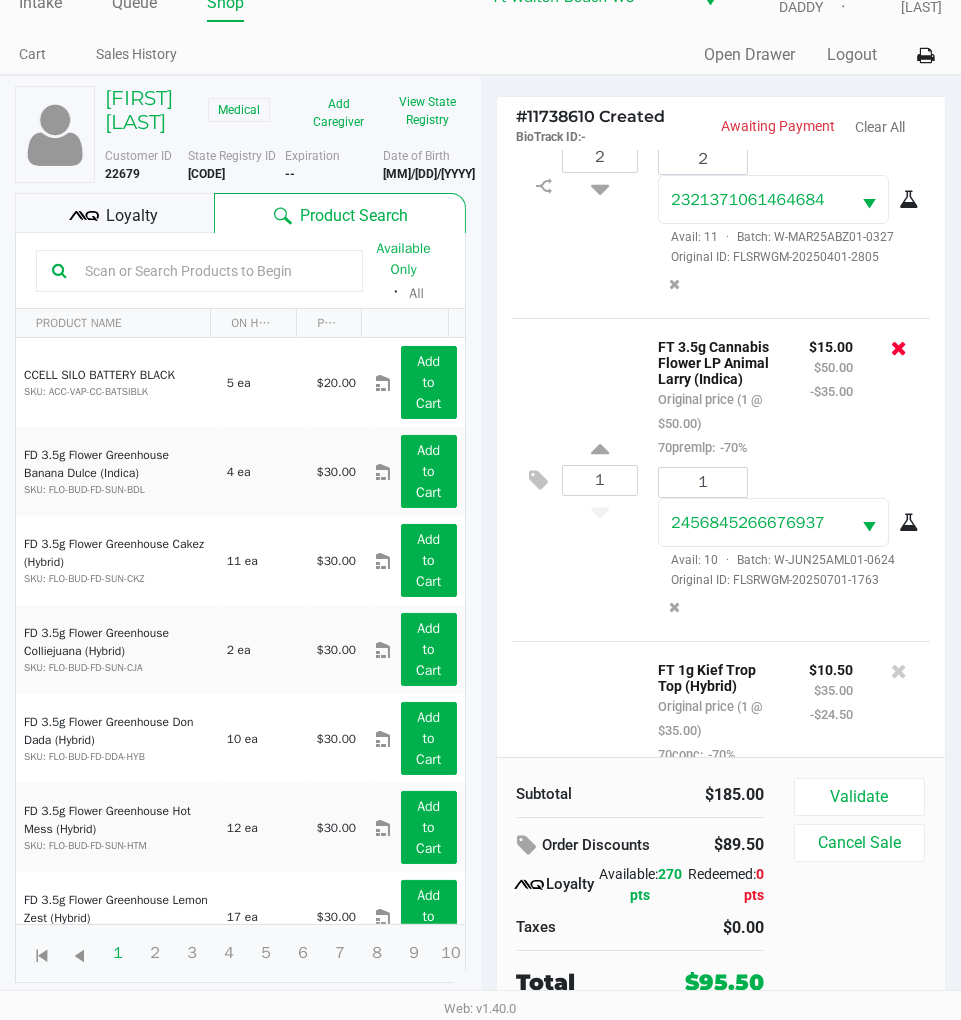click 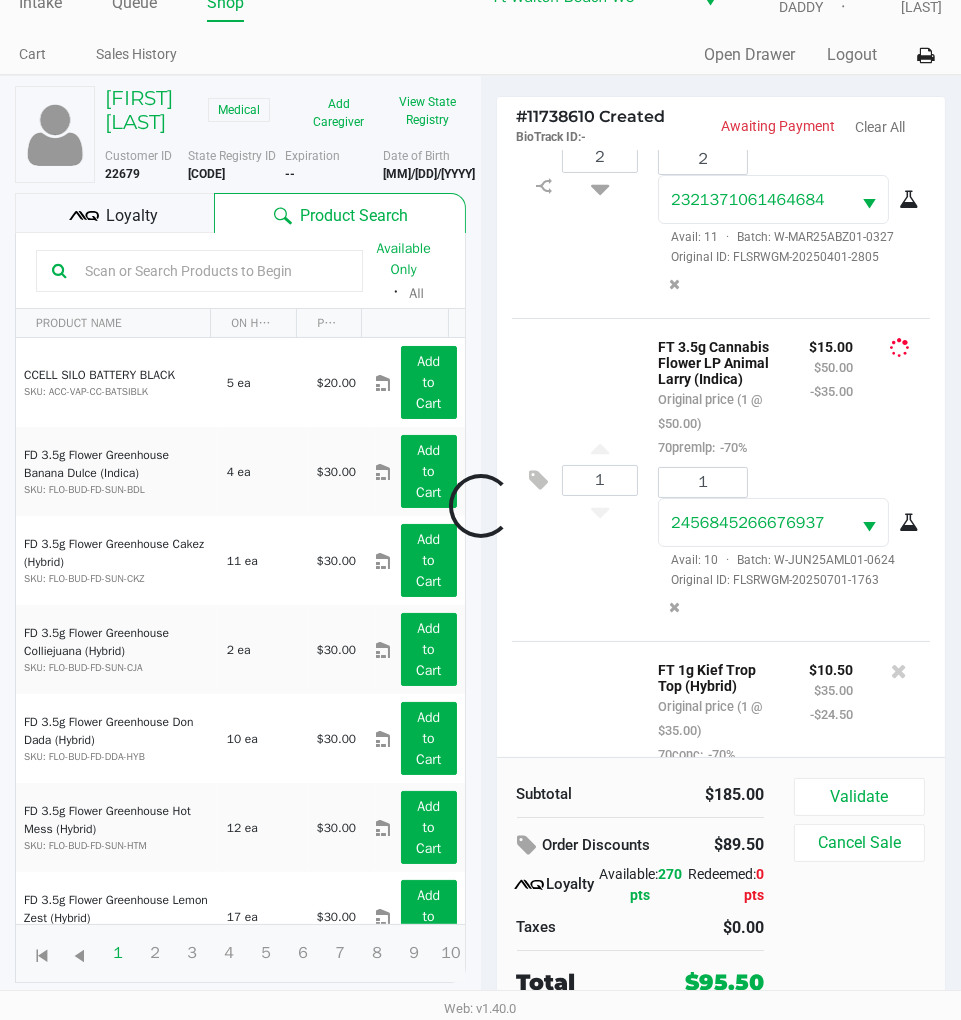 scroll, scrollTop: 44, scrollLeft: 0, axis: vertical 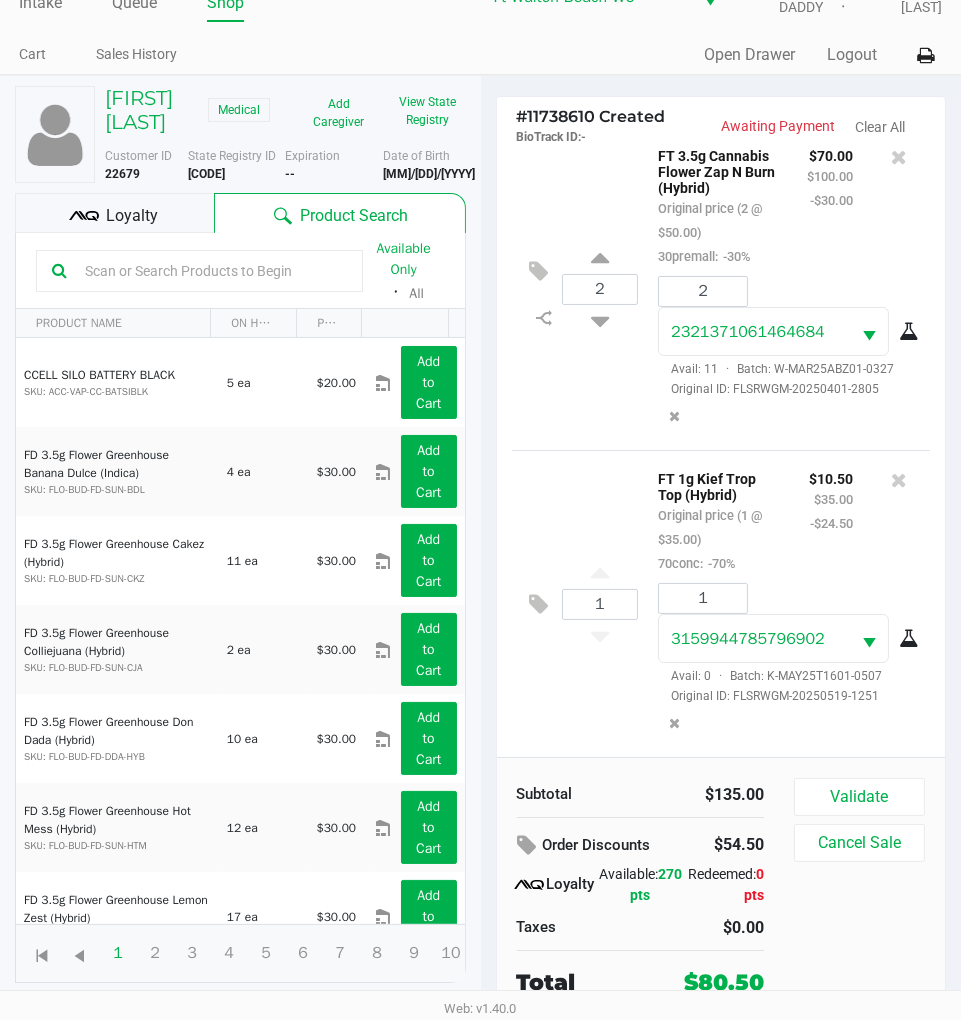 click on "1  FT 1g Kief Trop Top (Hybrid)   Original price (1 @ $35.00)  70conc:  -70% $10.50 $35.00 -$24.50 1 3159944785796902  Avail: 0  ·  Batch: K-MAY25T1601-0507   Original ID: FLSRWGM-20250519-1251" 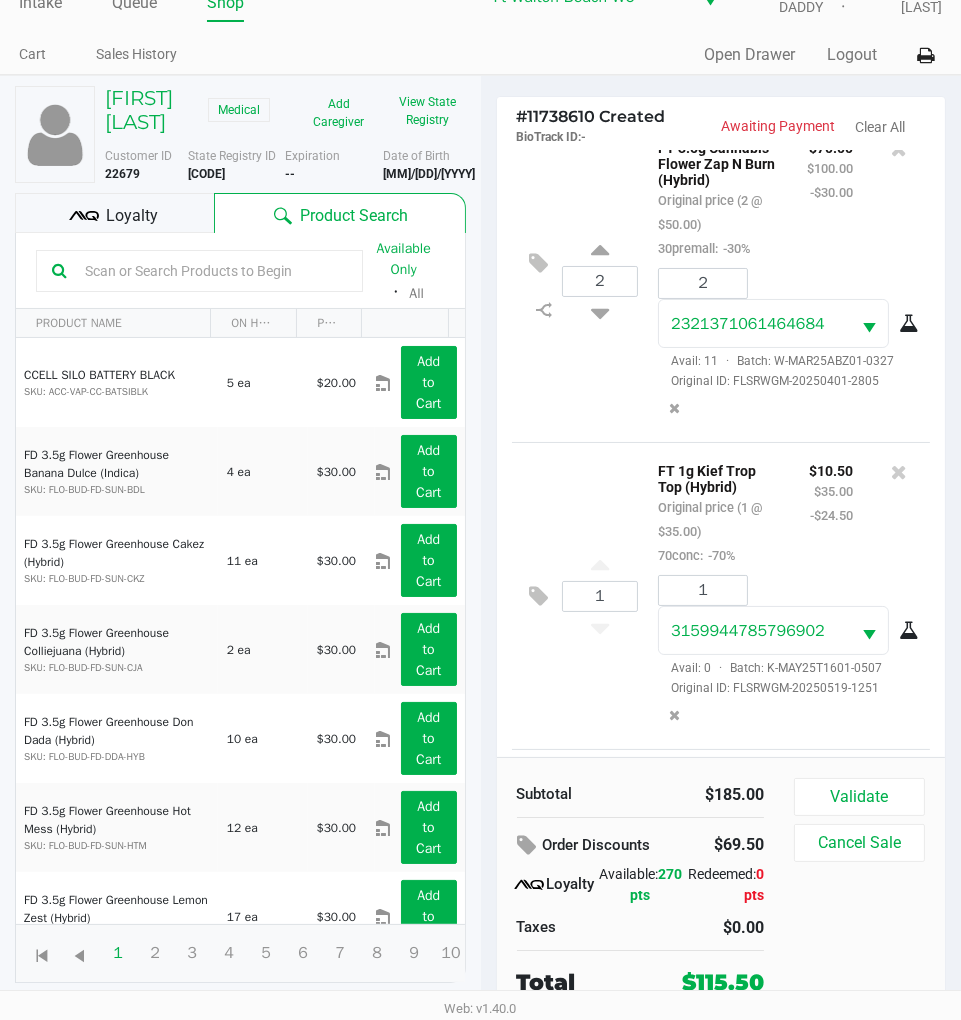scroll, scrollTop: 0, scrollLeft: 0, axis: both 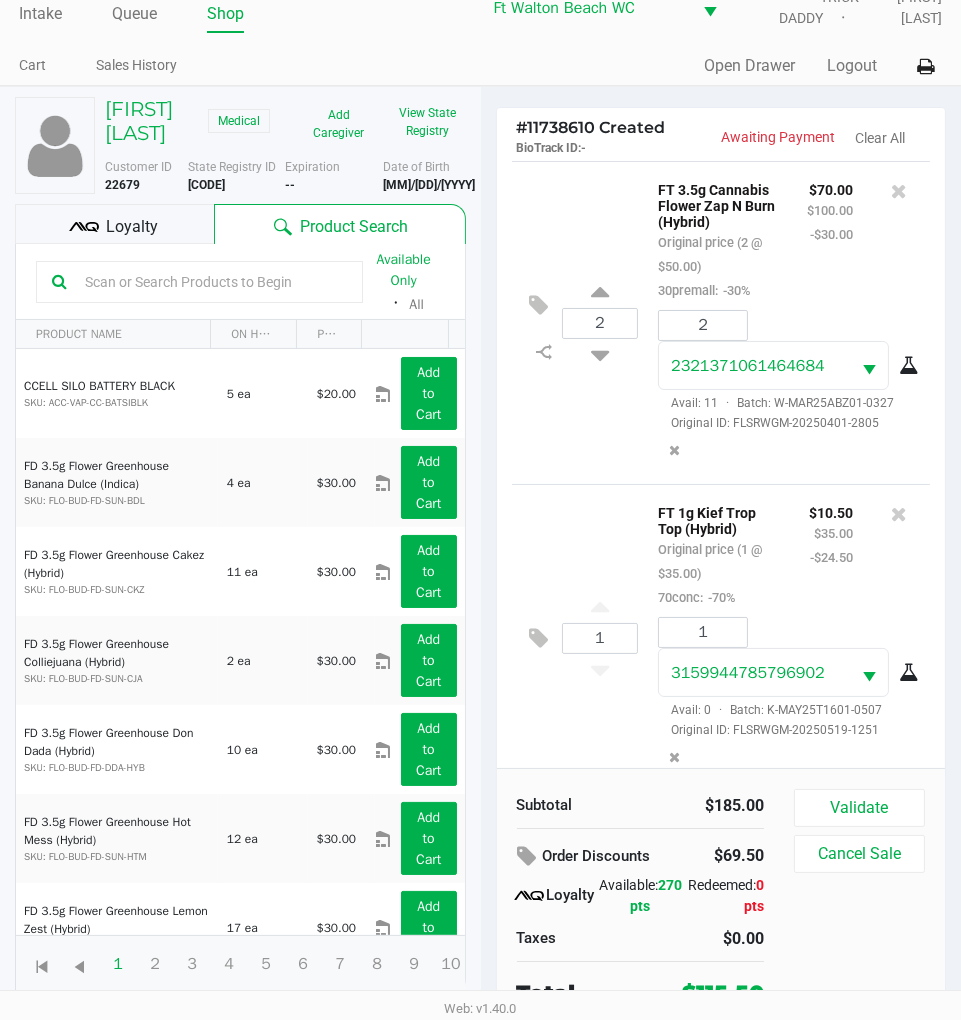 click on "Loyalty" 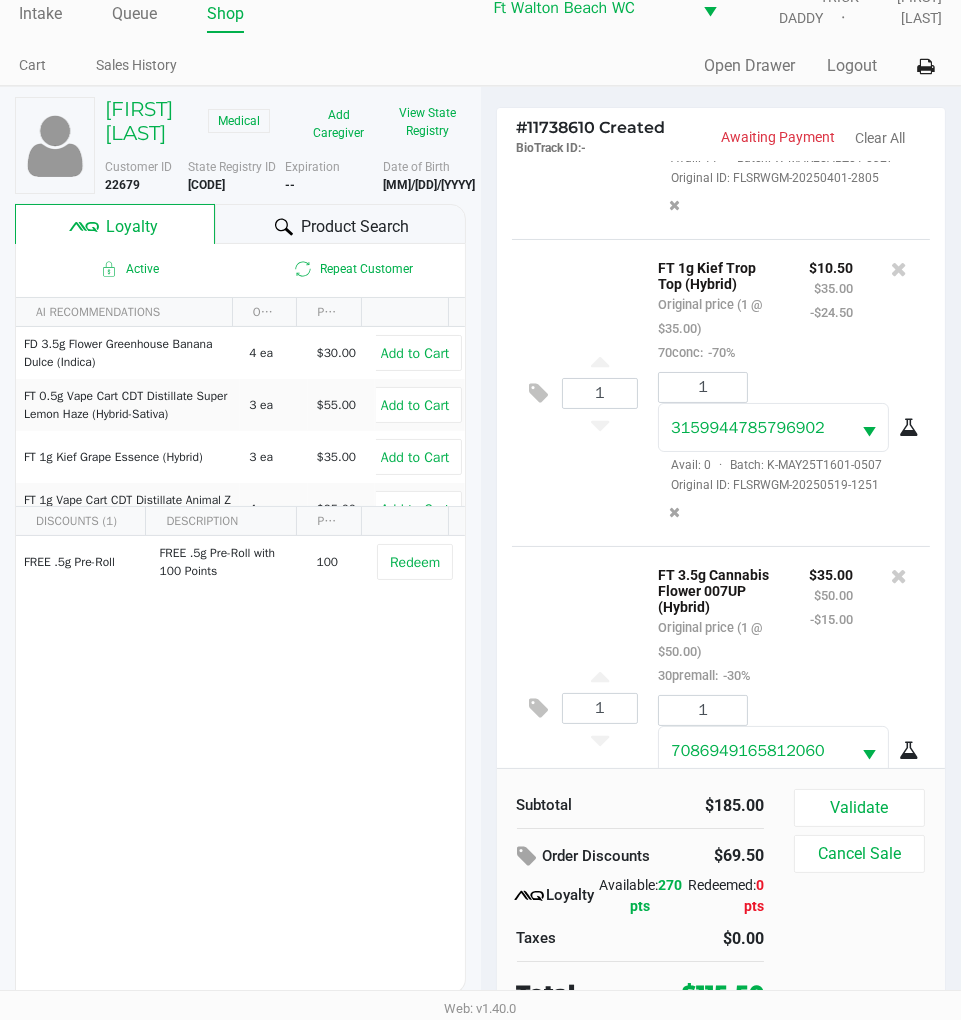 scroll, scrollTop: 368, scrollLeft: 0, axis: vertical 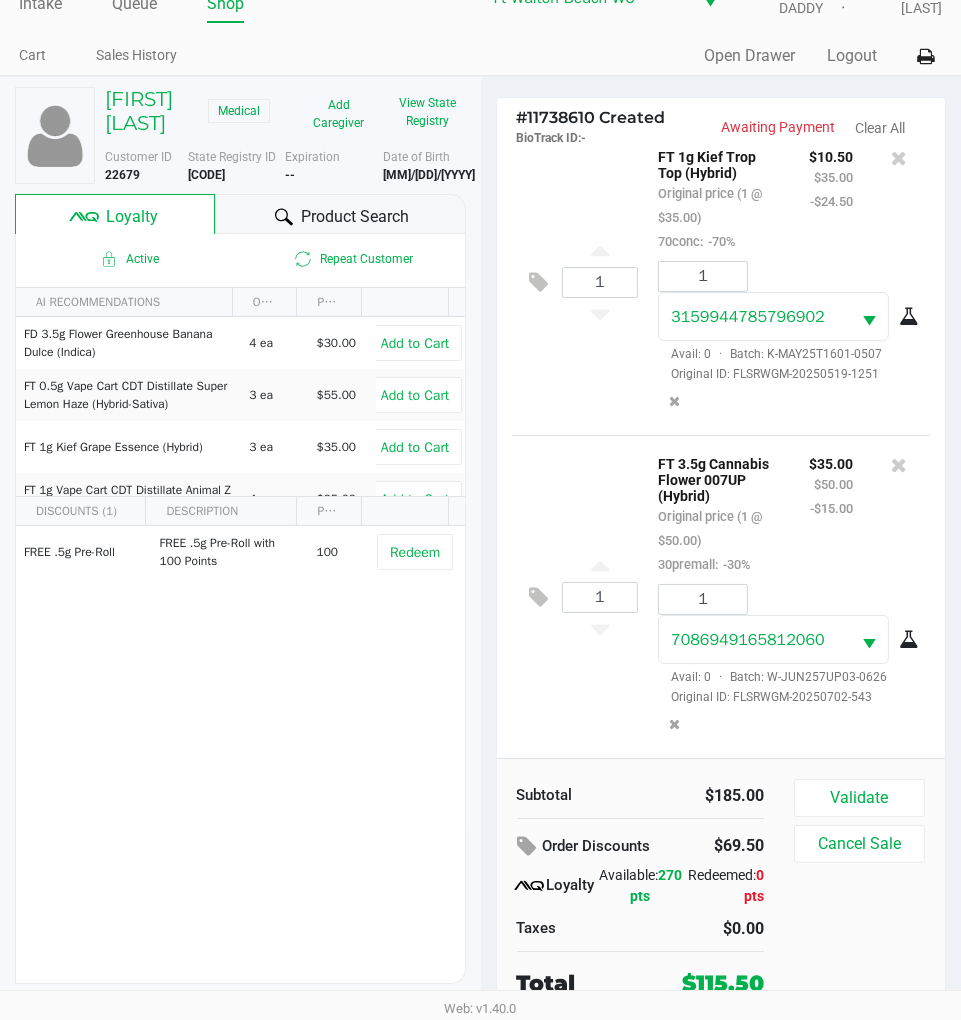 click on "Validate" 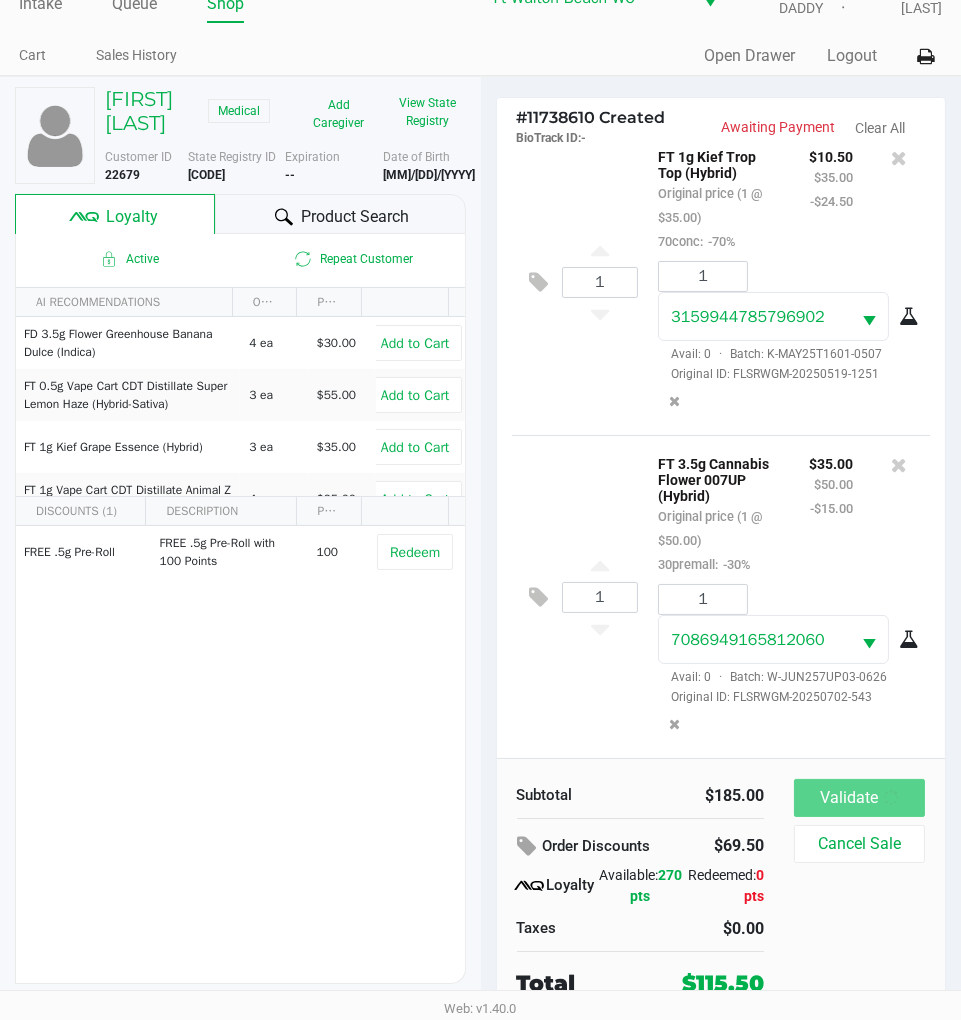 scroll, scrollTop: 0, scrollLeft: 0, axis: both 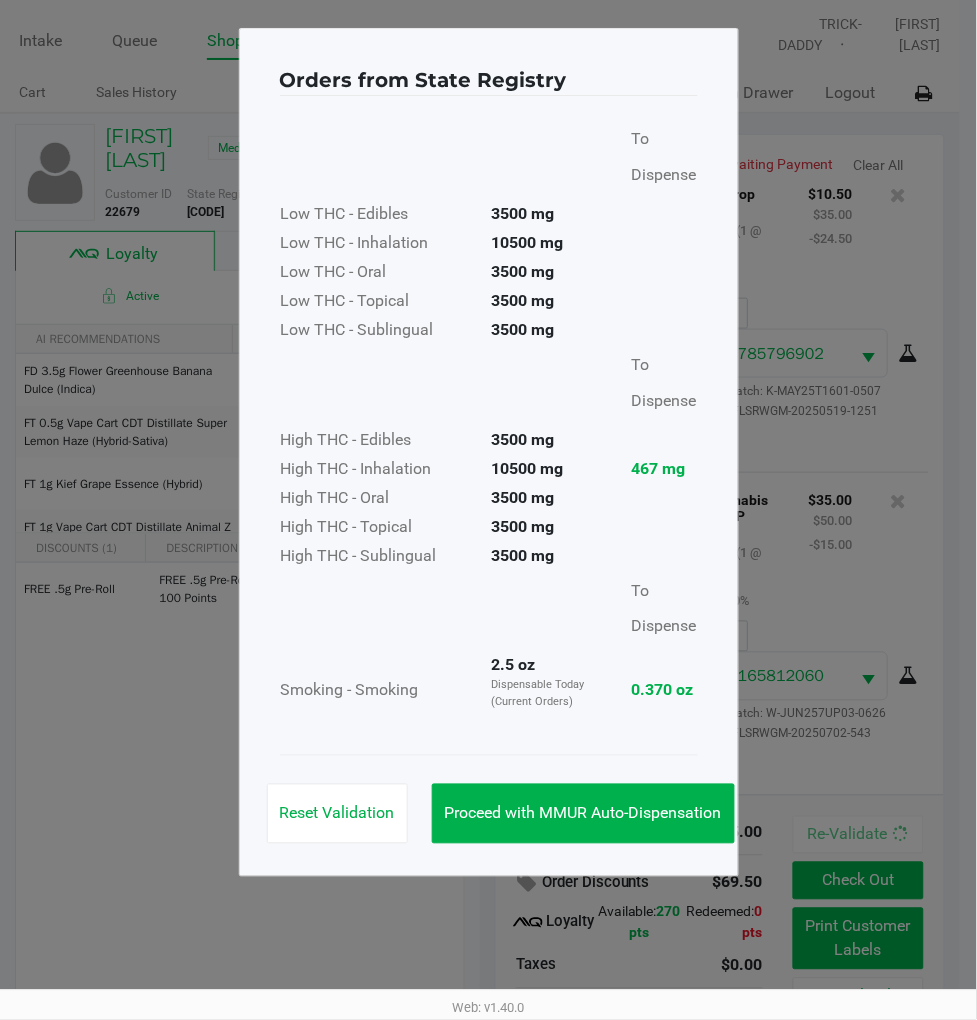 click on "Proceed with MMUR Auto-Dispensation" 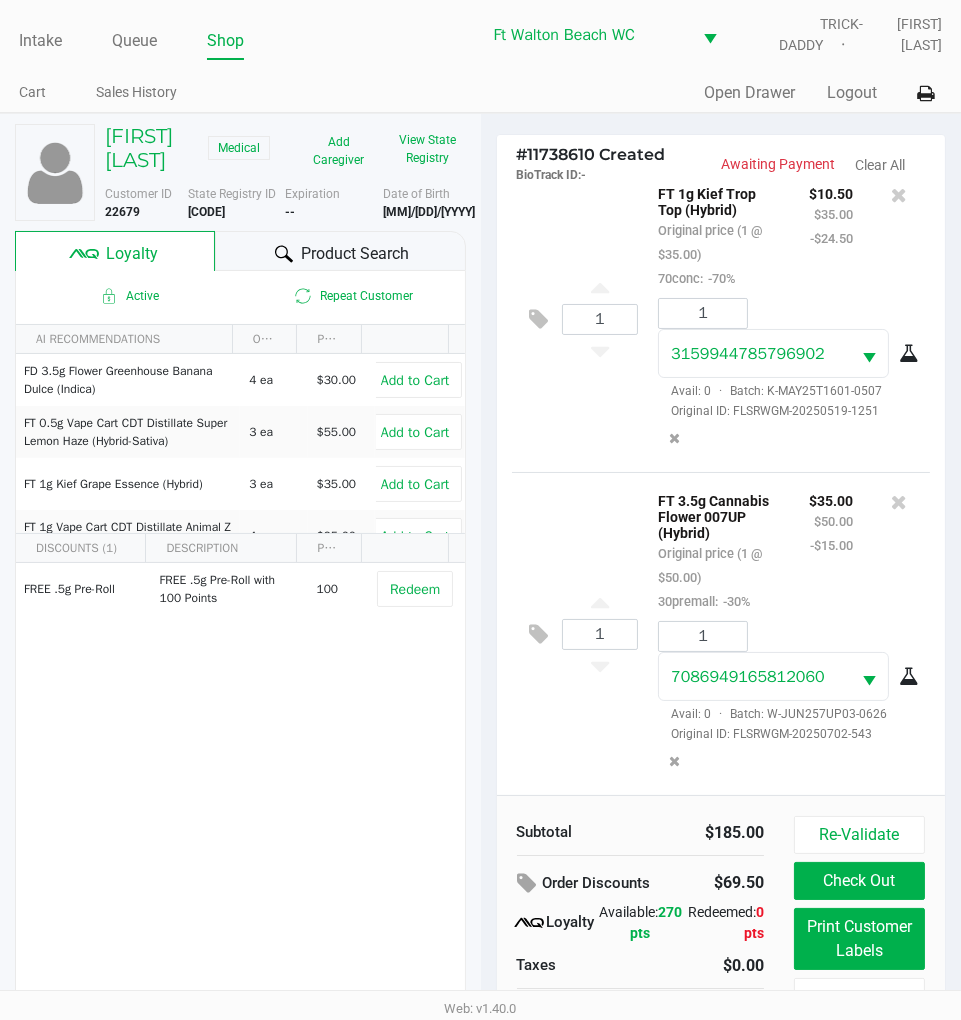 click on "1  FT 3.5g Cannabis Flower 007UP (Hybrid)   Original price (1 @ $50.00)  30premall:  -30% $35.00 $50.00 -$15.00 1 7086949165812060  Avail: 0  ·  Batch: W-JUN257UP03-0626   Original ID: FLSRWGM-20250702-543" 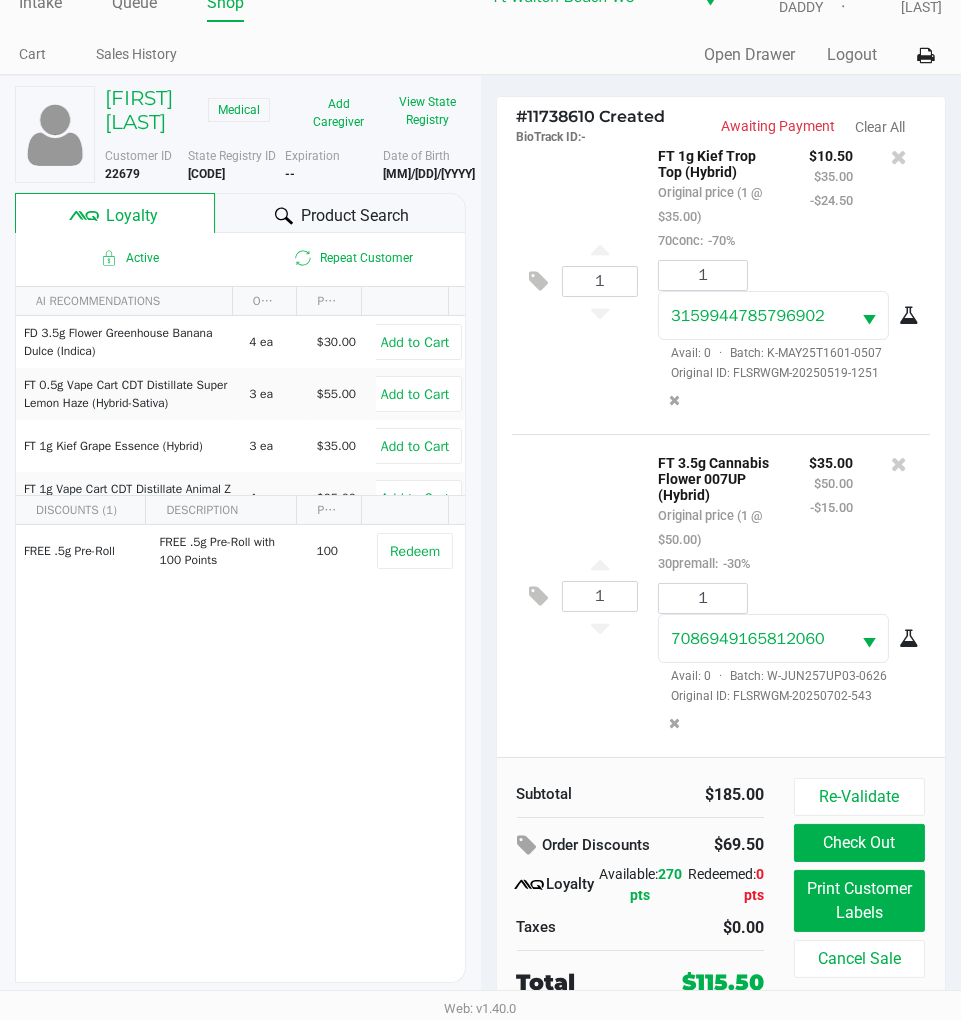 scroll, scrollTop: 43, scrollLeft: 0, axis: vertical 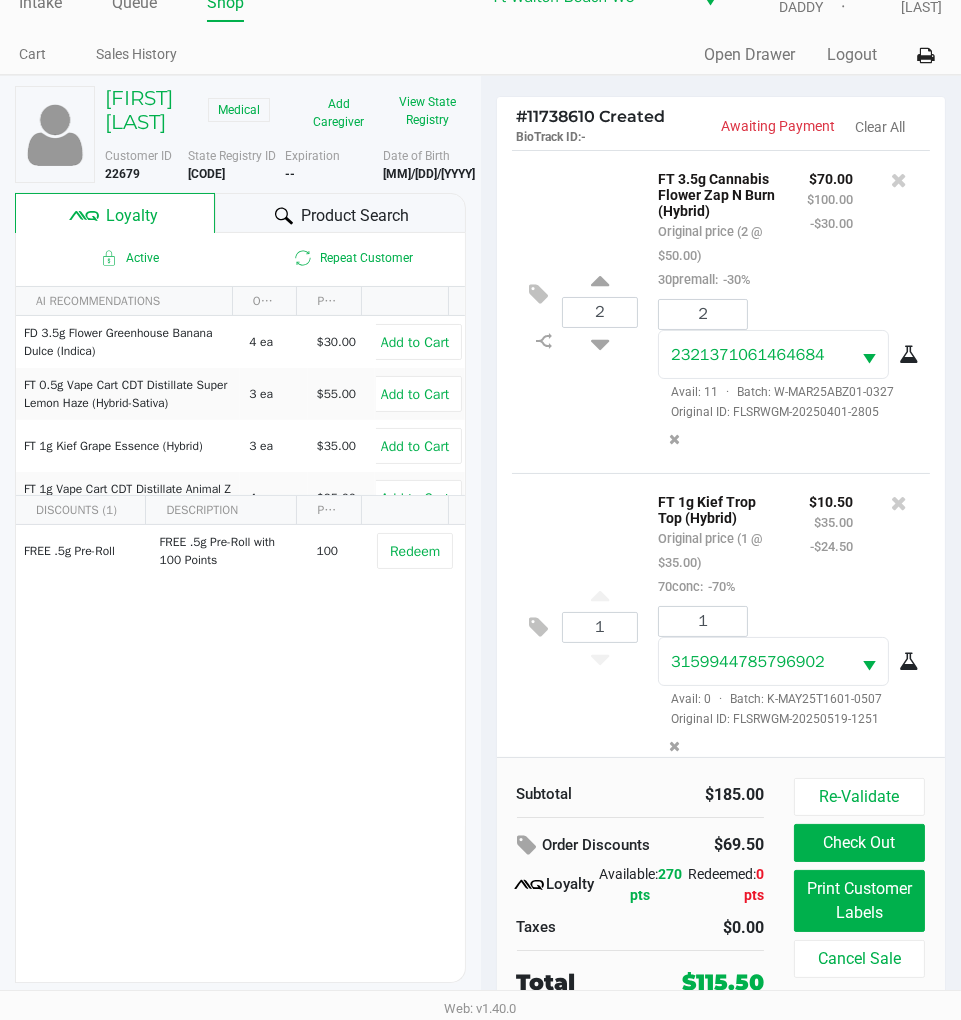 click on "2  FT 3.5g Cannabis Flower Zap N Burn (Hybrid)   Original price (2 @ $50.00)  30premall:  -30% $70.00 $100.00 -$30.00 2 2321371061464684  Avail: 11  ·  Batch: W-MAR25ABZ01-0327   Original ID: FLSRWGM-20250401-2805" 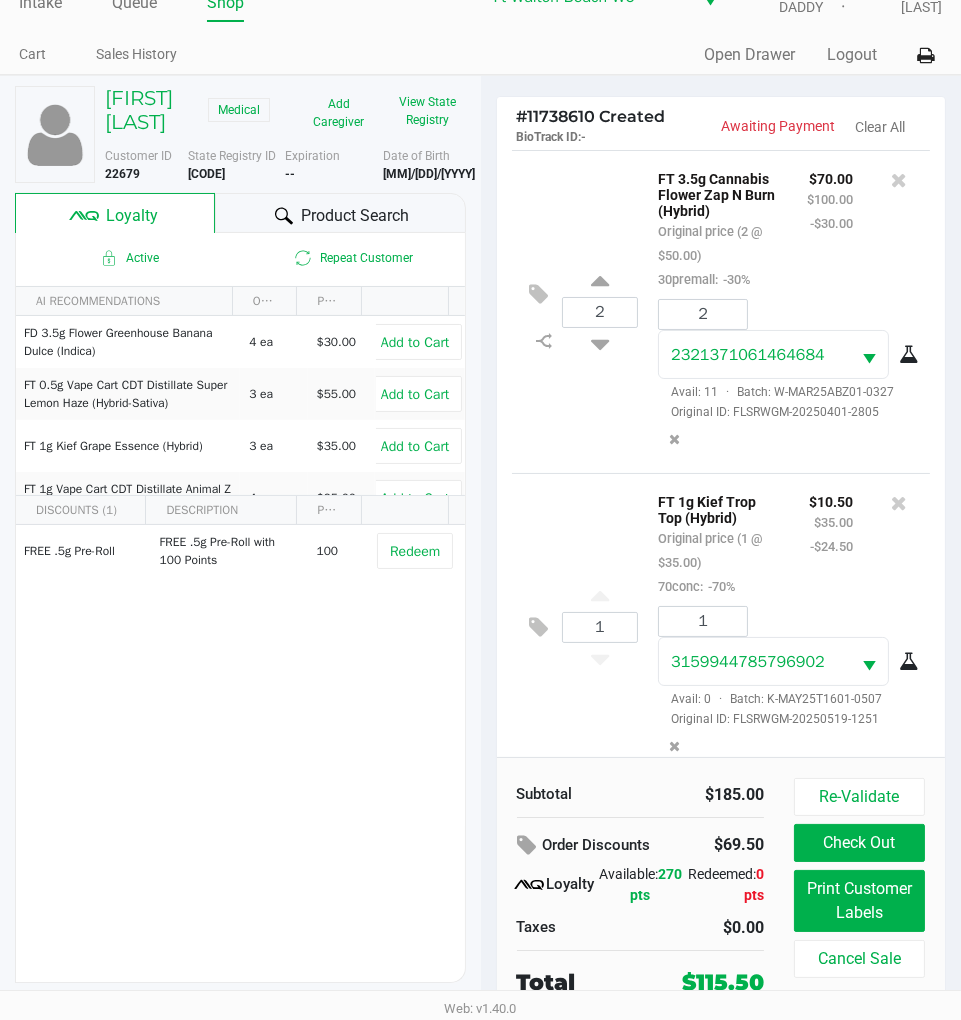 scroll, scrollTop: 0, scrollLeft: 0, axis: both 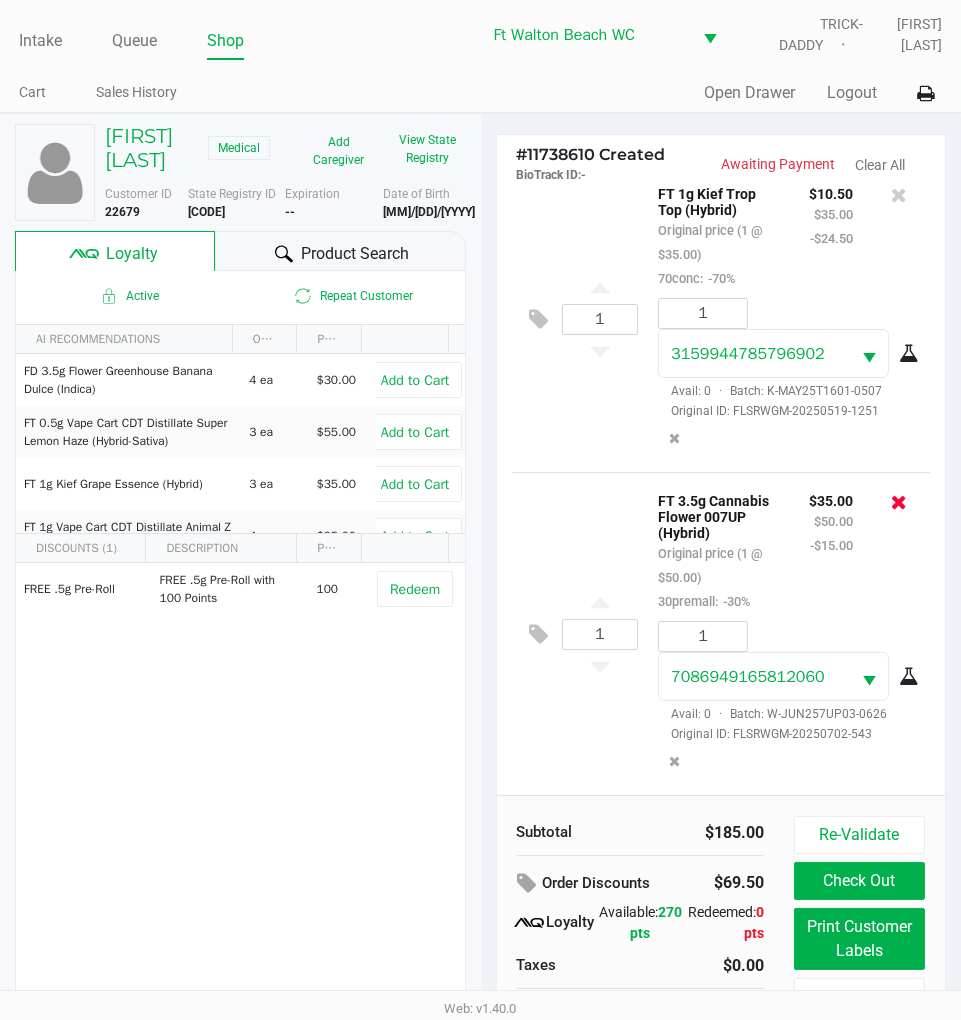 click 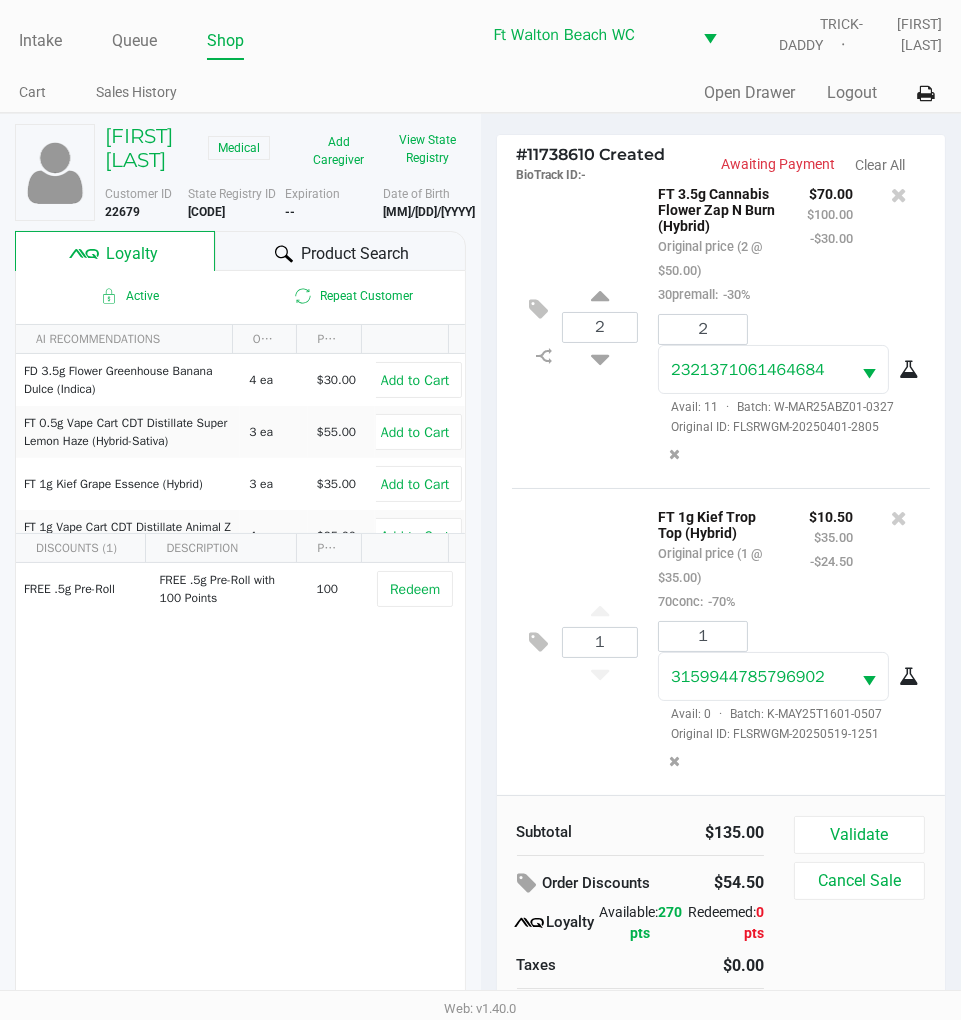 scroll, scrollTop: 44, scrollLeft: 0, axis: vertical 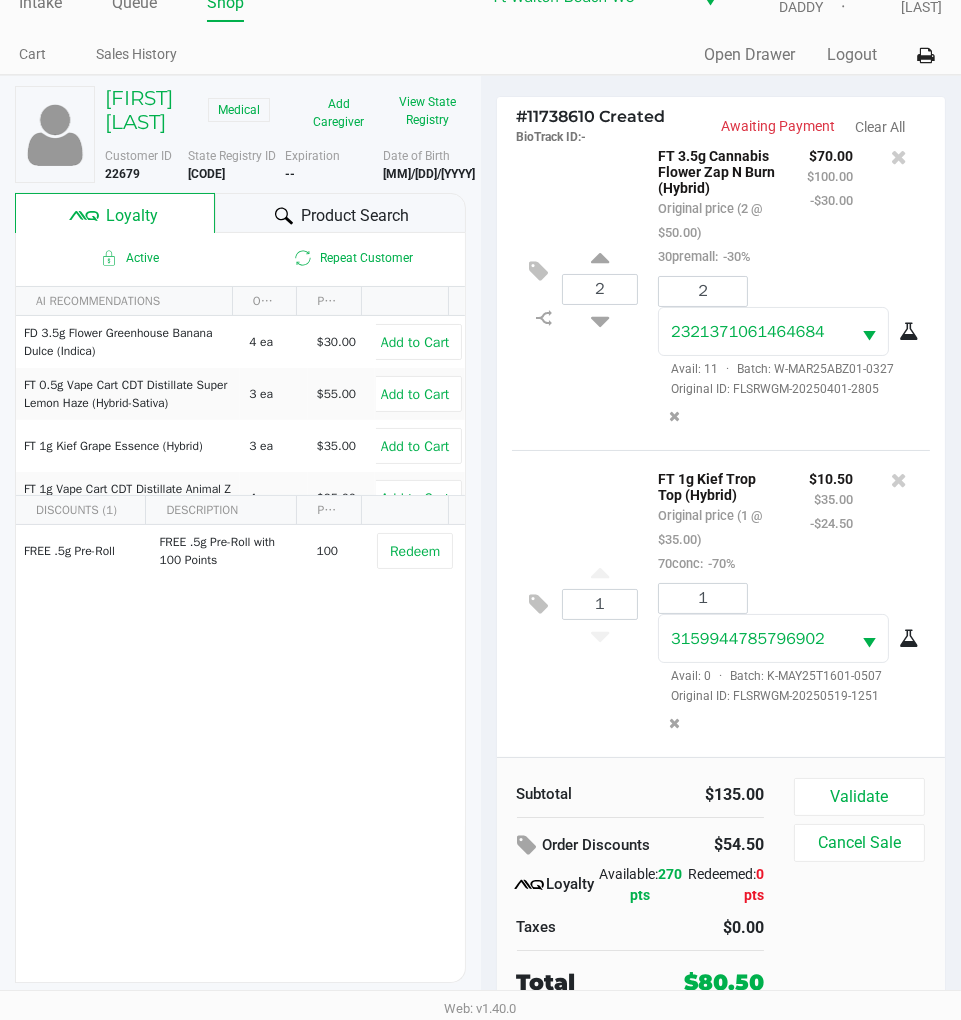click on "1  FT 1g Kief Trop Top (Hybrid)   Original price (1 @ $35.00)  70conc:  -70% $10.50 $35.00 -$24.50 1 3159944785796902  Avail: 0  ·  Batch: K-MAY25T1601-0507   Original ID: FLSRWGM-20250519-1251" 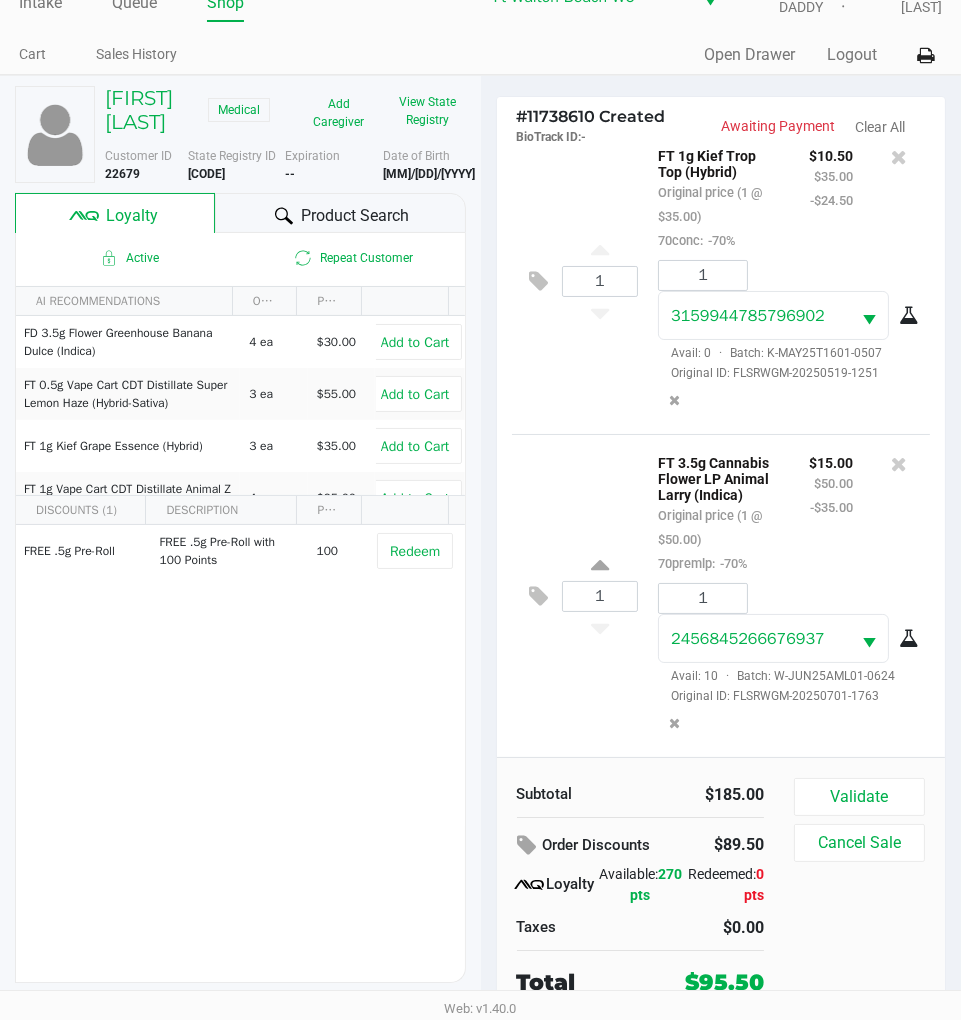 scroll, scrollTop: 385, scrollLeft: 0, axis: vertical 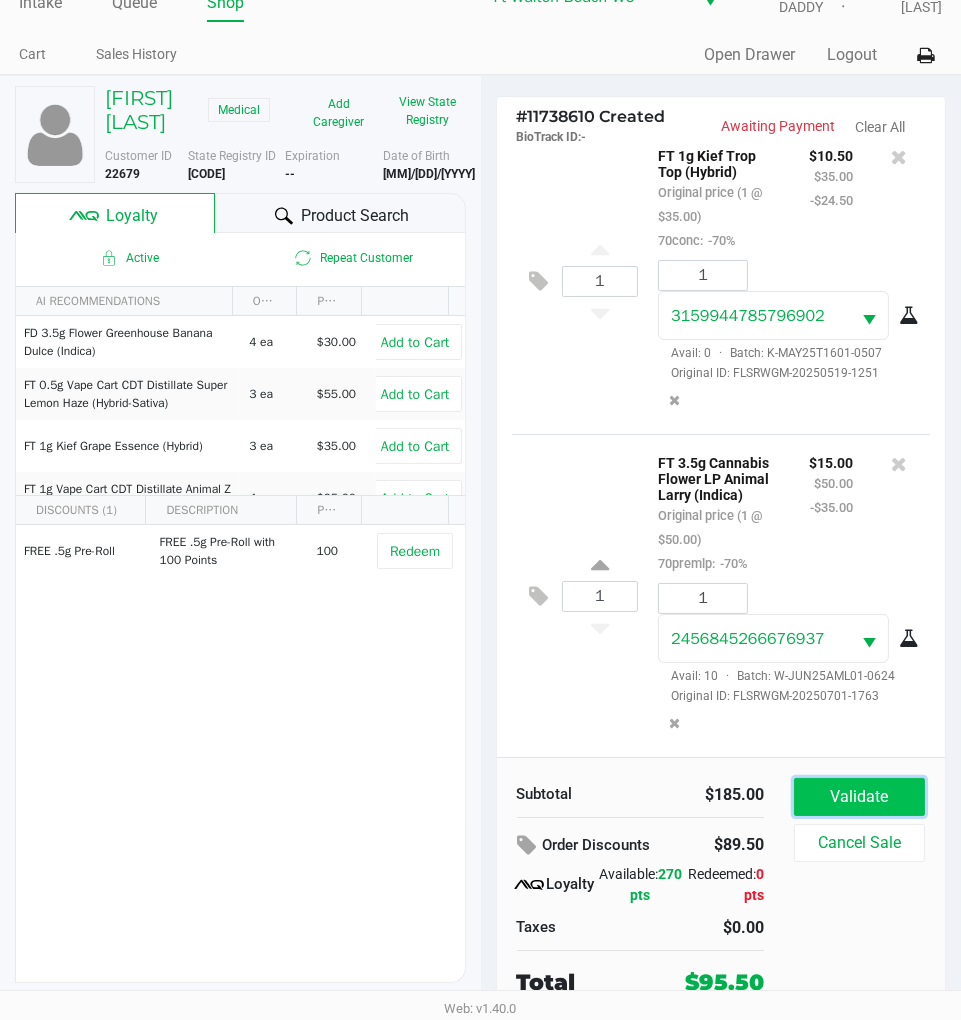 click on "Validate" 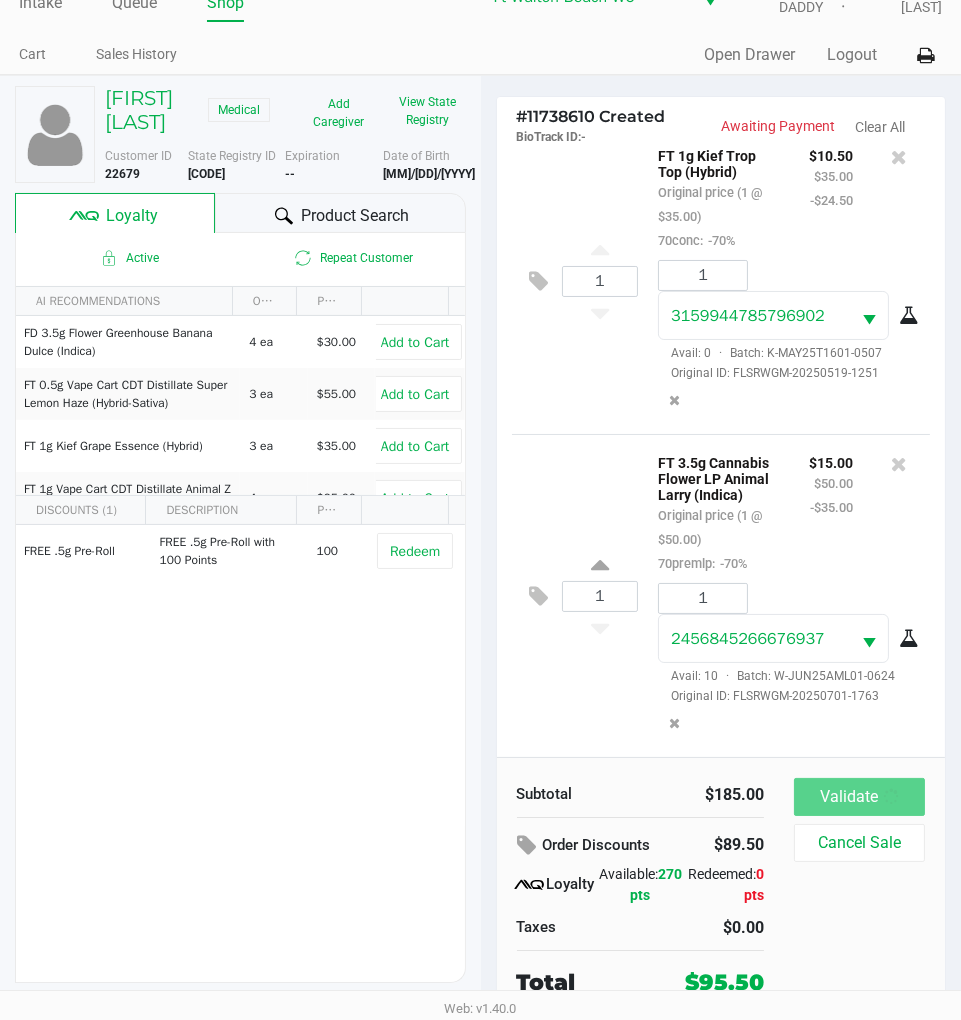 scroll, scrollTop: 0, scrollLeft: 0, axis: both 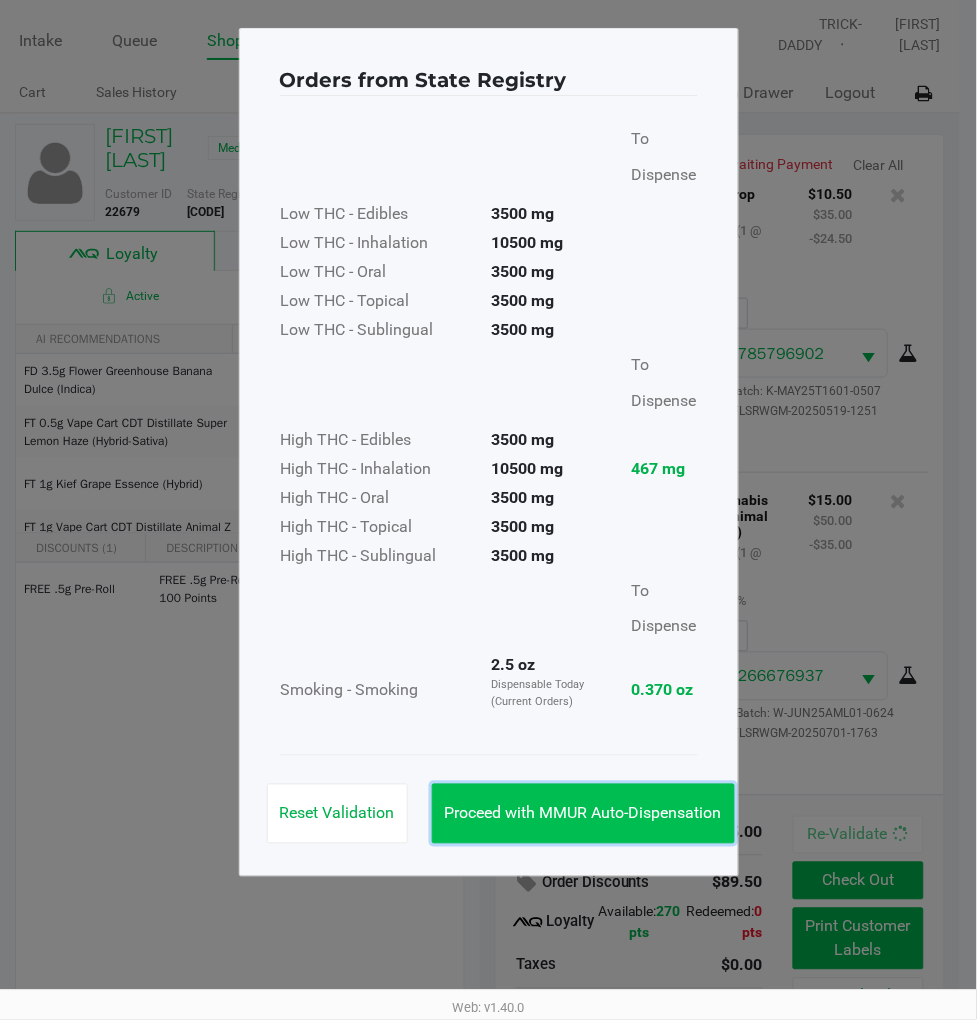 click on "Proceed with MMUR Auto-Dispensation" 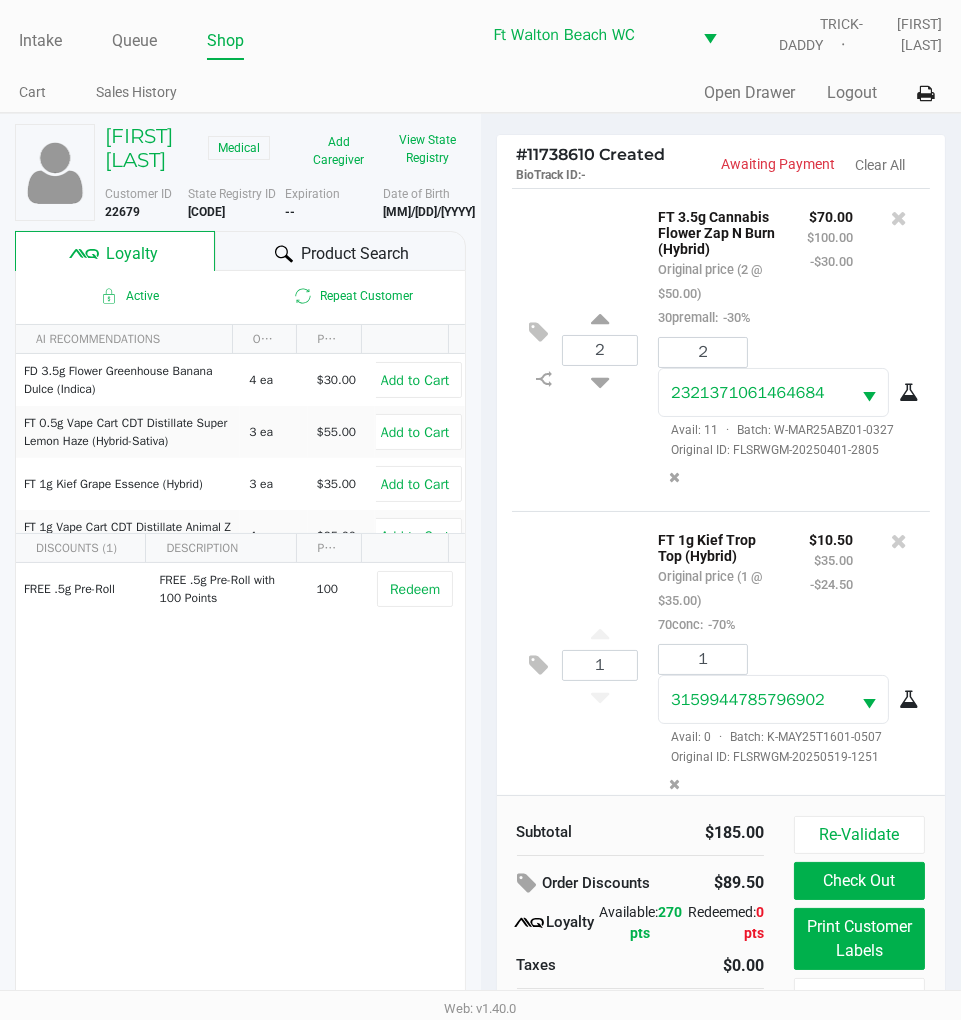 scroll, scrollTop: 385, scrollLeft: 0, axis: vertical 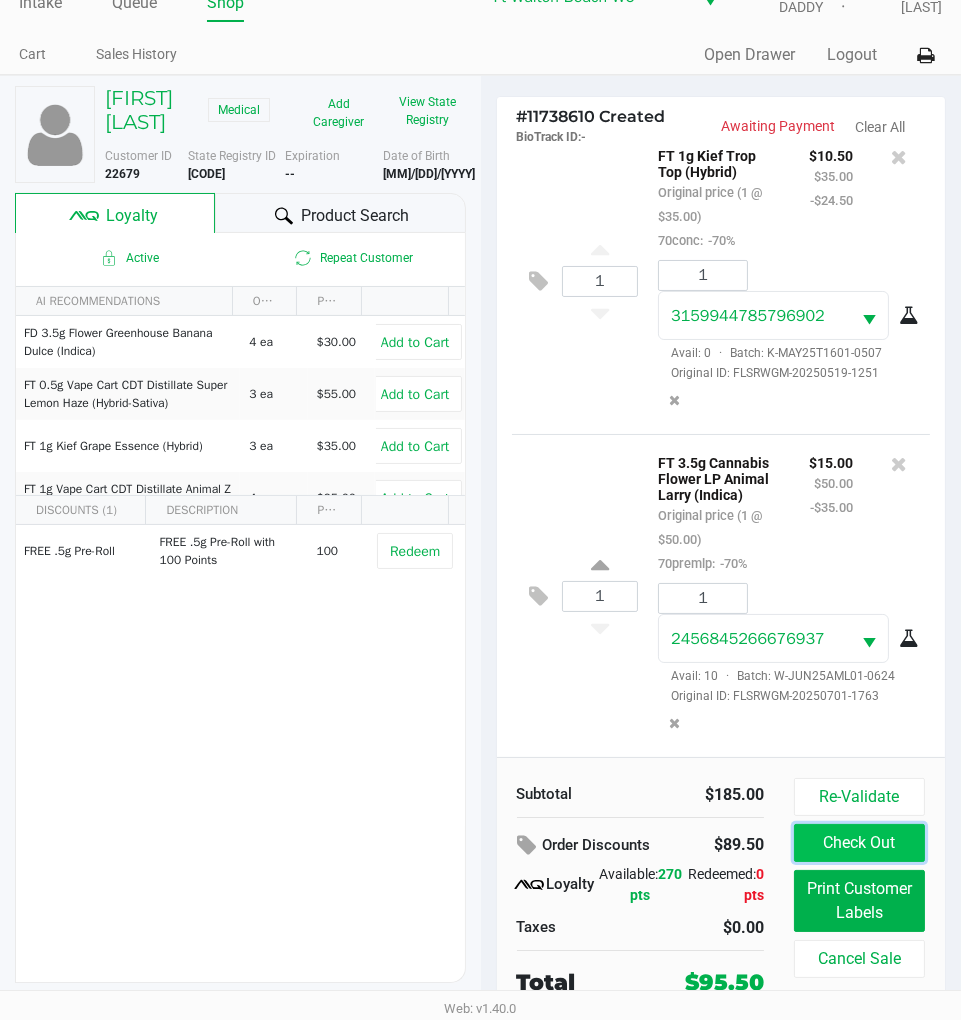 click on "Check Out" 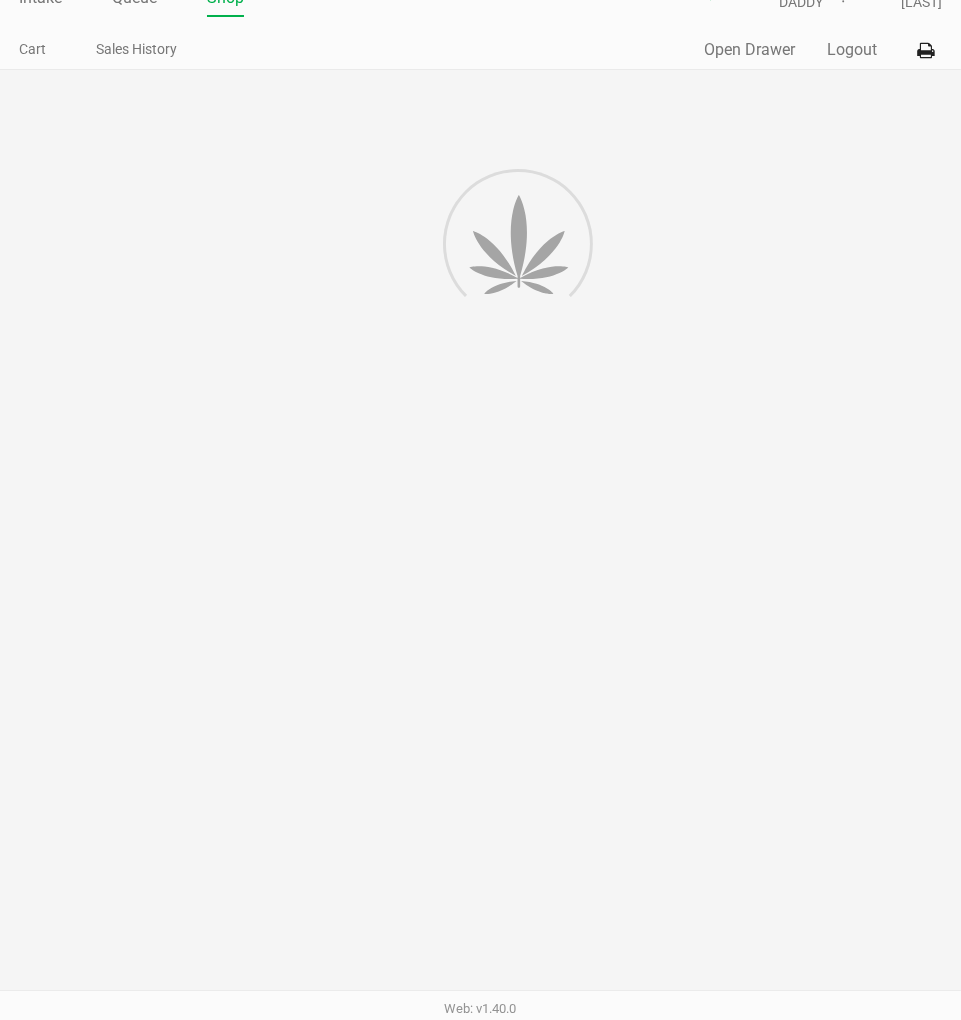 scroll, scrollTop: 0, scrollLeft: 0, axis: both 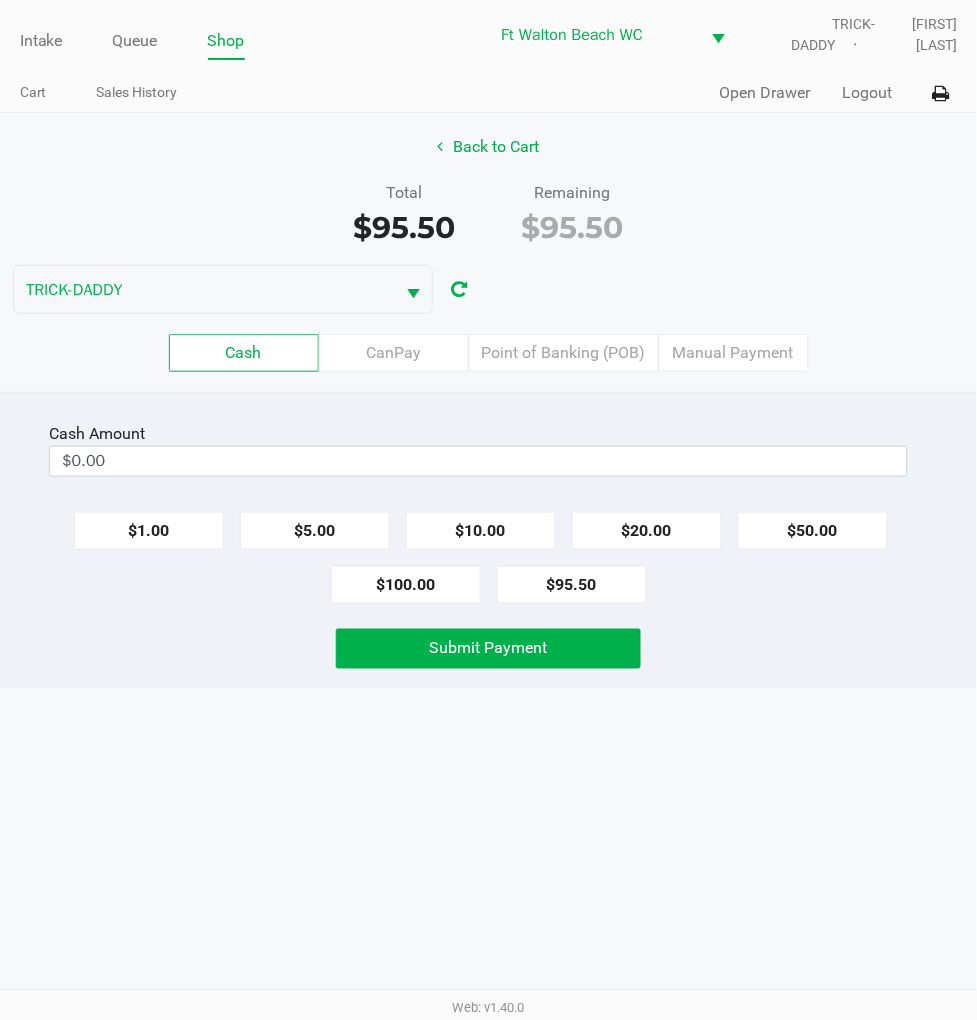 click on "$100.00" 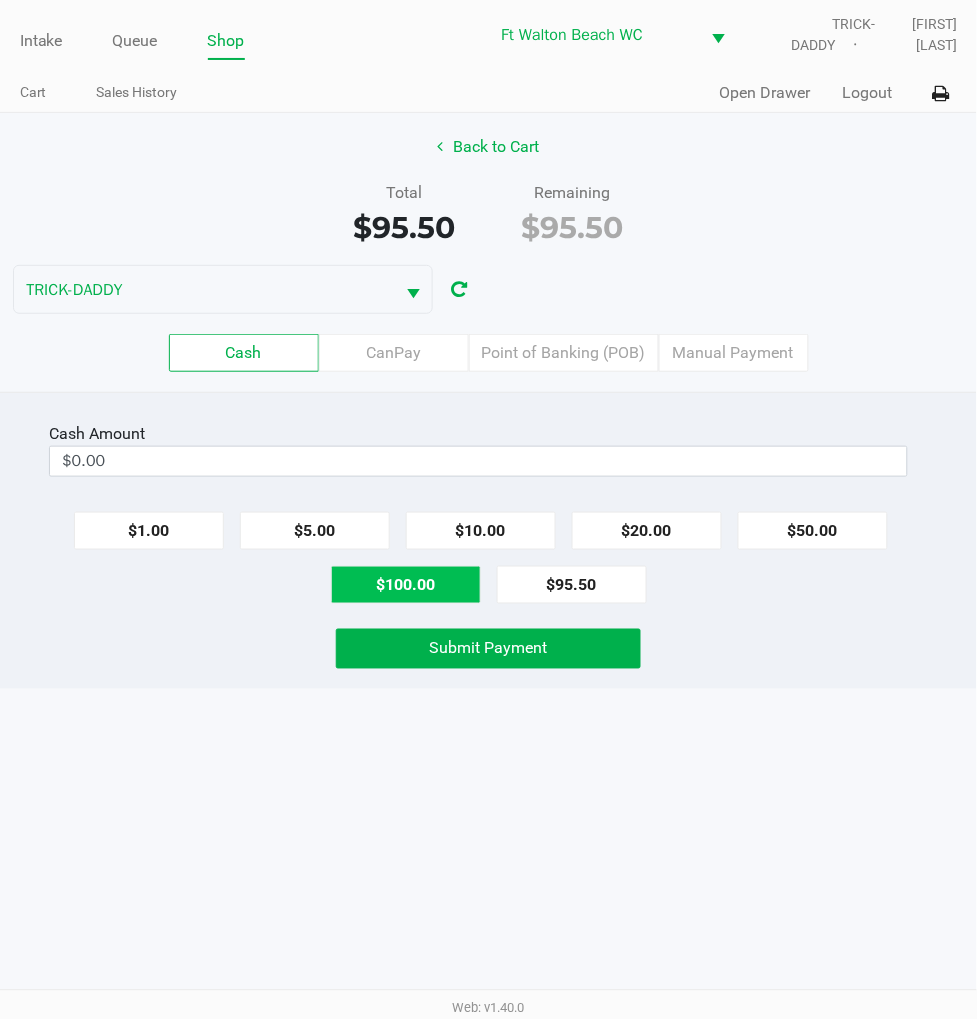 type on "$100.00" 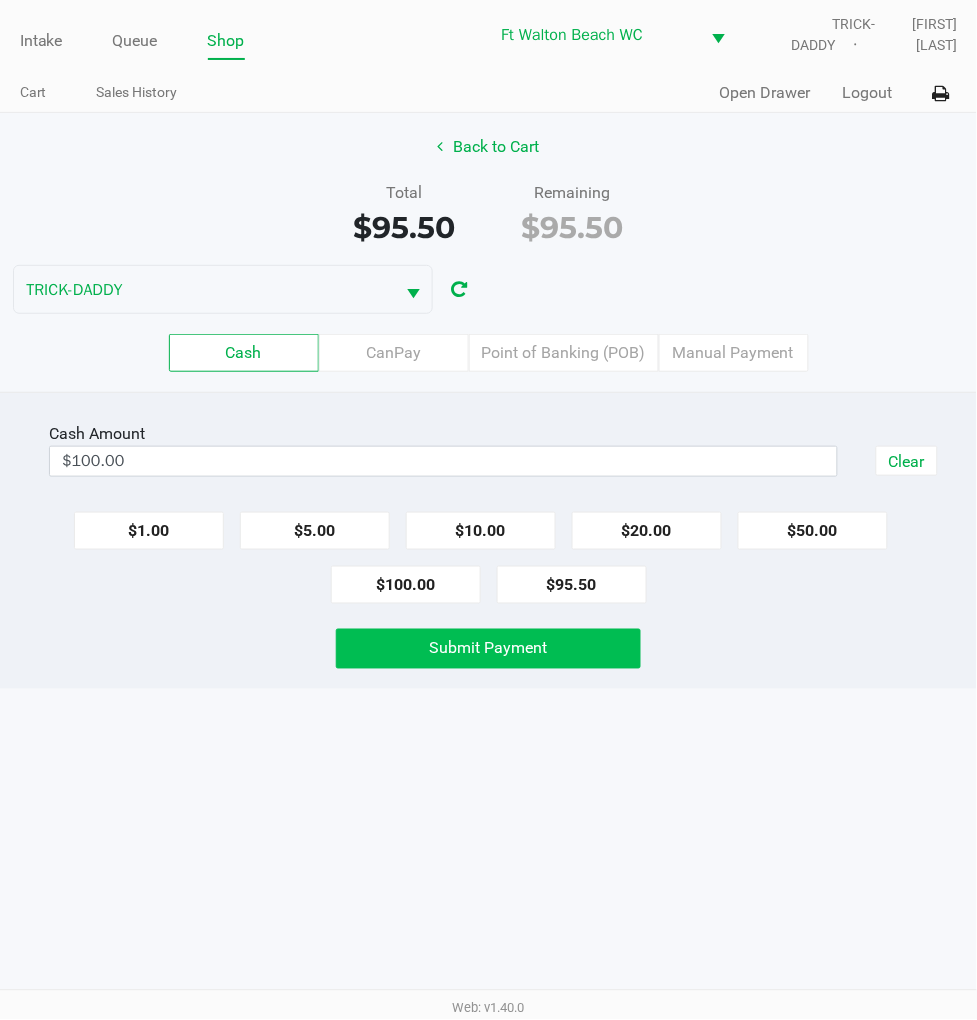 click on "Submit Payment" 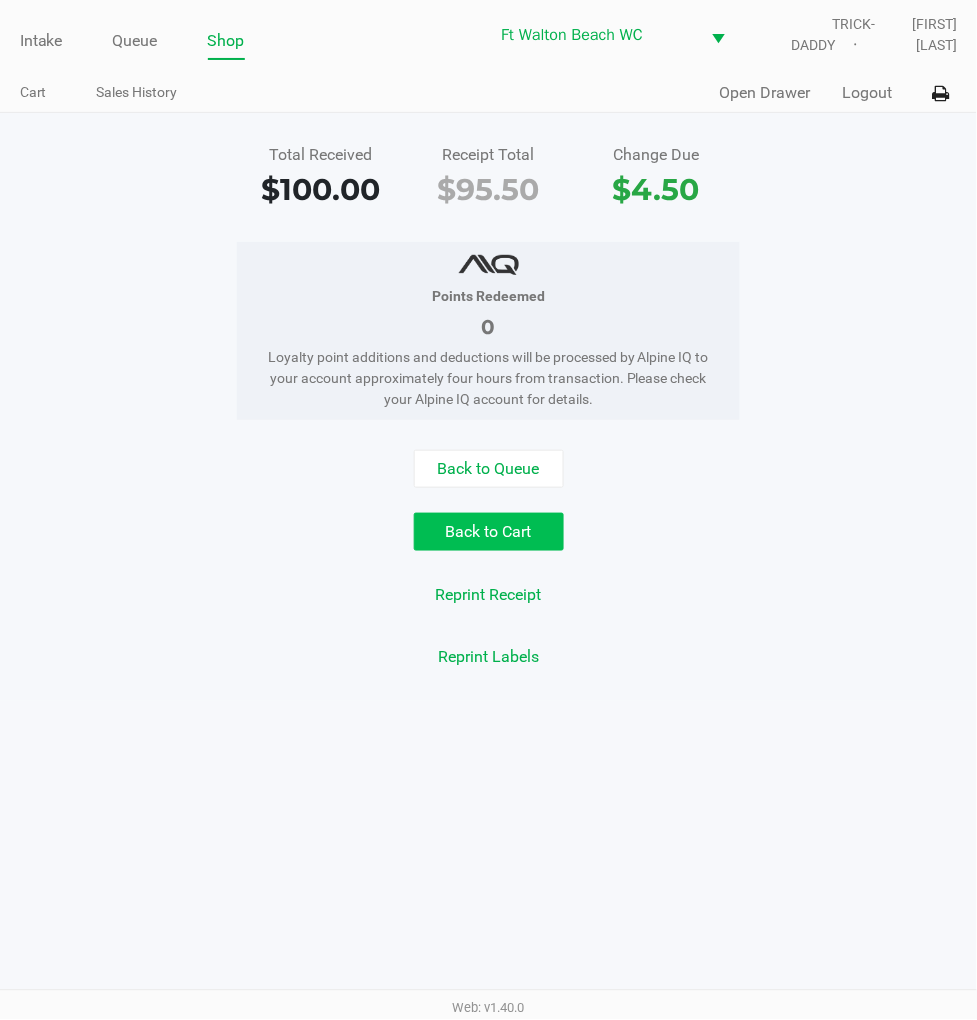 click on "Back to Cart" 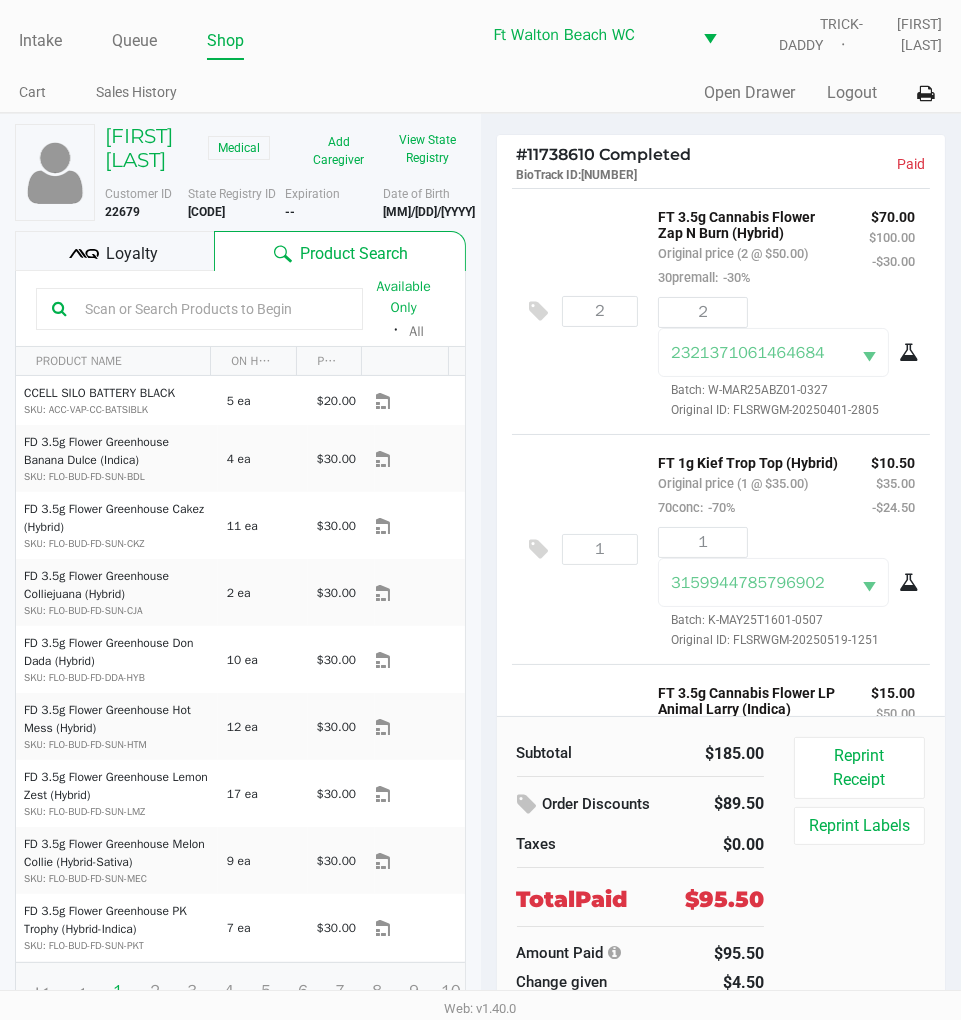 click on "Reprint Labels" 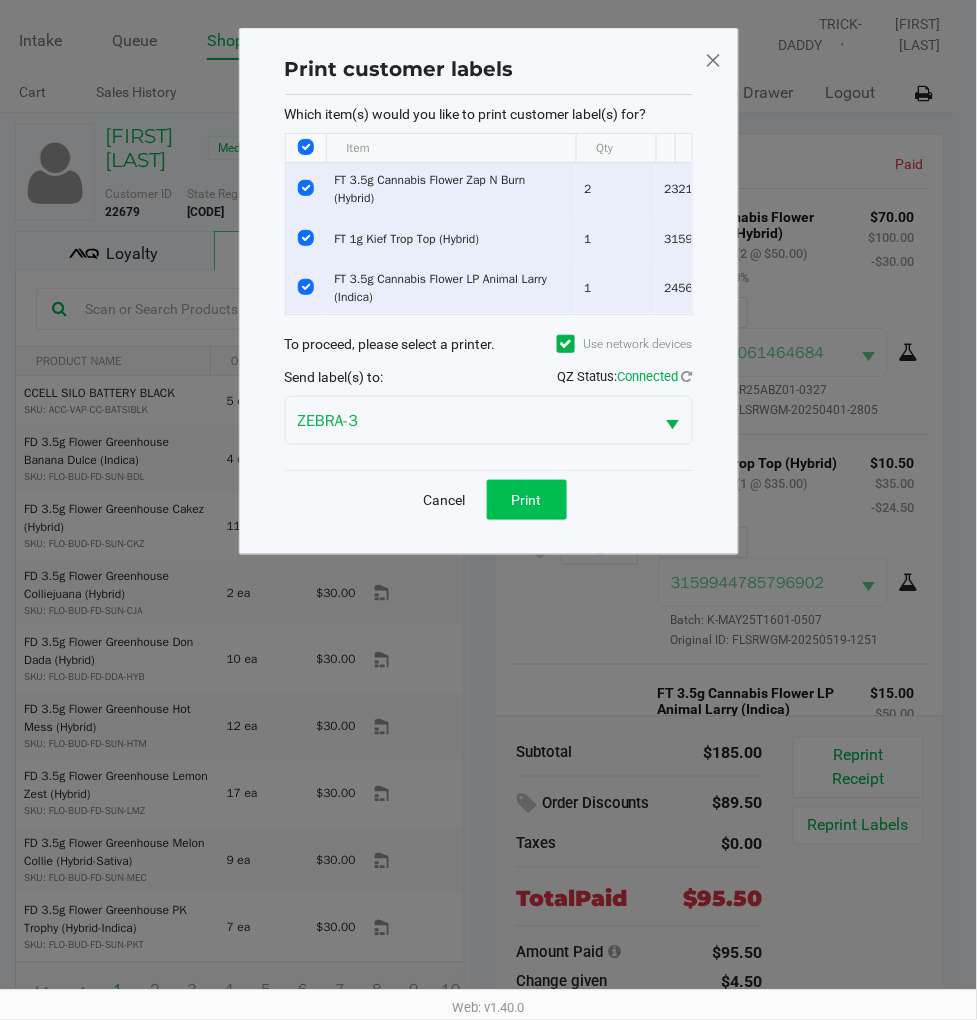click on "Print" 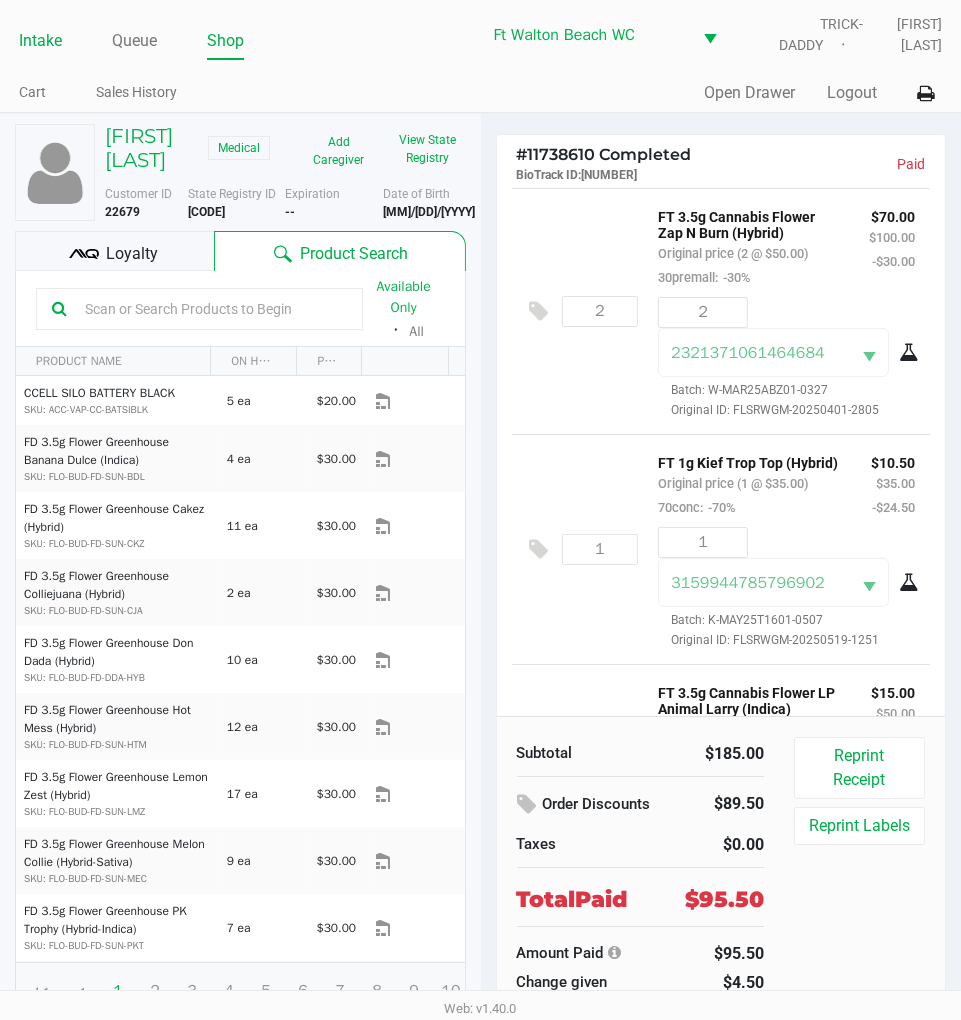 click on "Intake" 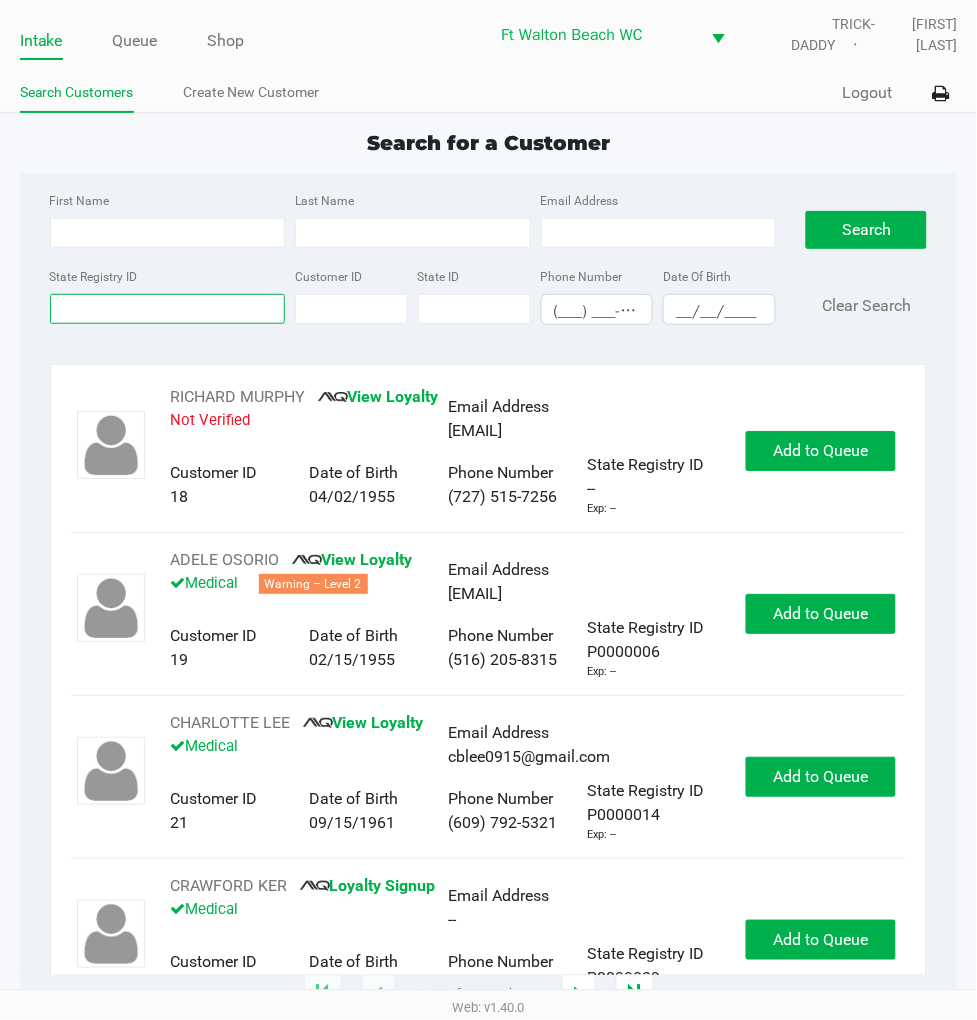 click on "State Registry ID" at bounding box center [168, 309] 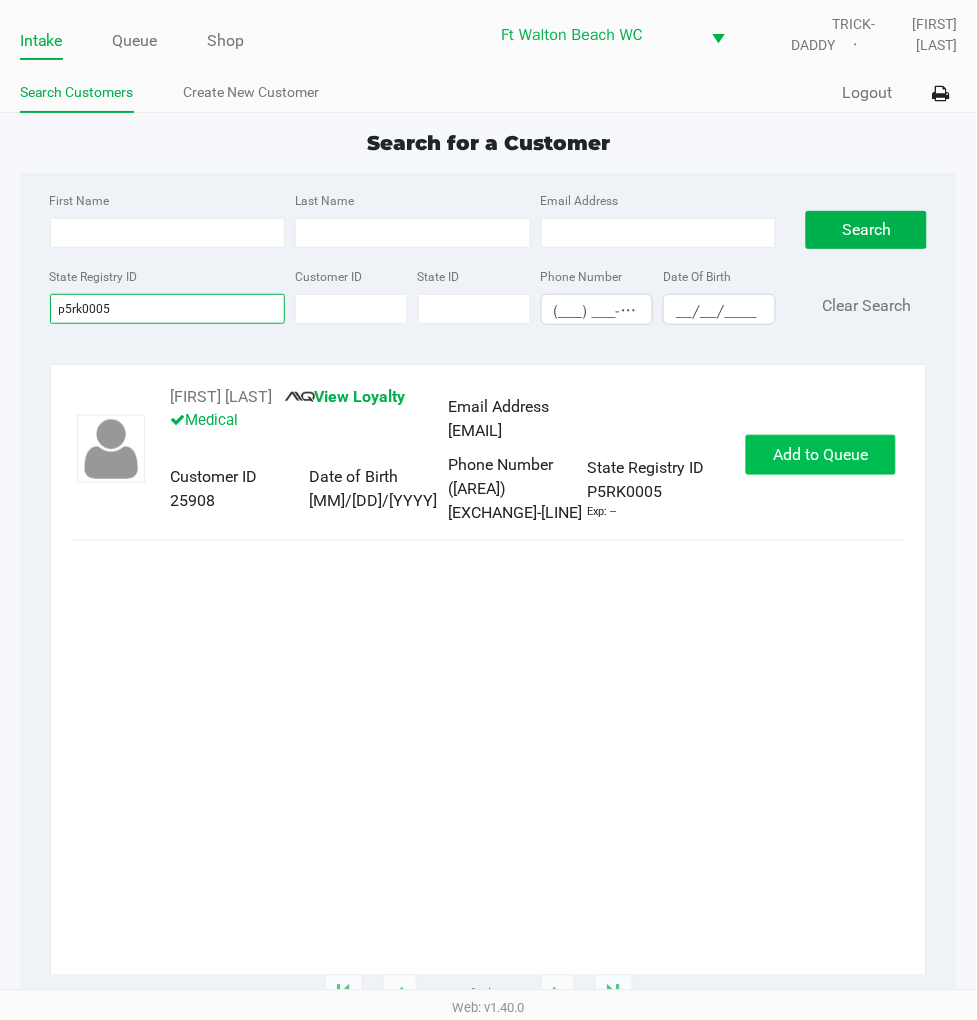 type on "p5rk0005" 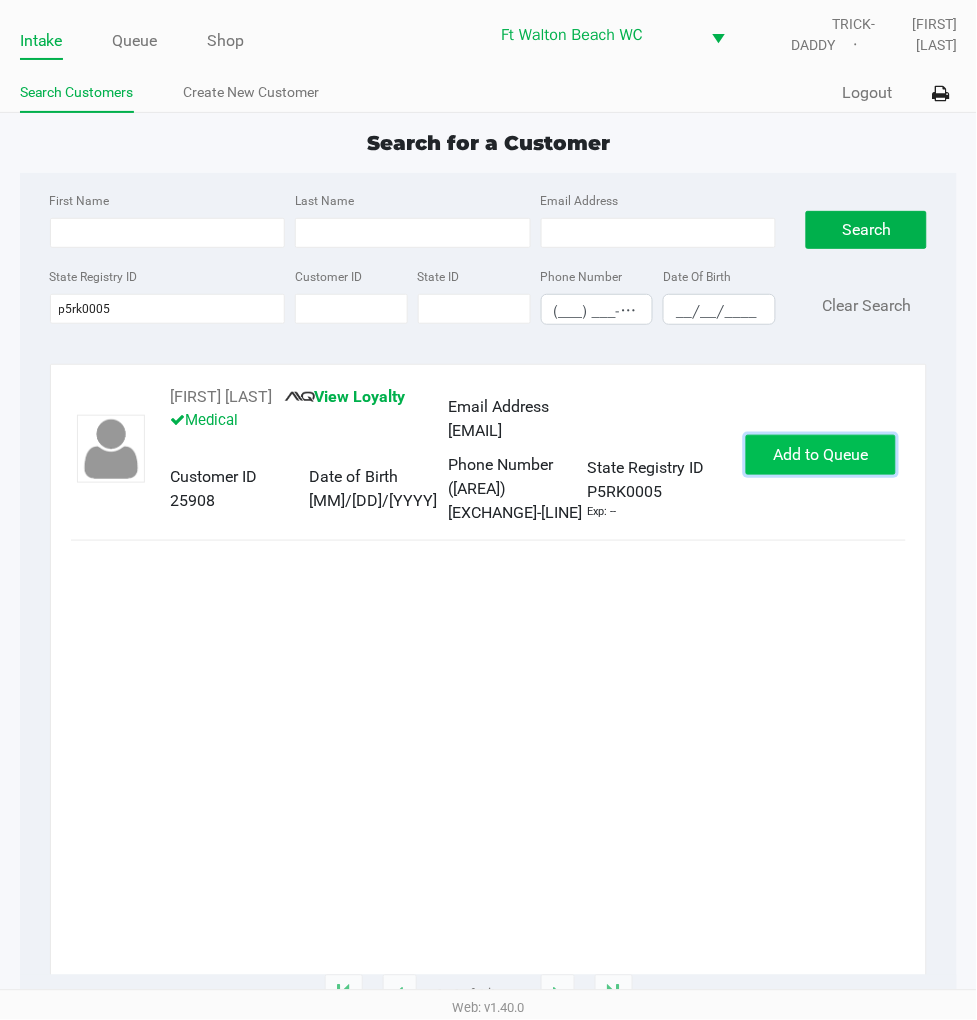 click on "Add to Queue" 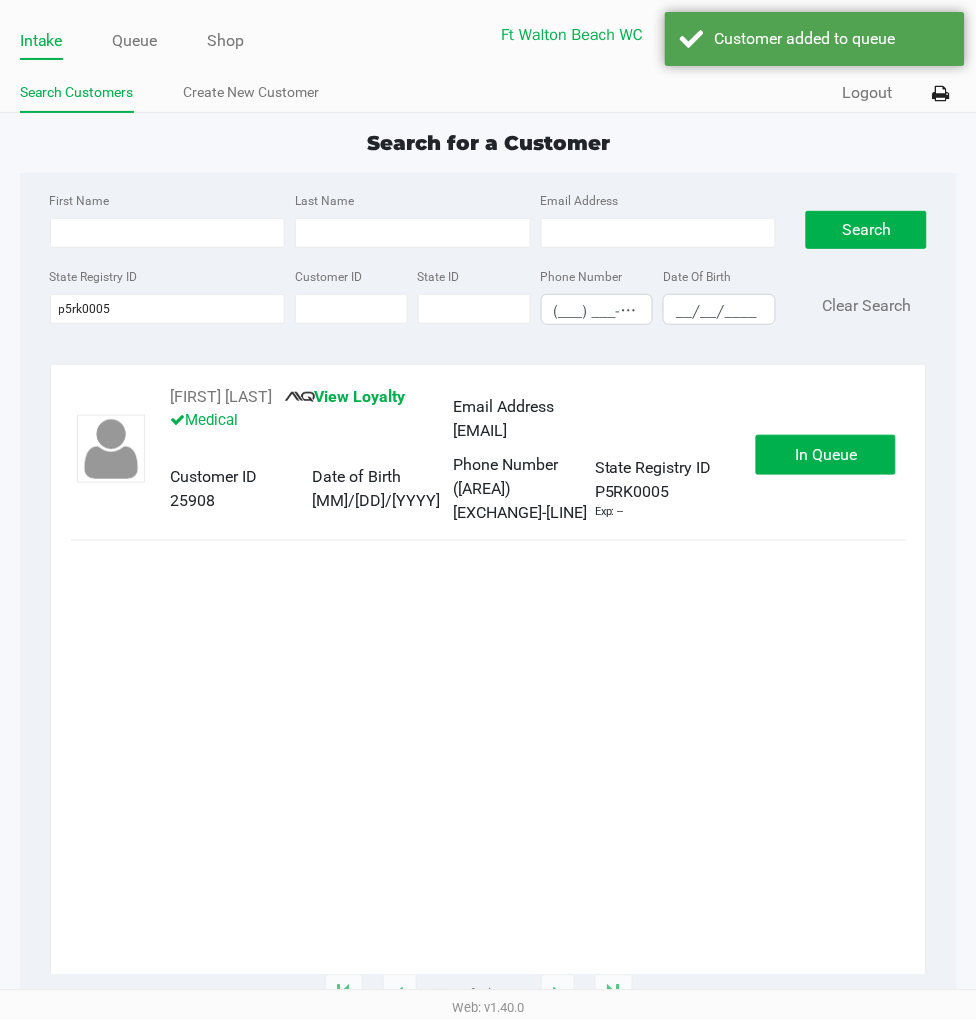 click on "In Queue" 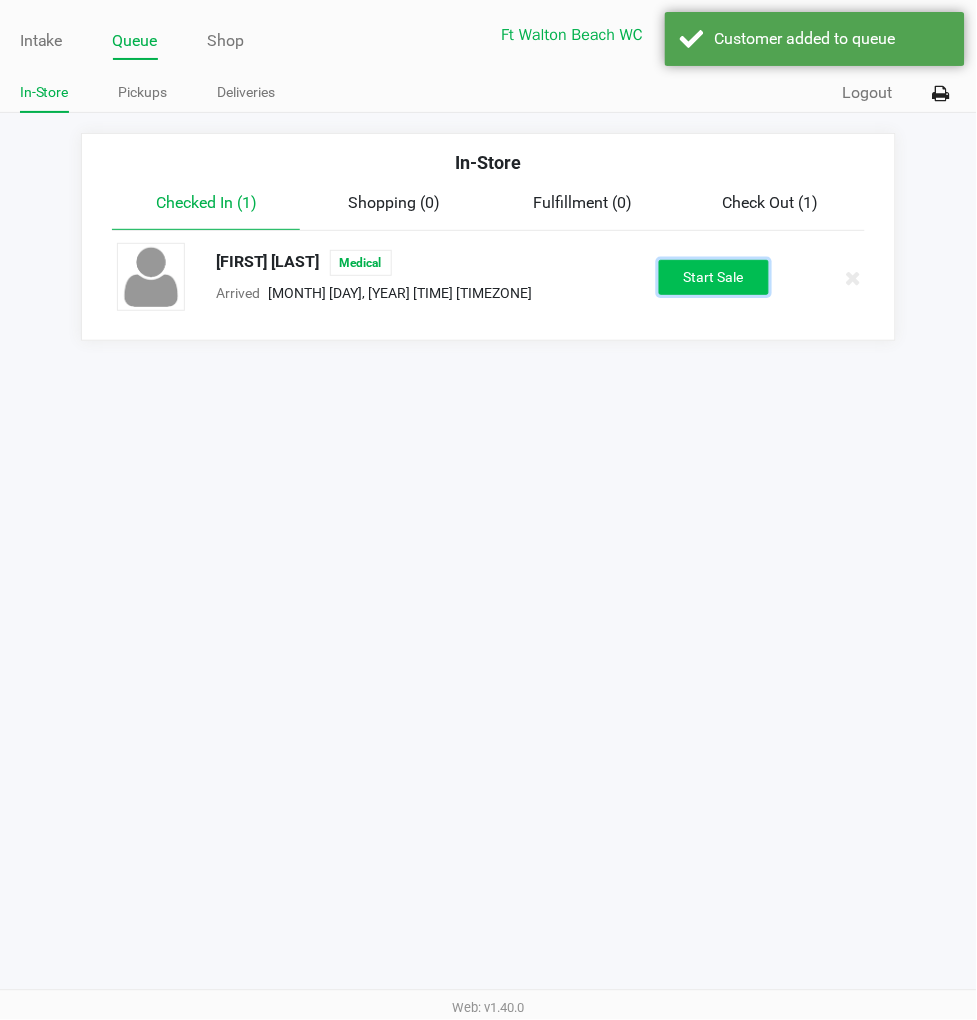 click on "Start Sale" 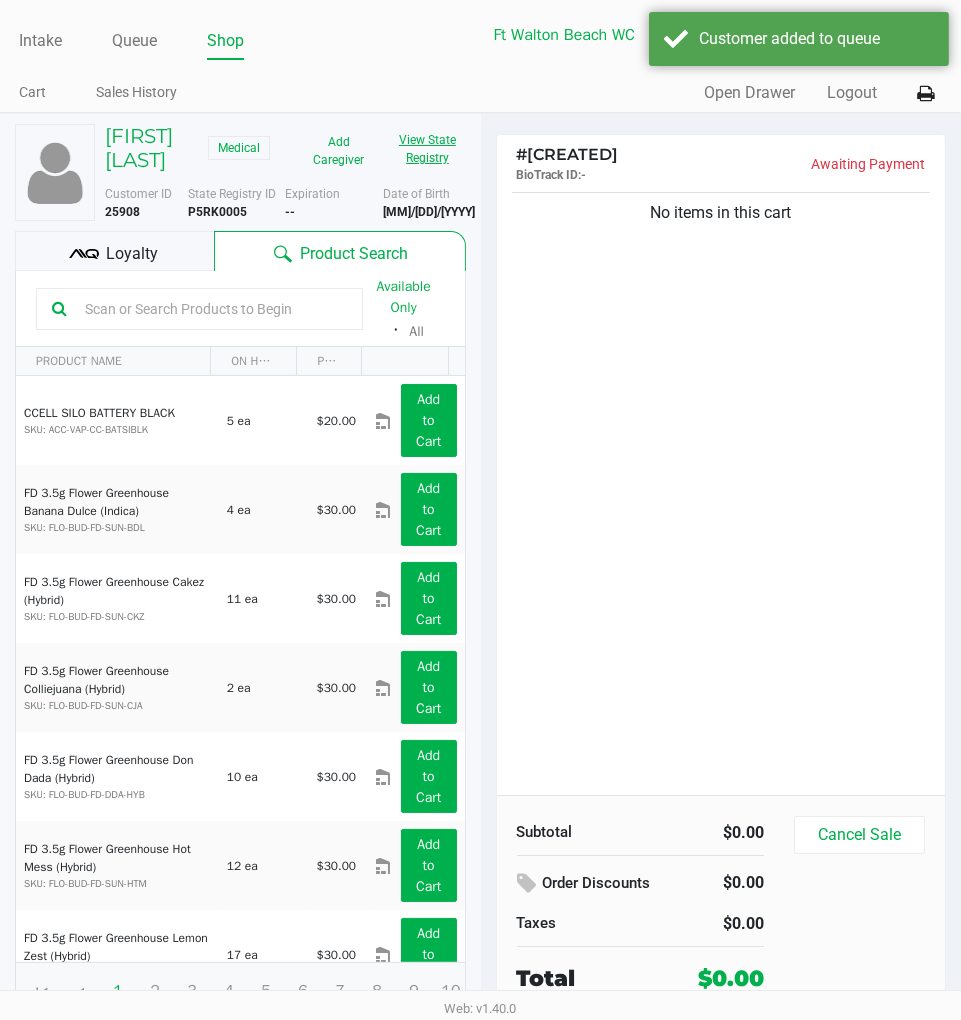 click on "View State Registry" 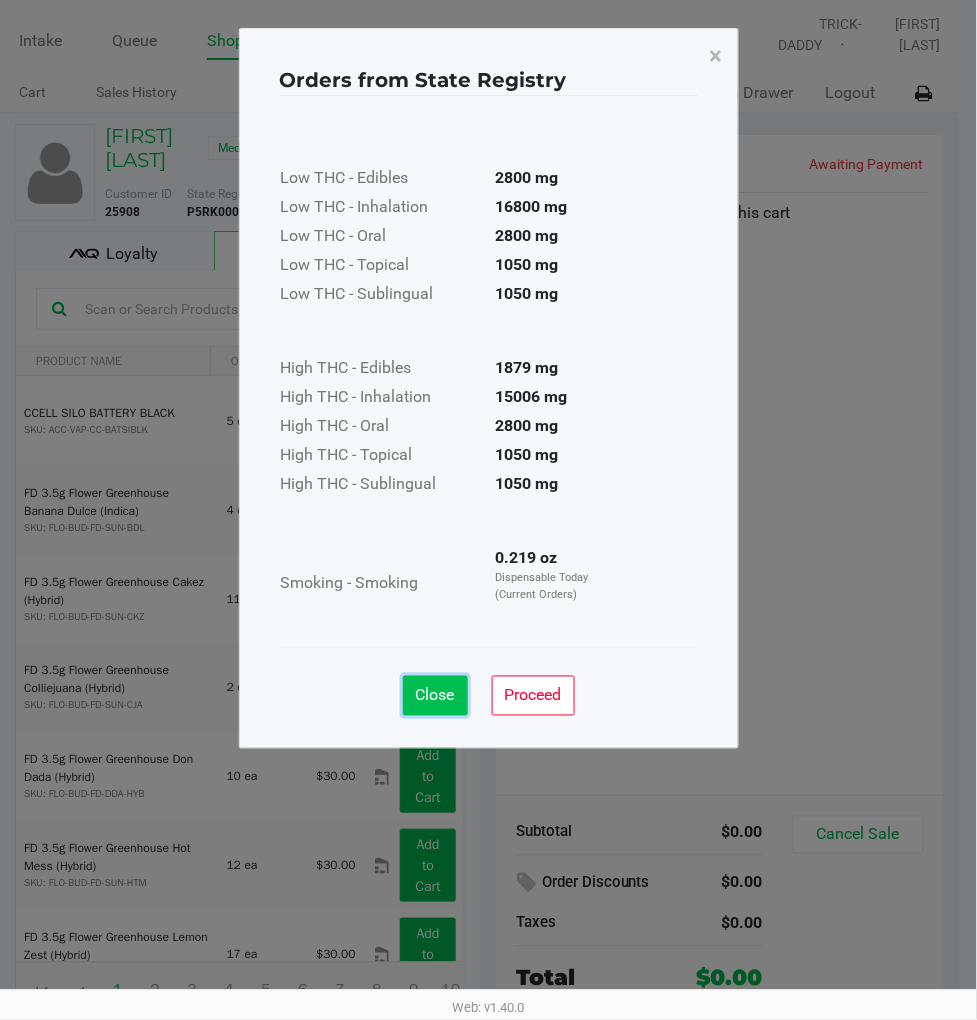 click on "Close" 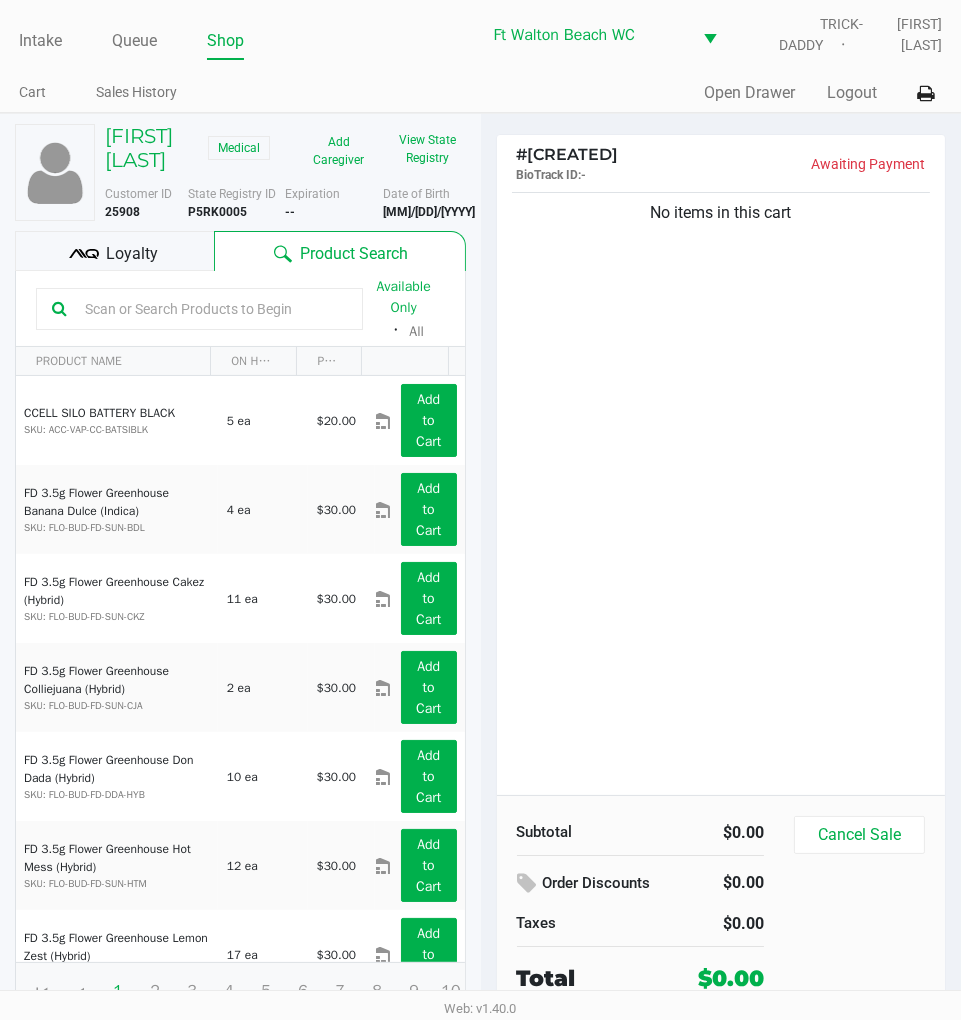 click on "No items in this cart" 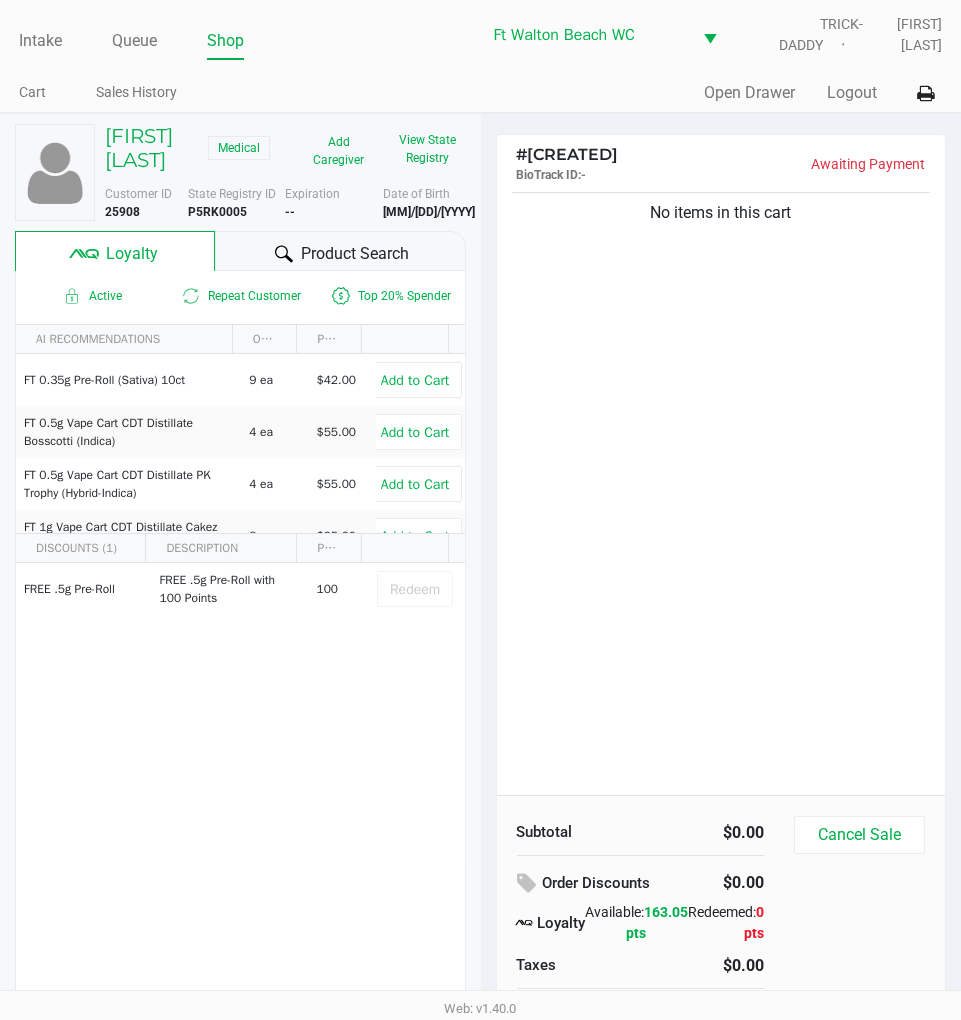 click on "View State Registry" 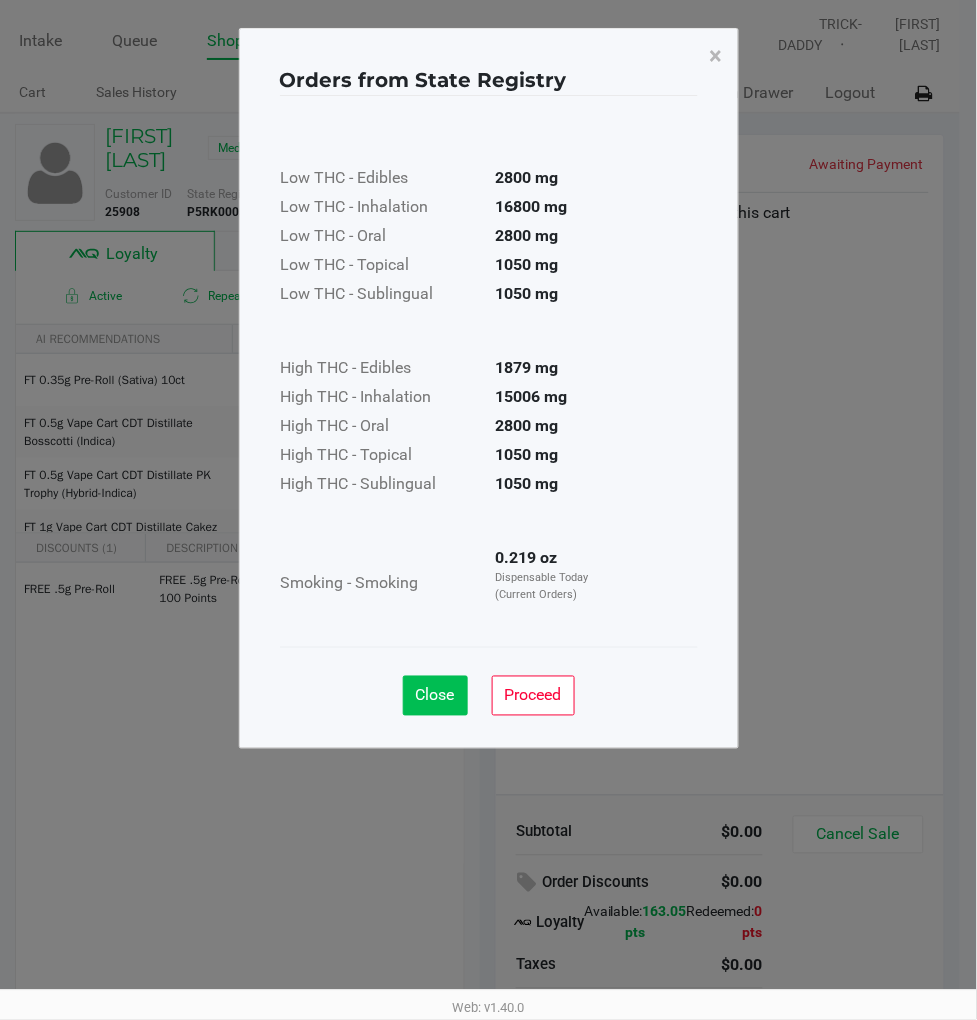 click on "Close" 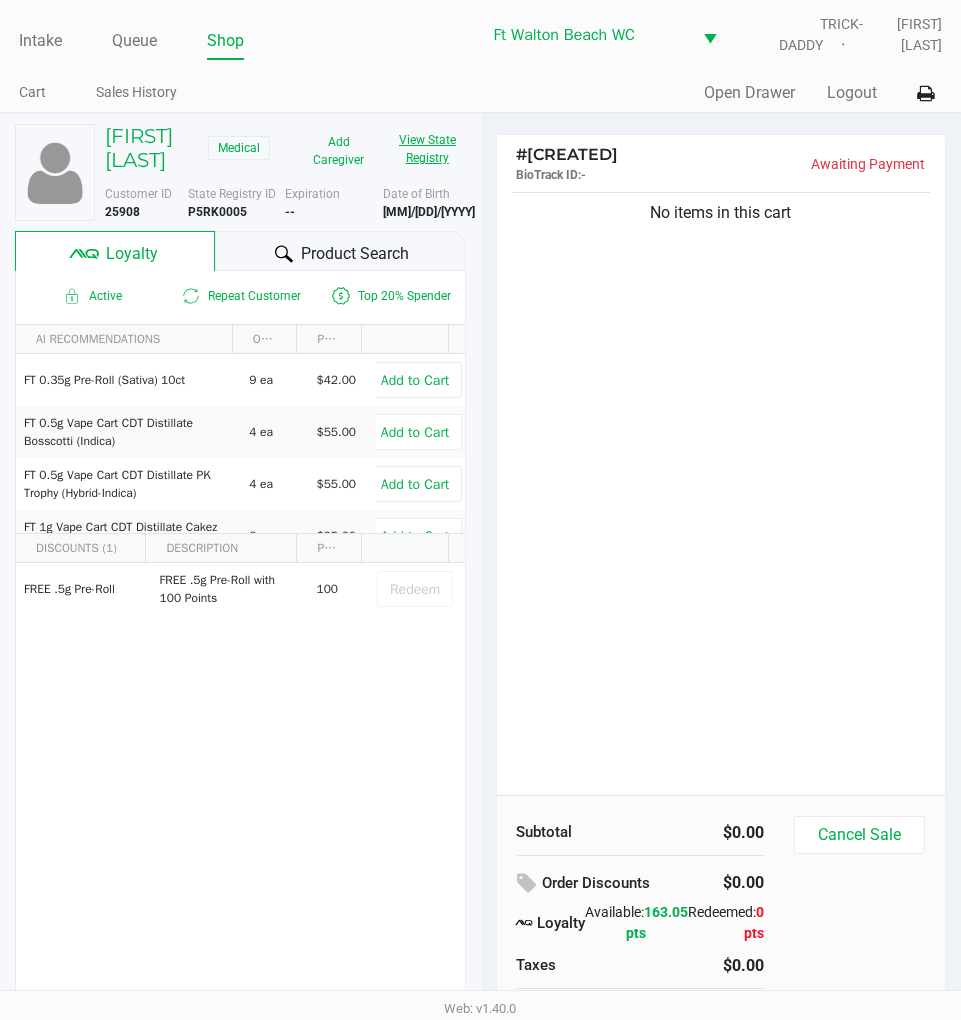 click on "No items in this cart" 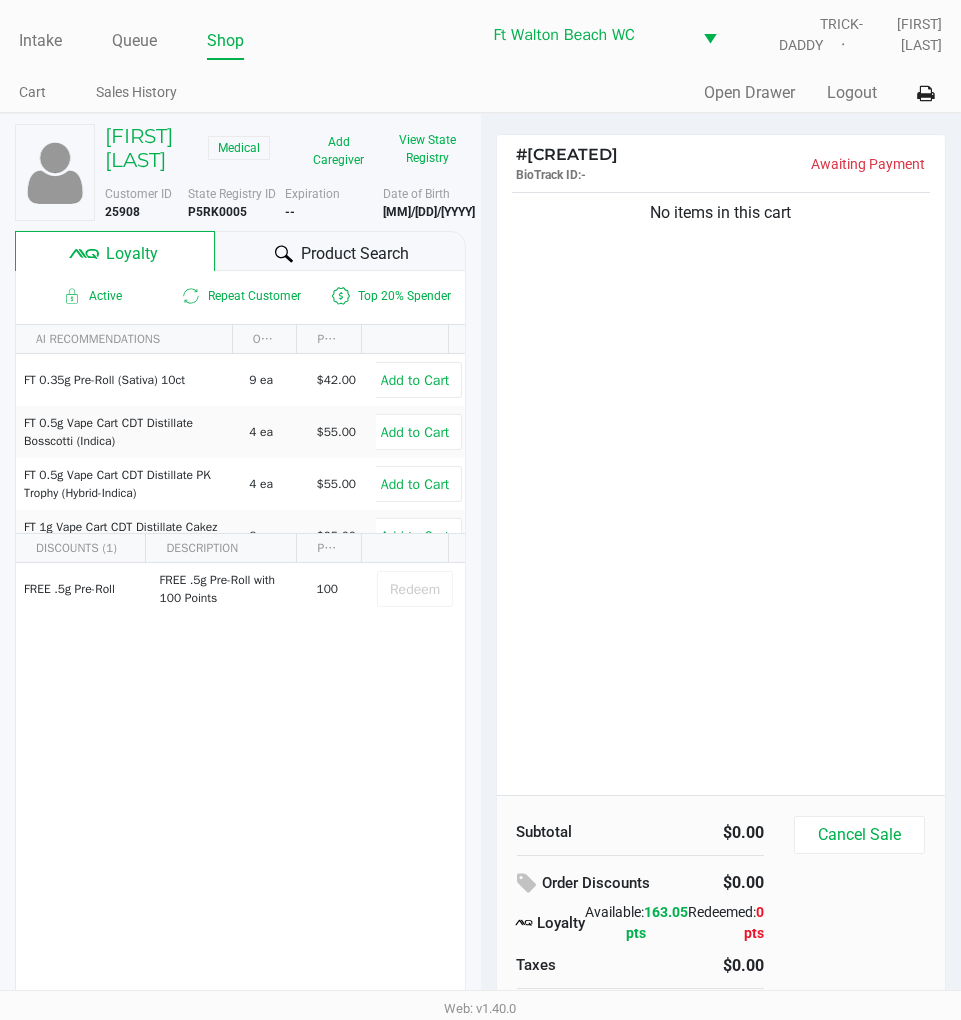 click on "Product Search" 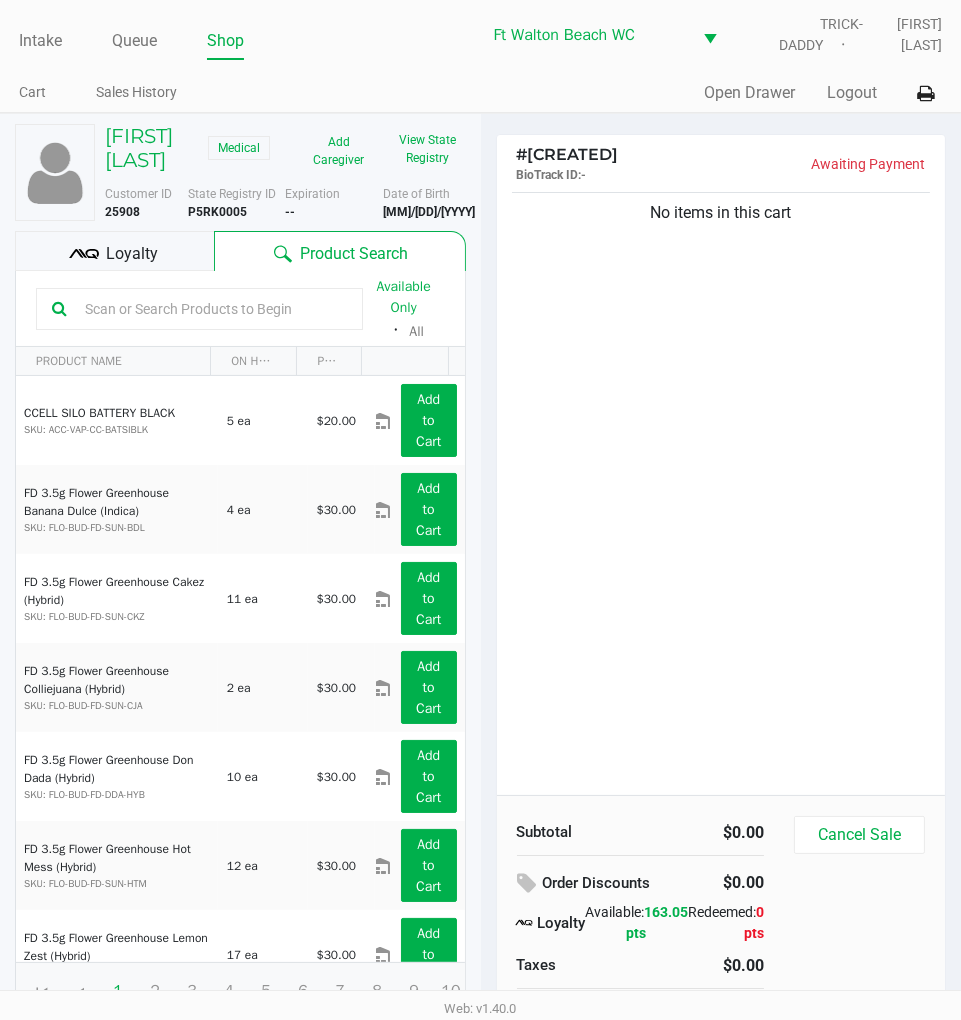 click 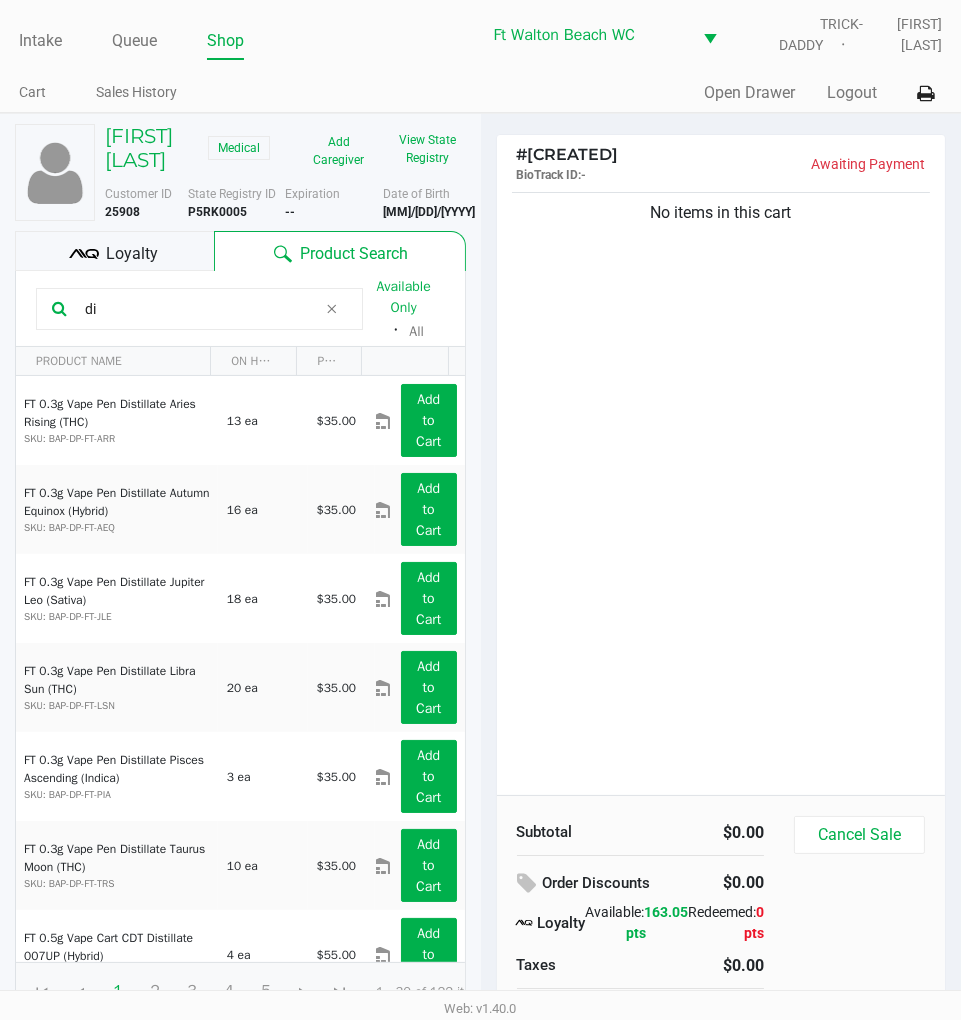 type on "d" 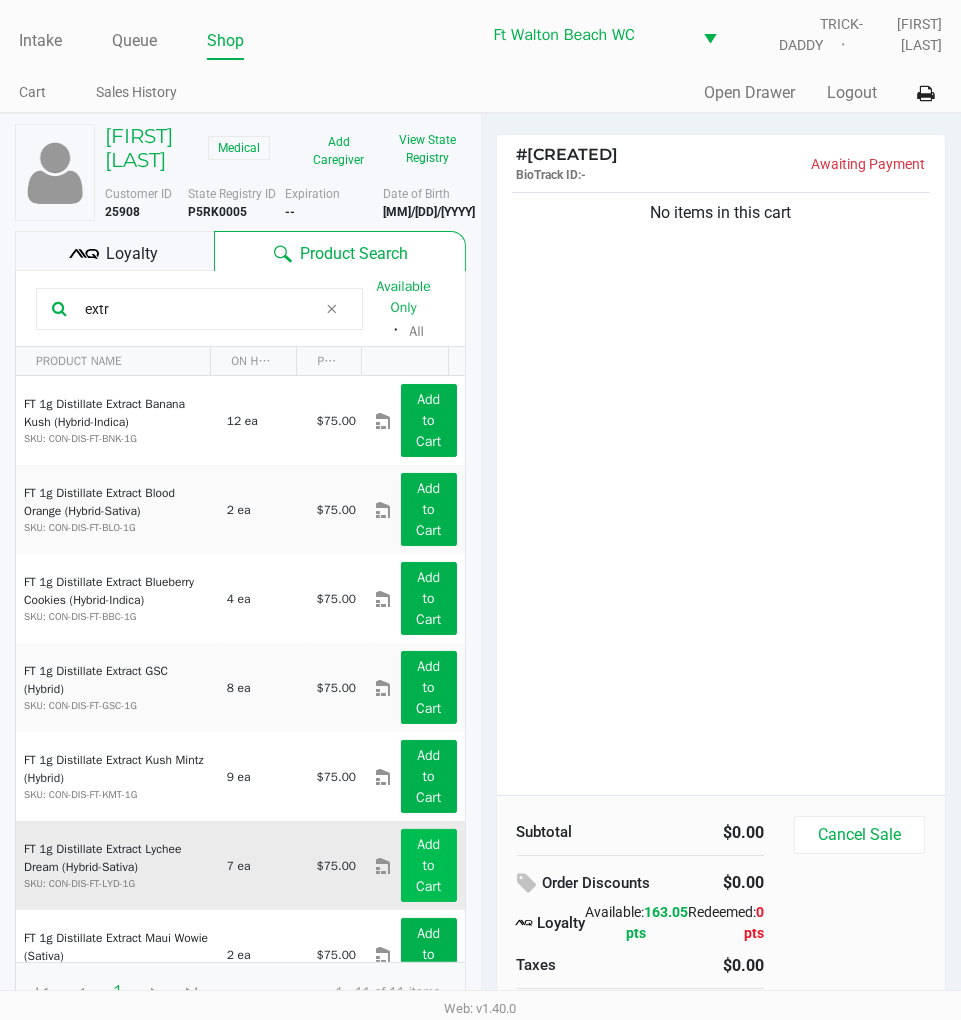 type on "extr" 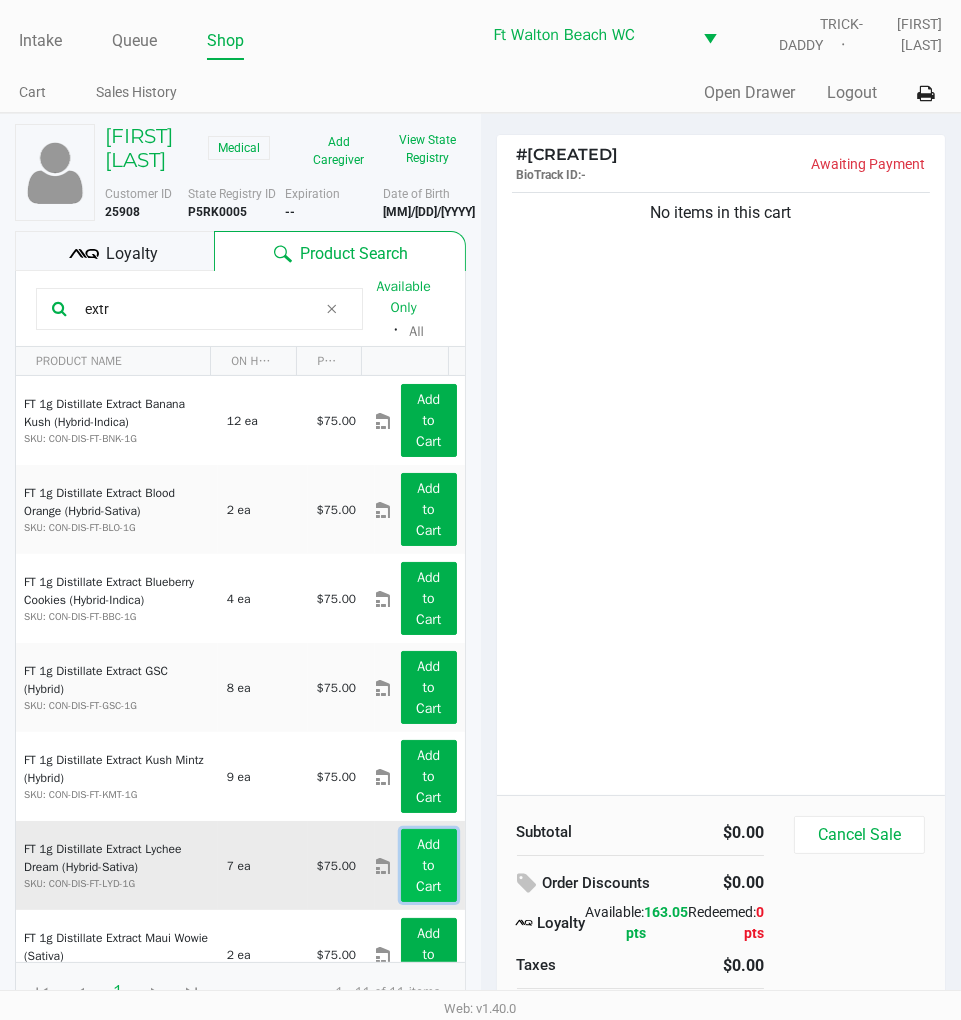 click on "Add to Cart" 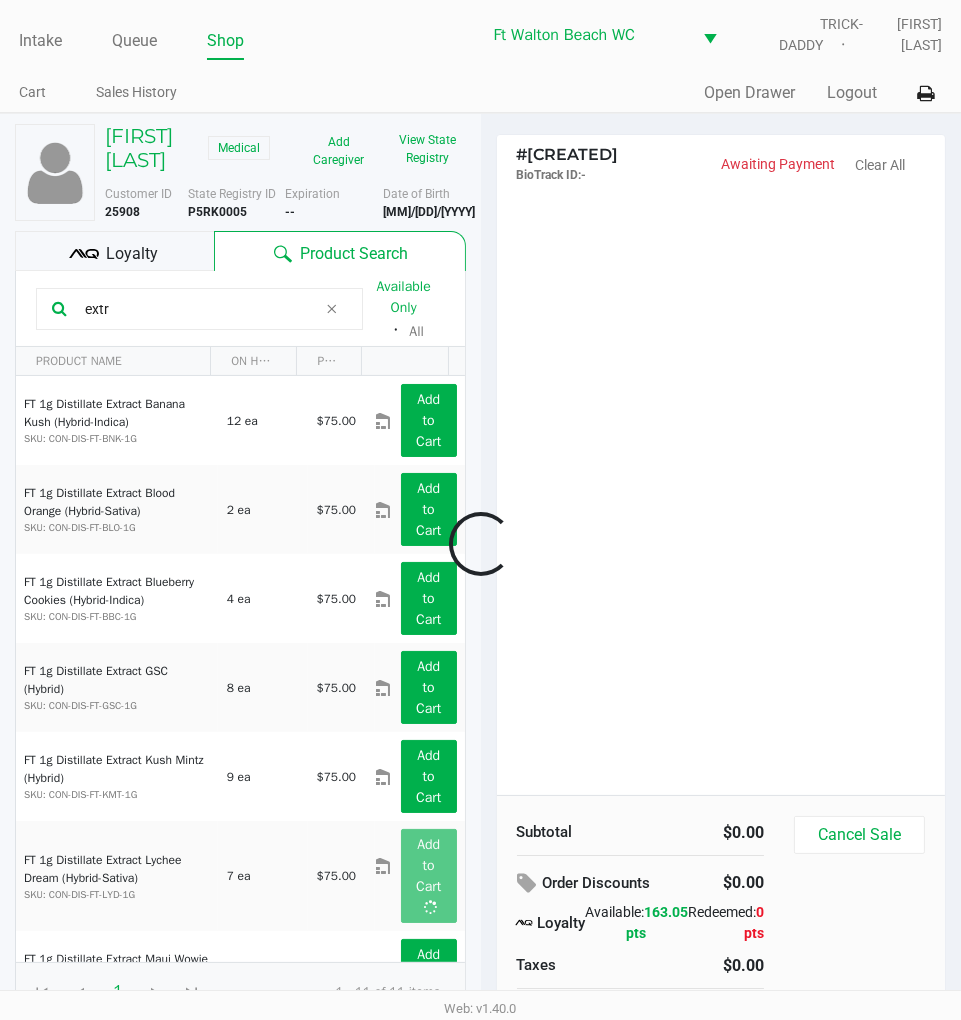scroll, scrollTop: 38, scrollLeft: 0, axis: vertical 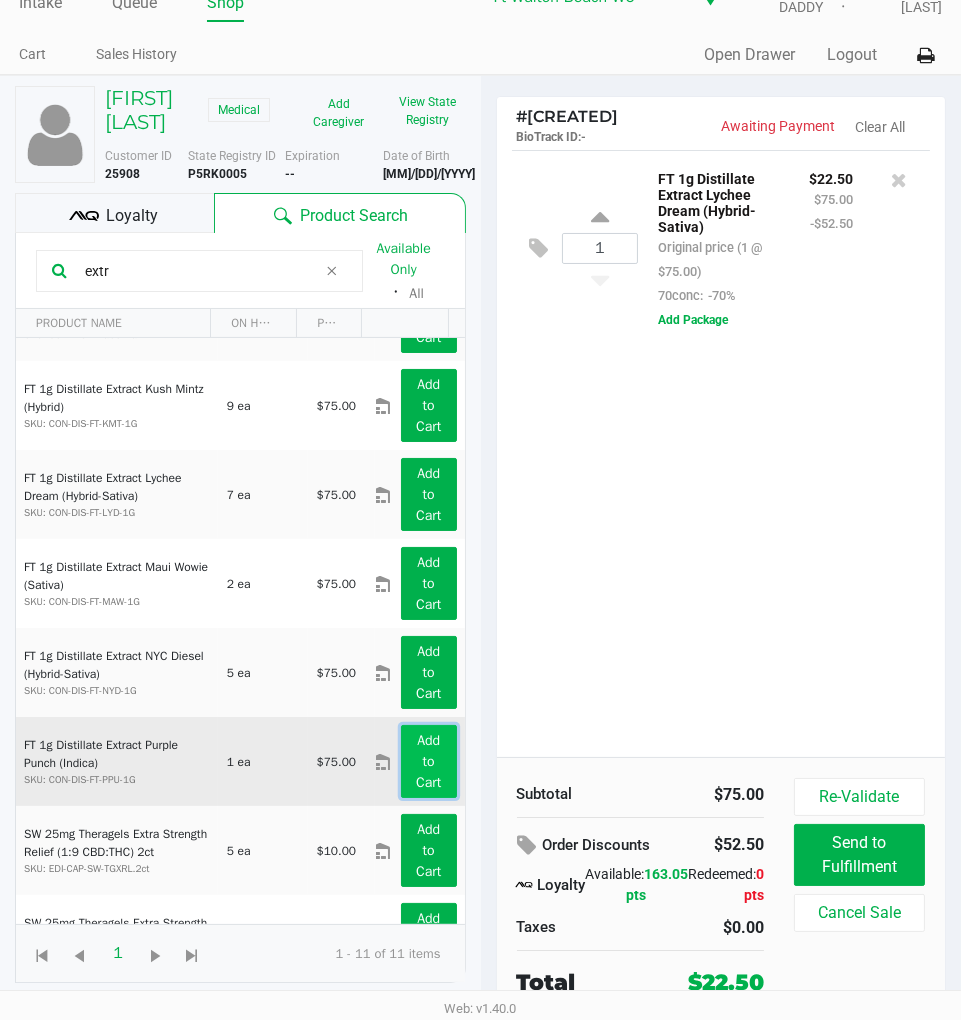click on "Add to Cart" 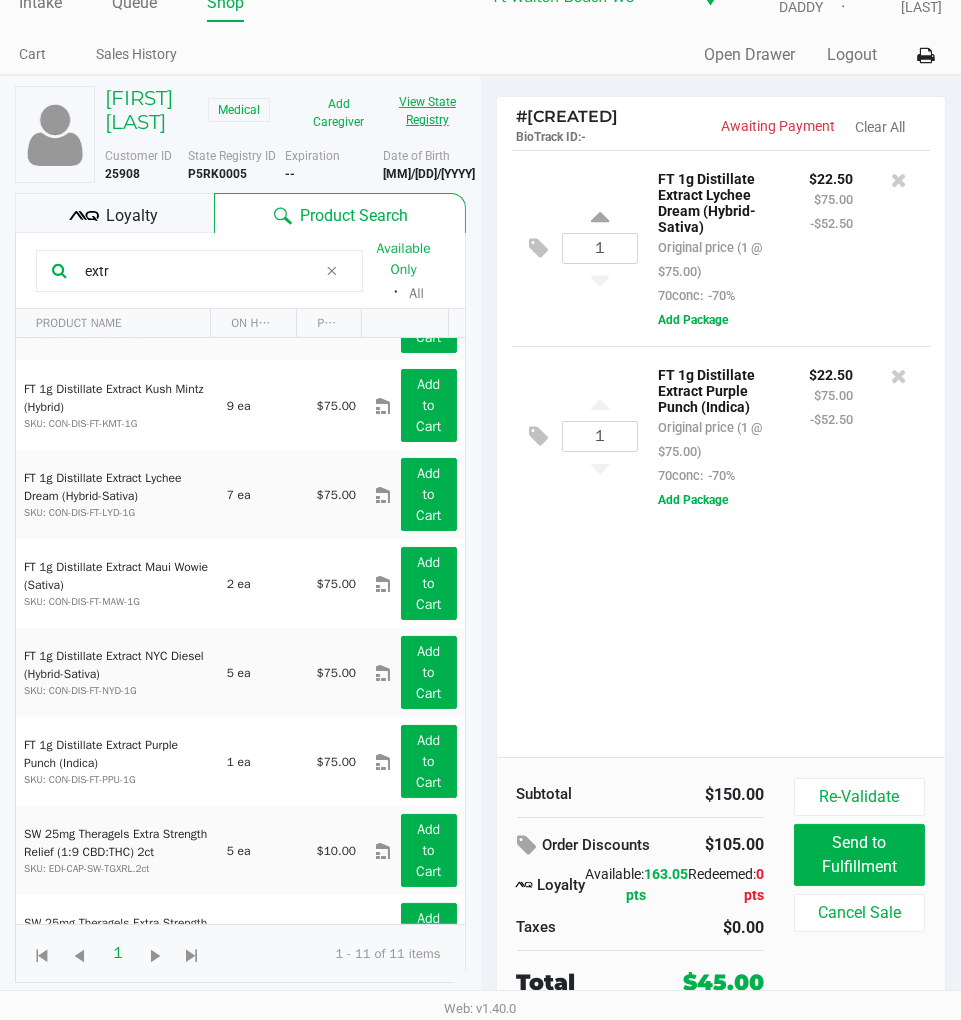 click on "View State Registry" 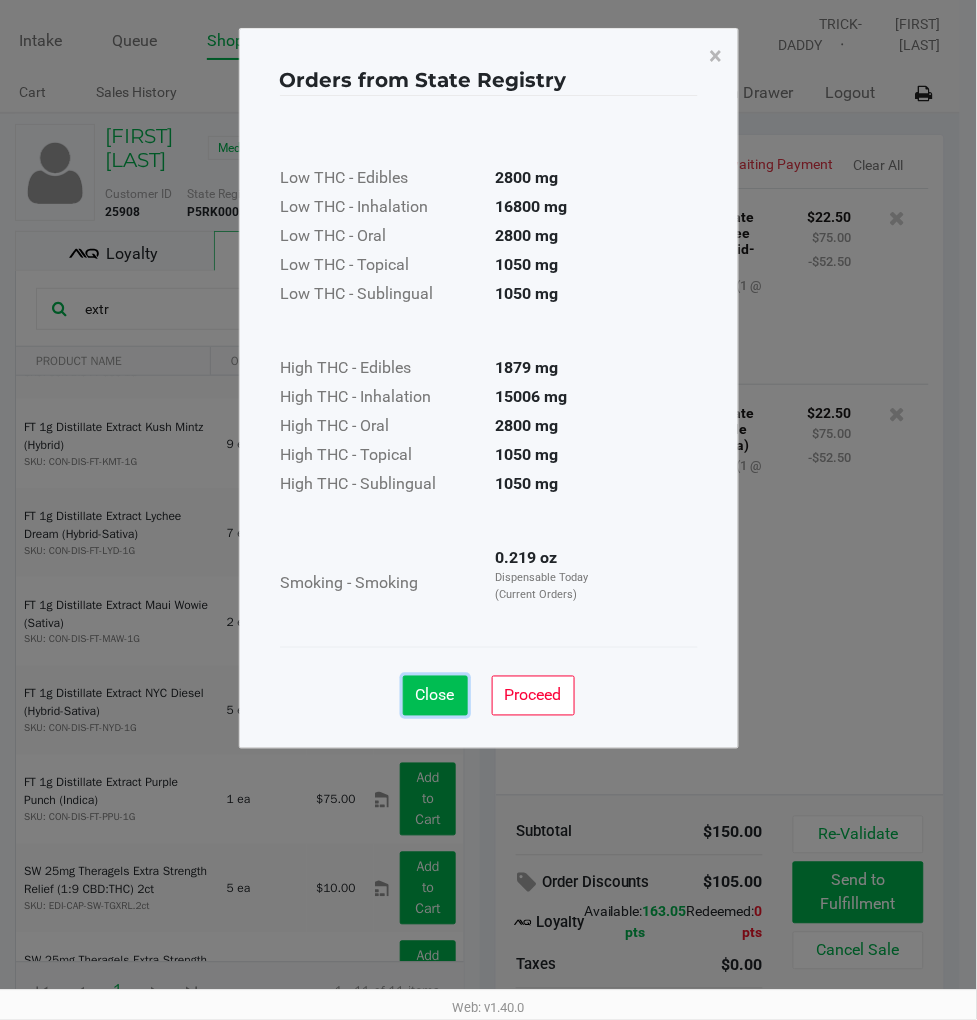 click on "Close" 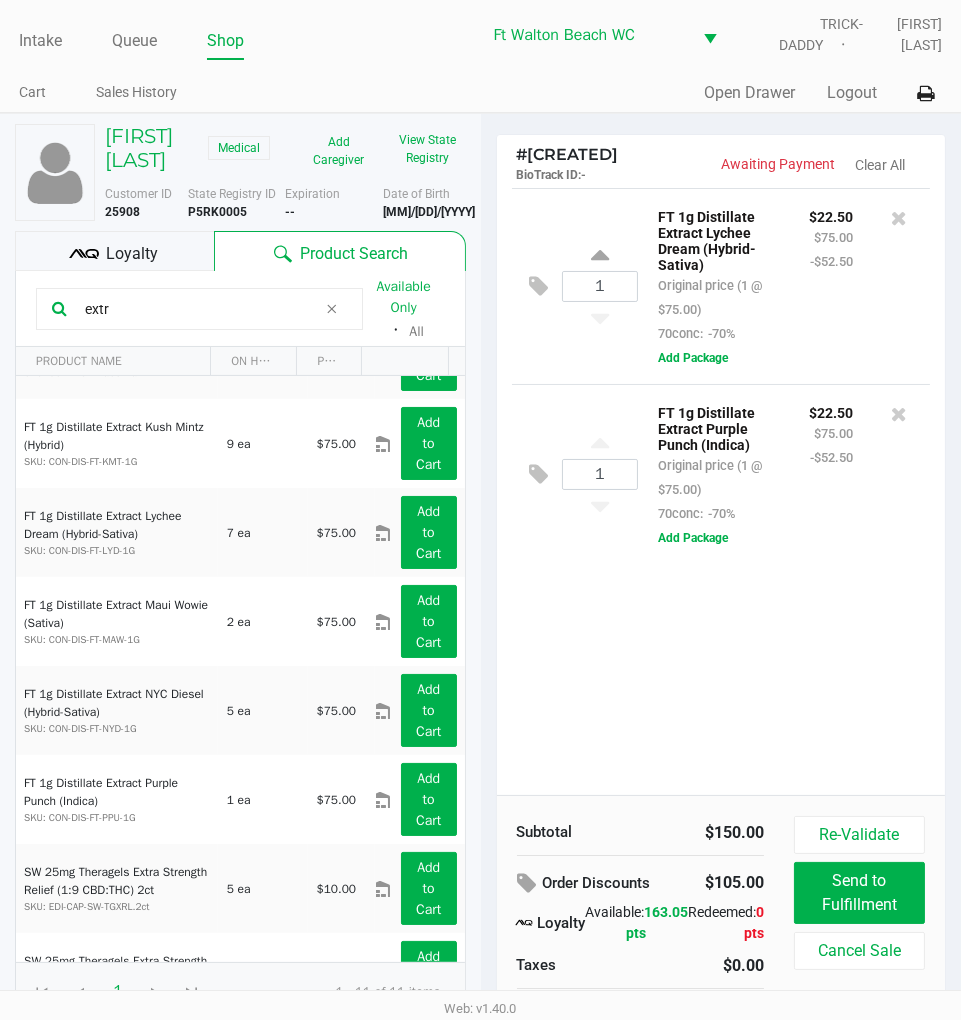 click on "1  FT 1g Distillate Extract Lychee Dream (Hybrid-Sativa)   Original price (1 @ $75.00)  70conc:  -70% $22.50 $75.00 -$52.50  Add Package  1  FT 1g Distillate Extract Purple Punch (Indica)   Original price (1 @ $75.00)  70conc:  -70% $22.50 $75.00 -$52.50  Add Package" 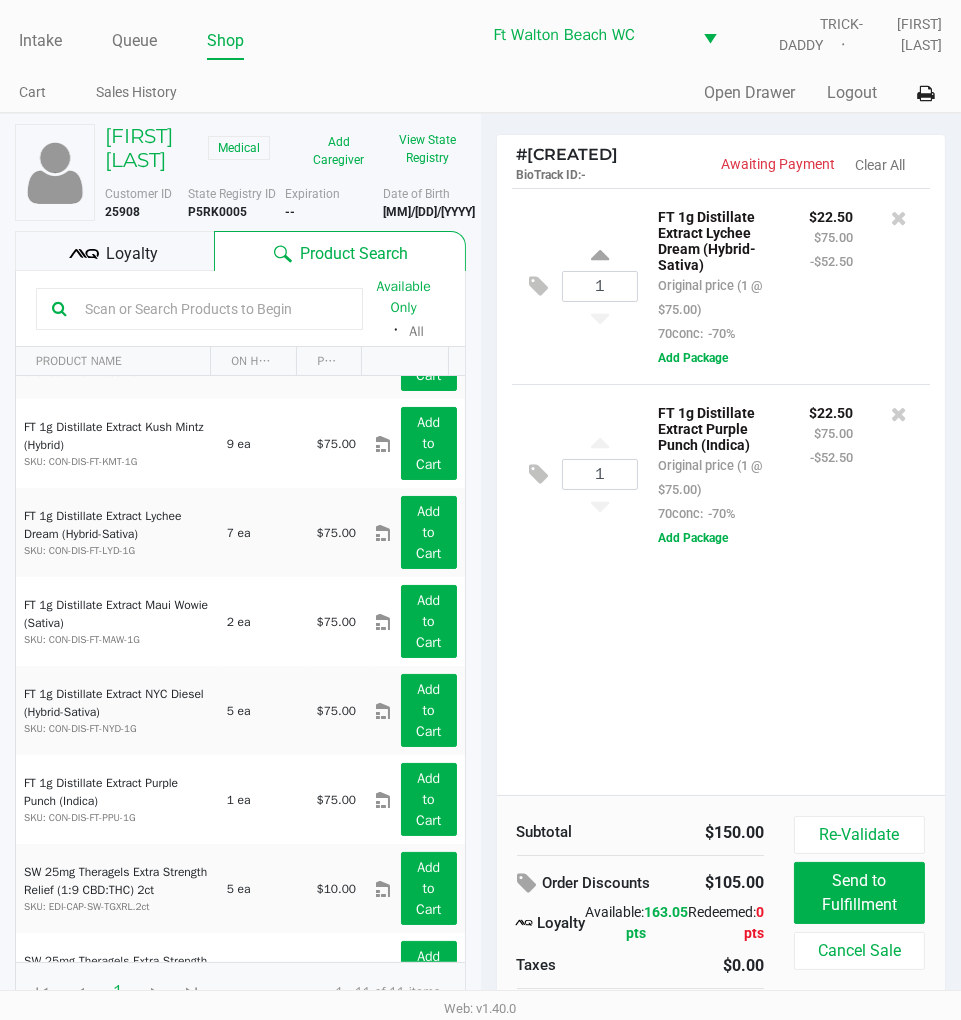 click on "1  FT 1g Distillate Extract Lychee Dream (Hybrid-Sativa)   Original price (1 @ $75.00)  70conc:  -70% $22.50 $75.00 -$52.50  Add Package  1  FT 1g Distillate Extract Purple Punch (Indica)   Original price (1 @ $75.00)  70conc:  -70% $22.50 $75.00 -$52.50  Add Package" 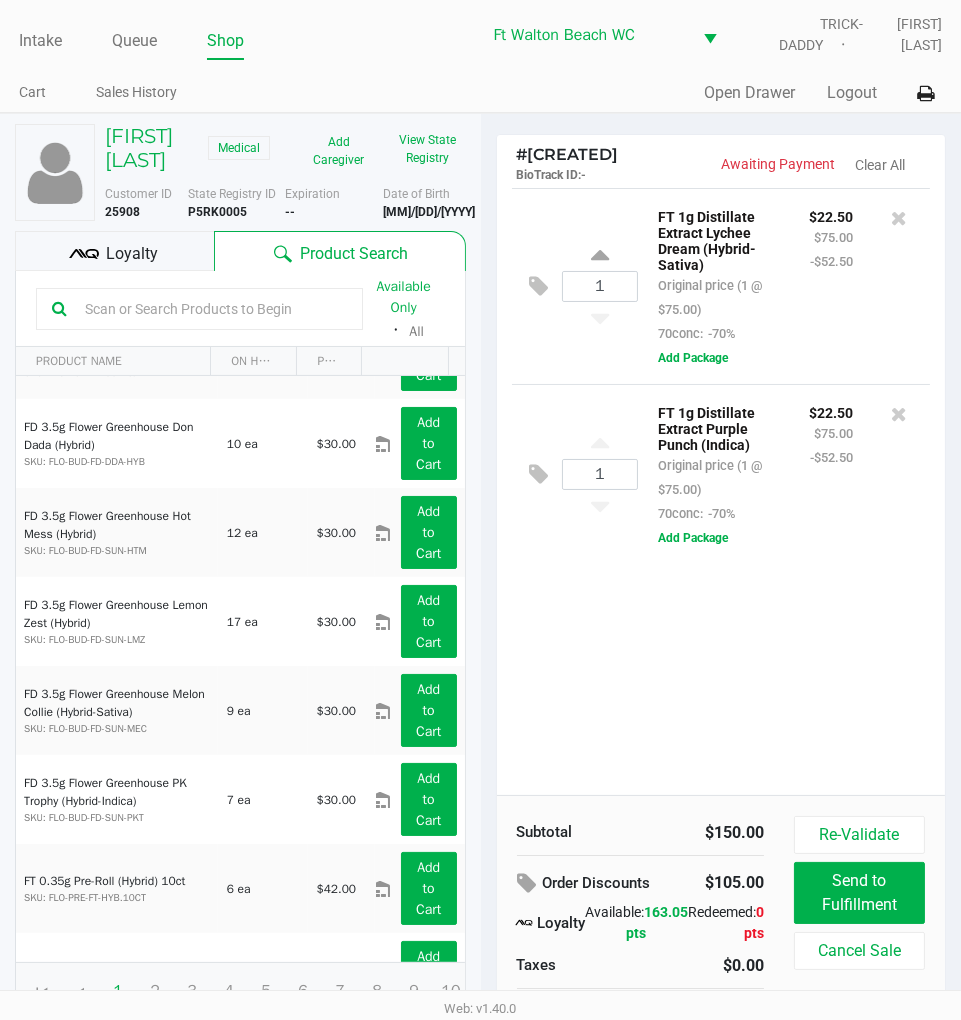 click on "Loyalty" 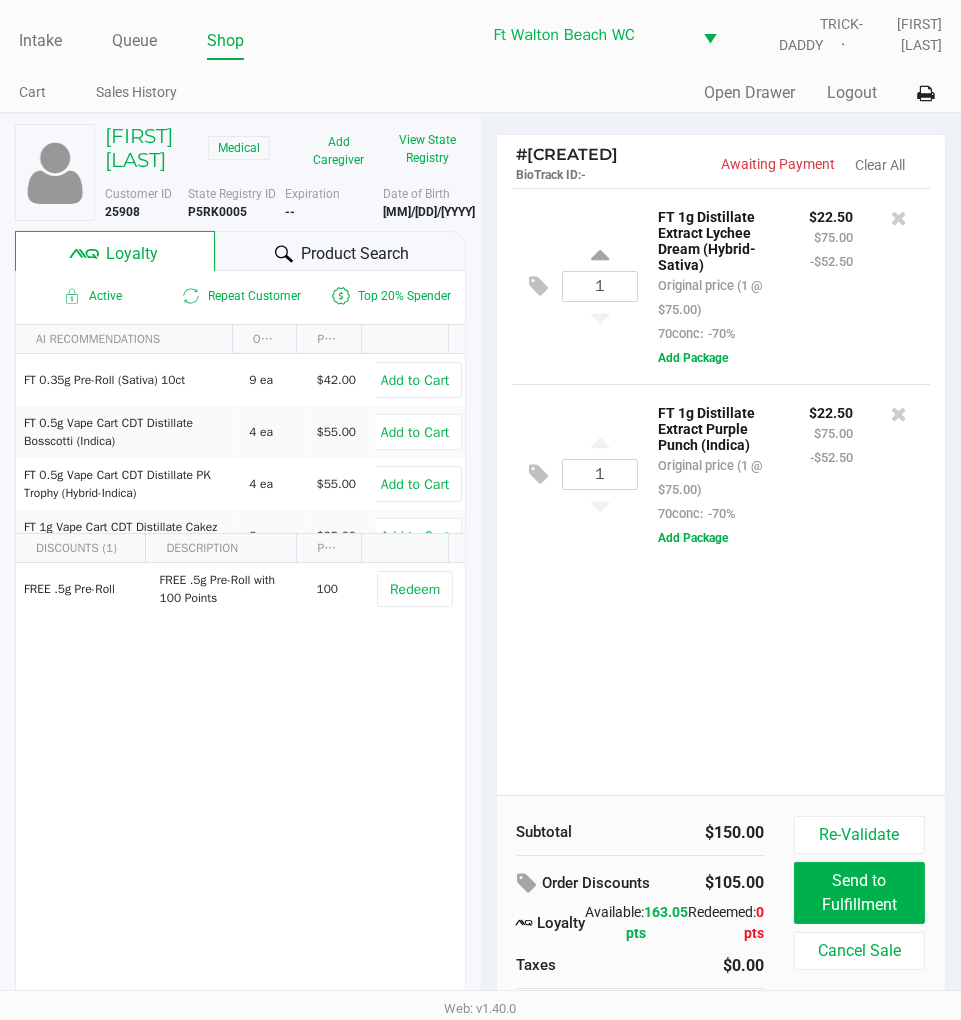 click on "FREE .5g  Pre-Roll   FREE .5g Pre-Roll with 100 Points   100   Redeem" 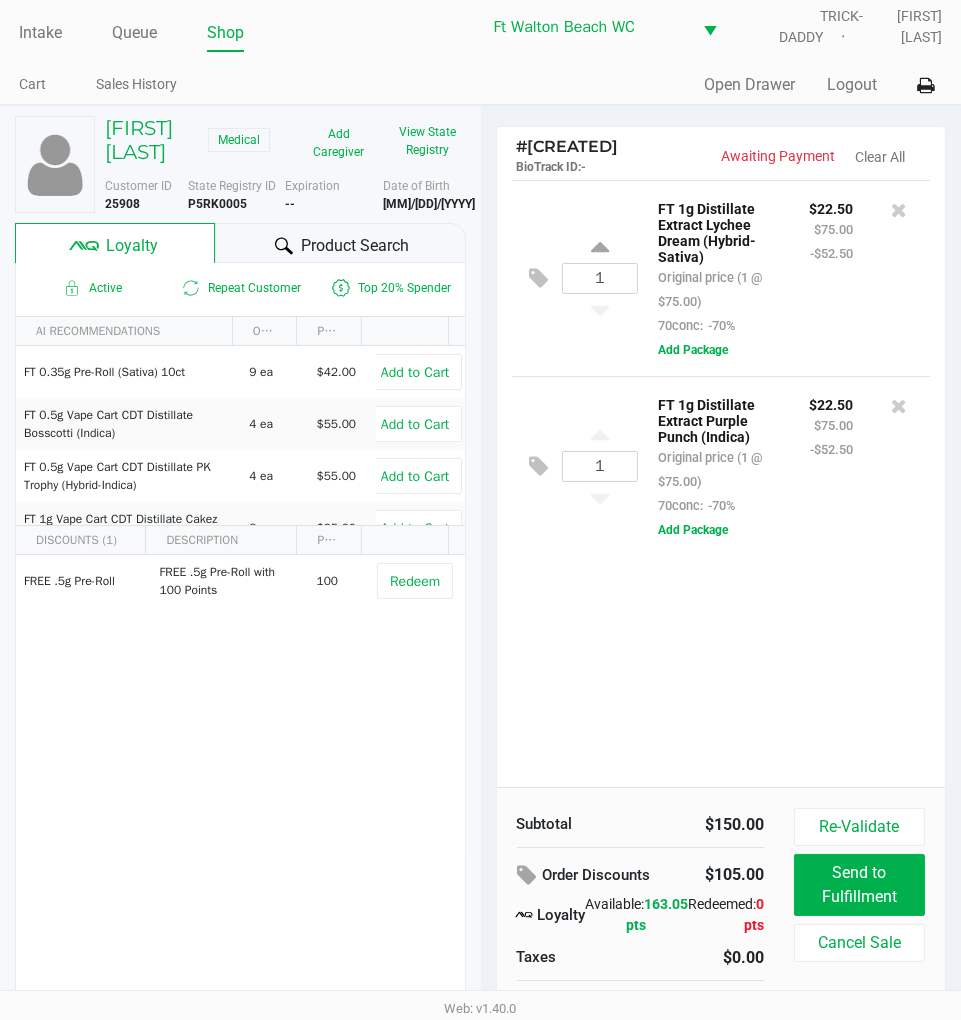 scroll, scrollTop: 0, scrollLeft: 0, axis: both 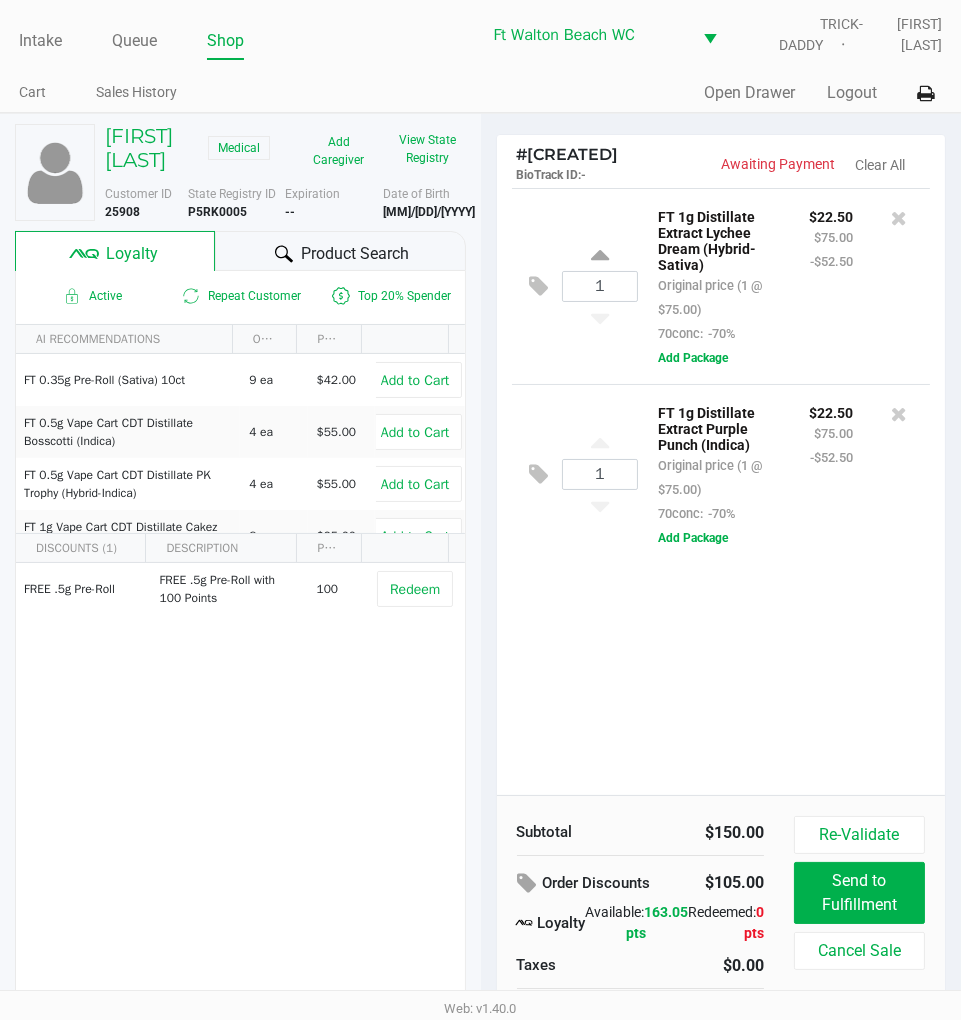 drag, startPoint x: 568, startPoint y: 730, endPoint x: 618, endPoint y: 666, distance: 81.21576 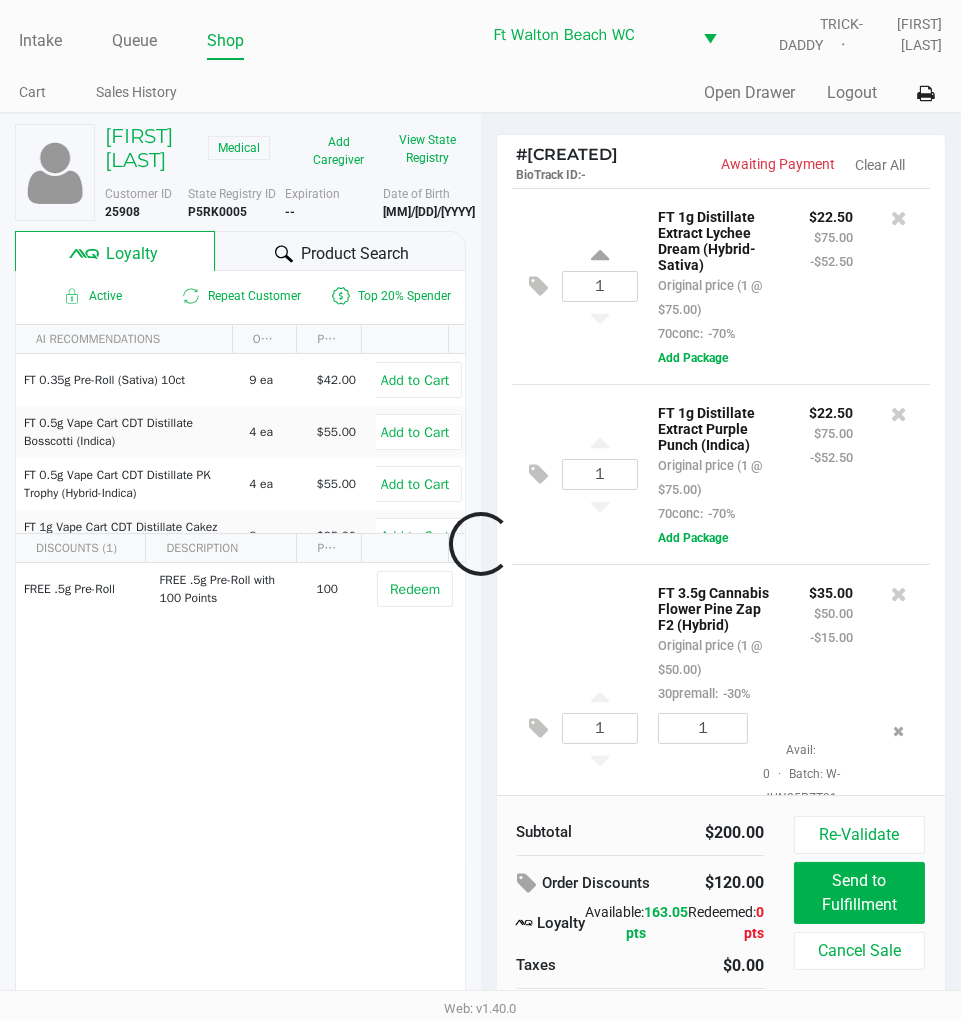 scroll, scrollTop: 110, scrollLeft: 0, axis: vertical 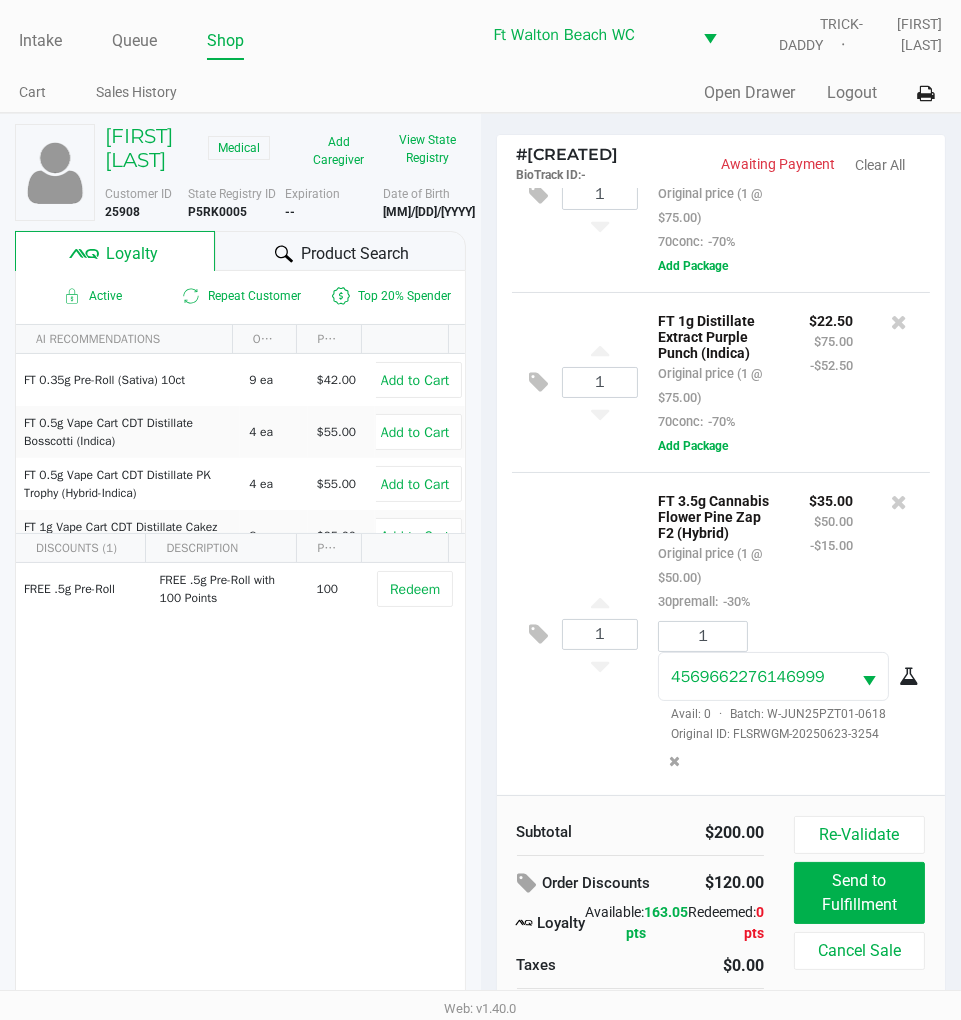 click on "1  FT 3.5g Cannabis Flower Pine Zap F2 (Hybrid)   Original price (1 @ $50.00)  30premall:  -30% $35.00 $50.00 -$15.00 1 4569662276146999  Avail: 0  ·  Batch: W-JUN25PZT01-0618   Original ID: FLSRWGM-20250623-3254" 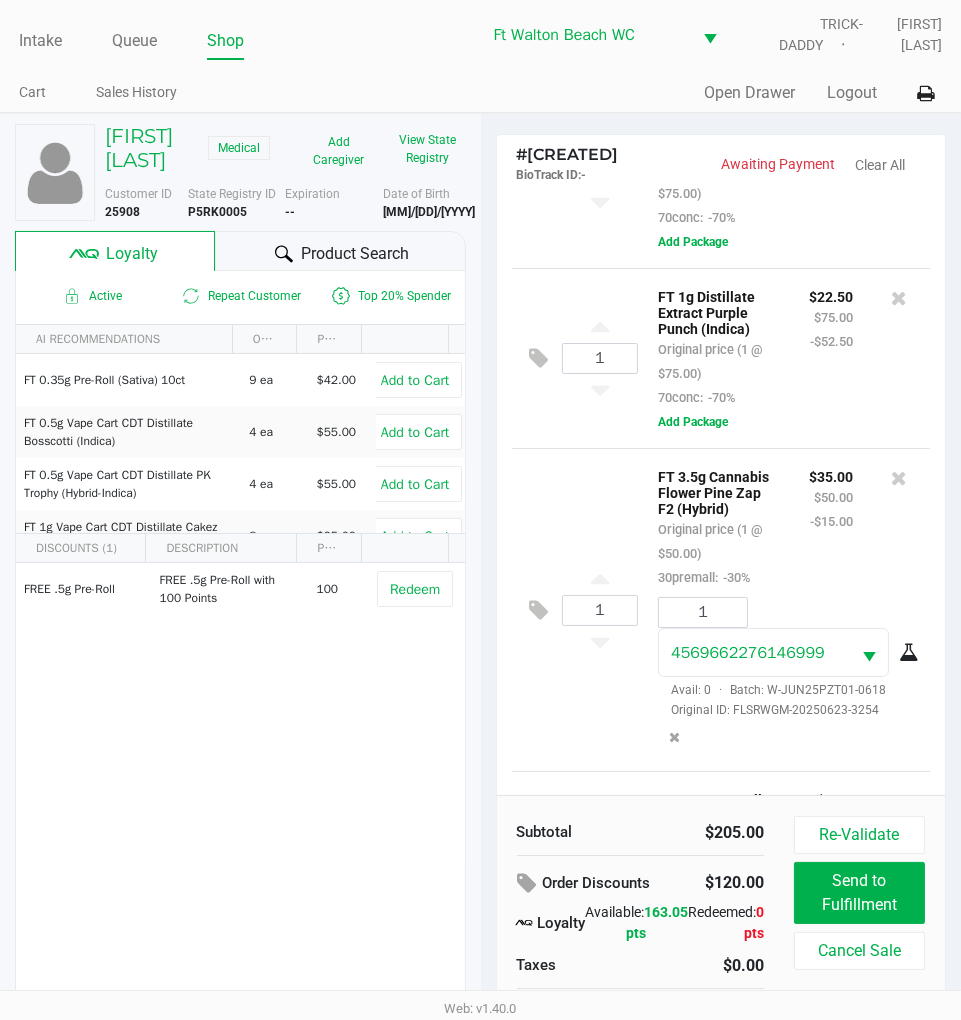 scroll, scrollTop: 411, scrollLeft: 0, axis: vertical 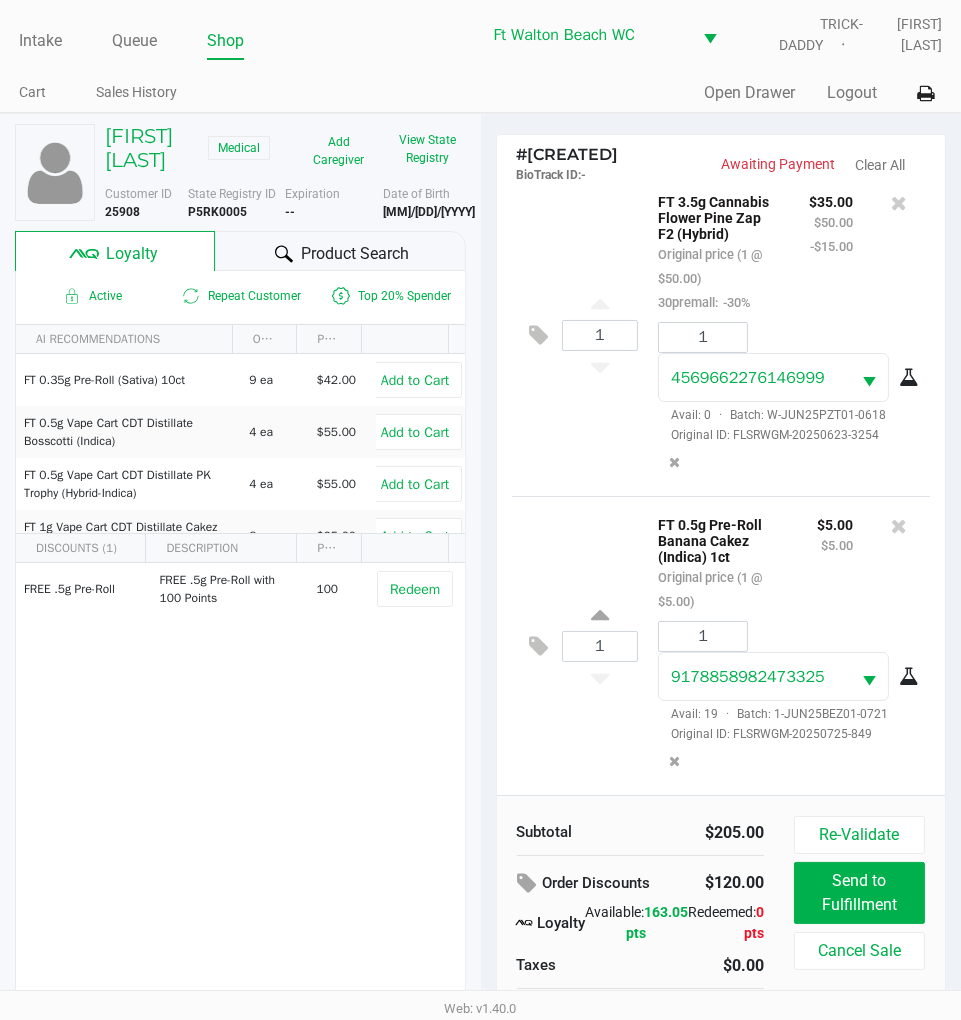 click on "1  FT 3.5g Cannabis Flower Pine Zap F2 (Hybrid)   Original price (1 @ $50.00)  30premall:  -30% $35.00 $50.00 -$15.00 1 4569662276146999  Avail: 0  ·  Batch: W-JUN25PZT01-0618   Original ID: FLSRWGM-20250623-3254" 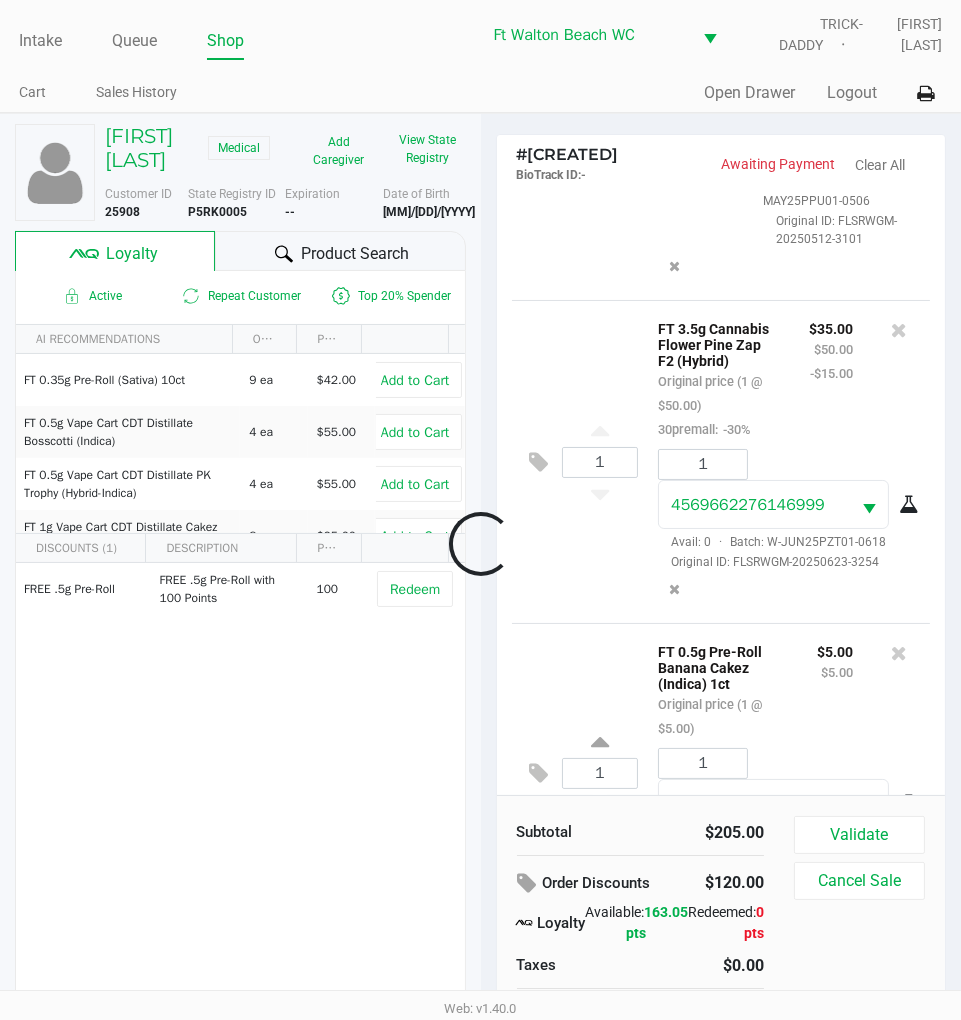 scroll, scrollTop: 703, scrollLeft: 0, axis: vertical 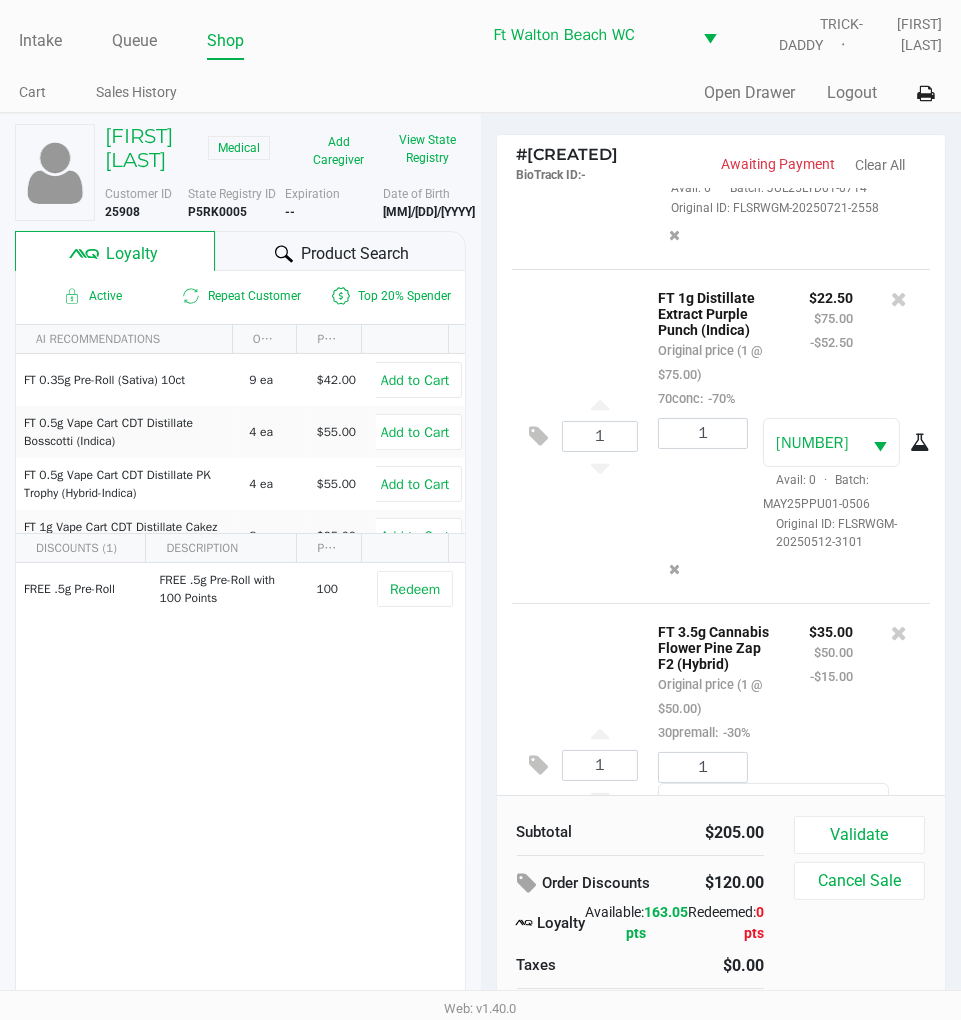 drag, startPoint x: 672, startPoint y: 392, endPoint x: 683, endPoint y: 400, distance: 13.601471 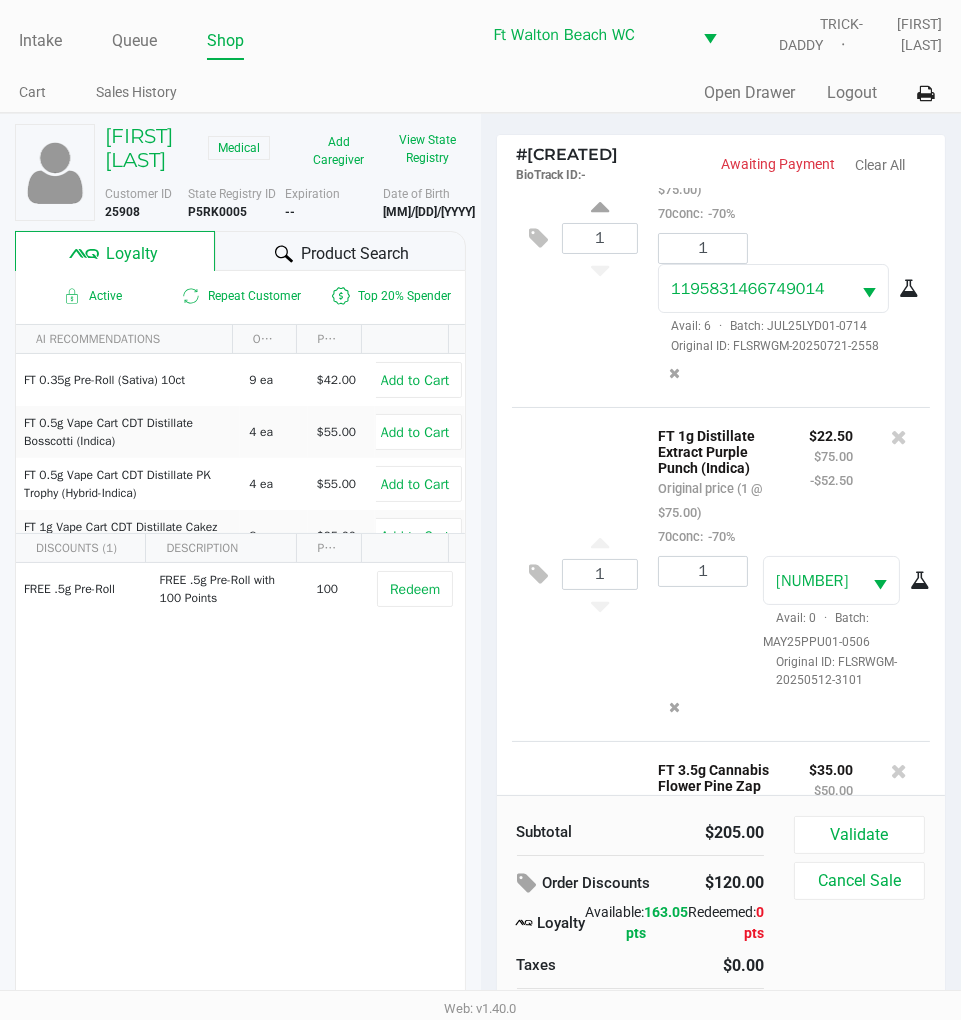 scroll, scrollTop: 0, scrollLeft: 0, axis: both 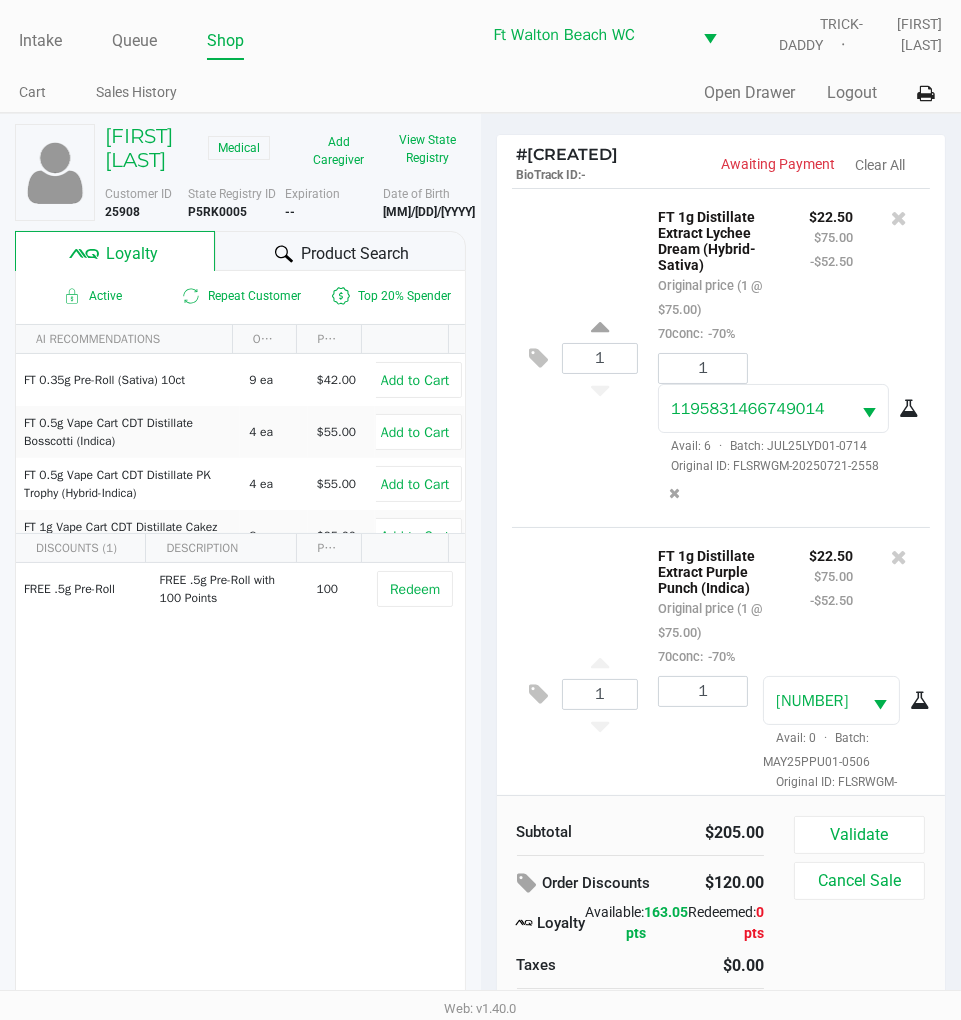 drag, startPoint x: 683, startPoint y: 400, endPoint x: 554, endPoint y: 454, distance: 139.84634 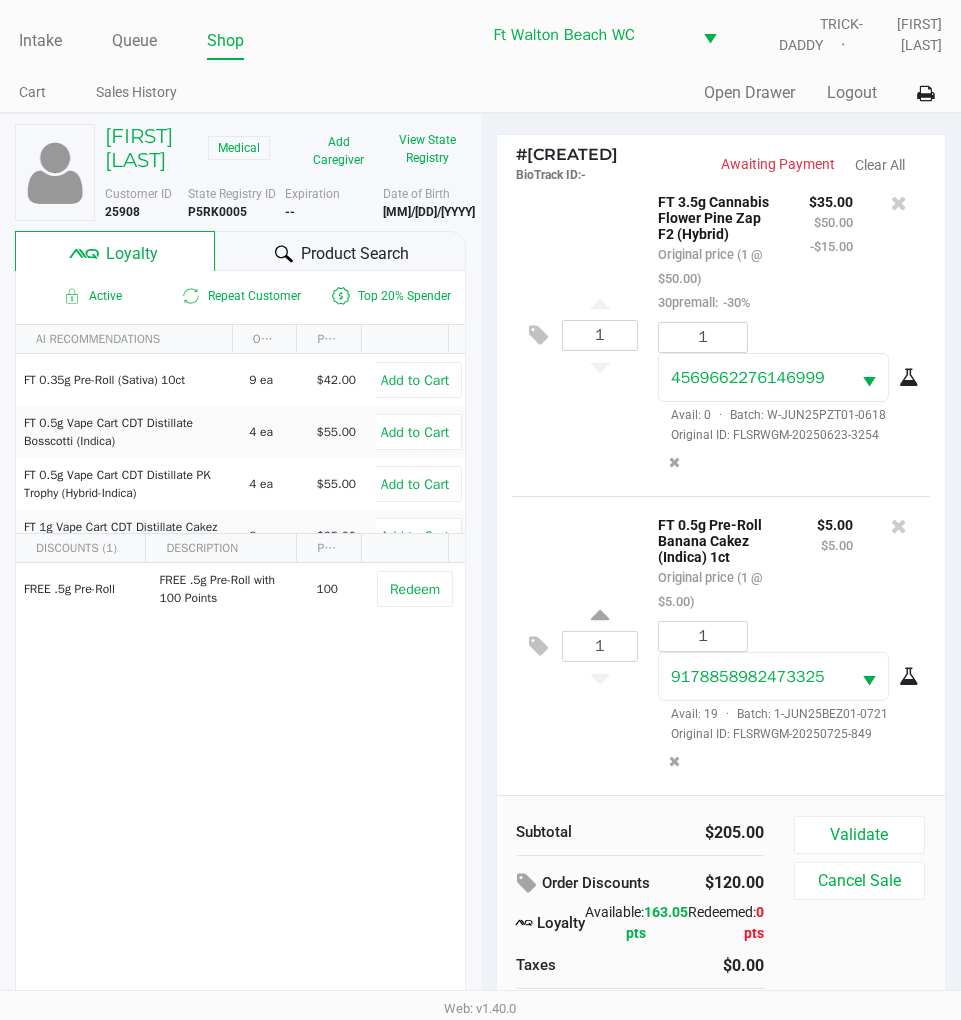 scroll, scrollTop: 703, scrollLeft: 0, axis: vertical 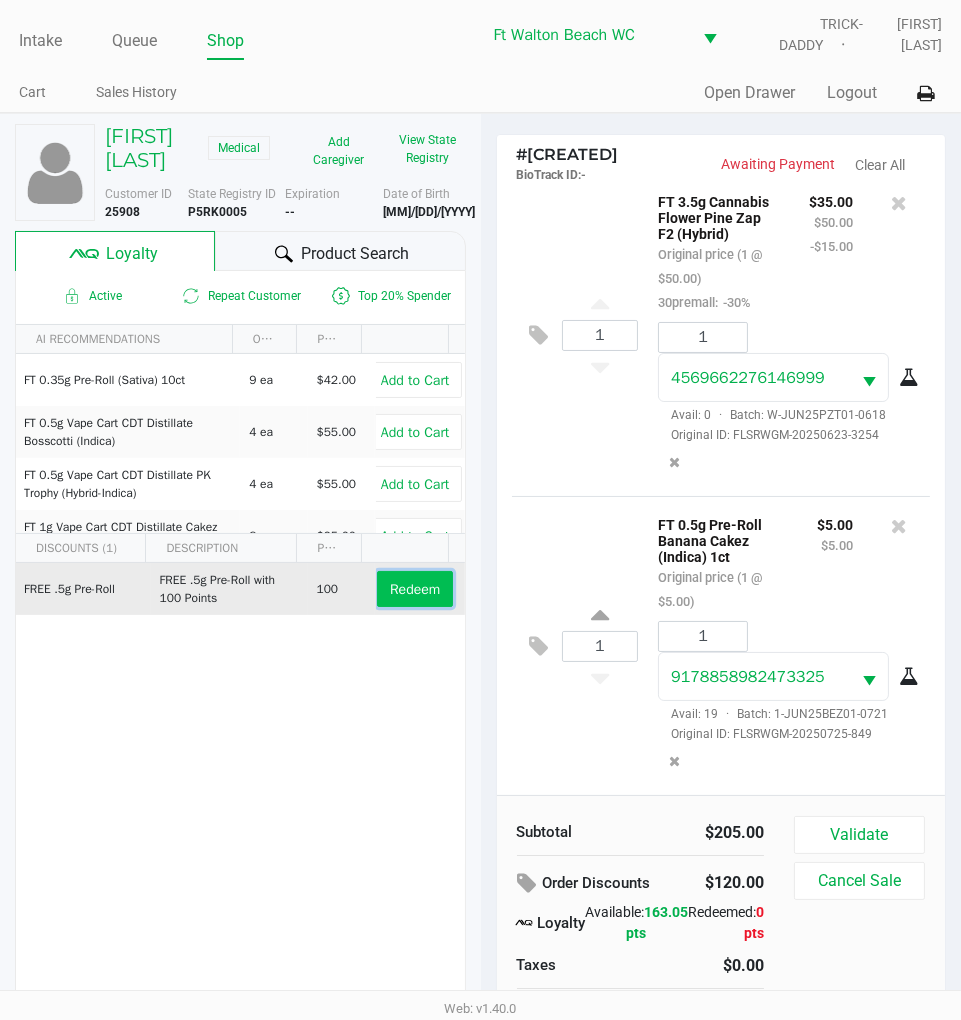 click on "Redeem" 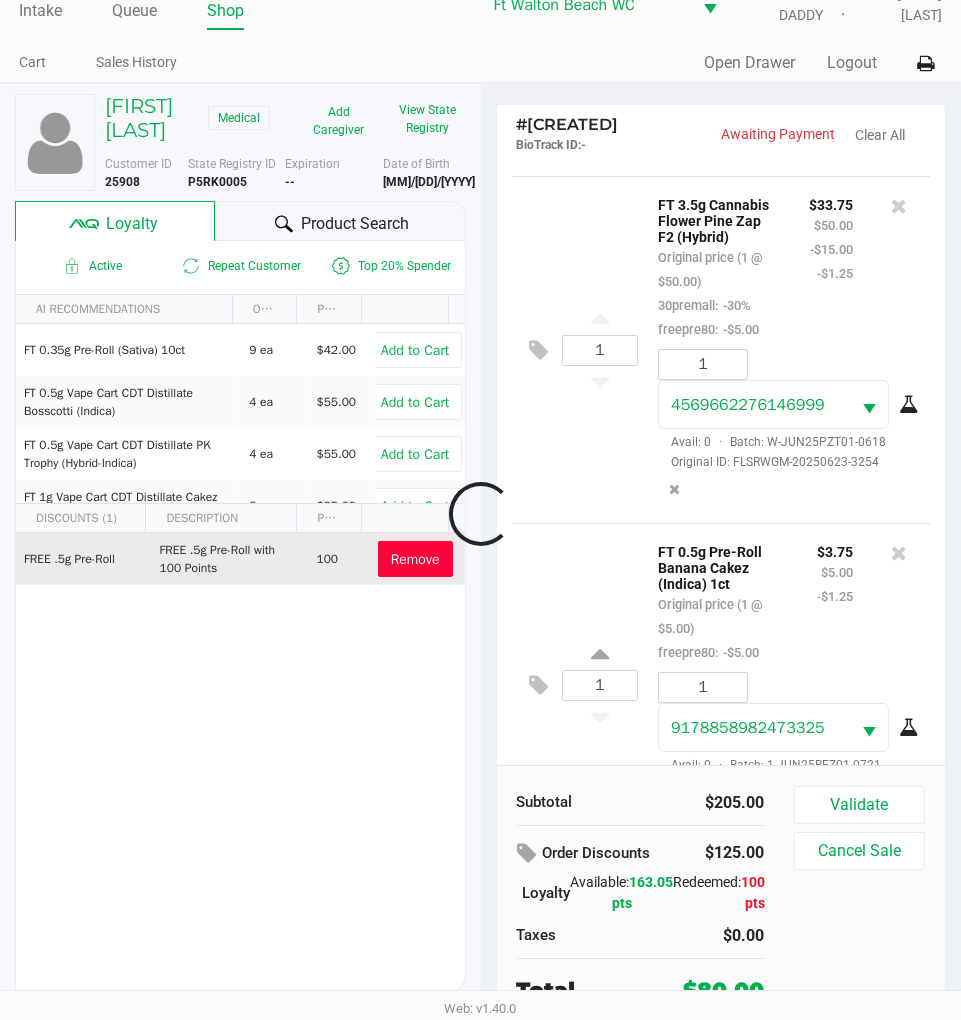 scroll, scrollTop: 38, scrollLeft: 0, axis: vertical 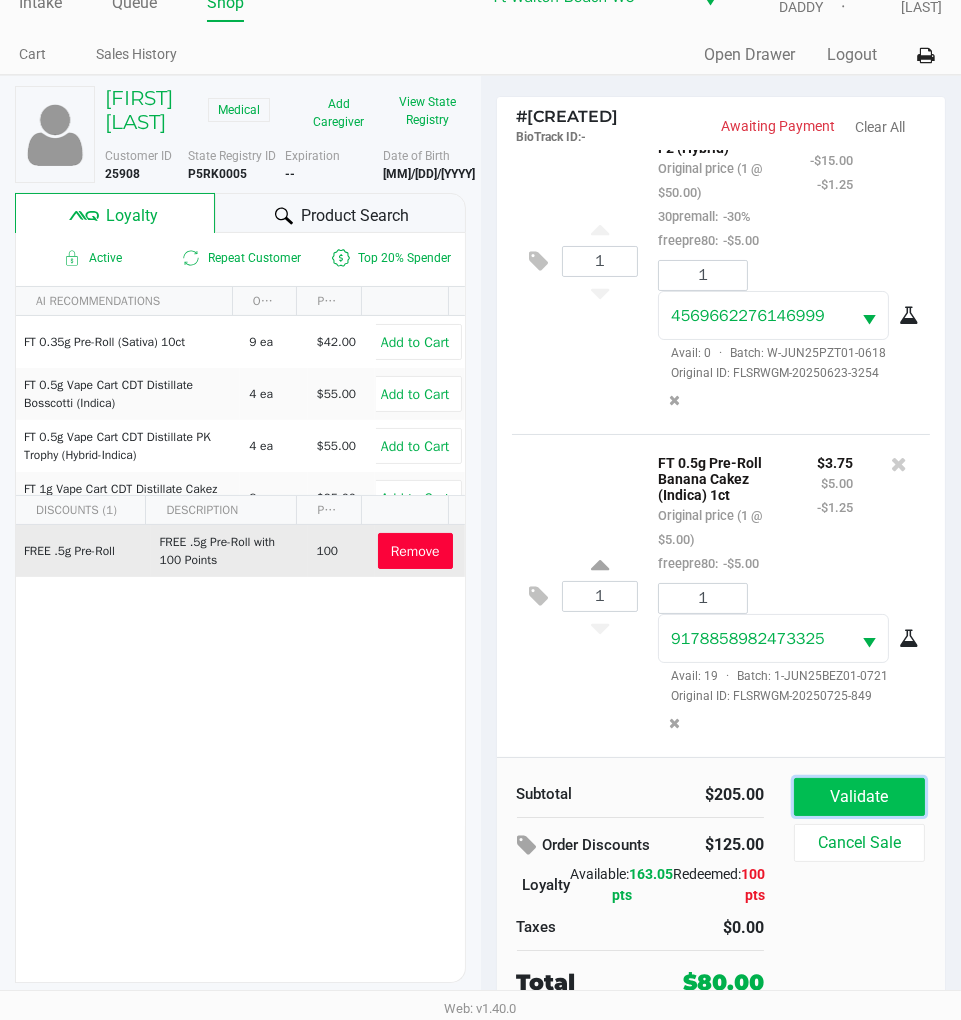 click on "Validate" 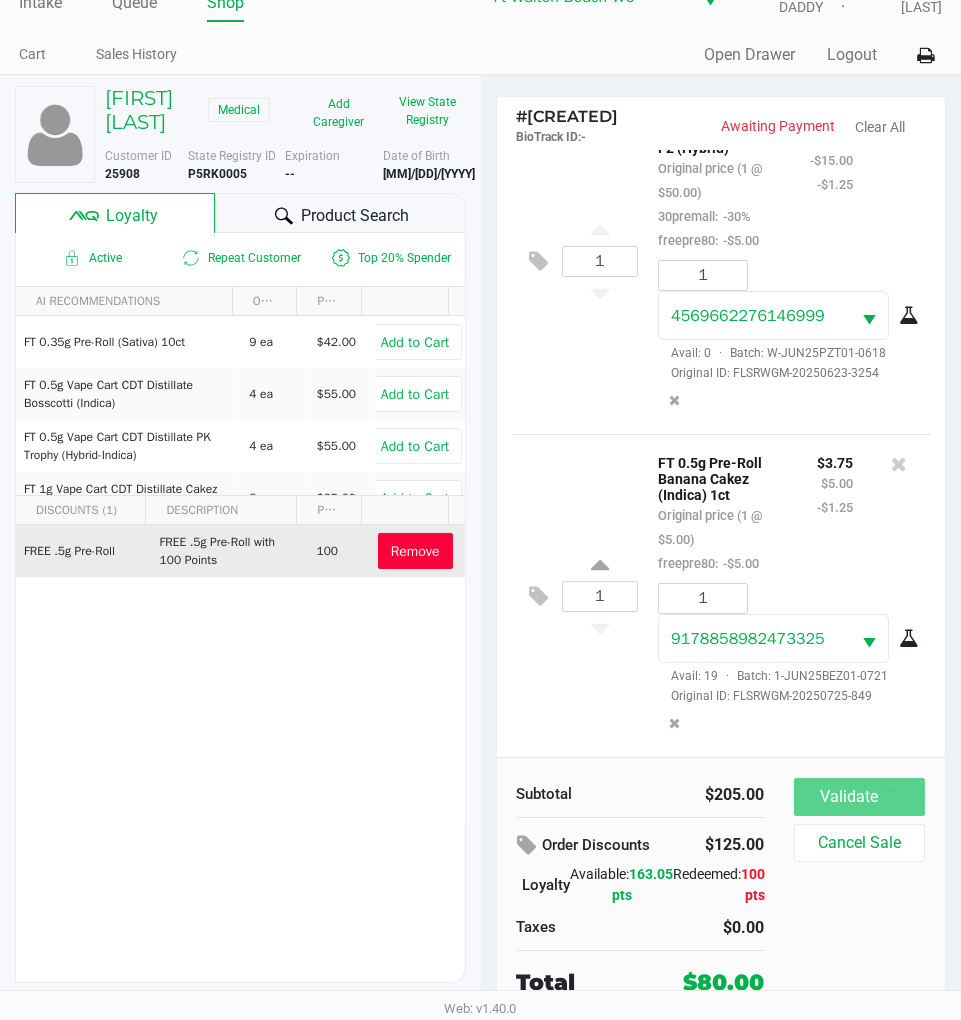 scroll, scrollTop: 0, scrollLeft: 0, axis: both 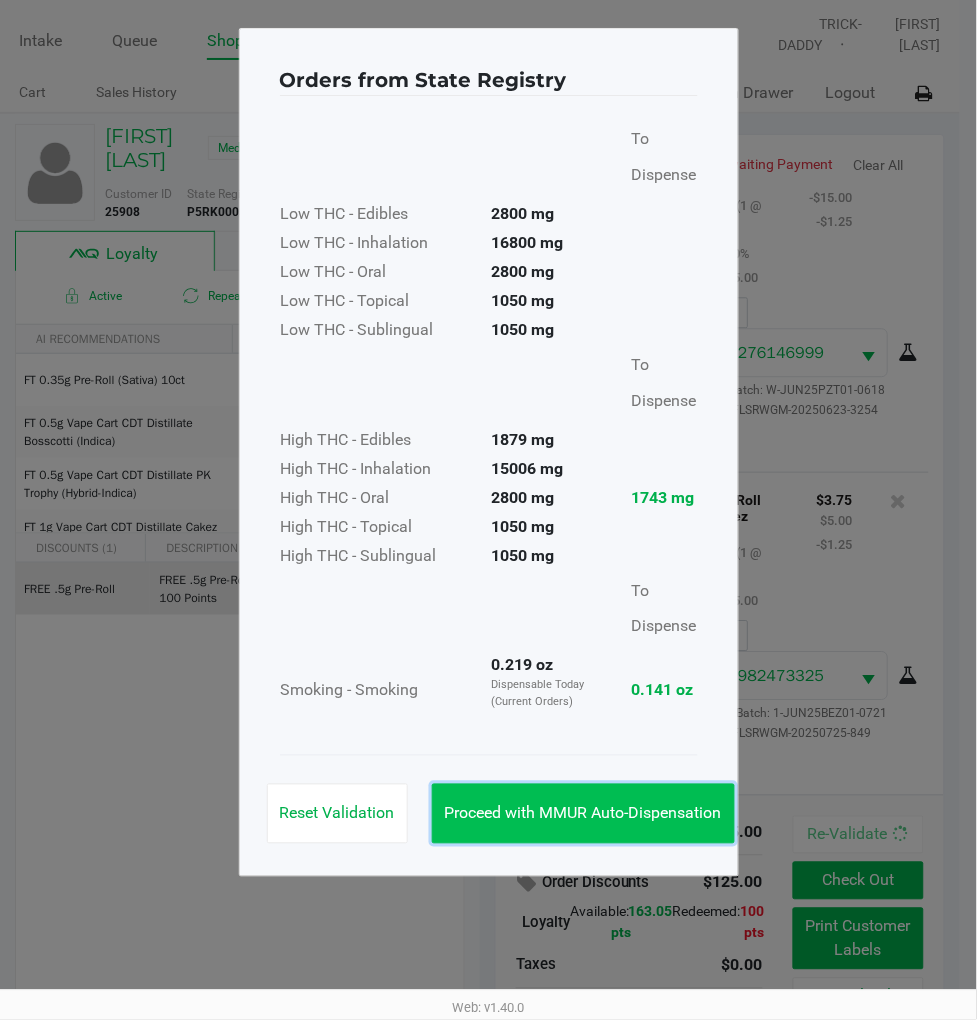 click on "Proceed with MMUR Auto-Dispensation" 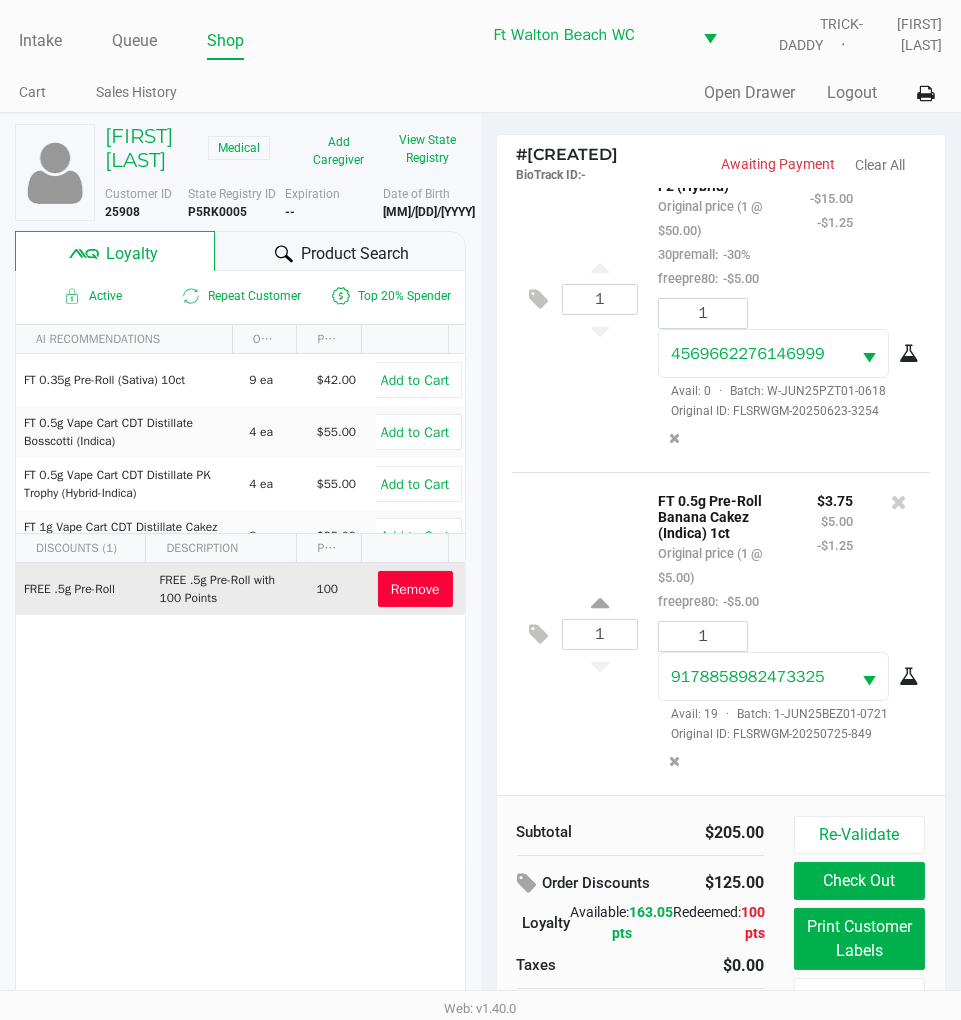 scroll, scrollTop: 43, scrollLeft: 0, axis: vertical 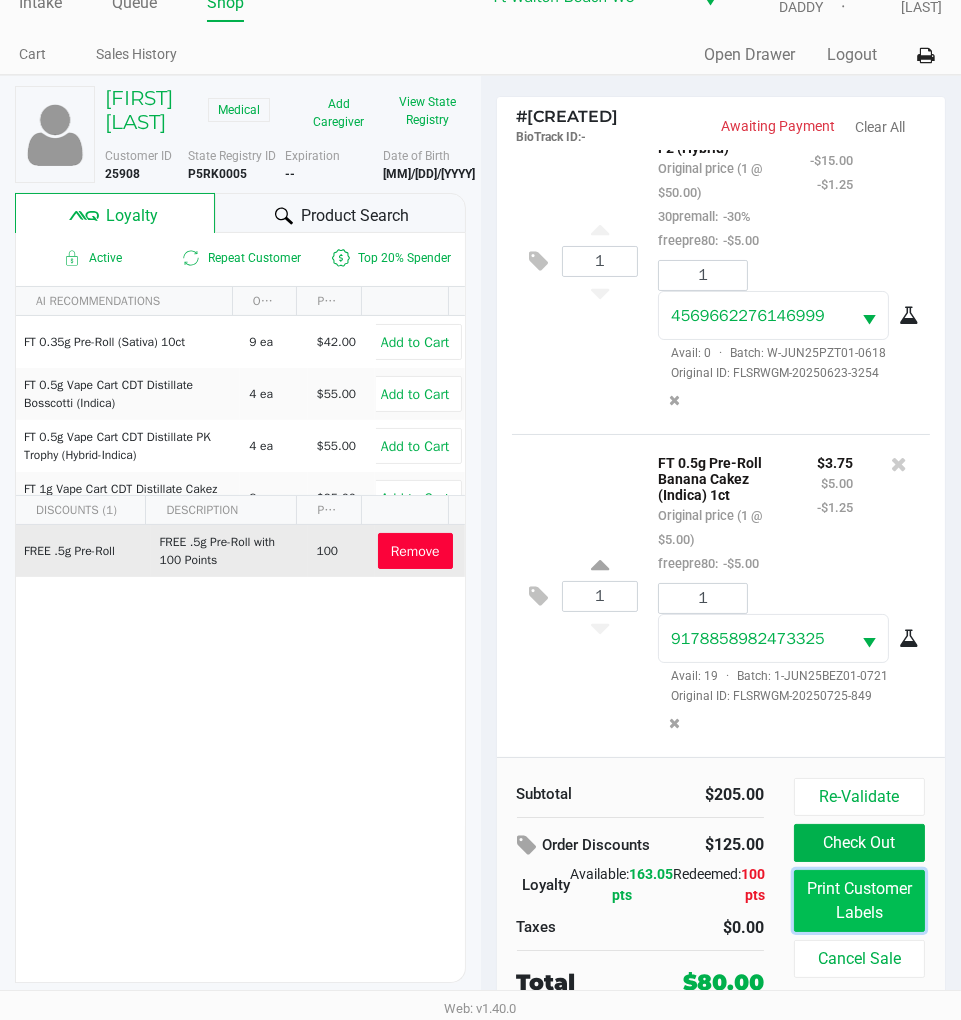 click on "Print Customer Labels" 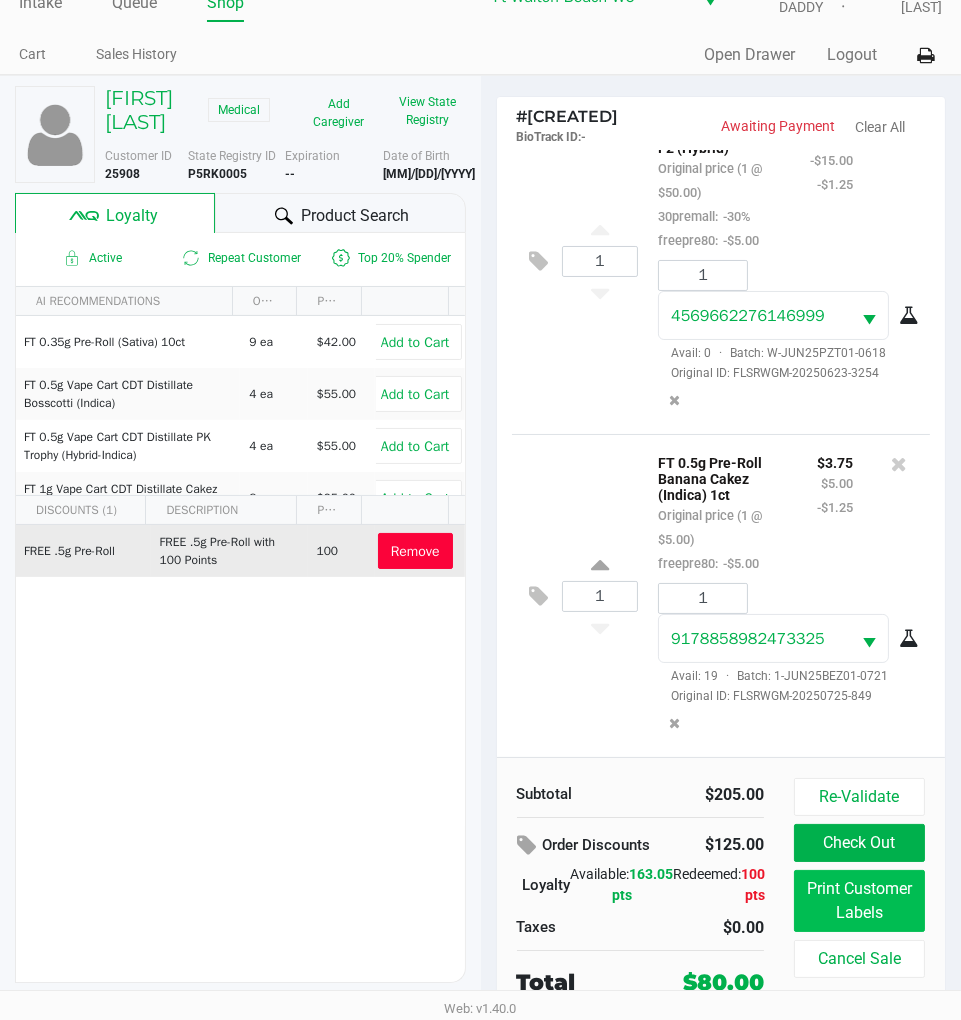 scroll, scrollTop: 0, scrollLeft: 0, axis: both 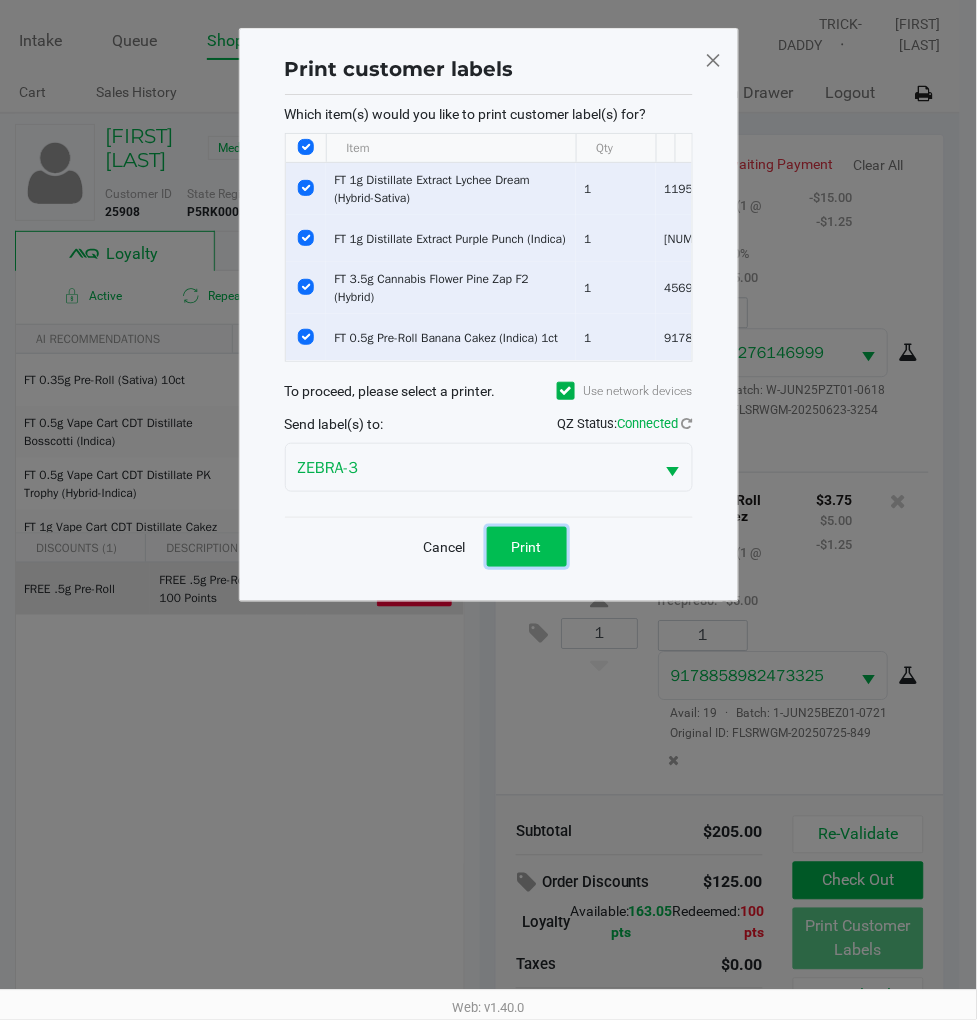 click on "Print" 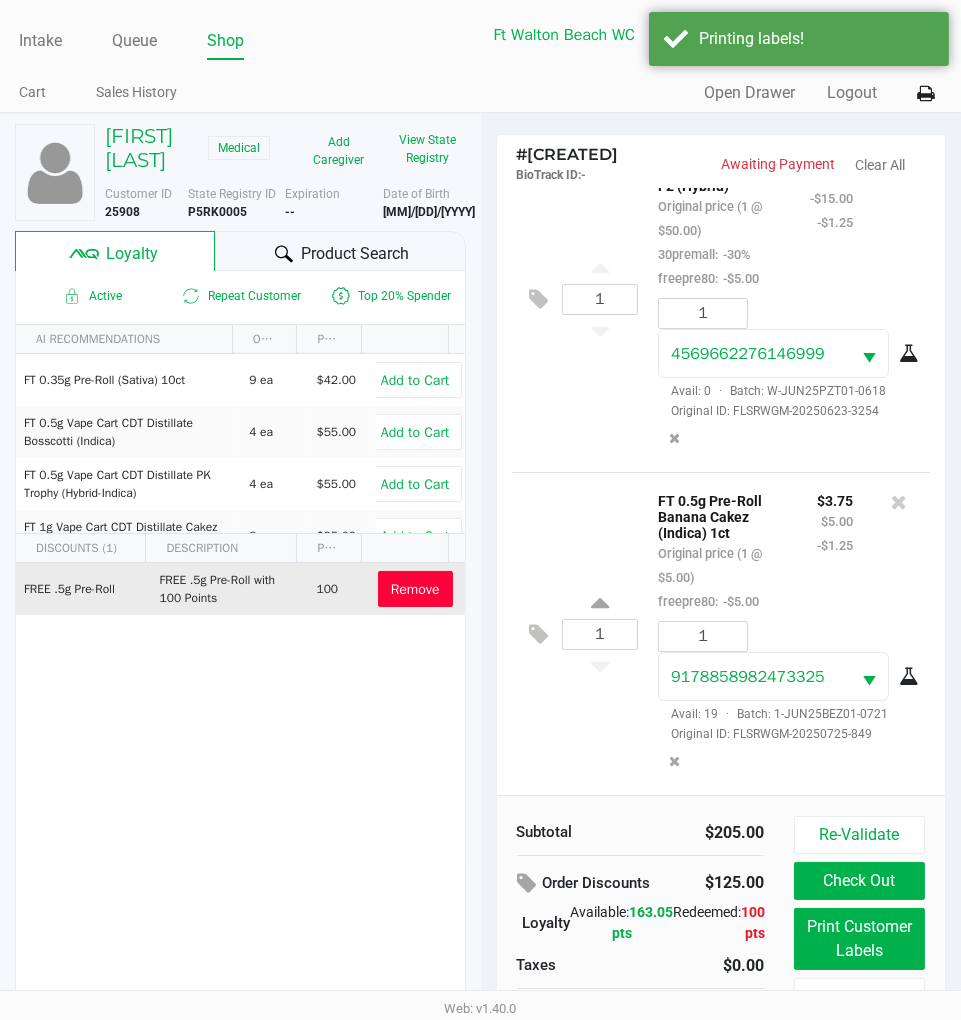 scroll, scrollTop: 43, scrollLeft: 0, axis: vertical 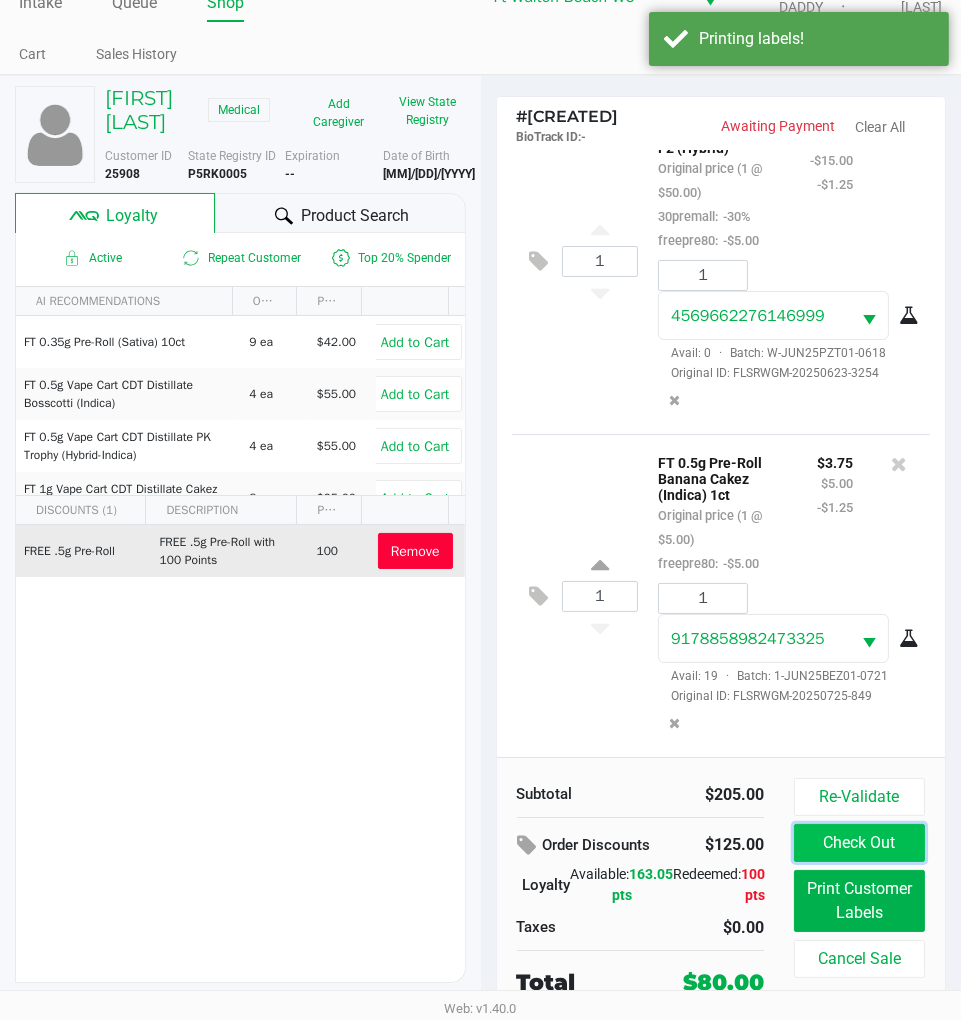 click on "Check Out" 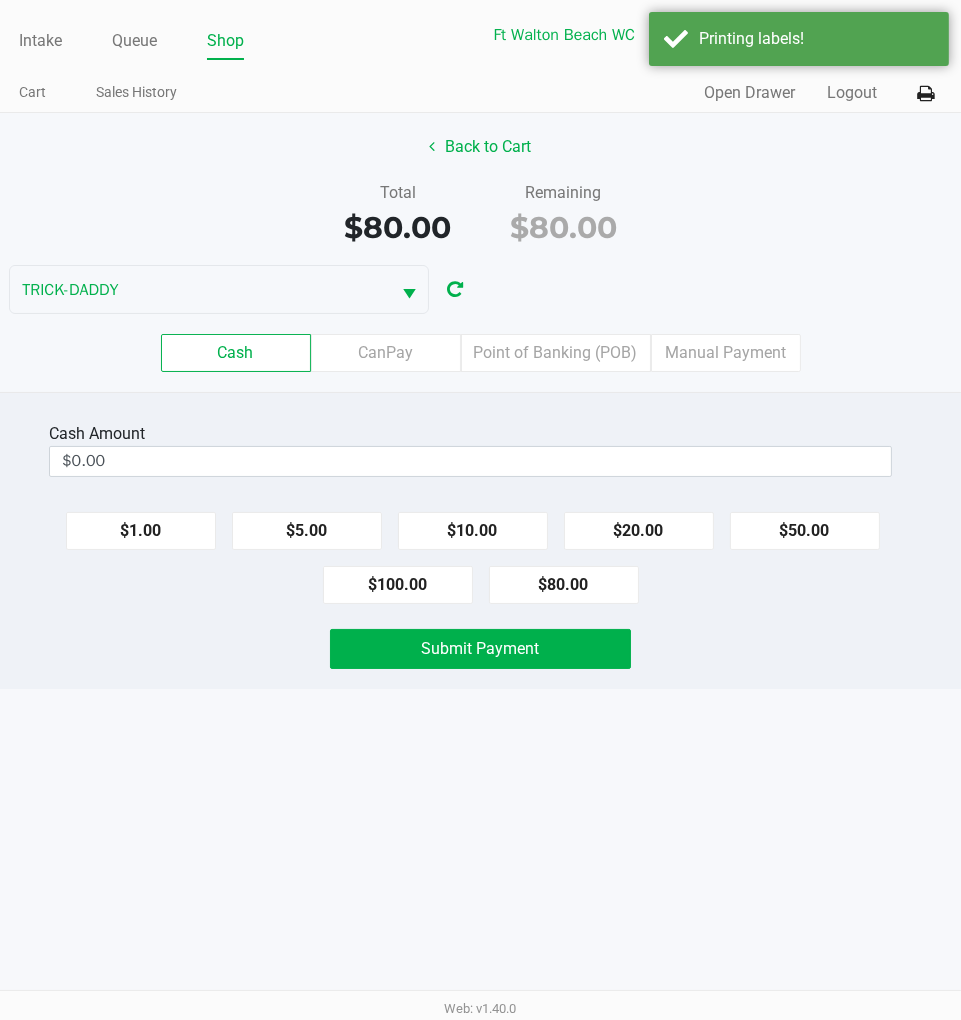 scroll, scrollTop: 0, scrollLeft: 0, axis: both 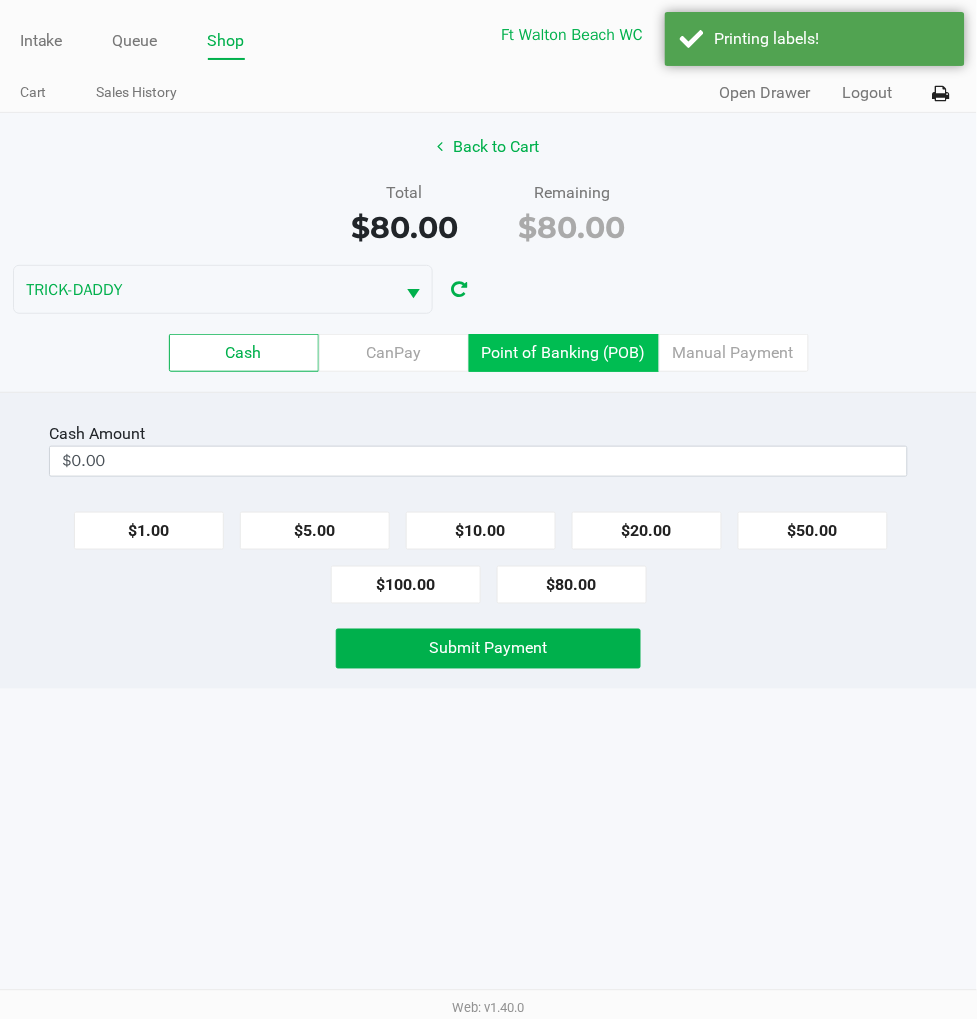 click on "Point of Banking (POB)" 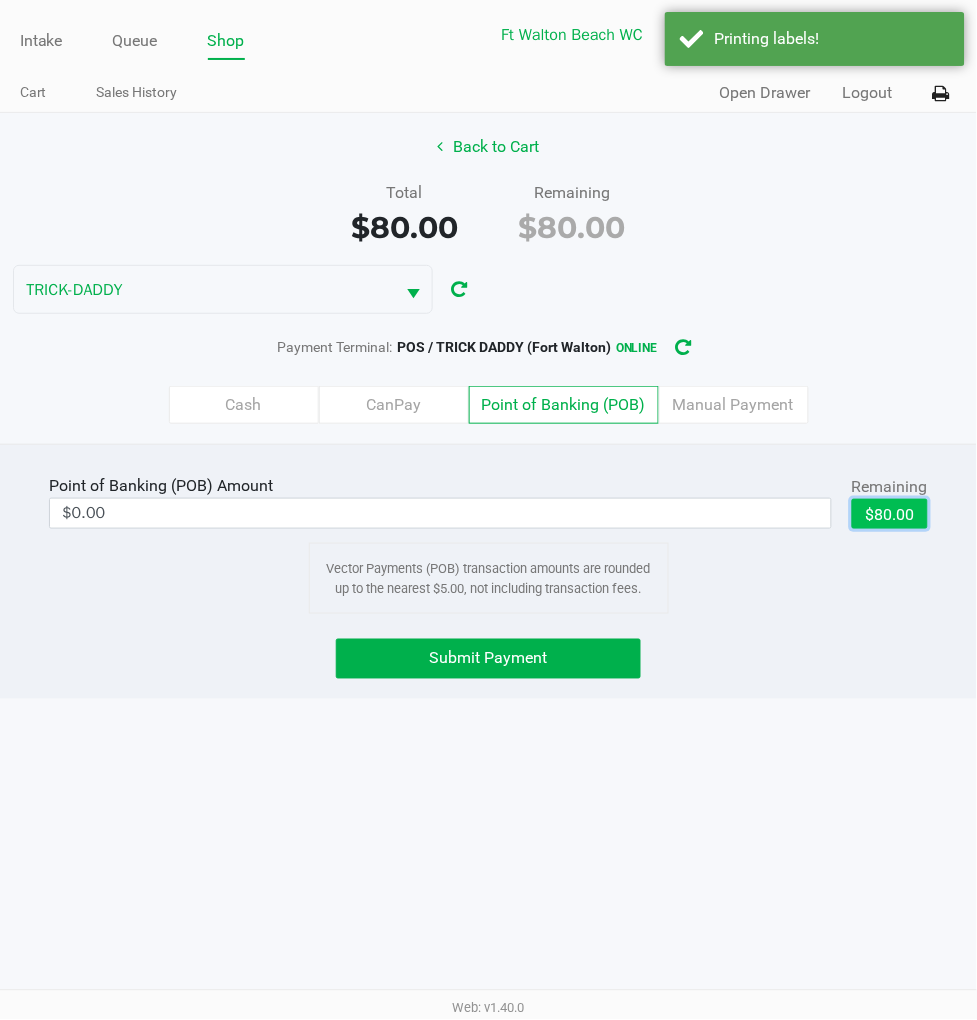 click on "$80.00" 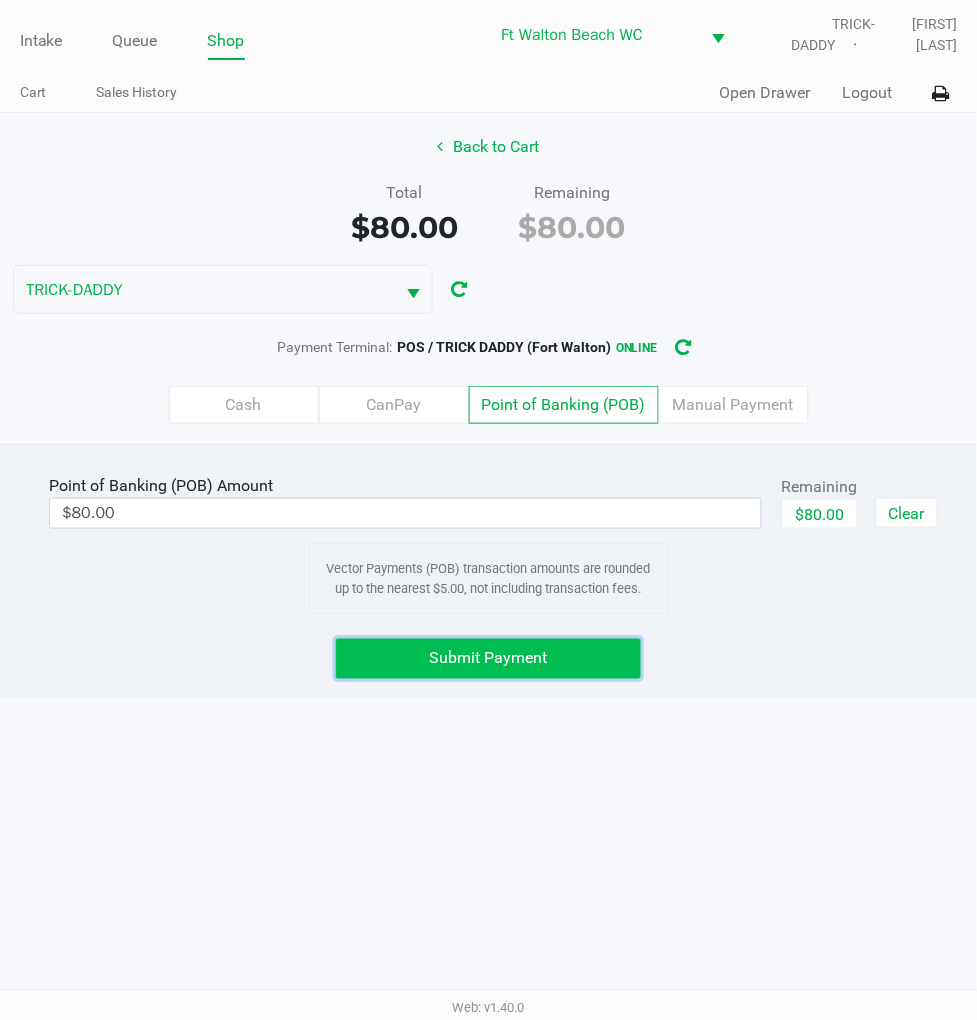 click on "Submit Payment" 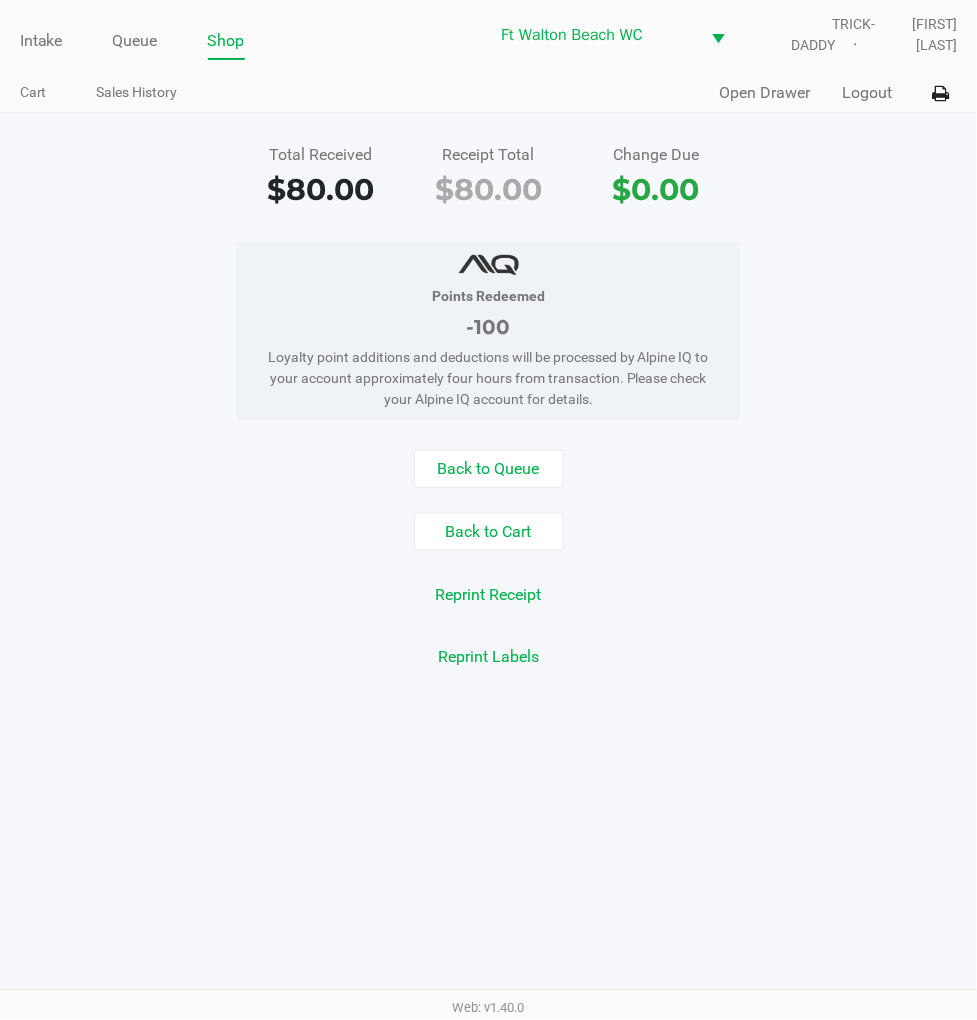 click on "Back to Queue" 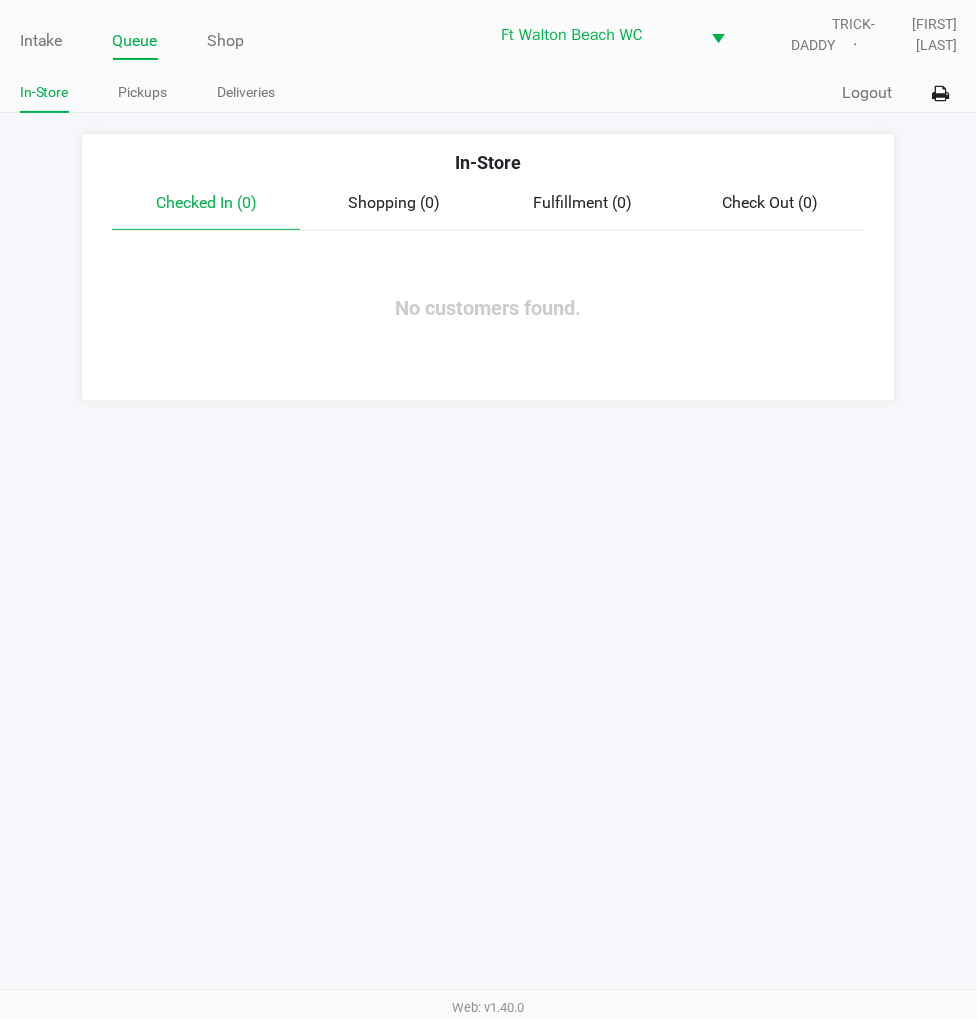click on "Intake" 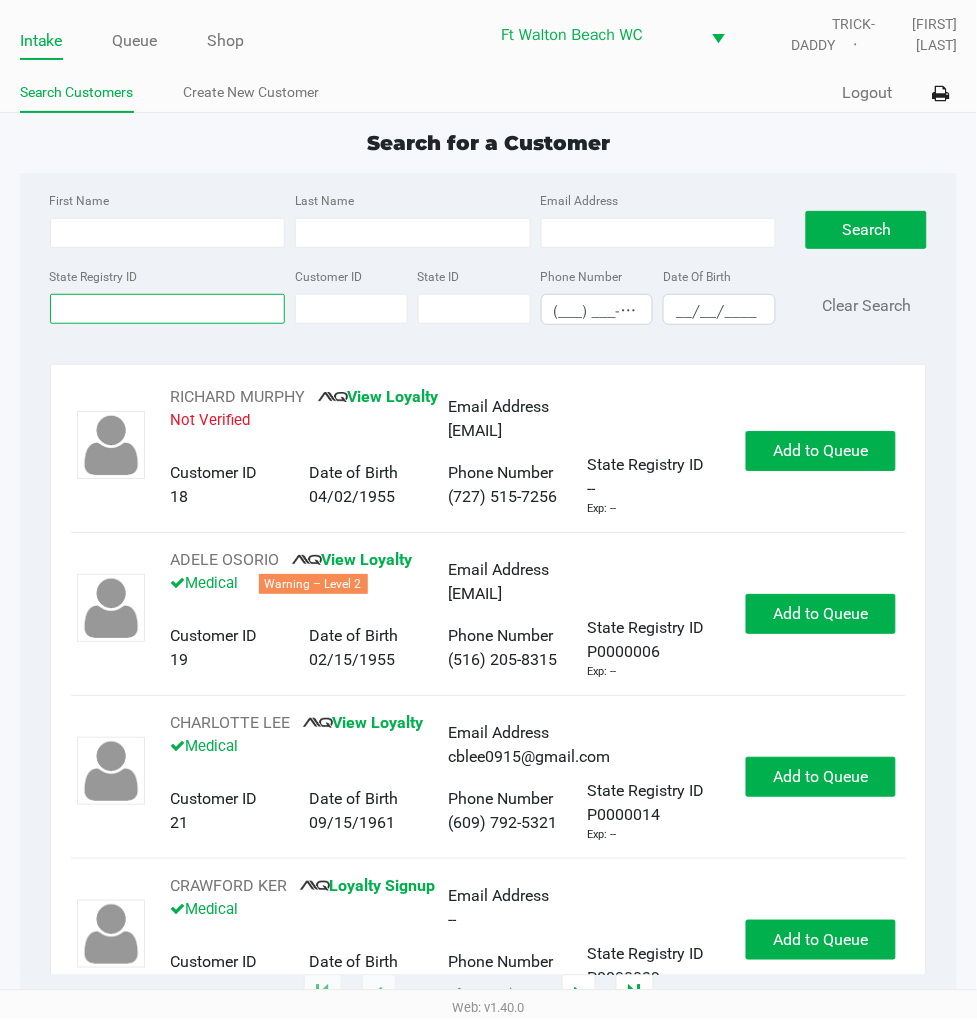 click on "State Registry ID" at bounding box center [168, 309] 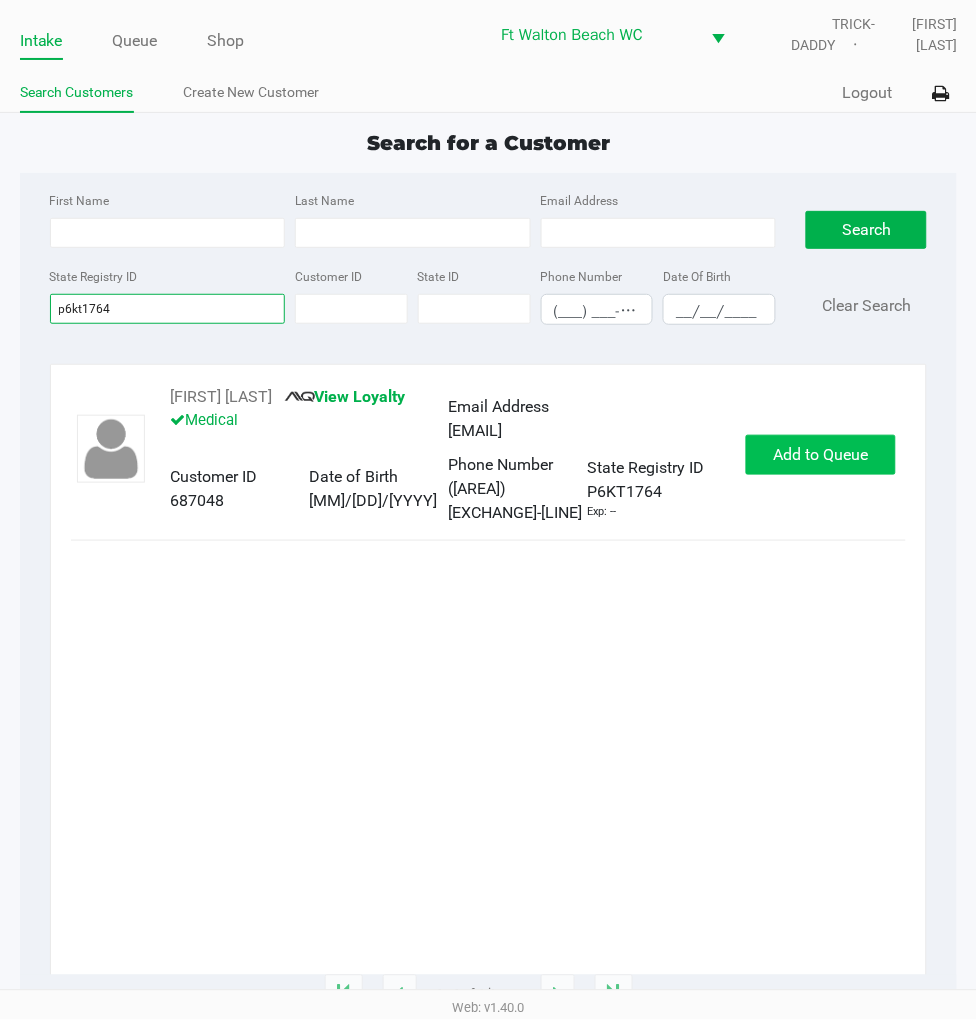 type on "p6kt1764" 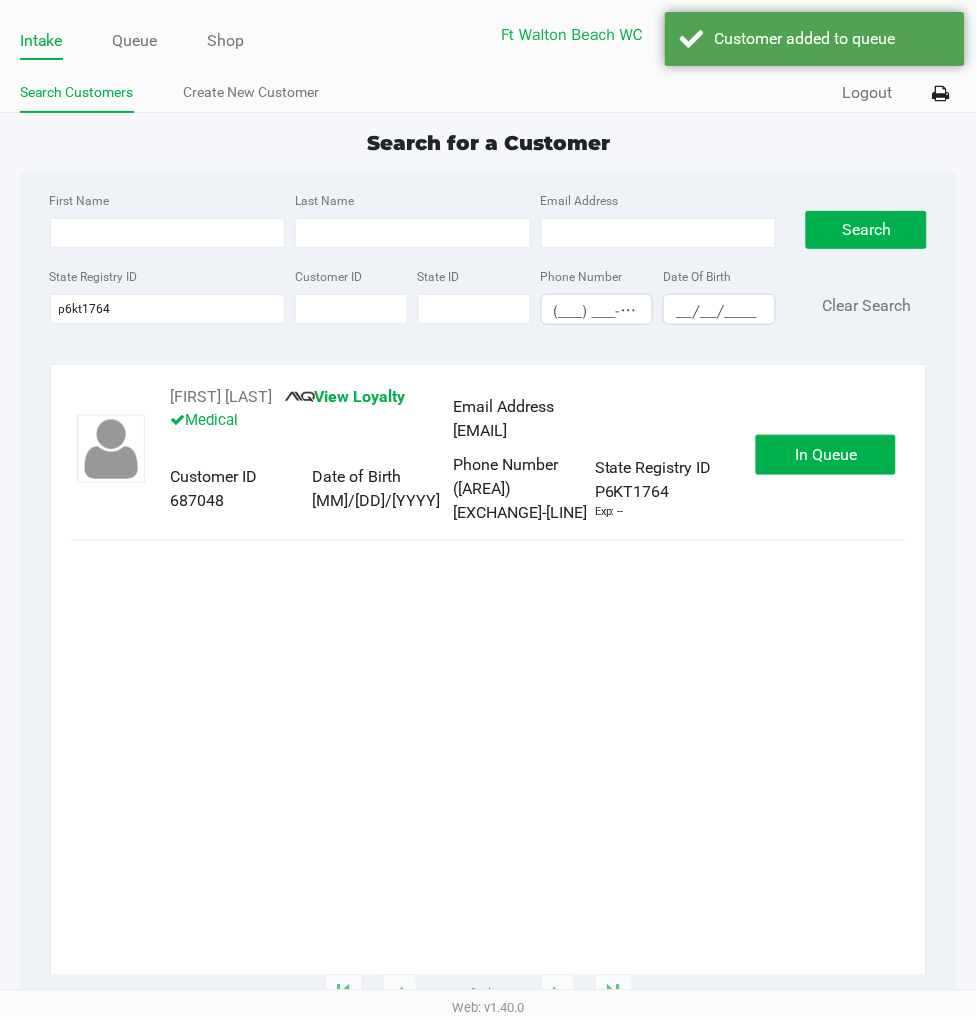 click on "In Queue" 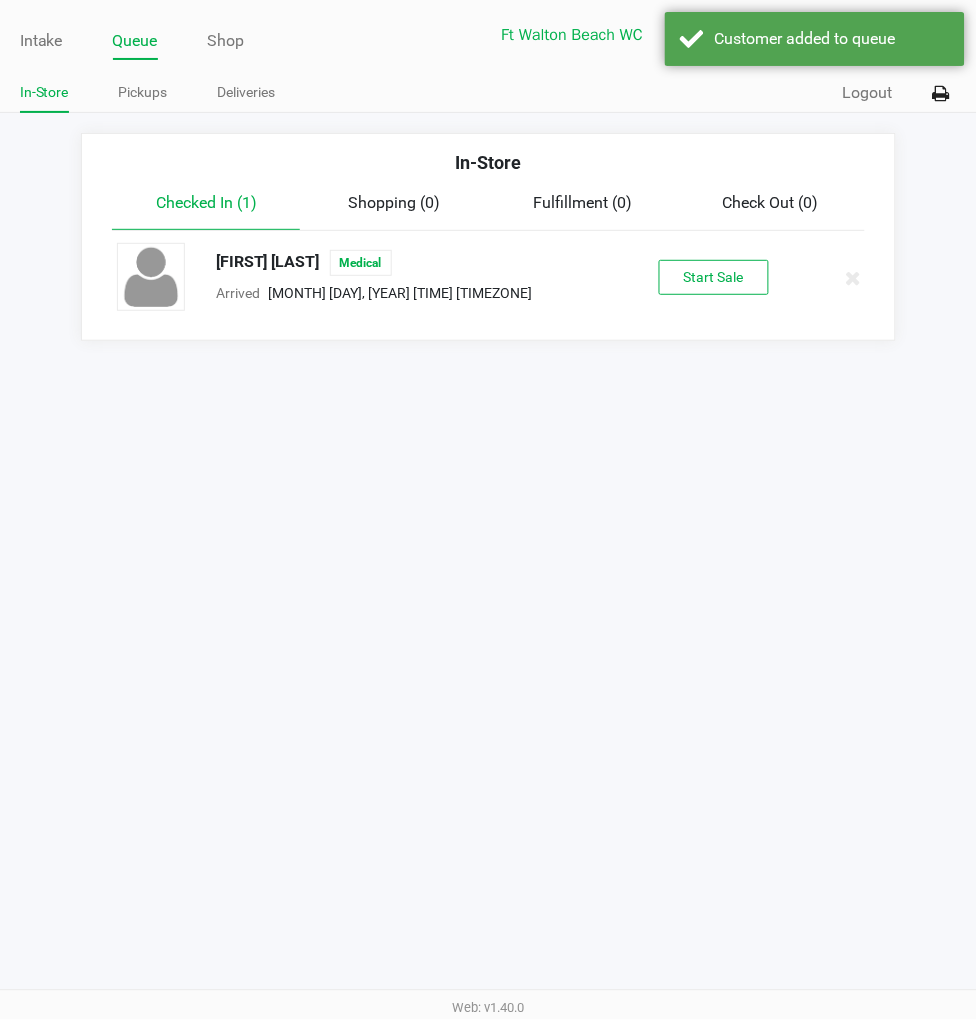 click on "Start Sale" 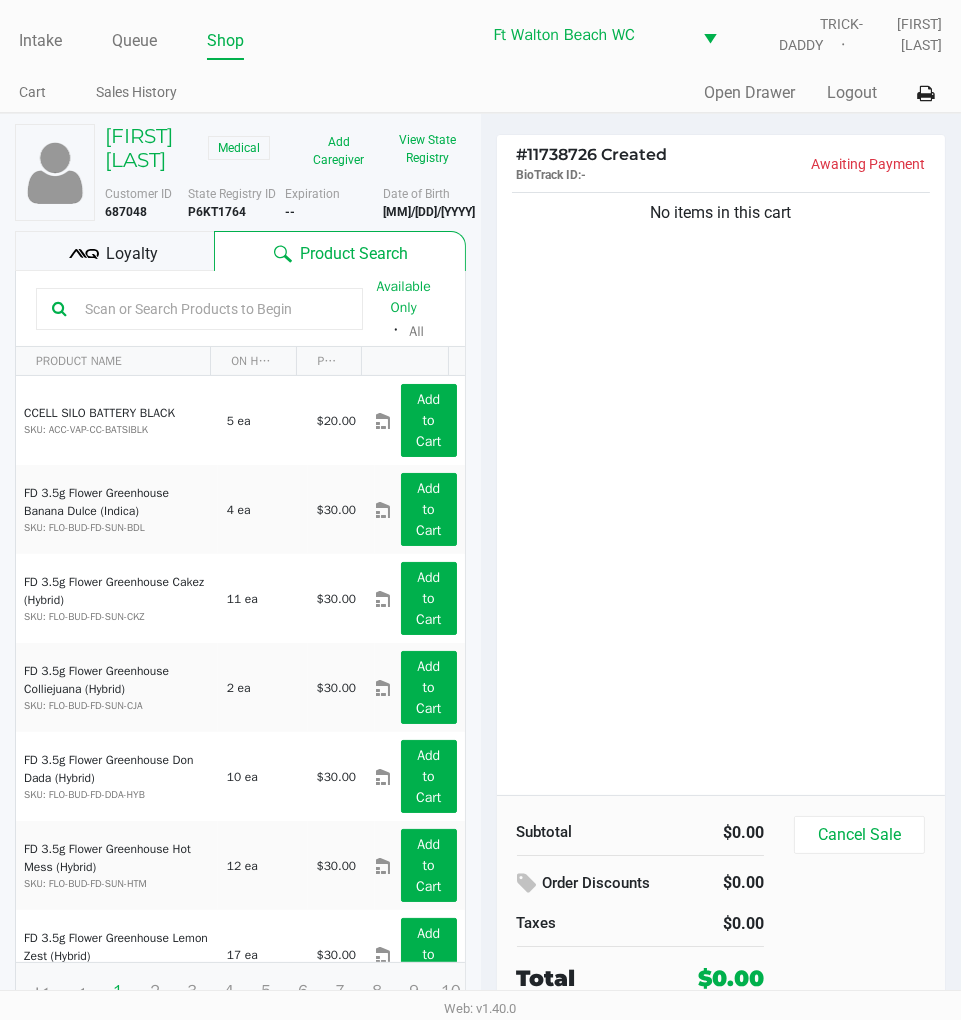 click on "View State Registry" 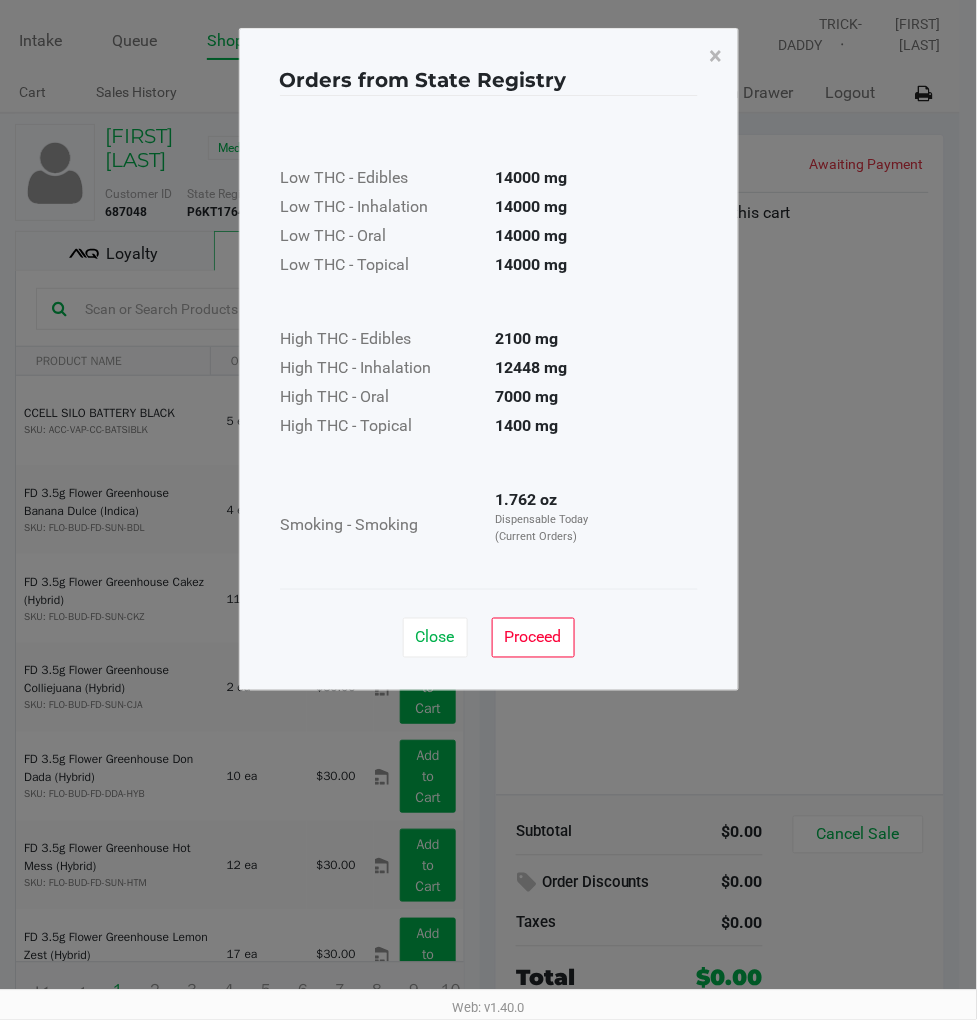 click on "Close" 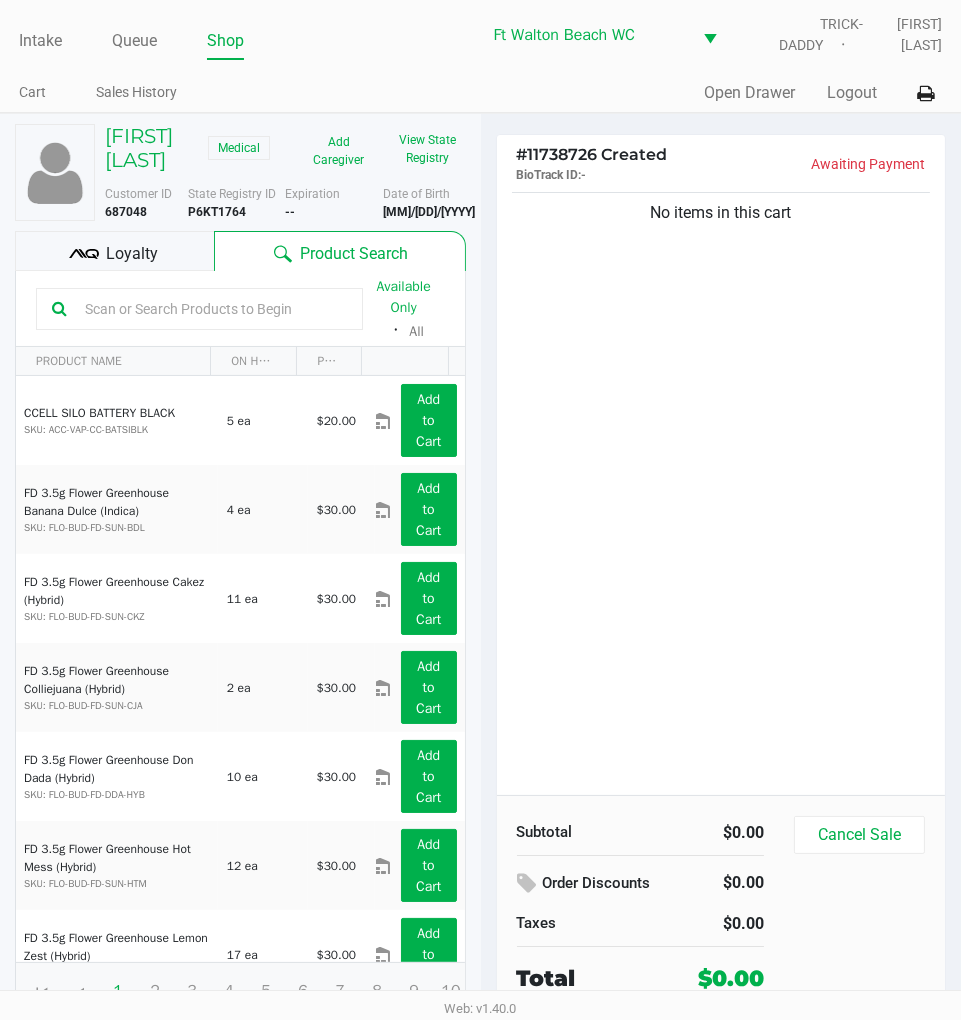 click on "No items in this cart" 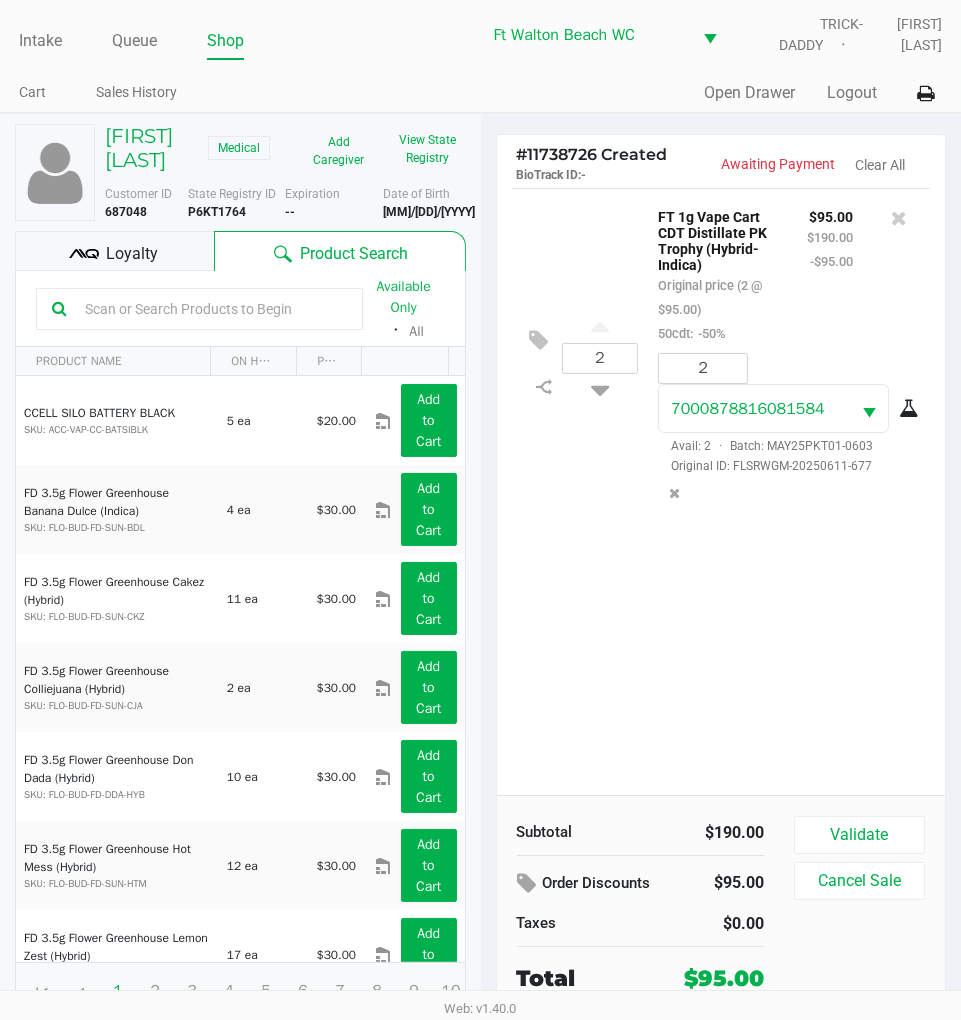 click on "Loyalty" 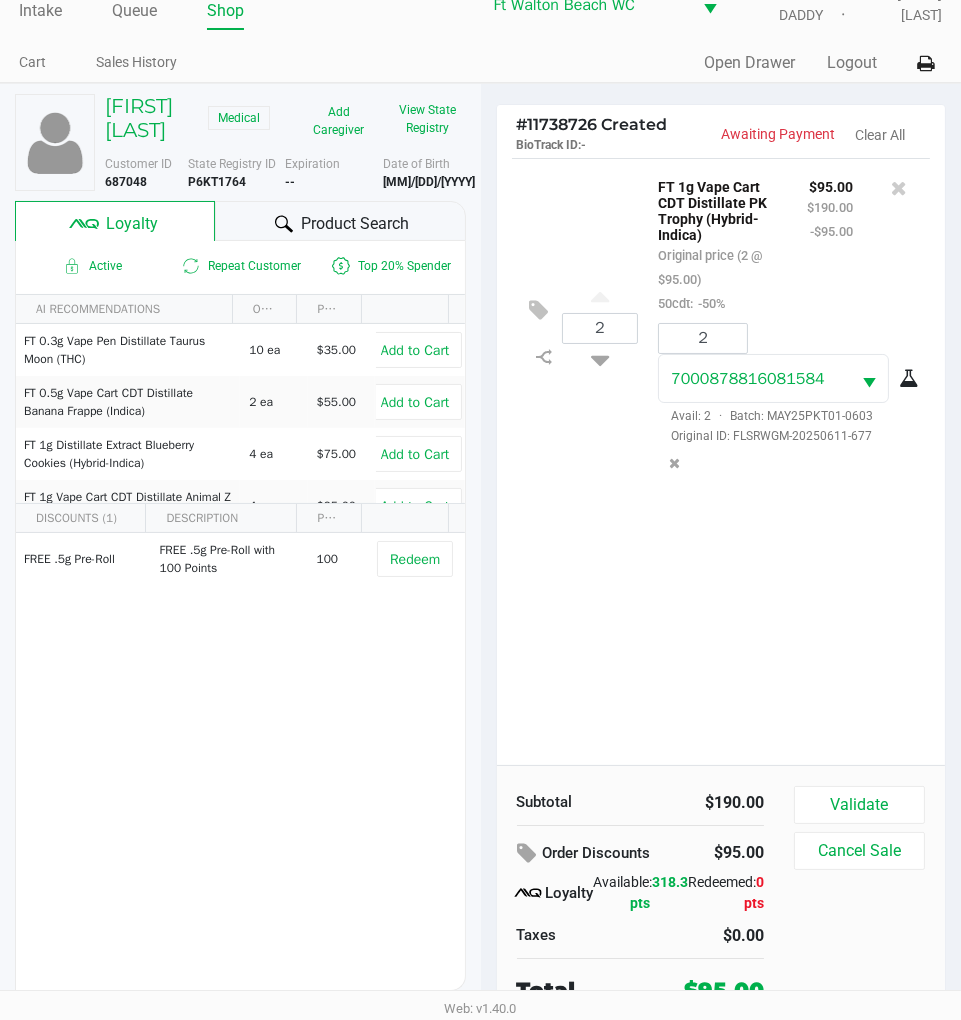 scroll, scrollTop: 38, scrollLeft: 0, axis: vertical 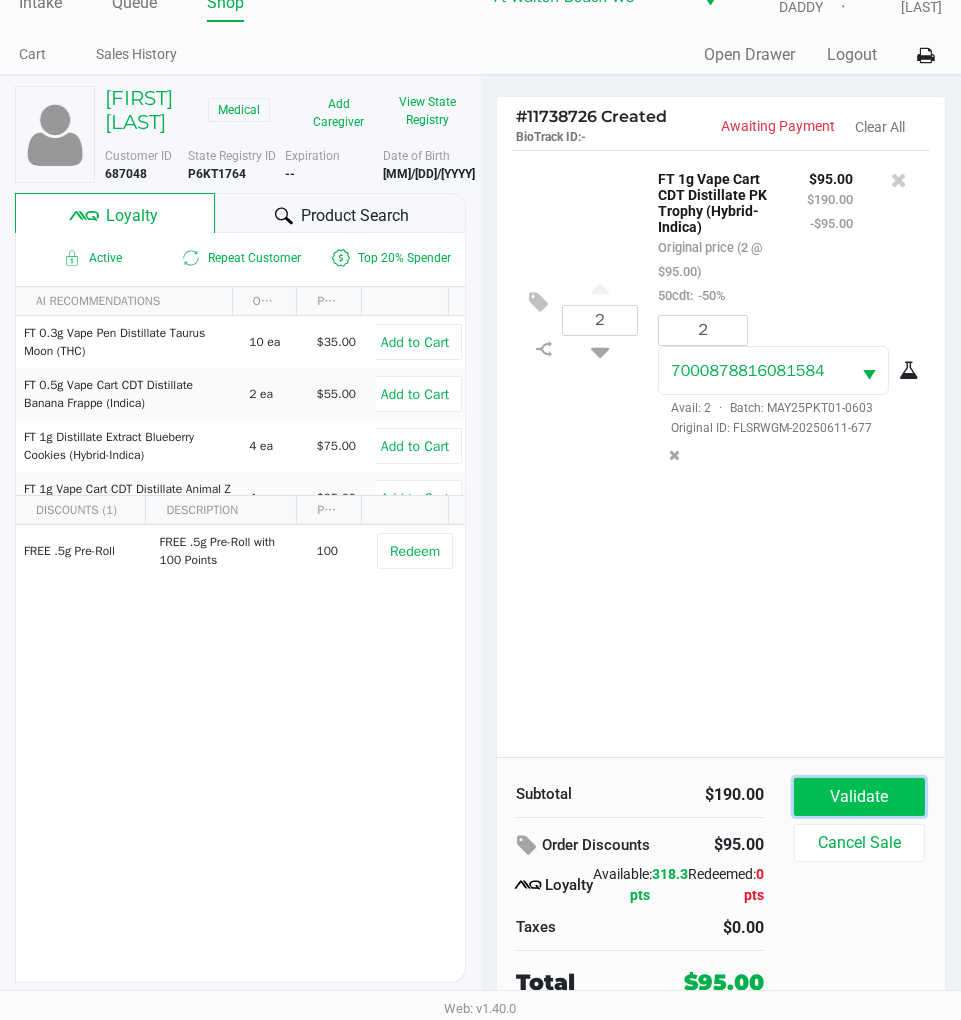 click on "Validate" 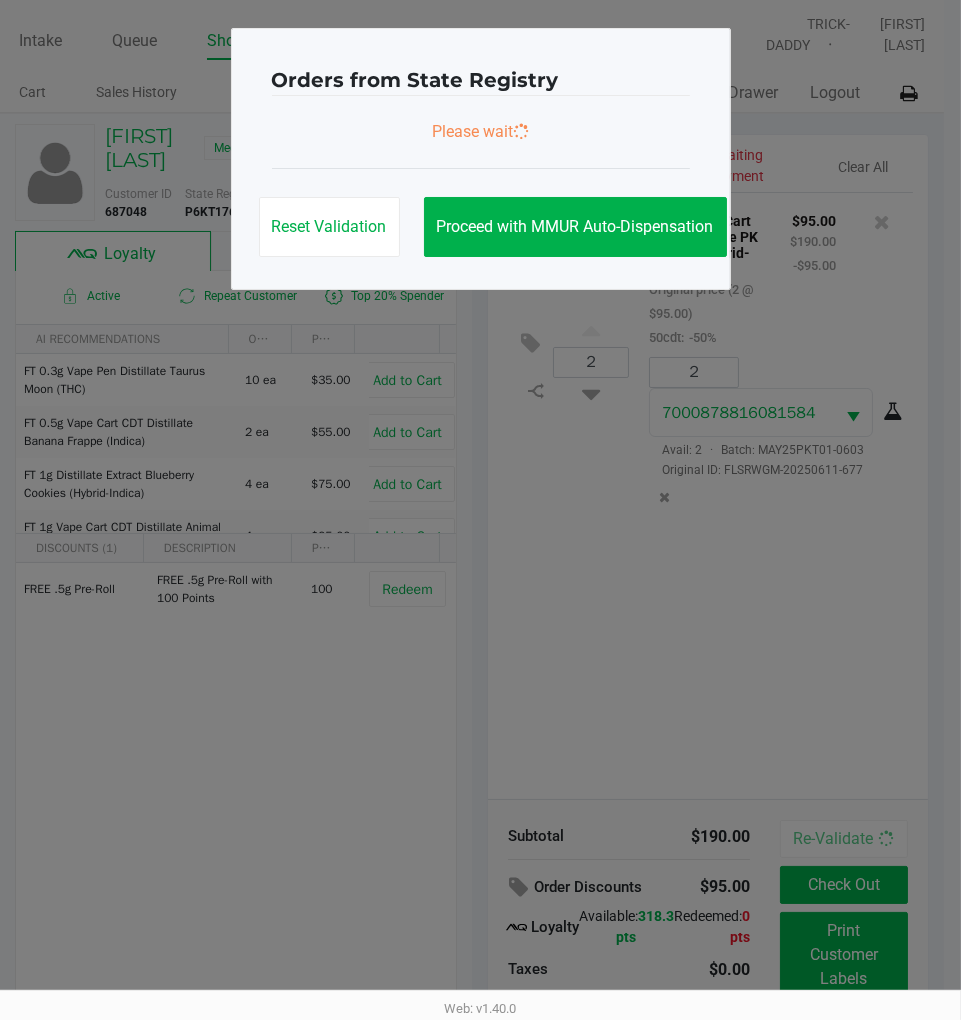 scroll, scrollTop: 0, scrollLeft: 0, axis: both 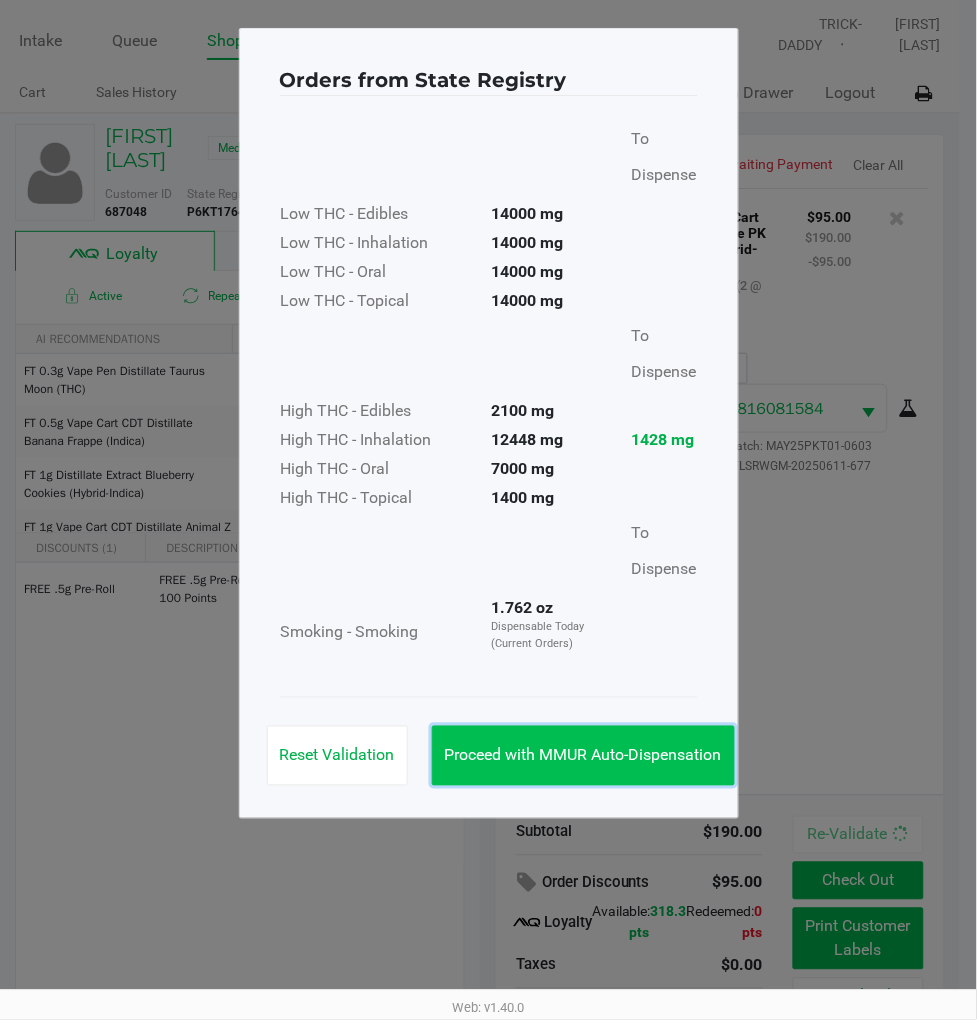 click on "Proceed with MMUR Auto-Dispensation" 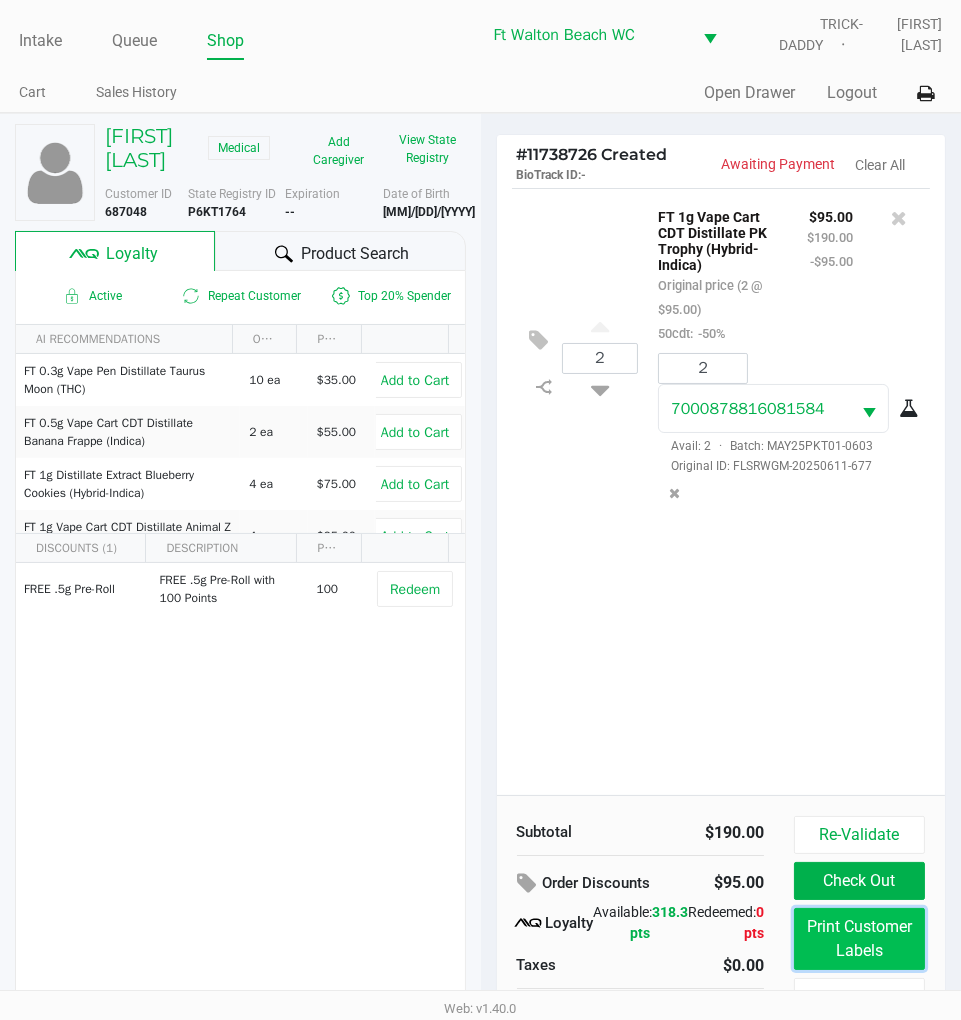 click on "Print Customer Labels" 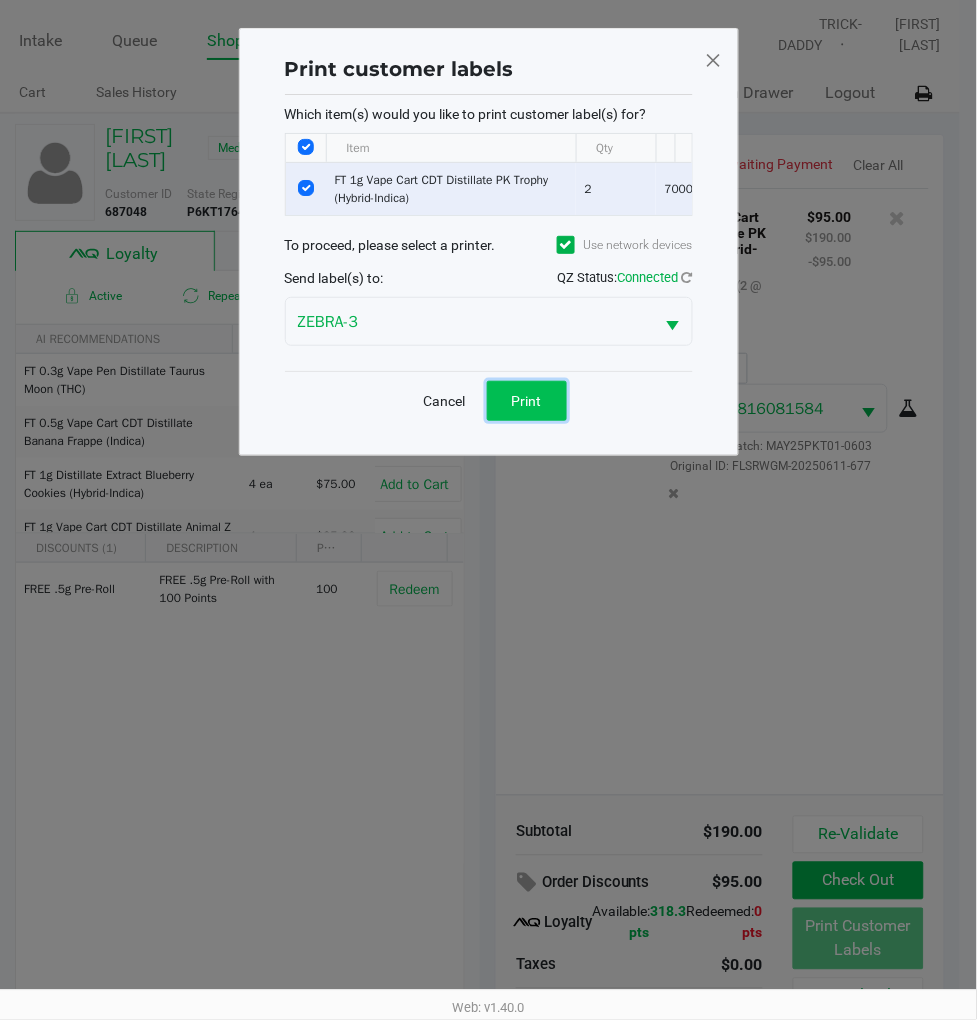 click on "Print" 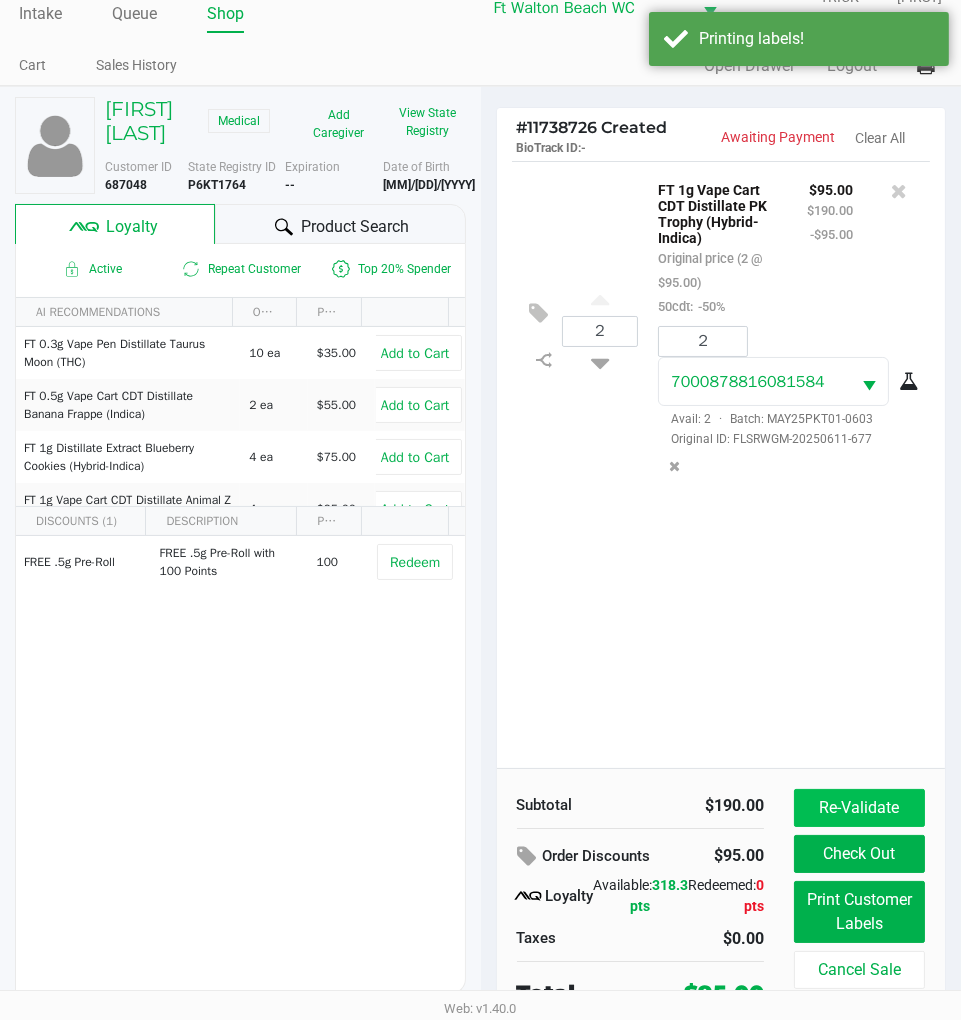 scroll, scrollTop: 43, scrollLeft: 0, axis: vertical 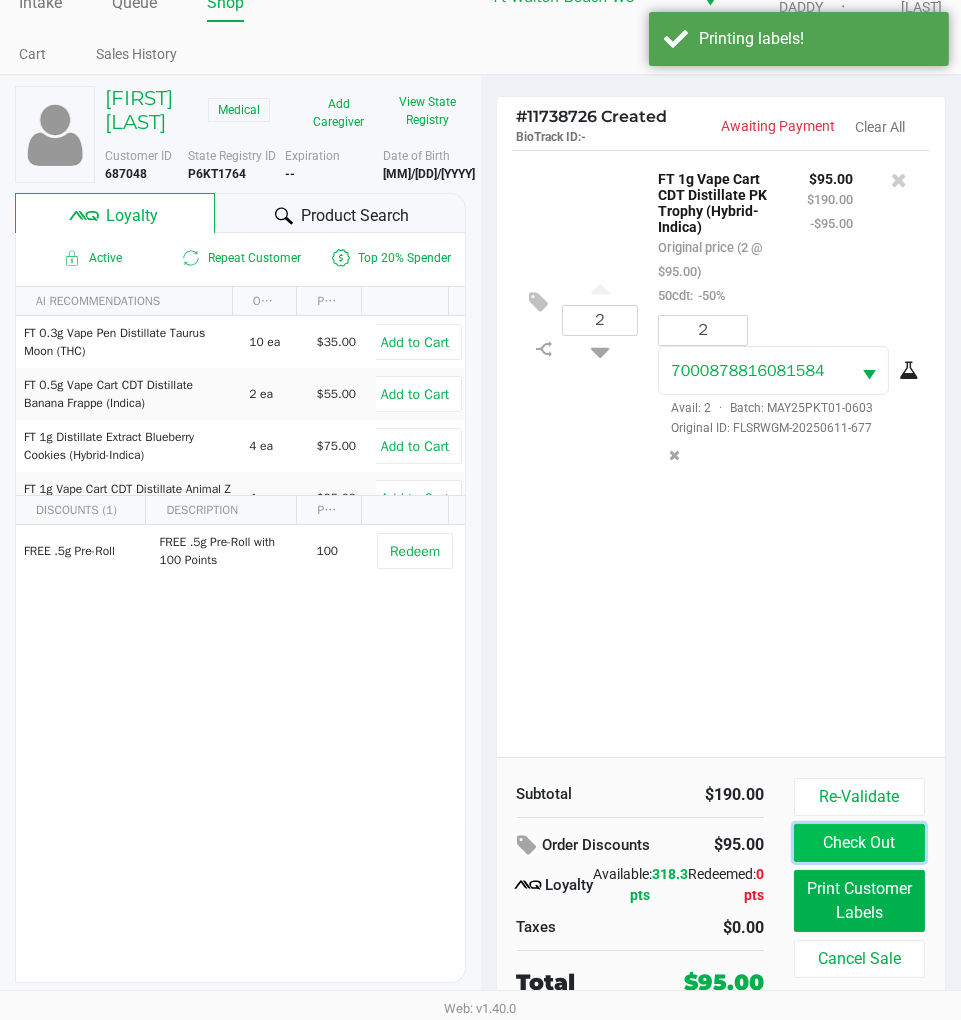 click on "Check Out" 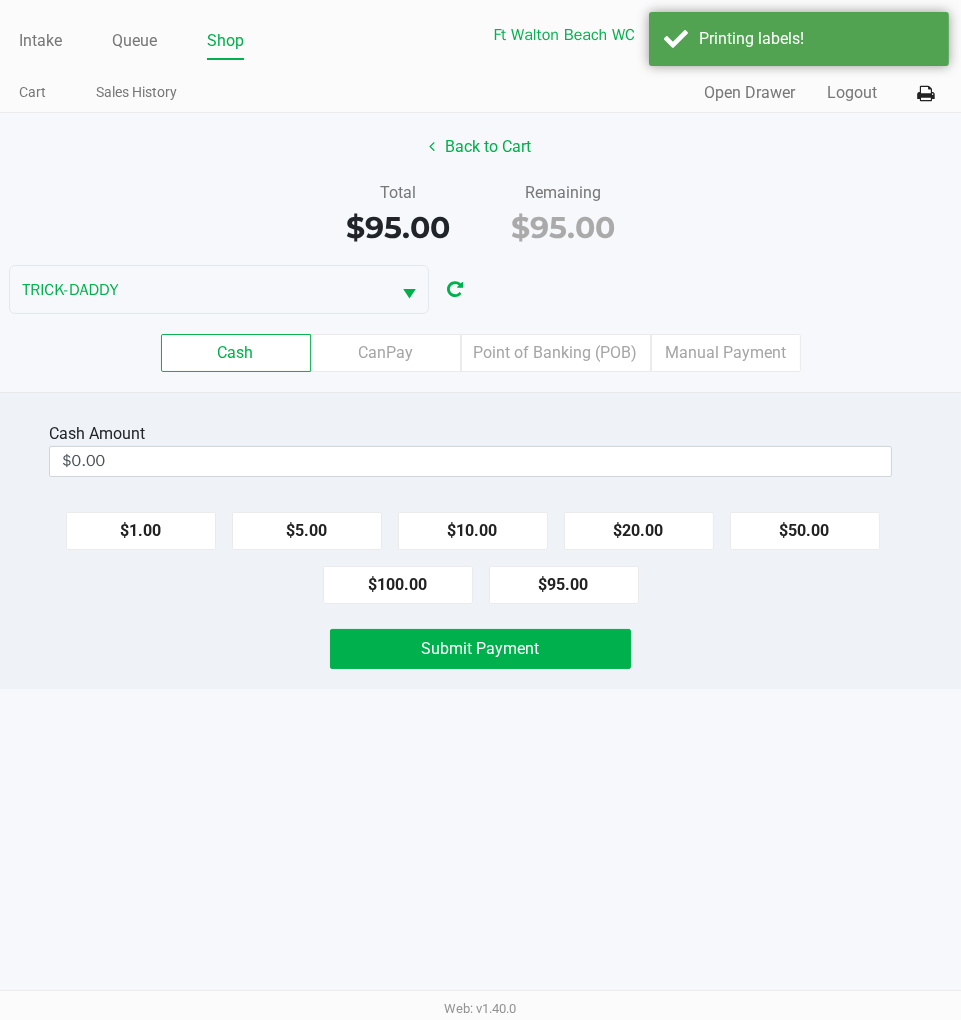scroll, scrollTop: 0, scrollLeft: 0, axis: both 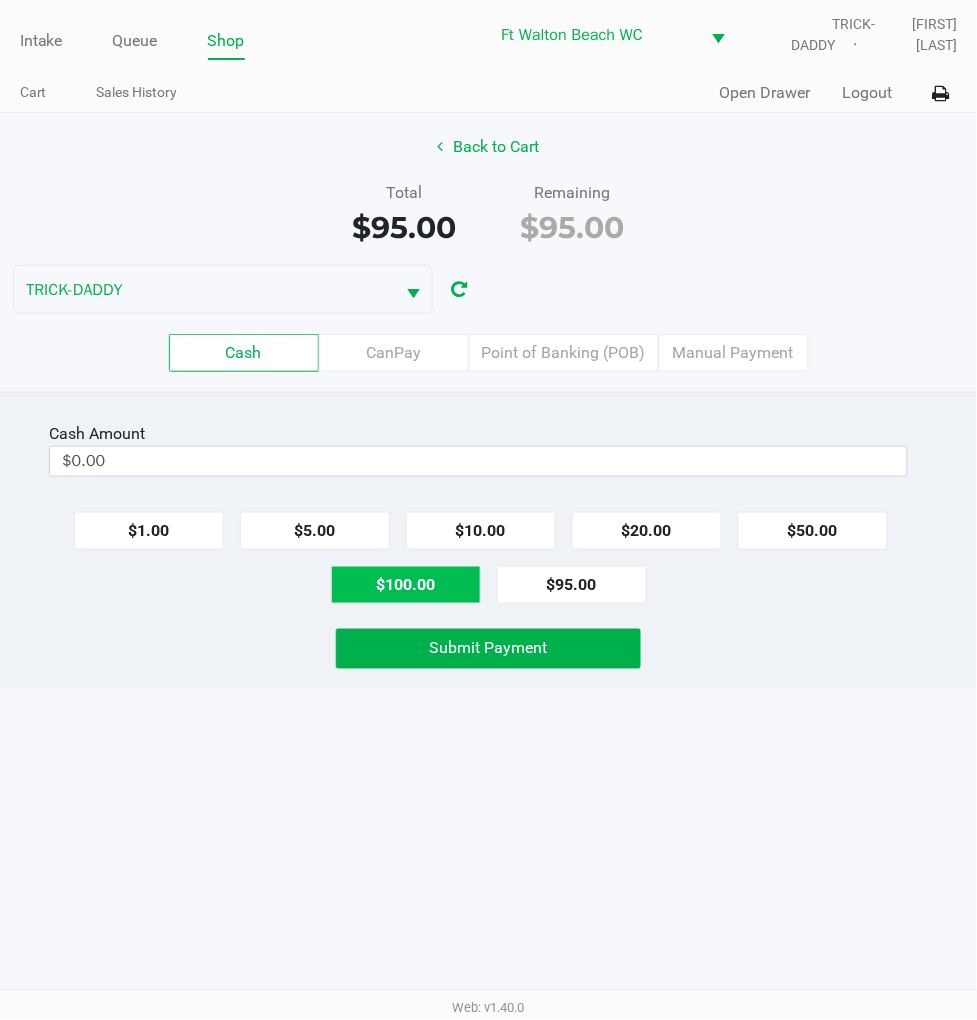 click on "$100.00" 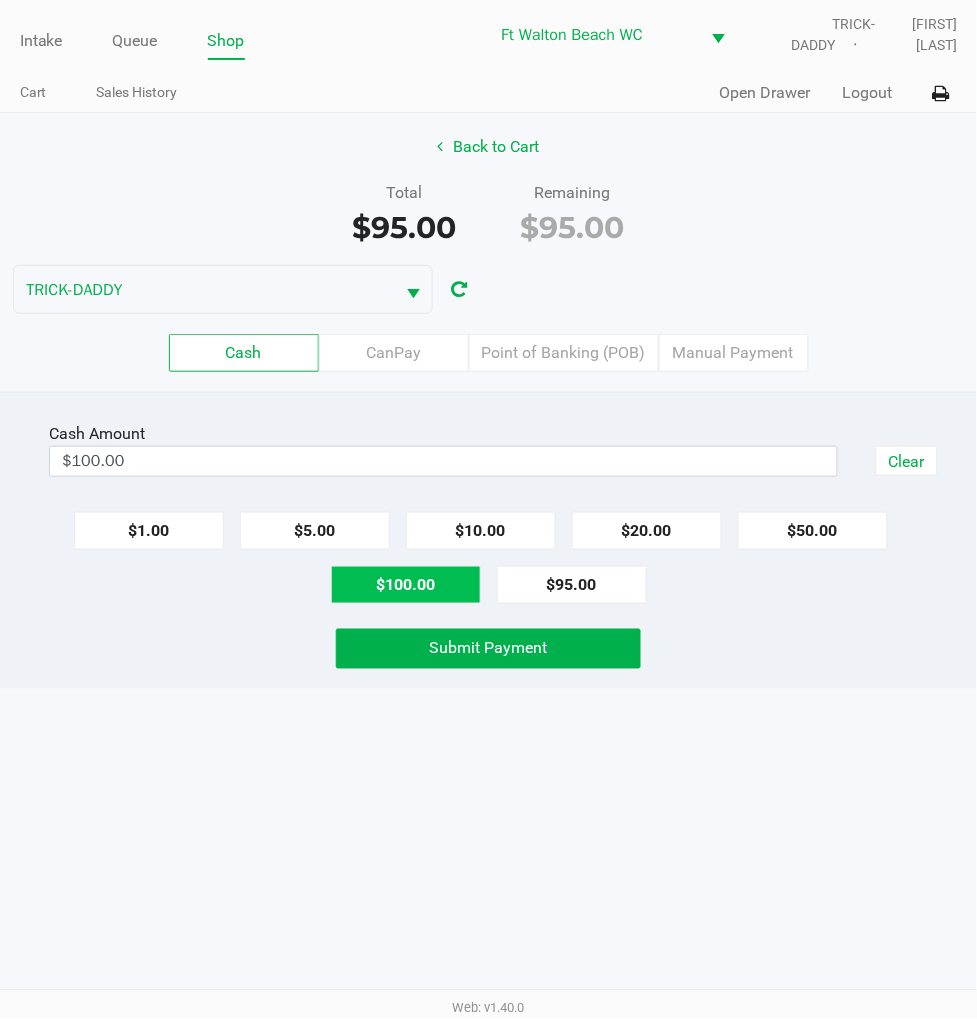 click on "Submit Payment" 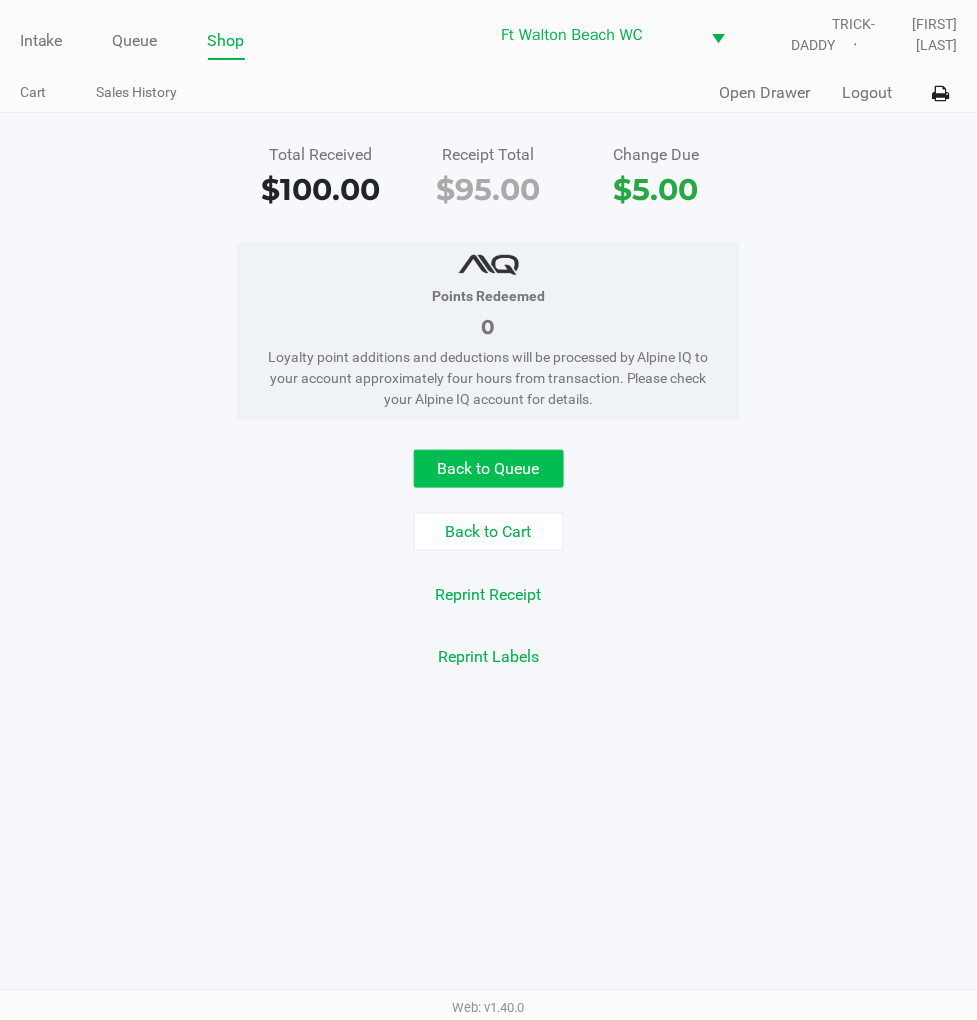 click on "Back to Queue" 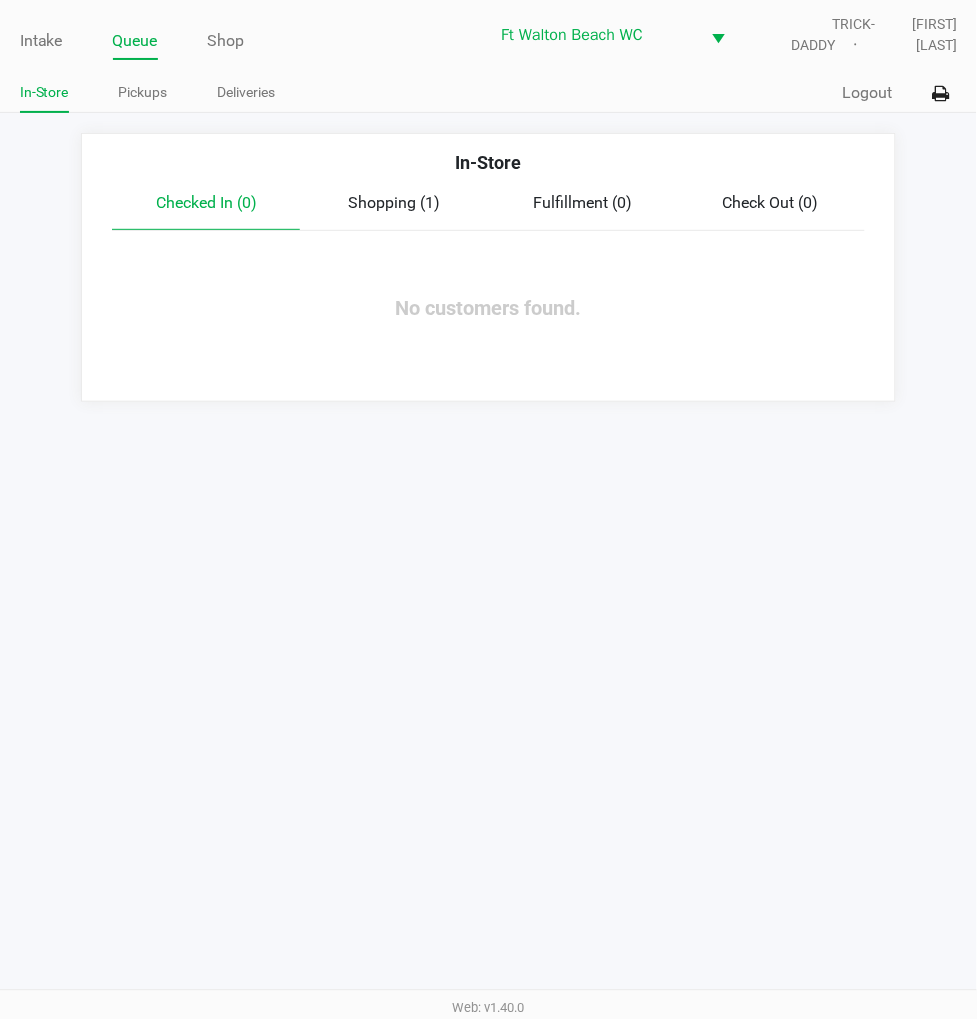 click on "Intake" 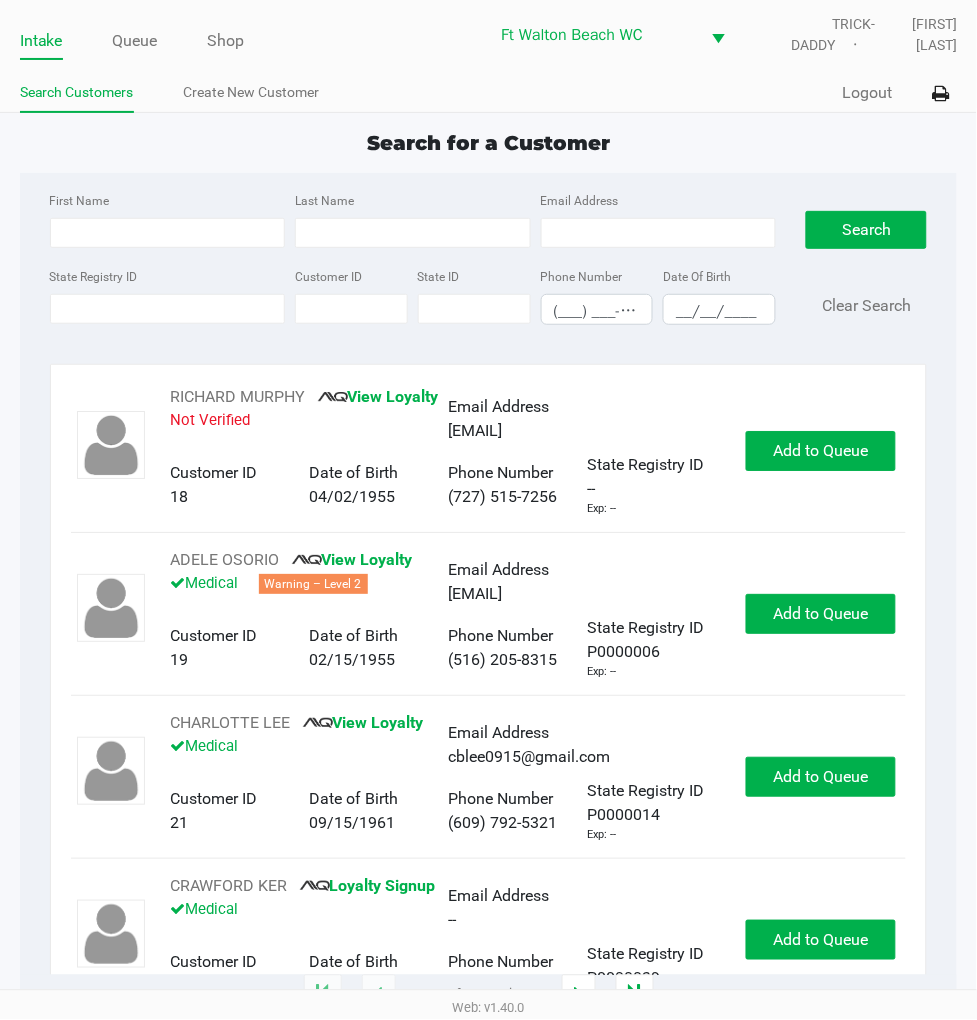 click on "State Registry ID" at bounding box center [168, 309] 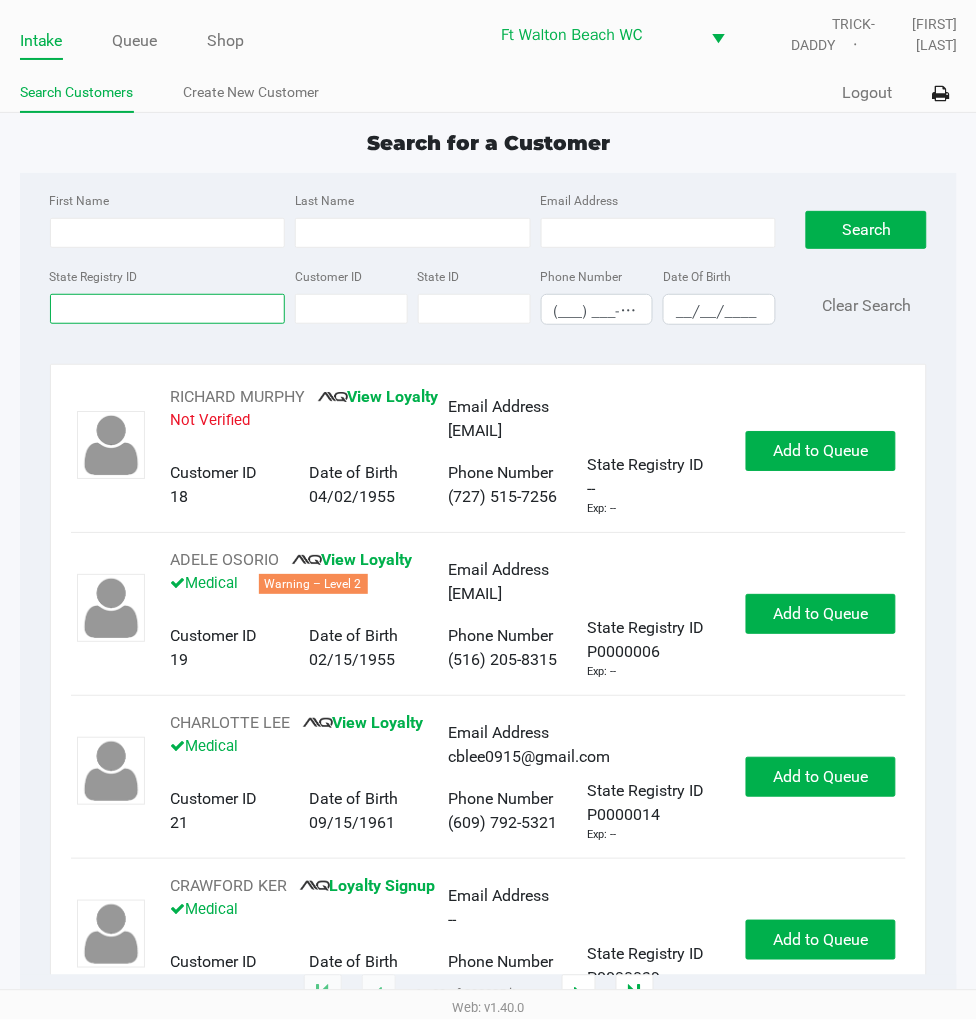 click on "State Registry ID" at bounding box center [168, 309] 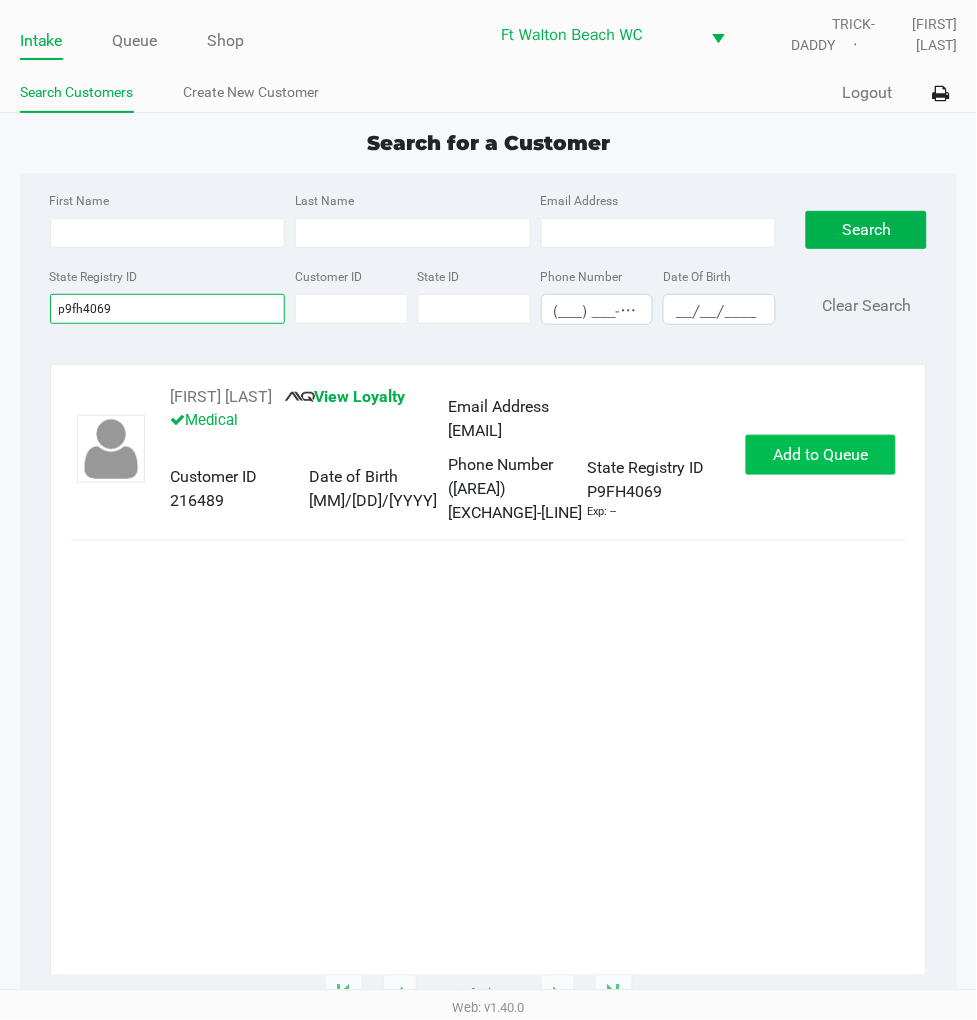 type on "p9fh4069" 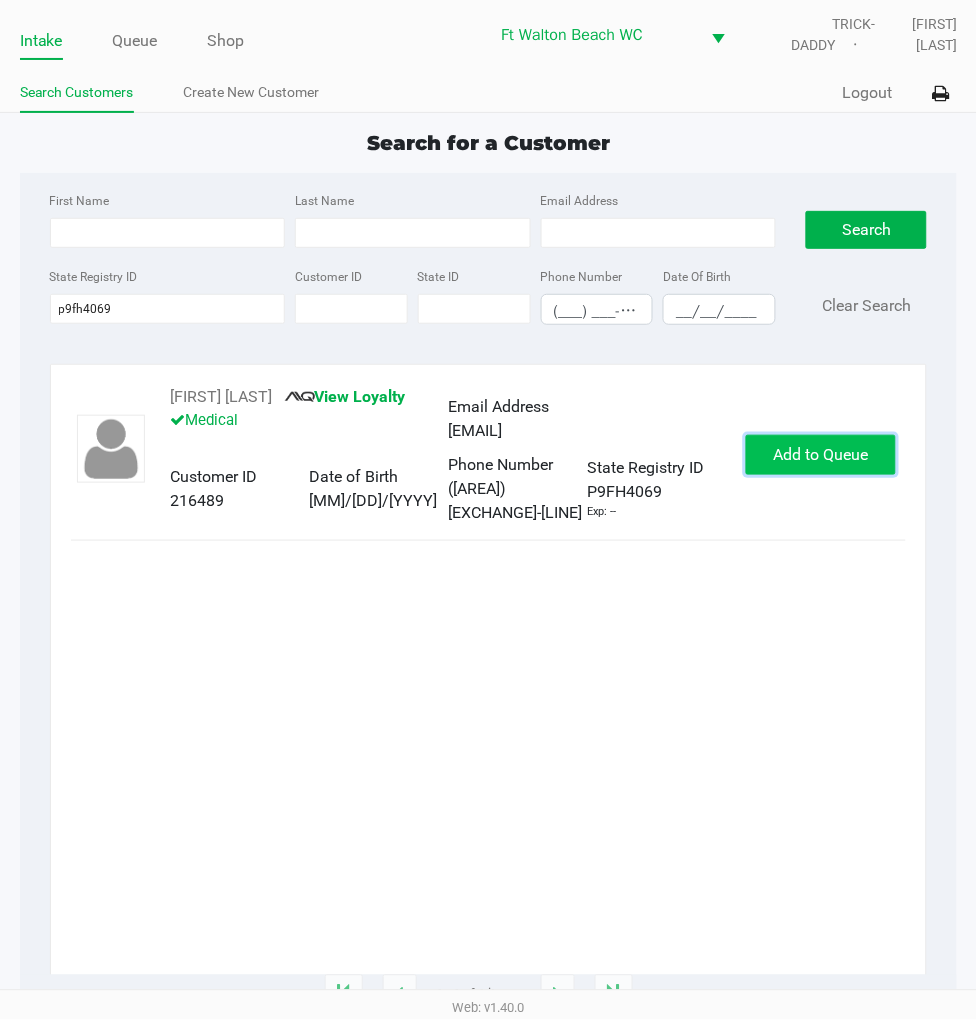 click on "Add to Queue" 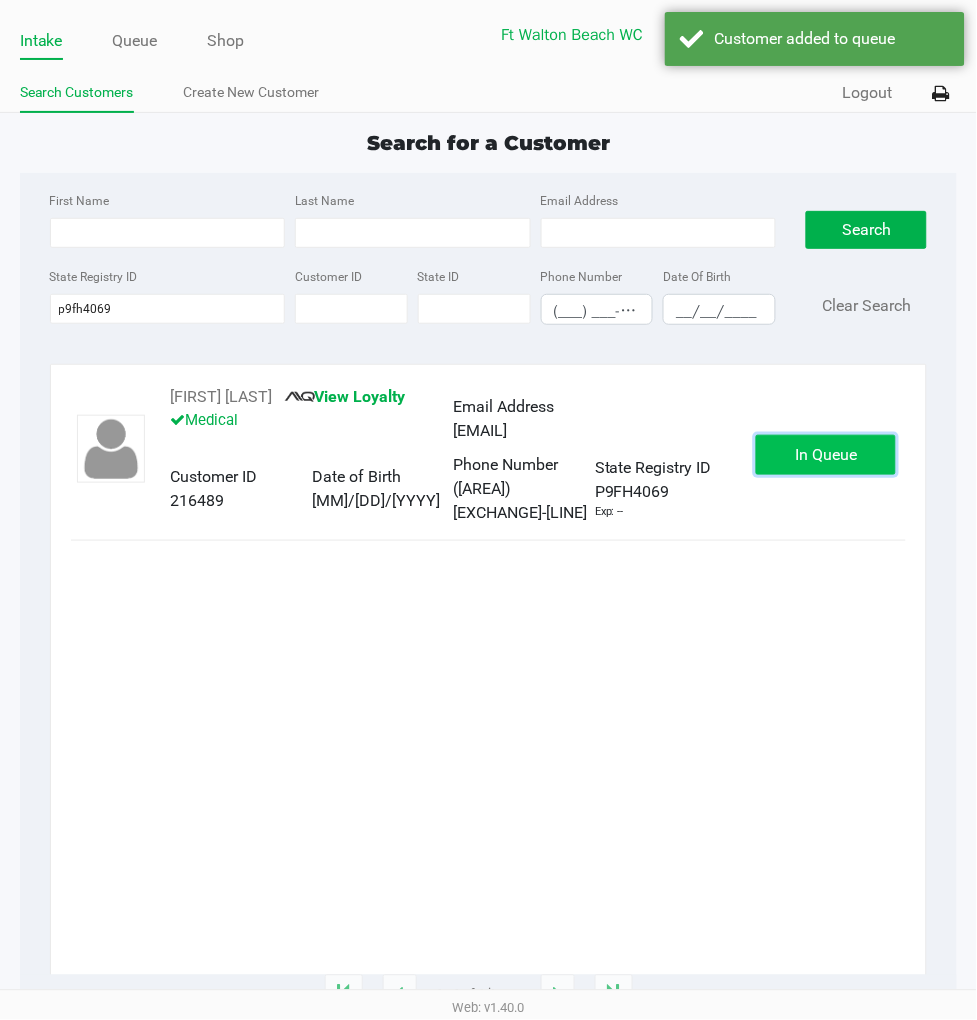click on "In Queue" 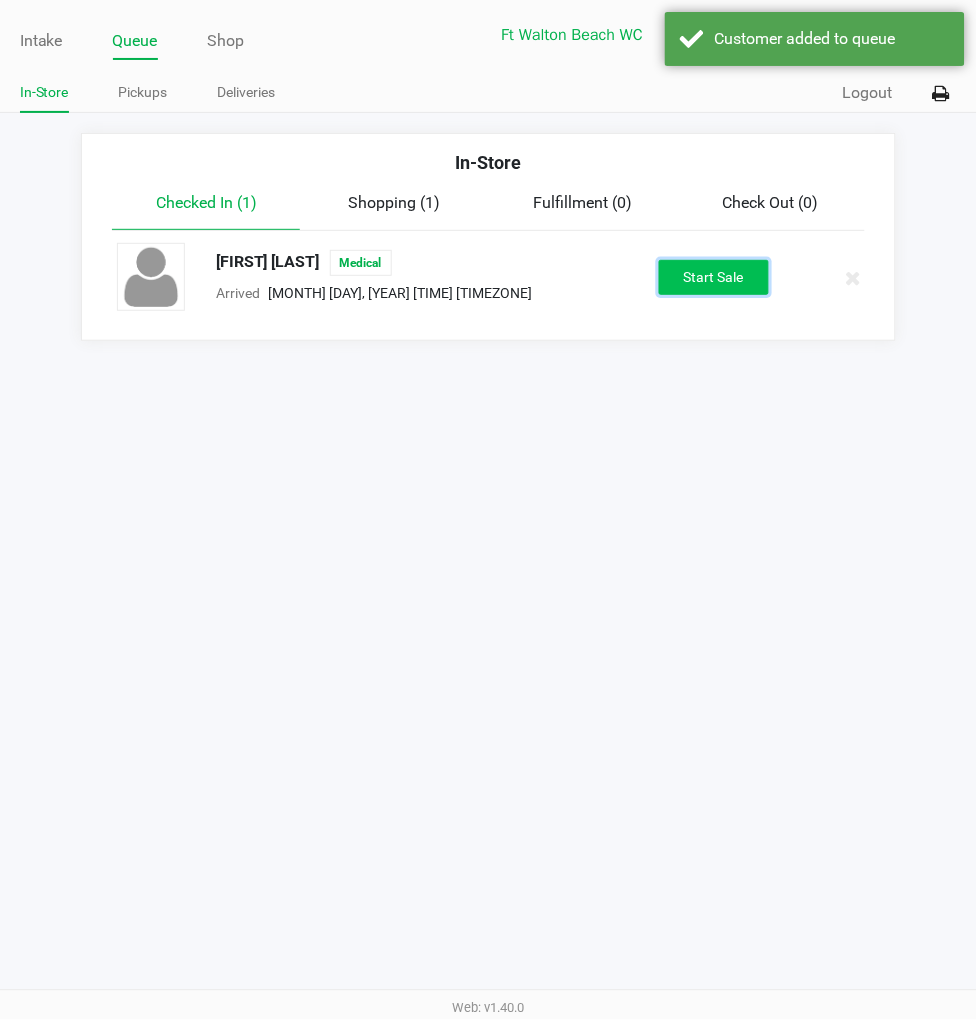 click on "Start Sale" 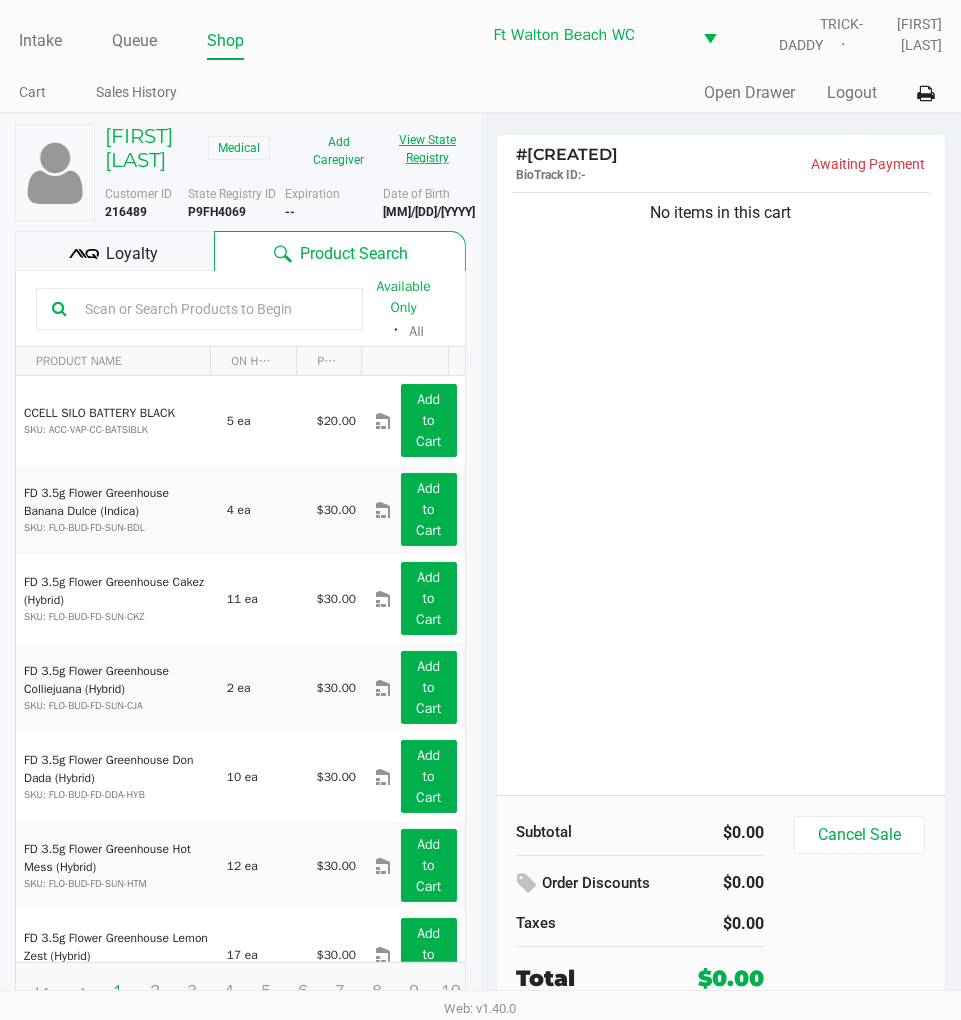 click on "View State Registry" 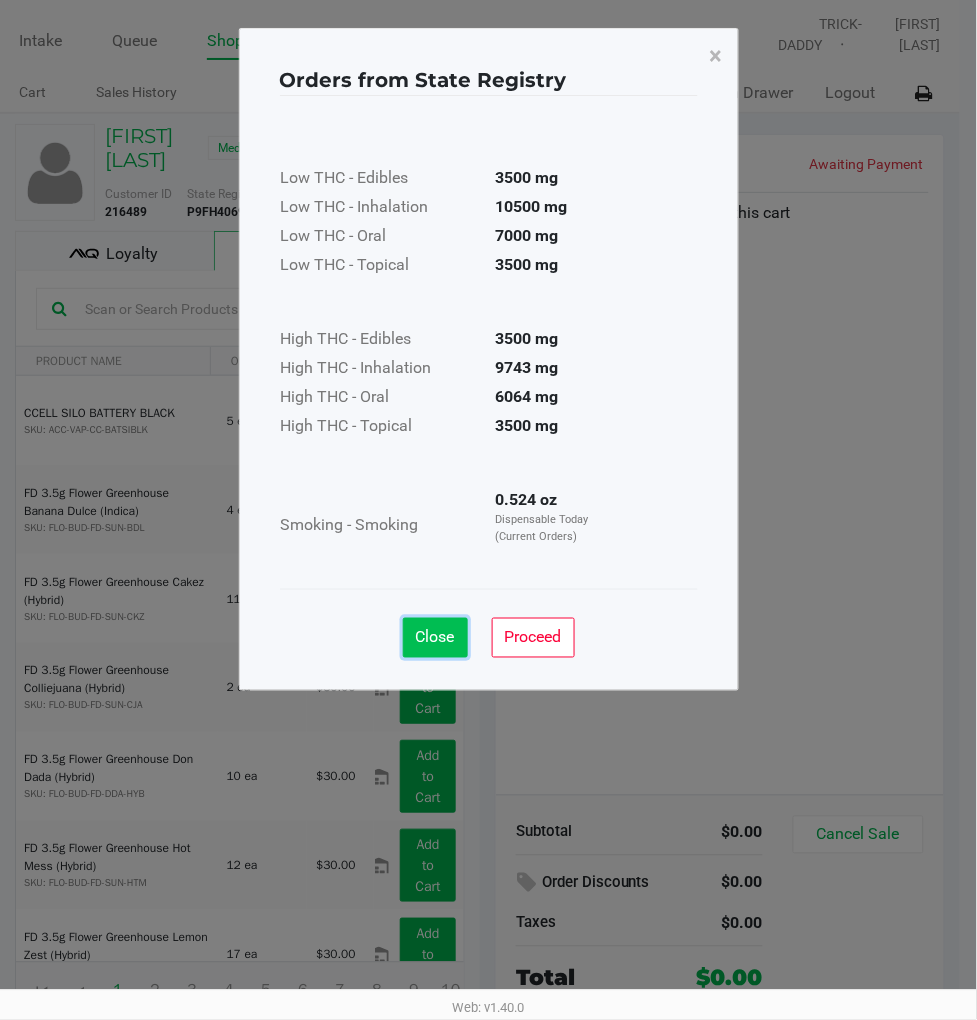 click on "Close" 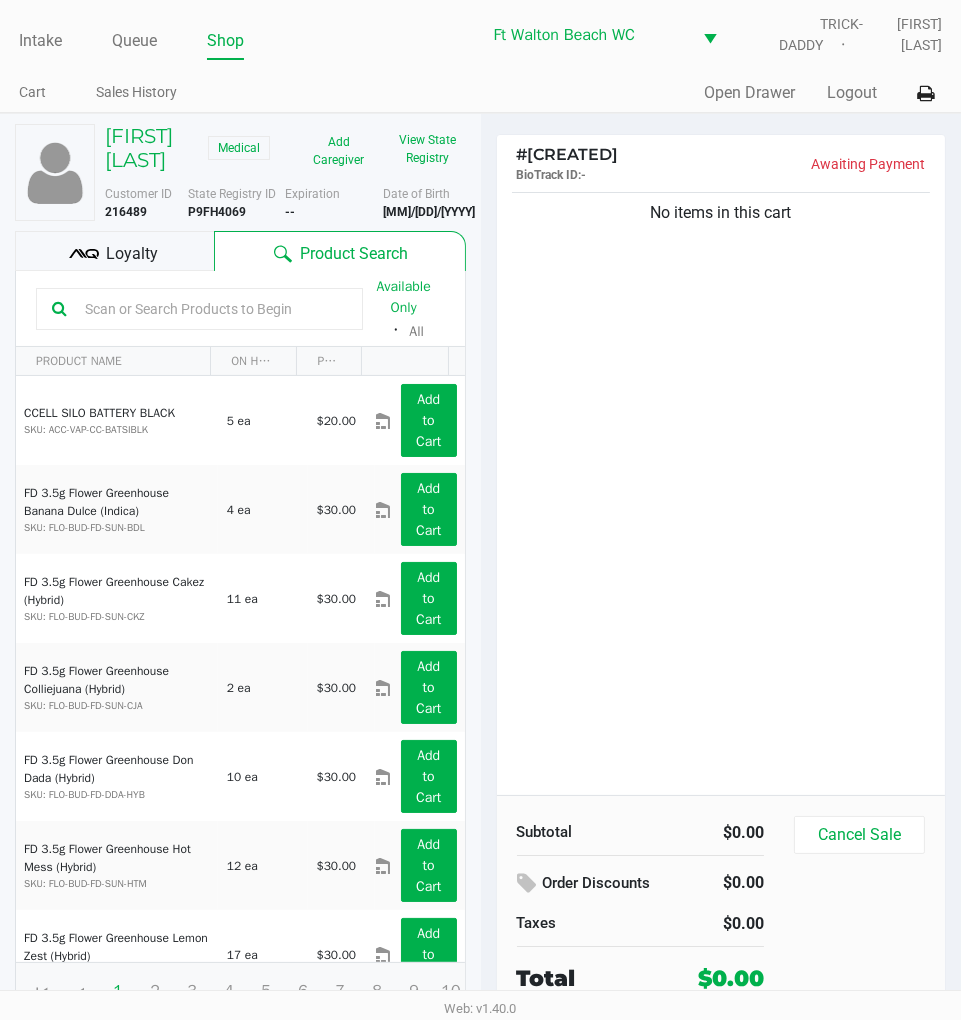 click on "Loyalty" 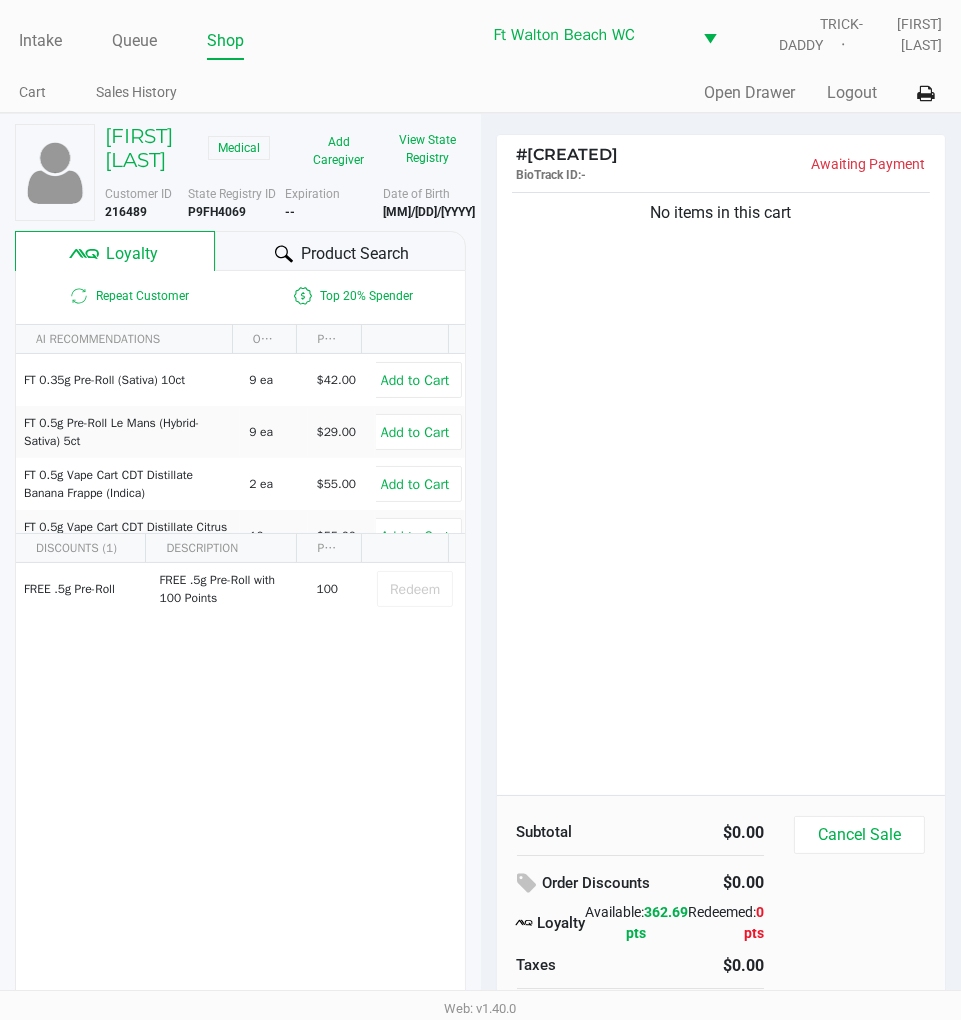 click on "Product Search" 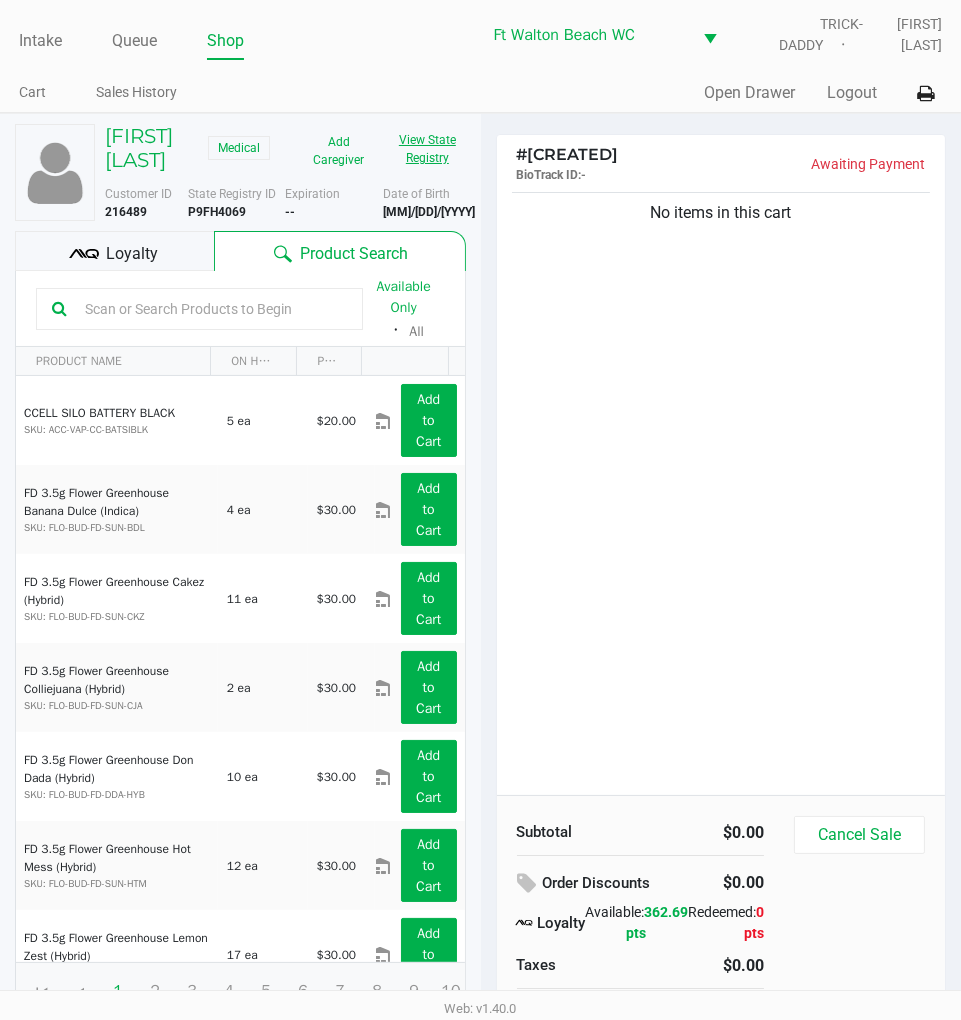 click on "View State Registry" 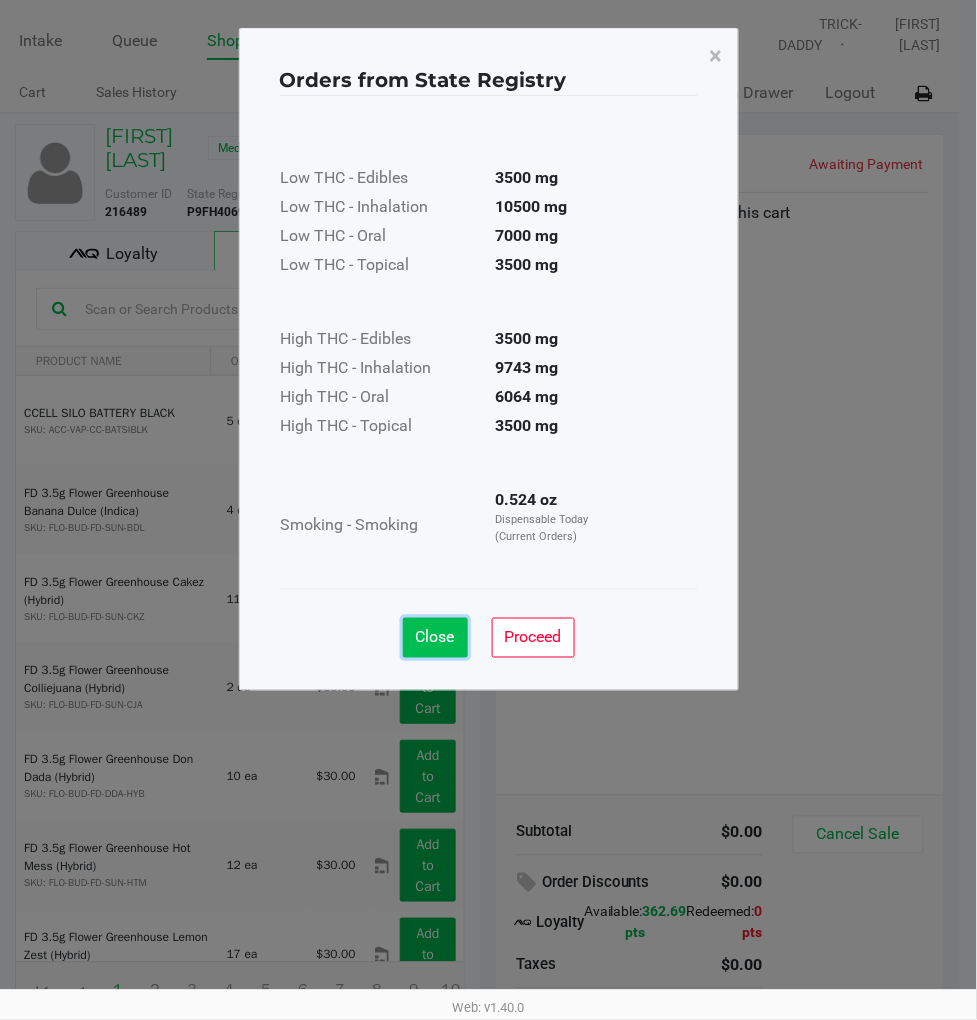 click on "Close" 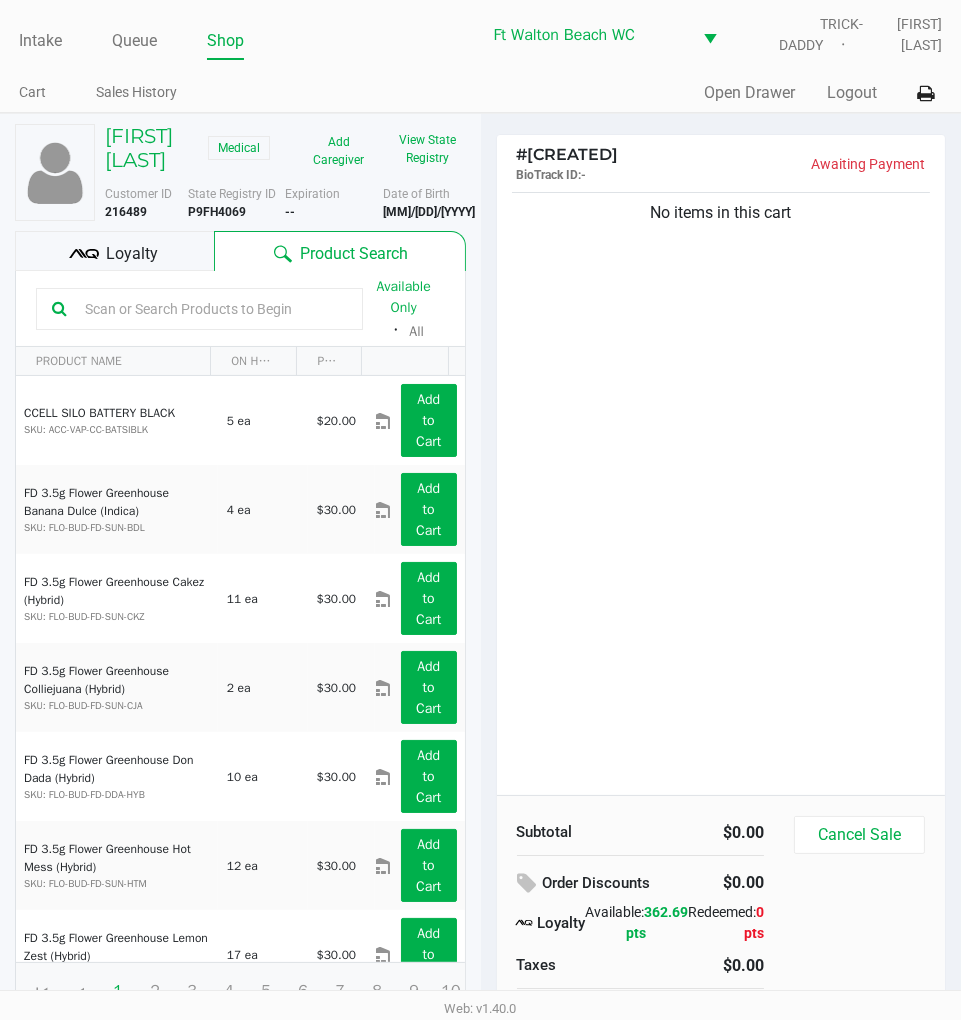 click on "No items in this cart" 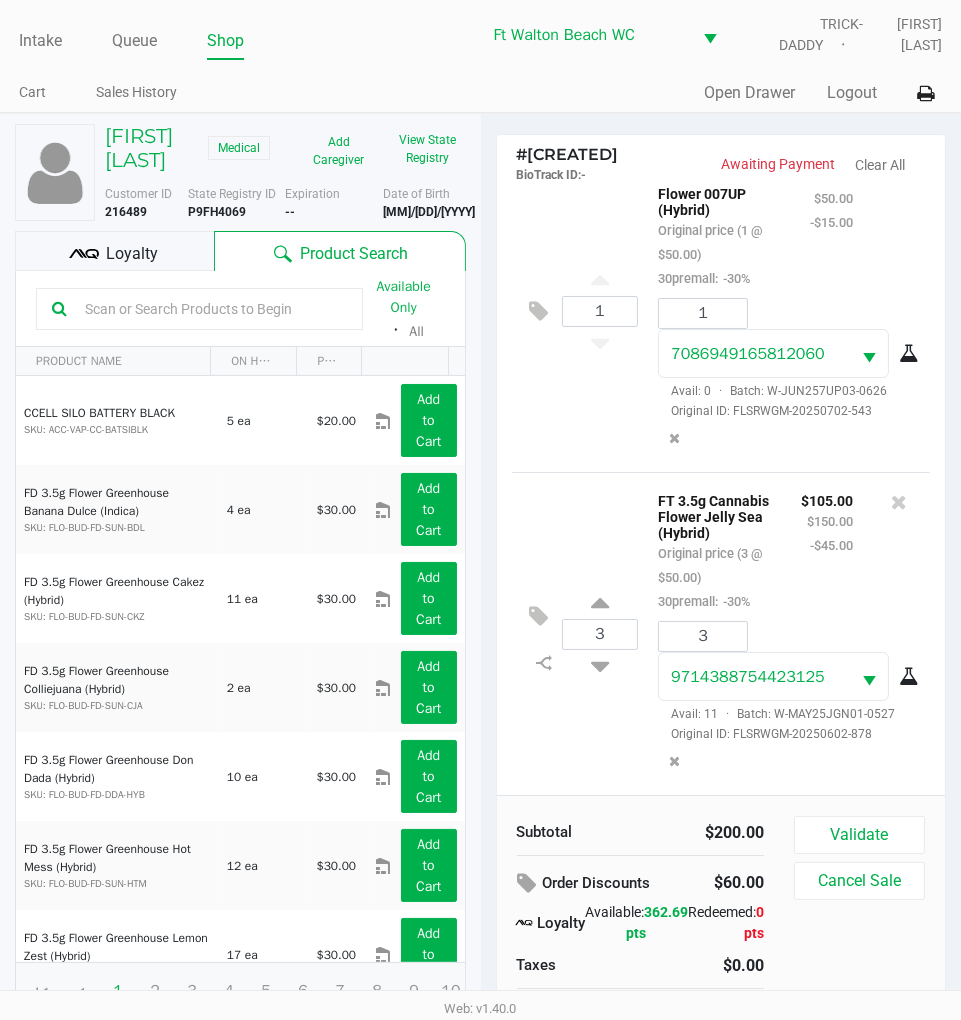 scroll, scrollTop: 84, scrollLeft: 0, axis: vertical 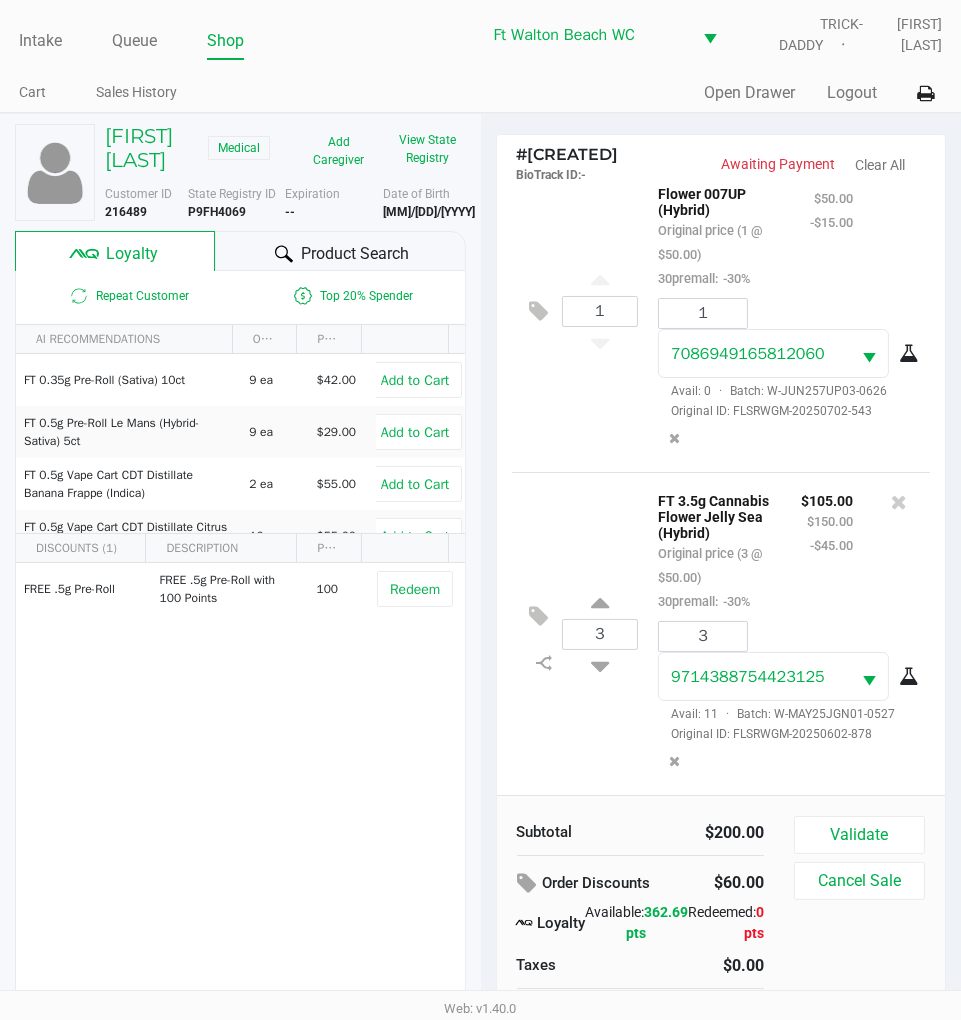 click on "Product Search" 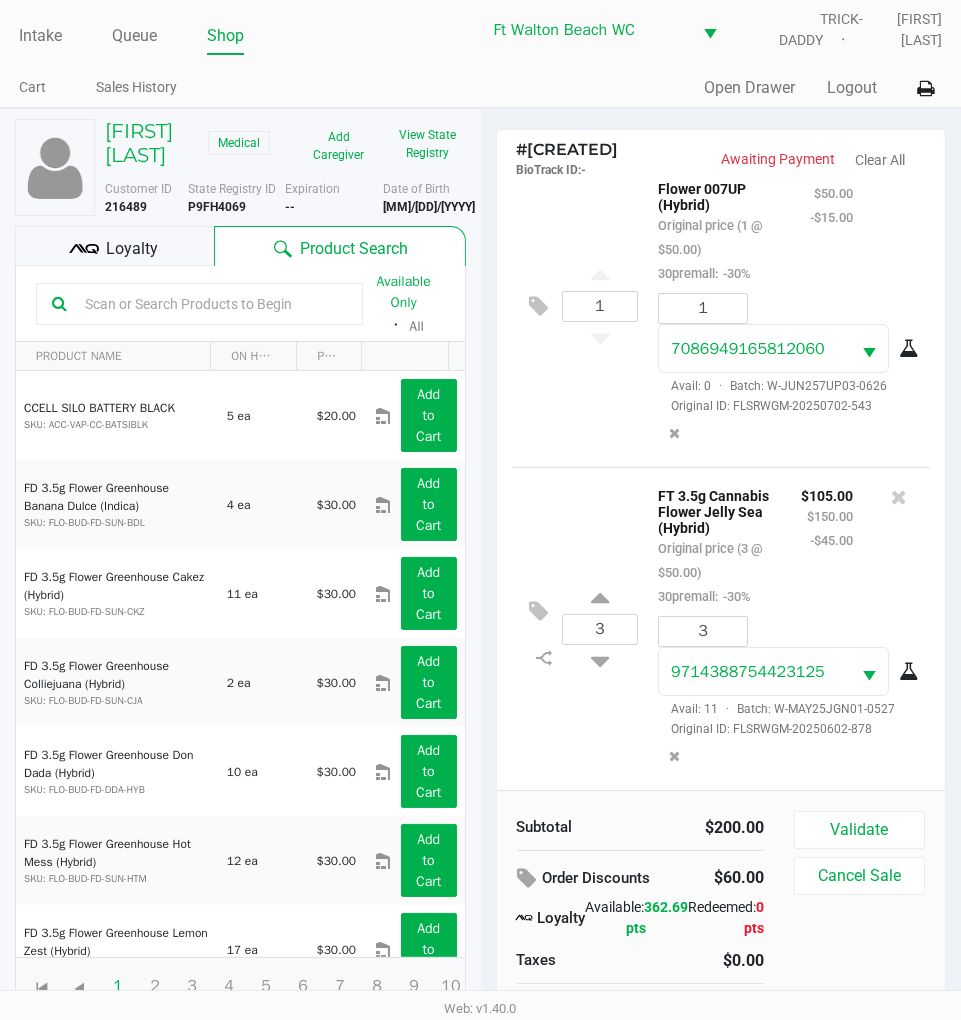 scroll, scrollTop: 38, scrollLeft: 0, axis: vertical 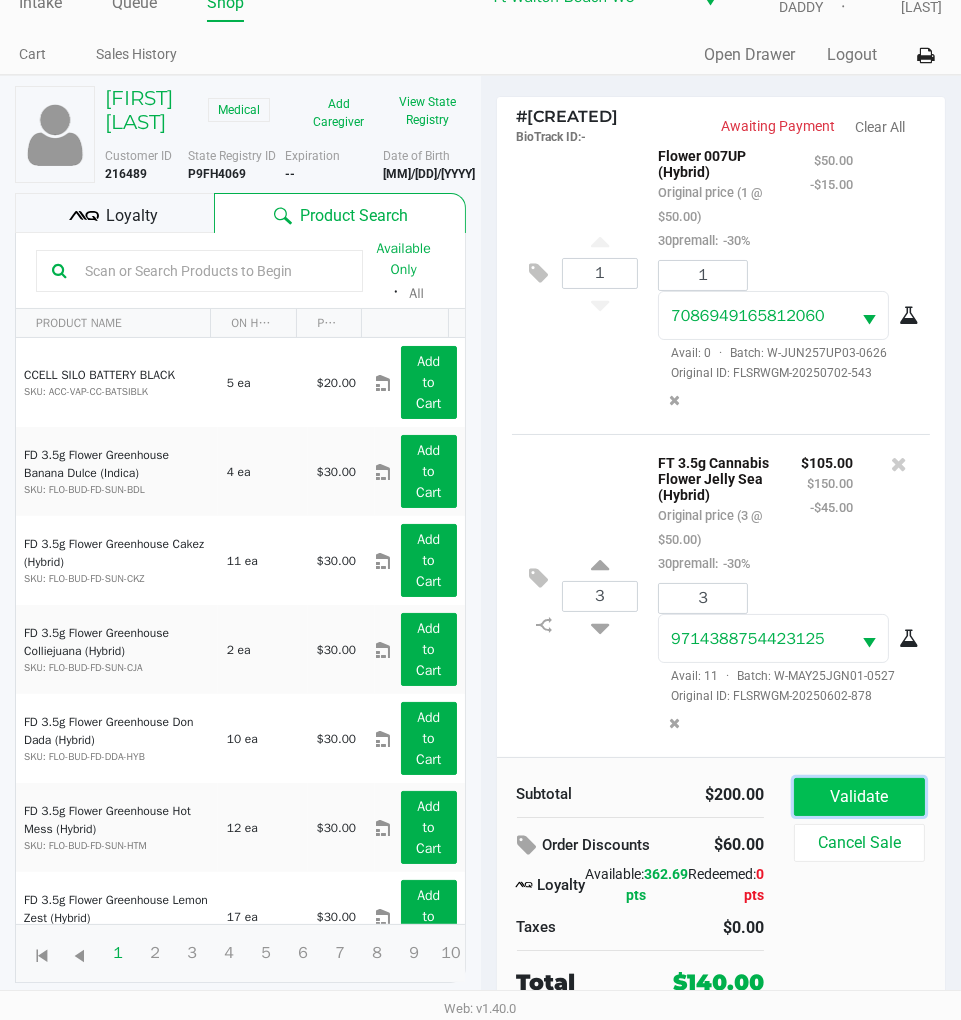click on "Validate" 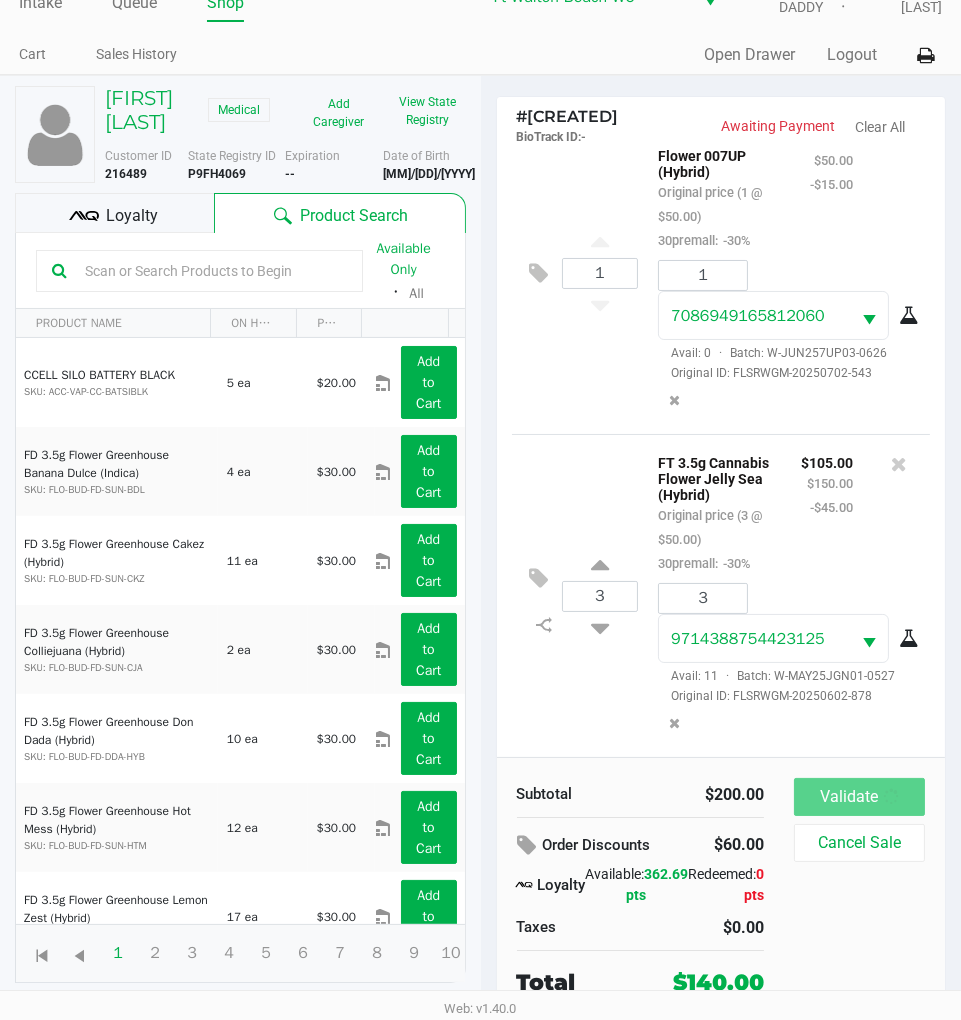 scroll, scrollTop: 0, scrollLeft: 0, axis: both 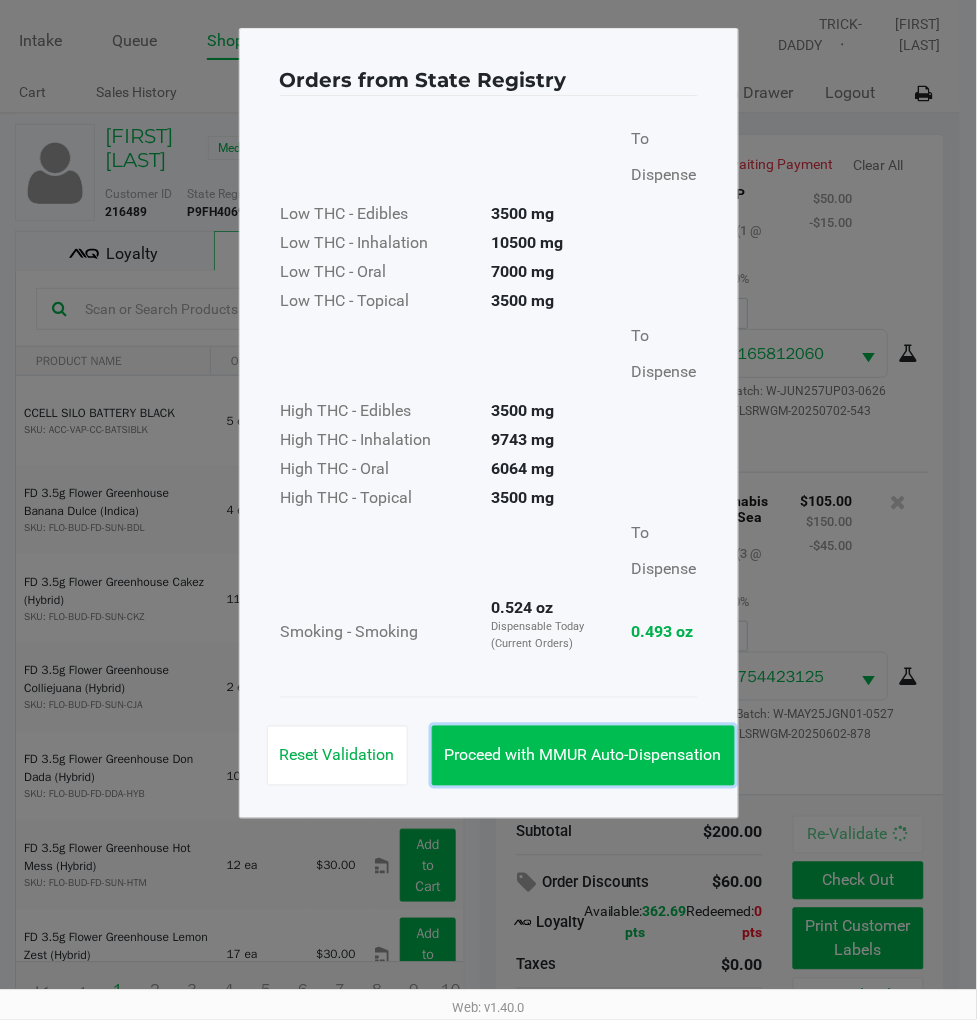 click on "Proceed with MMUR Auto-Dispensation" 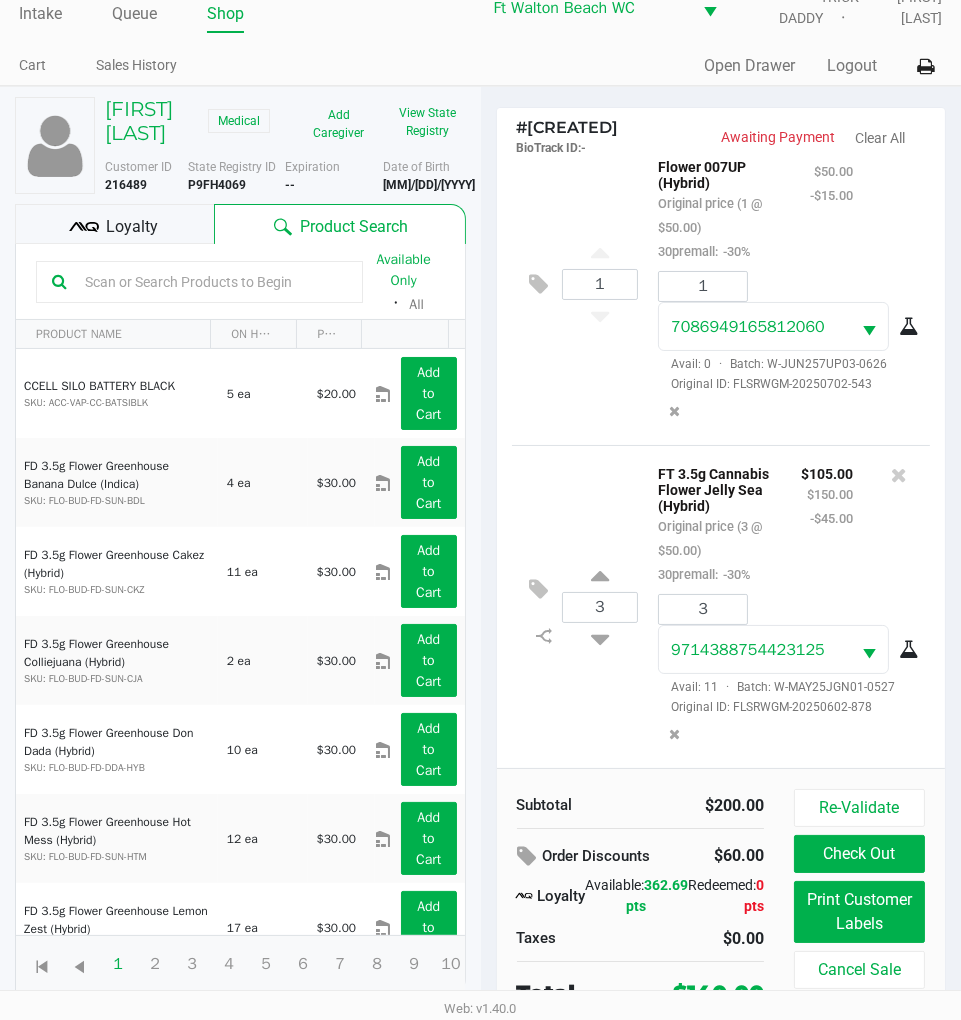 scroll, scrollTop: 43, scrollLeft: 0, axis: vertical 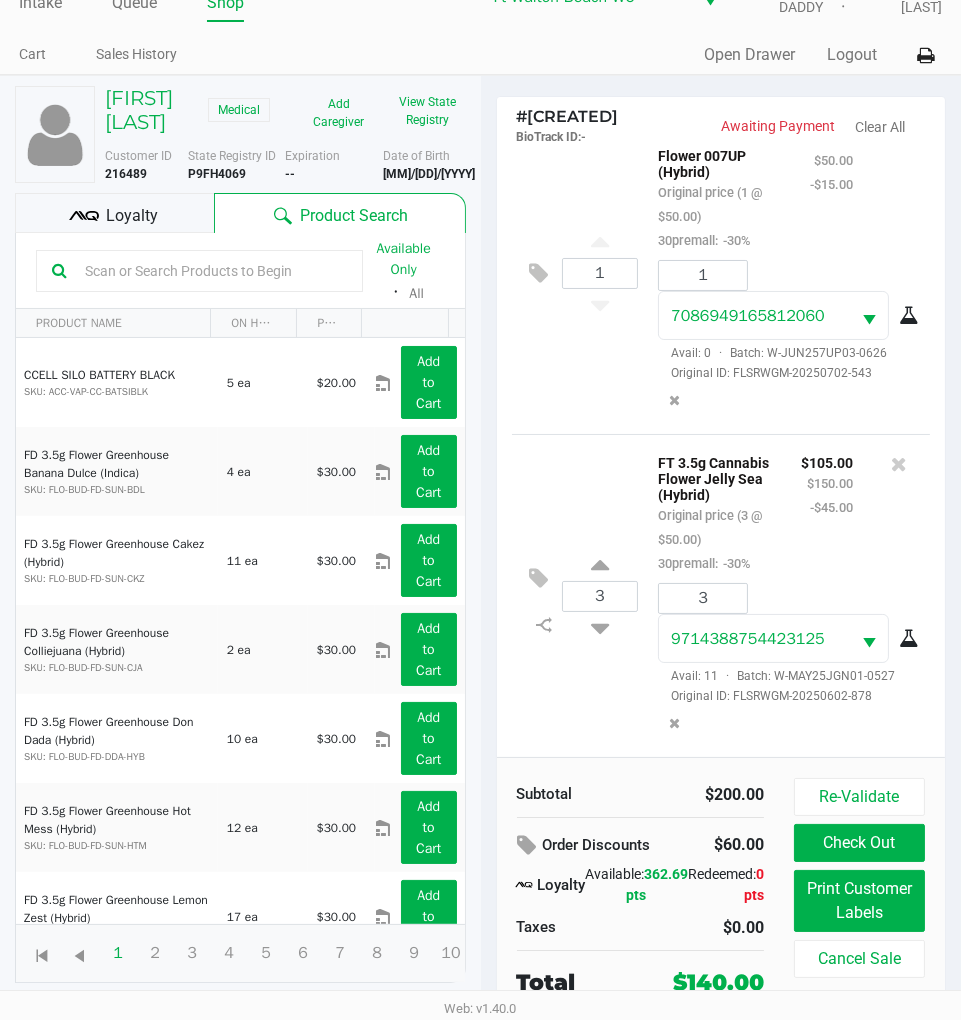 click on "3  FT 3.5g Cannabis Flower Jelly Sea (Hybrid)   Original price (3 @ $50.00)  30premall:  -30% $105.00 $150.00 -$45.00 3 9714388754423125  Avail: 11  ·  Batch: W-MAY25JGN01-0527   Original ID: FLSRWGM-20250602-878" 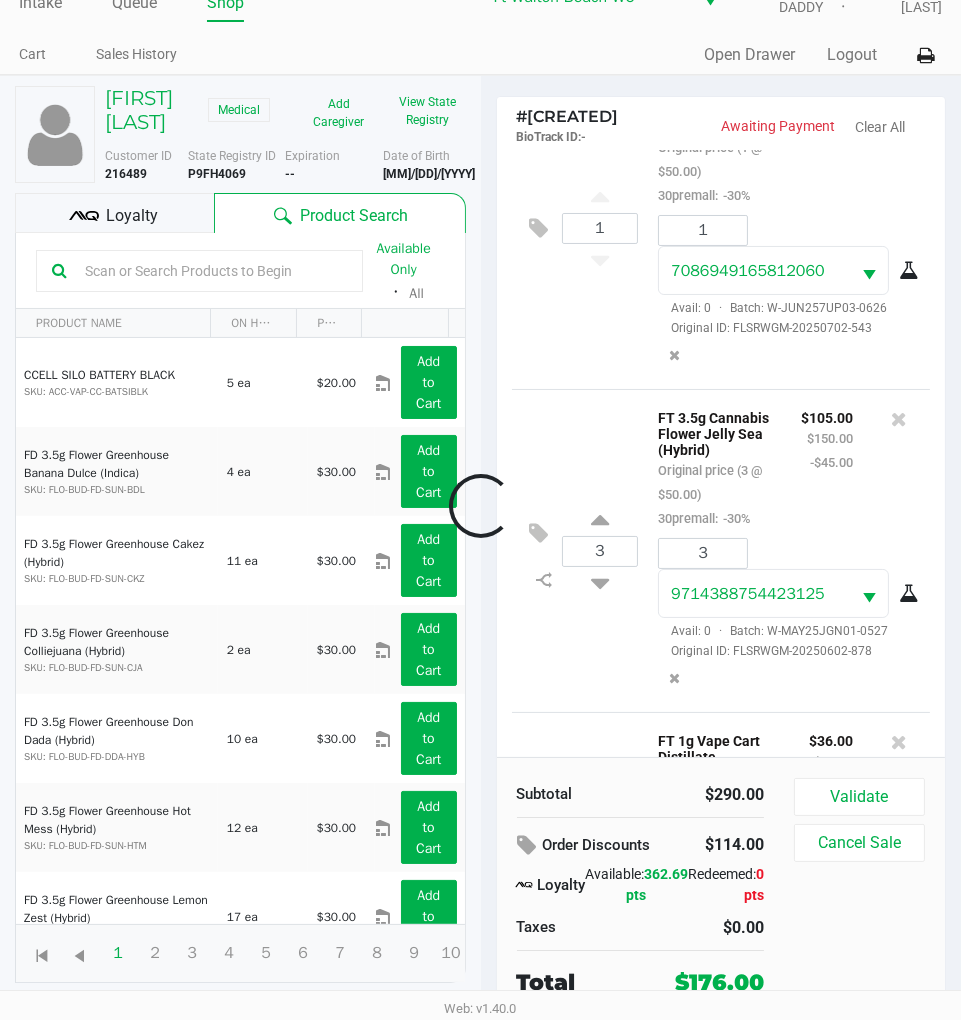 scroll, scrollTop: 38, scrollLeft: 0, axis: vertical 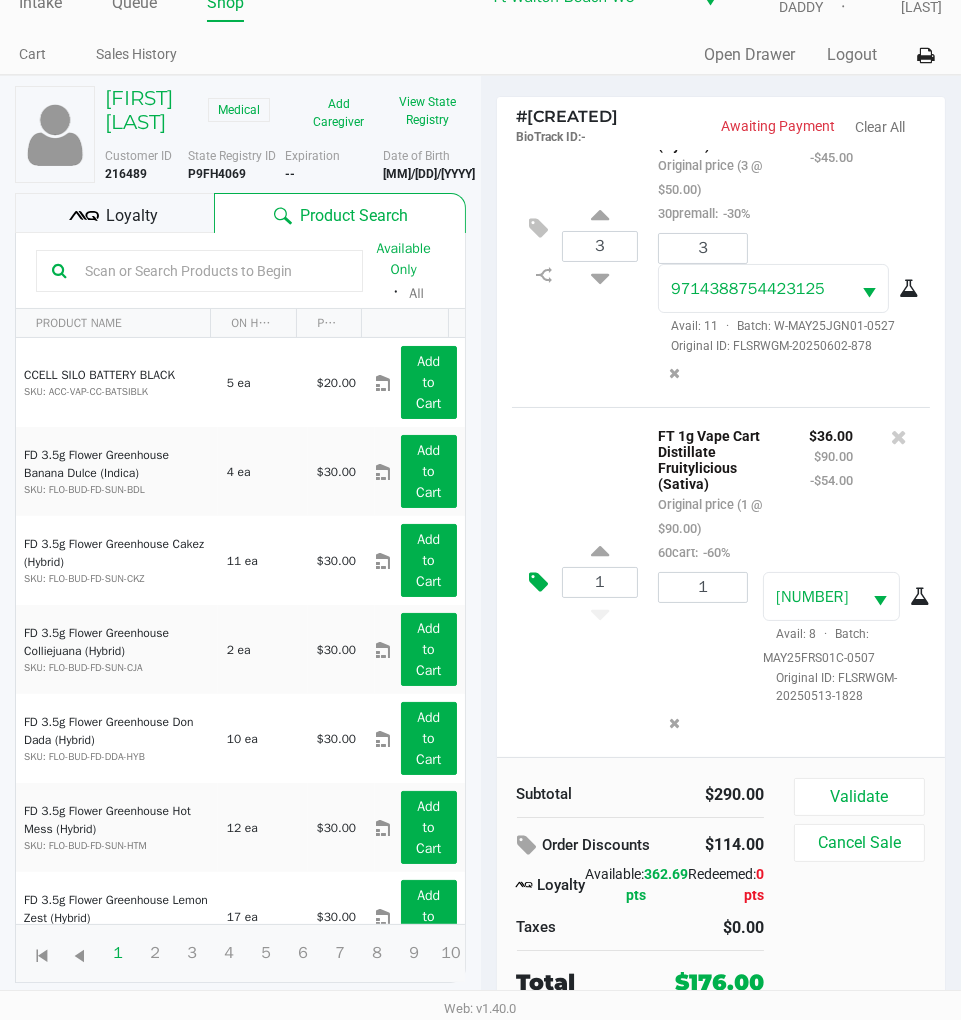 click 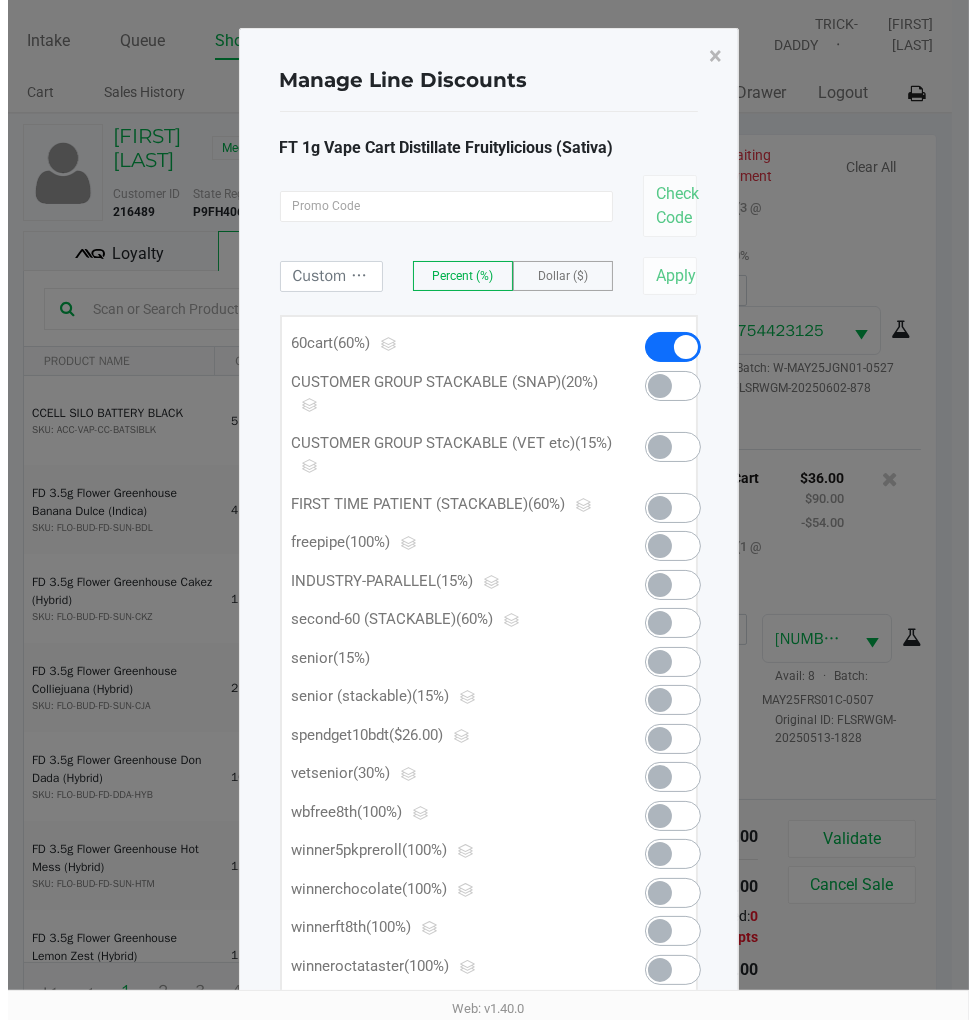 scroll, scrollTop: 0, scrollLeft: 0, axis: both 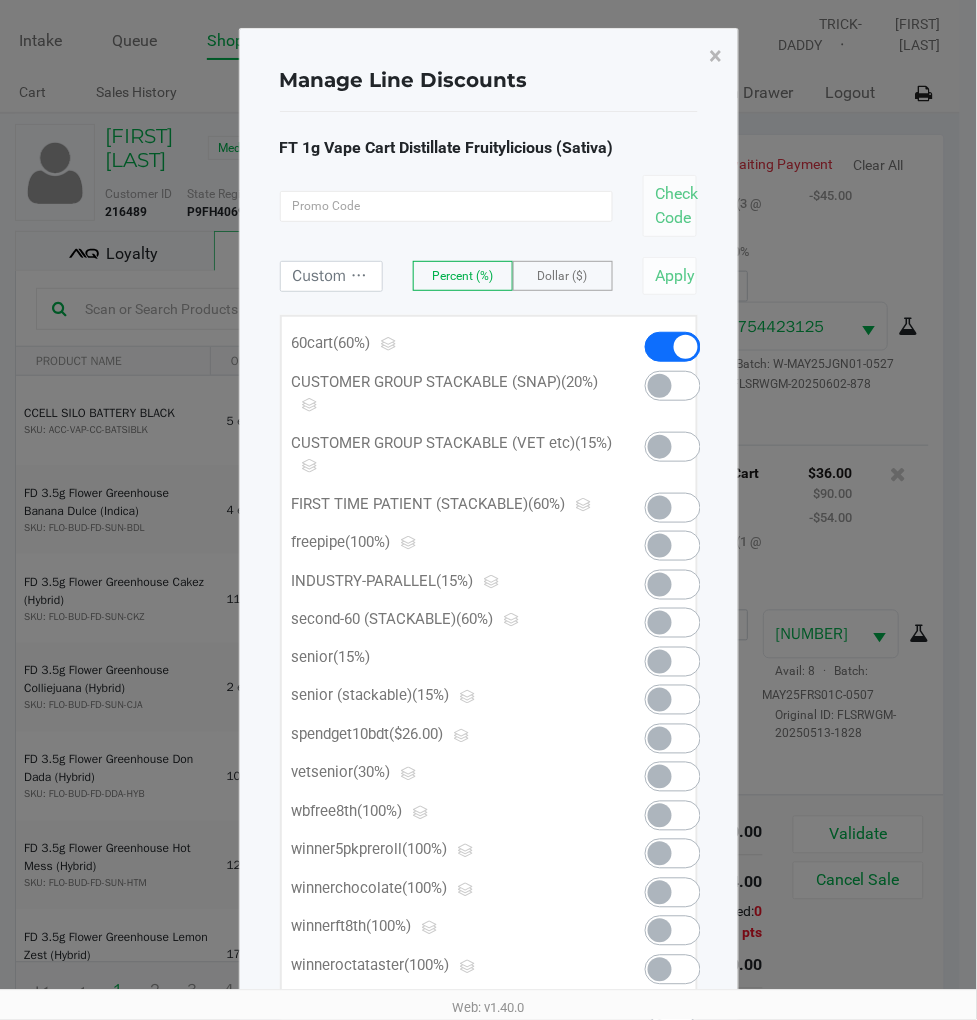 click 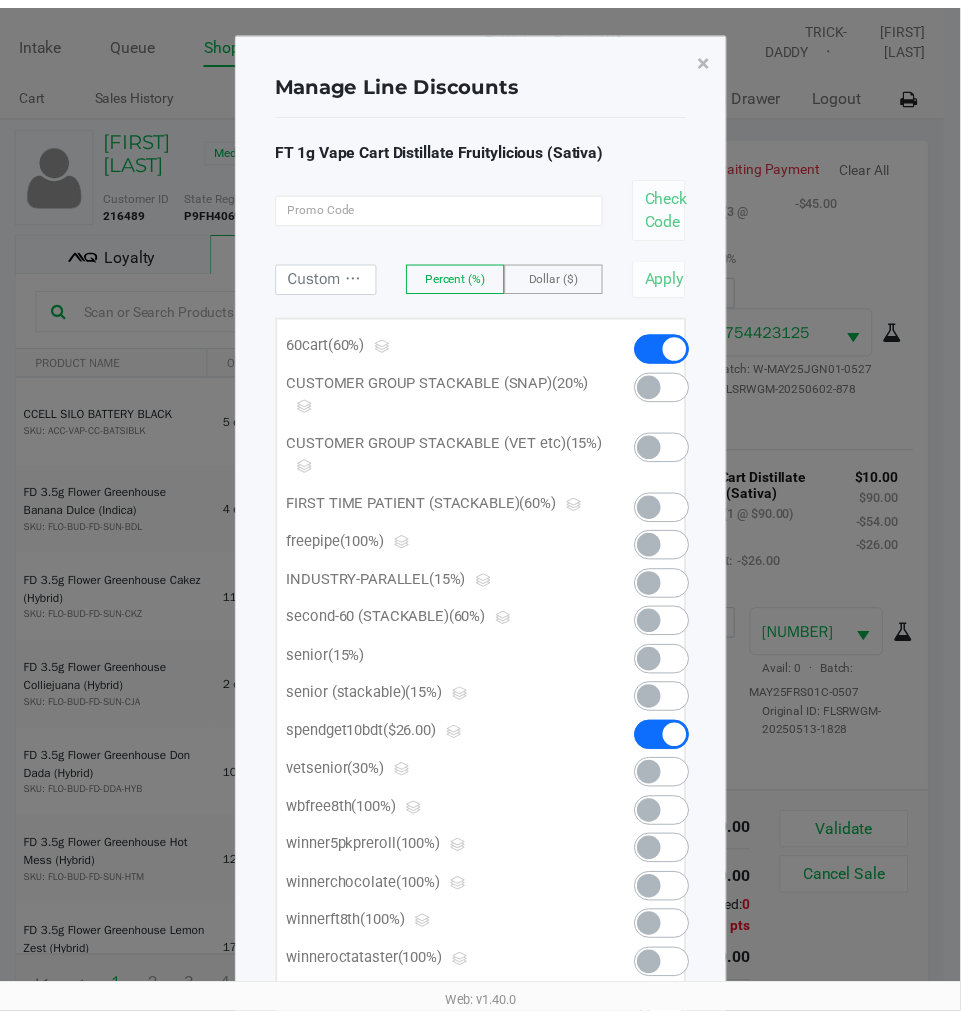 scroll, scrollTop: 426, scrollLeft: 0, axis: vertical 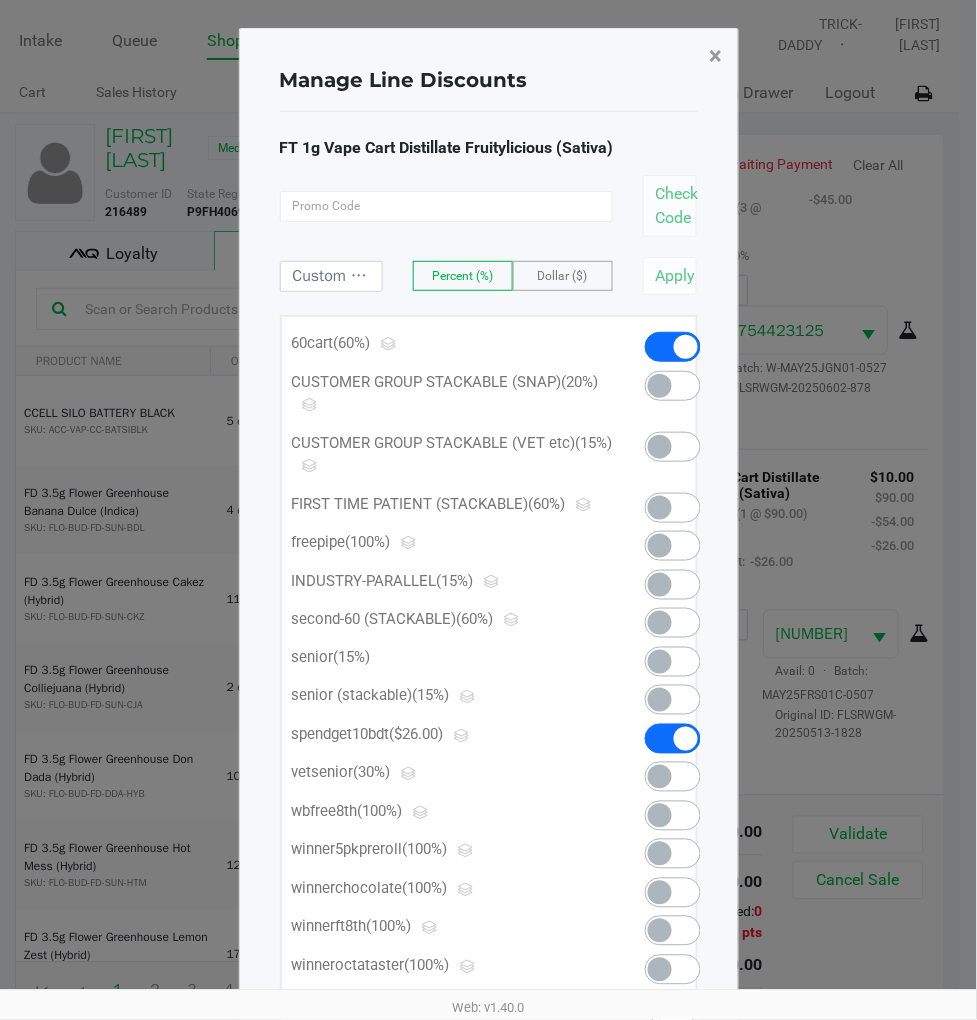 click on "×" 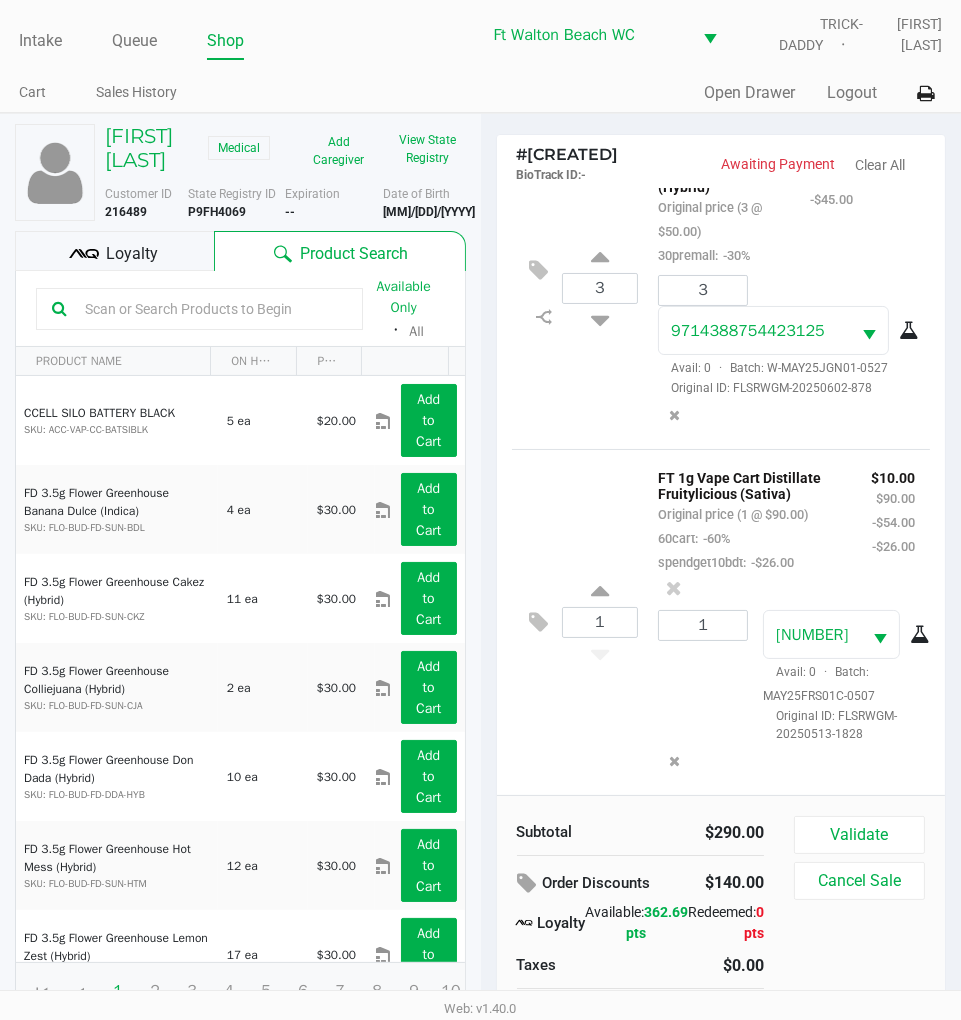 scroll, scrollTop: 444, scrollLeft: 0, axis: vertical 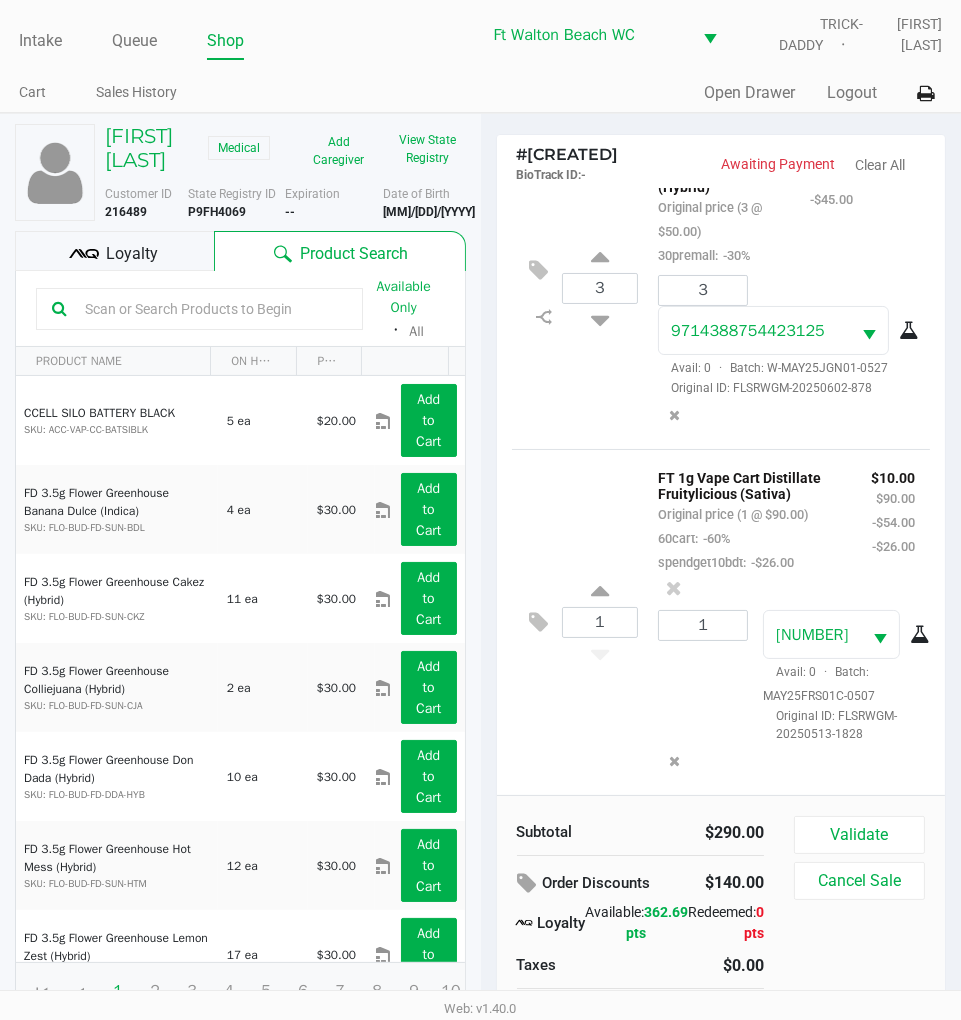 click on "Loyalty" 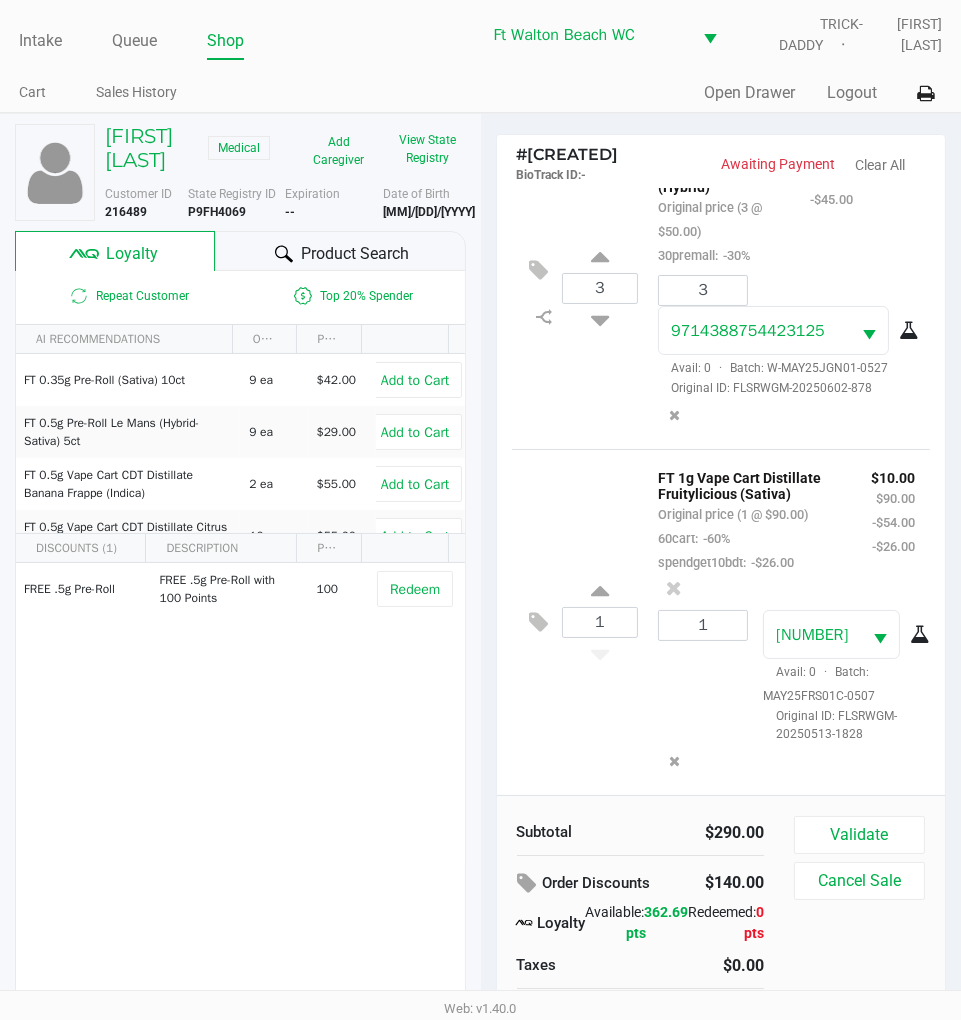 scroll, scrollTop: 474, scrollLeft: 0, axis: vertical 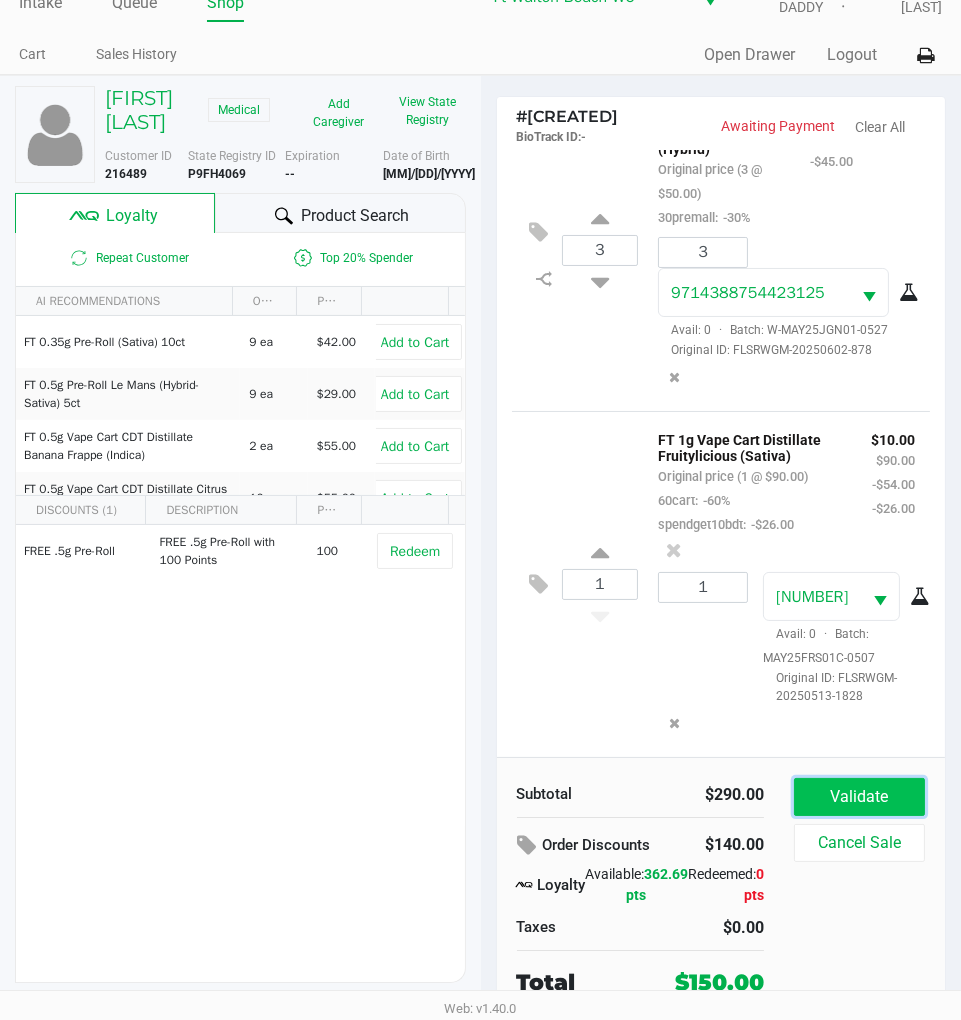 click on "Validate" 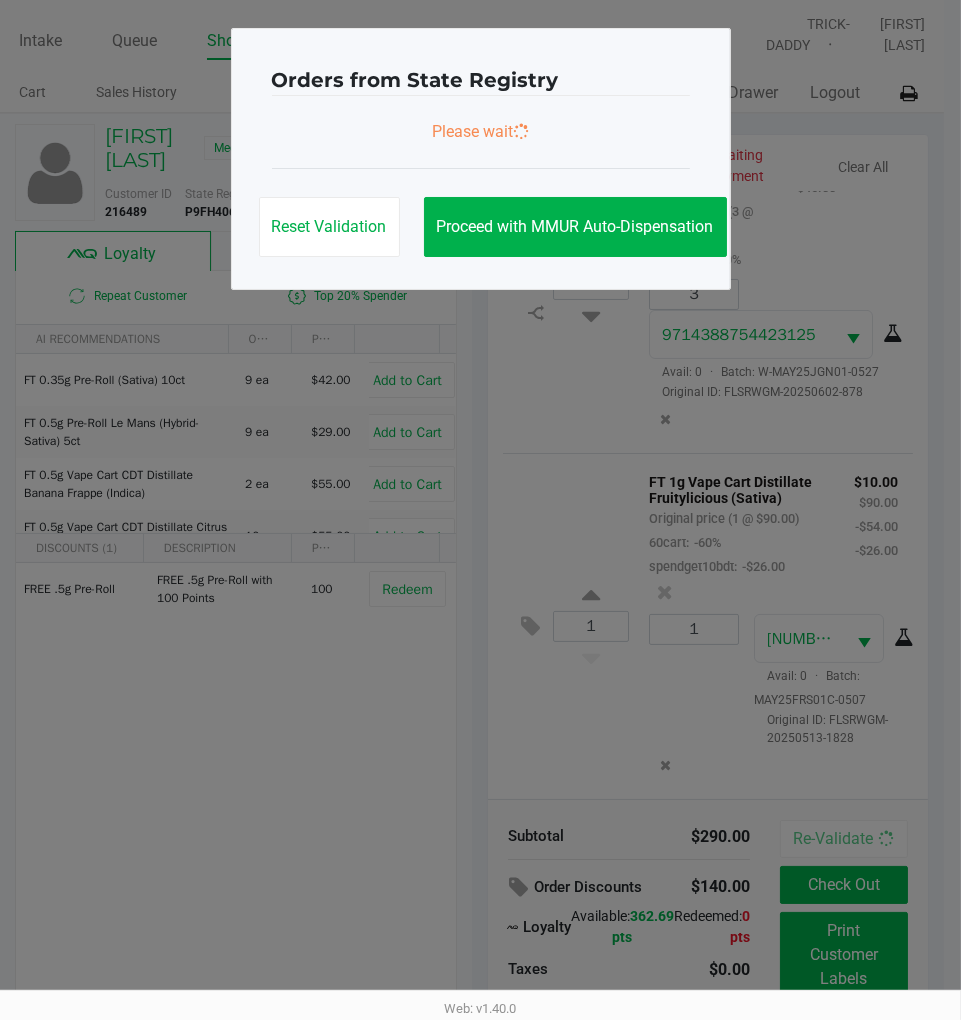 scroll, scrollTop: 0, scrollLeft: 0, axis: both 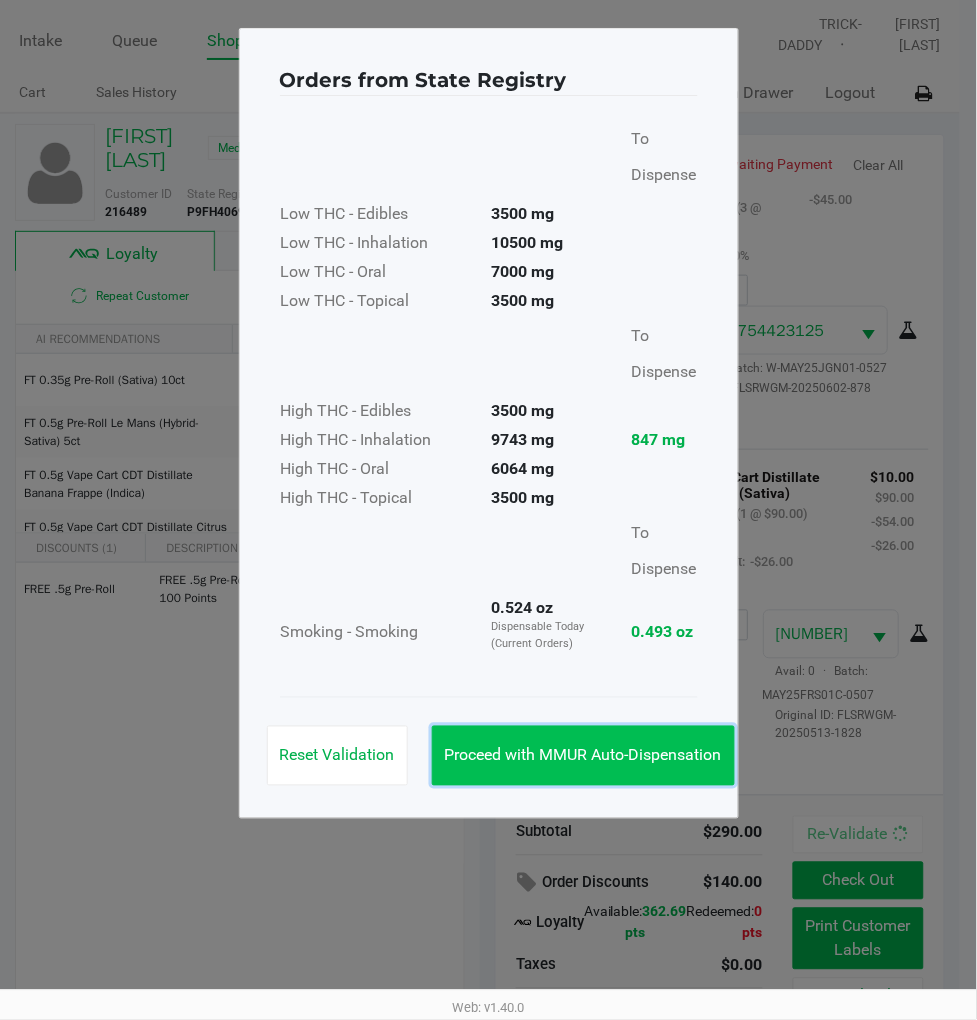 click on "Proceed with MMUR Auto-Dispensation" 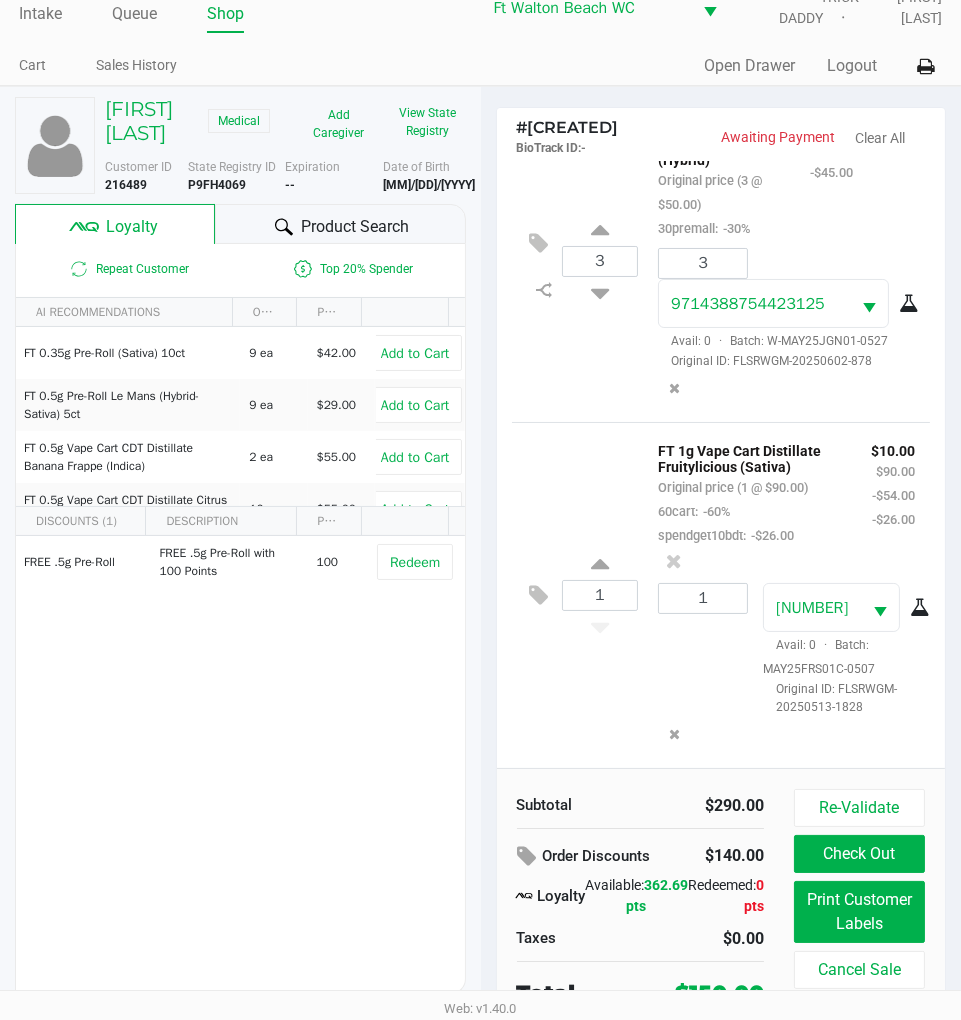 scroll, scrollTop: 43, scrollLeft: 0, axis: vertical 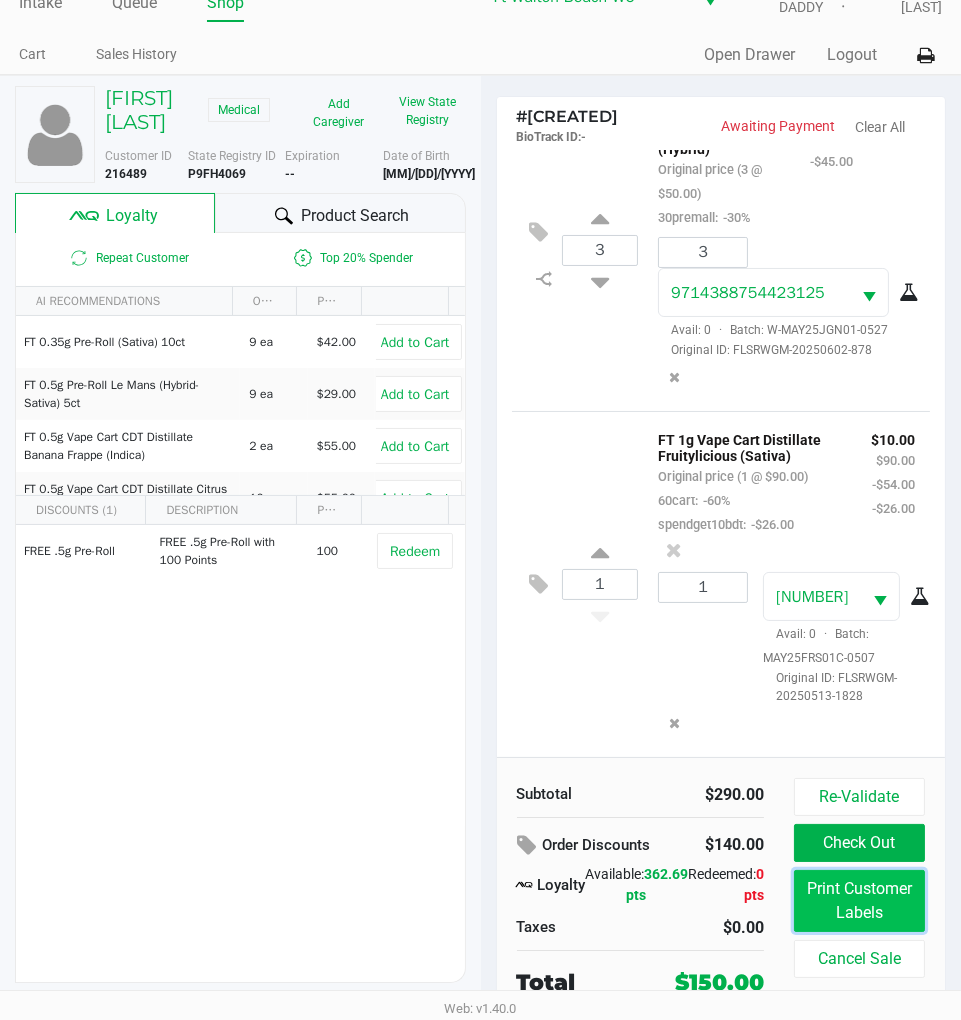click on "Print Customer Labels" 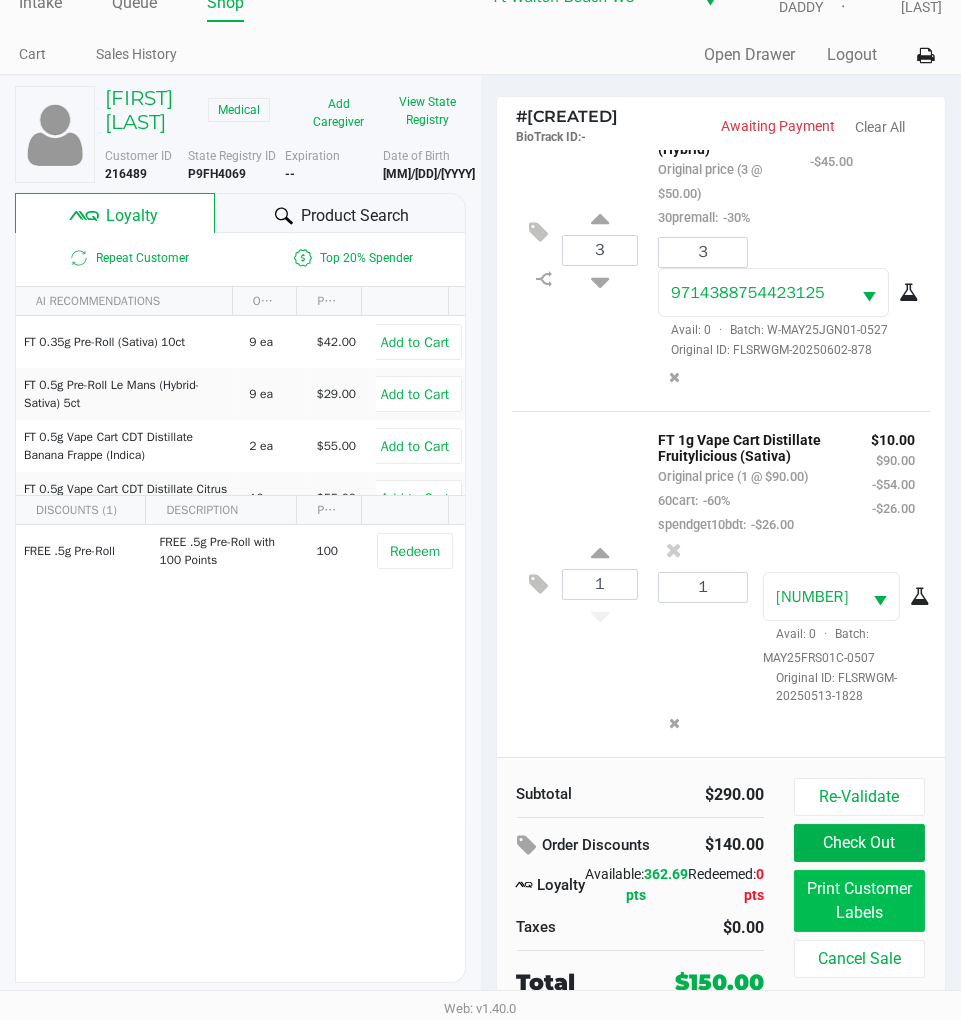 scroll, scrollTop: 0, scrollLeft: 0, axis: both 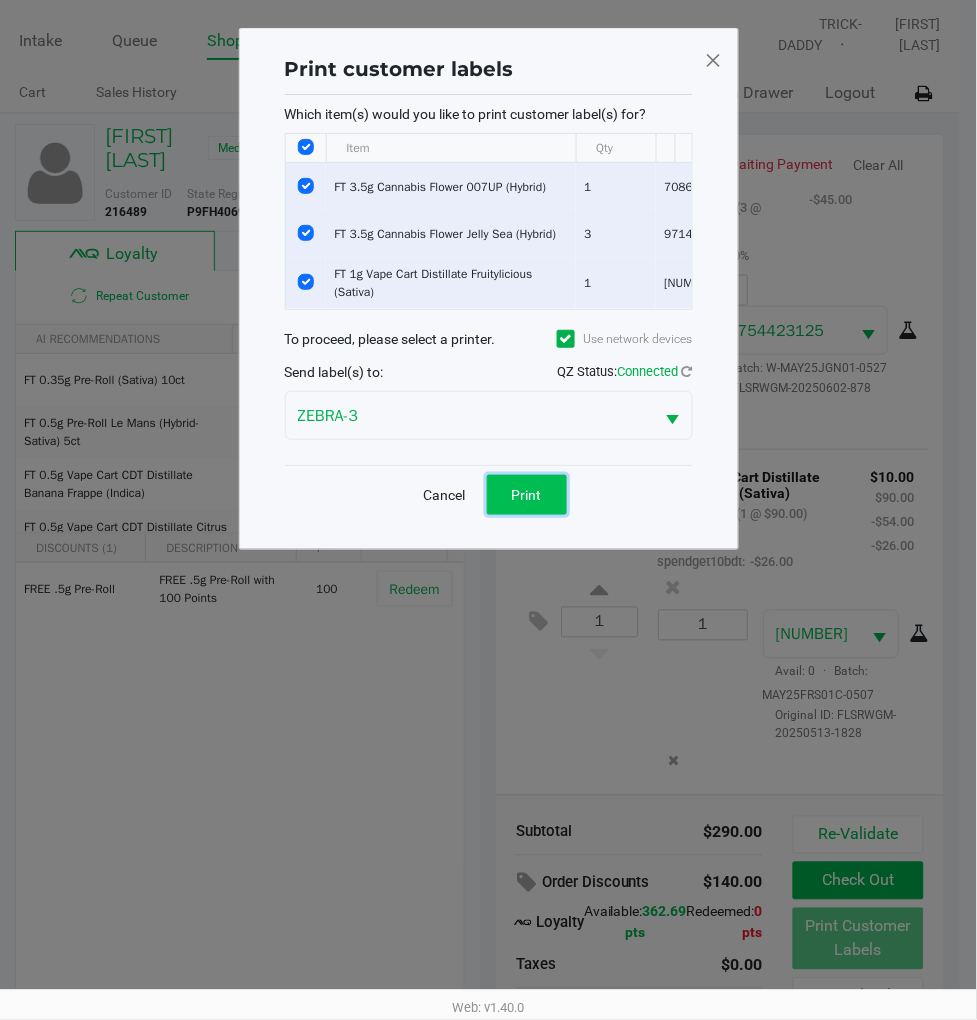 click on "Print" 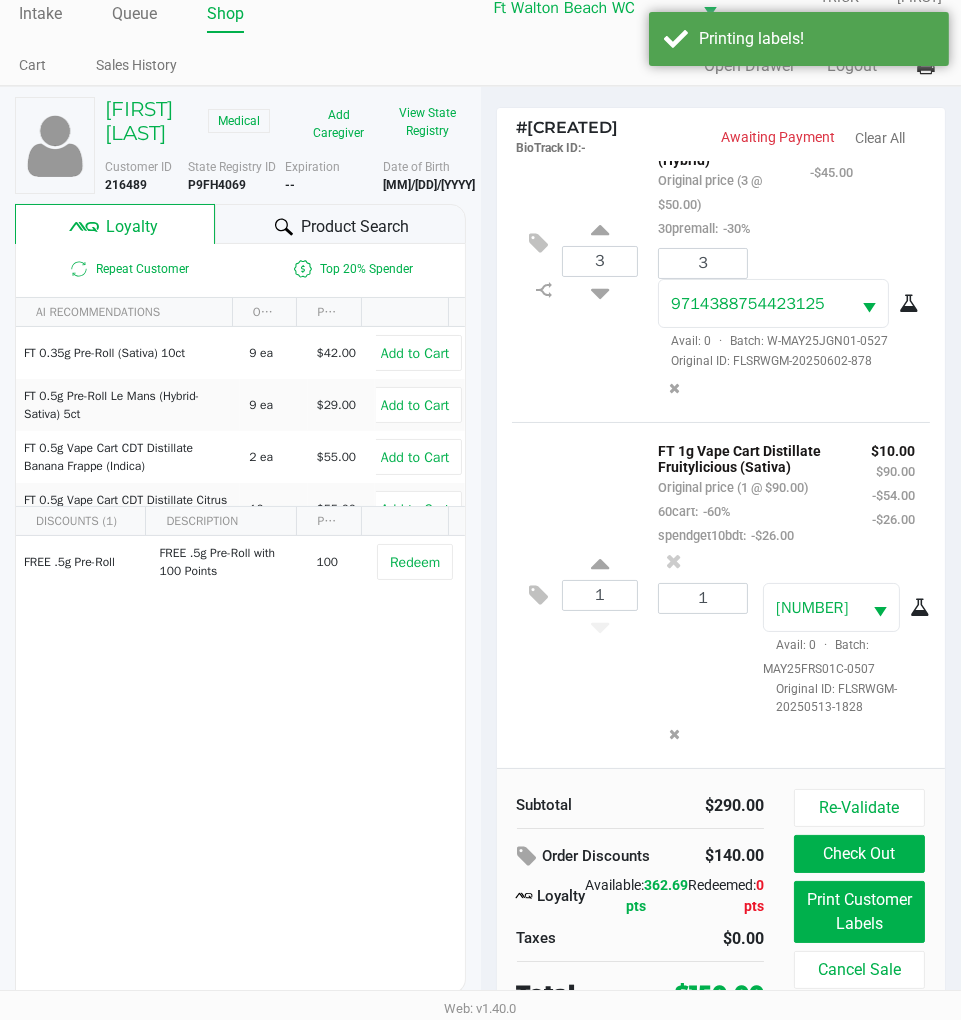 scroll, scrollTop: 43, scrollLeft: 0, axis: vertical 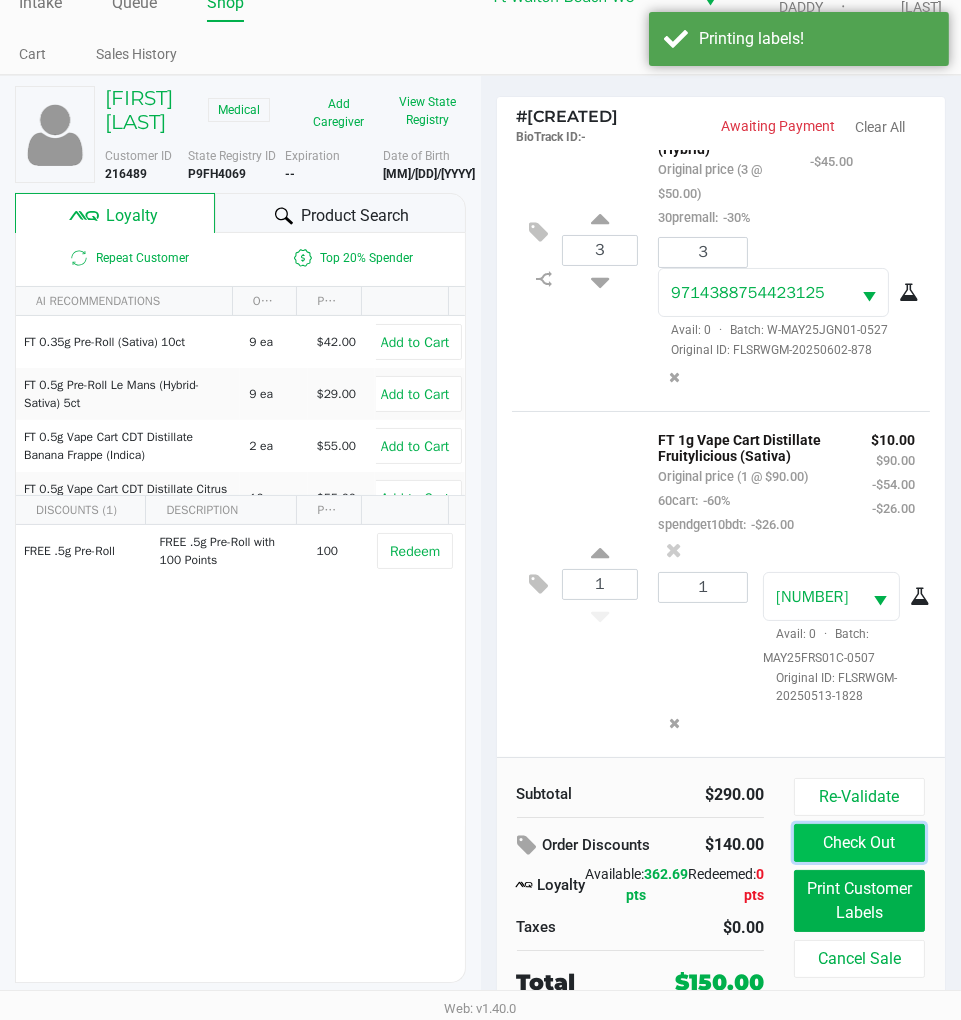 click on "Check Out" 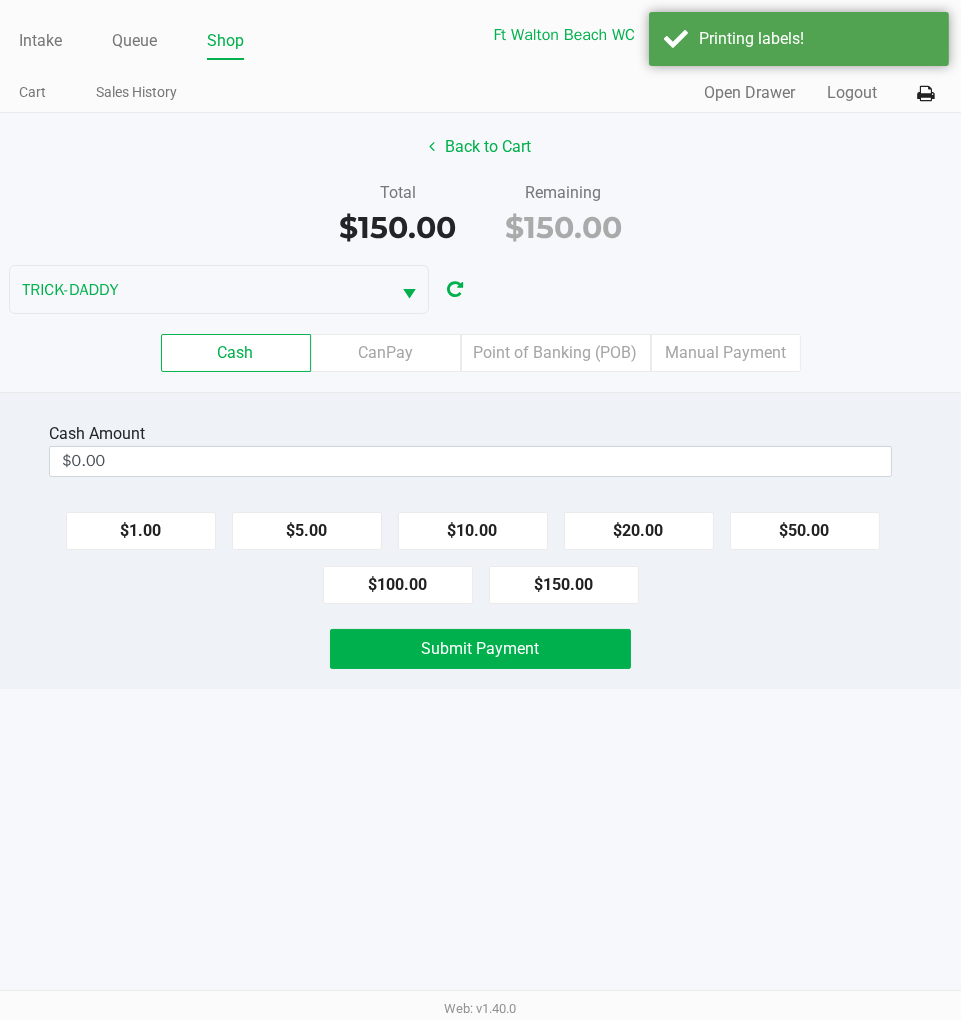 scroll, scrollTop: 0, scrollLeft: 0, axis: both 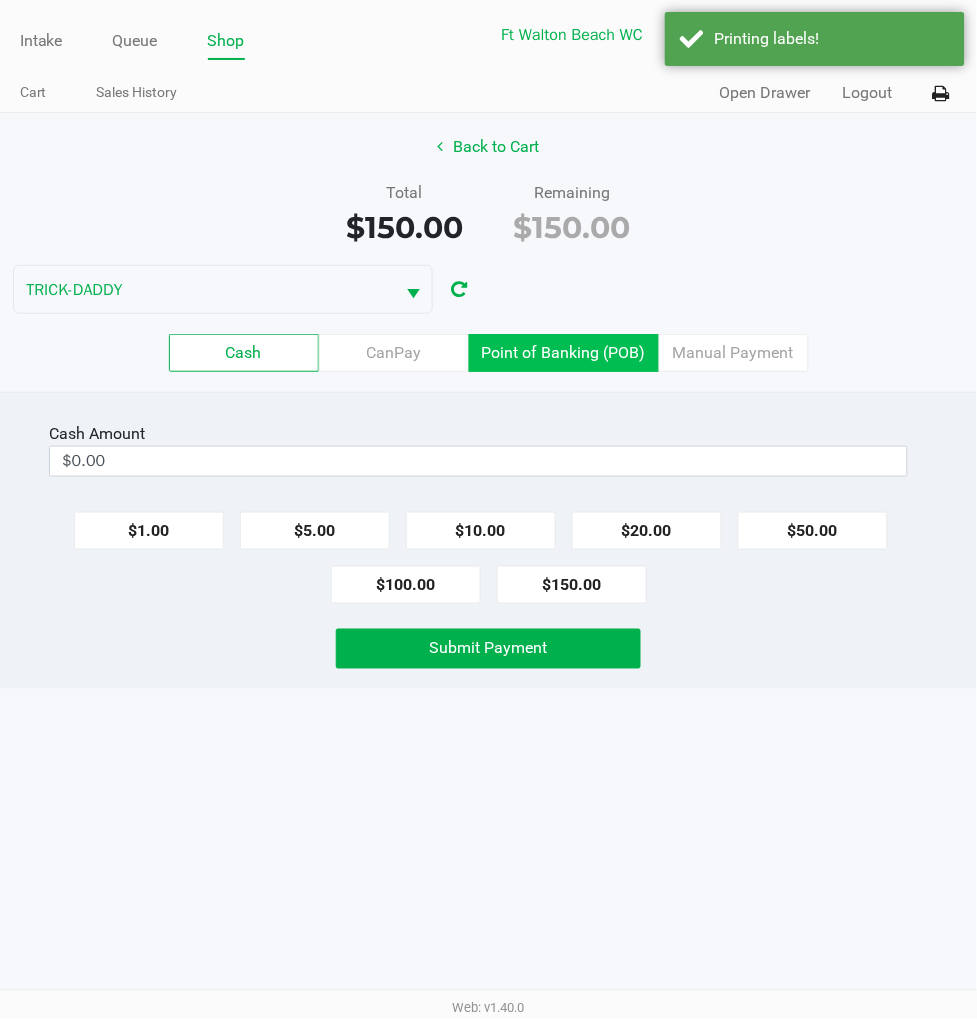 click on "Point of Banking (POB)" 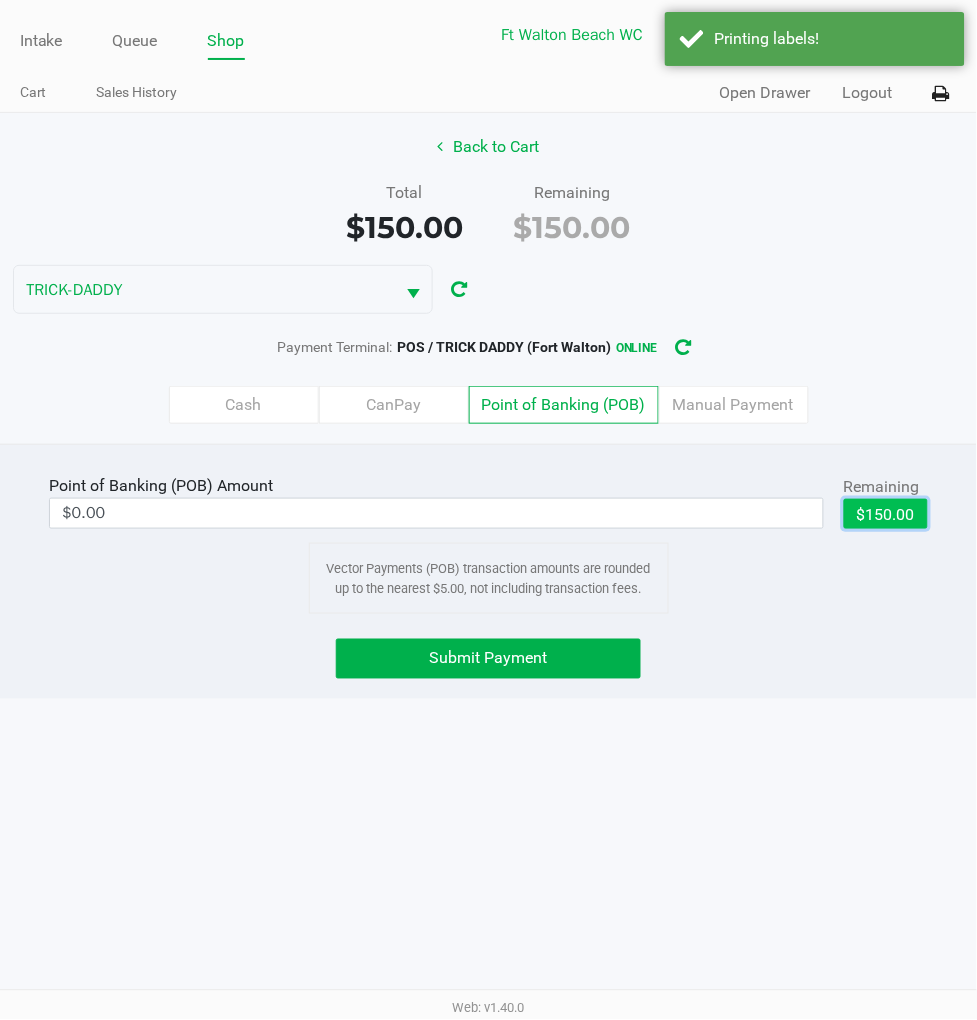 click on "$150.00" 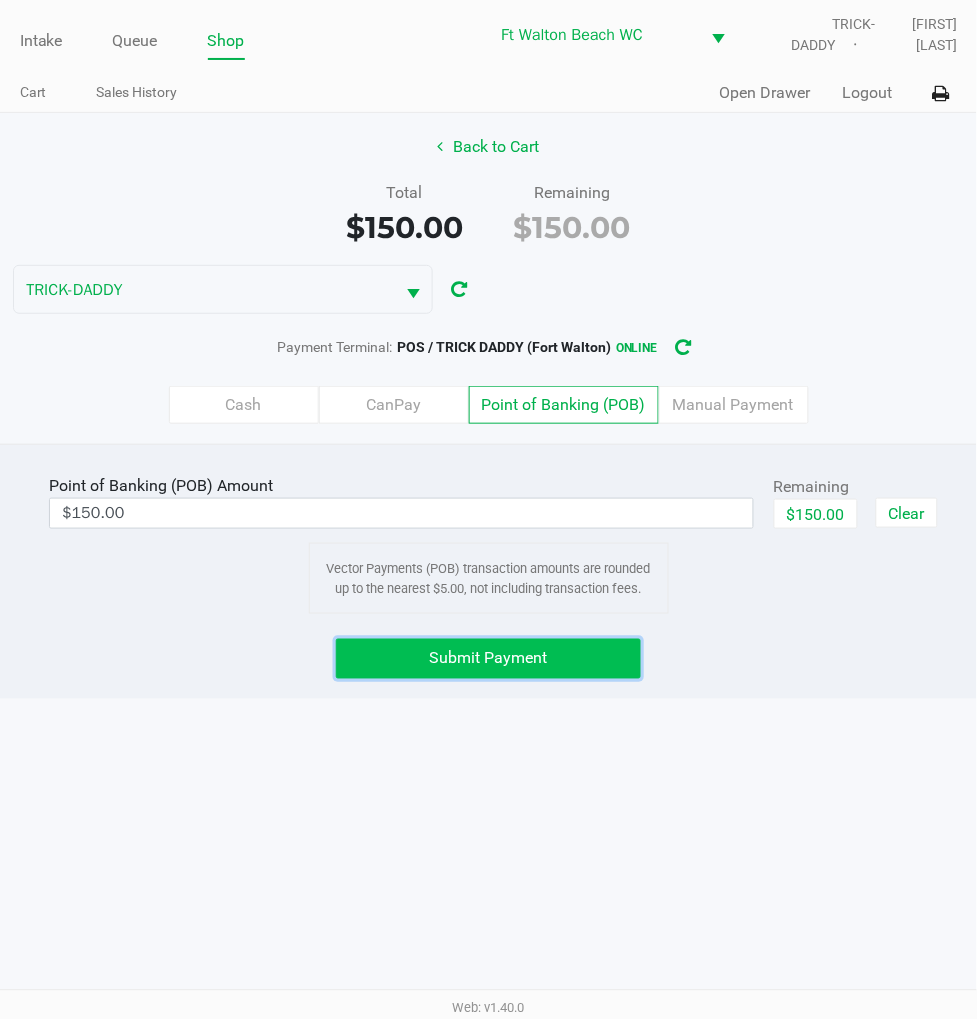 click on "Submit Payment" 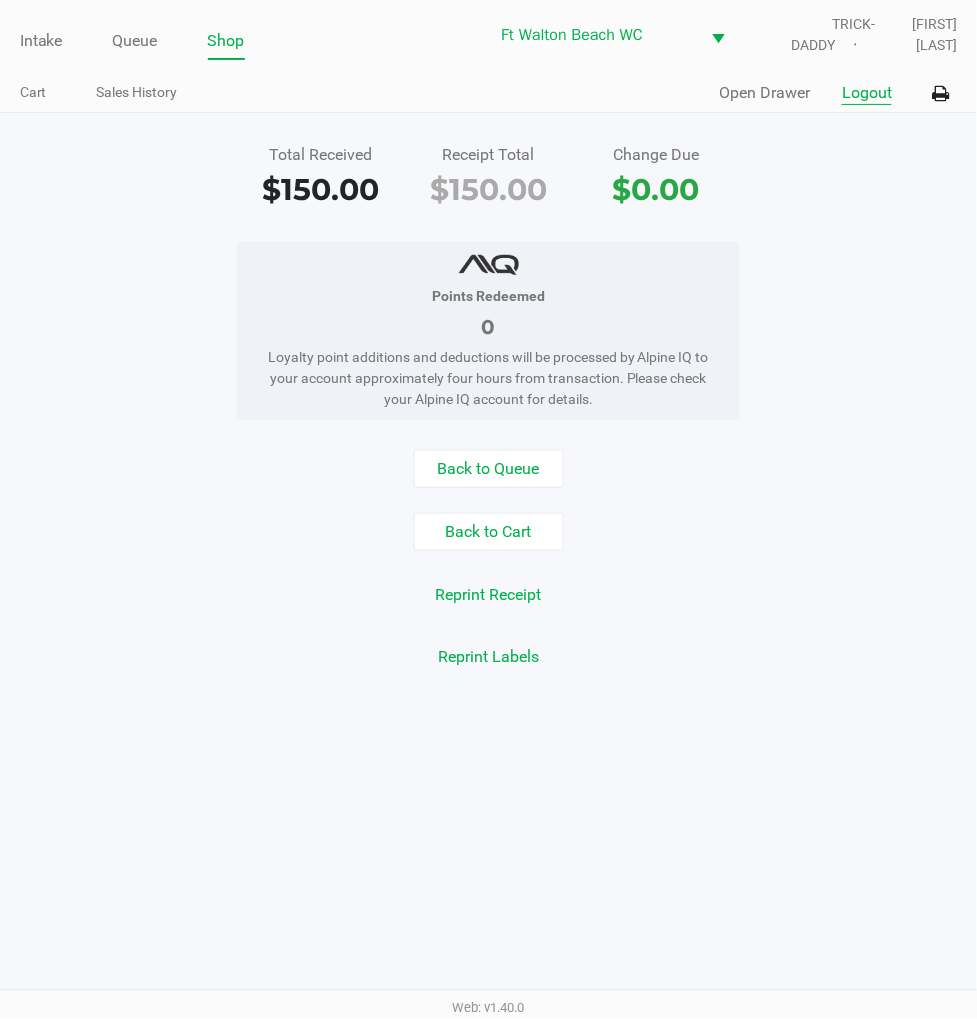 click on "Logout" 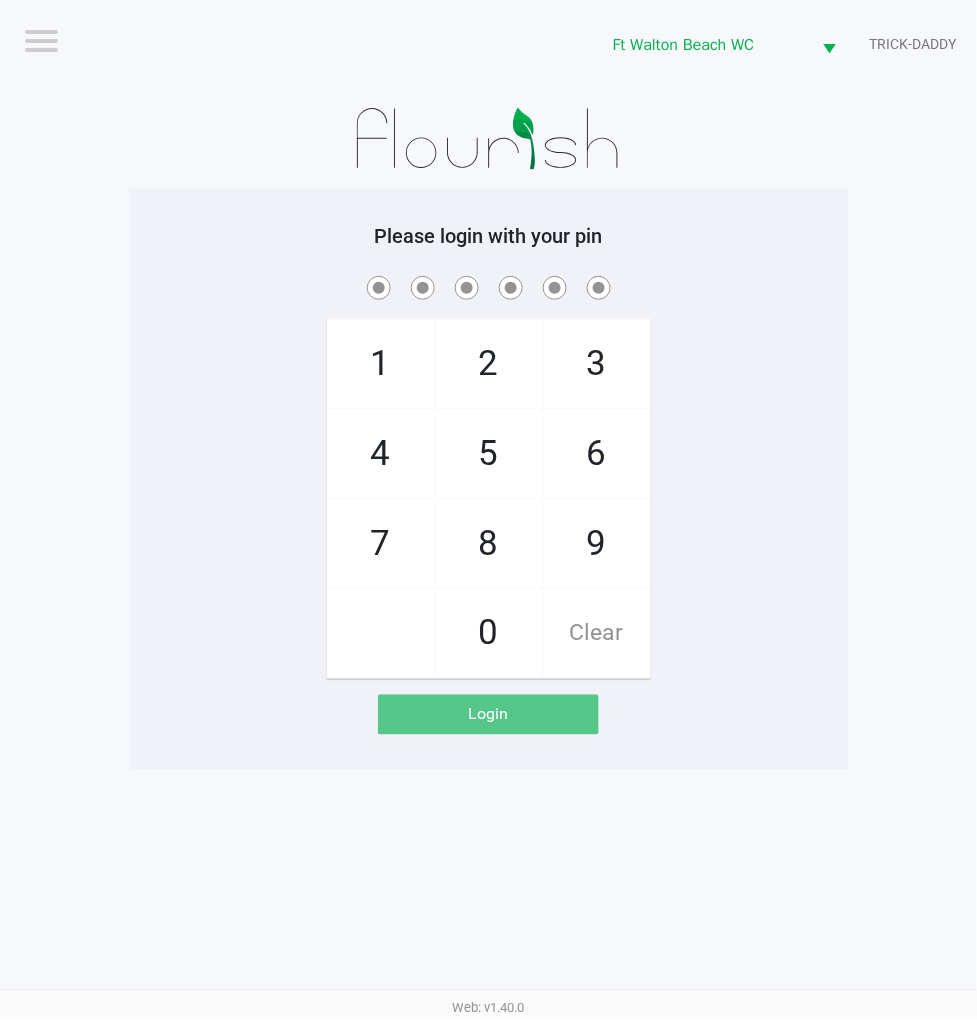 click on "1   4   7       2   5   8   0   3   6   9   Clear" 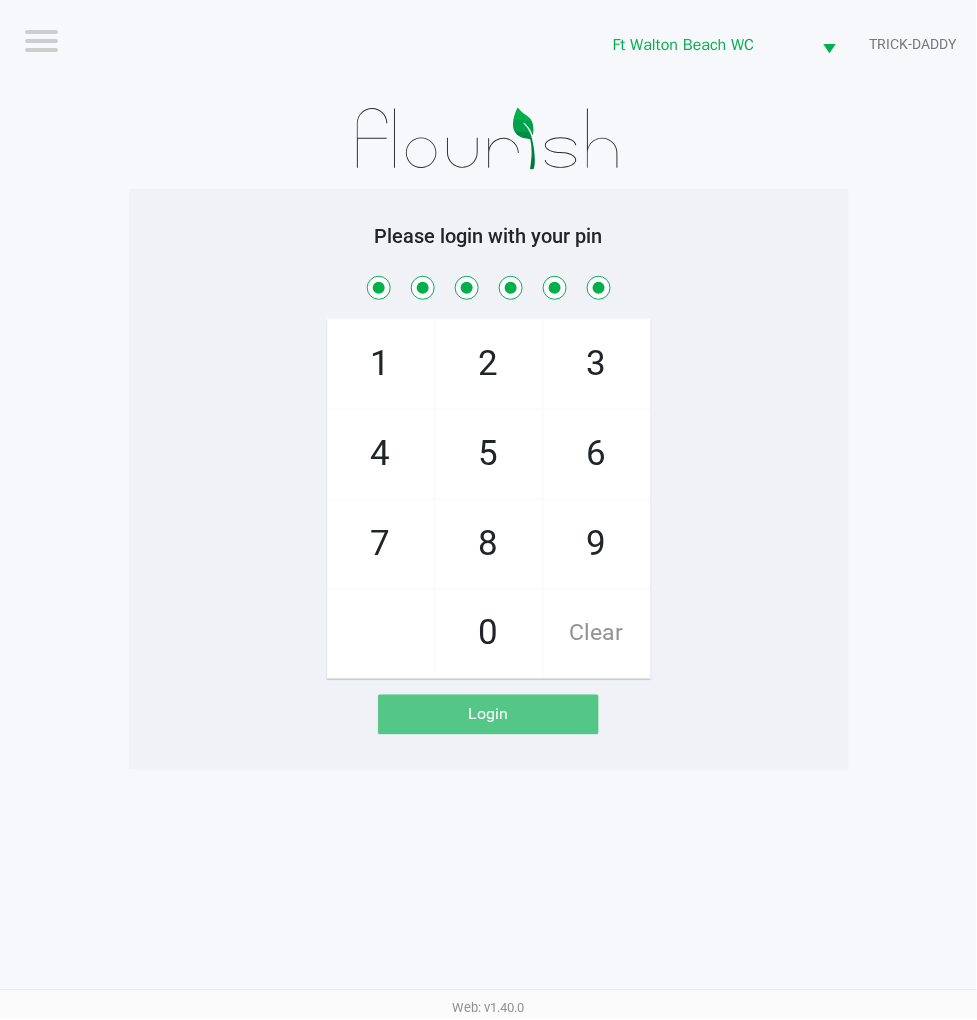 checkbox on "true" 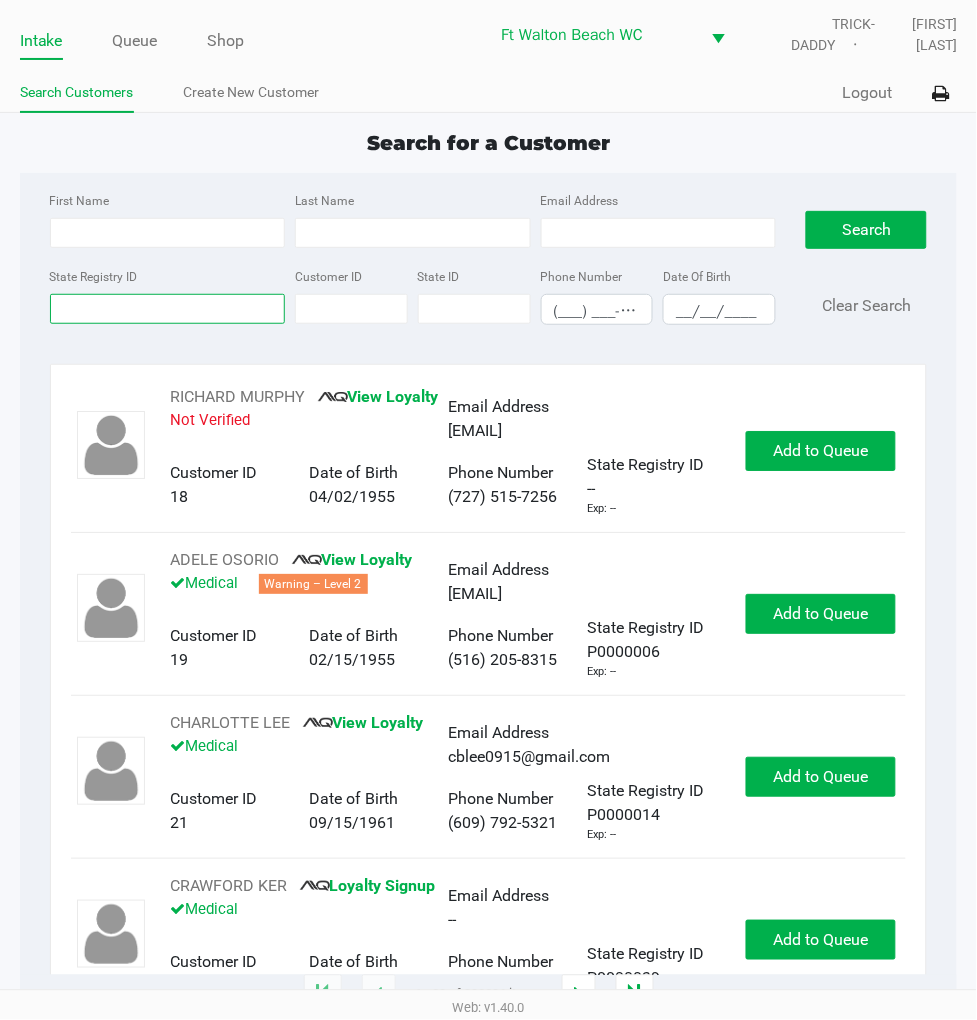 click on "State Registry ID" at bounding box center (168, 309) 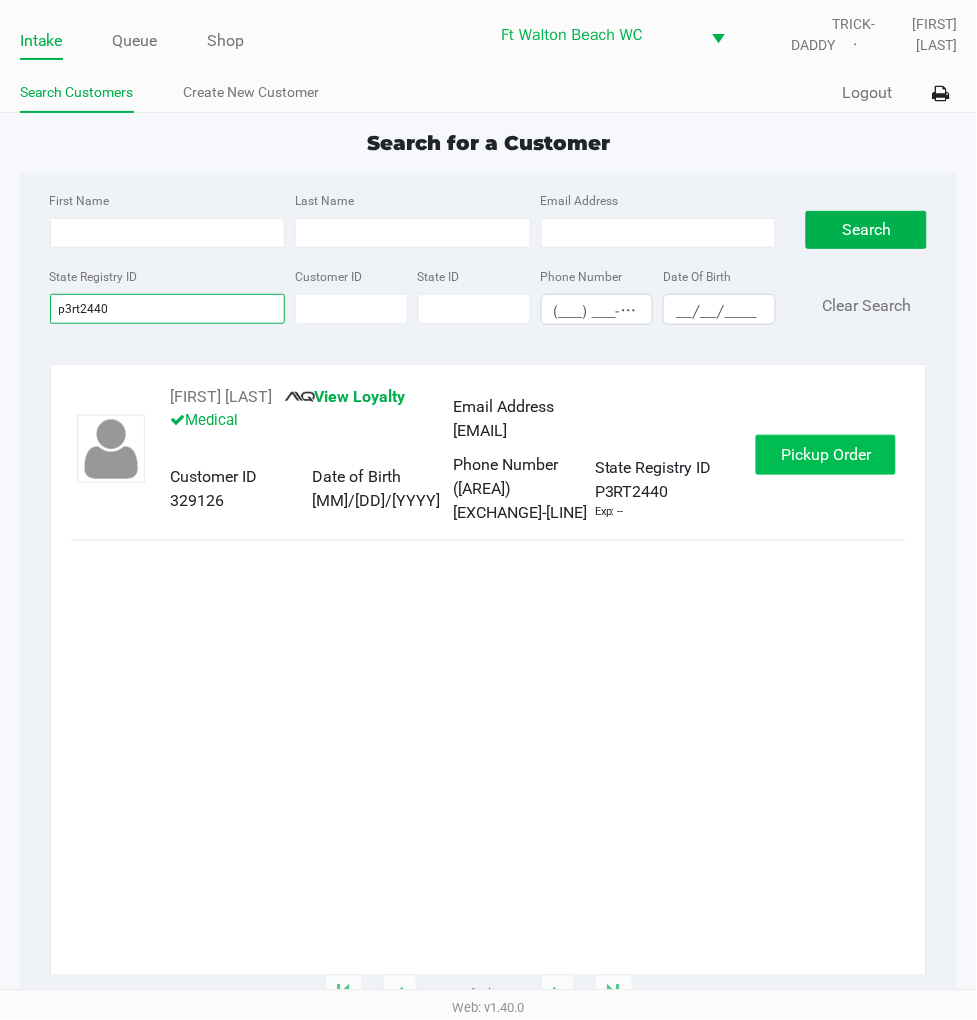 type on "p3rt2440" 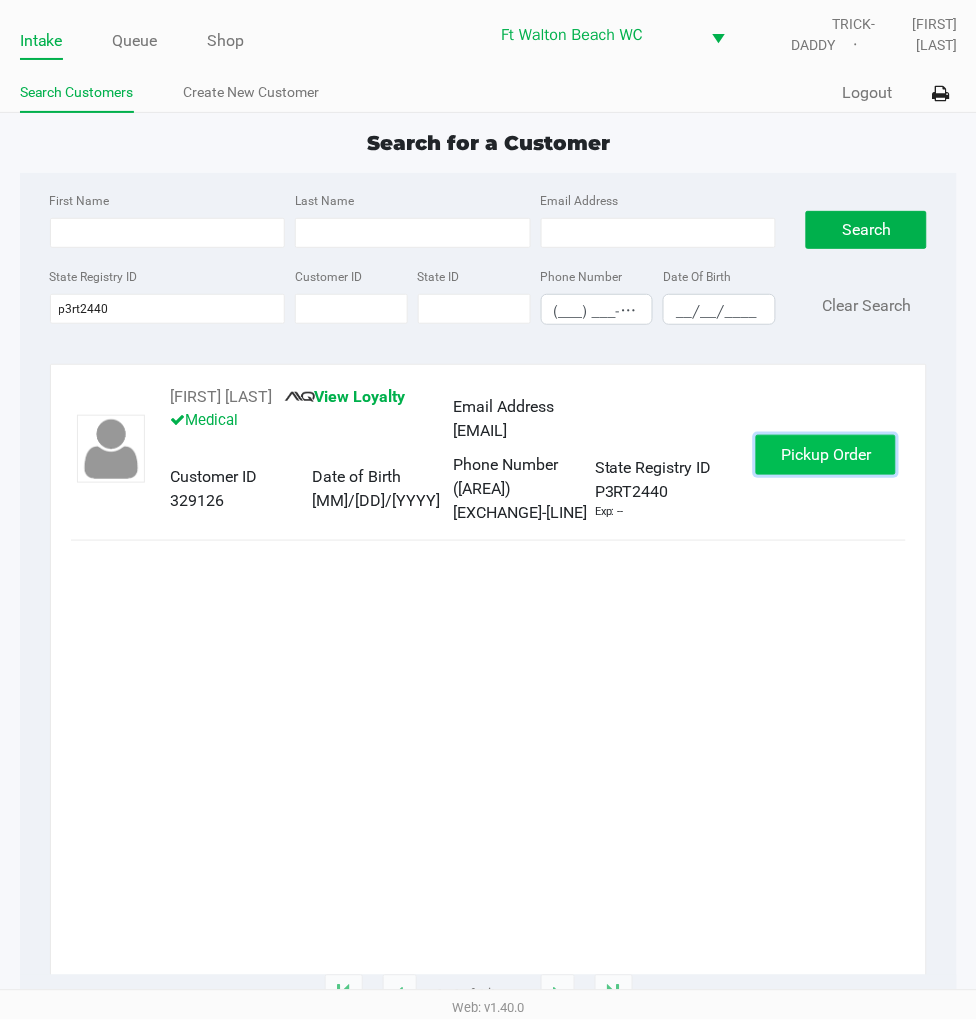 click on "Pickup Order" 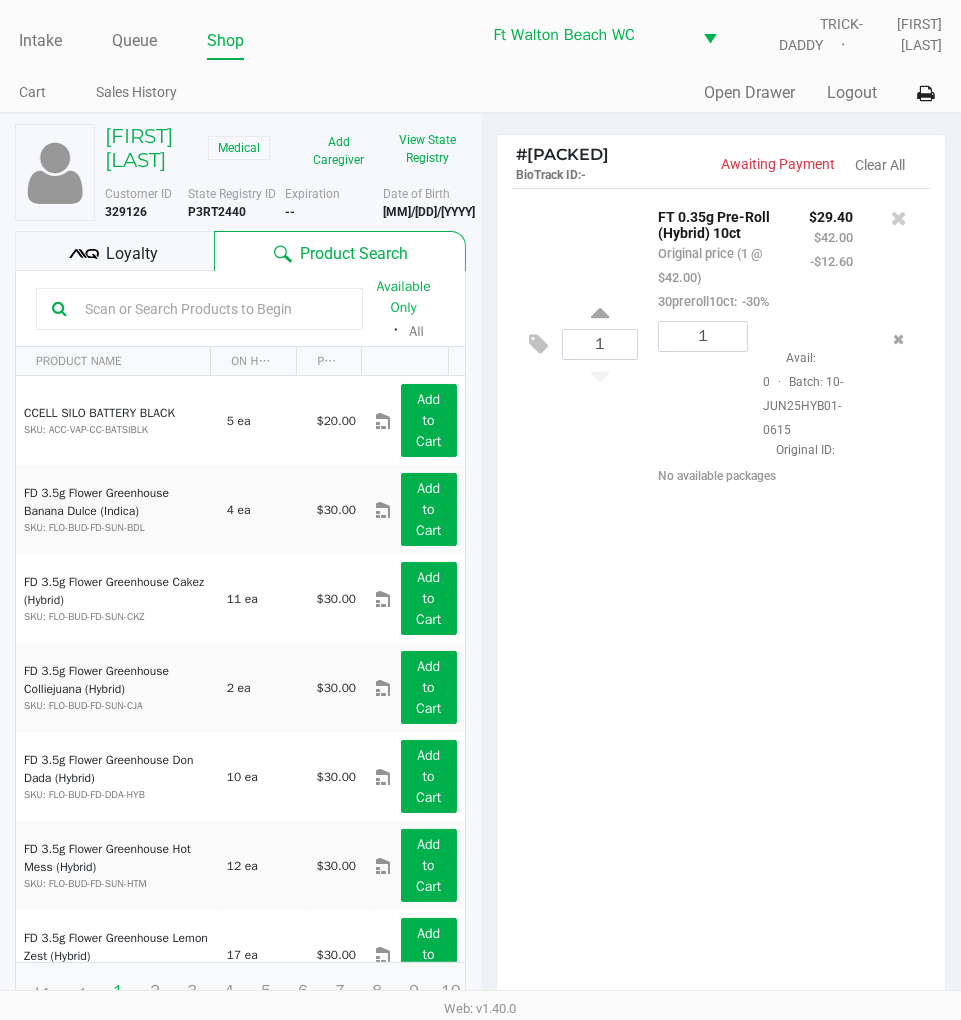 click on "1  FT 0.35g Pre-Roll (Hybrid) 10ct   Original price (1 @ $42.00)  30preroll10ct:  -30% $29.40 $42.00 -$12.60 1  Avail: 0  ·  Batch: 10-JUN25HYB01-0615   Original ID:    No available packages" 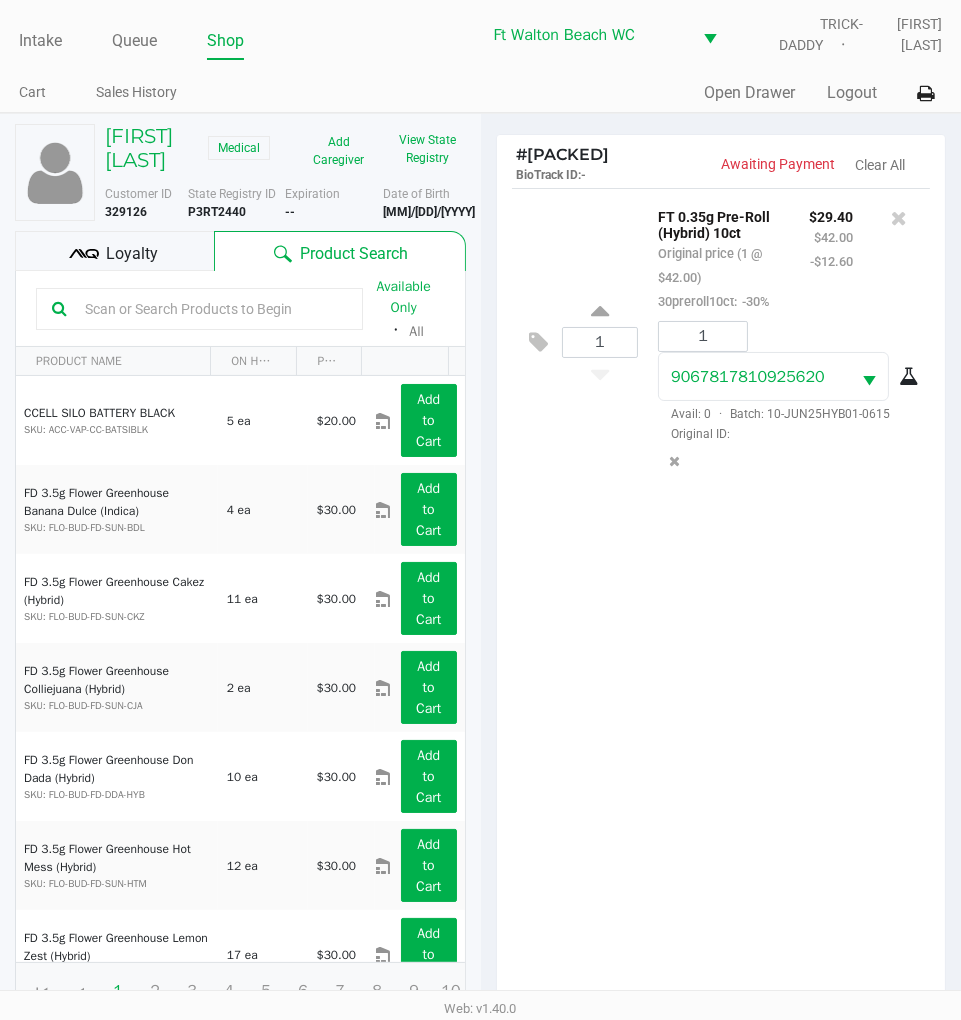 click on "Loyalty" 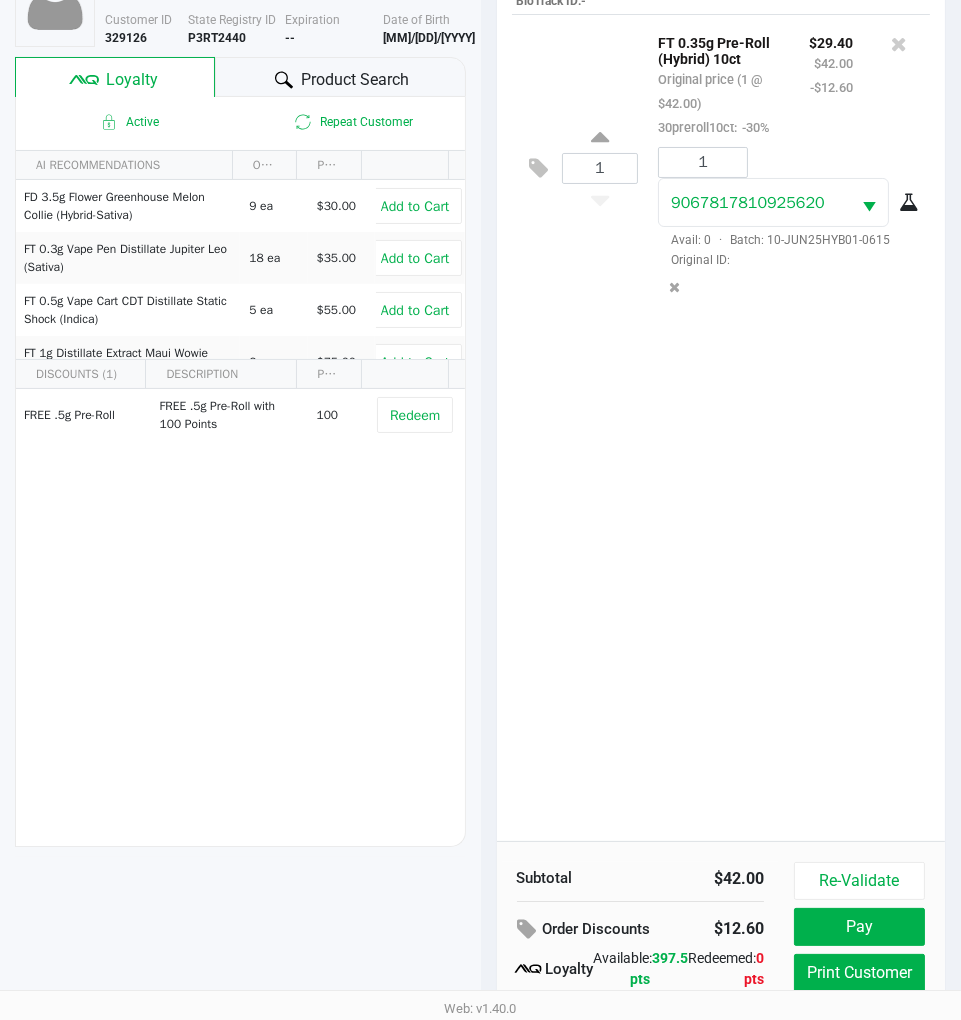 scroll, scrollTop: 263, scrollLeft: 0, axis: vertical 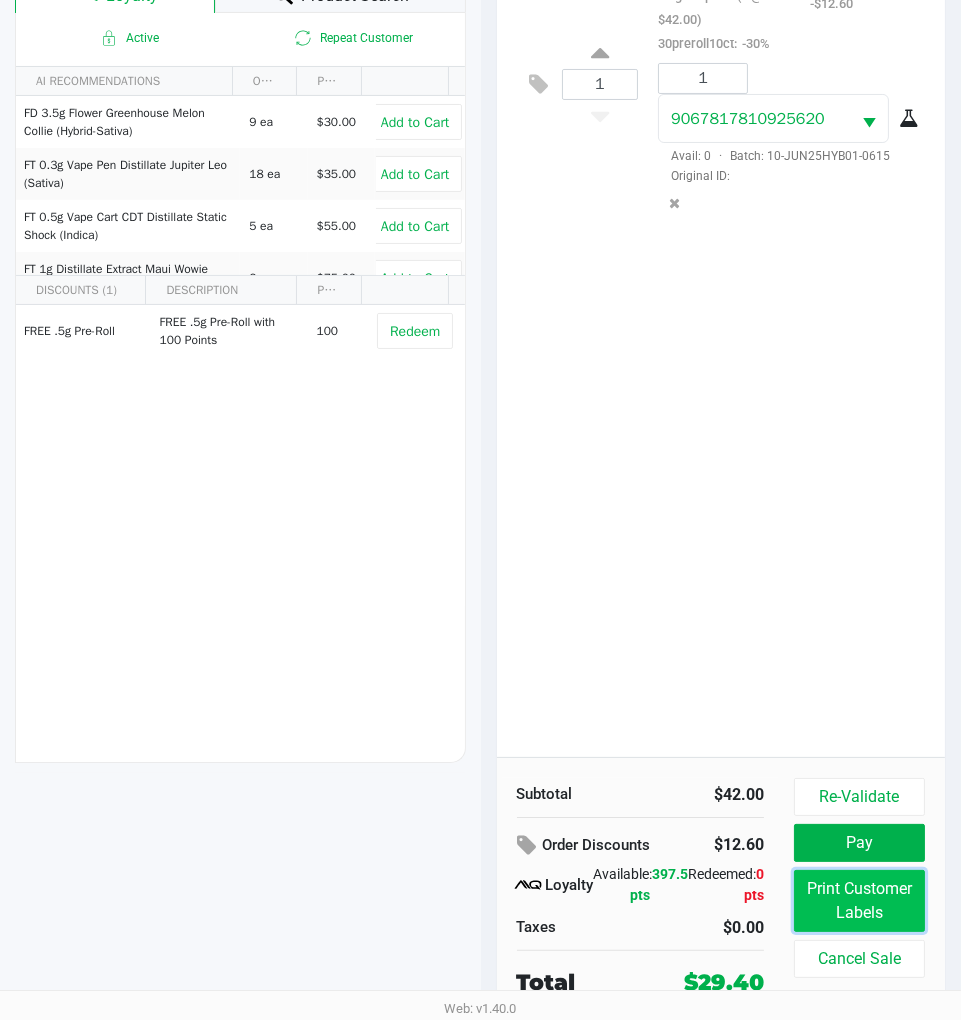 click on "Print Customer Labels" 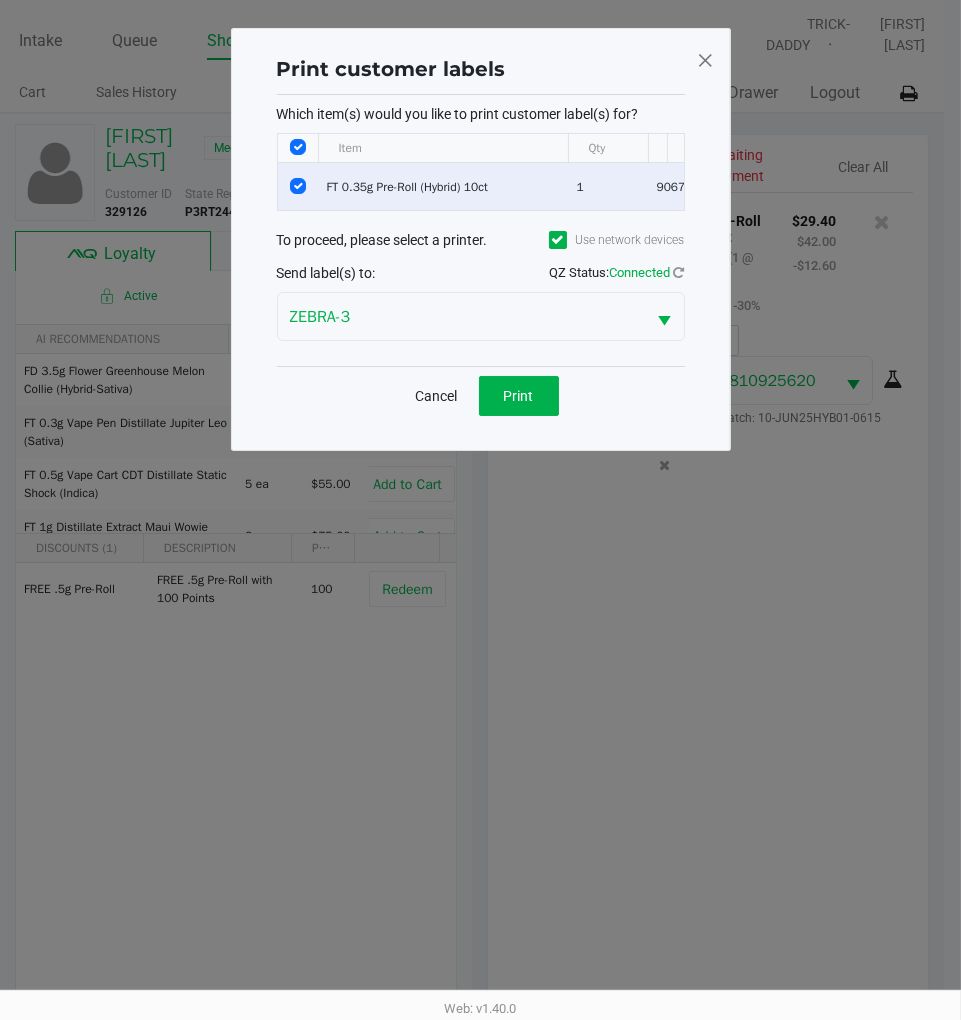 scroll, scrollTop: 0, scrollLeft: 0, axis: both 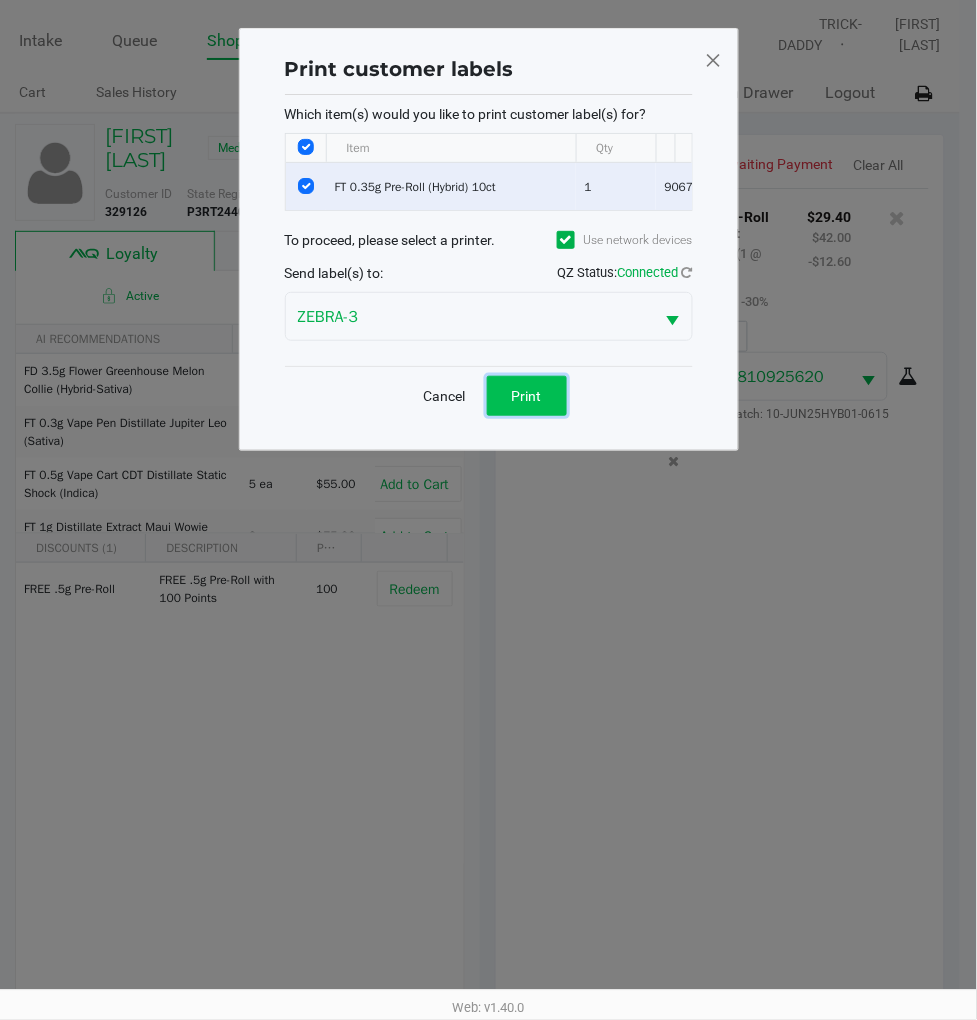 click on "Print" 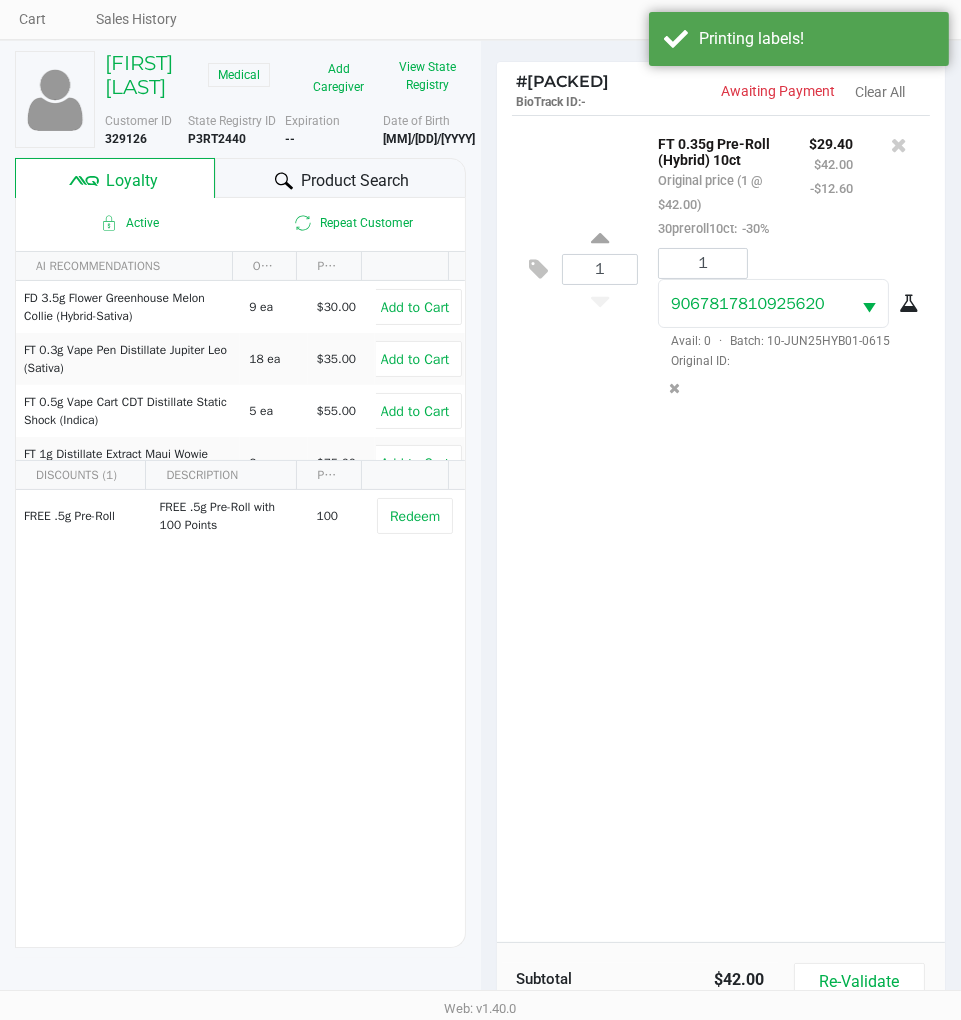 scroll, scrollTop: 263, scrollLeft: 0, axis: vertical 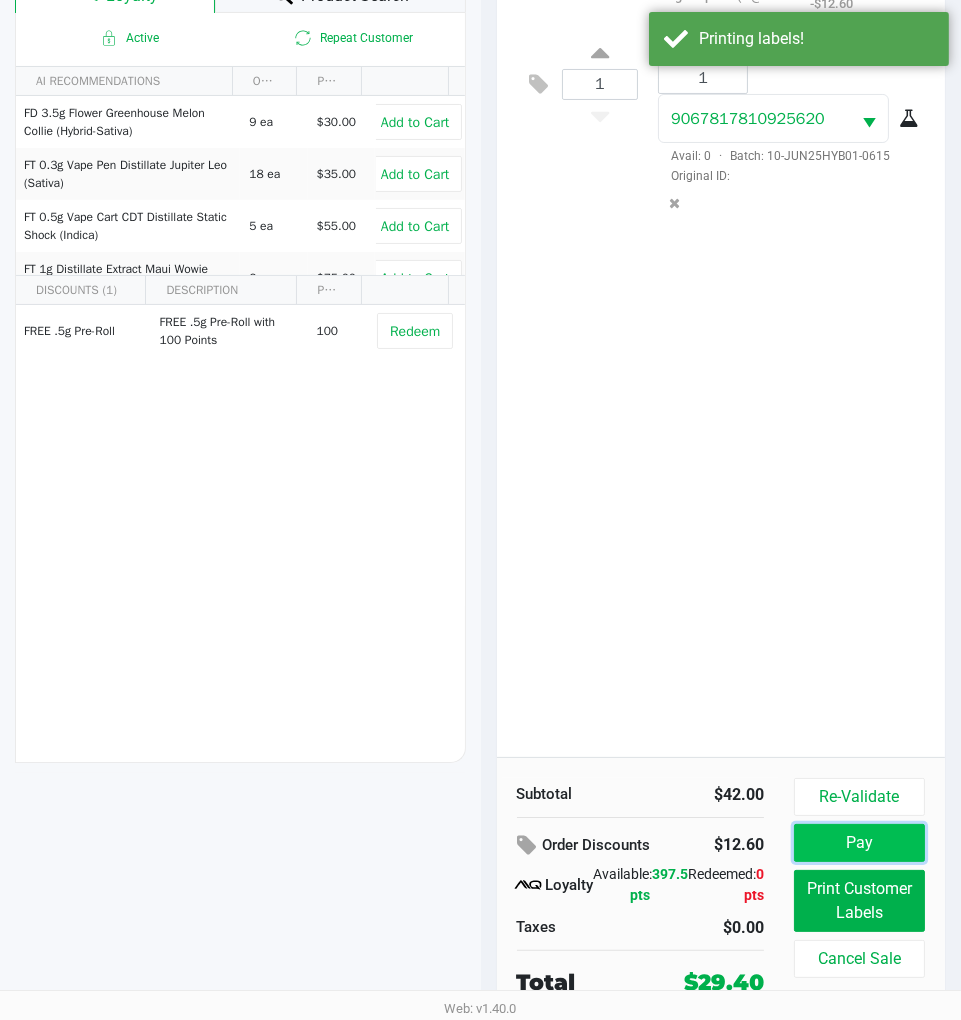click on "Pay" 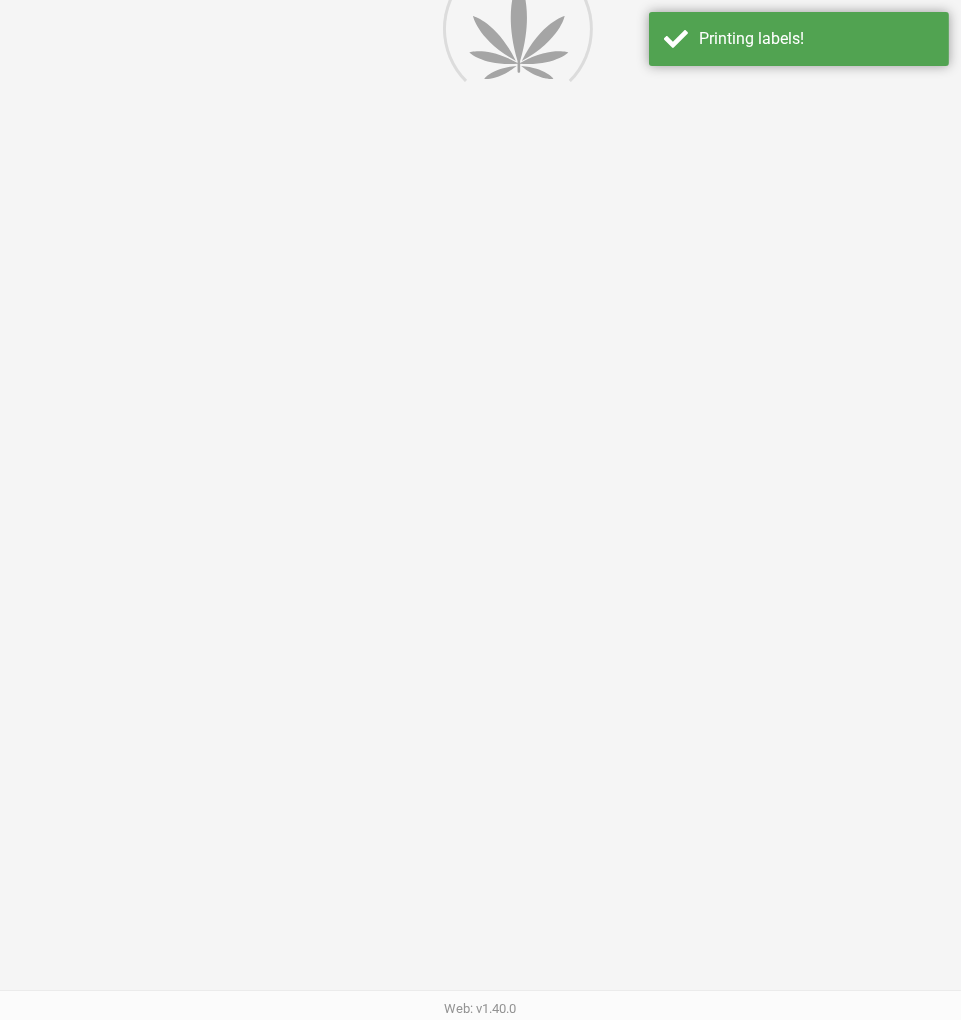 scroll, scrollTop: 0, scrollLeft: 0, axis: both 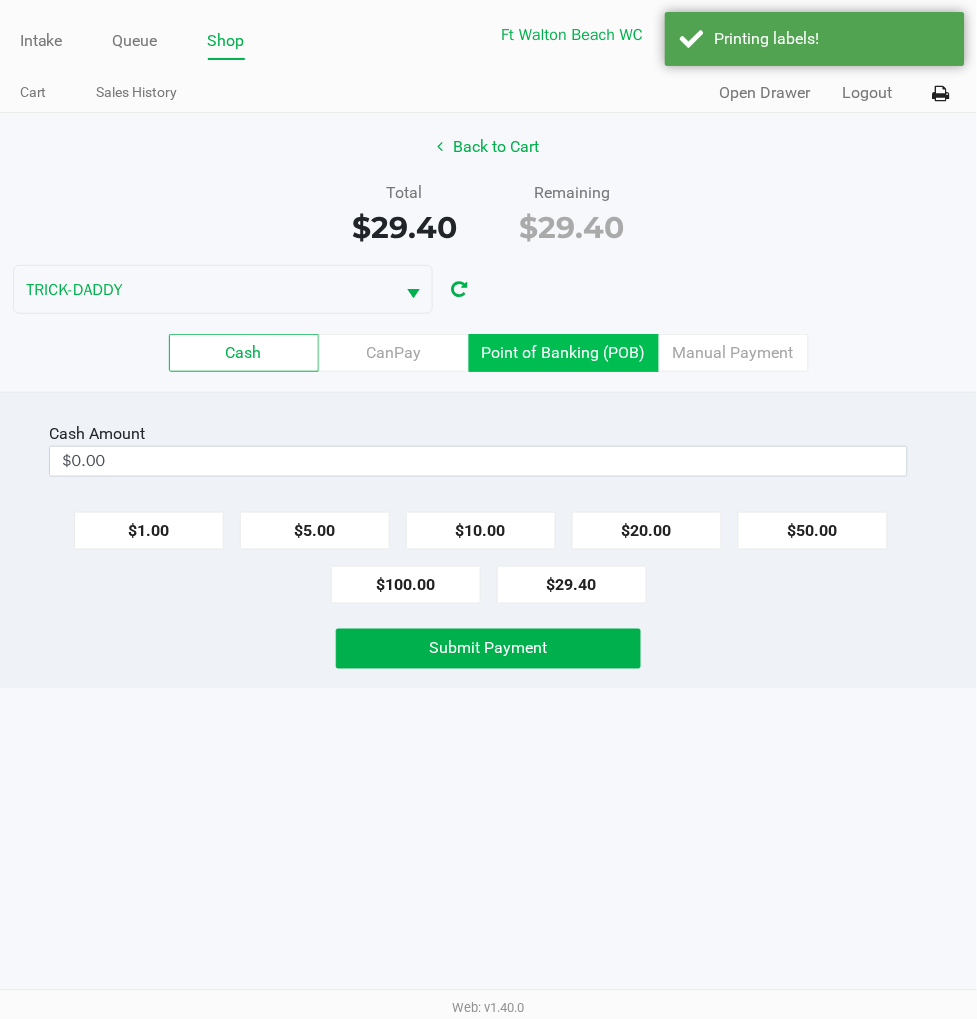 click on "Point of Banking (POB)" 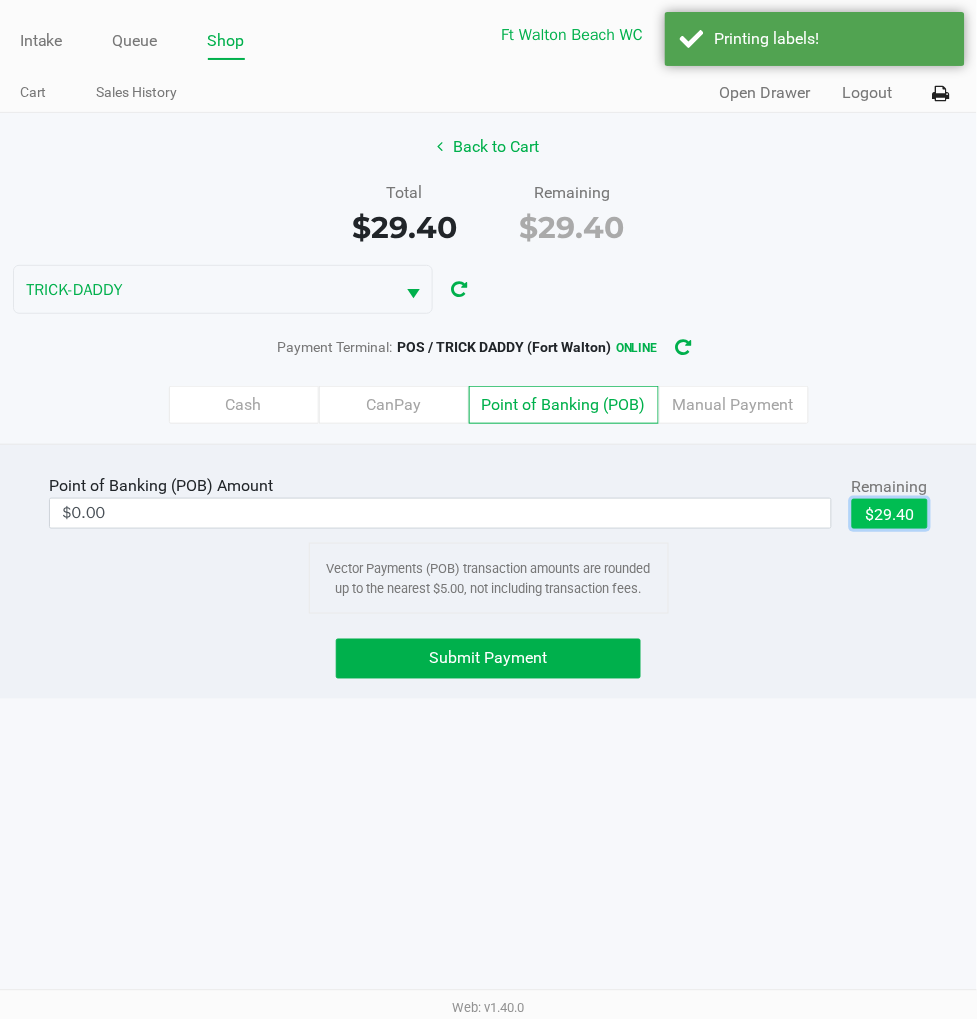 click on "$29.40" 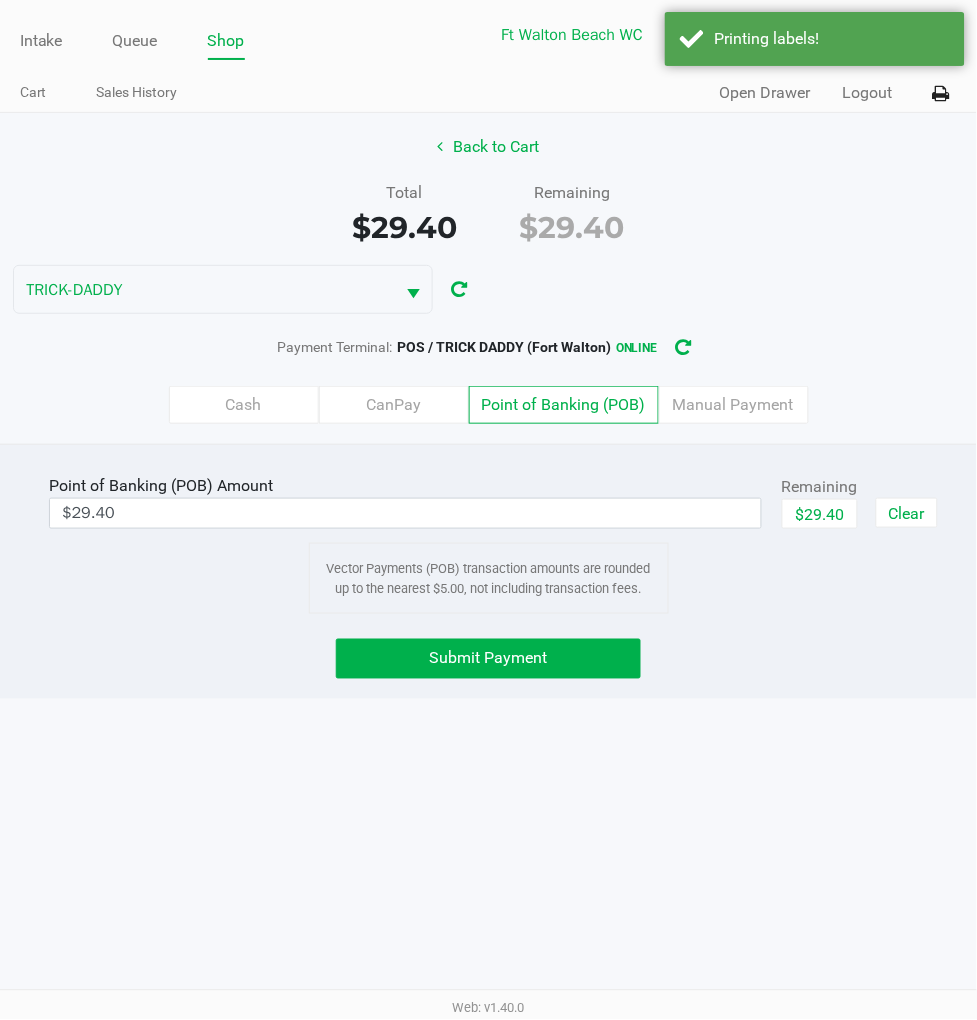 click on "Submit Payment" 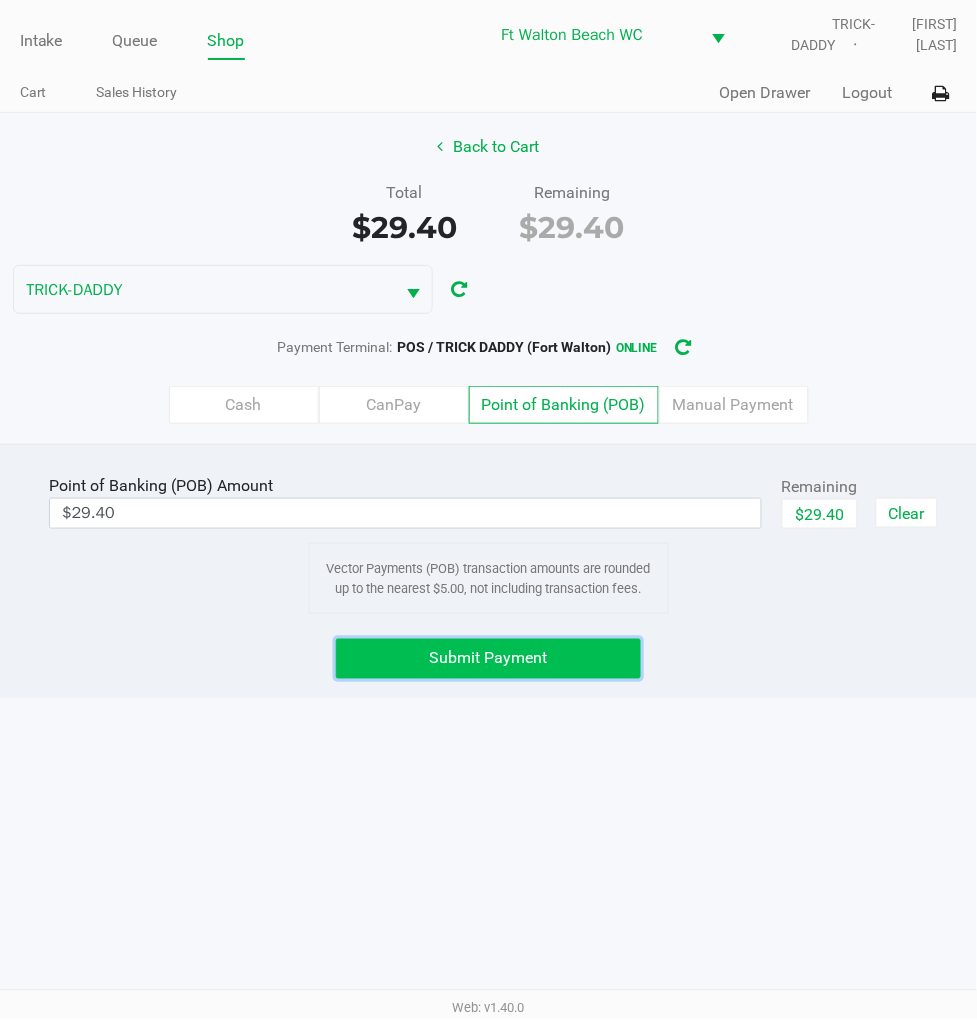 click on "Submit Payment" 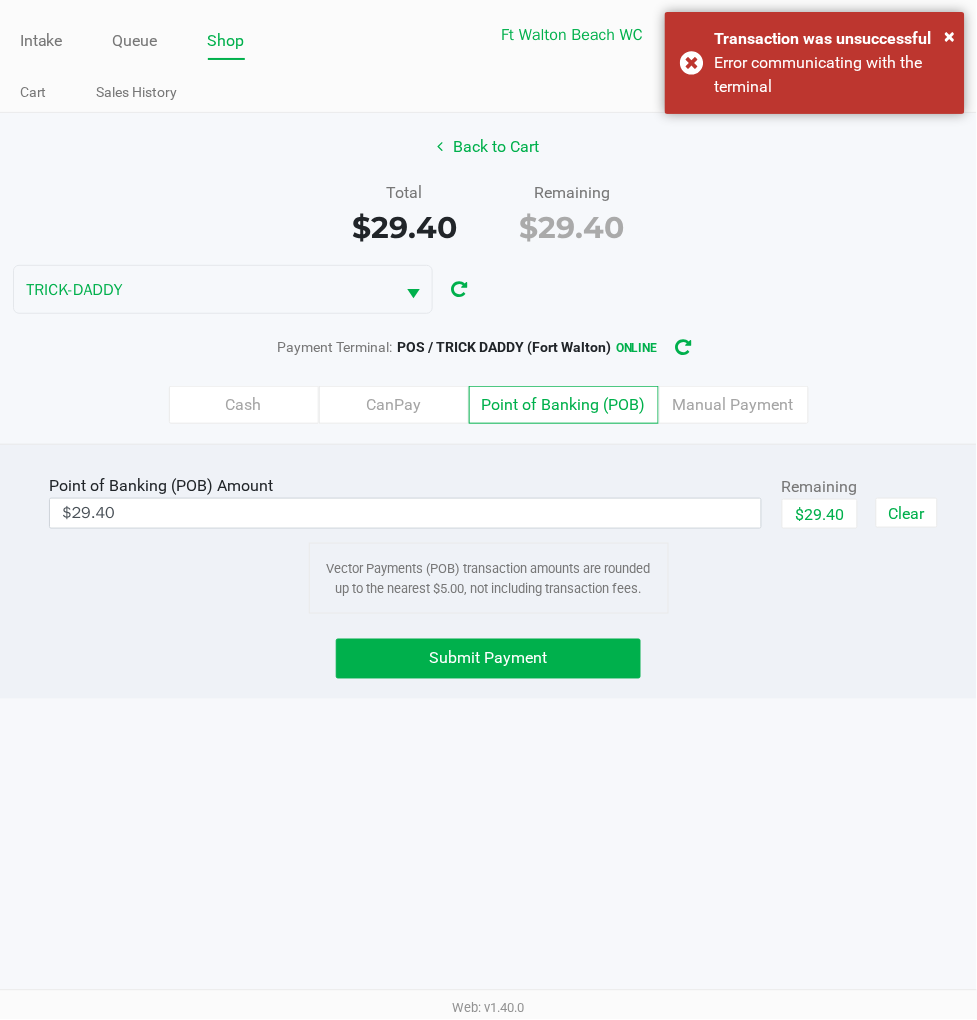 click on "Submit Payment" 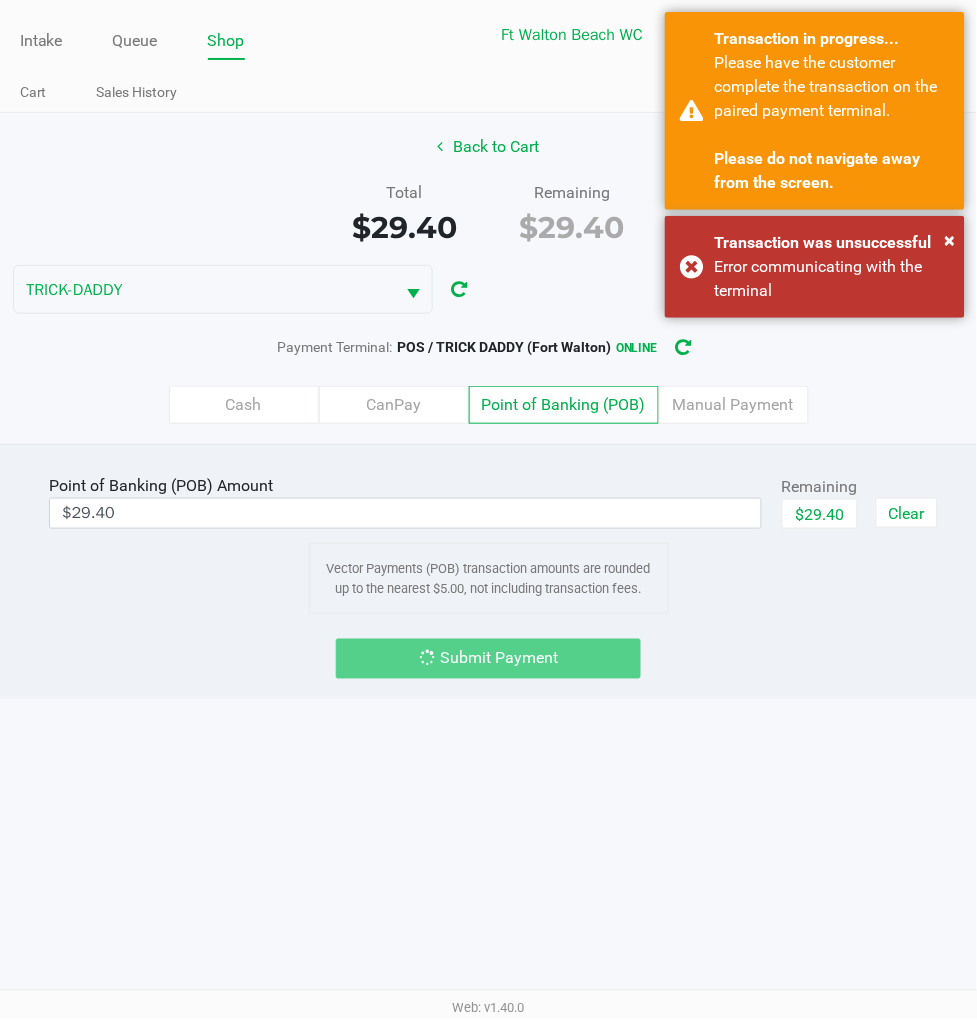 click on "×  Transaction was unsuccessful   Error communicating with the terminal" at bounding box center (815, 267) 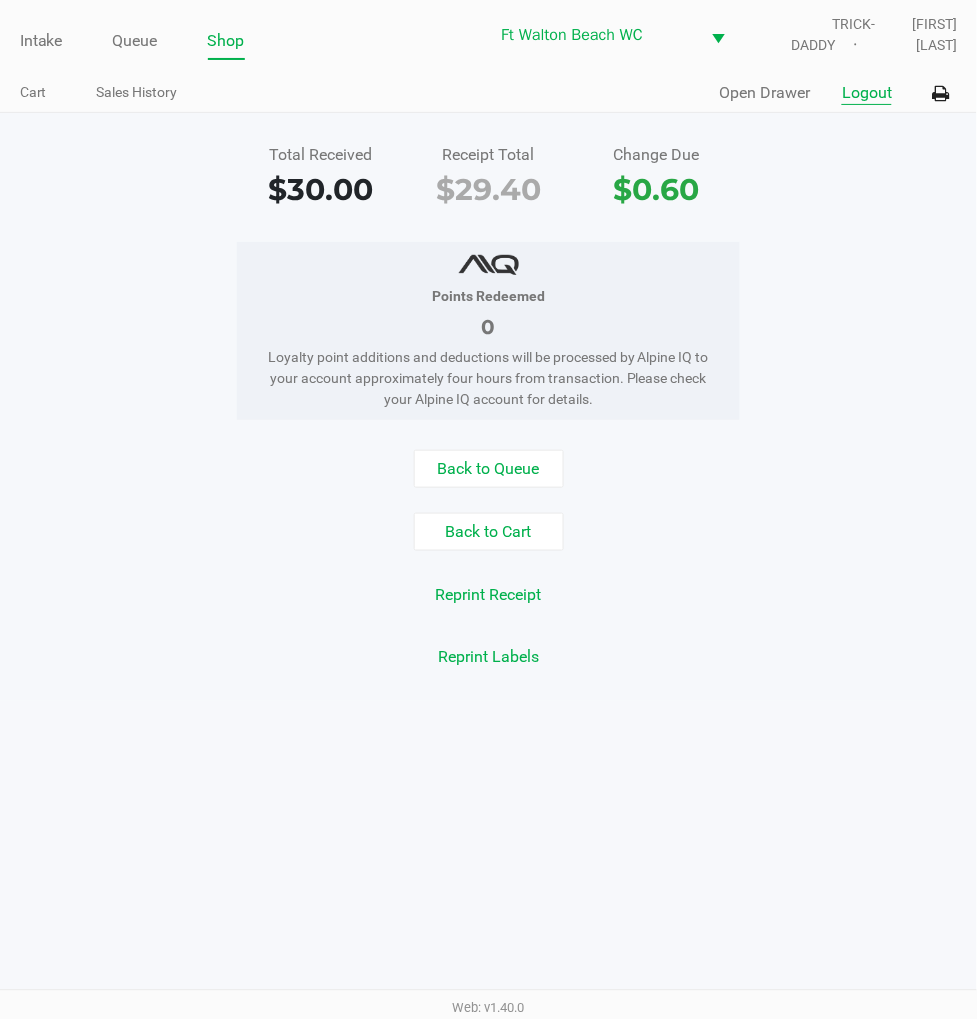click on "Logout" 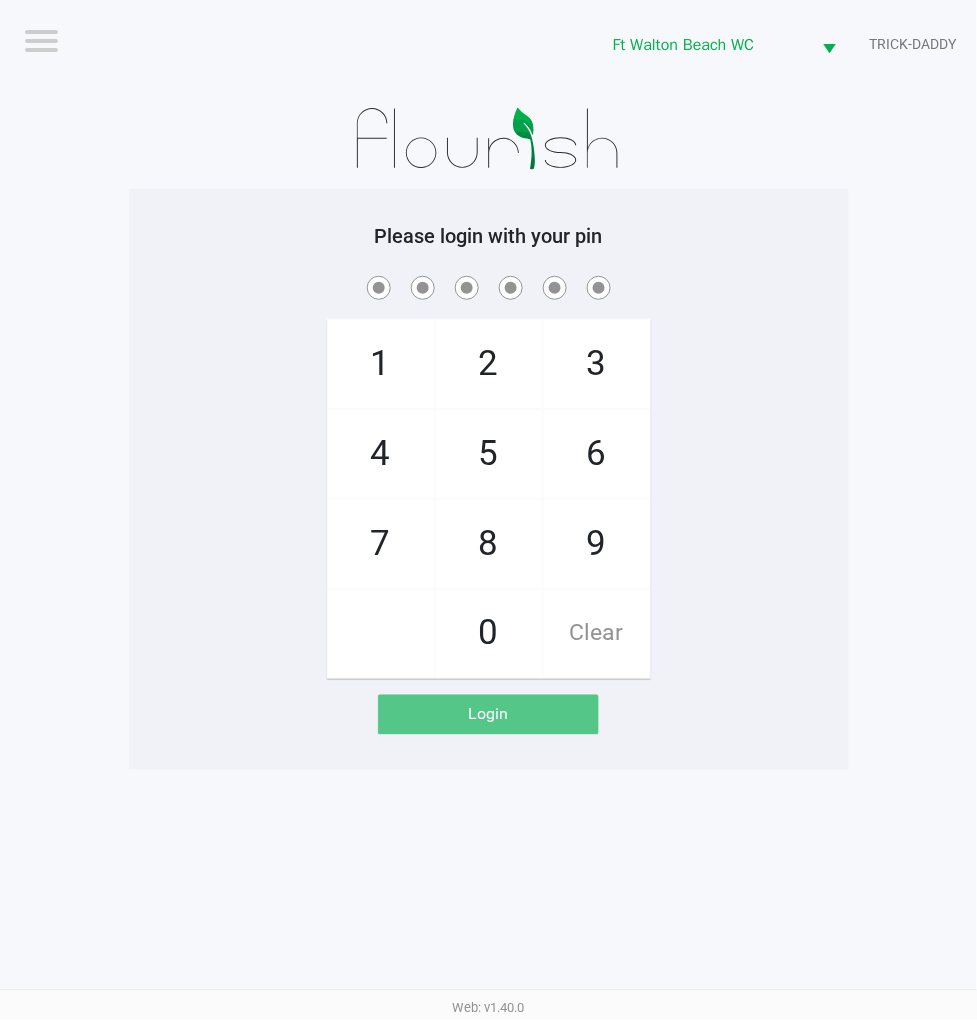 click on "1   4   7       2   5   8   0   3   6   9   Clear" 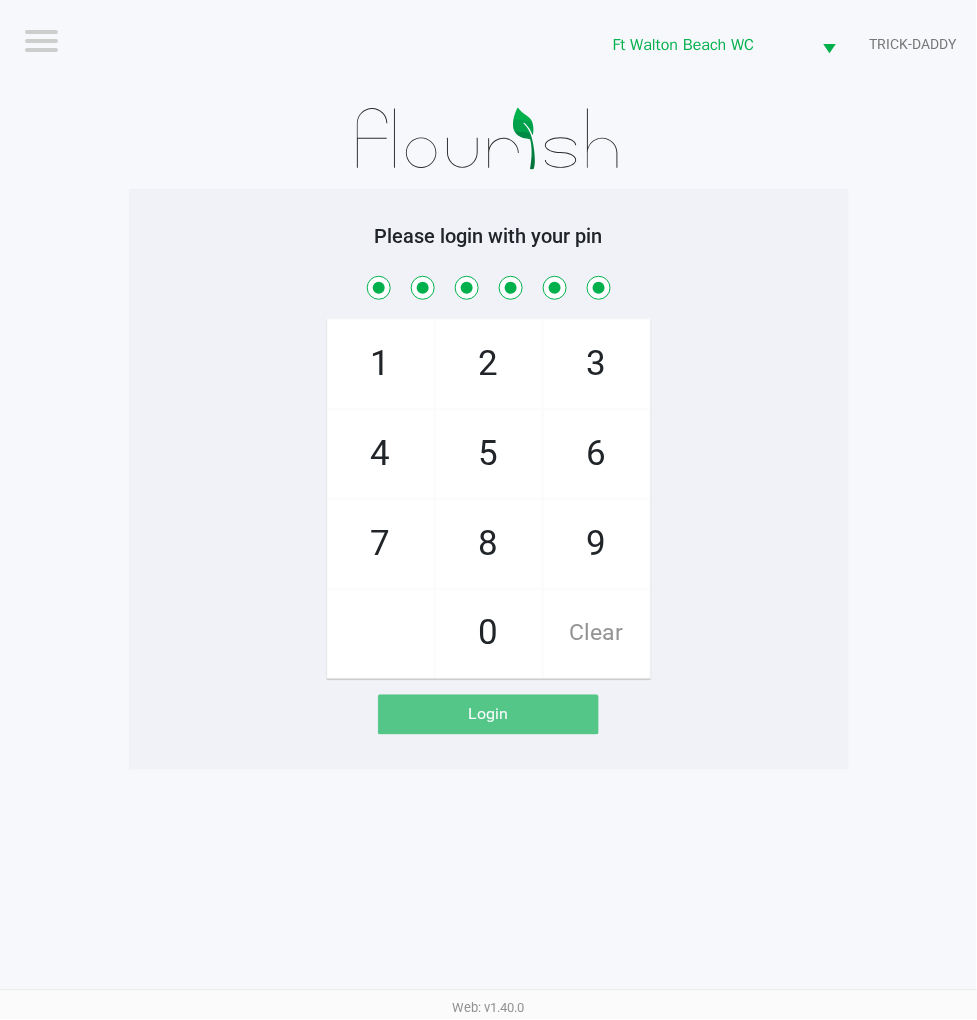 checkbox on "true" 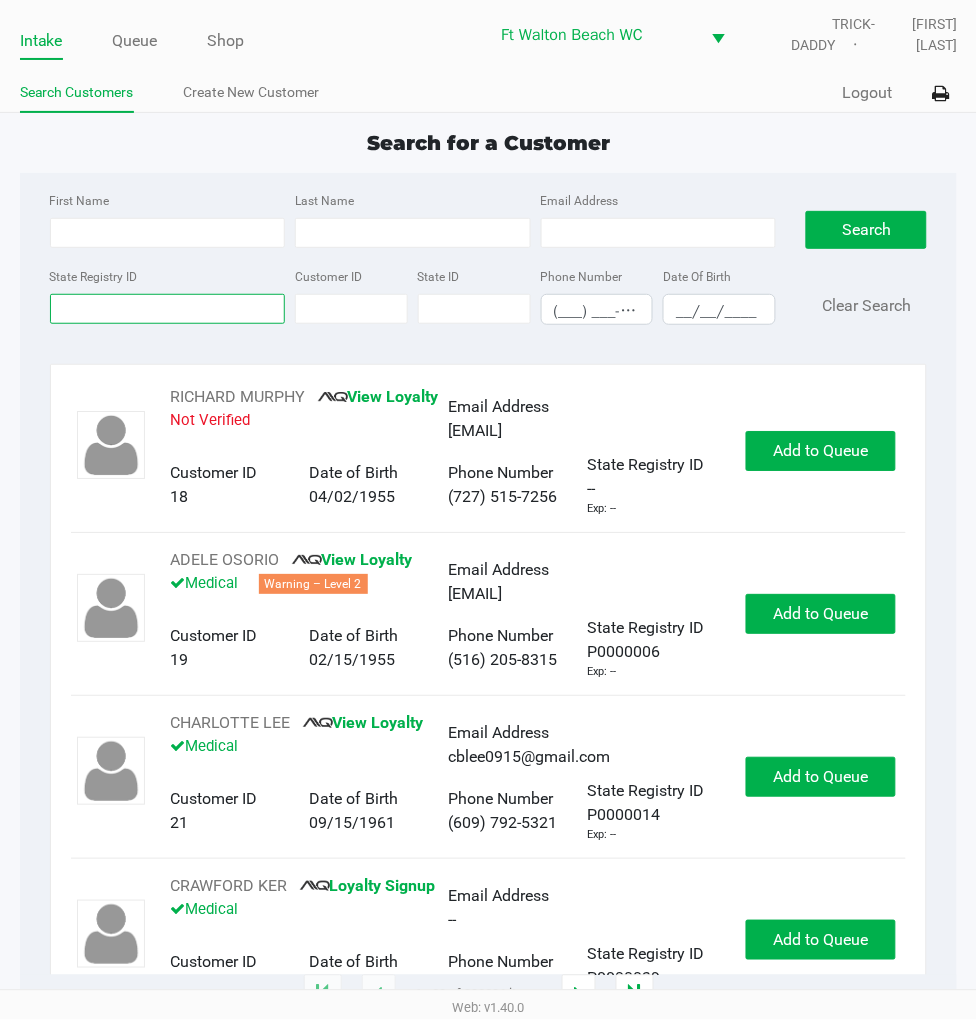 click on "State Registry ID" at bounding box center [168, 309] 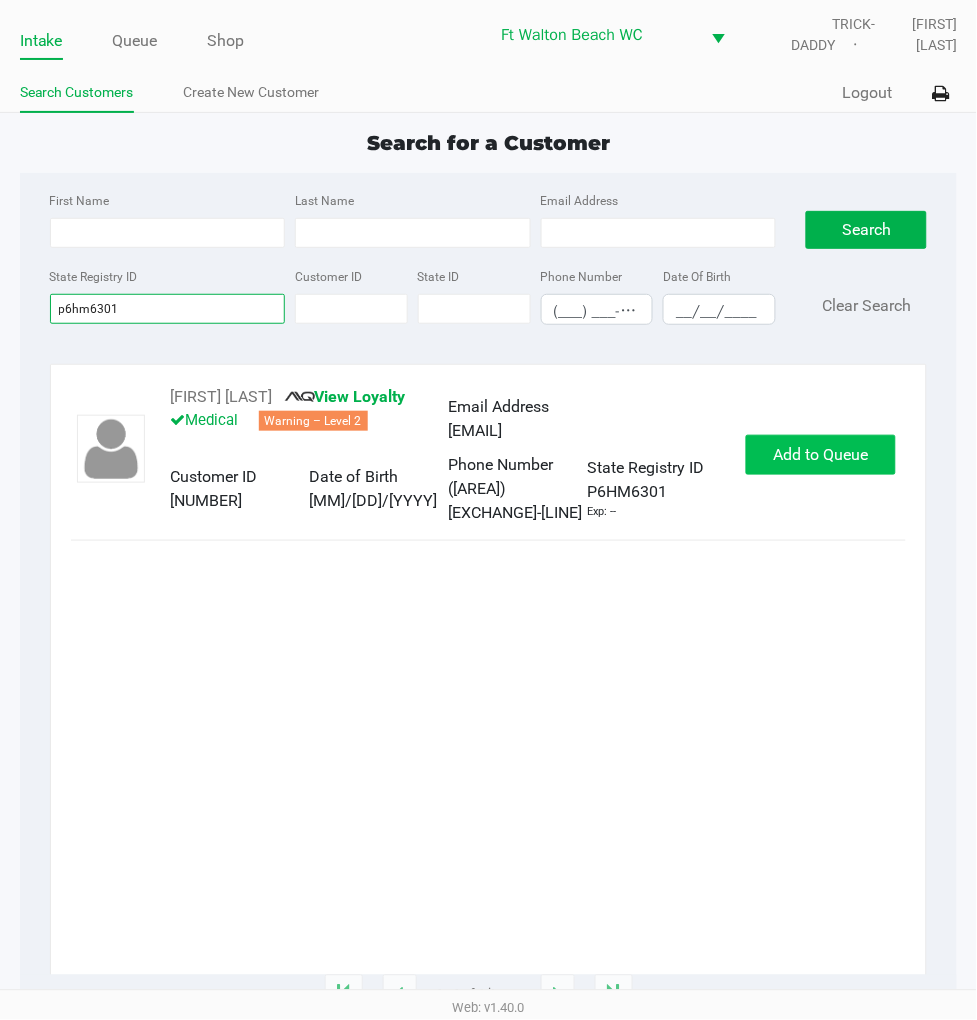 type on "p6hm6301" 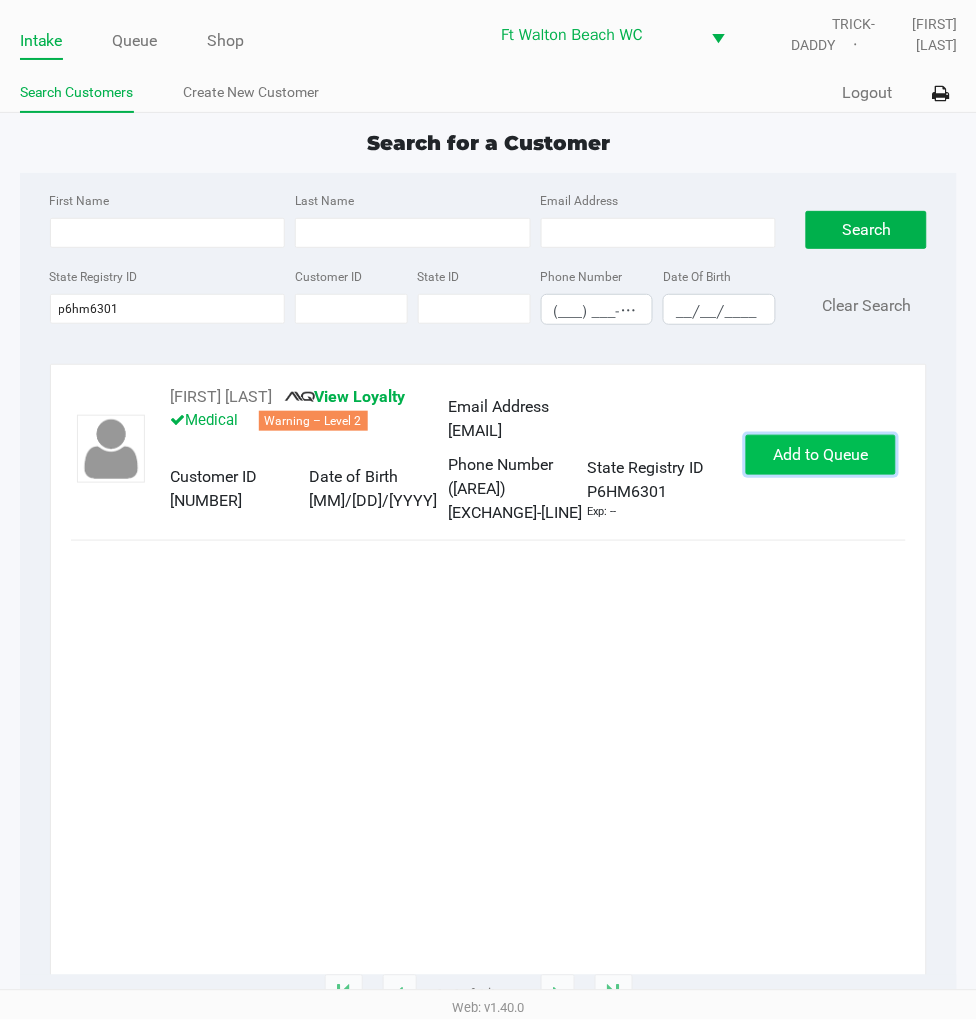 click on "Add to Queue" 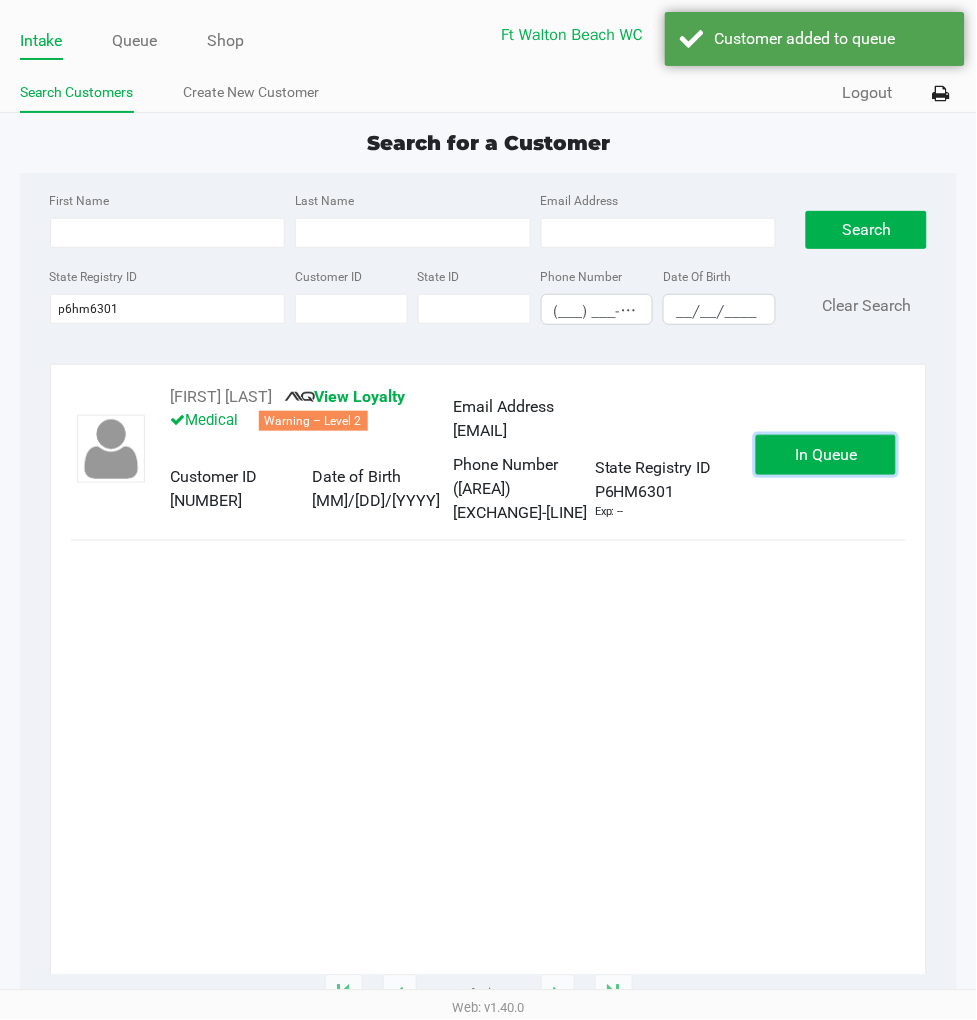 click on "In Queue" 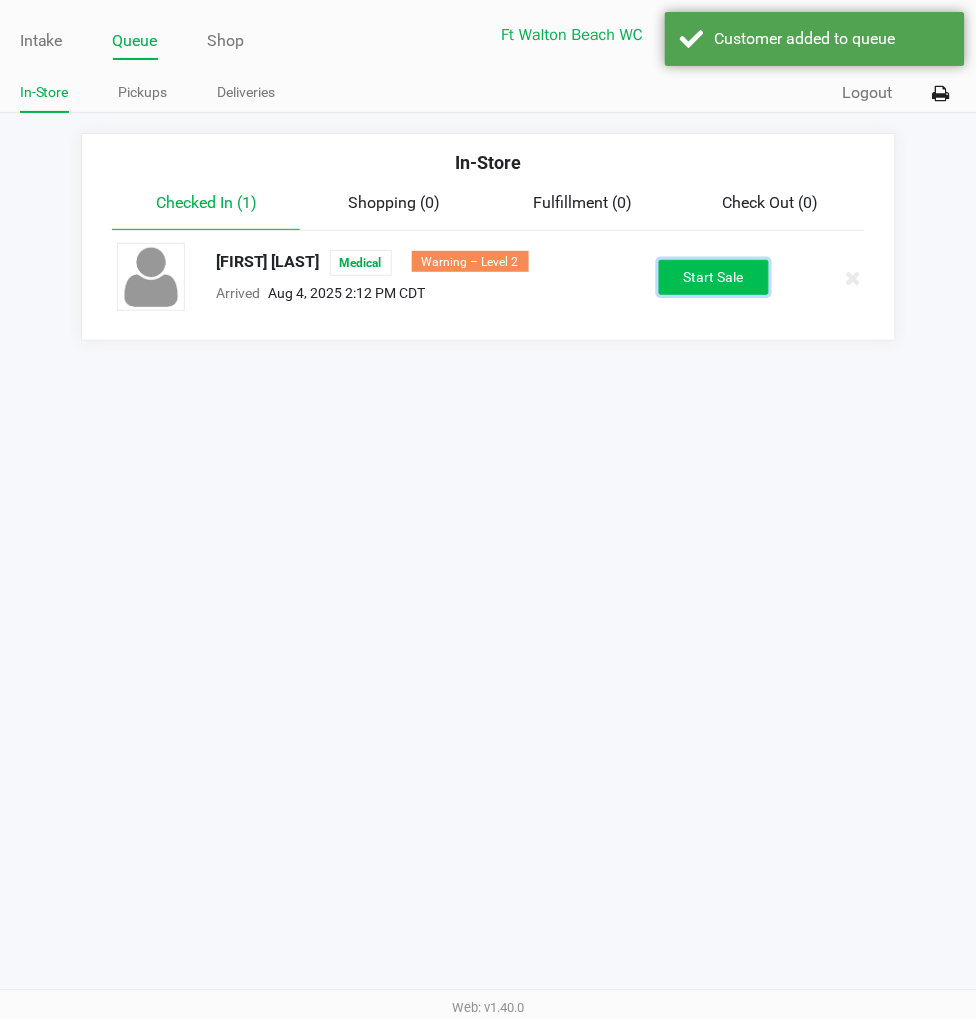 click on "Start Sale" 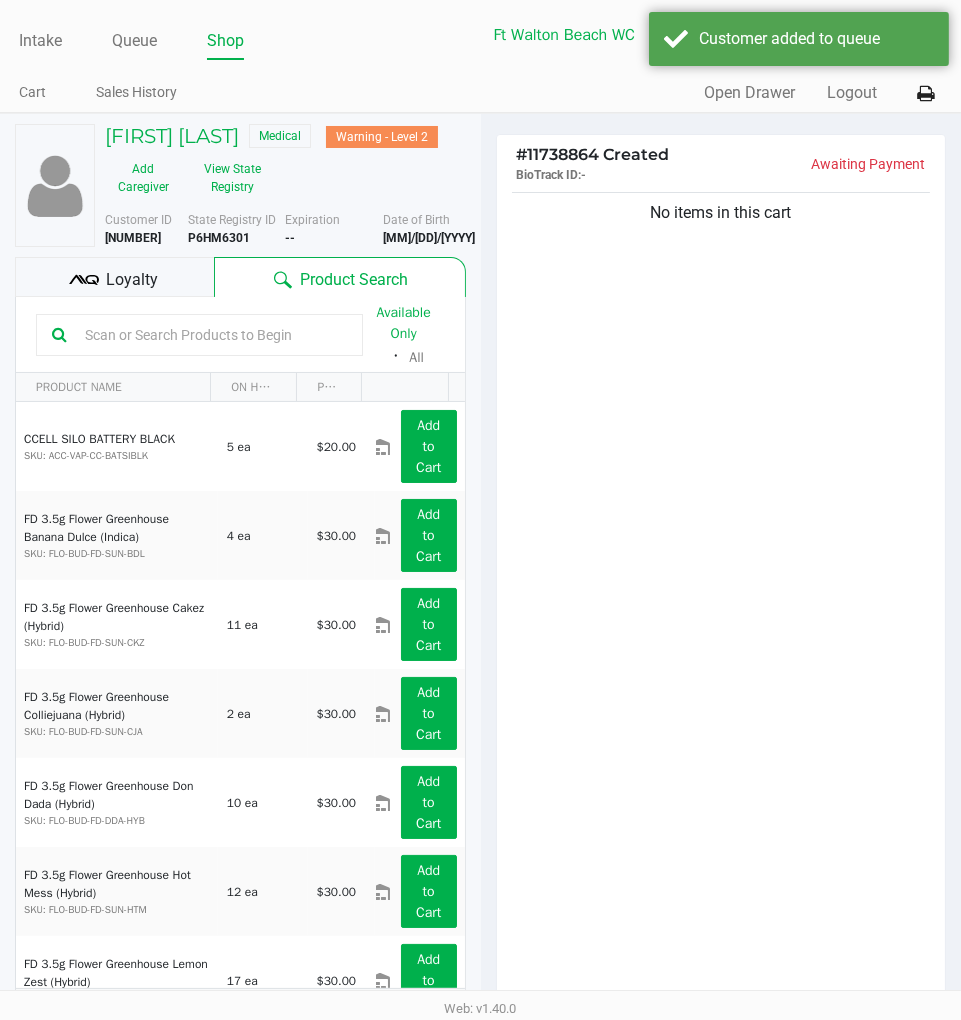 click on "Loyalty" 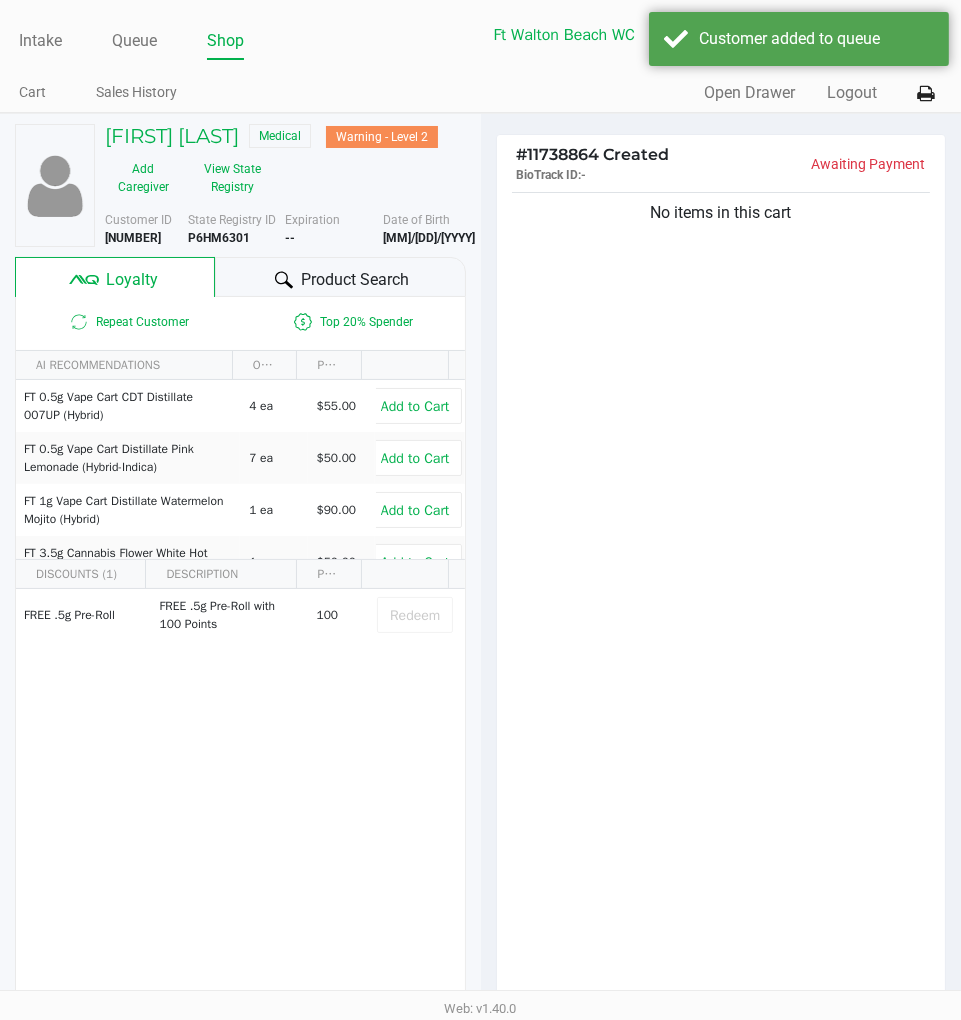click on "Product Search" 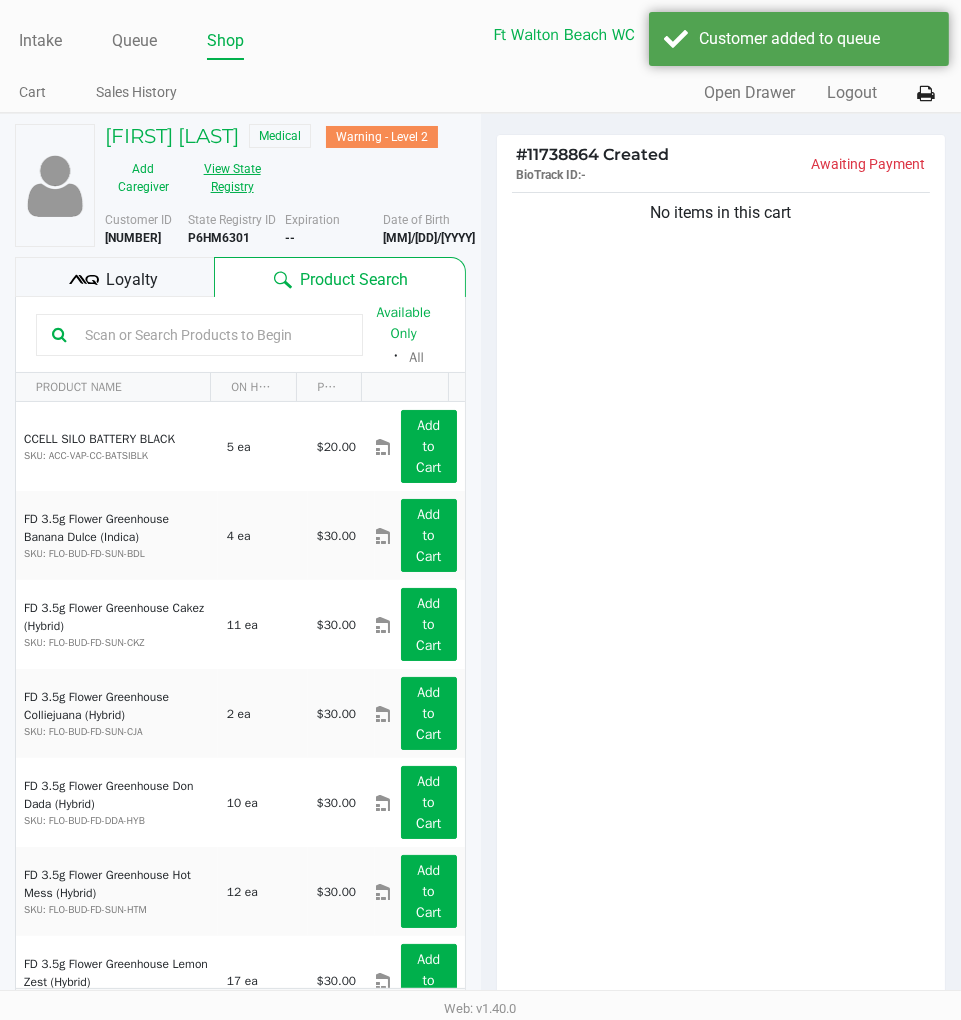click on "View State Registry" 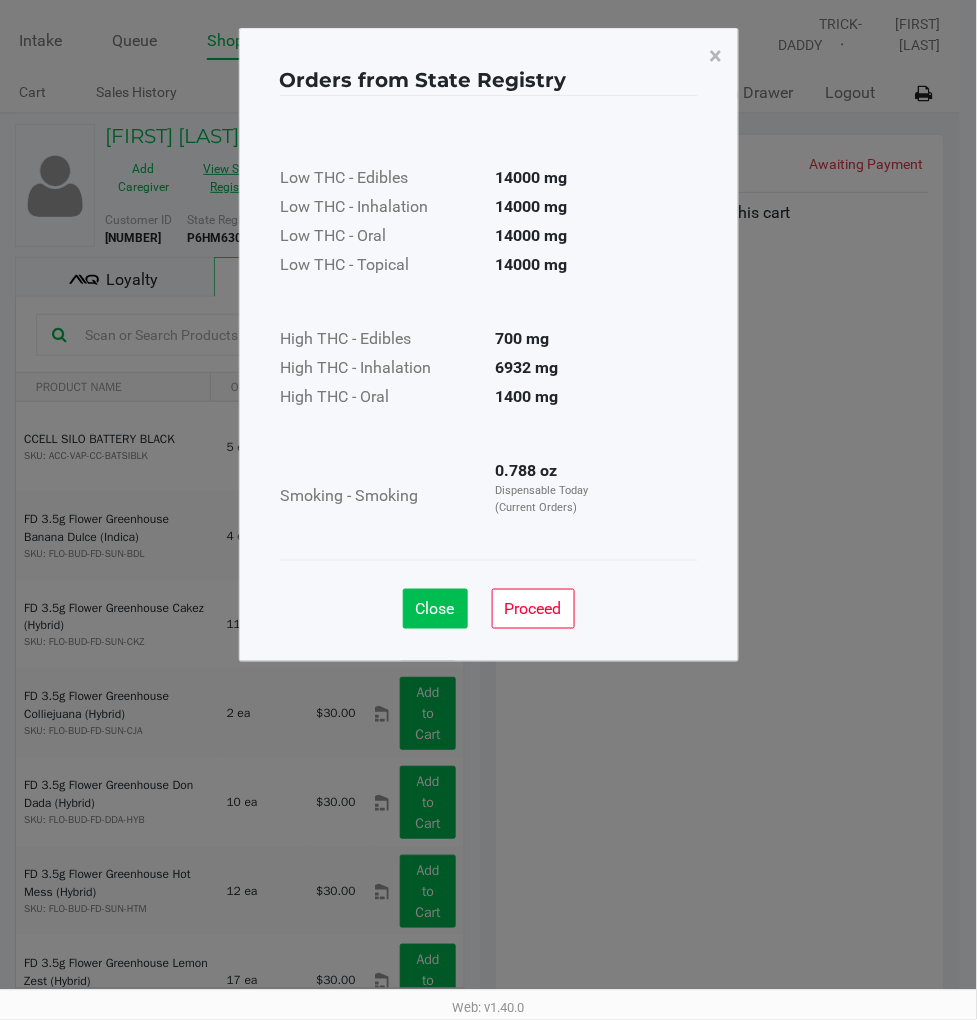 click on "Close" 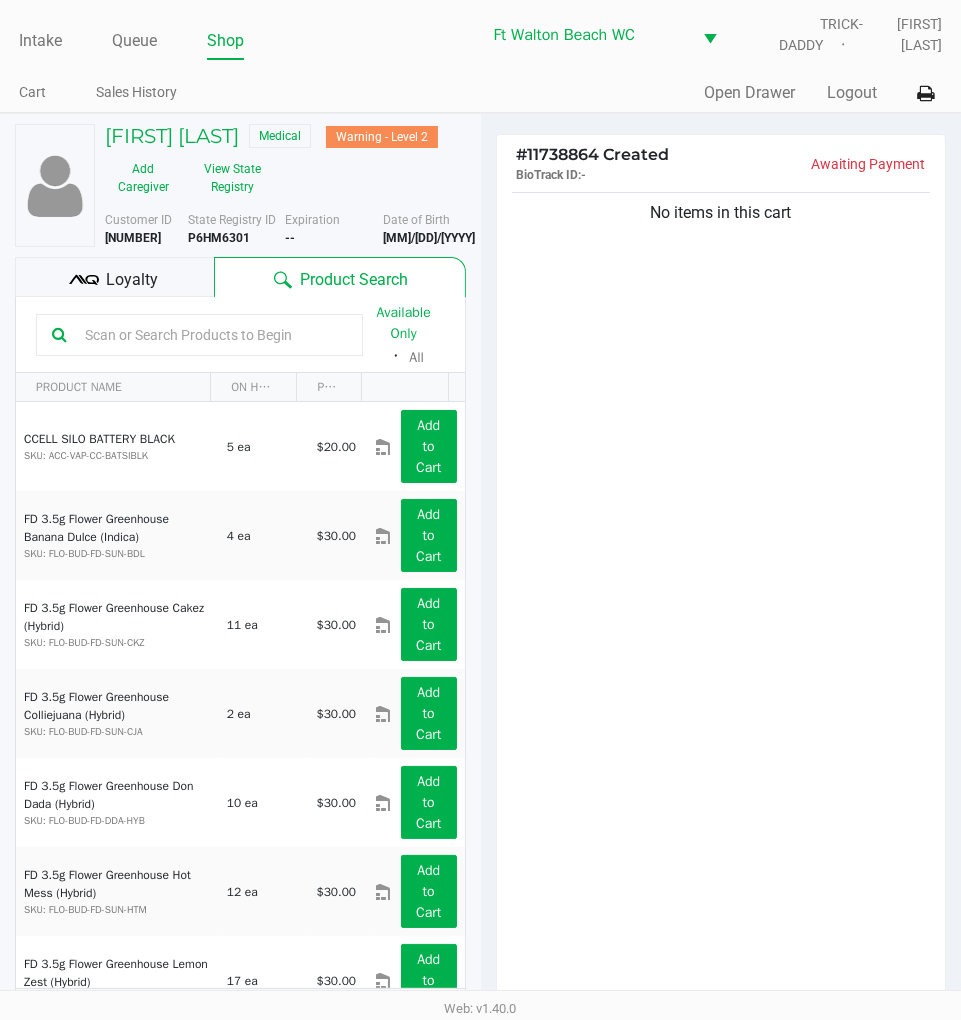 click on "No items in this cart" 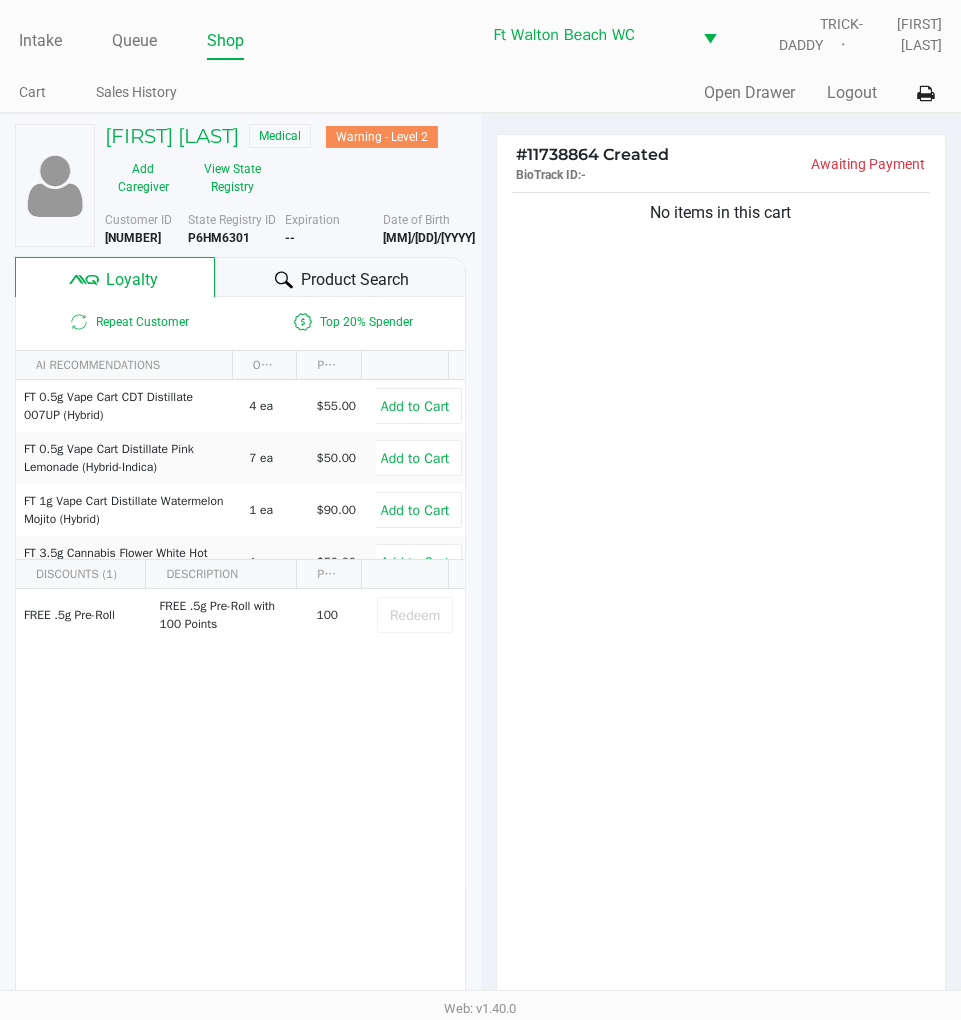 click on "Product Search" 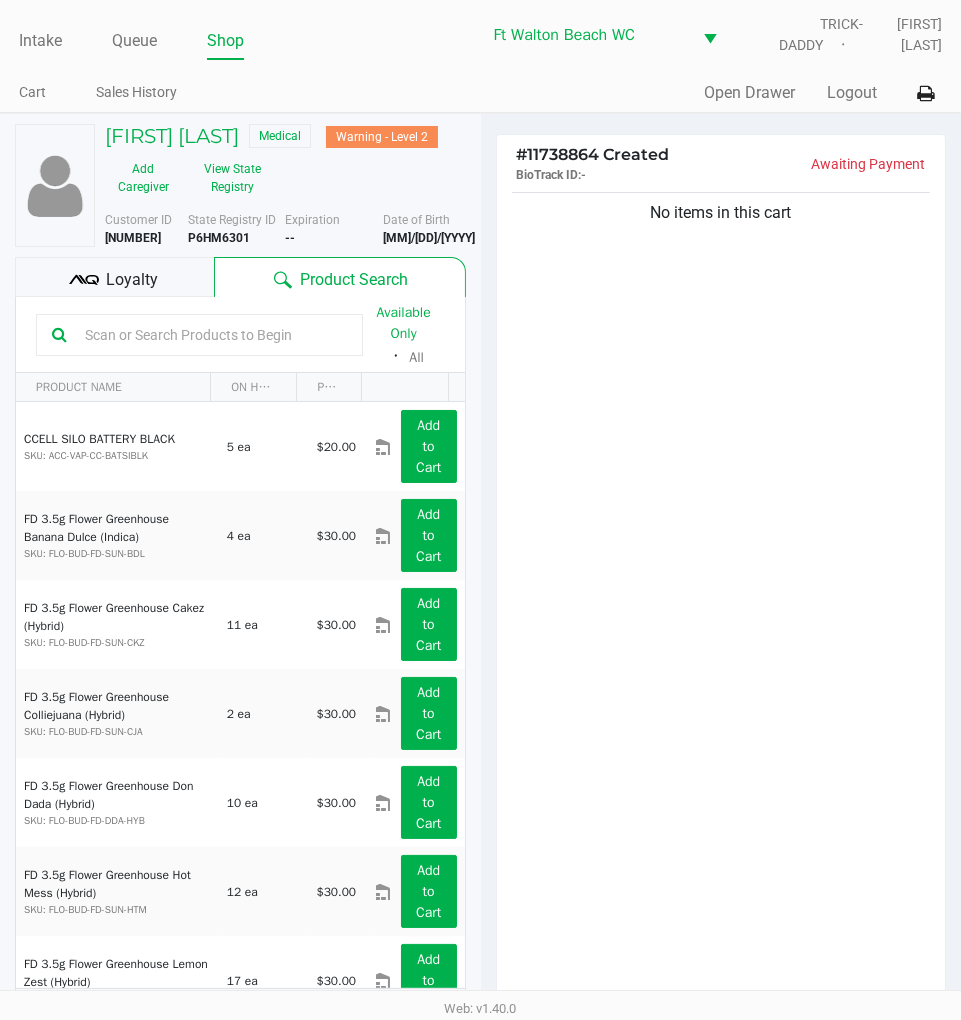click 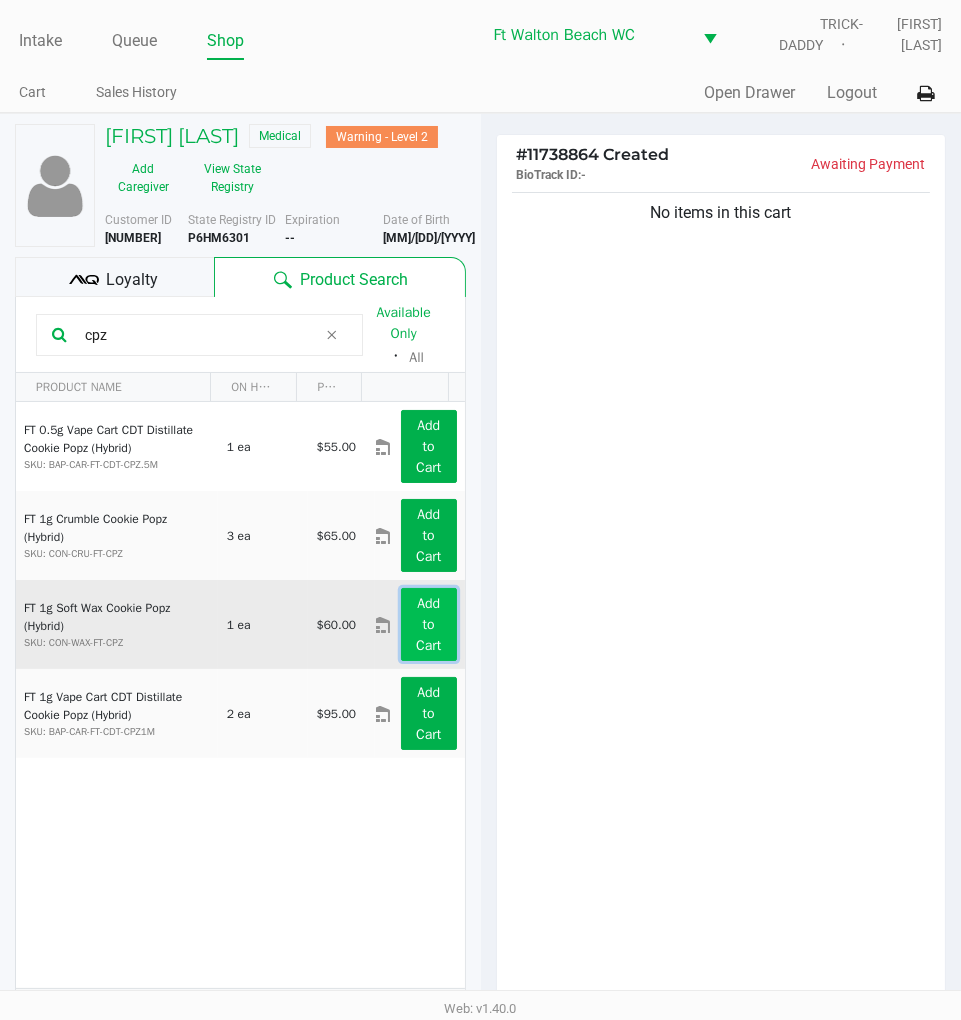 click on "Add to Cart" 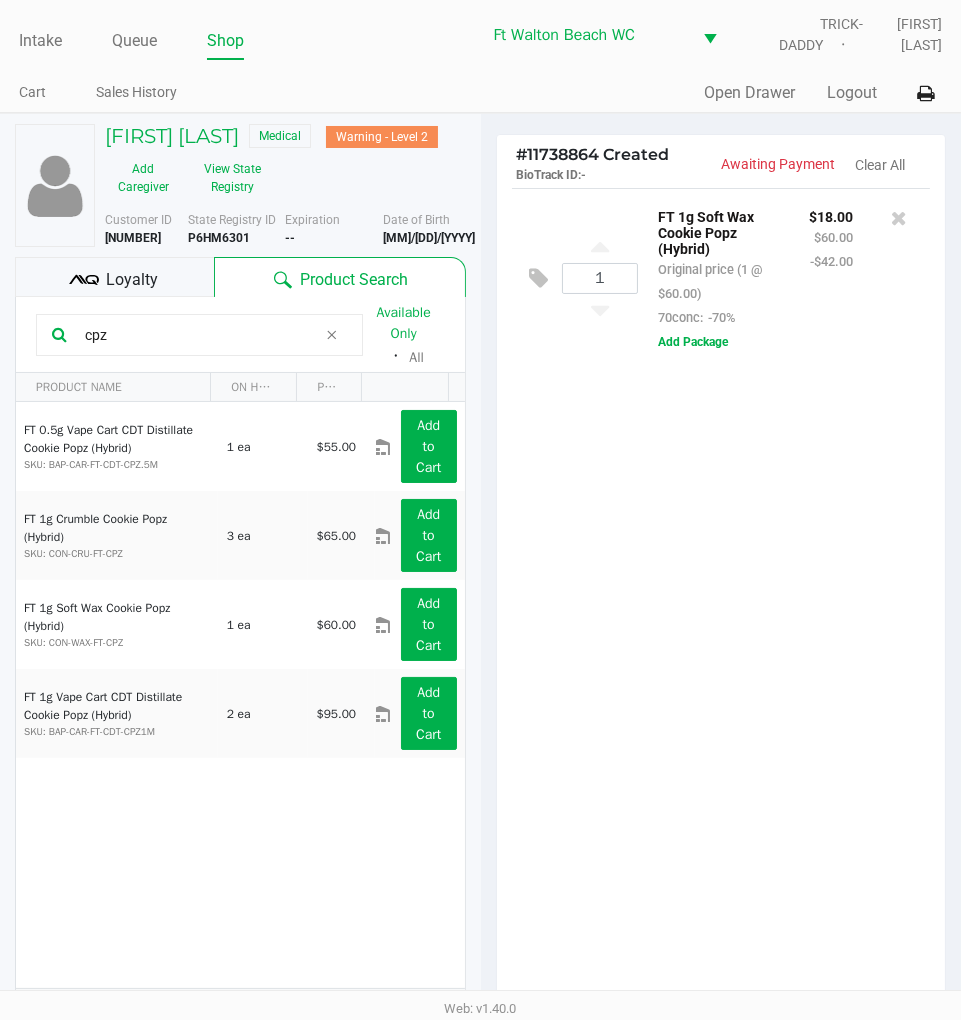 click on "cpz" 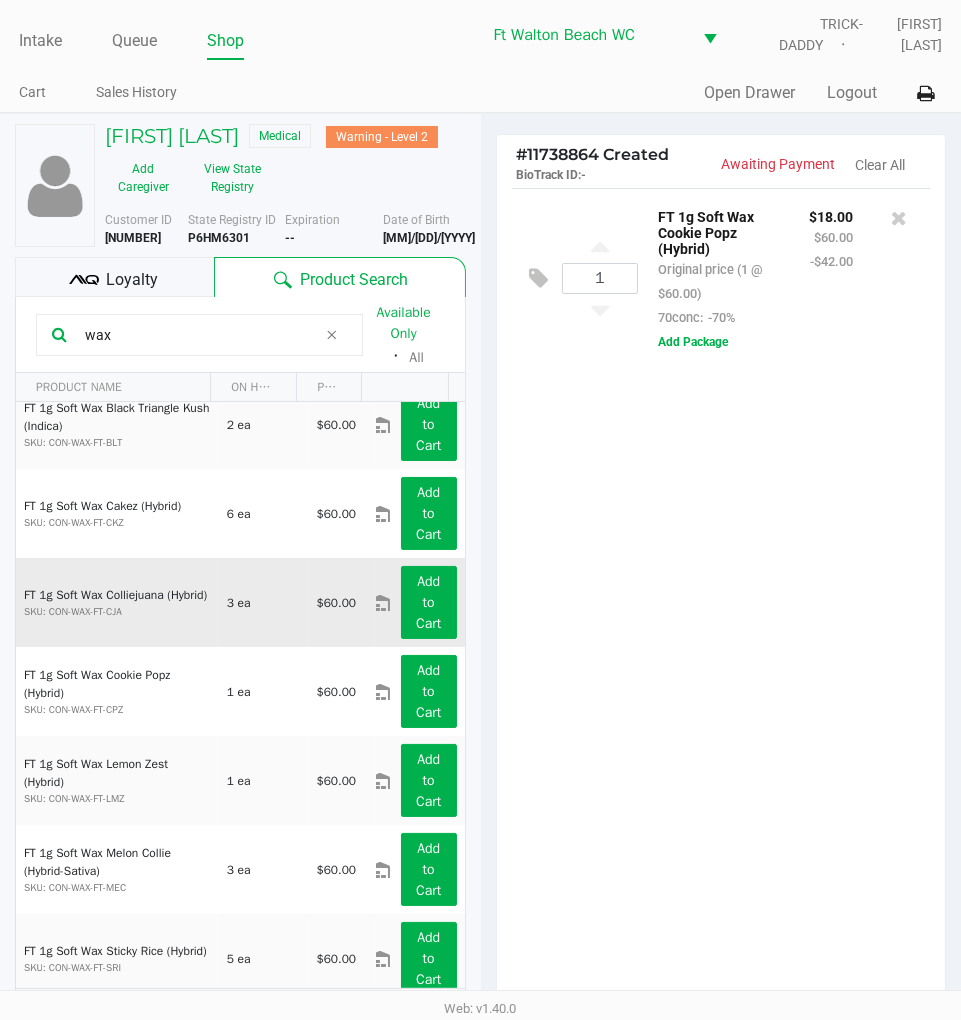 scroll, scrollTop: 127, scrollLeft: 0, axis: vertical 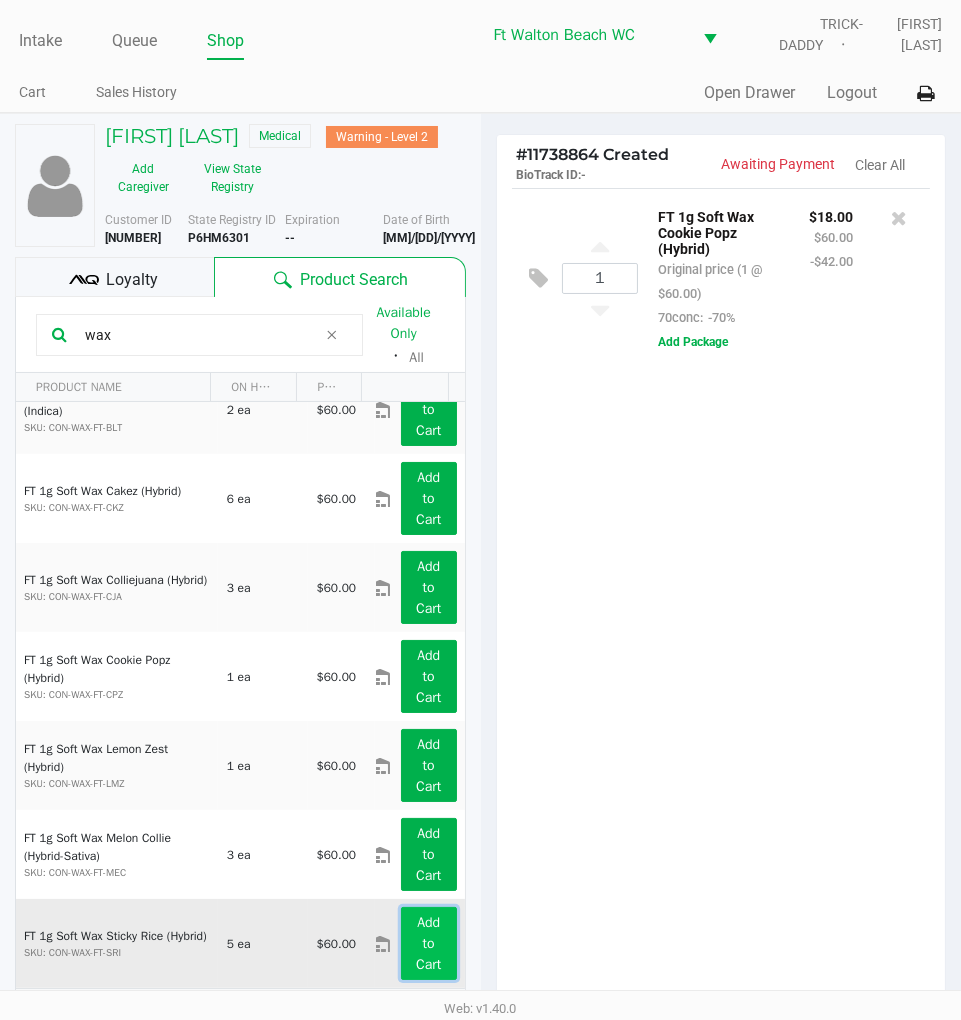 click on "Add to Cart" 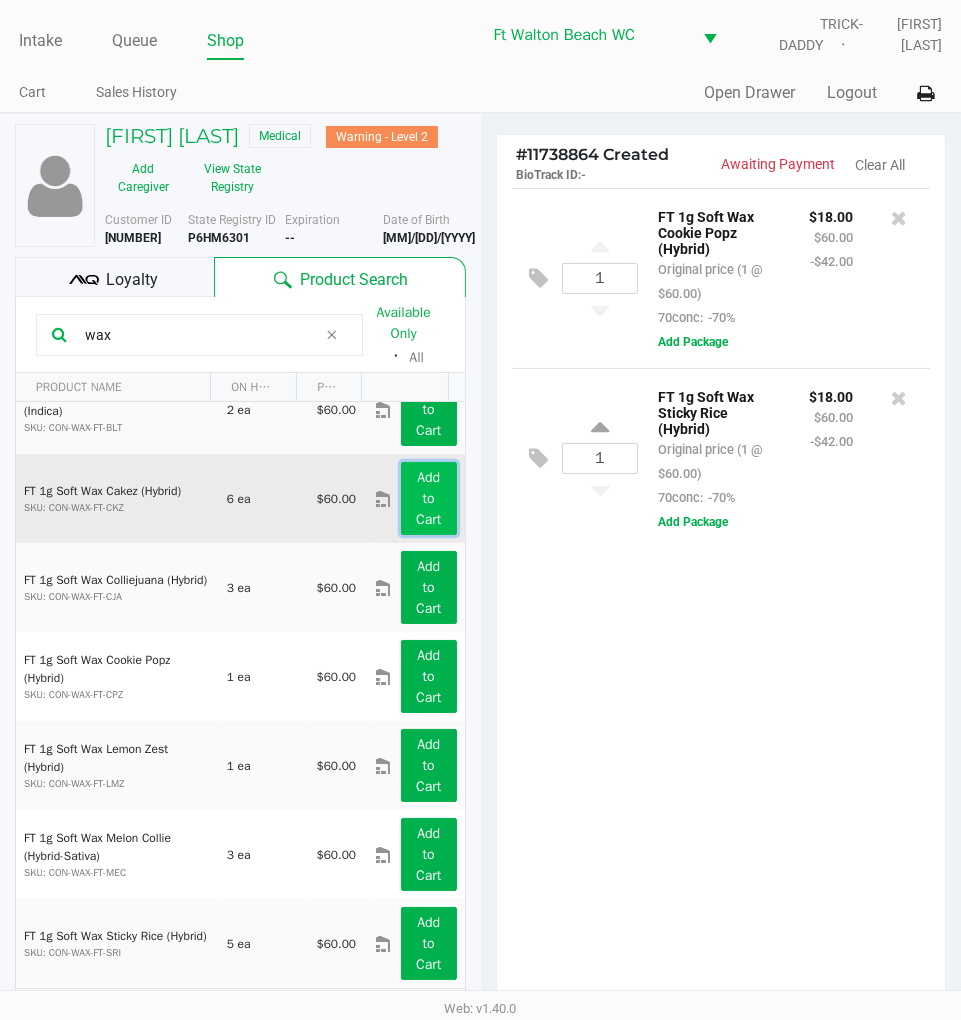 click on "Add to Cart" 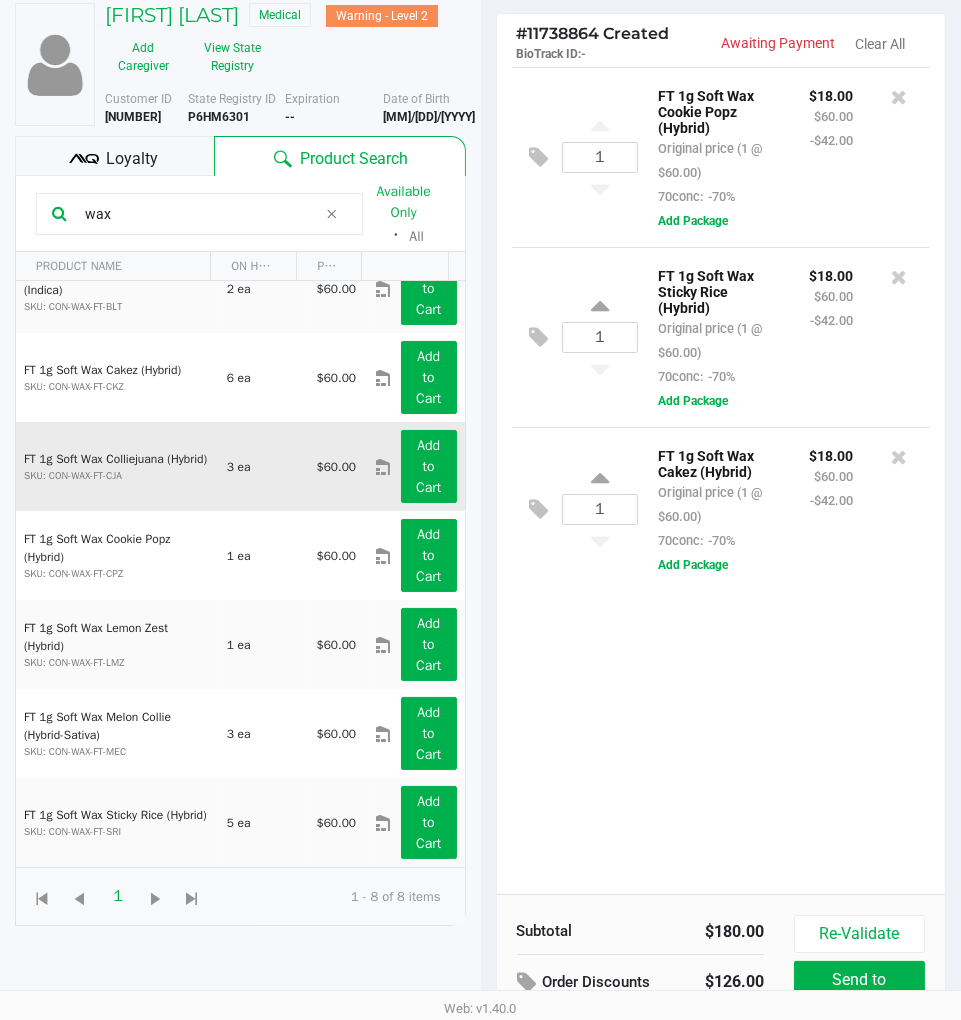 scroll, scrollTop: 222, scrollLeft: 0, axis: vertical 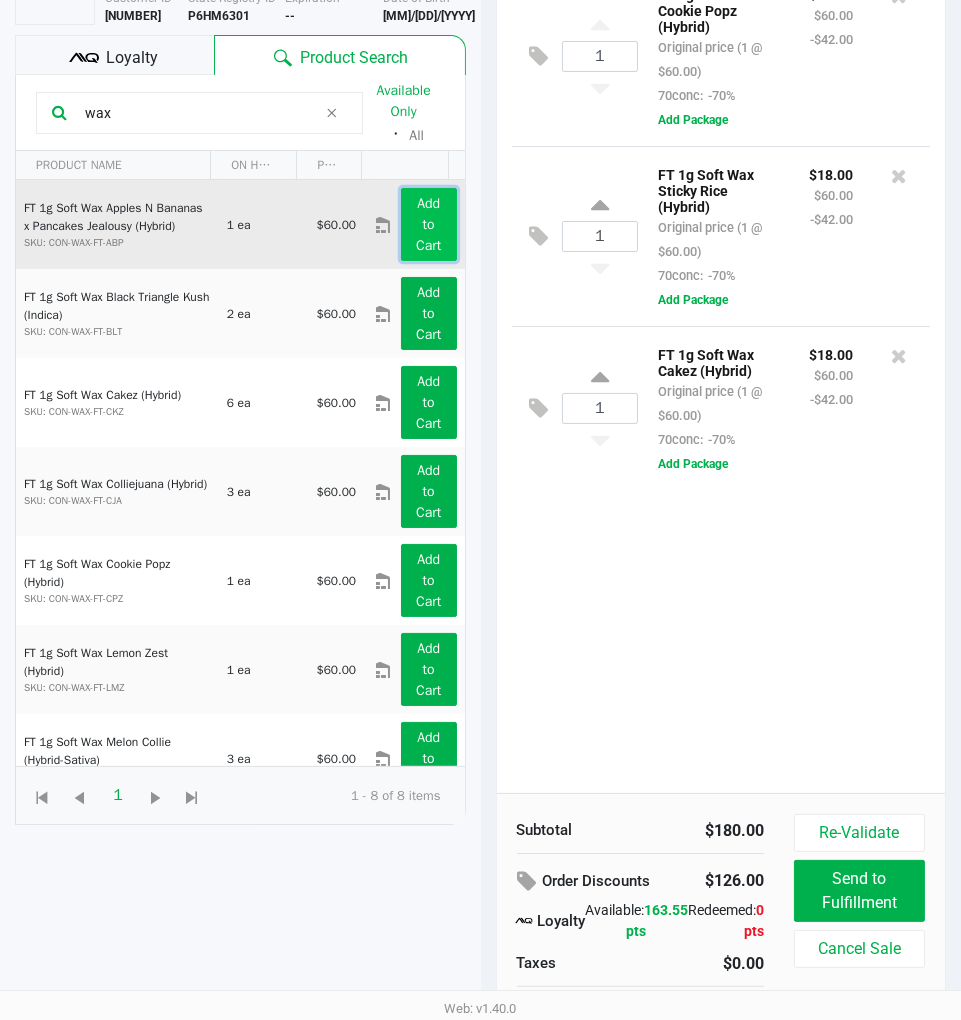 click on "Add to Cart" 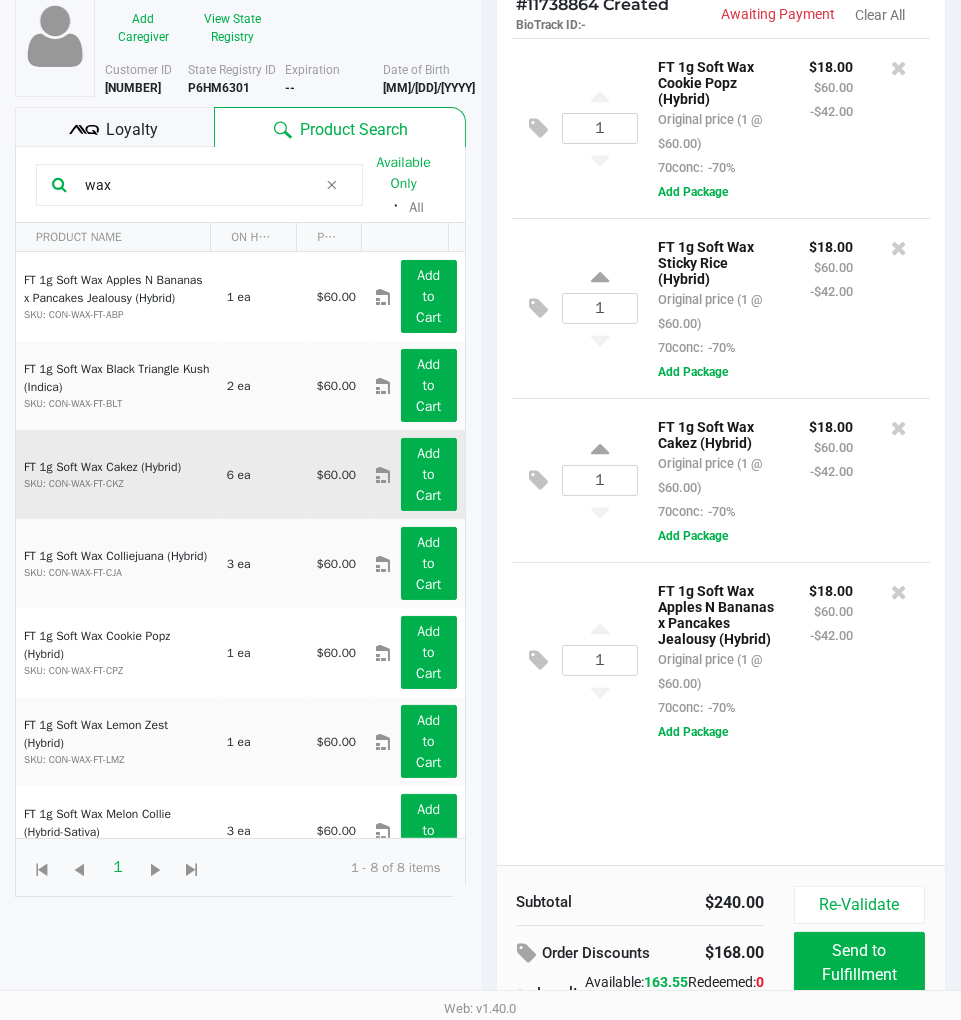 scroll, scrollTop: 111, scrollLeft: 0, axis: vertical 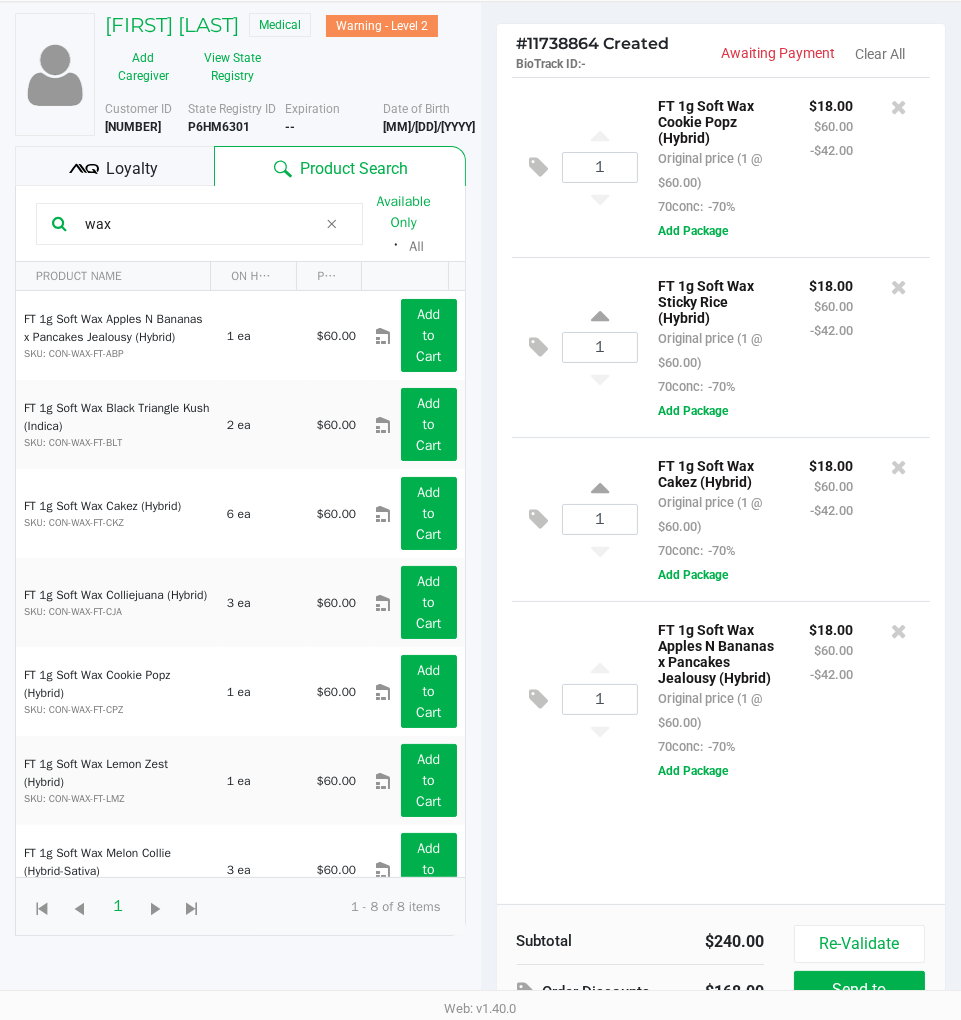 click on "wax" 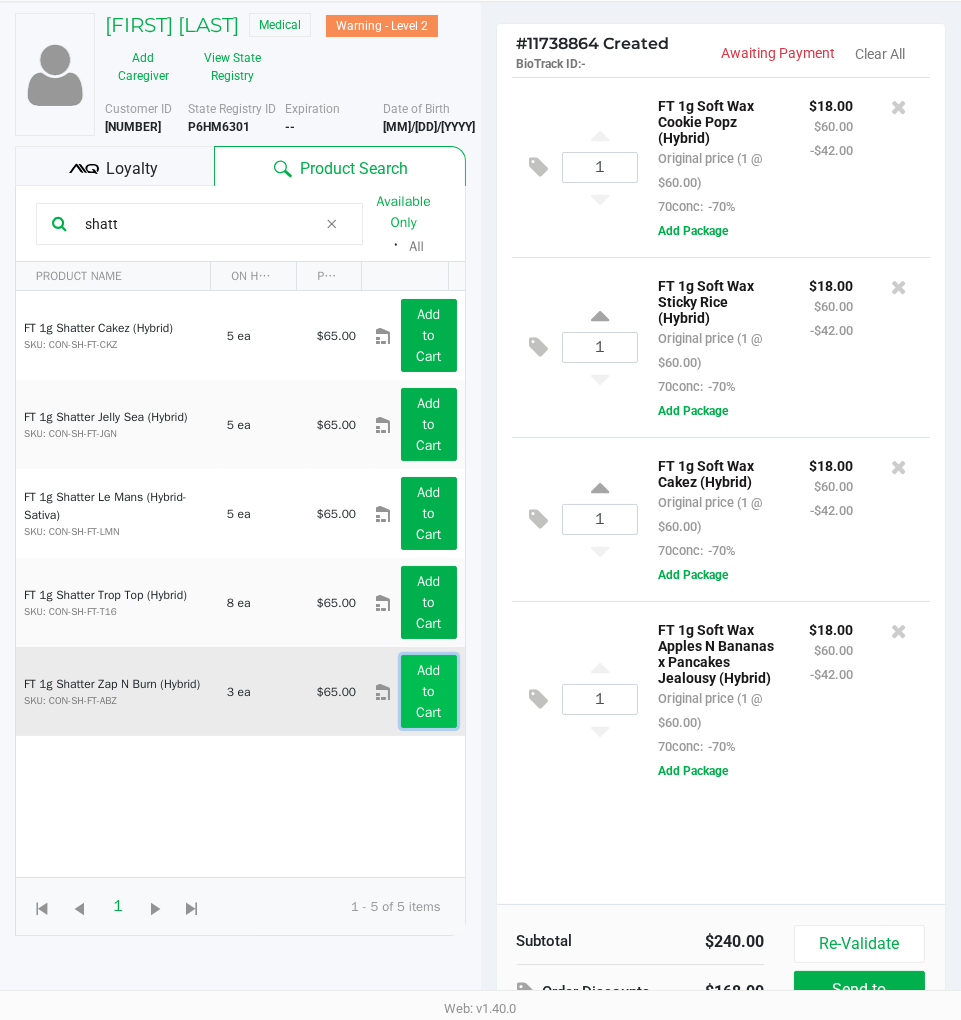 click on "Add to Cart" 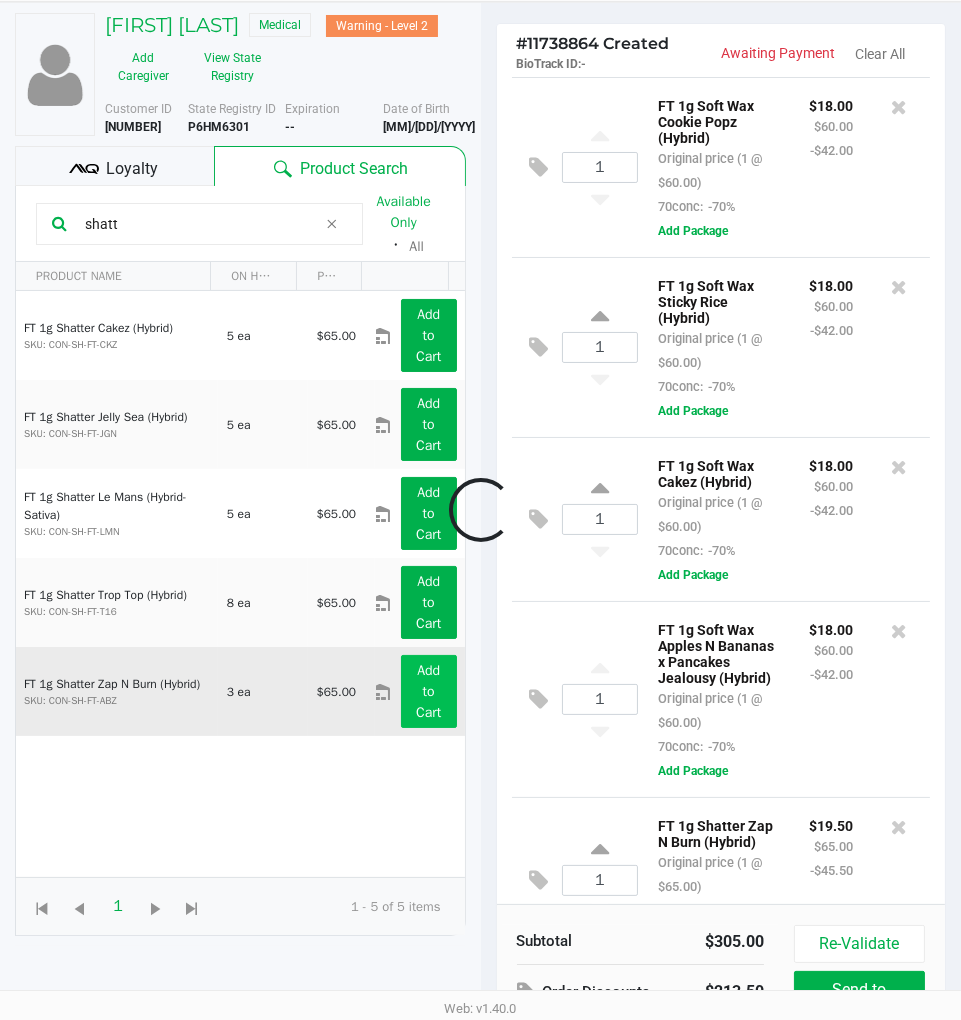scroll, scrollTop: 117, scrollLeft: 0, axis: vertical 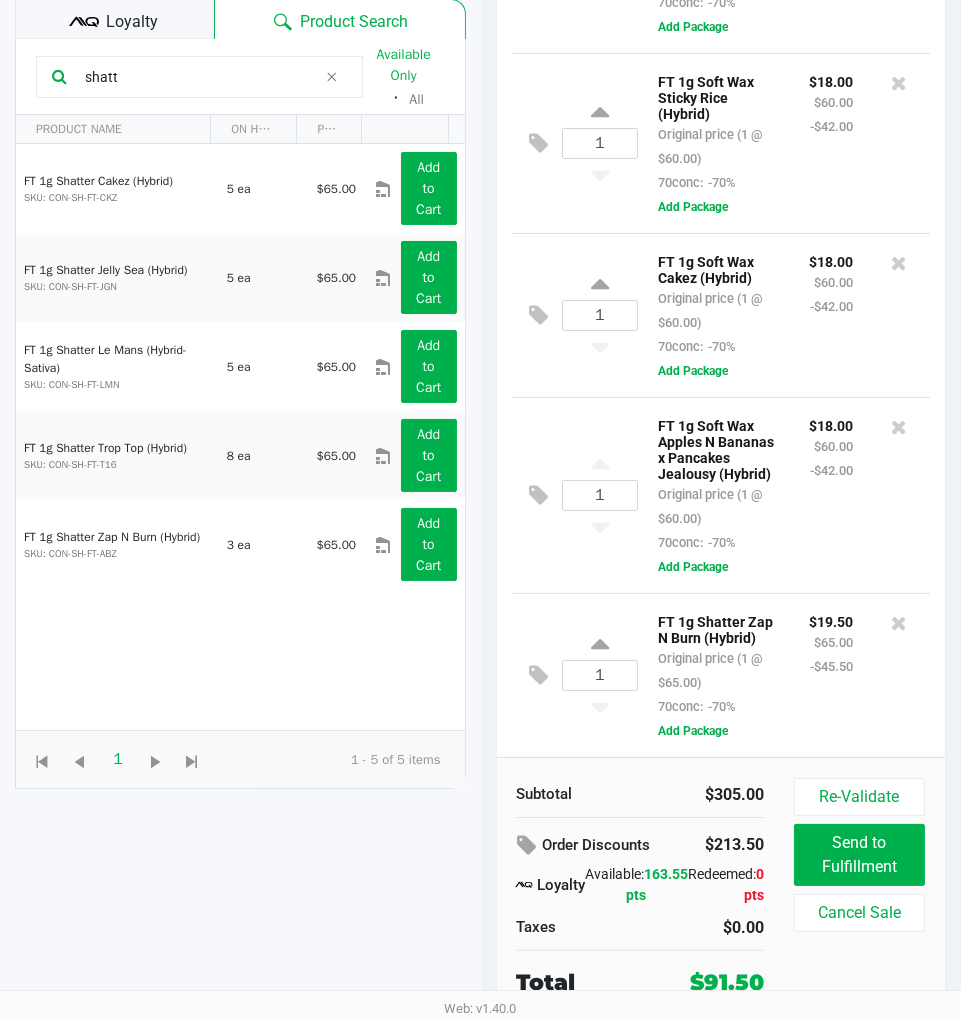 click on "FT 1g Shatter Cakez (Hybrid)  SKU: CON-SH-FT-CKZ  5 ea   $65.00  Add to Cart  FT 1g Shatter Jelly Sea (Hybrid)  SKU: CON-SH-FT-JGN  5 ea   $65.00  Add to Cart  FT 1g Shatter Le Mans (Hybrid-Sativa)  SKU: CON-SH-FT-LMN  5 ea   $65.00  Add to Cart  FT 1g Shatter Trop Top (Hybrid)  SKU: CON-SH-FT-T16  8 ea   $65.00  Add to Cart  FT 1g Shatter Zap N Burn (Hybrid)  SKU: CON-SH-FT-ABZ  3 ea   $65.00  Add to Cart" 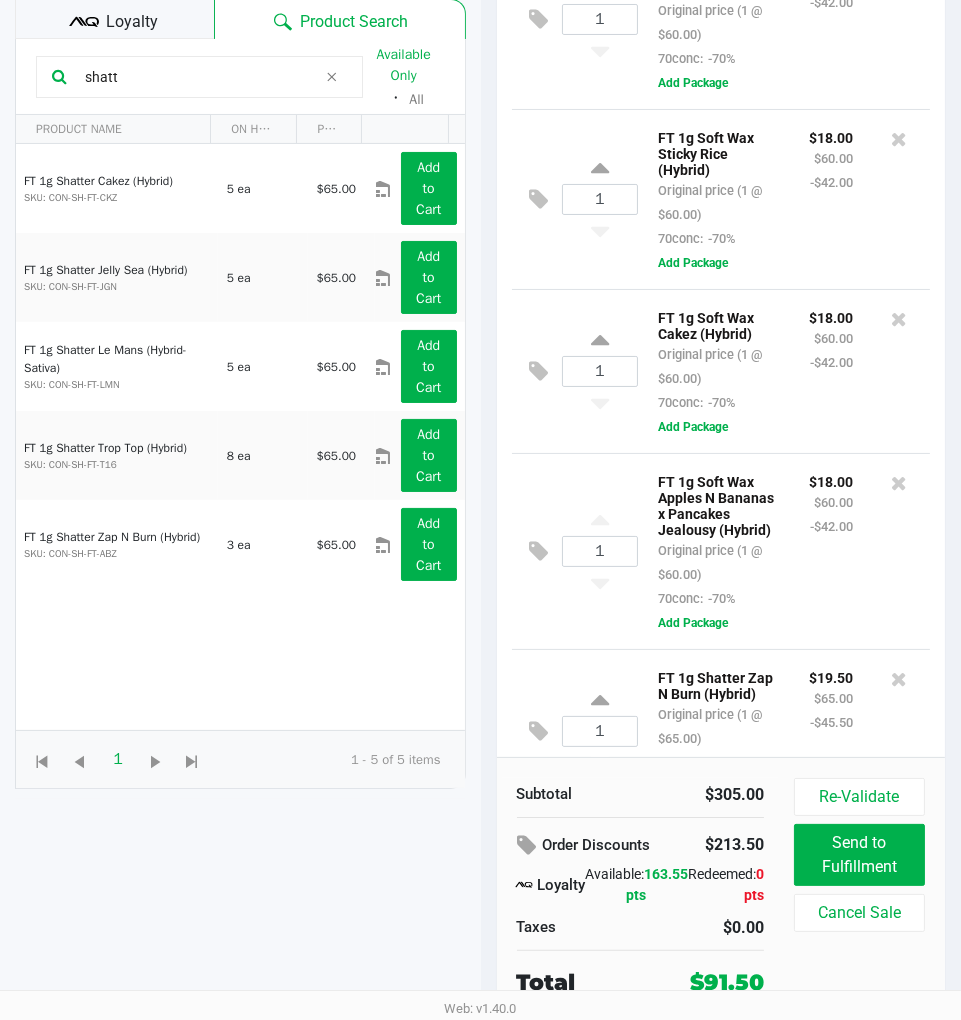 scroll, scrollTop: 0, scrollLeft: 0, axis: both 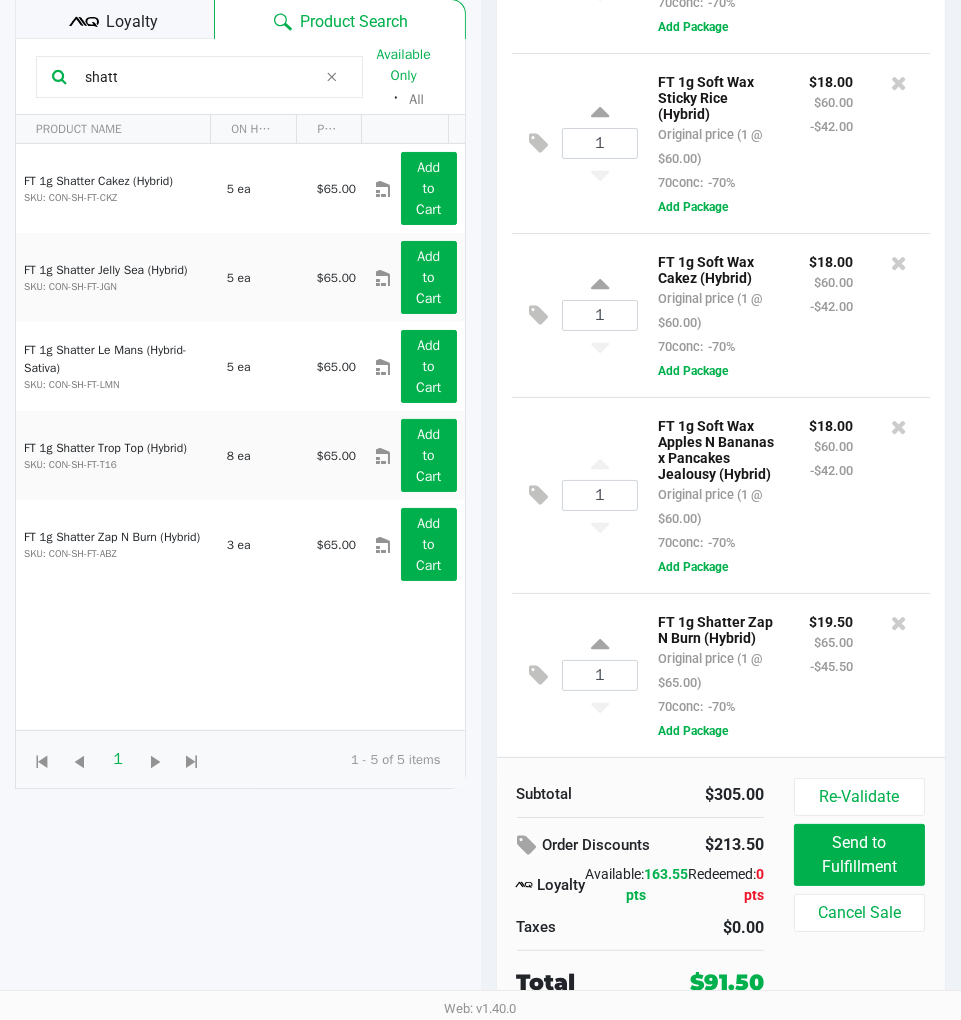 click on "FT 1g Shatter Cakez (Hybrid)  SKU: CON-SH-FT-CKZ  5 ea   $65.00  Add to Cart  FT 1g Shatter Jelly Sea (Hybrid)  SKU: CON-SH-FT-JGN  5 ea   $65.00  Add to Cart  FT 1g Shatter Le Mans (Hybrid-Sativa)  SKU: CON-SH-FT-LMN  5 ea   $65.00  Add to Cart  FT 1g Shatter Trop Top (Hybrid)  SKU: CON-SH-FT-T16  8 ea   $65.00  Add to Cart  FT 1g Shatter Zap N Burn (Hybrid)  SKU: CON-SH-FT-ABZ  3 ea   $65.00  Add to Cart" 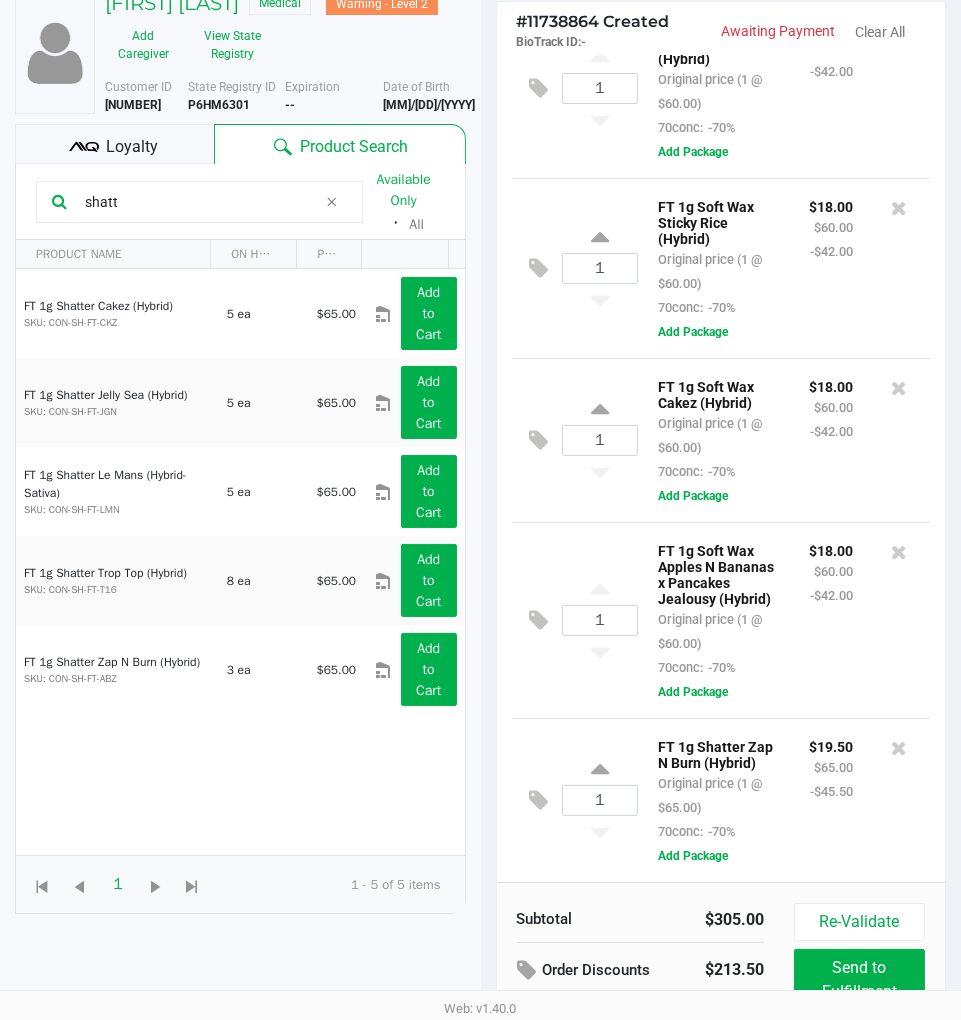 scroll, scrollTop: 0, scrollLeft: 0, axis: both 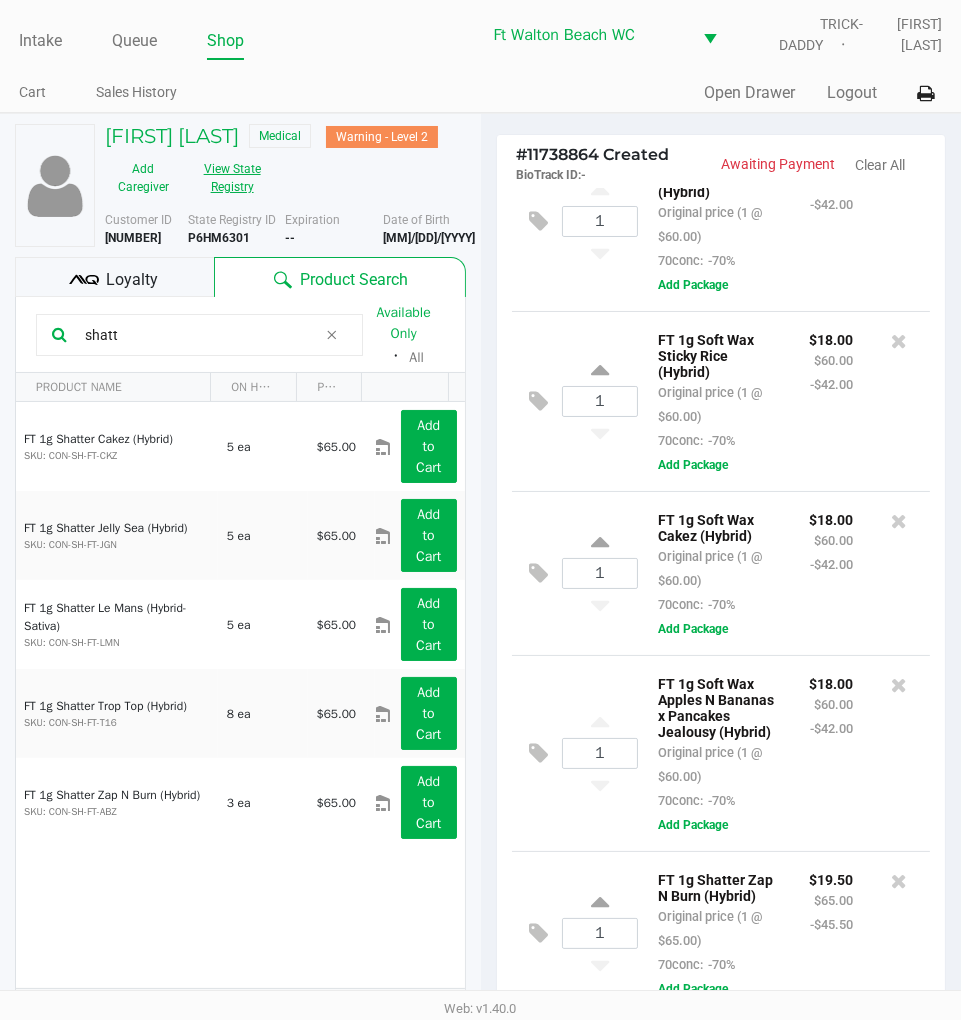 click on "View State Registry" 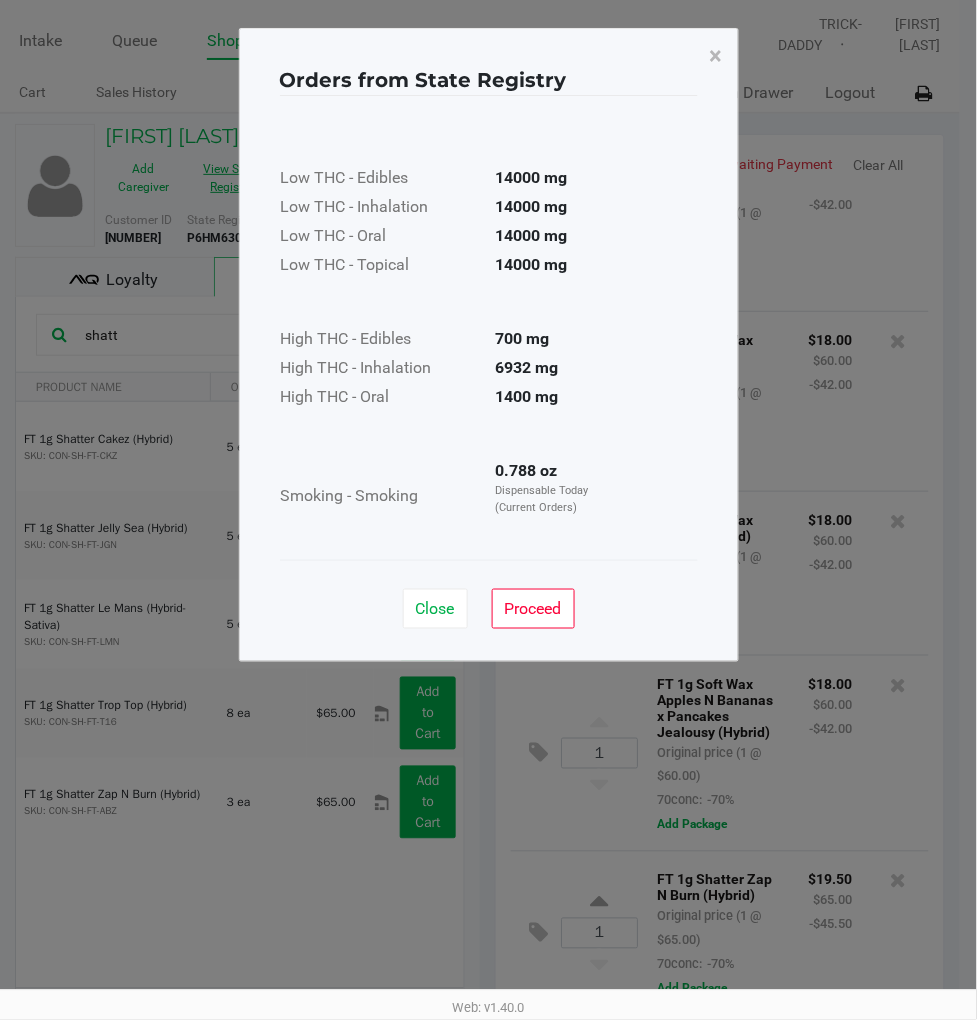click on "Close" 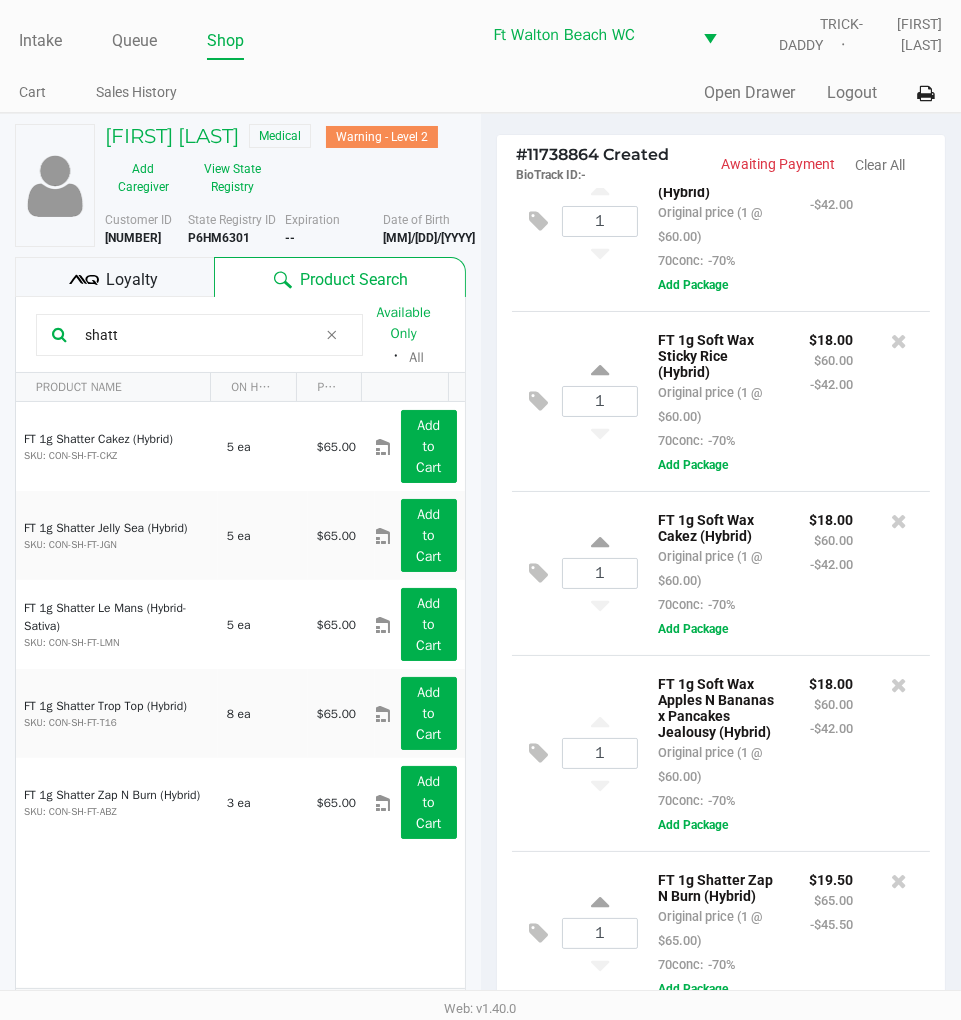 click on "shatt" 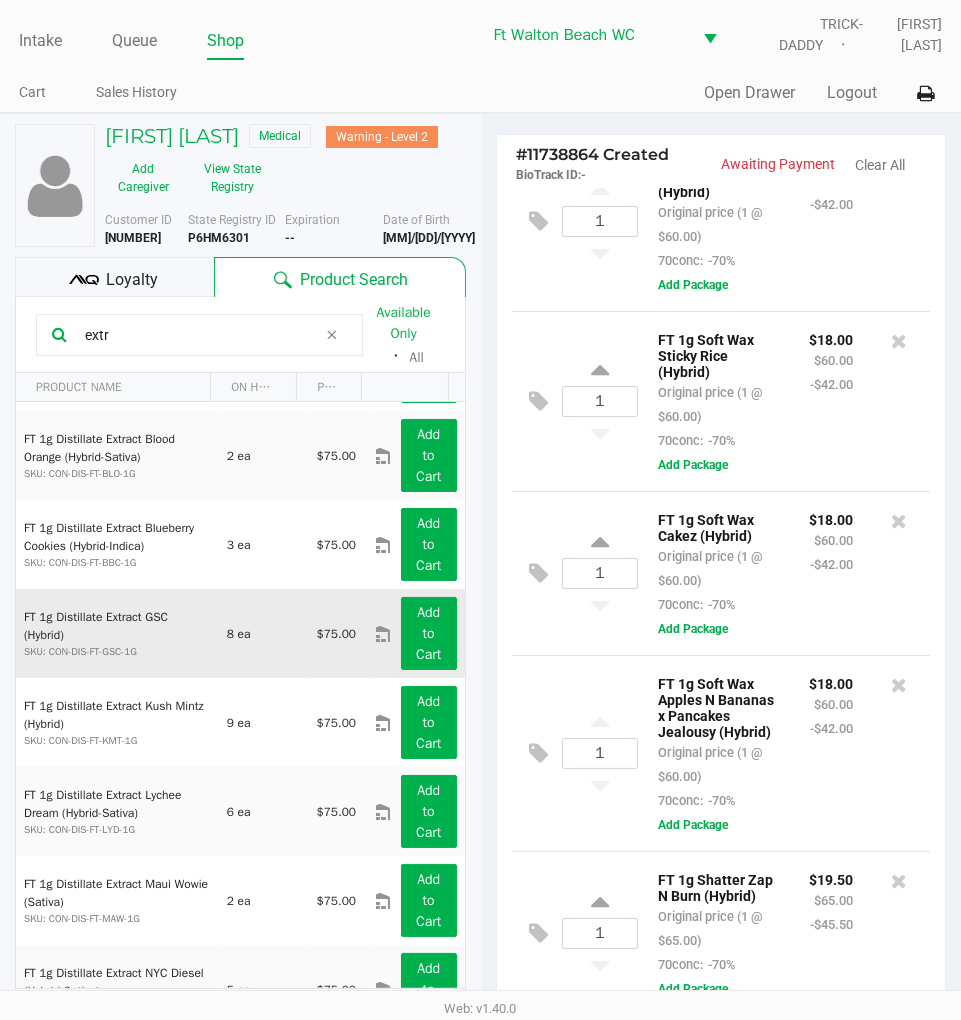 scroll, scrollTop: 222, scrollLeft: 0, axis: vertical 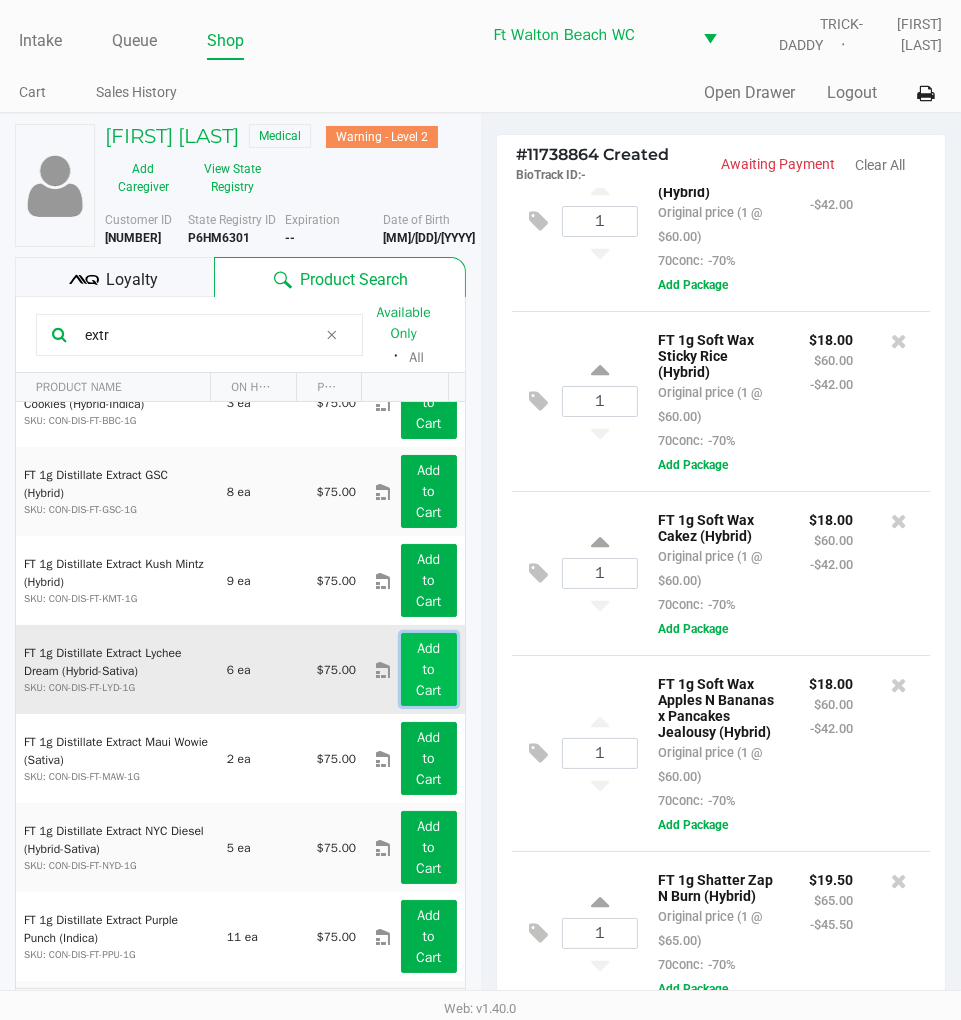 click on "Add to Cart" 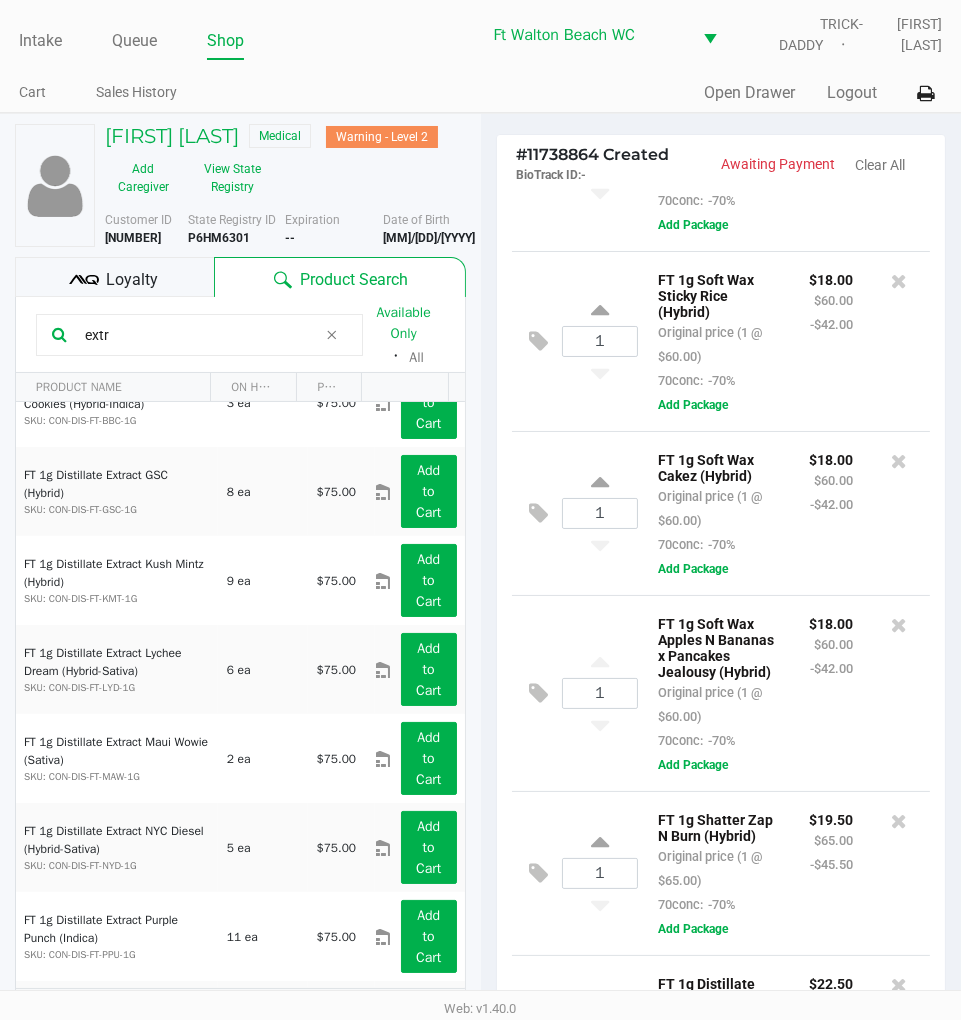 scroll, scrollTop: 316, scrollLeft: 0, axis: vertical 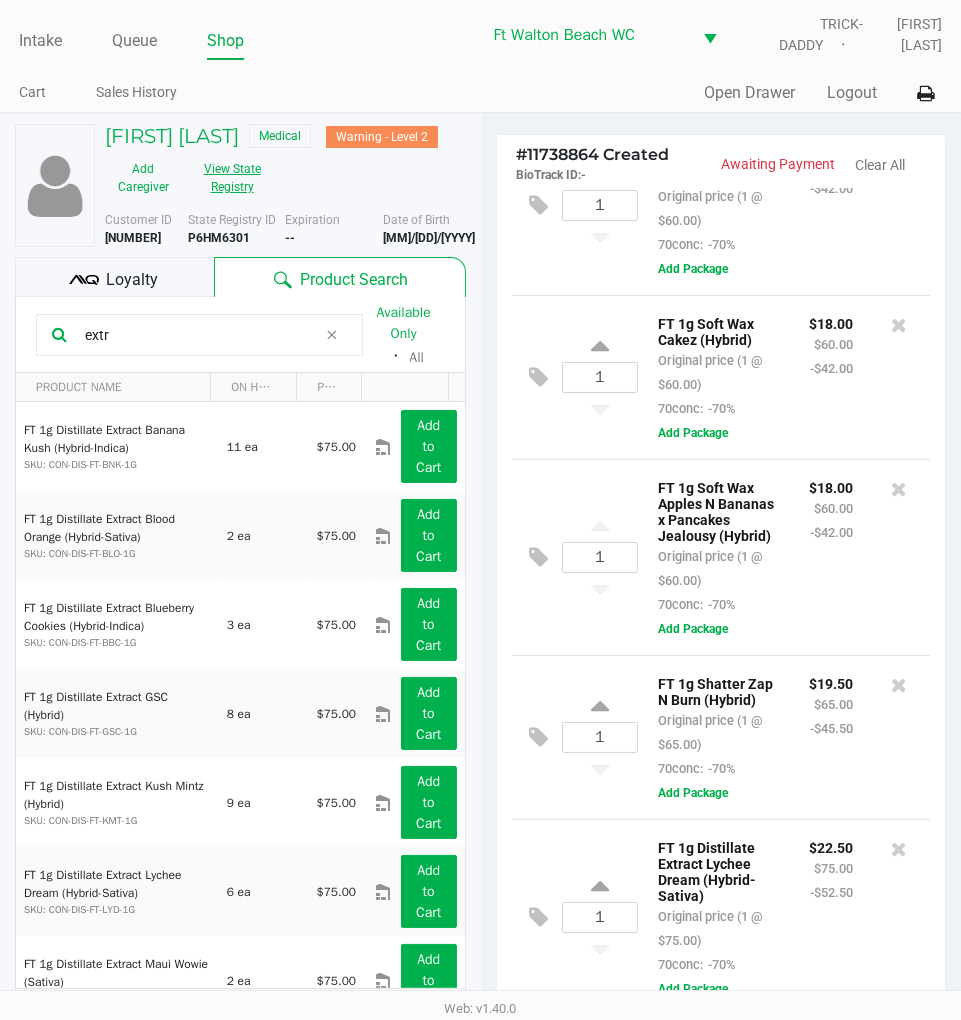 click on "View State Registry" 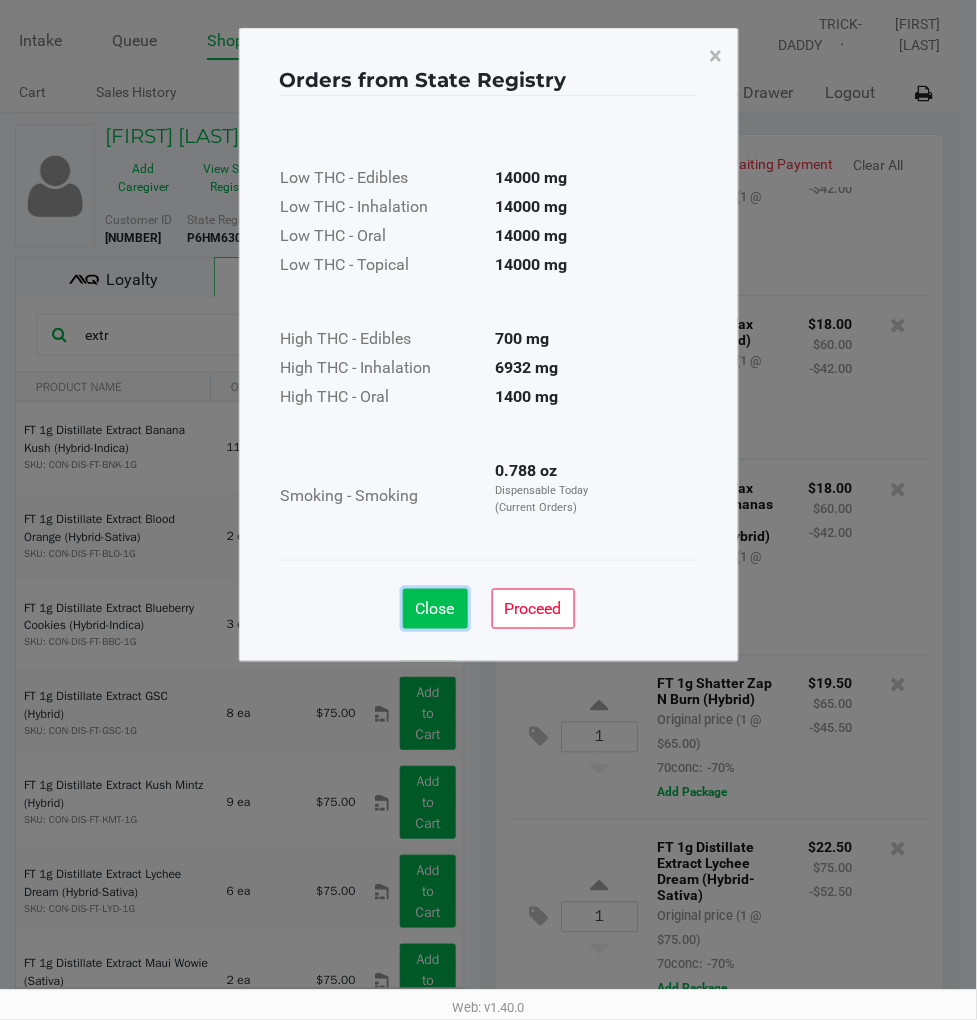 click on "Close" 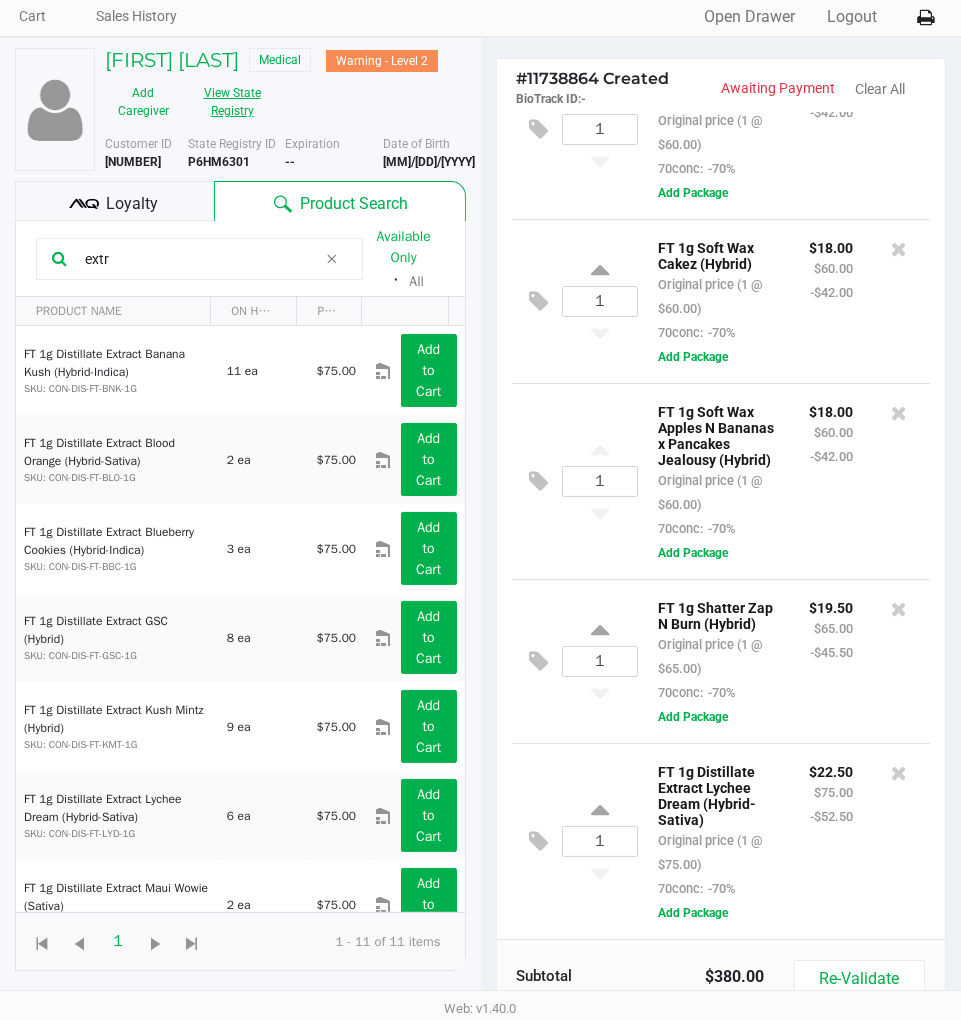 scroll, scrollTop: 36, scrollLeft: 0, axis: vertical 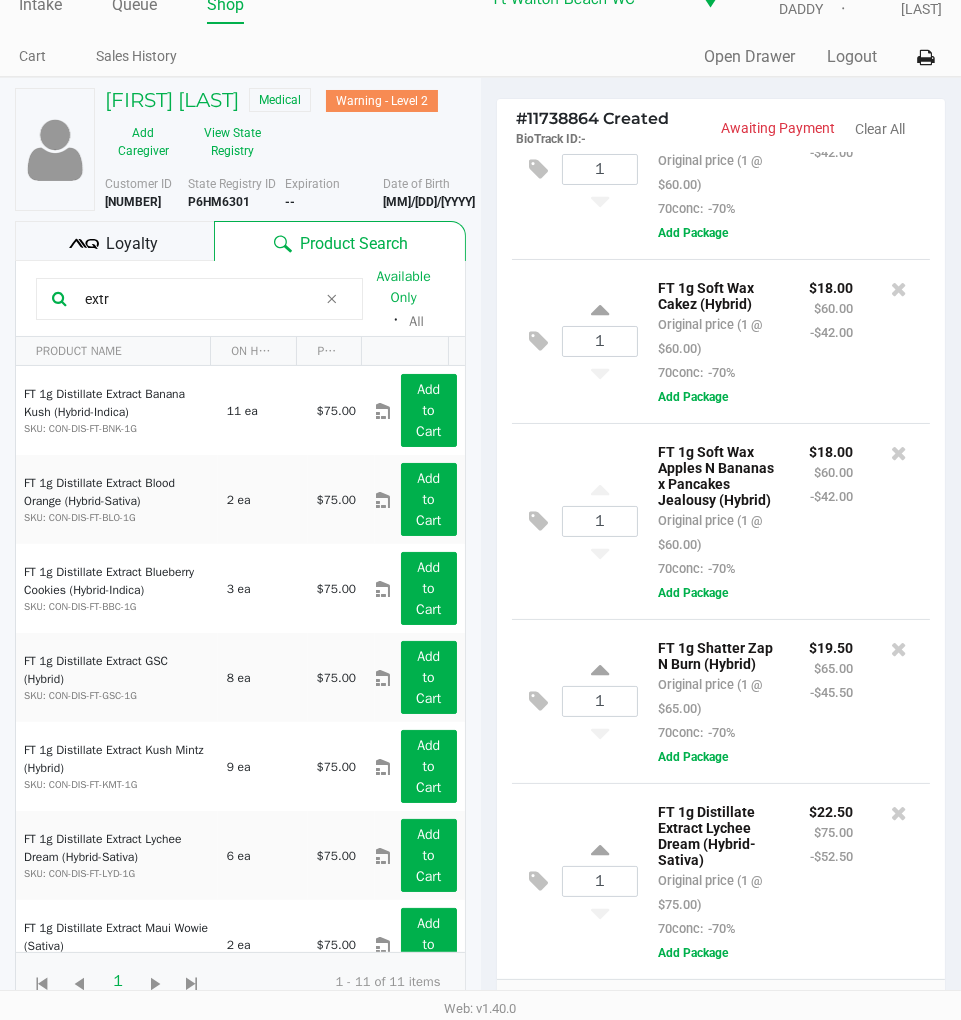 click on "extr" 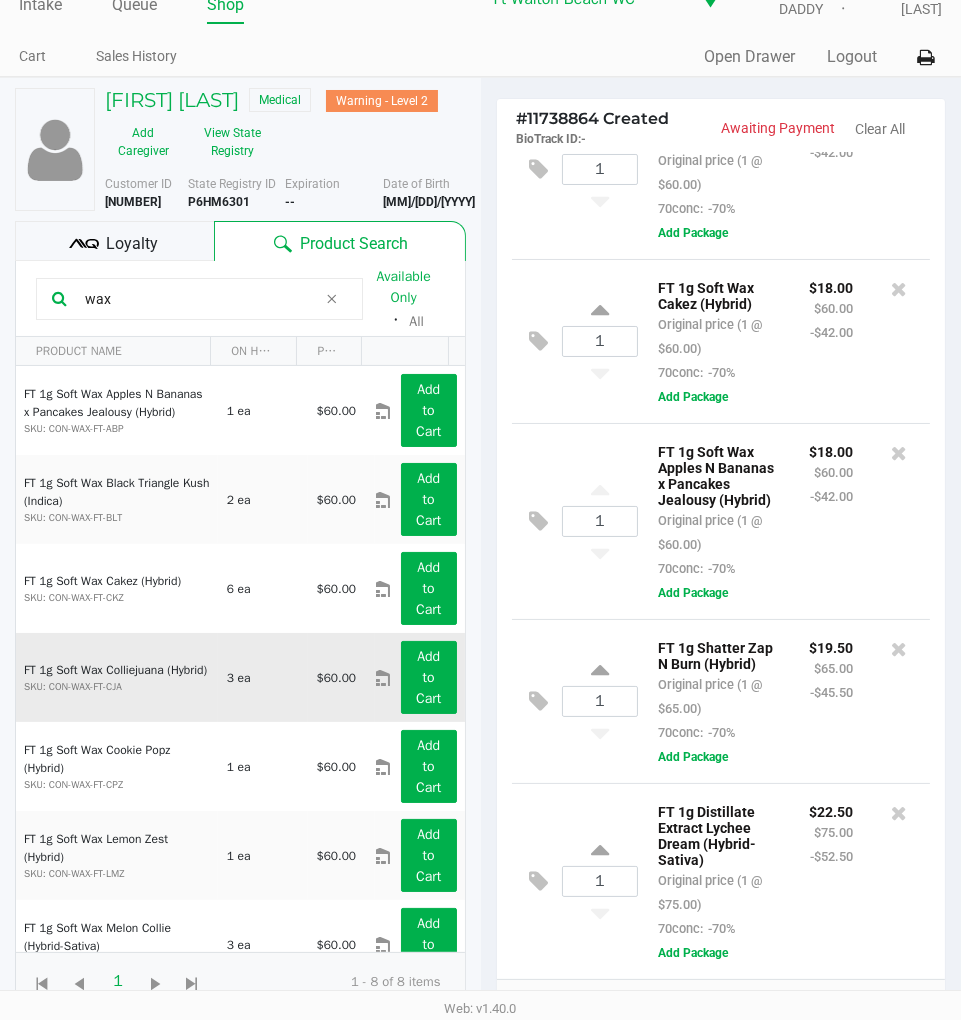 scroll, scrollTop: 111, scrollLeft: 0, axis: vertical 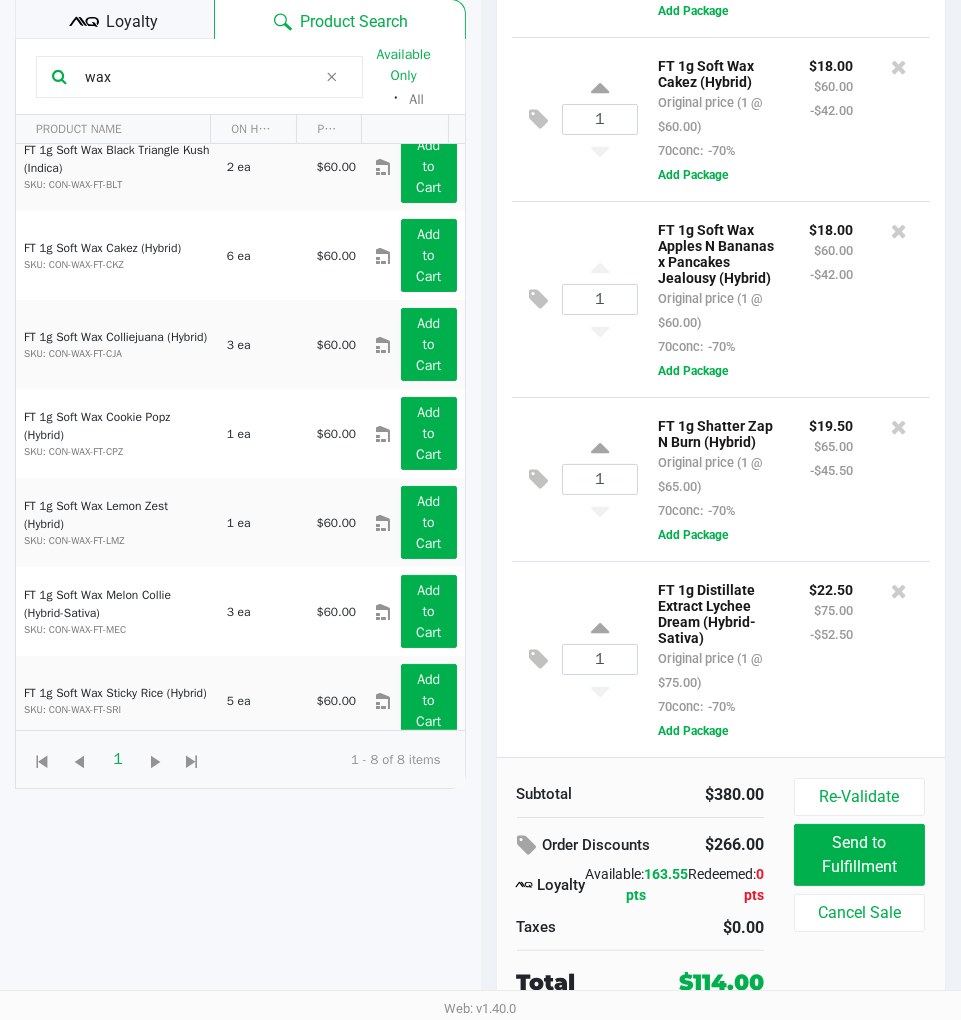 type on "wax" 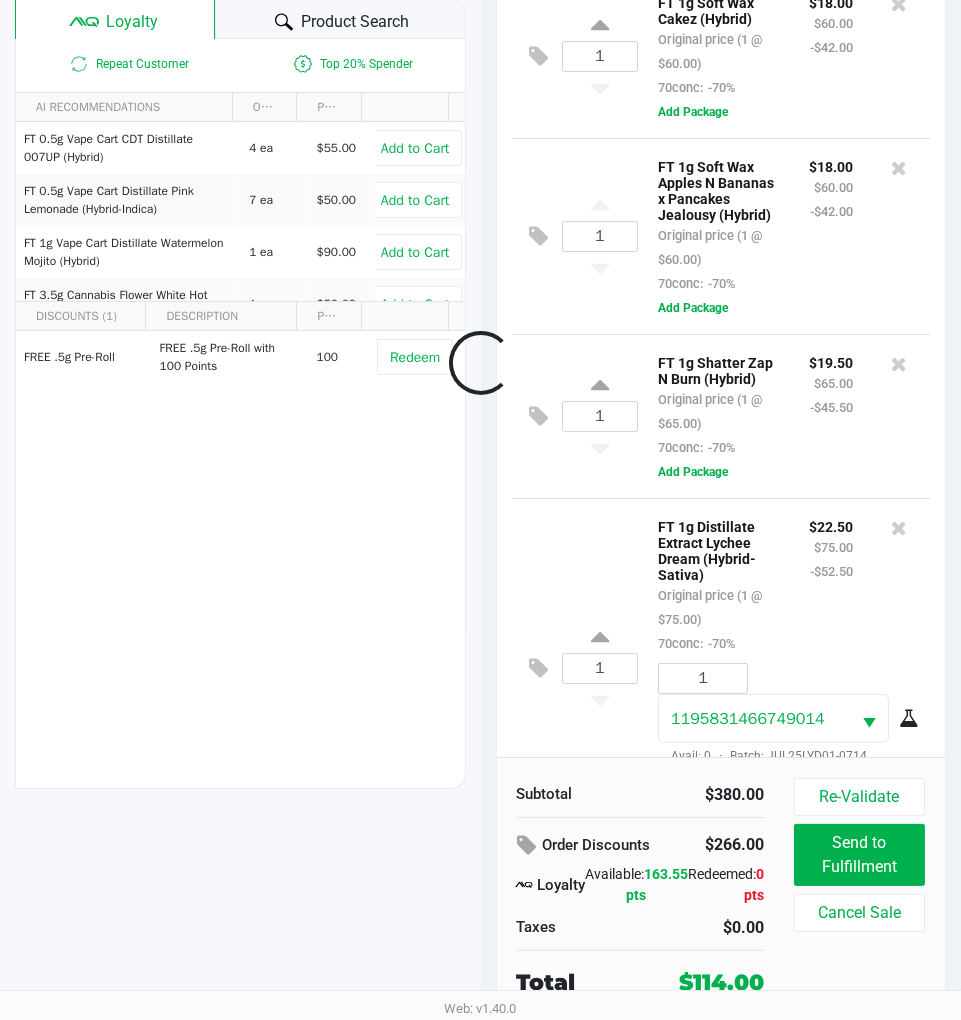 scroll, scrollTop: 458, scrollLeft: 0, axis: vertical 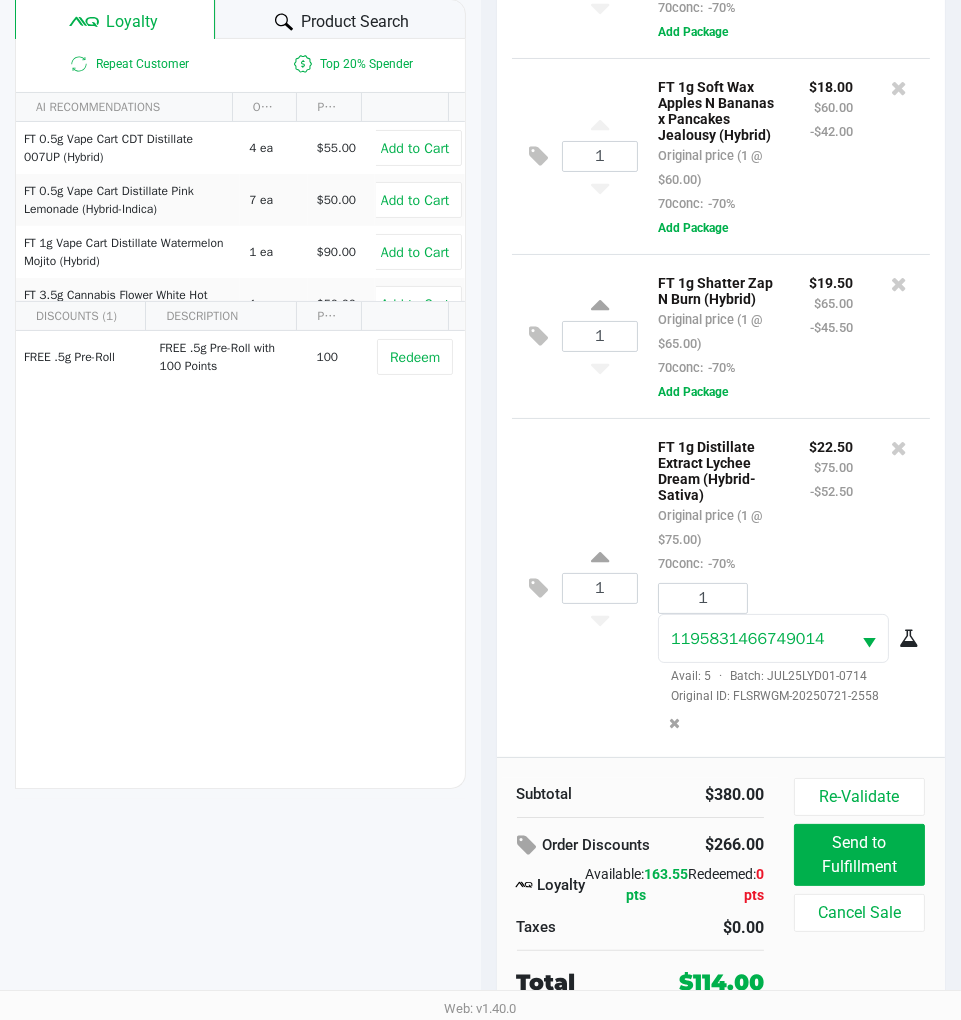 click on "1  FT 1g Distillate Extract Lychee Dream (Hybrid-Sativa)   Original price (1 @ $75.00)  70conc:  -70% $22.50 $75.00 -$52.50 1 1195831466749014  Avail: 5  ·  Batch: JUL25LYD01-0714   Original ID: FLSRWGM-20250721-2558" 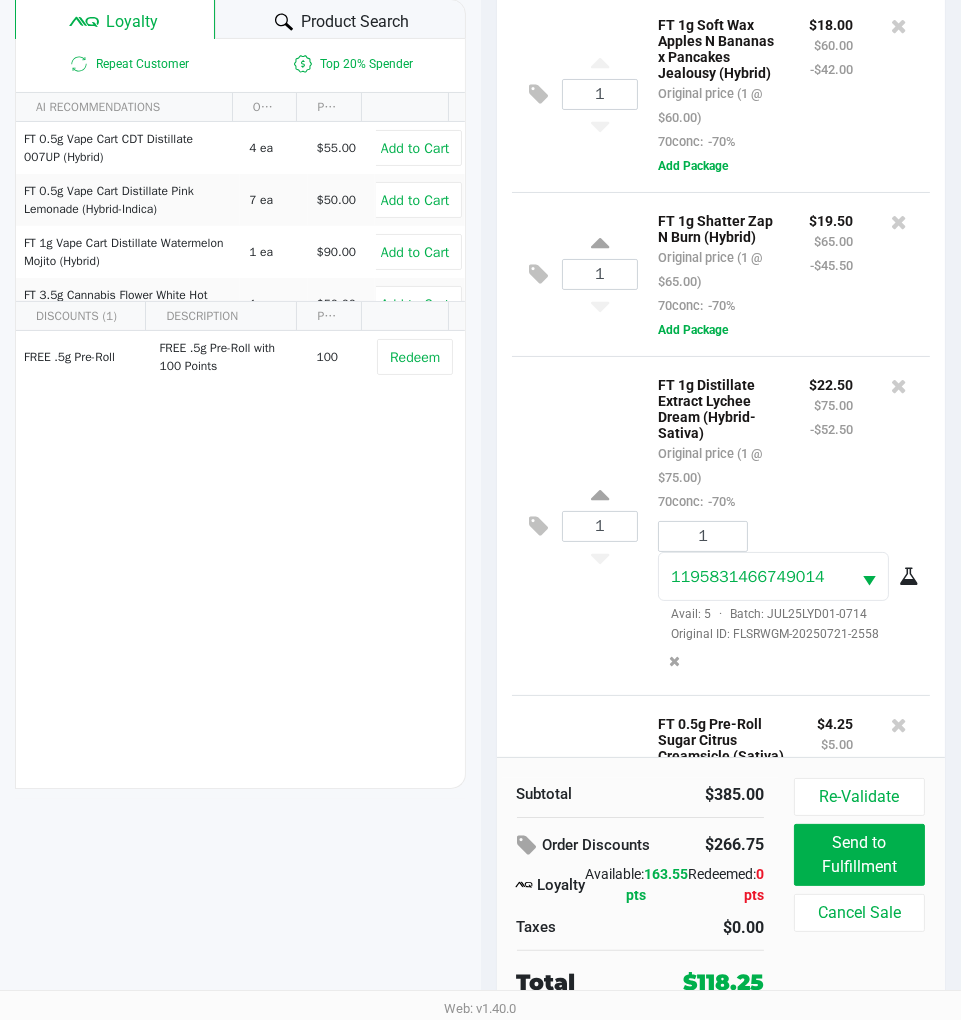 scroll, scrollTop: 801, scrollLeft: 0, axis: vertical 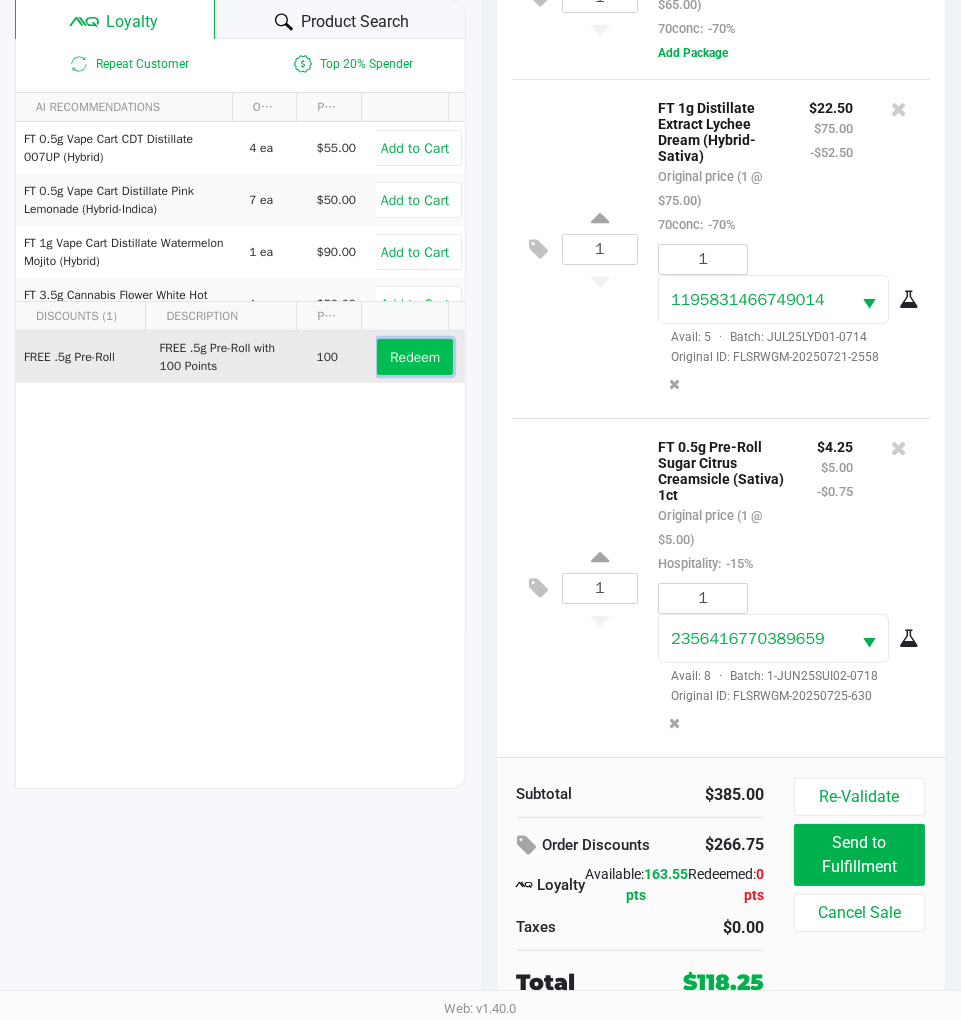 click on "Redeem" 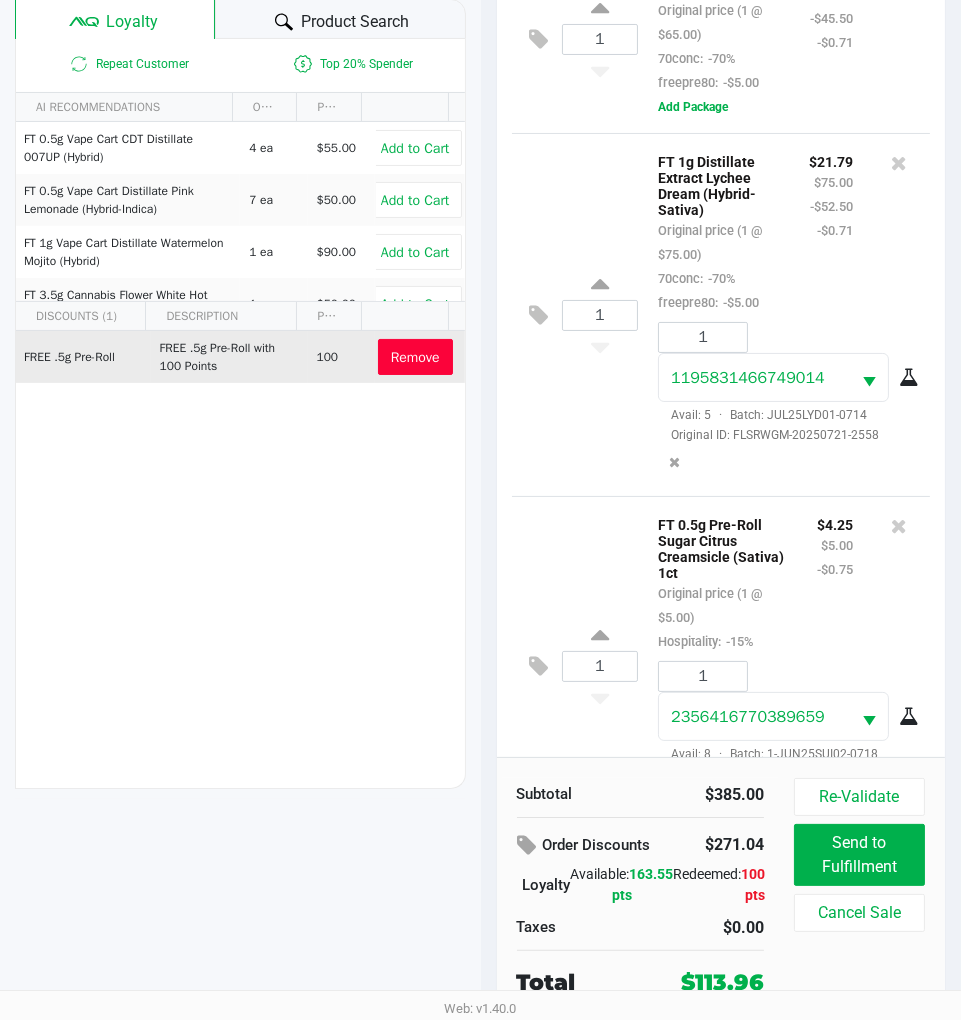 scroll, scrollTop: 945, scrollLeft: 0, axis: vertical 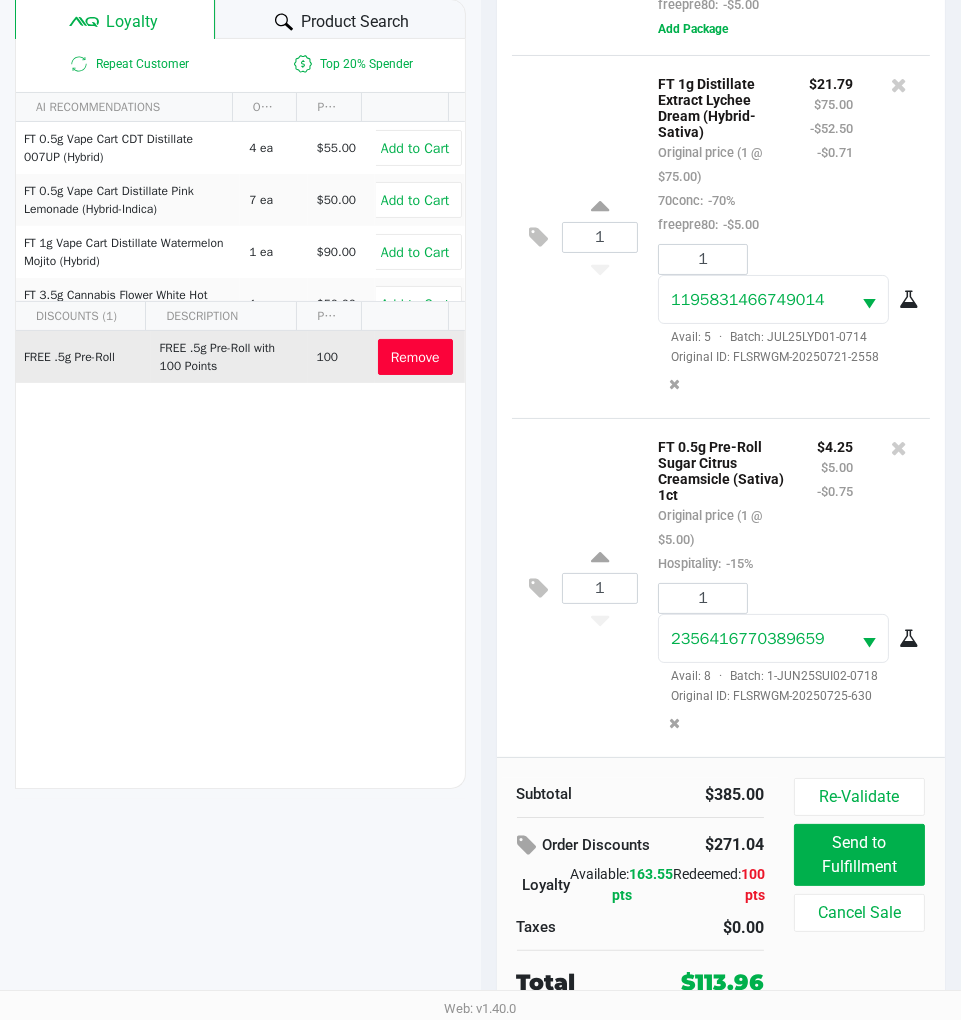 click on "1  FT 0.5g Pre-Roll Sugar Citrus Creamsicle (Sativa) 1ct   Original price (1 @ $5.00)  Hospitality:  -15% $4.25 $5.00 -$0.75 1 2356416770389659  Avail: 8  ·  Batch: 1-JUN25SUI02-0718   Original ID: FLSRWGM-20250725-630" 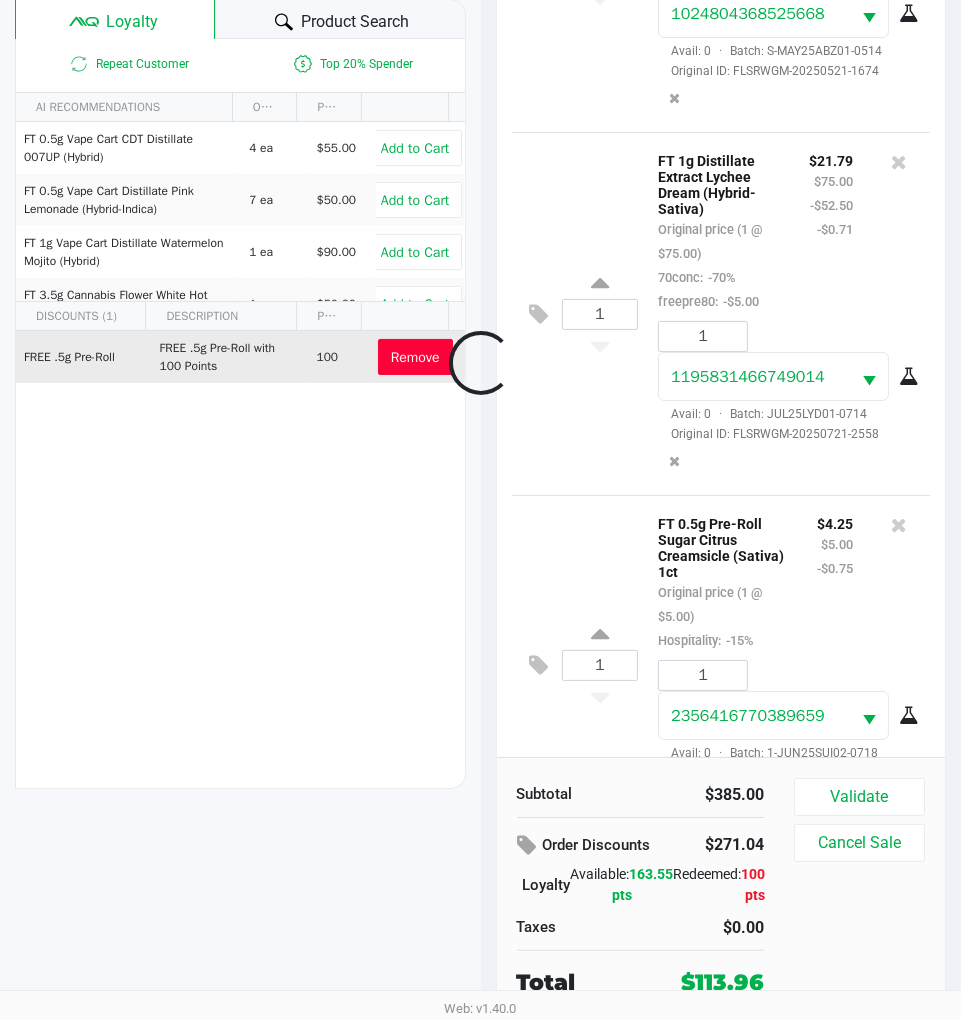 scroll, scrollTop: 1661, scrollLeft: 0, axis: vertical 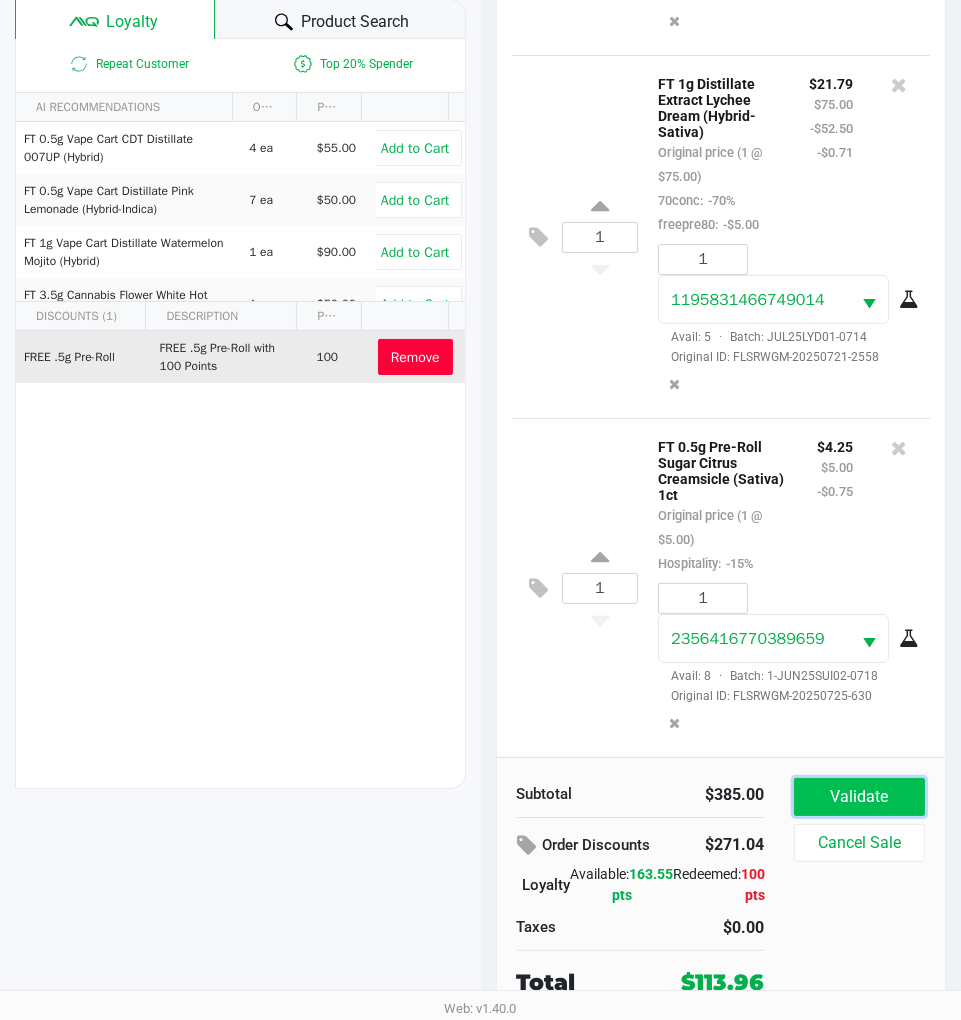 click on "Validate" 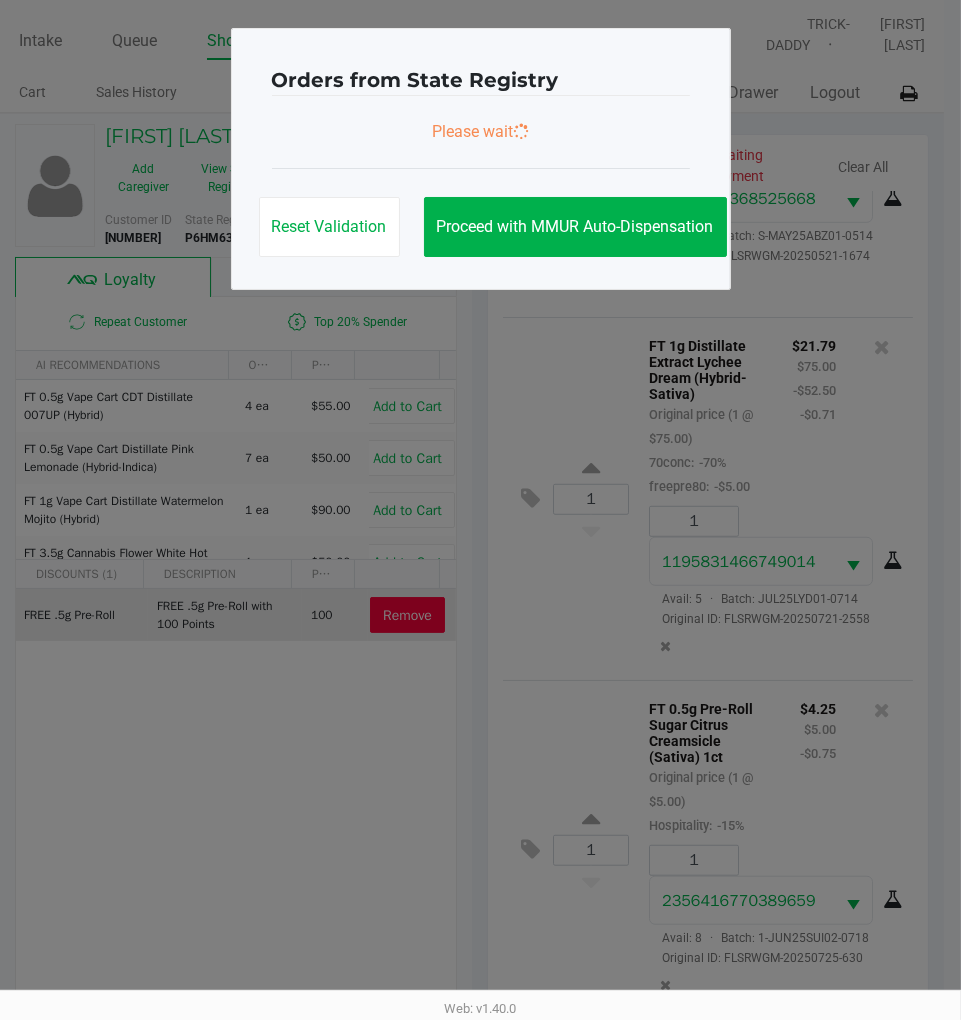 scroll, scrollTop: 0, scrollLeft: 0, axis: both 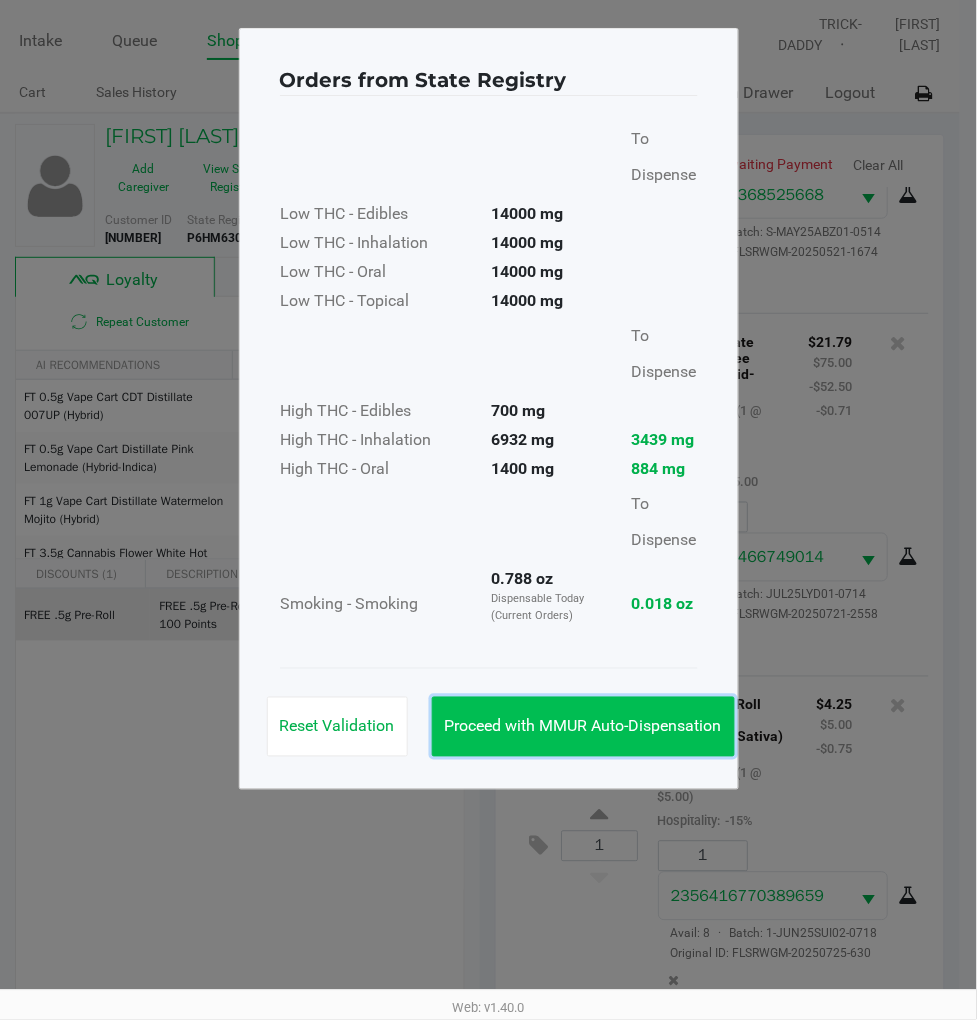 click on "Proceed with MMUR Auto-Dispensation" 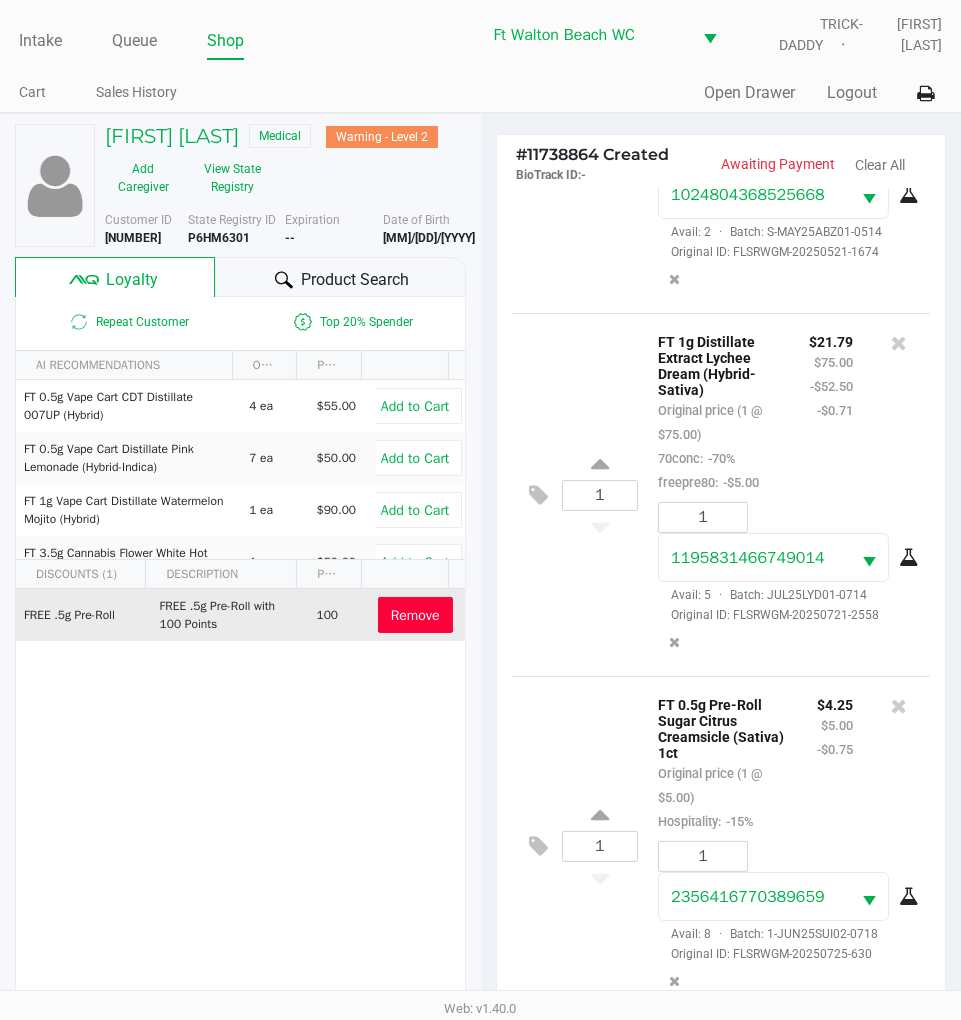 click on "1  FT 0.5g Pre-Roll Sugar Citrus Creamsicle (Sativa) 1ct   Original price (1 @ $5.00)  Hospitality:  -15% $4.25 $5.00 -$0.75 1 2356416770389659  Avail: 8  ·  Batch: 1-JUN25SUI02-0718   Original ID: FLSRWGM-20250725-630" 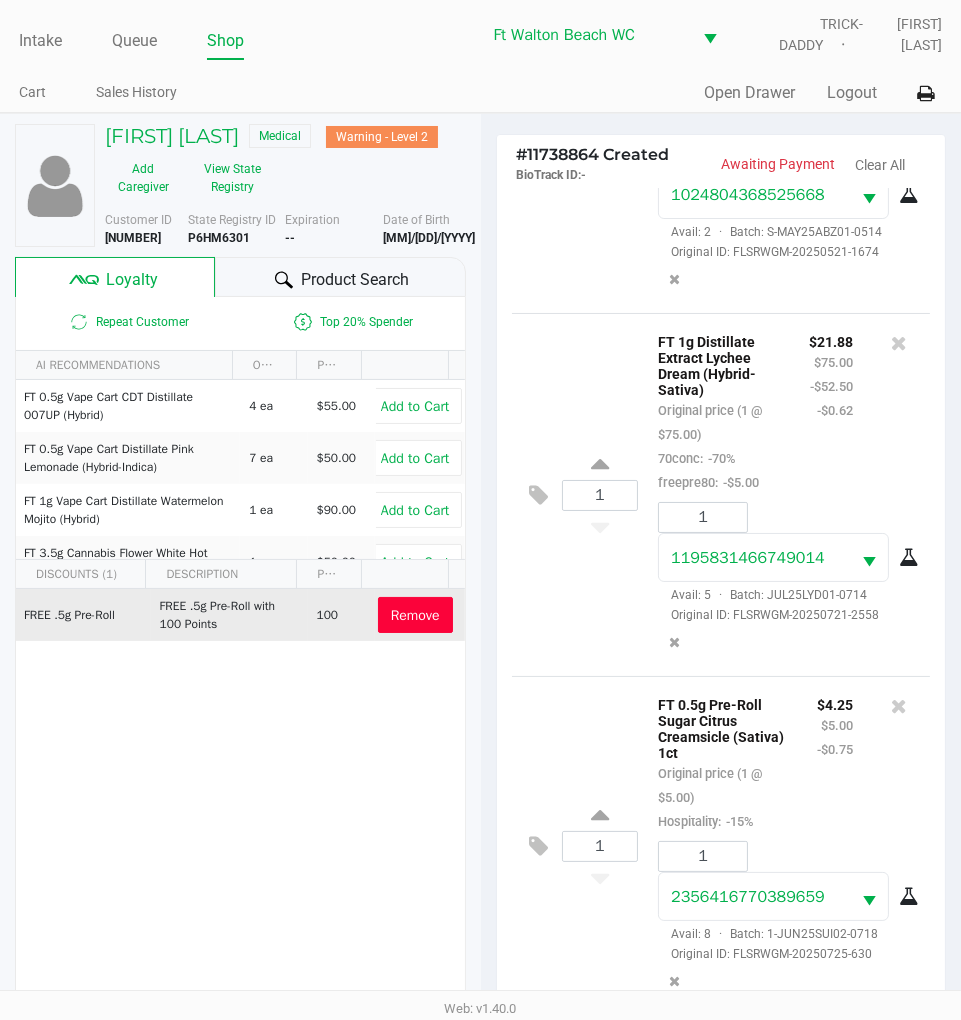 scroll, scrollTop: 1852, scrollLeft: 0, axis: vertical 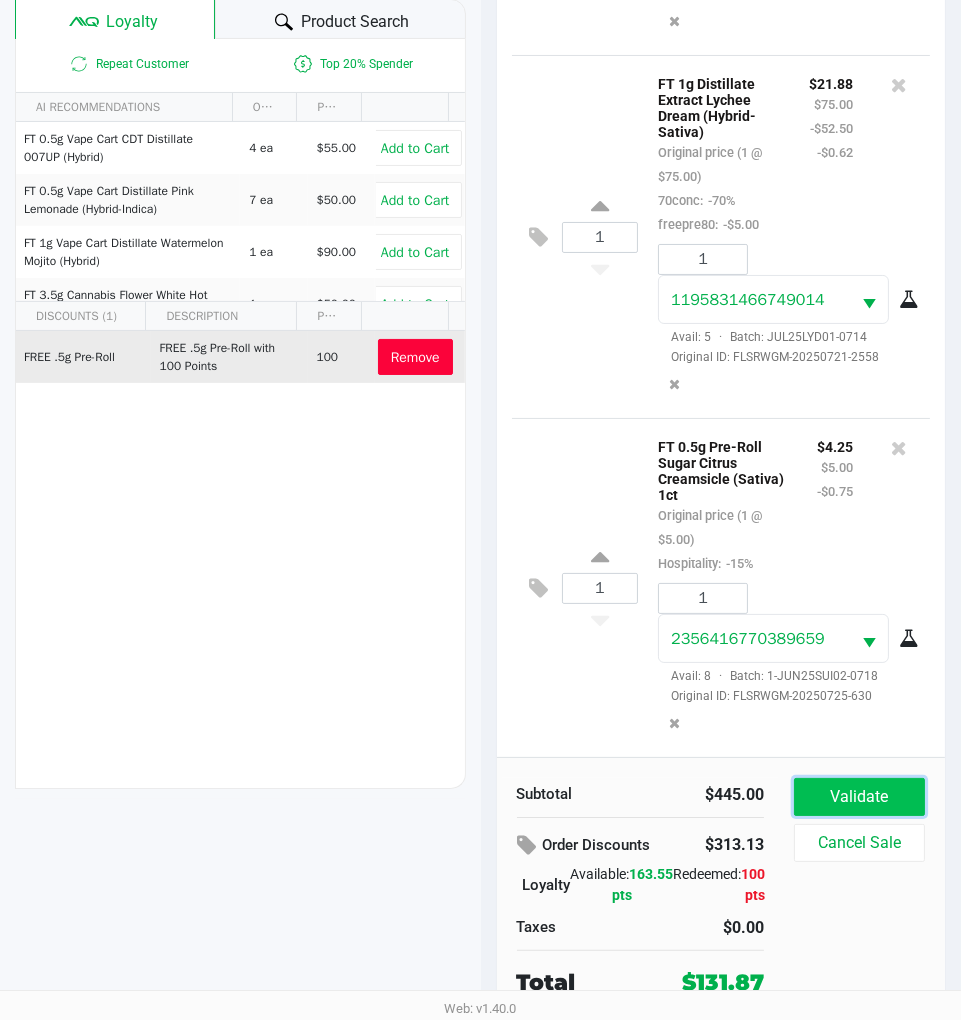 click on "Validate" 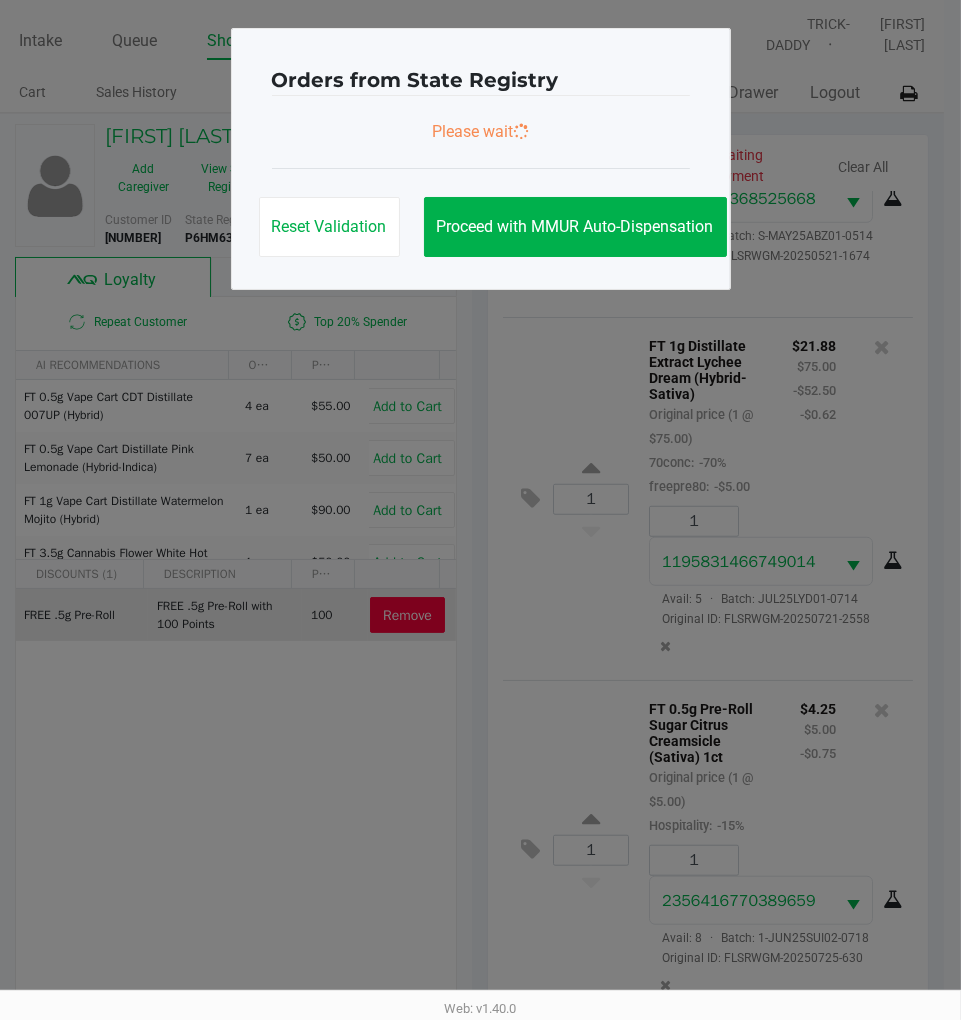 scroll, scrollTop: 0, scrollLeft: 0, axis: both 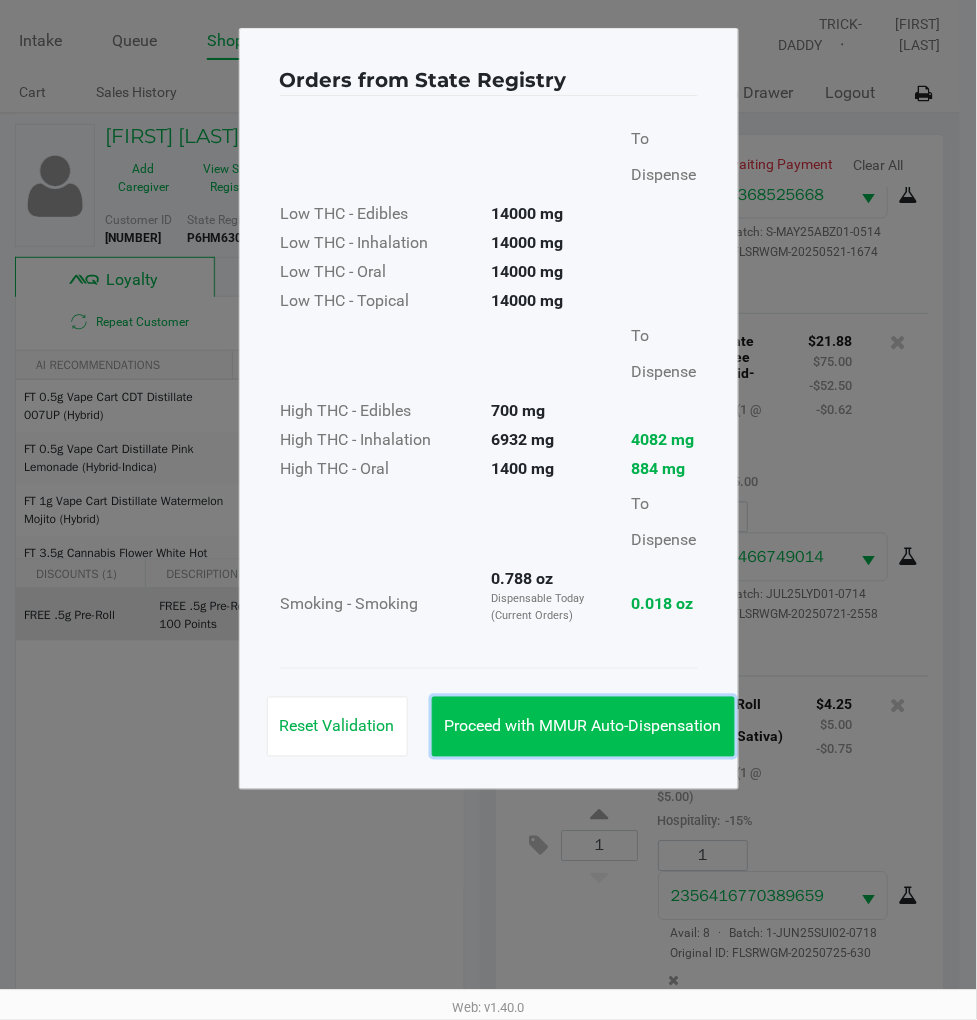 click on "Proceed with MMUR Auto-Dispensation" 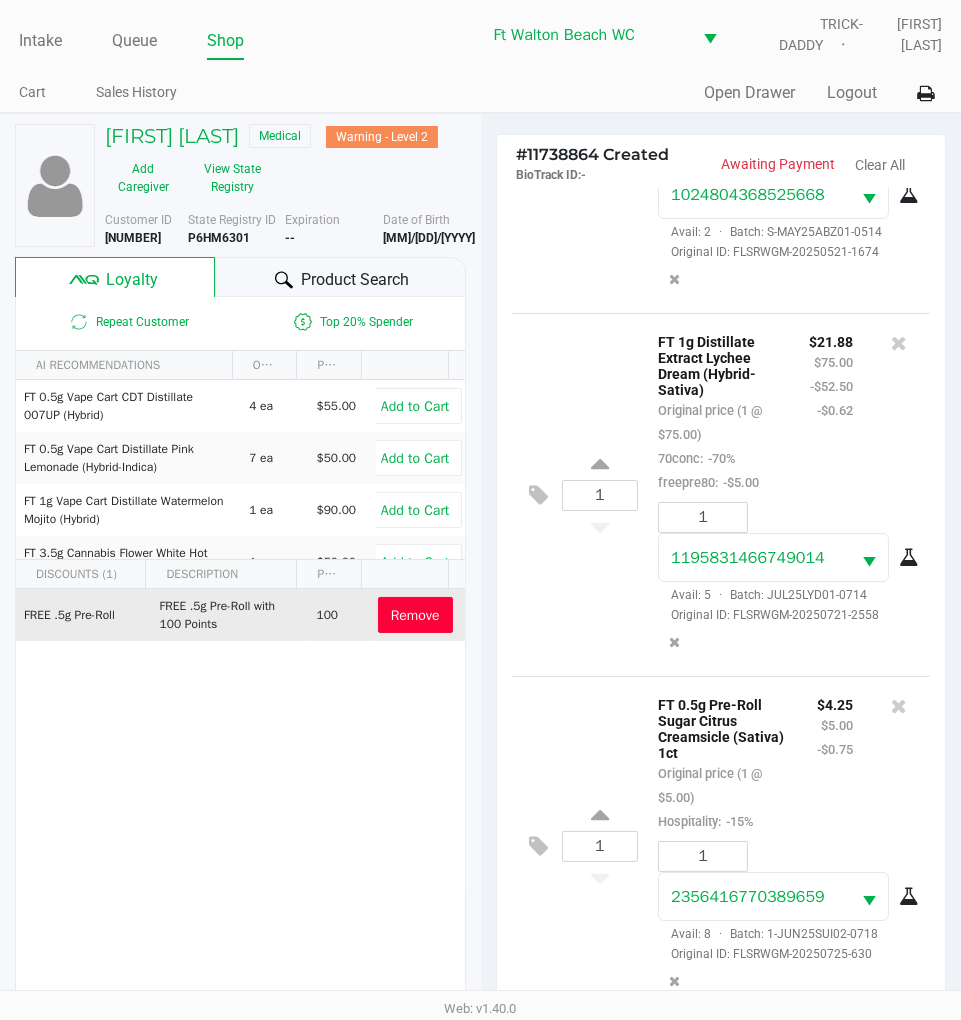 scroll, scrollTop: 1852, scrollLeft: 0, axis: vertical 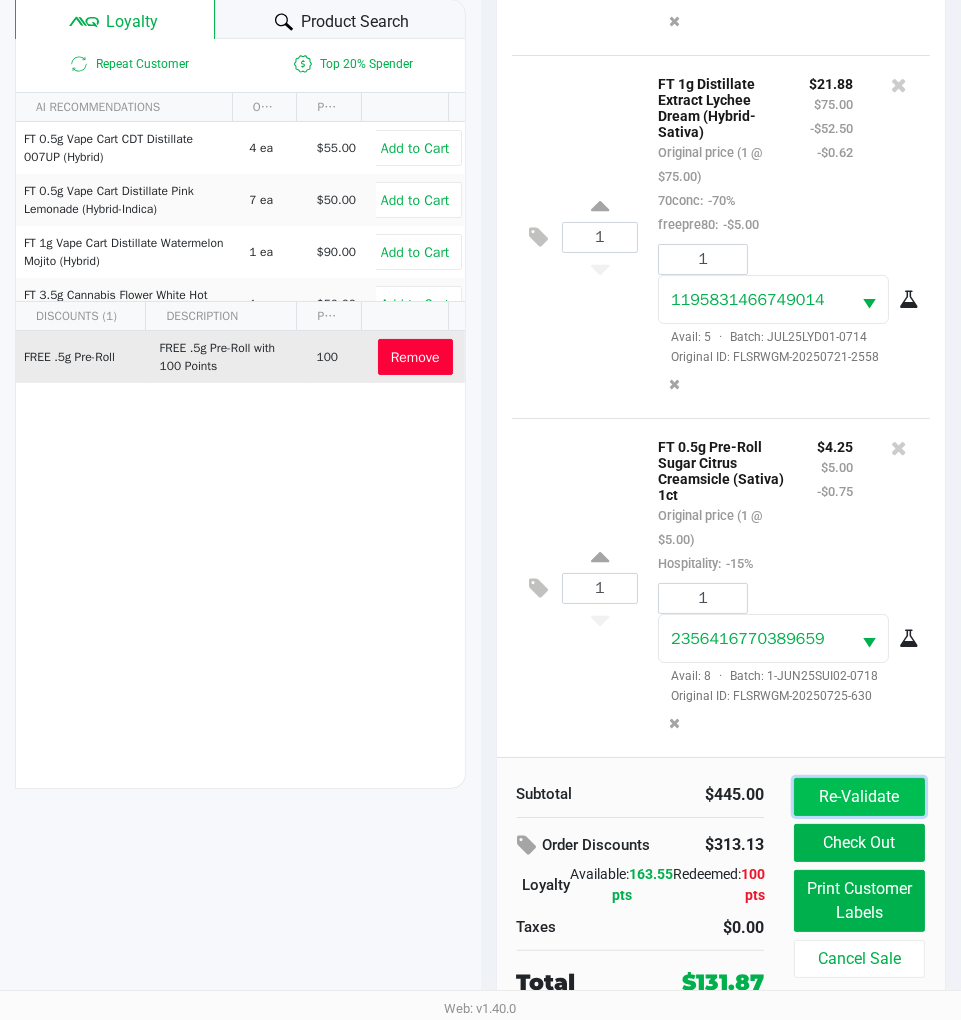 click on "Re-Validate" 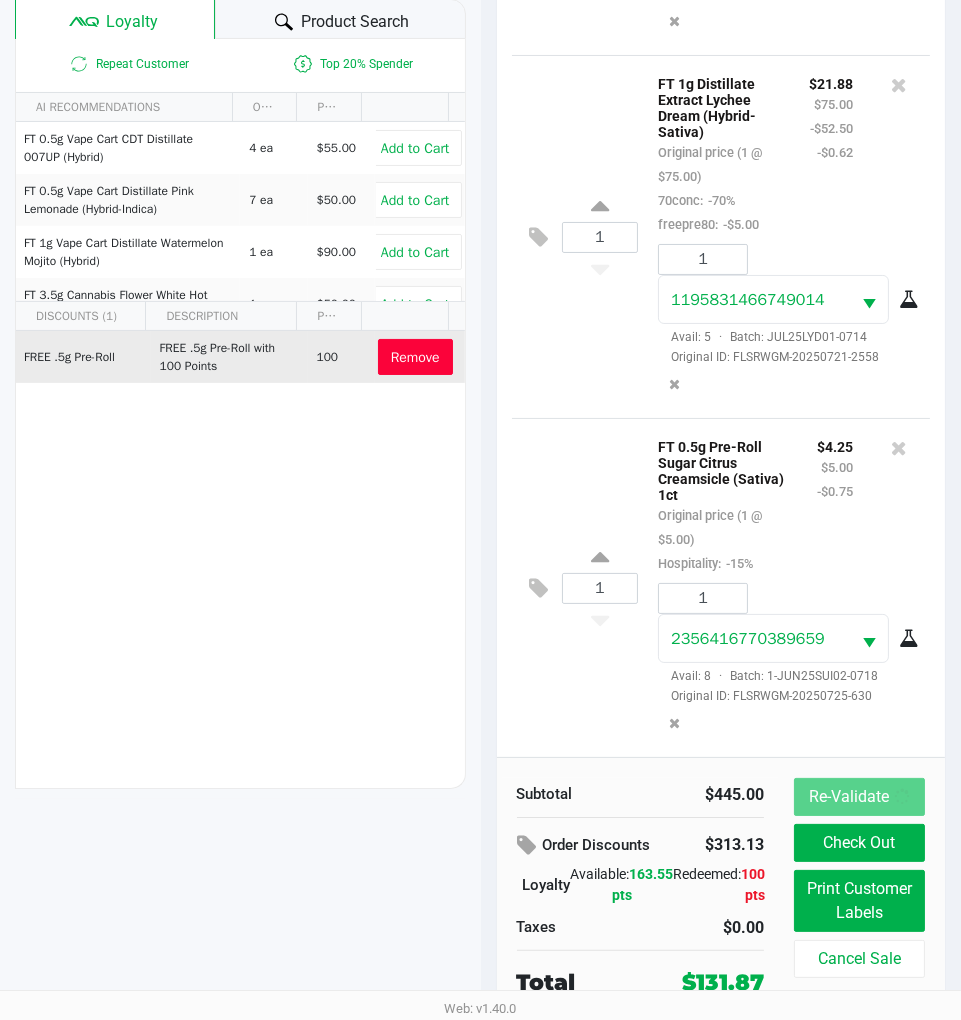 scroll, scrollTop: 0, scrollLeft: 0, axis: both 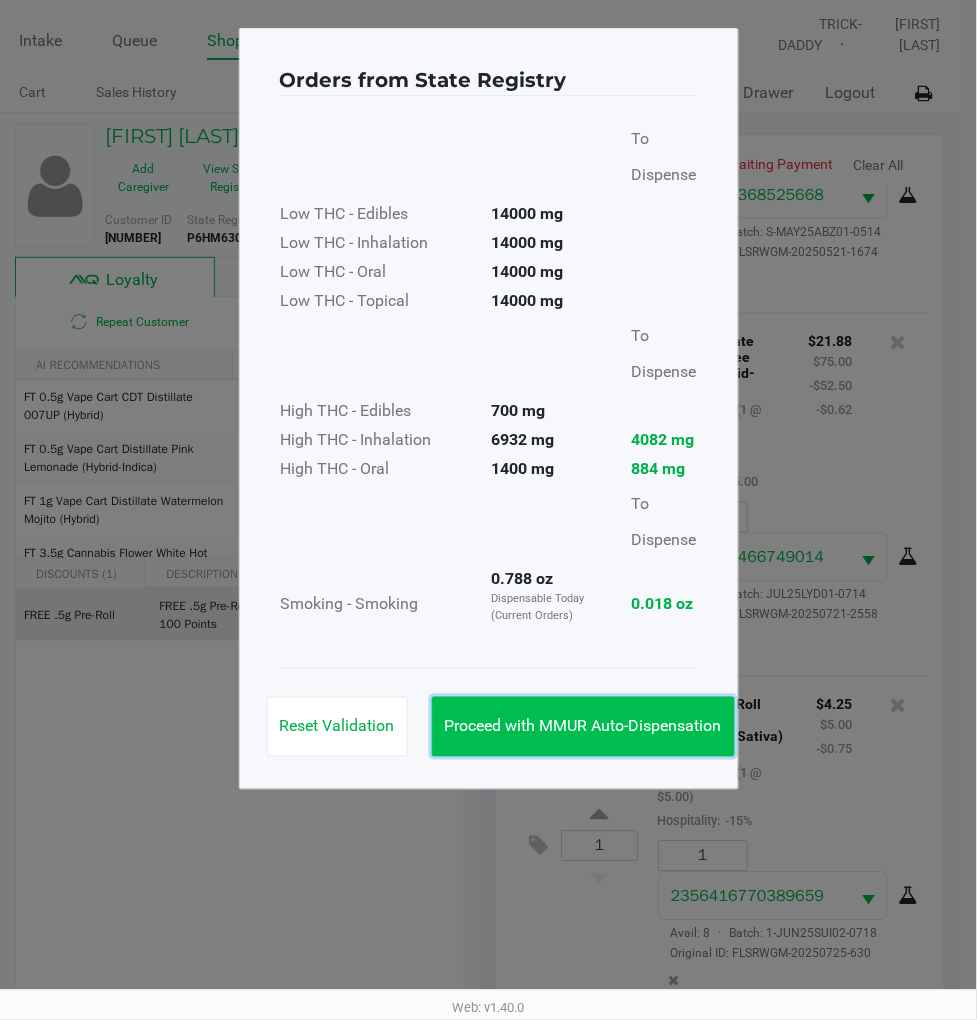 click on "Proceed with MMUR Auto-Dispensation" 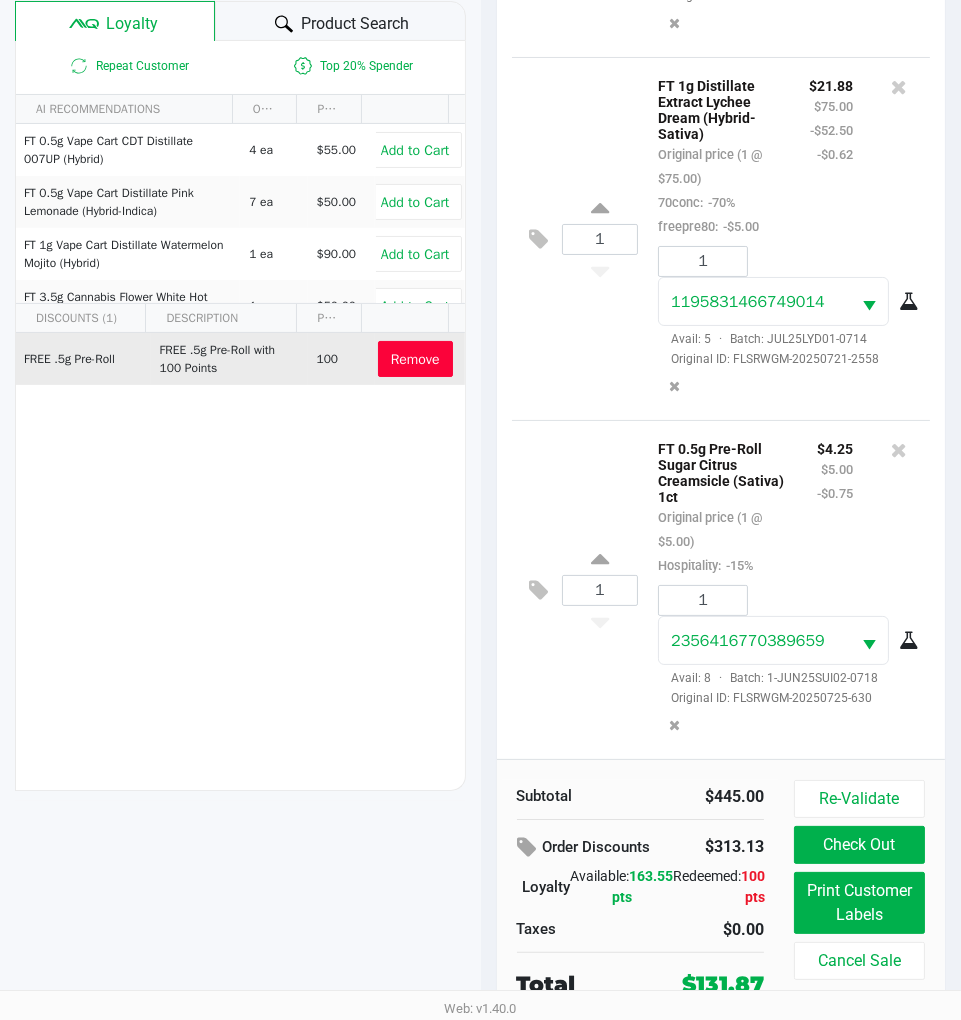 scroll, scrollTop: 263, scrollLeft: 0, axis: vertical 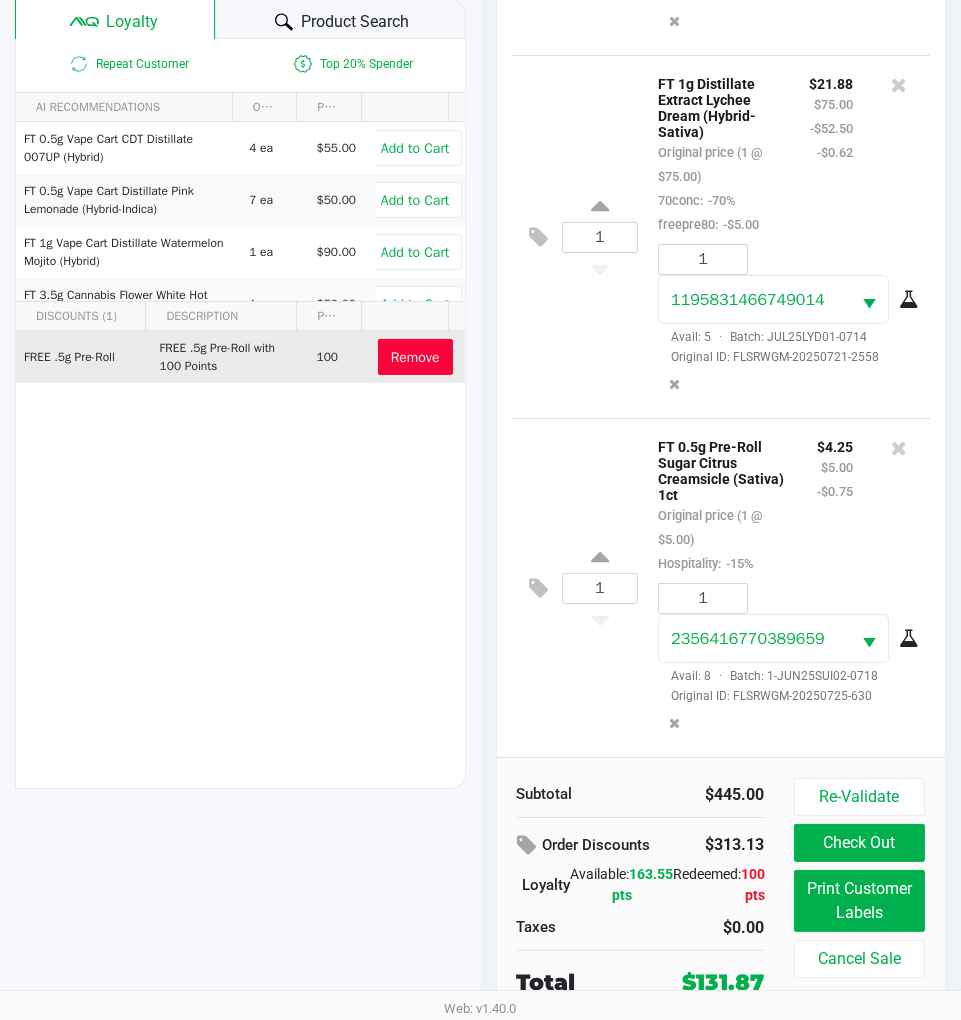 click on "1  FT 0.5g Pre-Roll Sugar Citrus Creamsicle (Sativa) 1ct   Original price (1 @ $5.00)  Hospitality:  -15% $4.25 $5.00 -$0.75 1 2356416770389659  Avail: 8  ·  Batch: 1-JUN25SUI02-0718   Original ID: FLSRWGM-20250725-630" 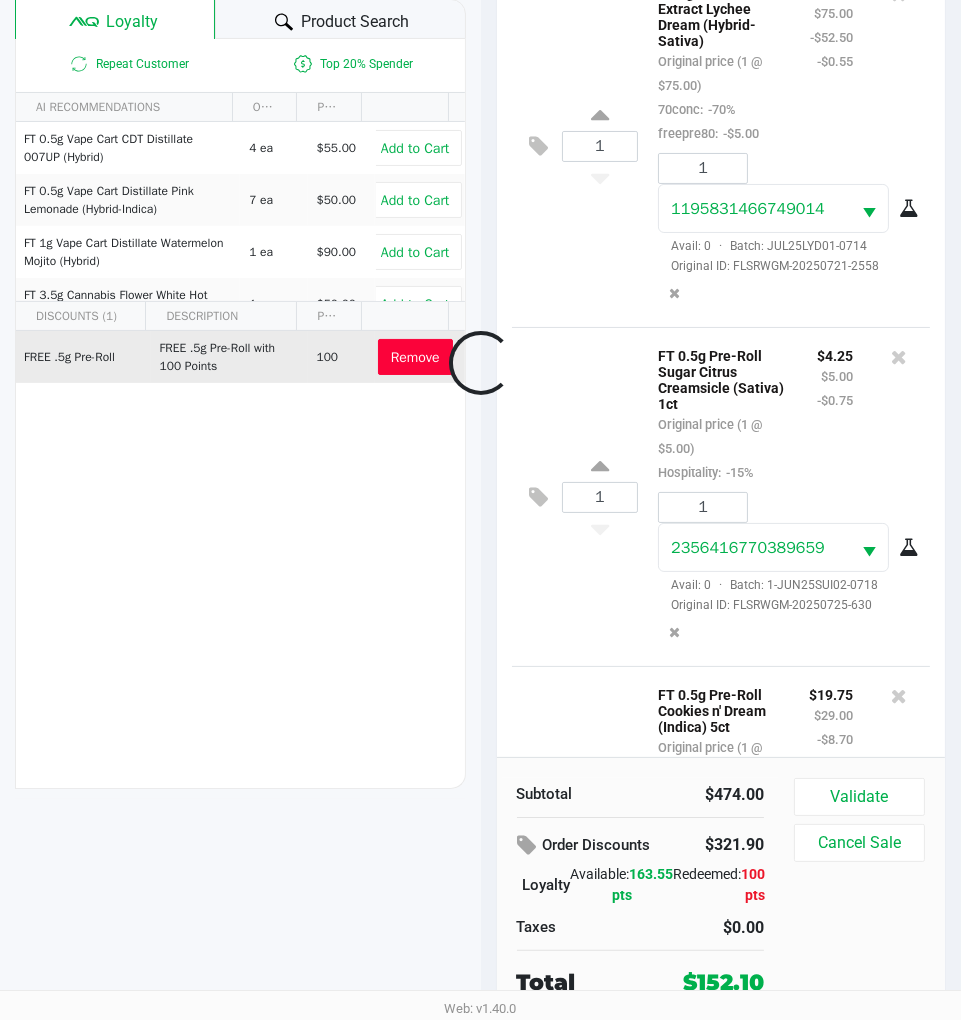 scroll, scrollTop: 258, scrollLeft: 0, axis: vertical 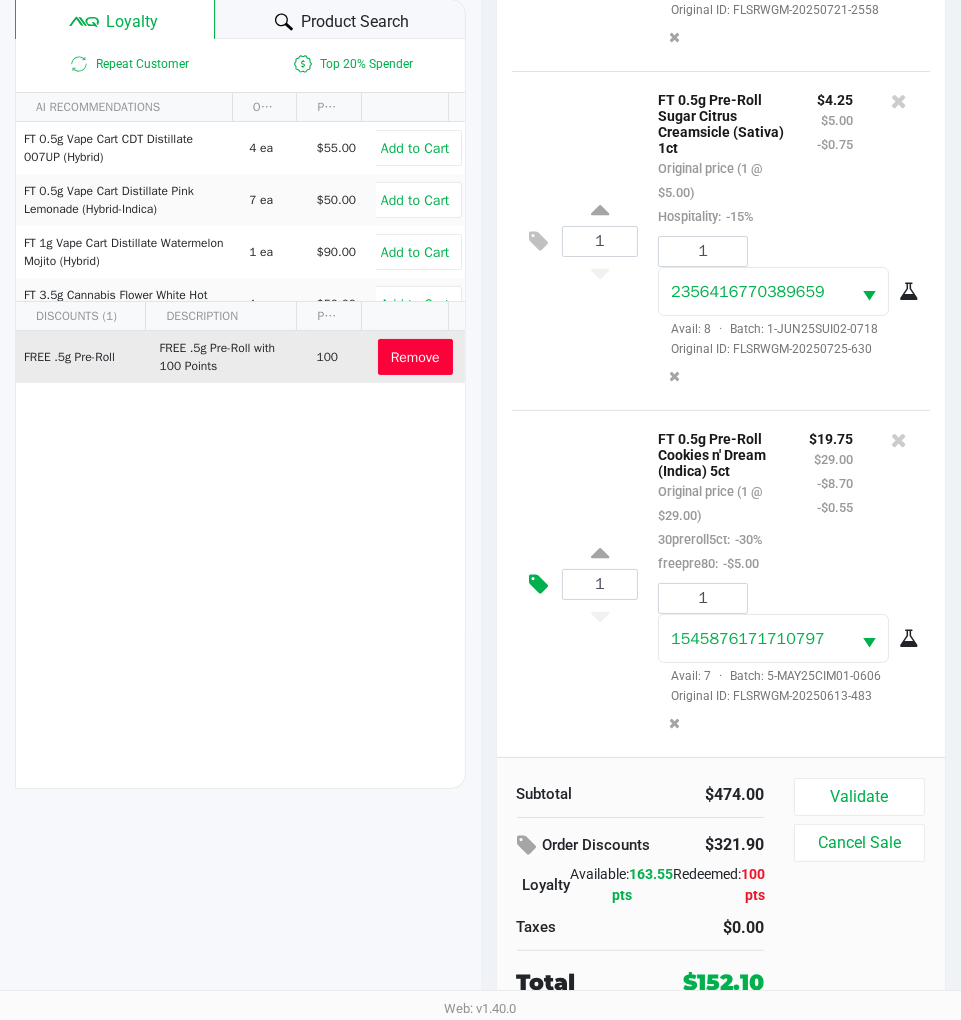 click 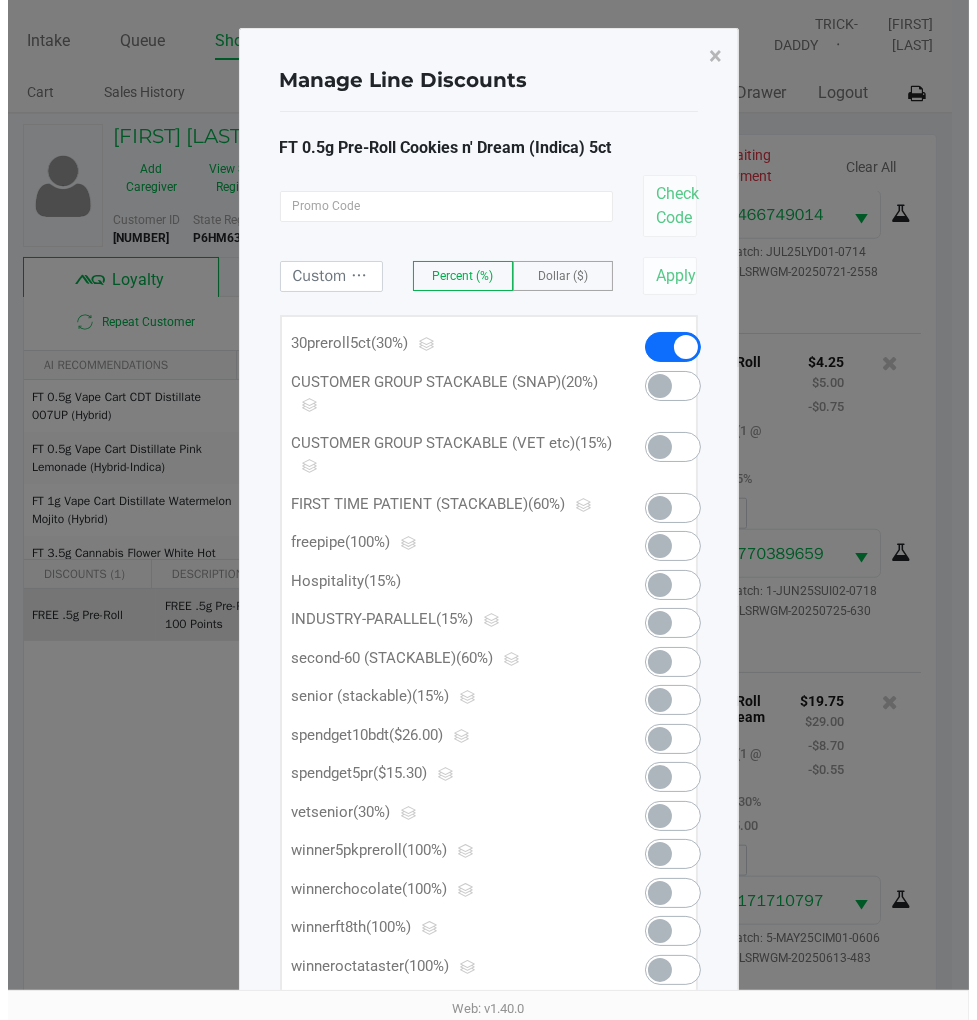 scroll, scrollTop: 0, scrollLeft: 0, axis: both 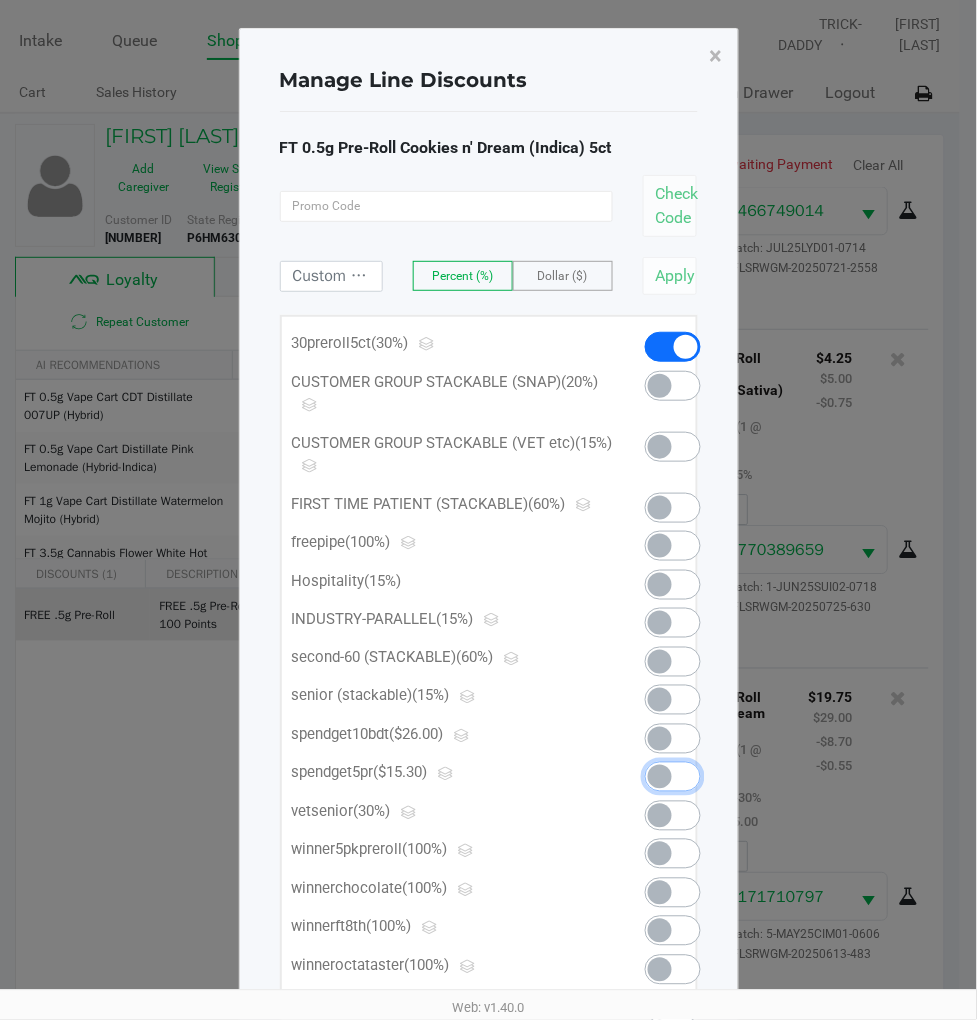 click at bounding box center [673, 777] 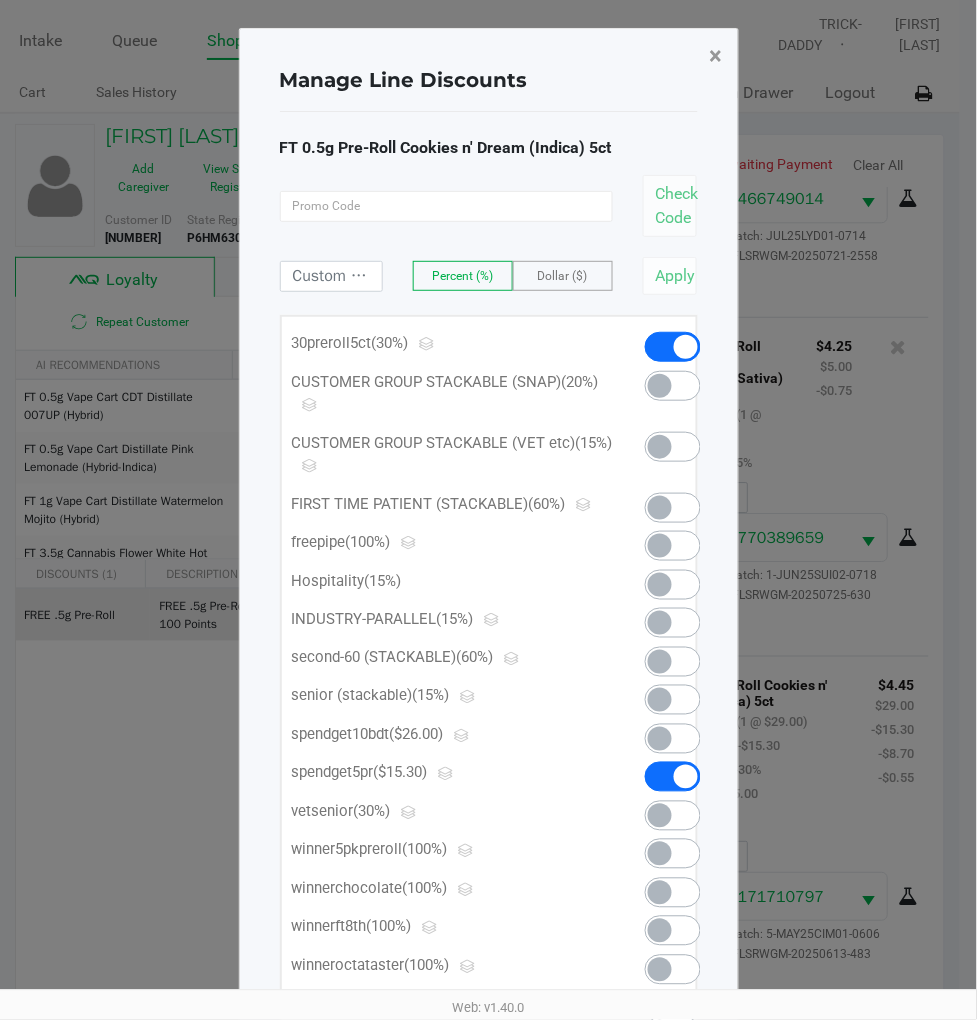 click on "×" 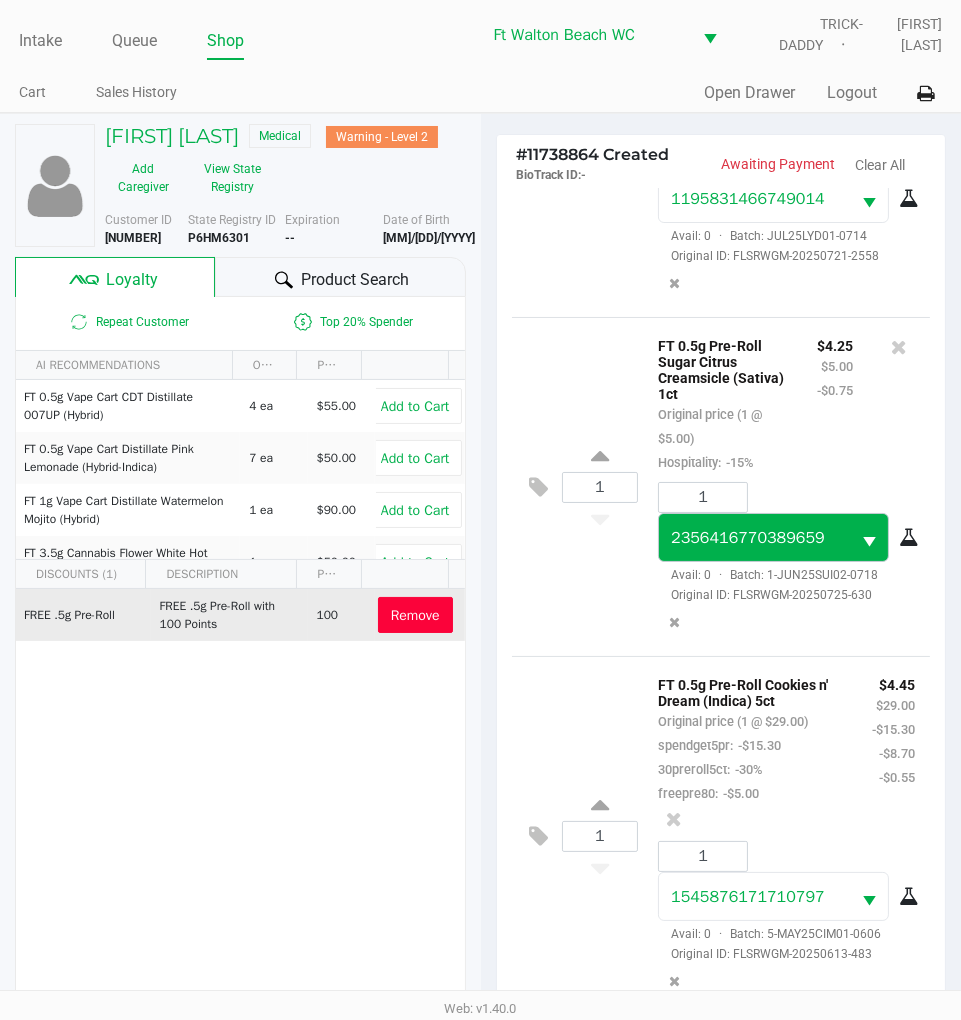 scroll, scrollTop: 2290, scrollLeft: 0, axis: vertical 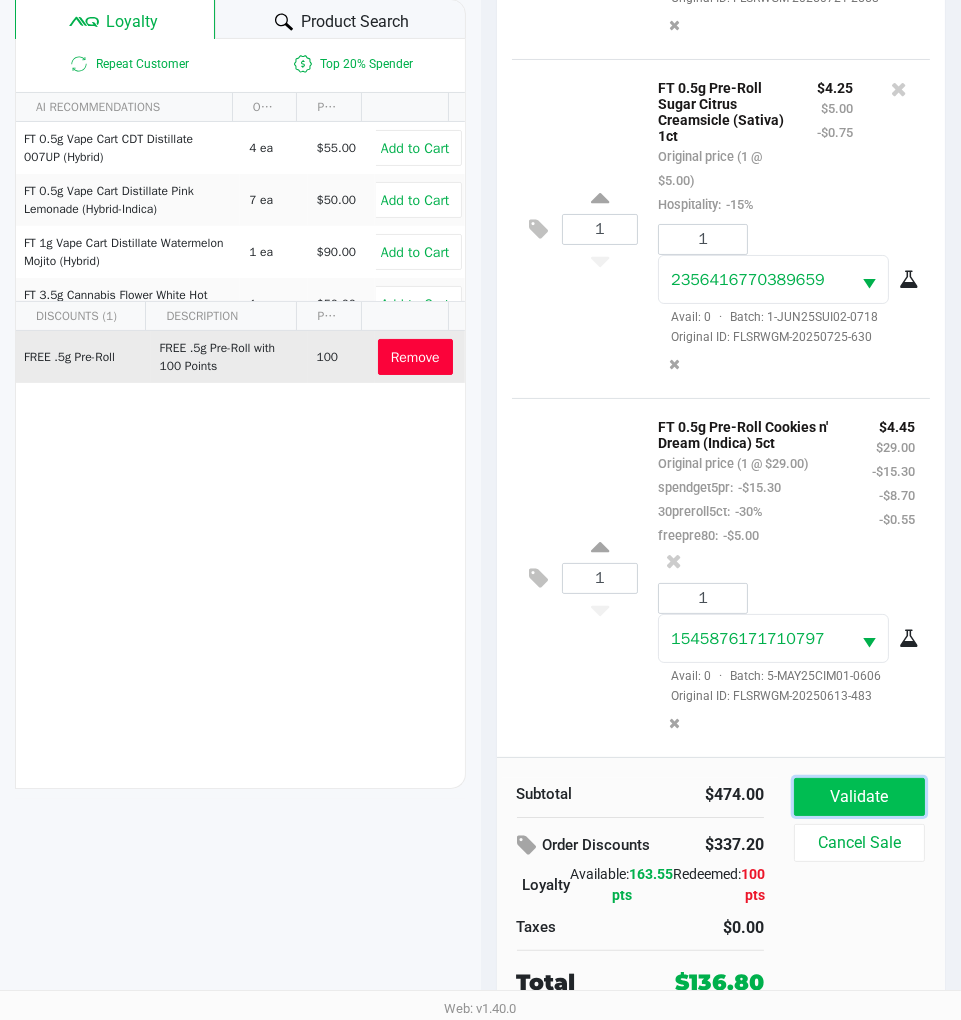 click on "Validate" 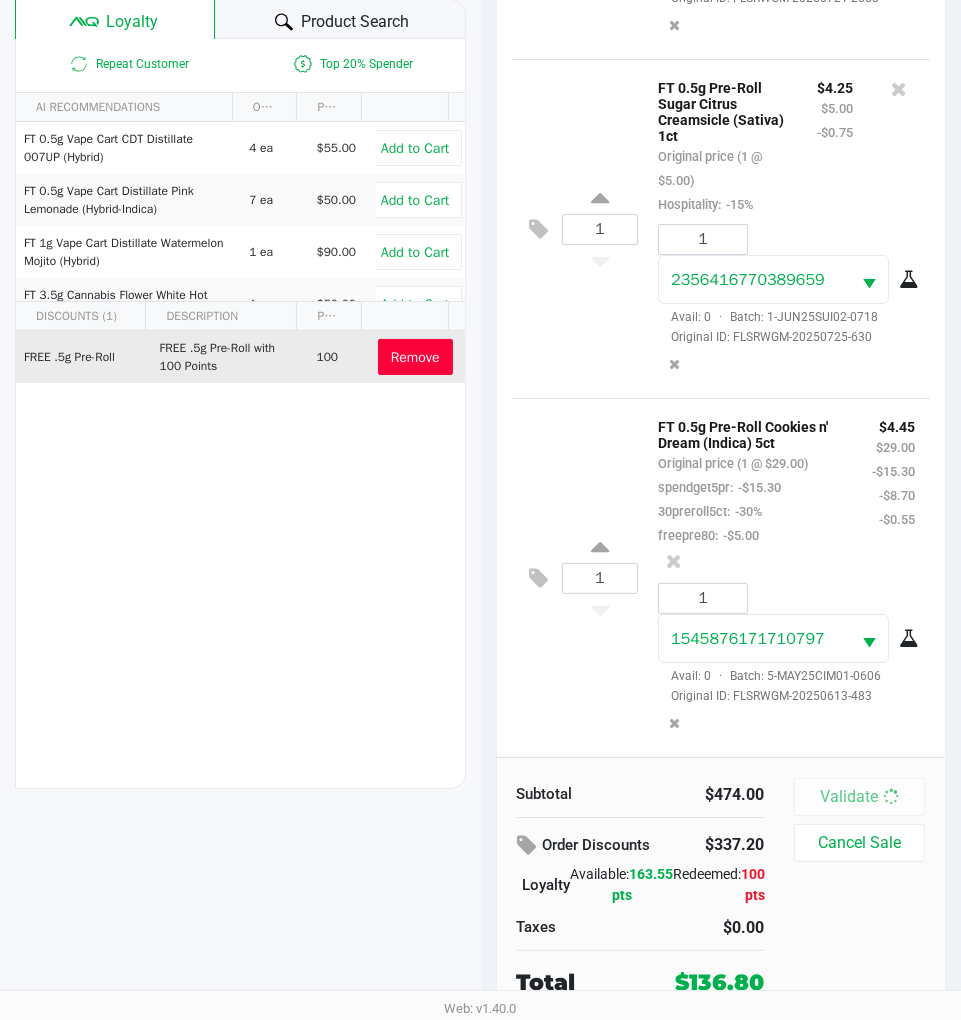 scroll, scrollTop: 0, scrollLeft: 0, axis: both 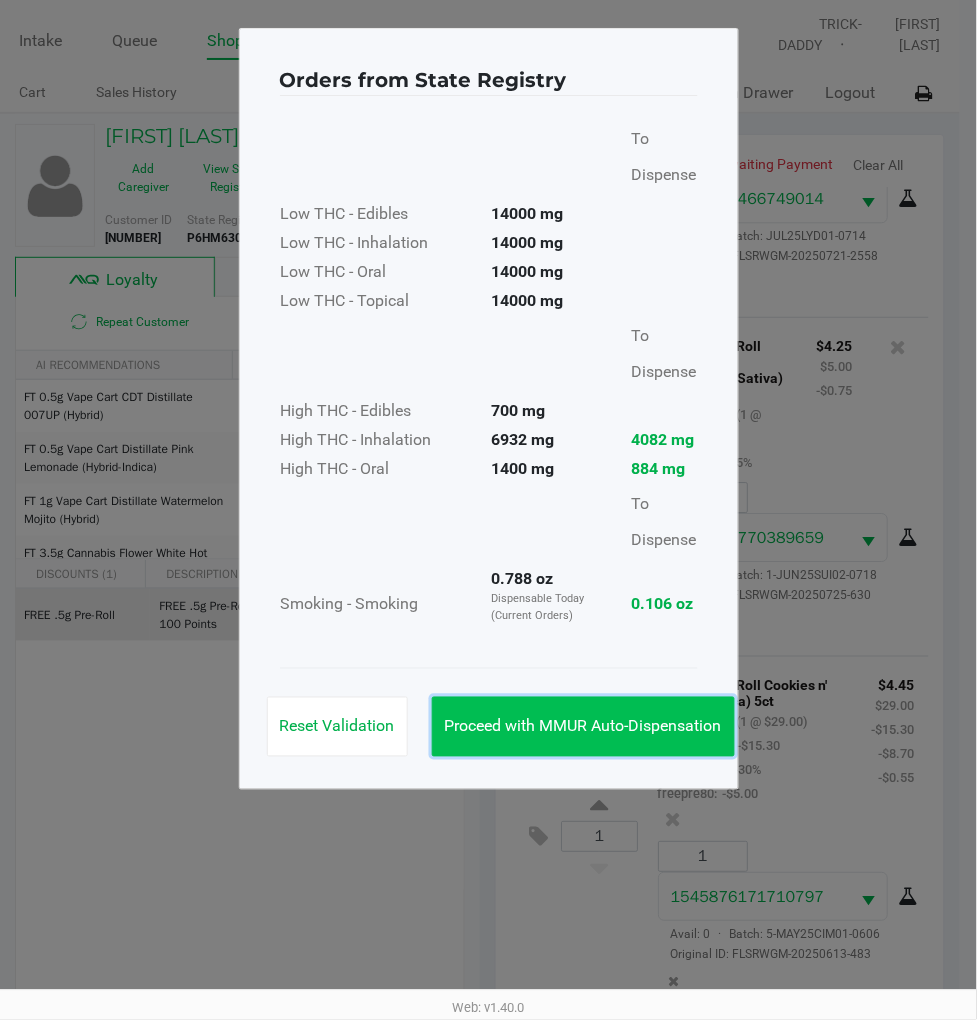 click on "Proceed with MMUR Auto-Dispensation" 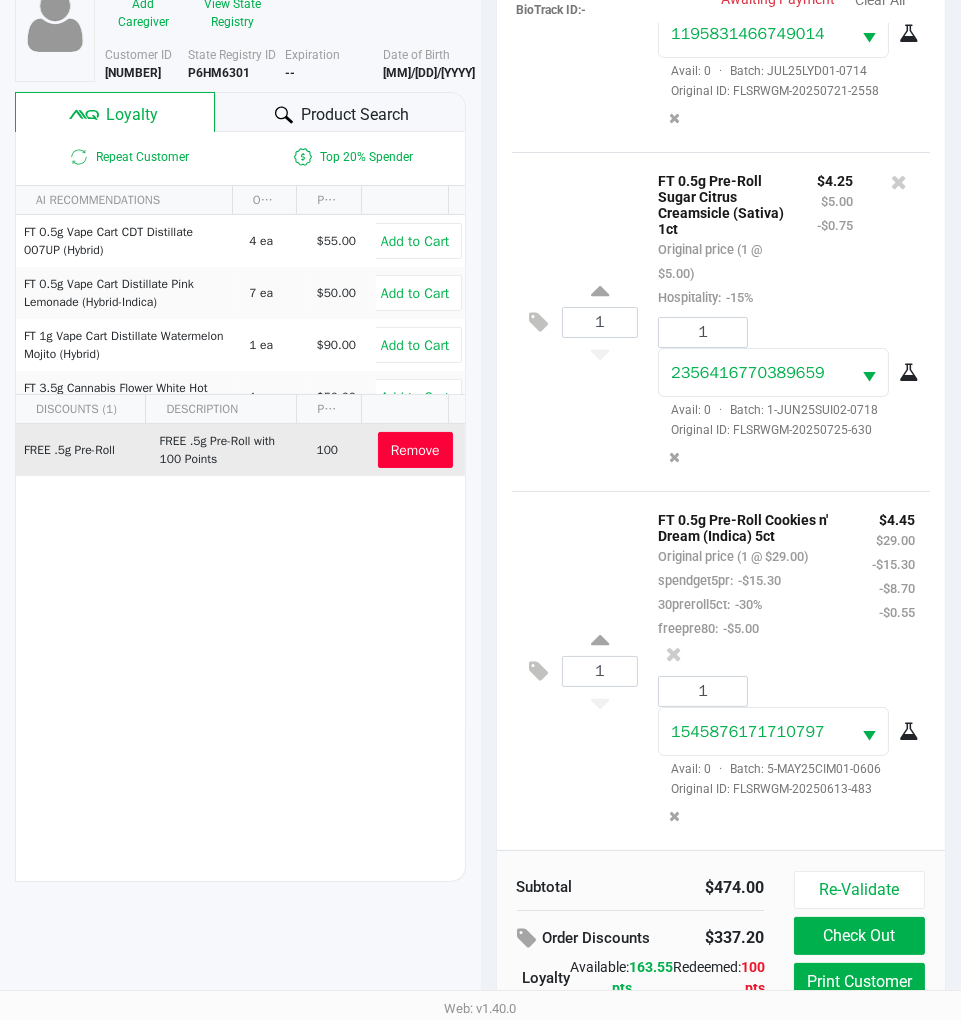 scroll, scrollTop: 263, scrollLeft: 0, axis: vertical 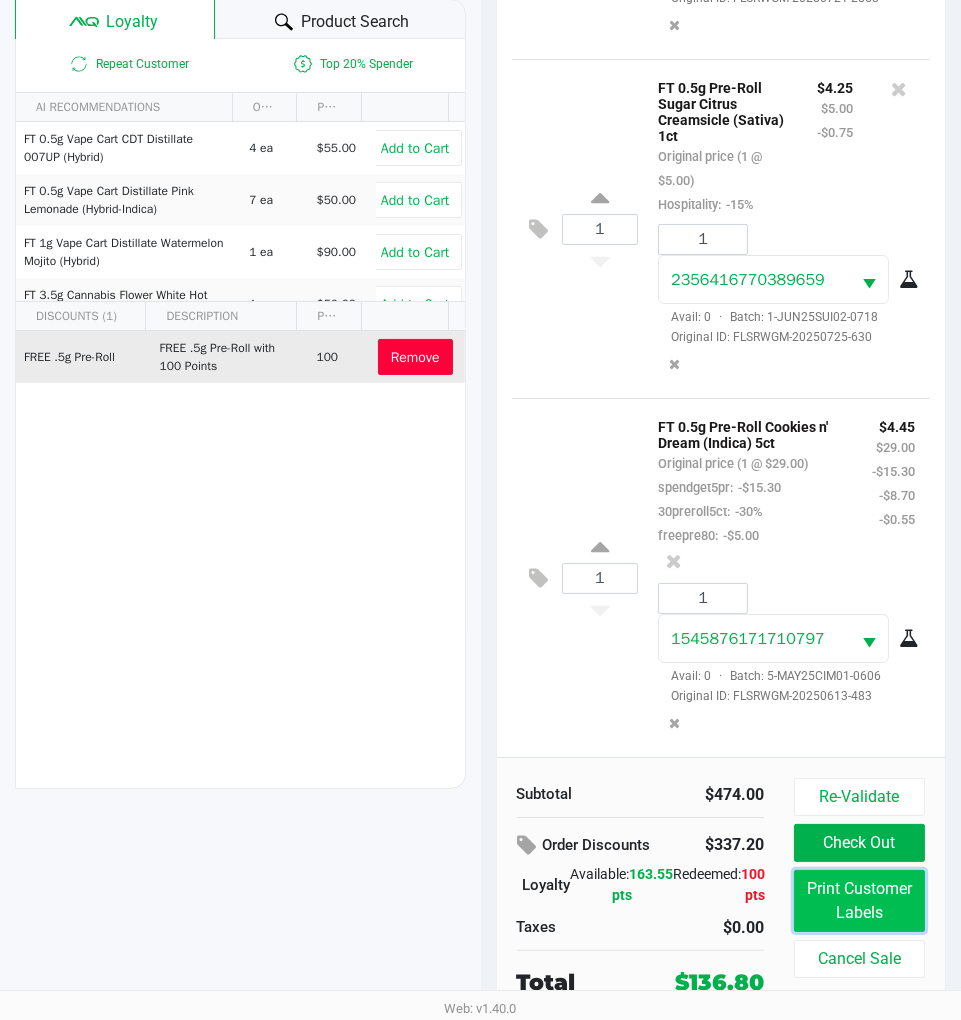 click on "Print Customer Labels" 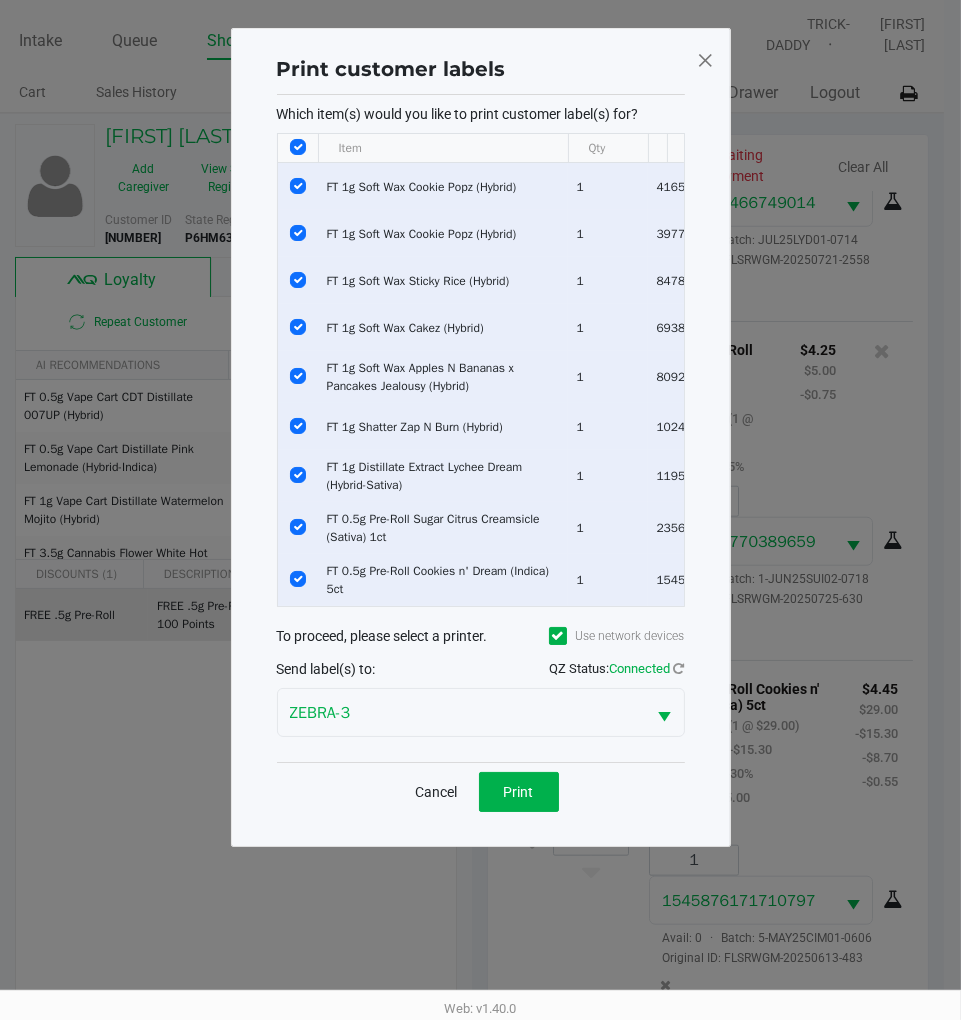 scroll, scrollTop: 0, scrollLeft: 0, axis: both 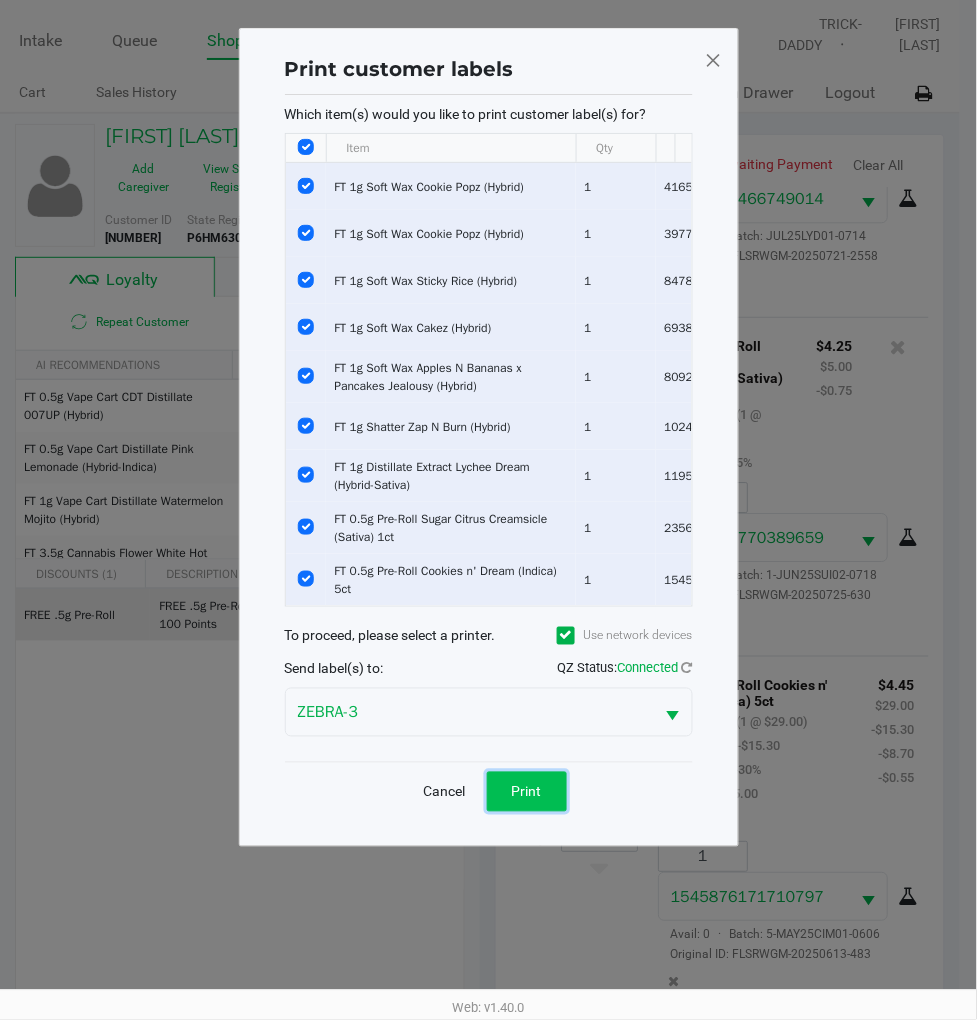click on "Print" 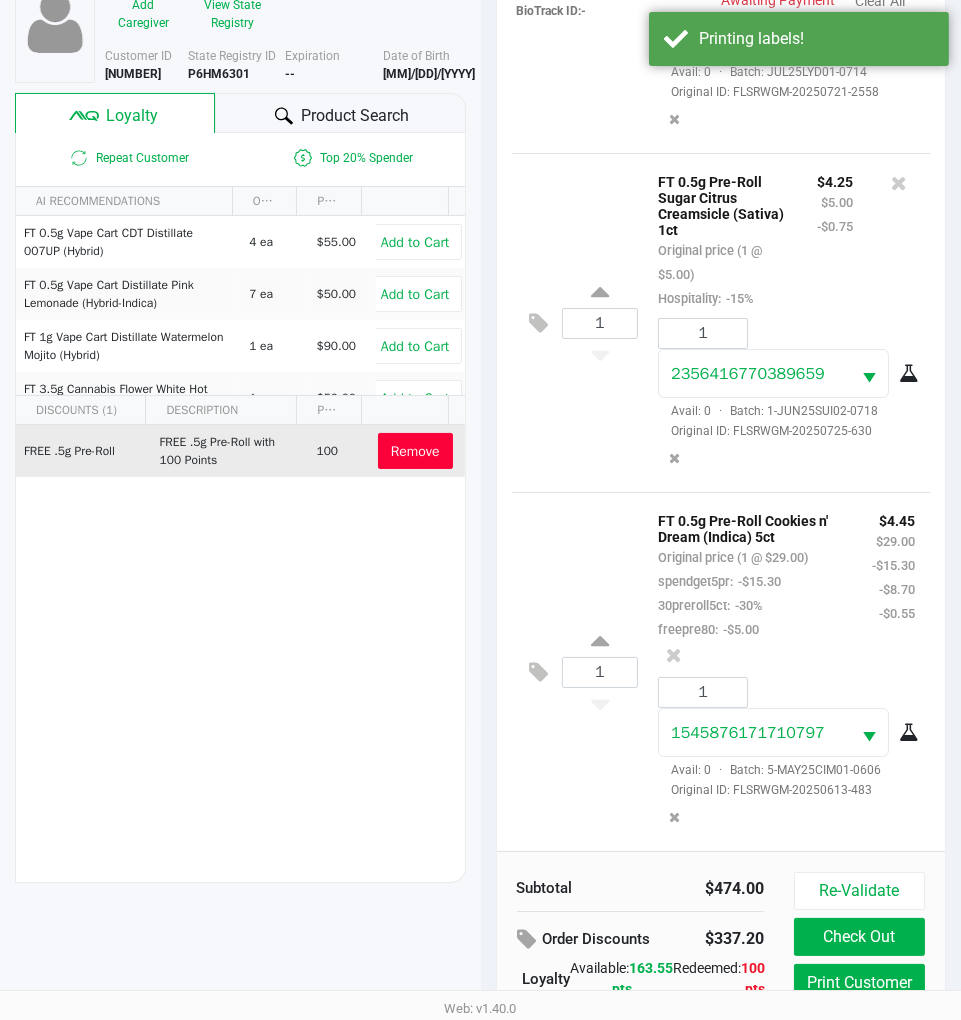 scroll, scrollTop: 263, scrollLeft: 0, axis: vertical 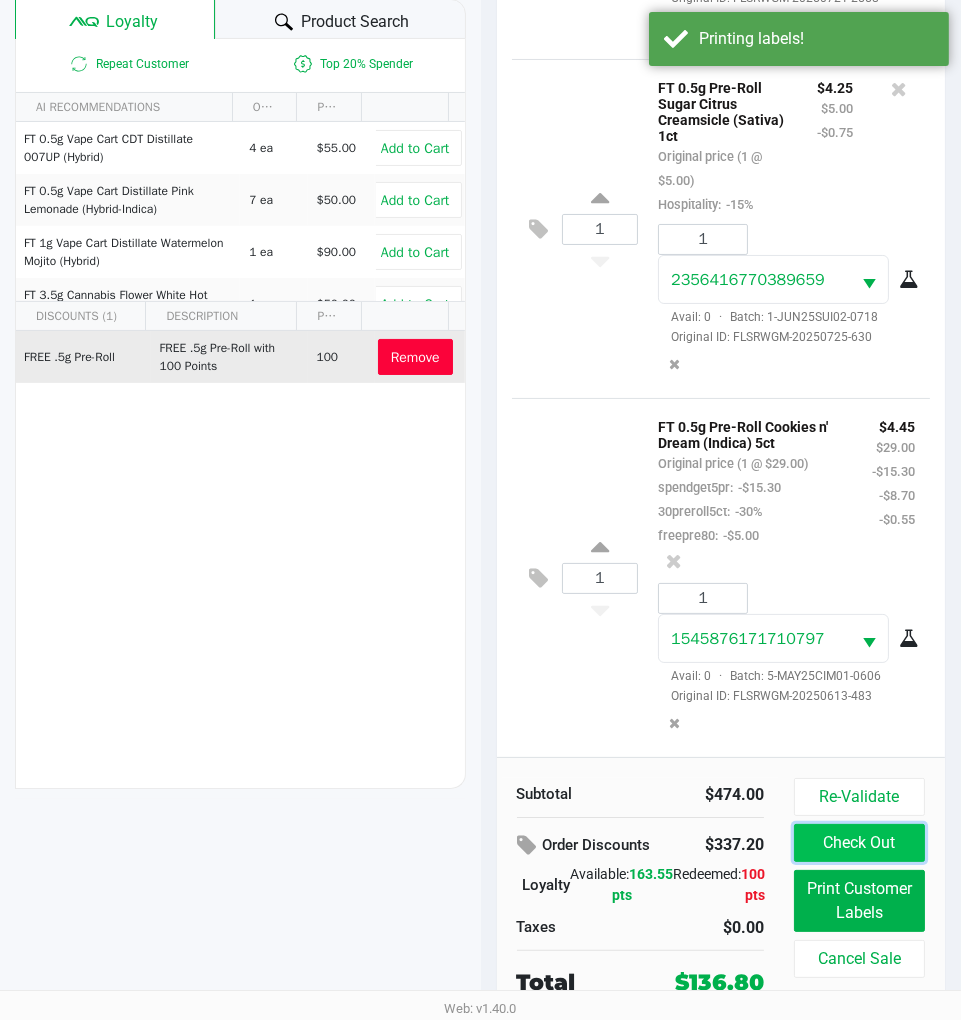 click on "Check Out" 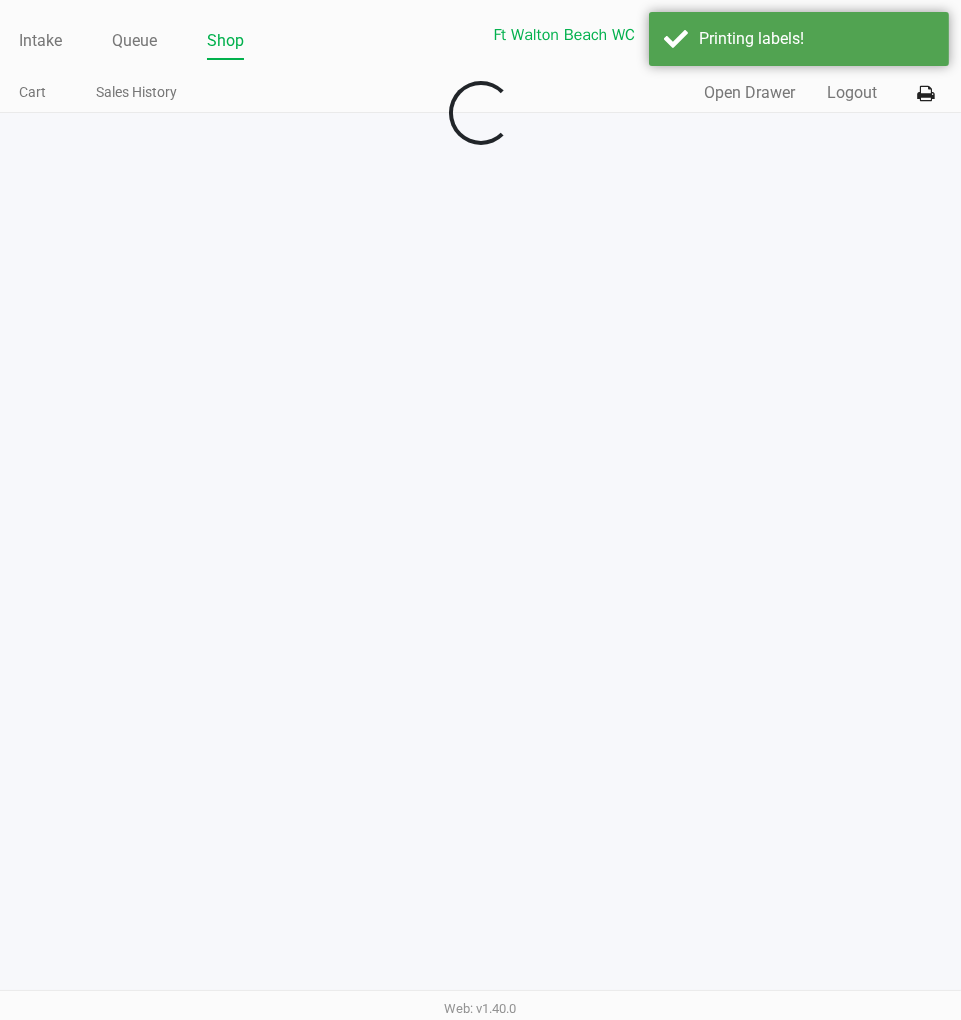 scroll, scrollTop: 0, scrollLeft: 0, axis: both 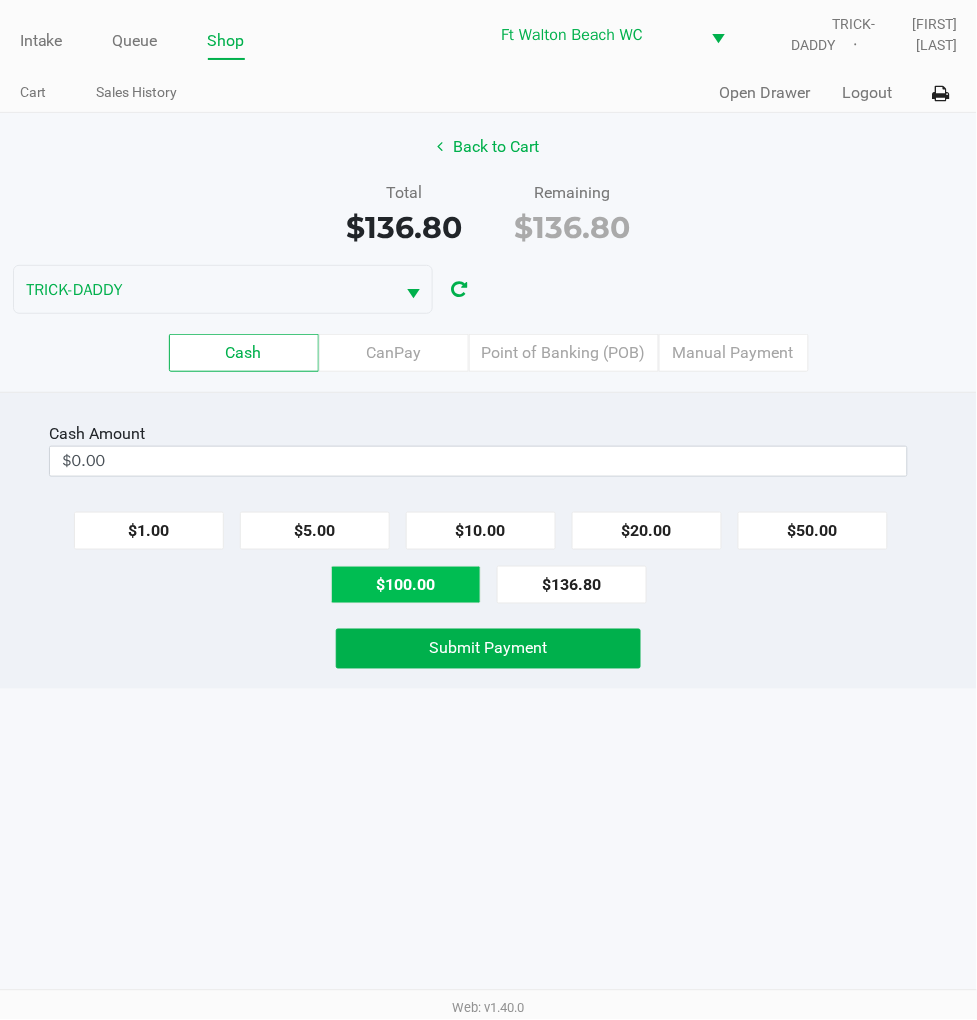 click on "$100.00" 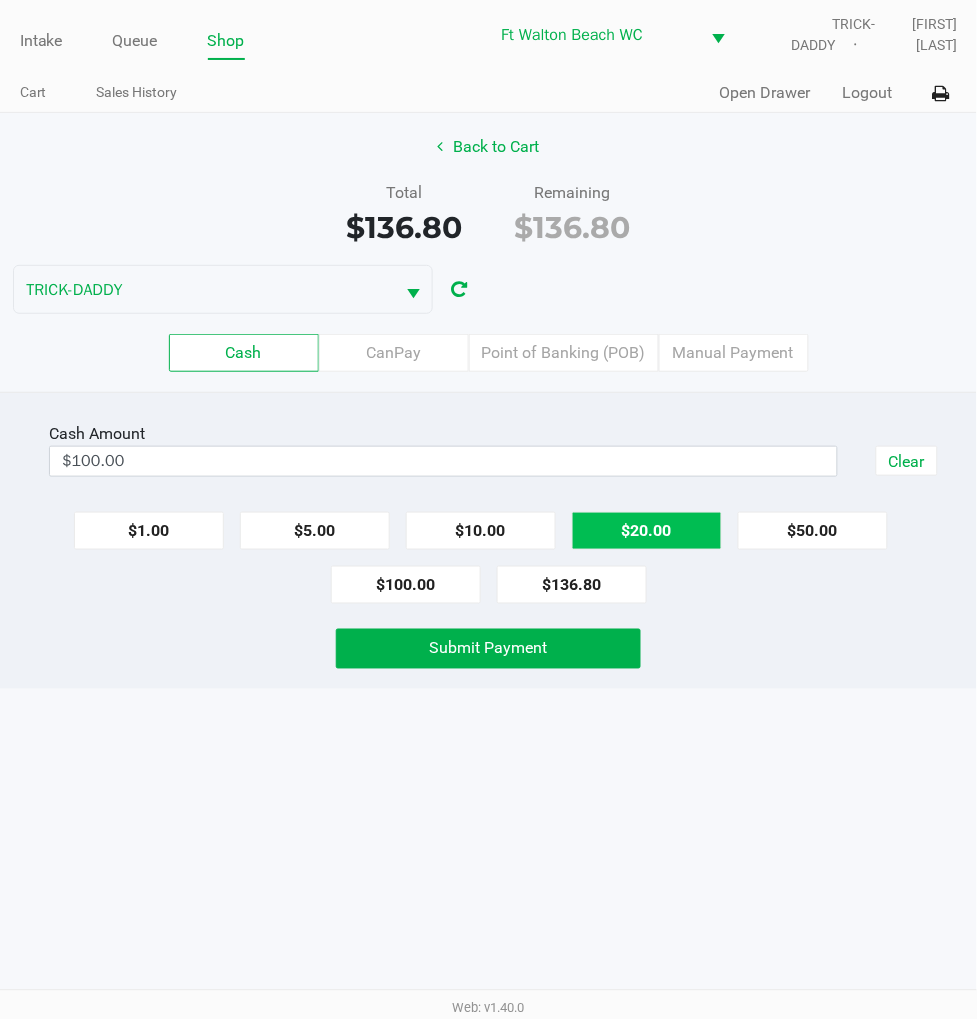 click on "$20.00" 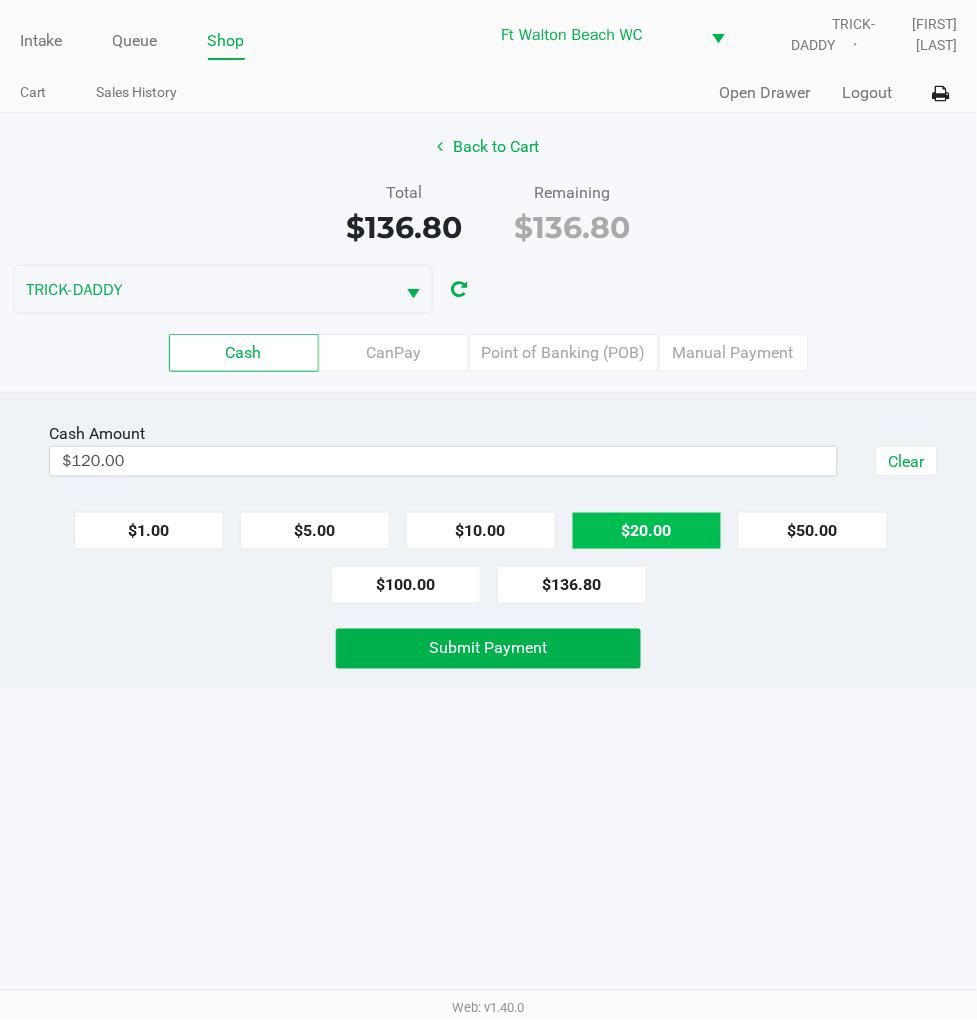 click on "$20.00" 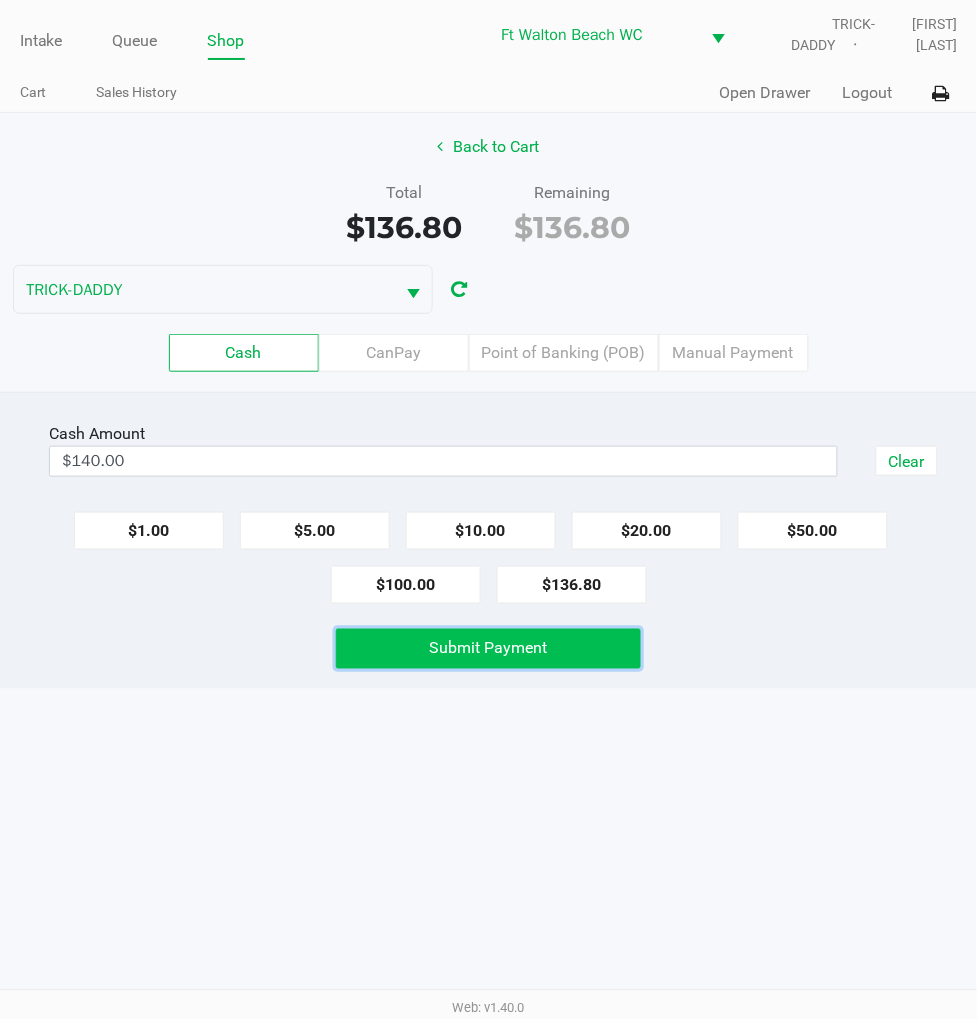 click on "Submit Payment" 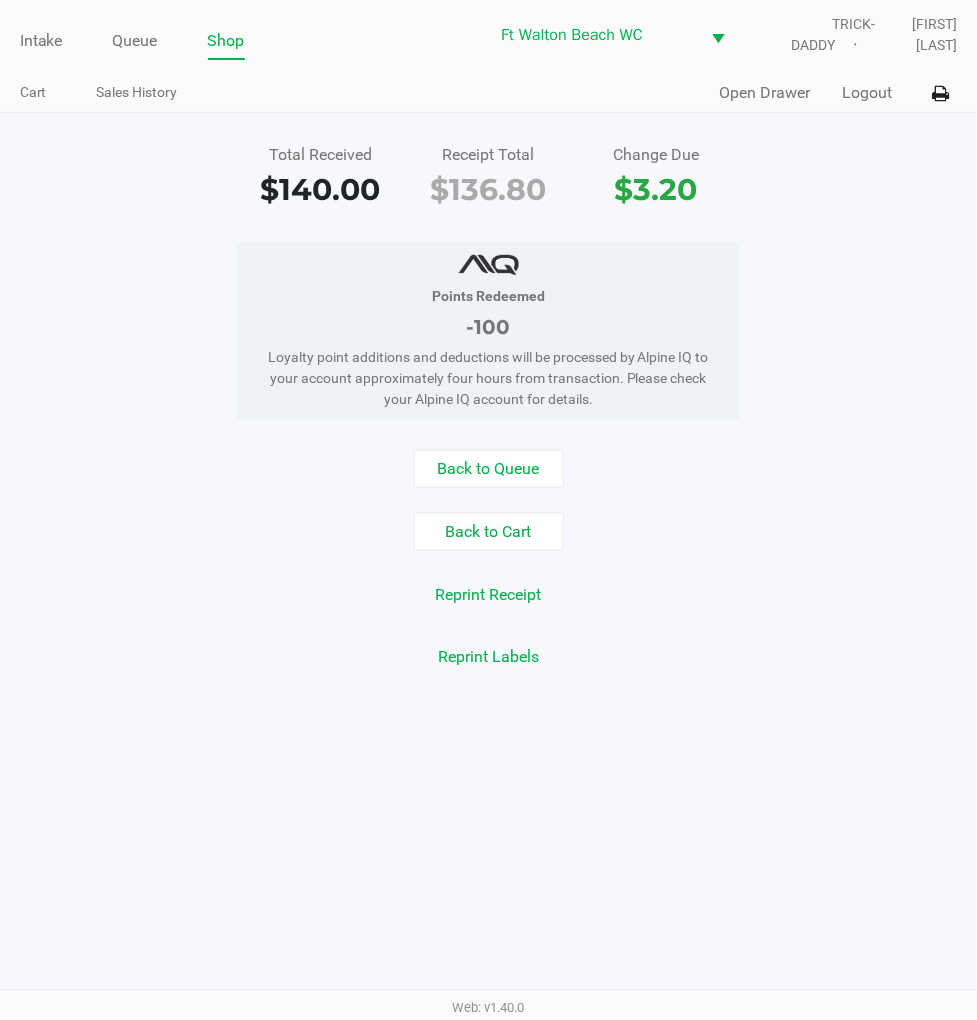 click on "Back to Queue" 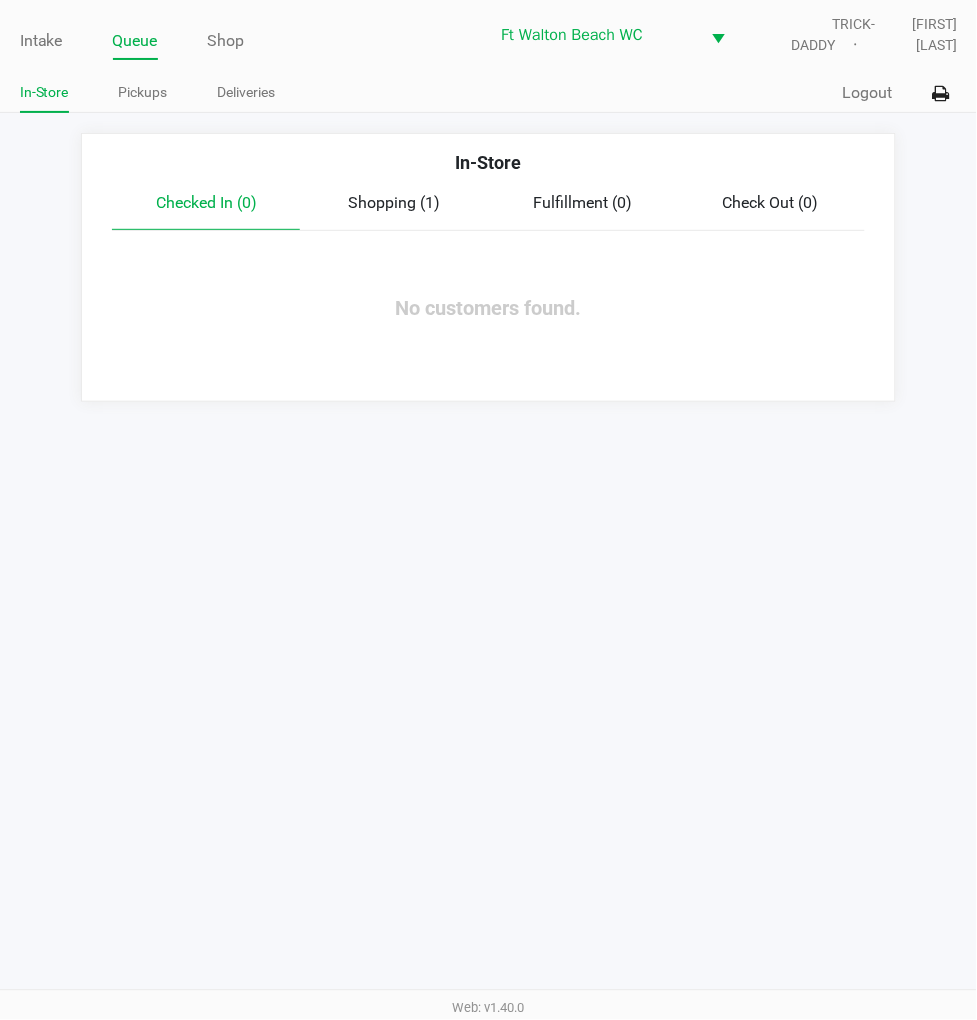 click on "Intake" 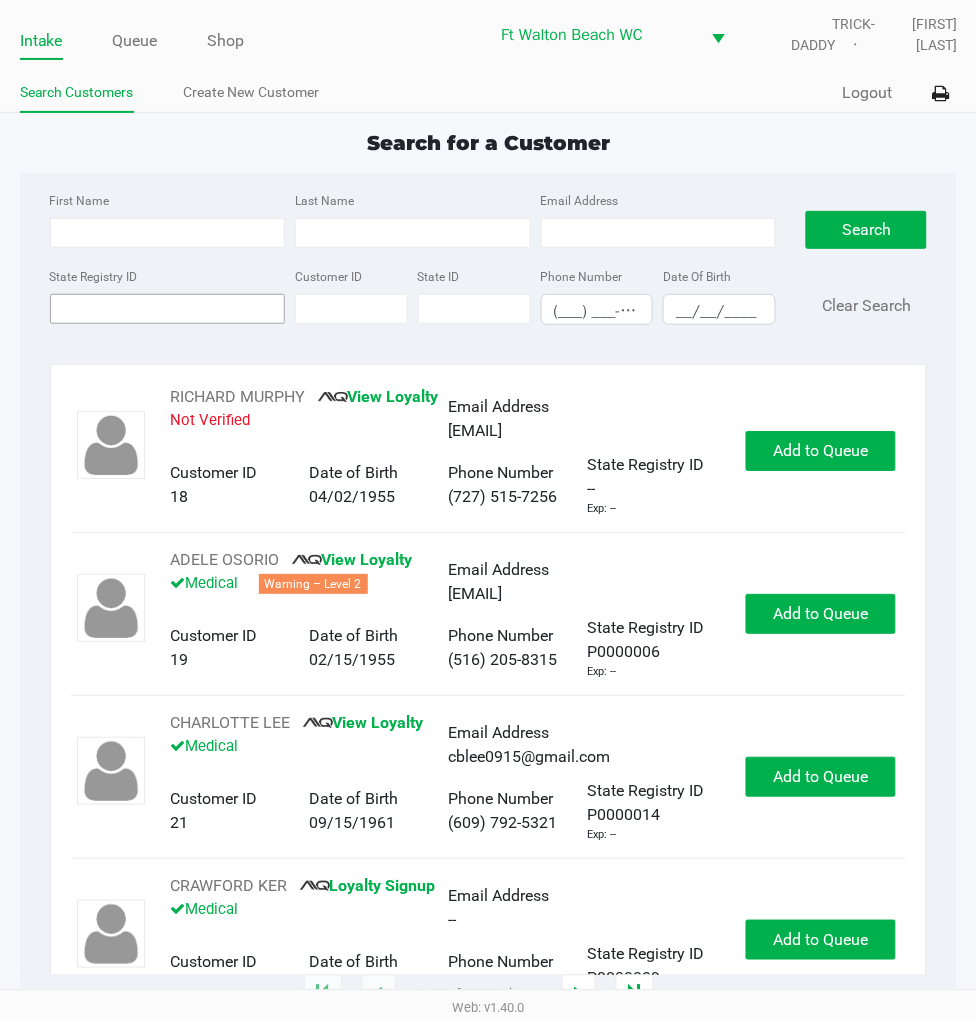 click on "State Registry ID" at bounding box center [168, 309] 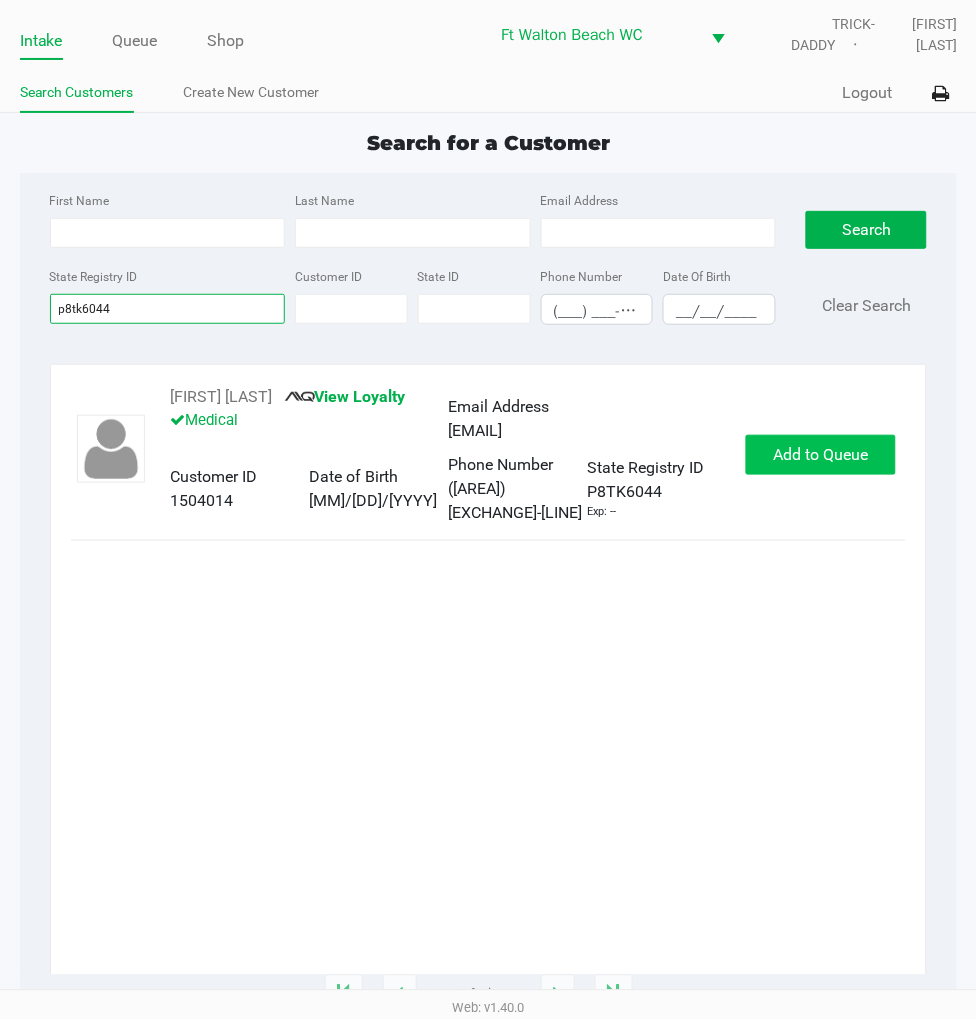 type on "p8tk6044" 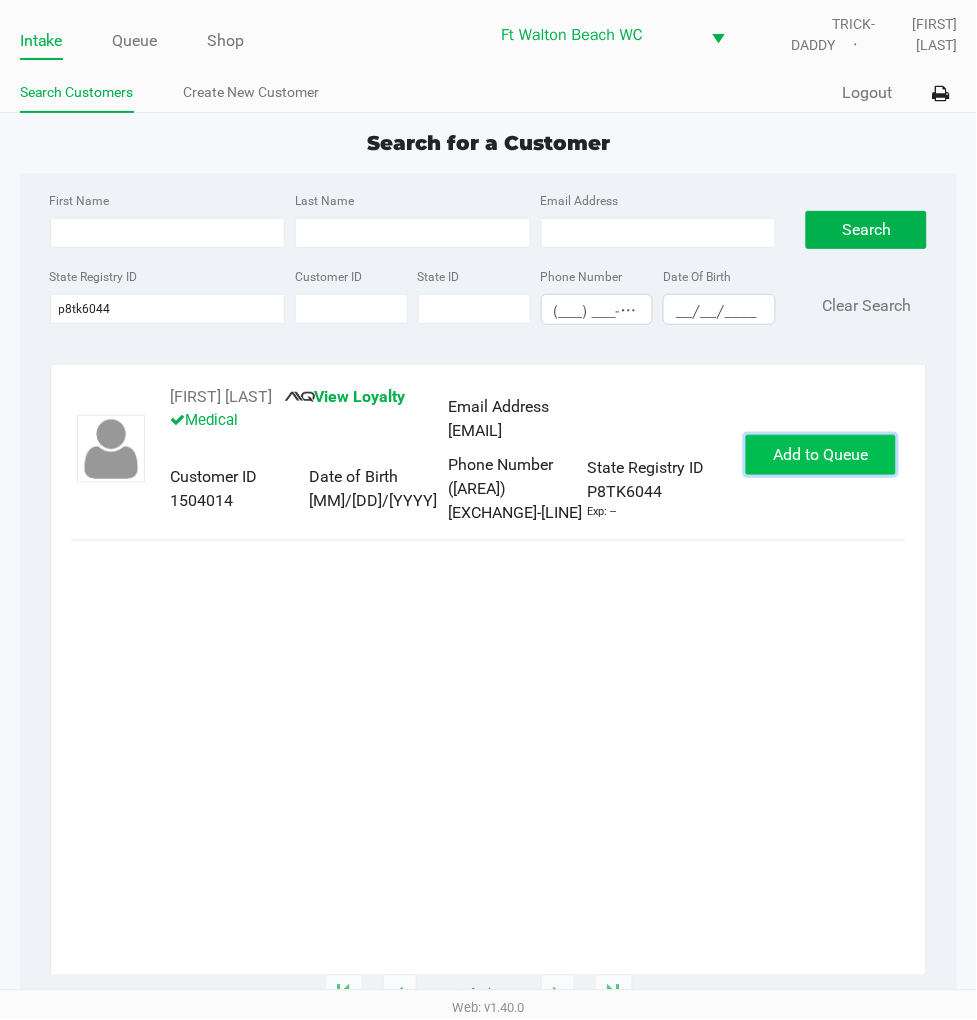 click on "Add to Queue" 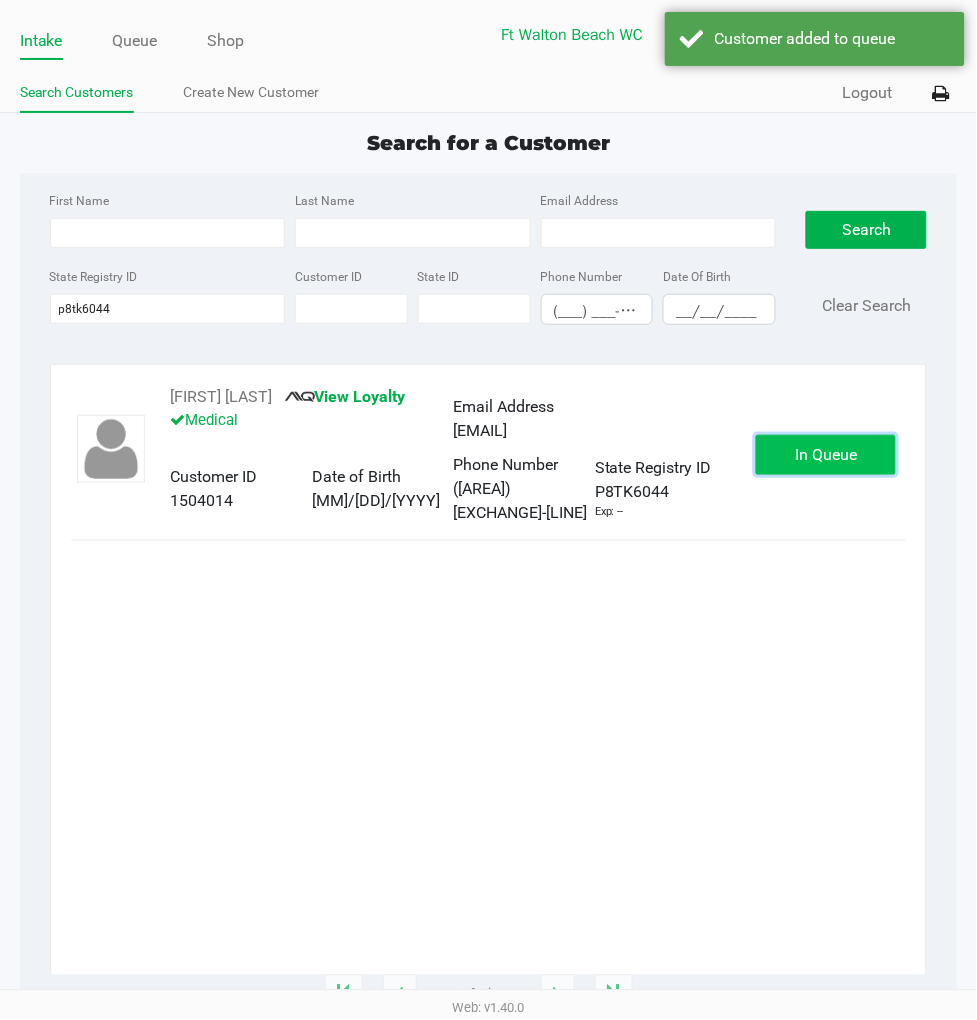 click on "In Queue" 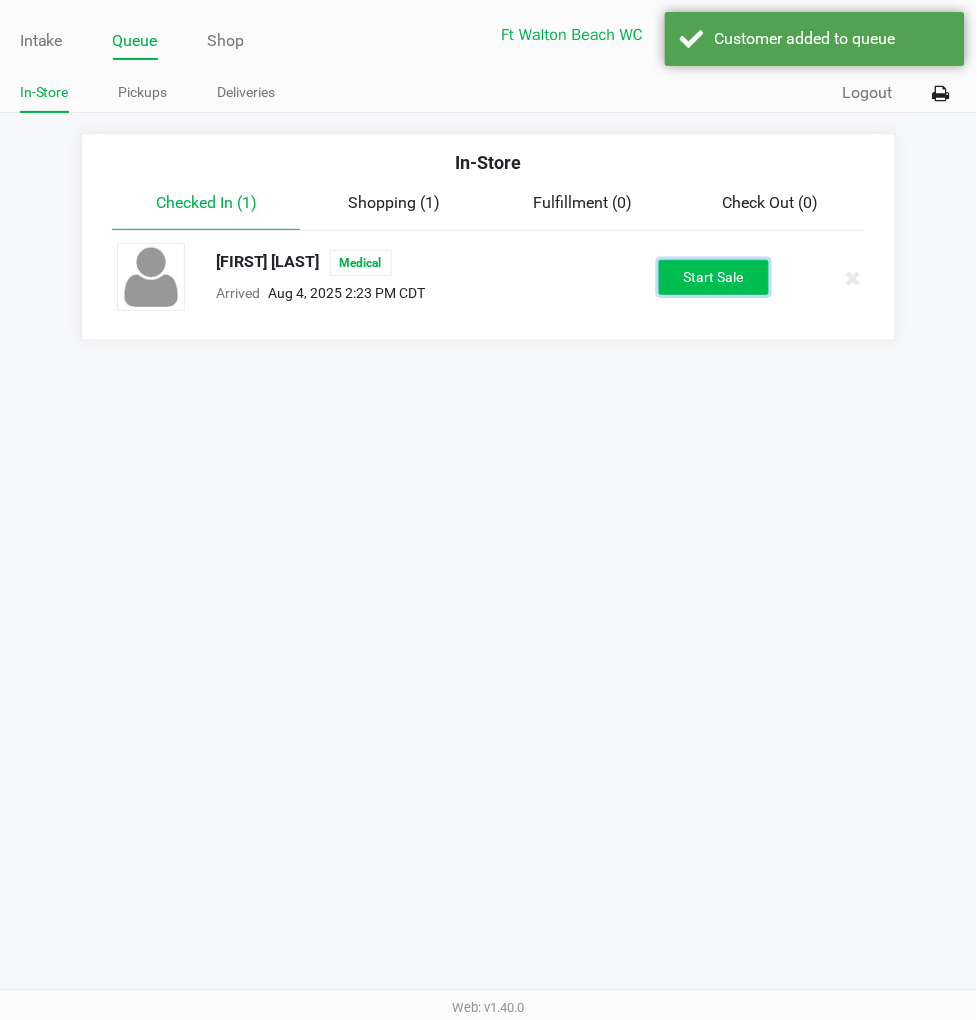 click on "Start Sale" 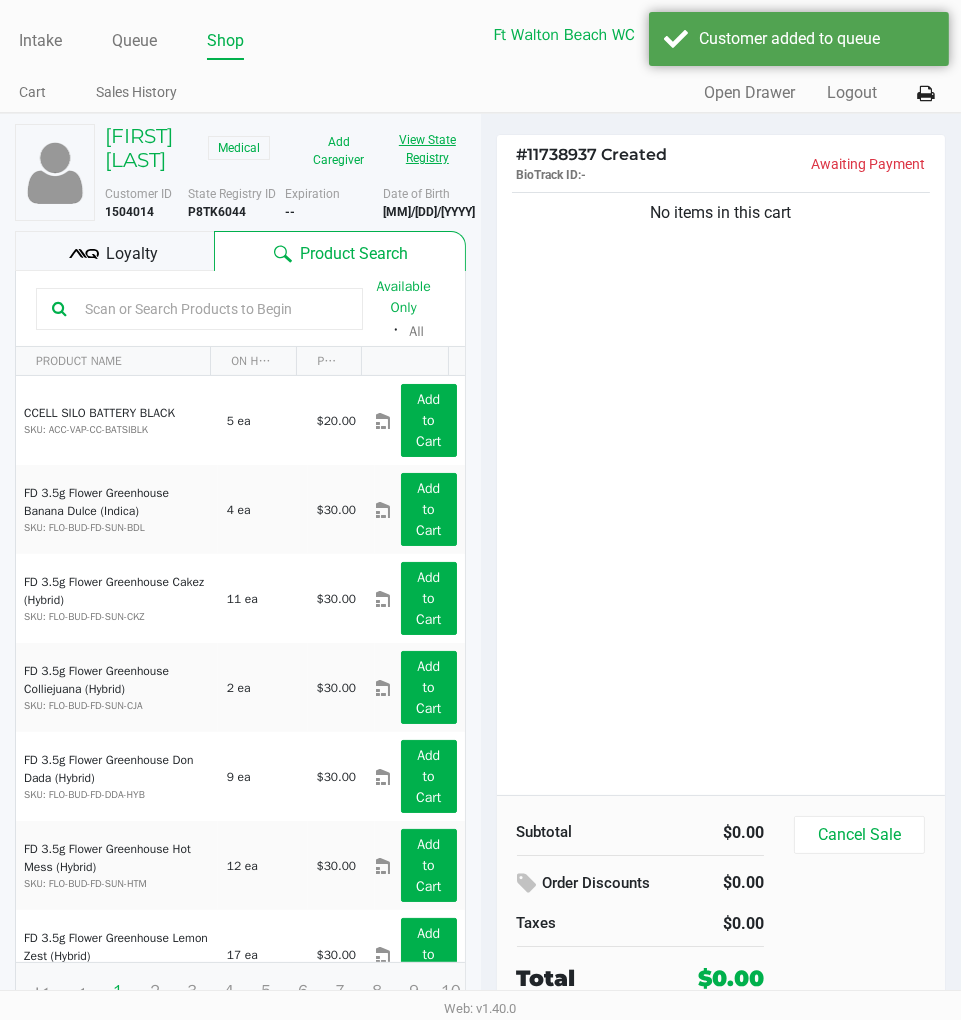 click on "View State Registry" 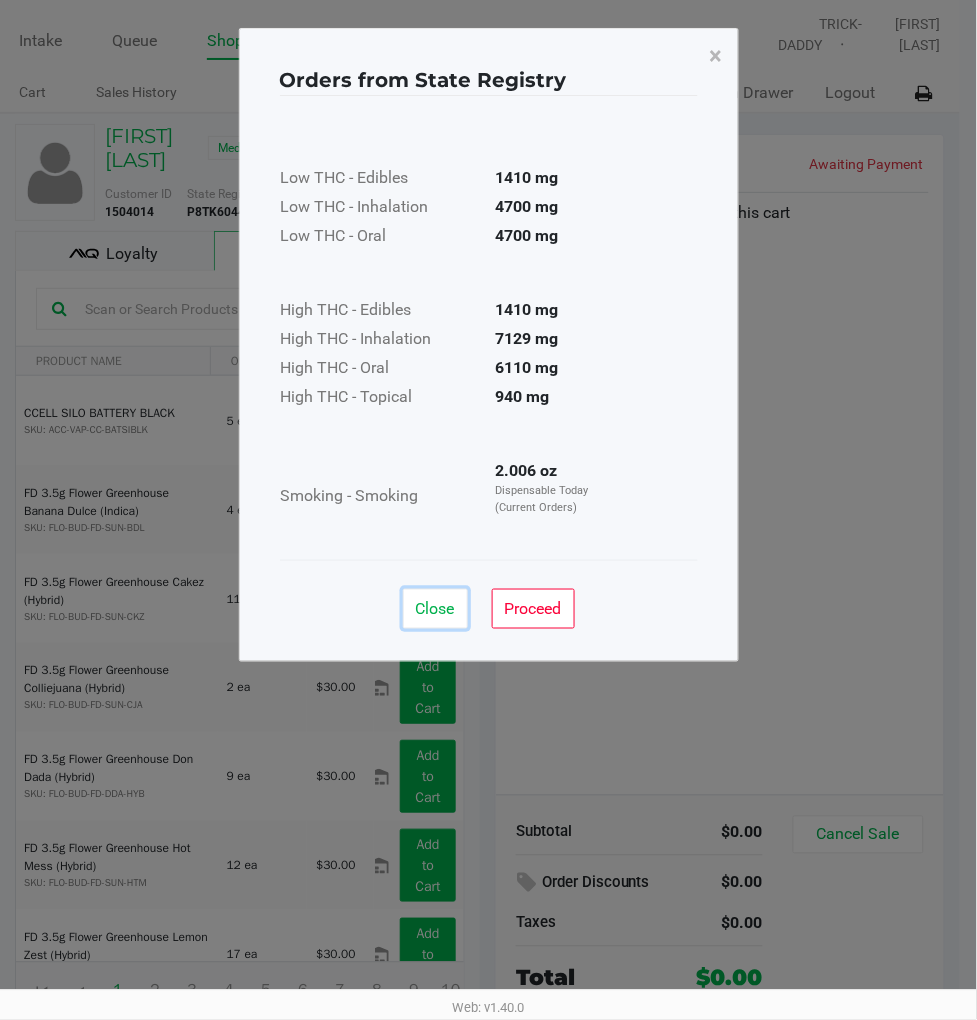 drag, startPoint x: 442, startPoint y: 617, endPoint x: 244, endPoint y: 307, distance: 367.8369 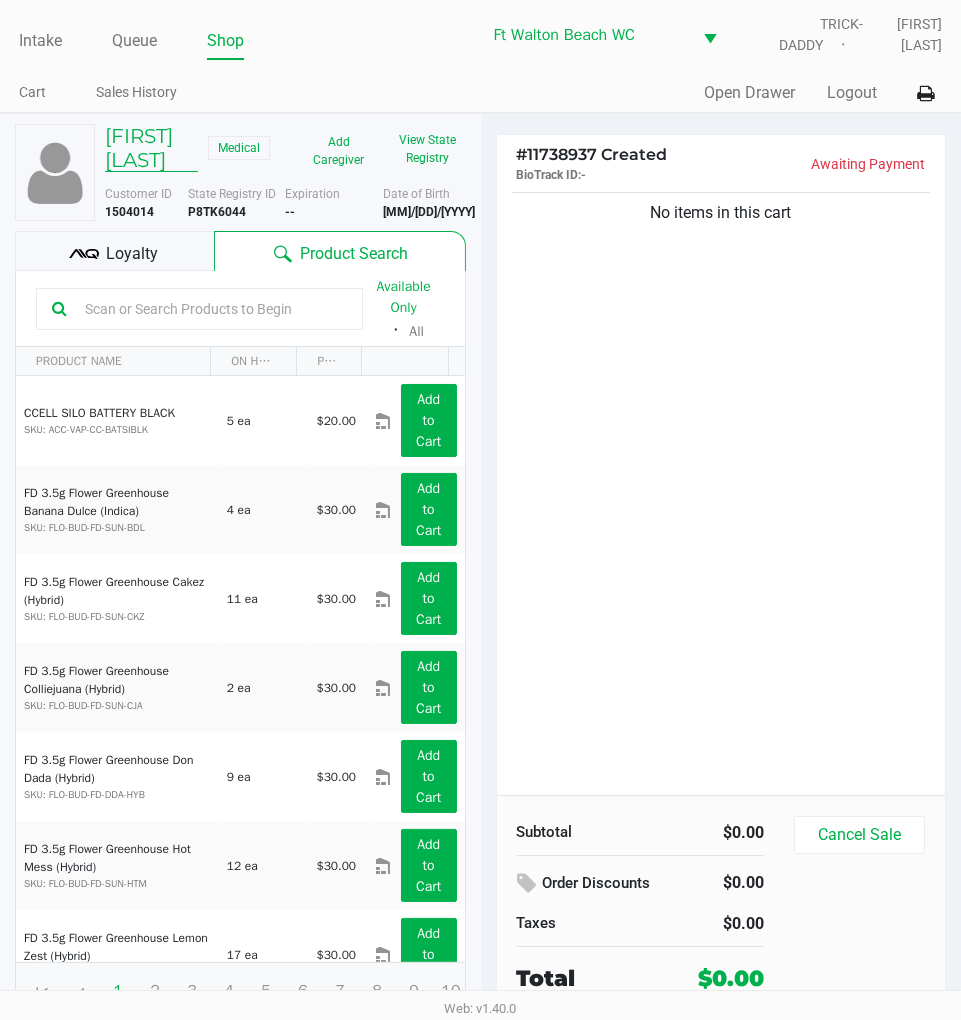 click on "KELVIN ANDERSON" 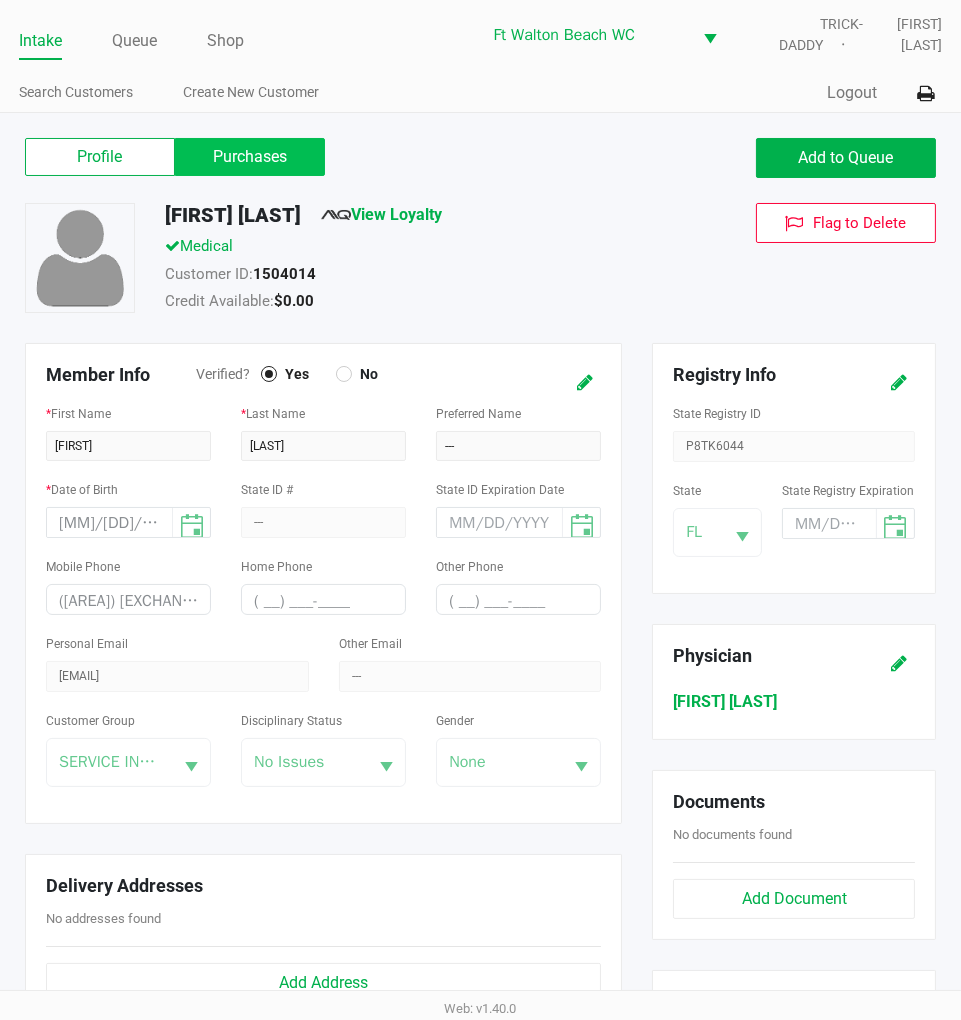 click on "Purchases" 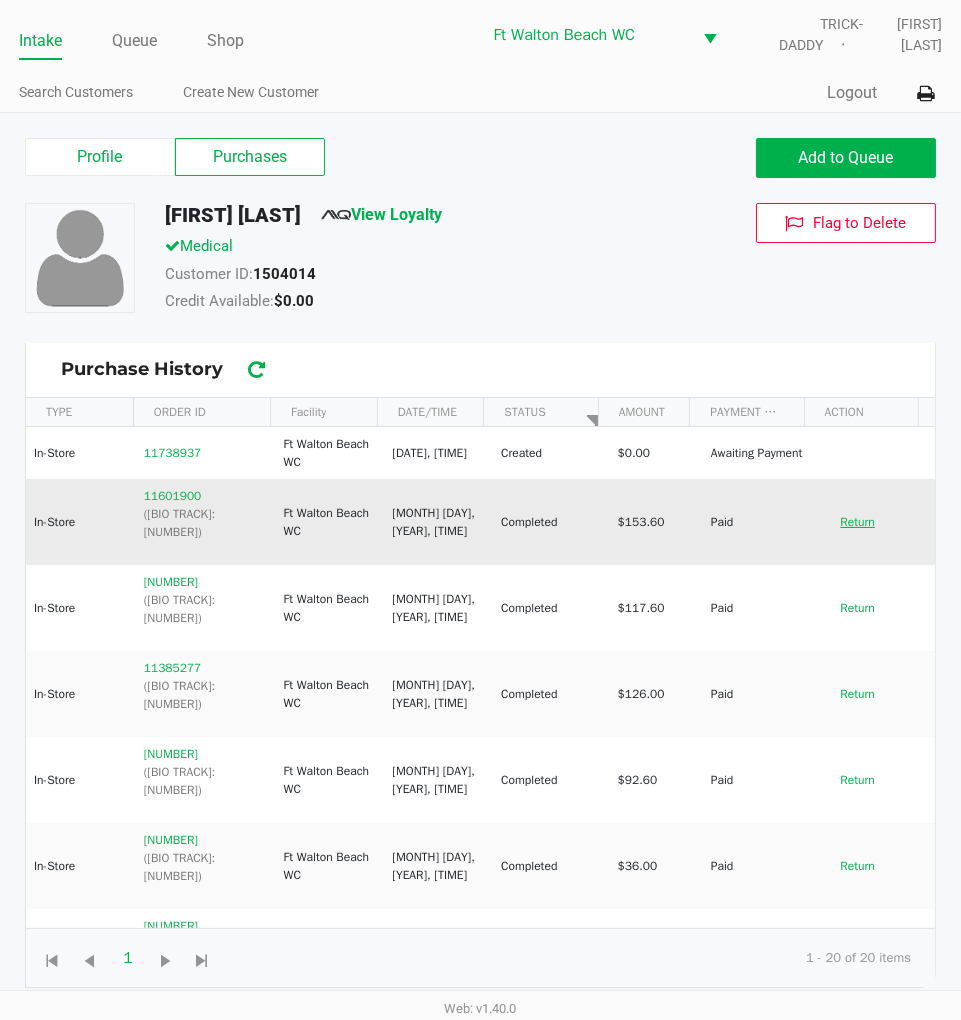 click on "Return" 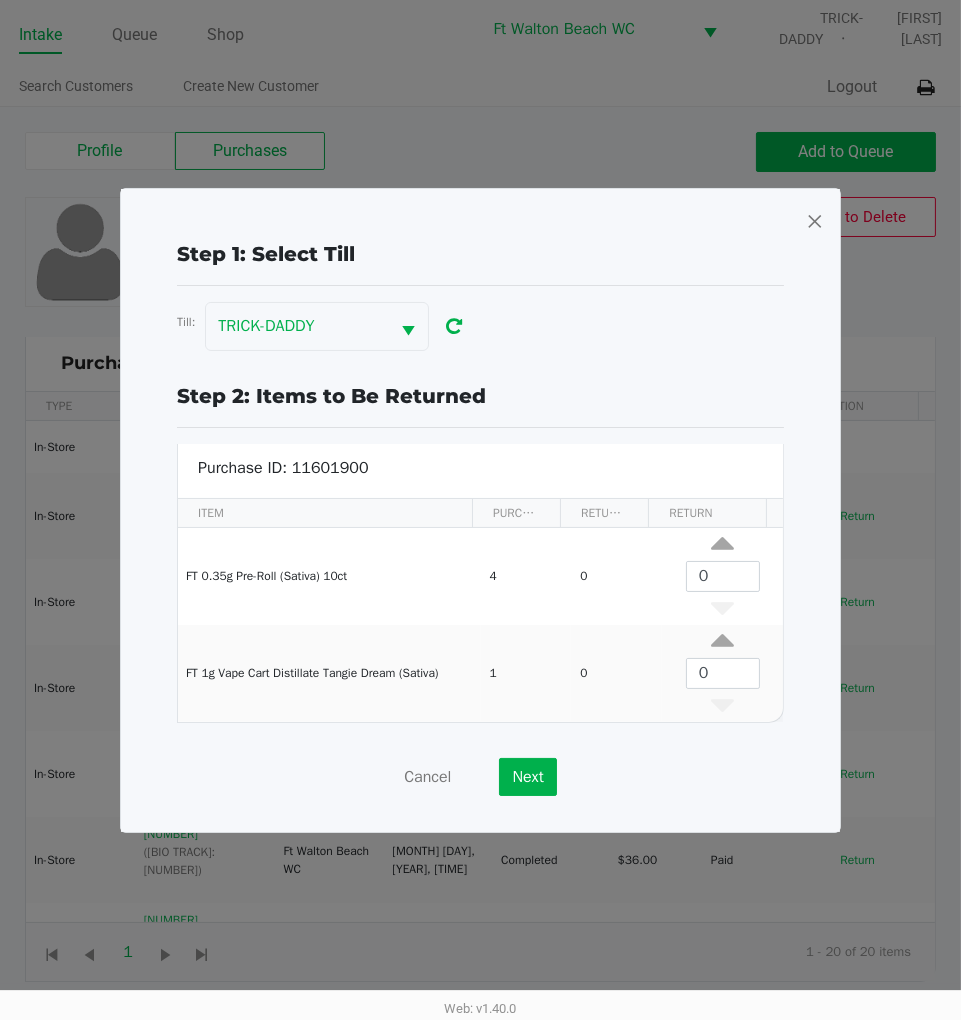 scroll, scrollTop: 7, scrollLeft: 0, axis: vertical 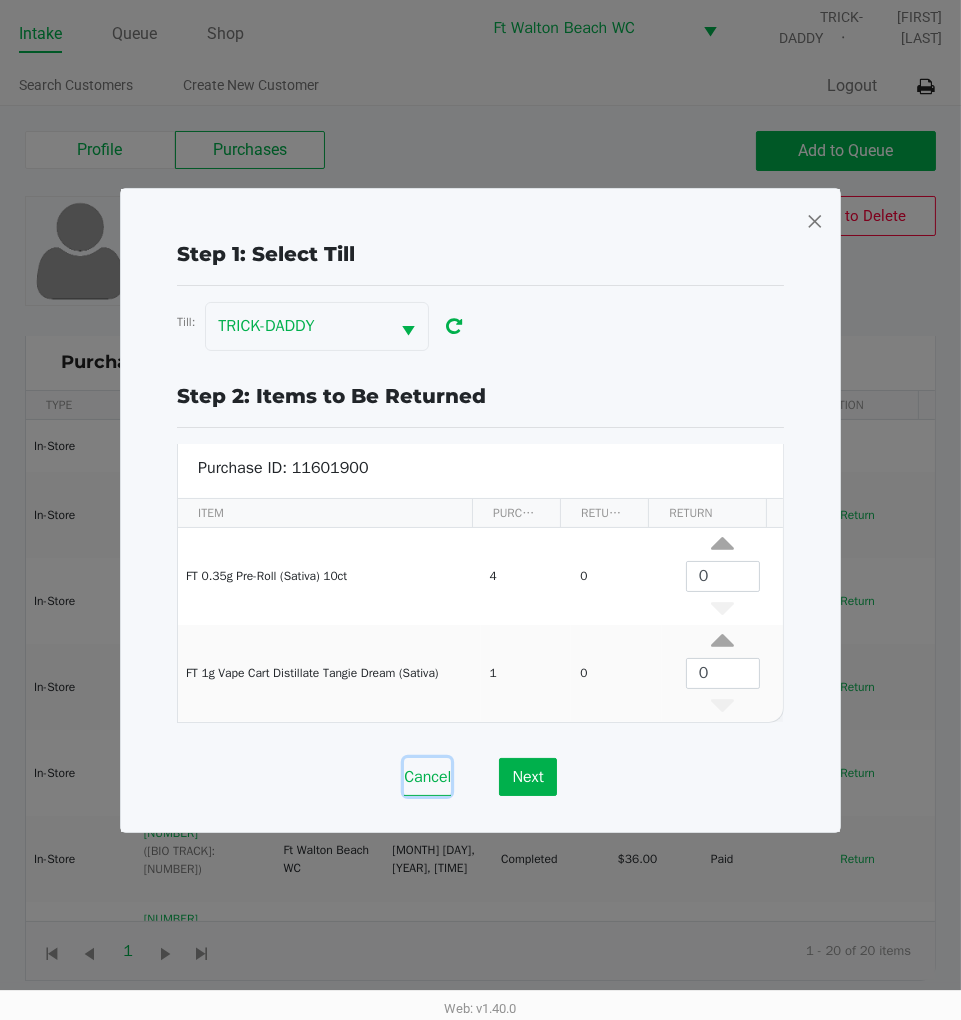 click on "Cancel" at bounding box center [427, 777] 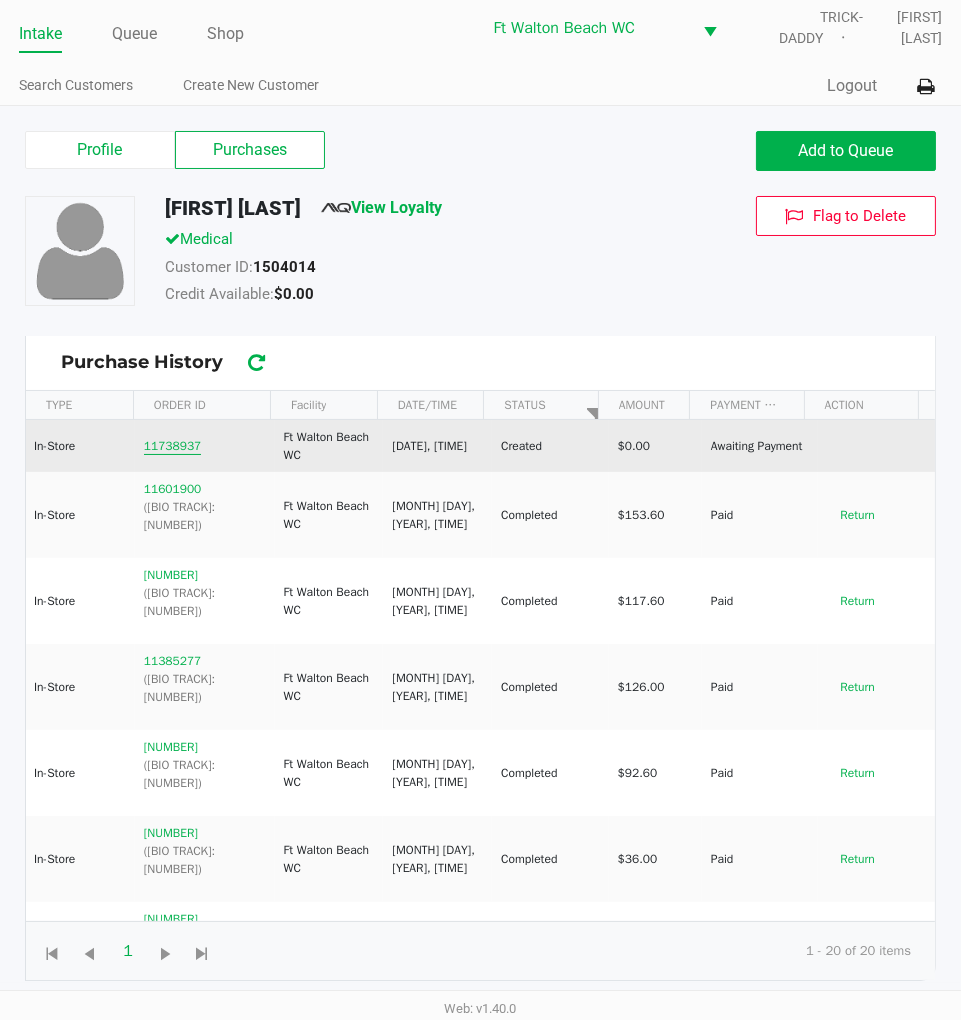 click on "11738937" 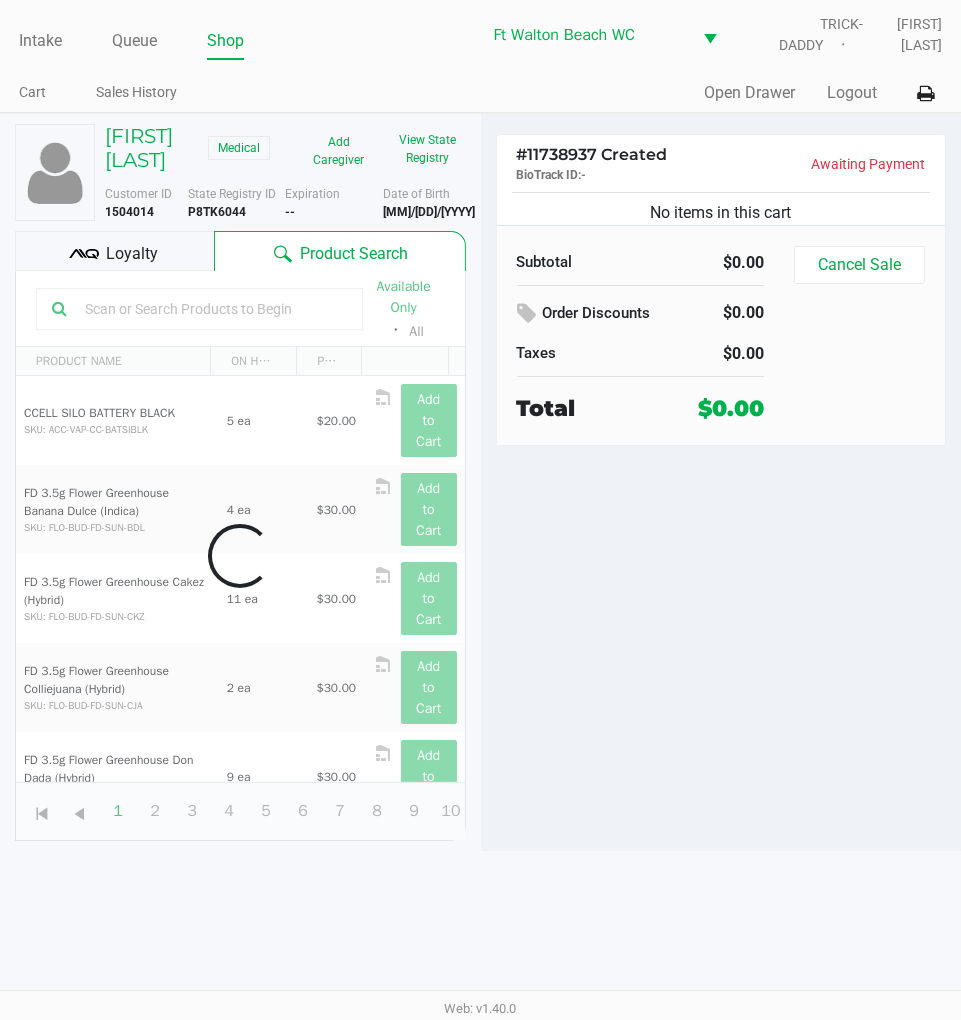 scroll, scrollTop: 0, scrollLeft: 0, axis: both 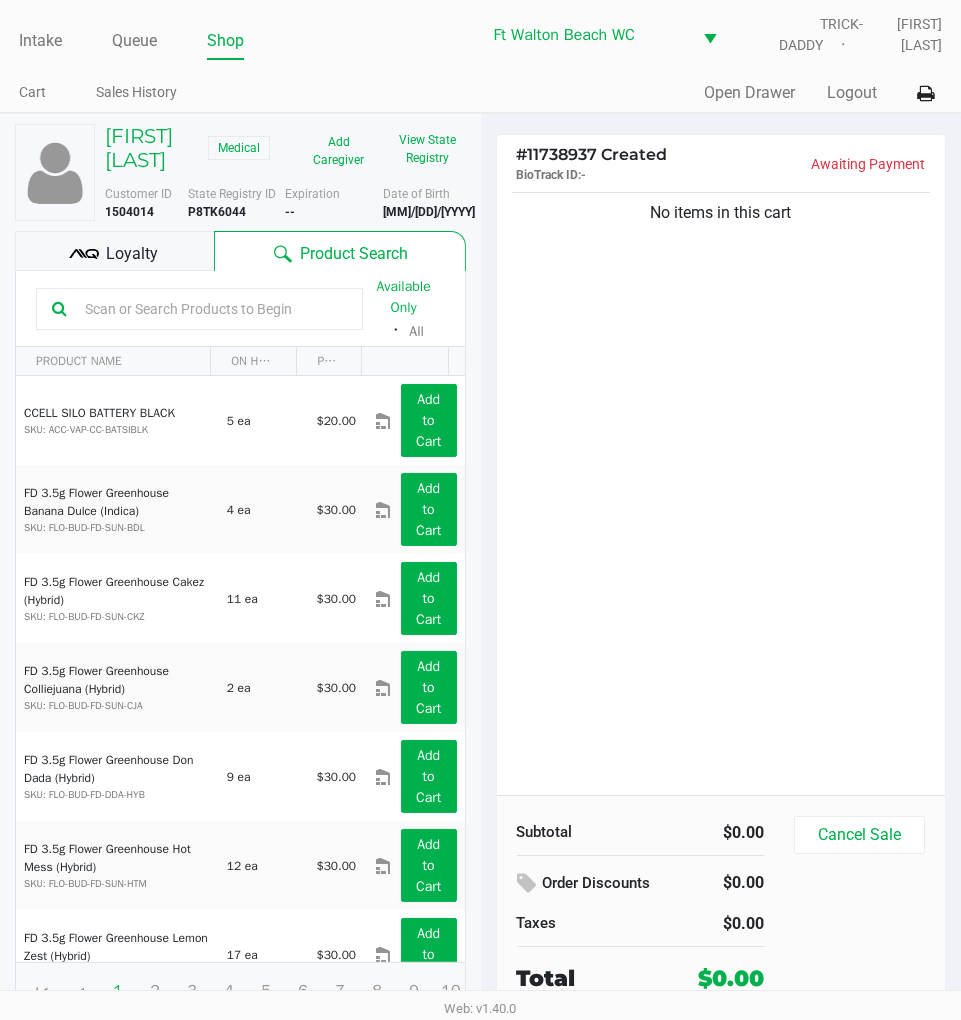 click on "No items in this cart" 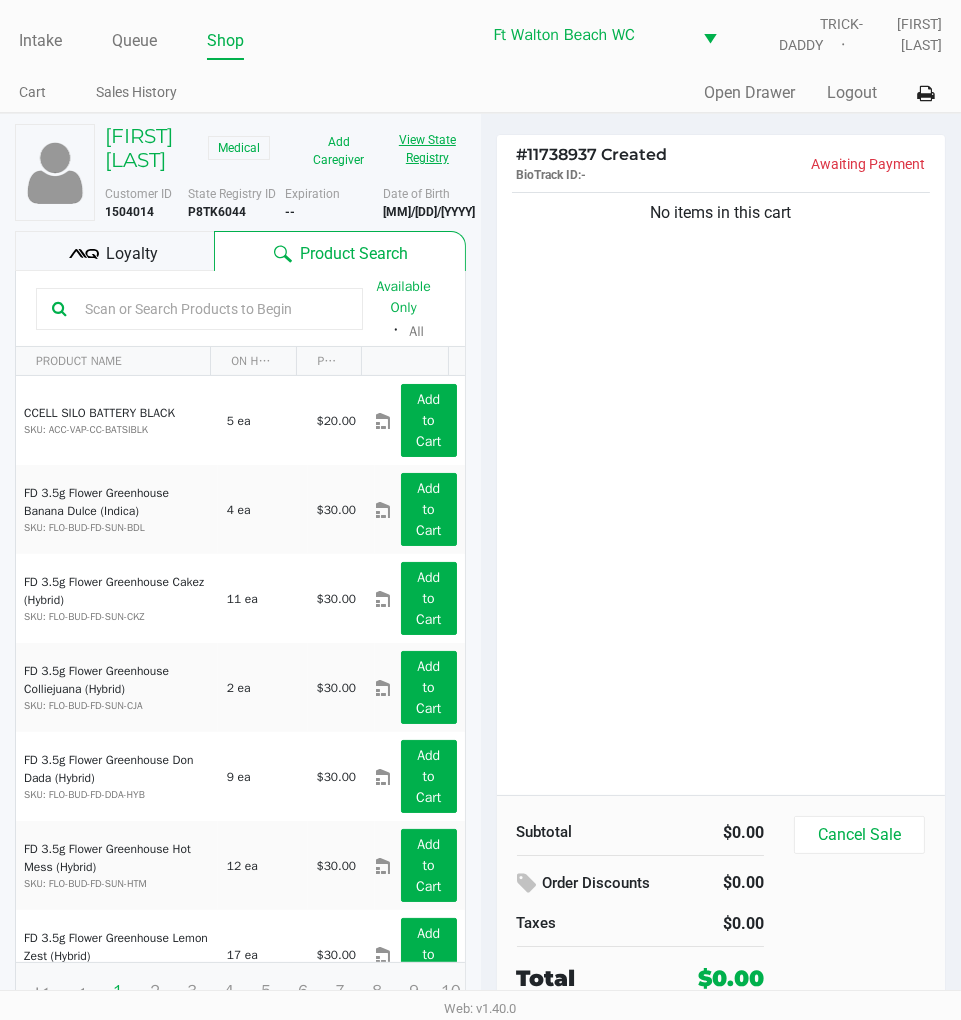 click on "View State Registry" 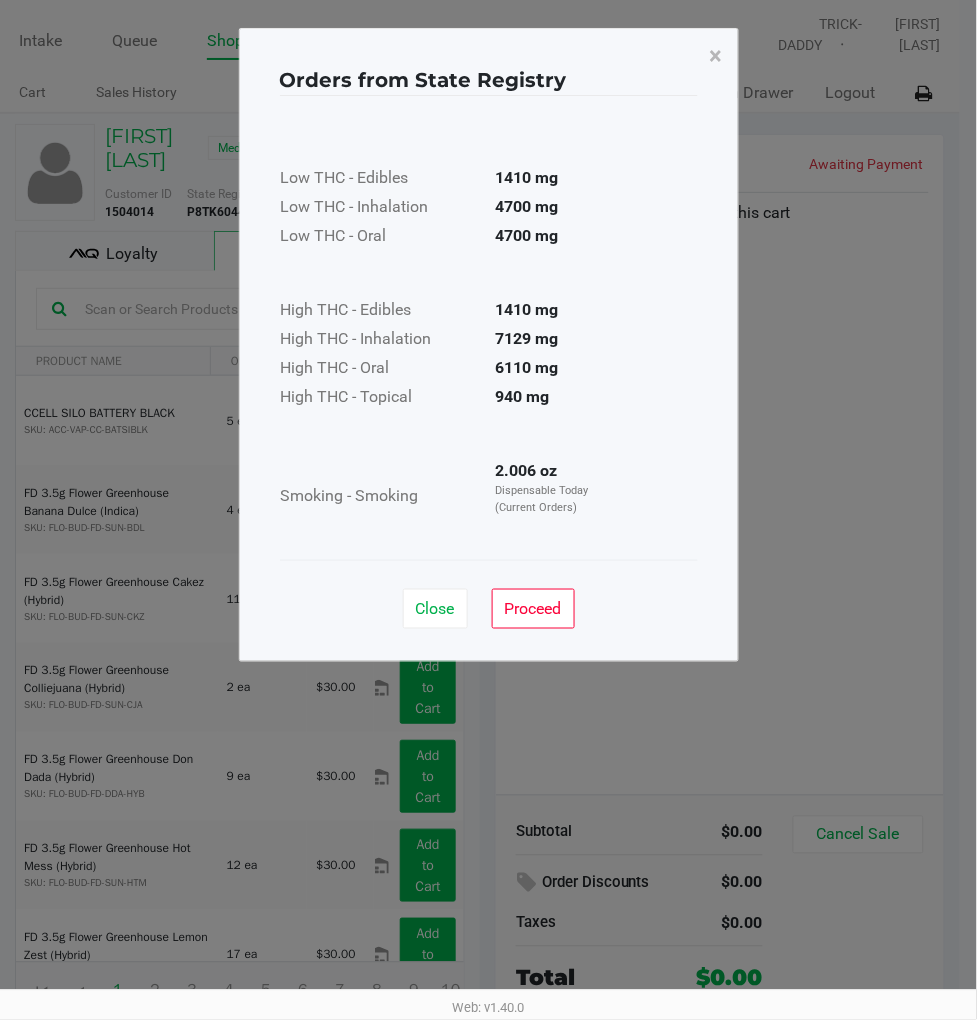 click on "Close" 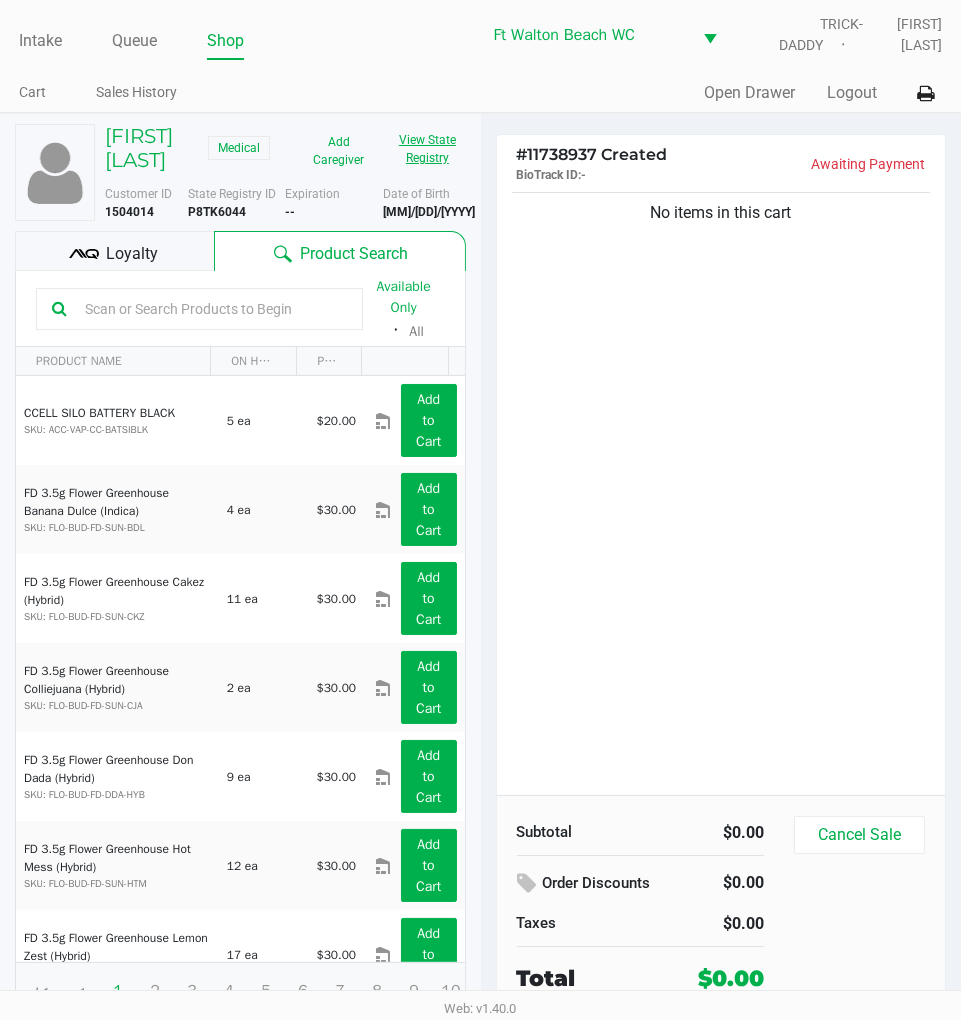 click on "No items in this cart" 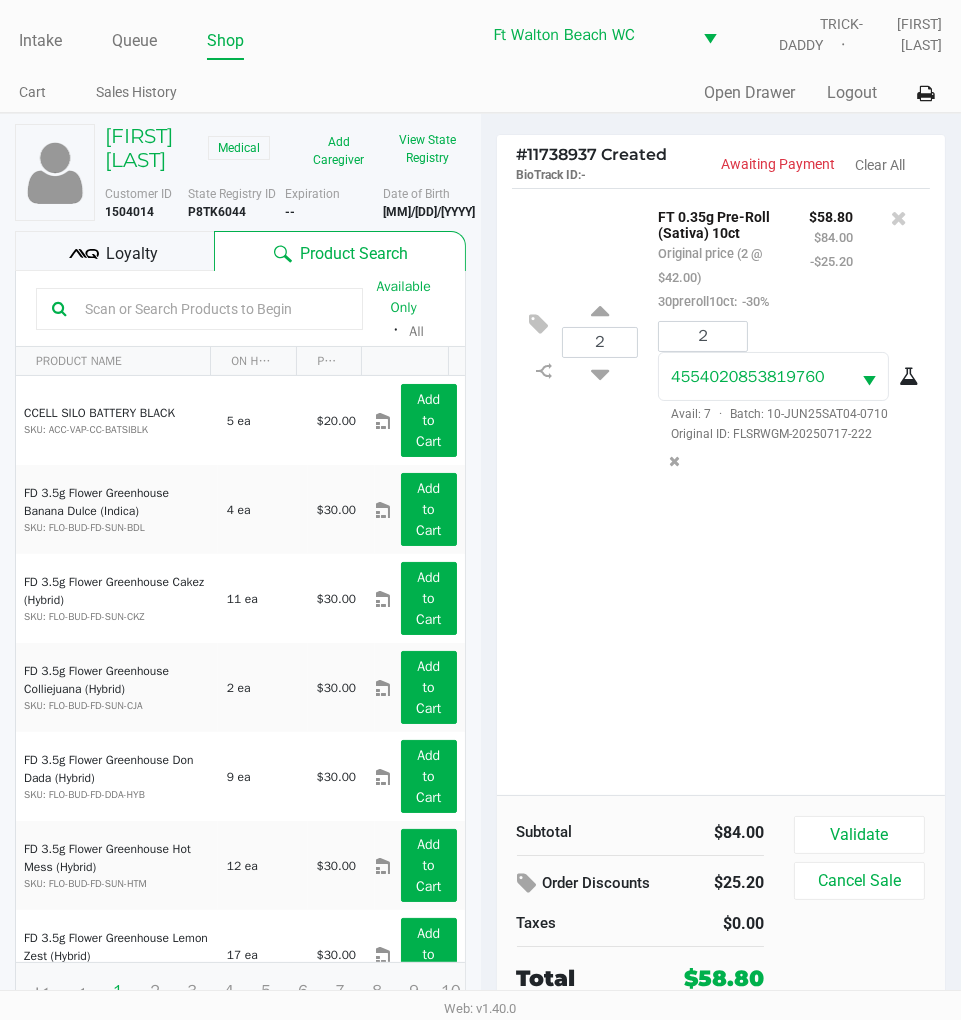 click on "2  FT 0.35g Pre-Roll (Sativa) 10ct   Original price (2 @ $42.00)  30preroll10ct:  -30% $58.80 $84.00 -$25.20 2 4554020853819760  Avail: 7  ·  Batch: 10-JUN25SAT04-0710   Original ID: FLSRWGM-20250717-222" 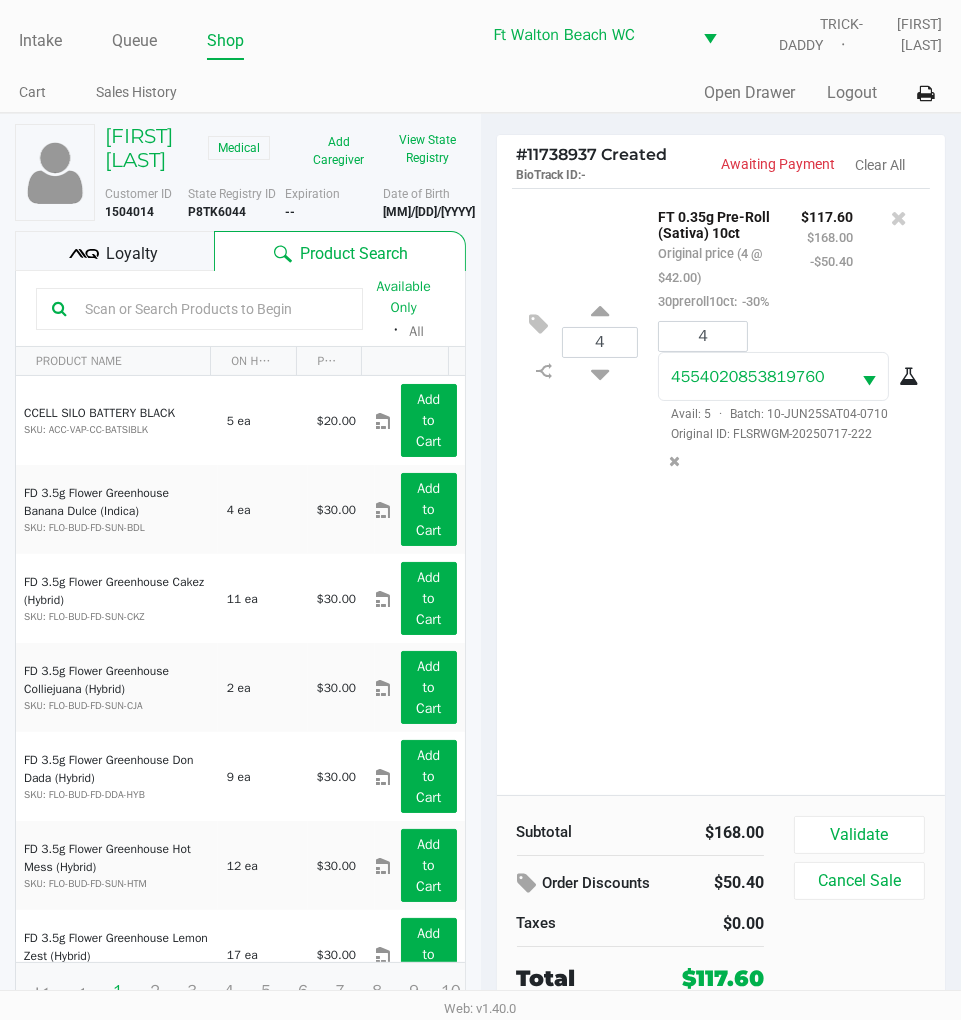 click on "Loyalty" 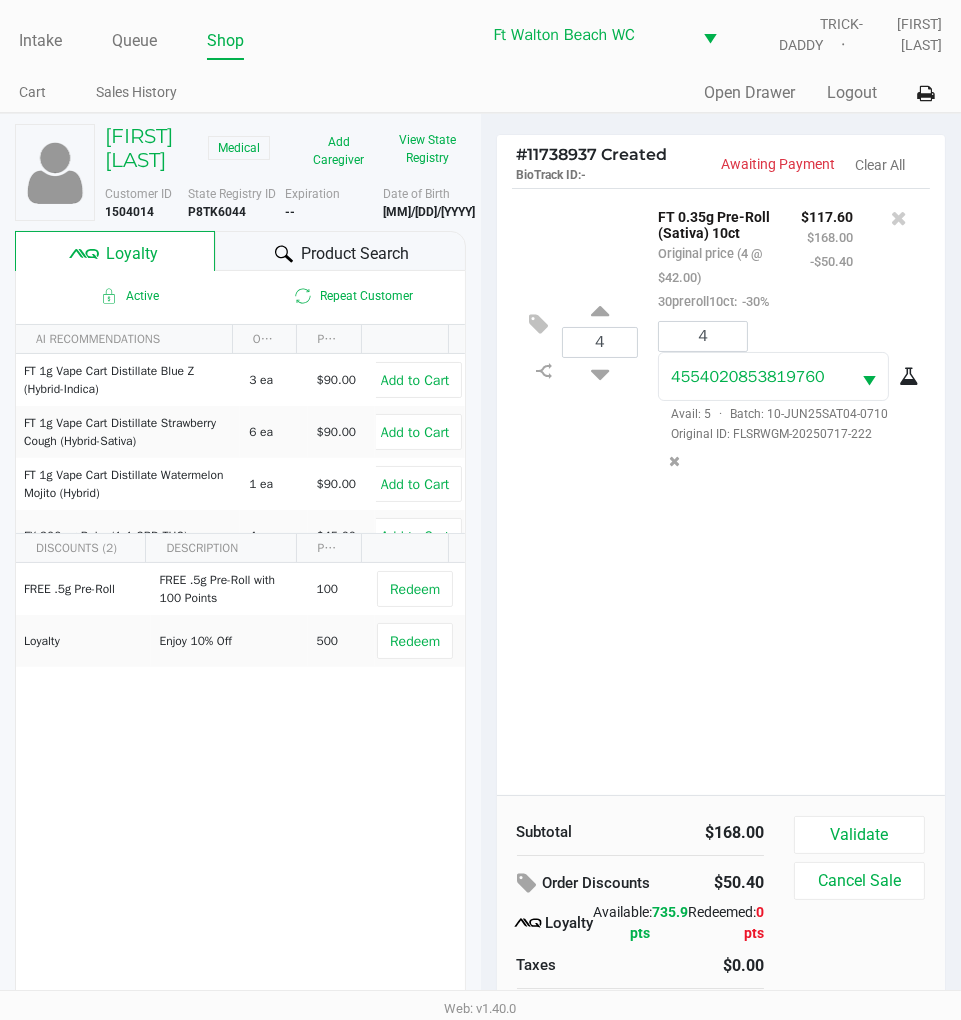 click on "Product Search" 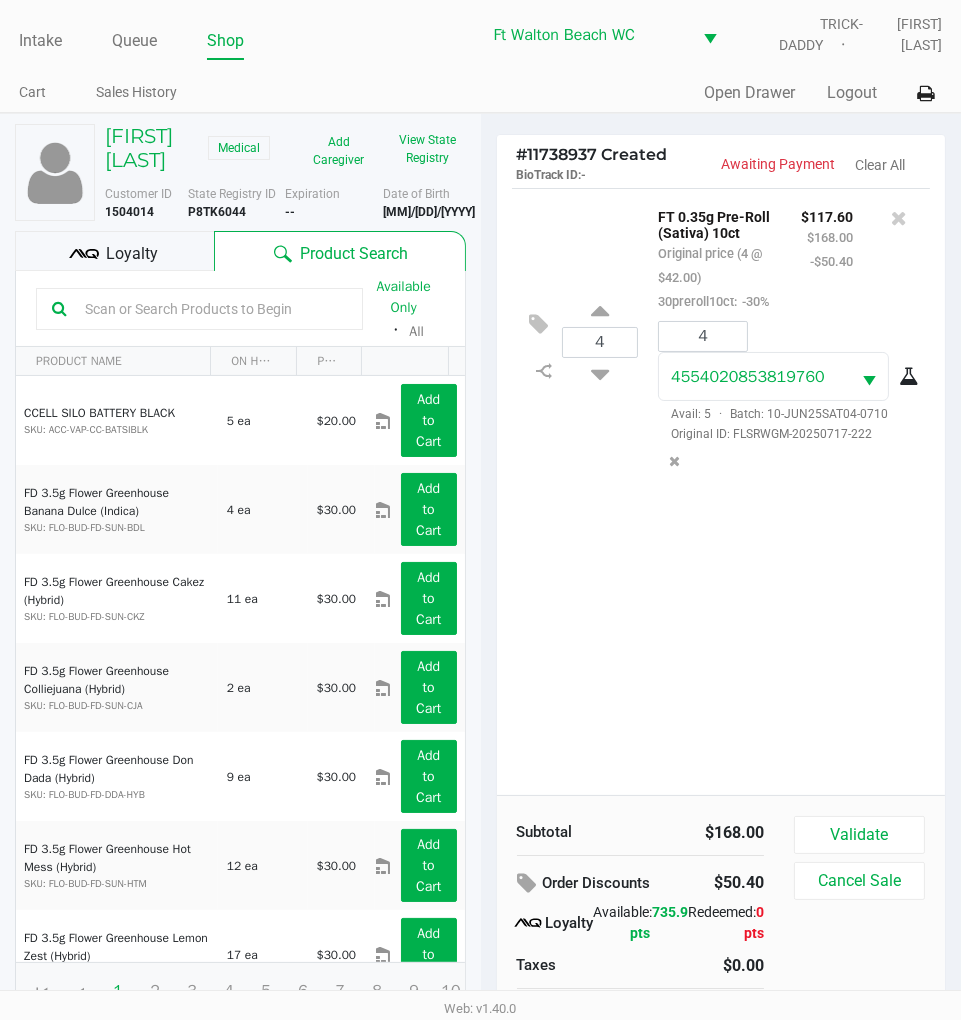 click on "Loyalty" 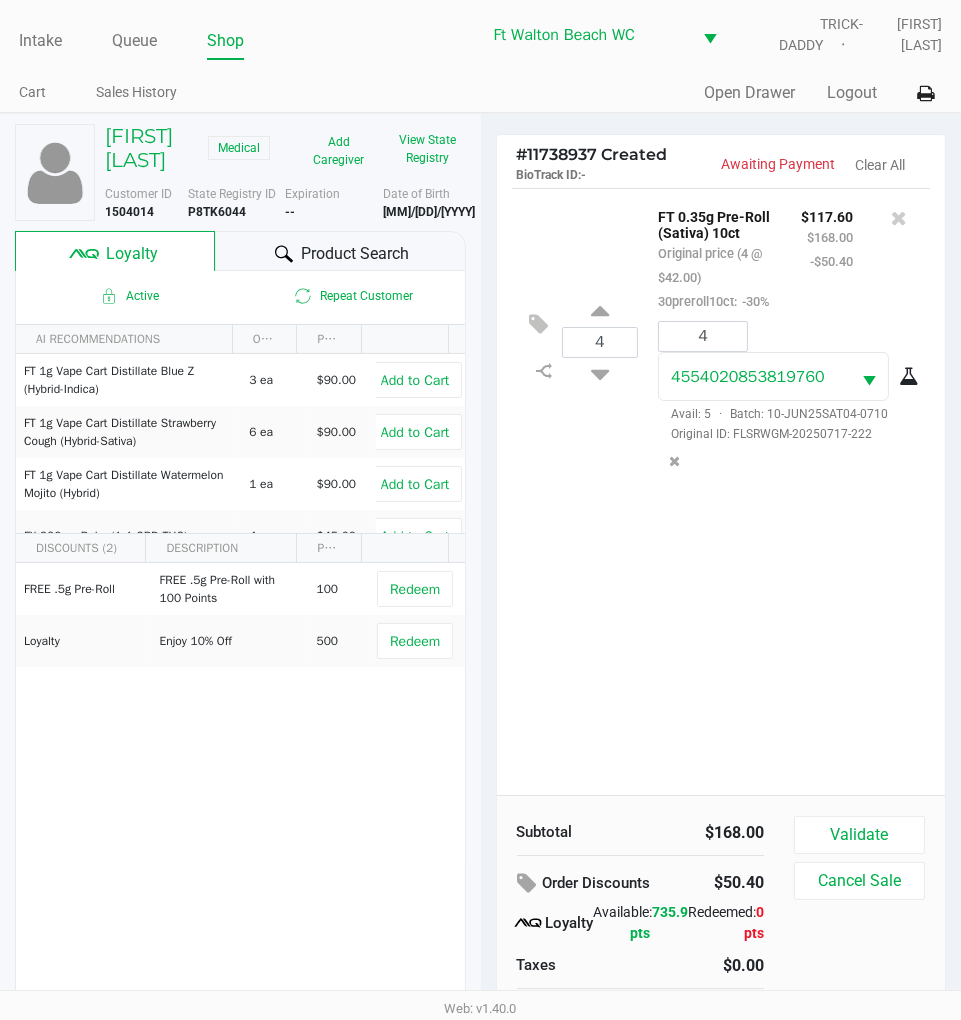 click on "View State Registry" 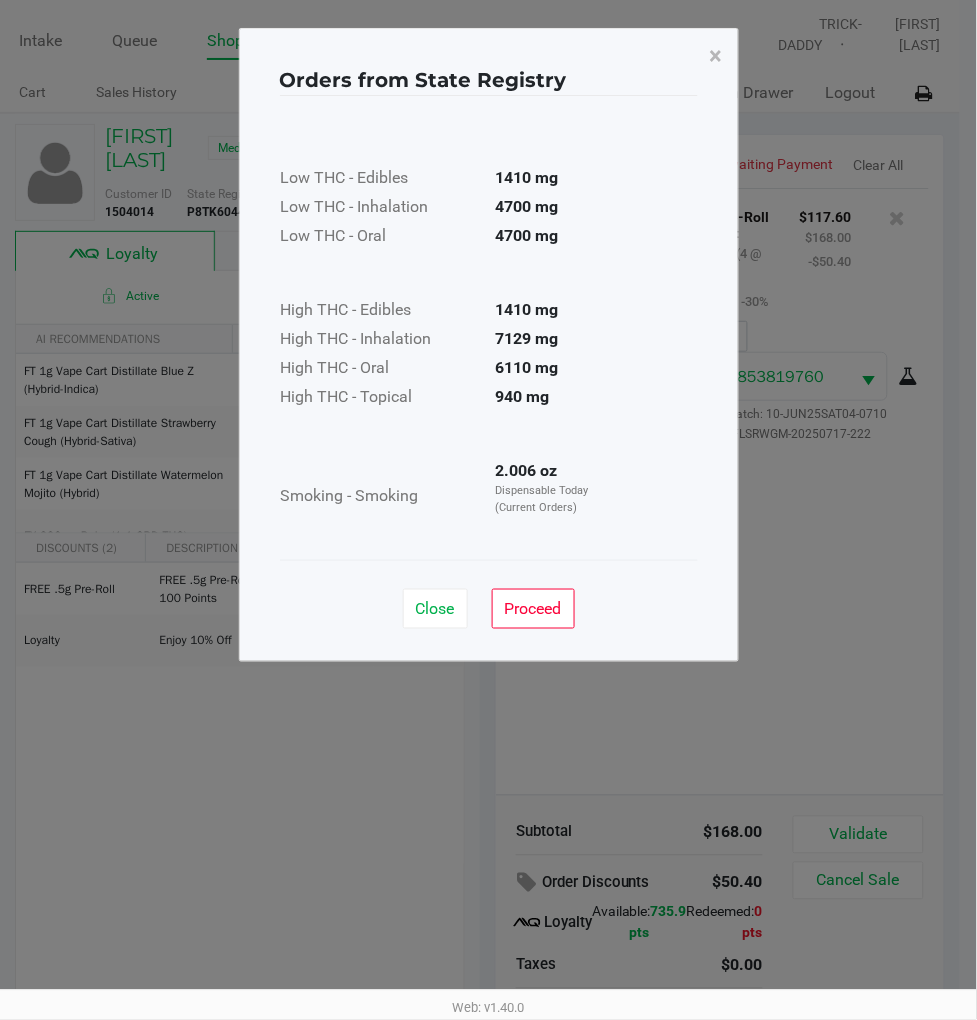 click on "Close" 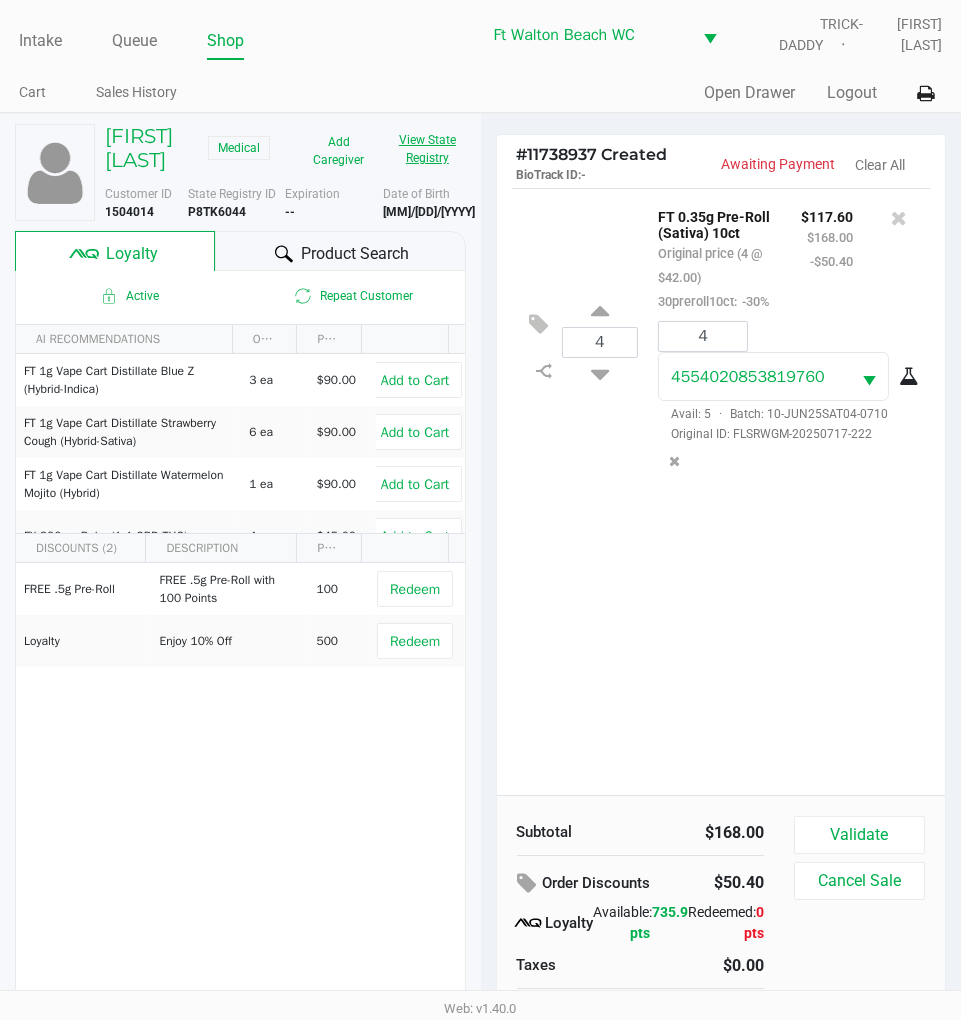 click on "4  FT 0.35g Pre-Roll (Sativa) 10ct   Original price (4 @ $42.00)  30preroll10ct:  -30% $117.60 $168.00 -$50.40 4 4554020853819760  Avail: 5  ·  Batch: 10-JUN25SAT04-0710   Original ID: FLSRWGM-20250717-222" 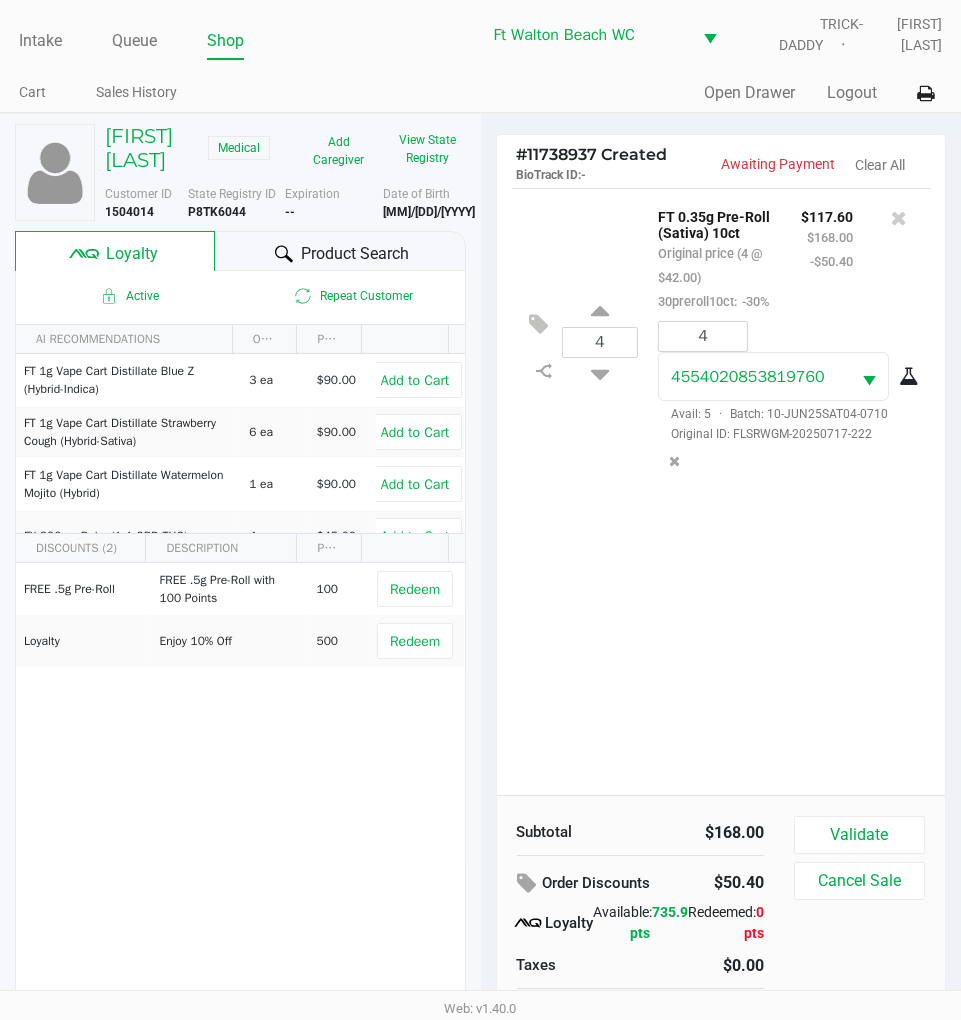 click on "4  FT 0.35g Pre-Roll (Sativa) 10ct   Original price (4 @ $42.00)  30preroll10ct:  -30% $117.60 $168.00 -$50.40 4 4554020853819760  Avail: 5  ·  Batch: 10-JUN25SAT04-0710   Original ID: FLSRWGM-20250717-222" 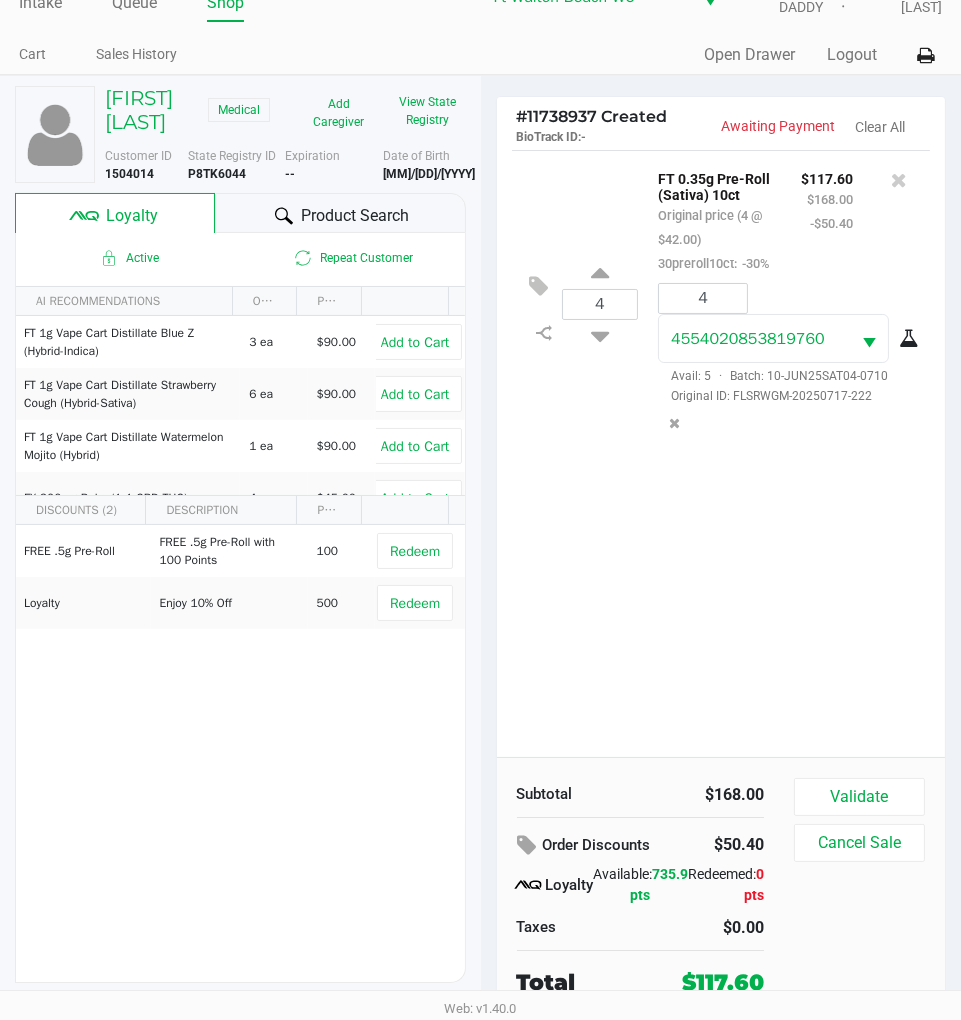 scroll, scrollTop: 37, scrollLeft: 0, axis: vertical 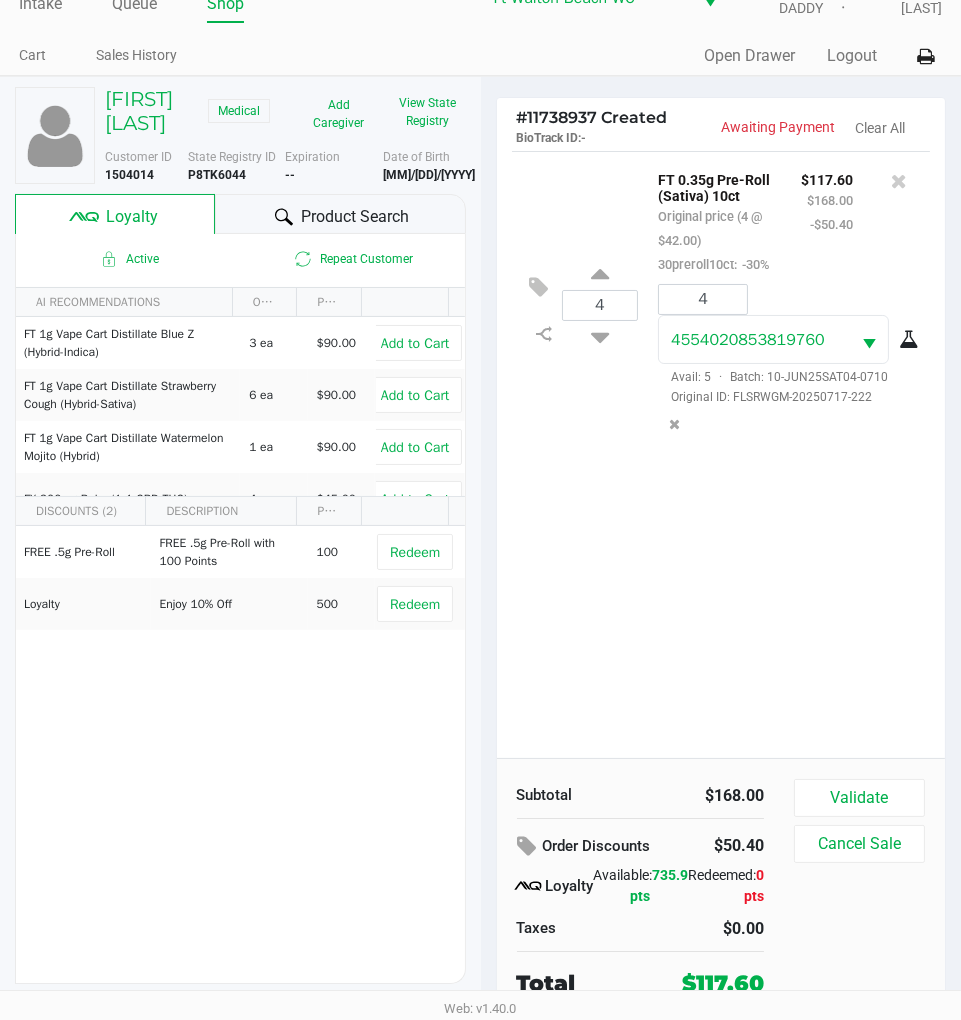 click on "4  FT 0.35g Pre-Roll (Sativa) 10ct   Original price (4 @ $42.00)  30preroll10ct:  -30% $117.60 $168.00 -$50.40 4 4554020853819760  Avail: 5  ·  Batch: 10-JUN25SAT04-0710   Original ID: FLSRWGM-20250717-222" 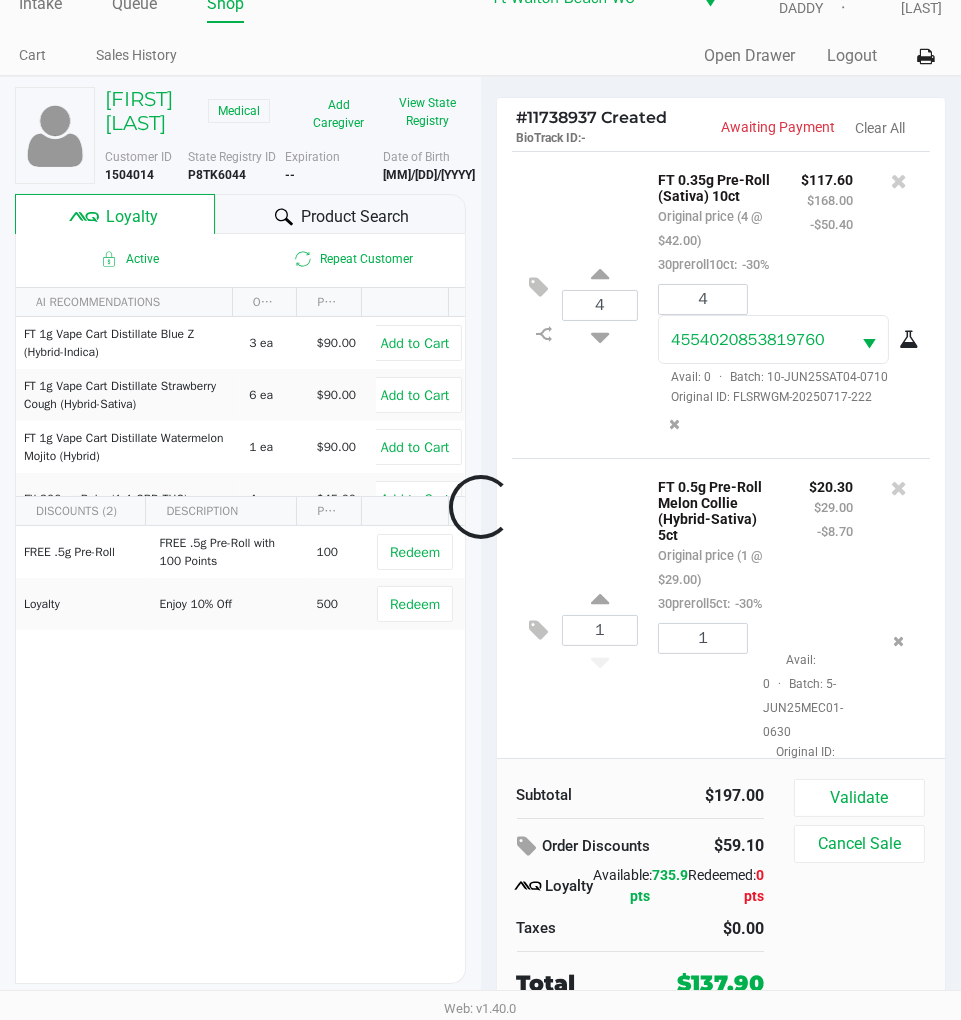 scroll, scrollTop: 102, scrollLeft: 0, axis: vertical 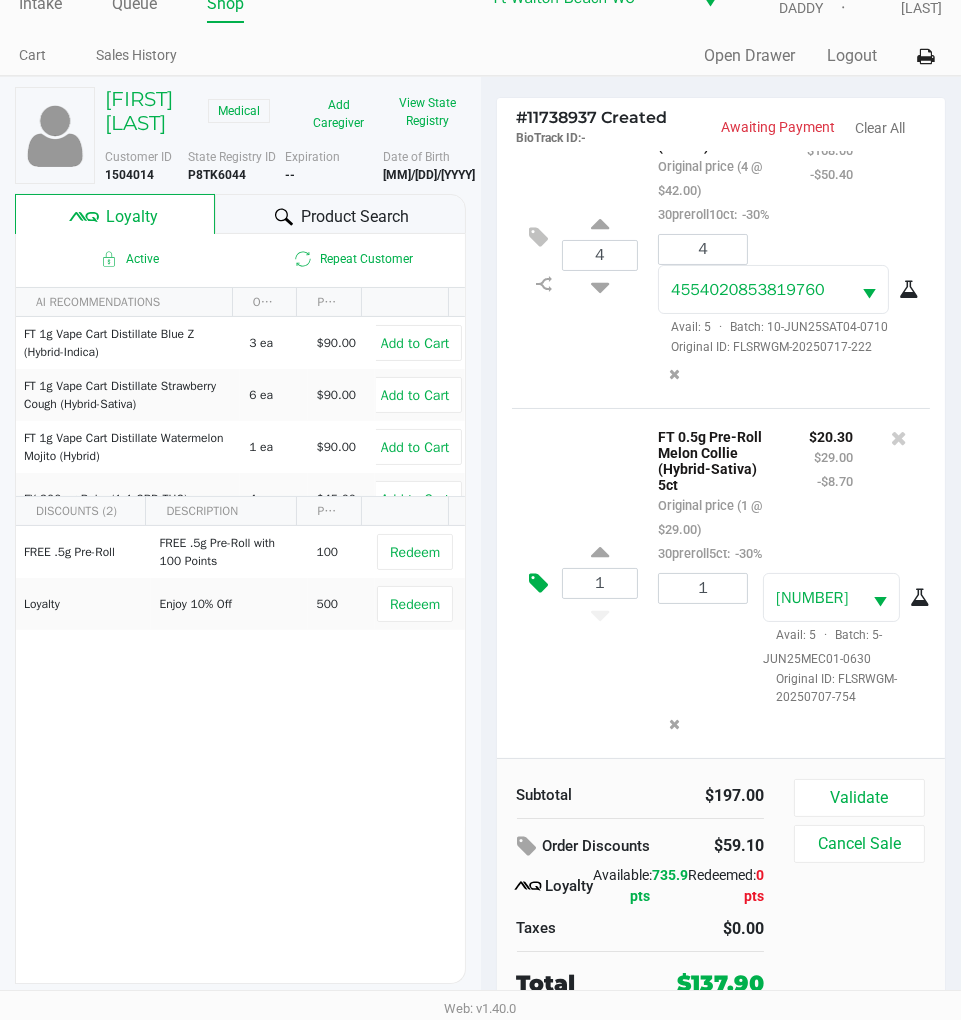 click 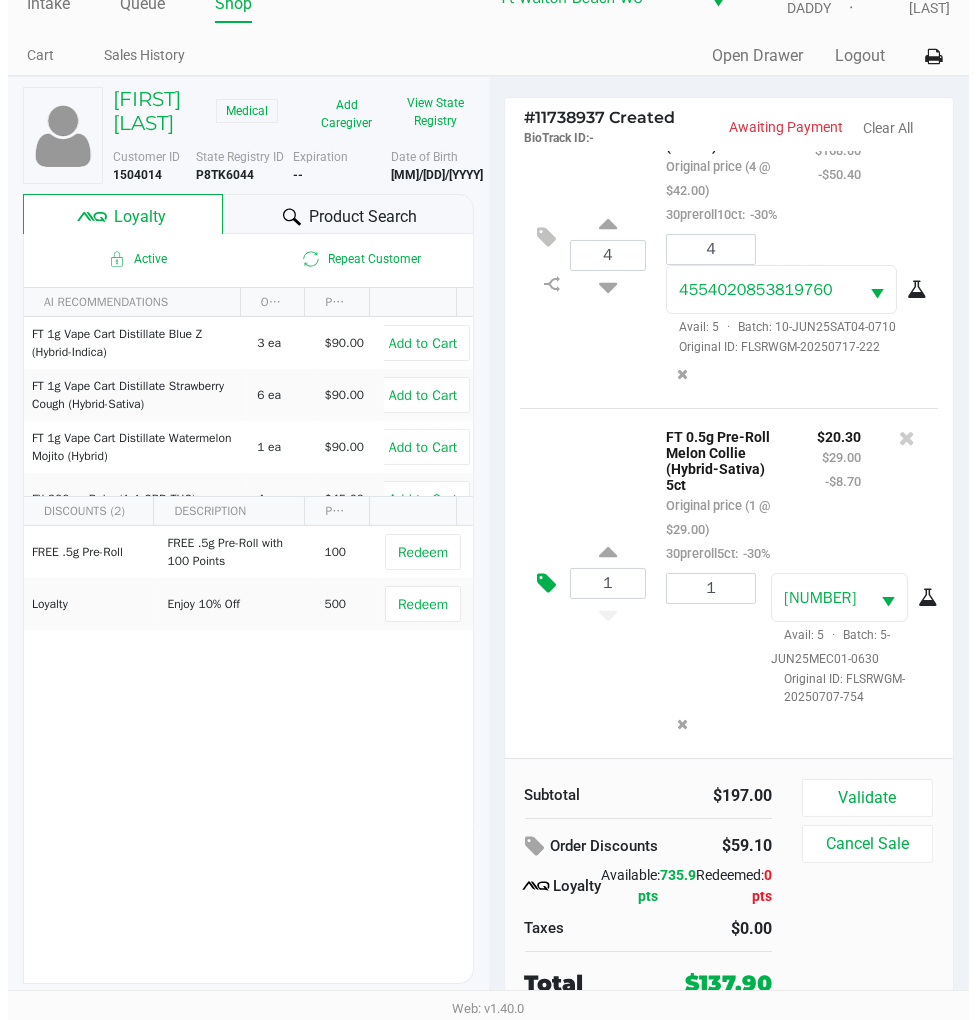 scroll, scrollTop: 0, scrollLeft: 0, axis: both 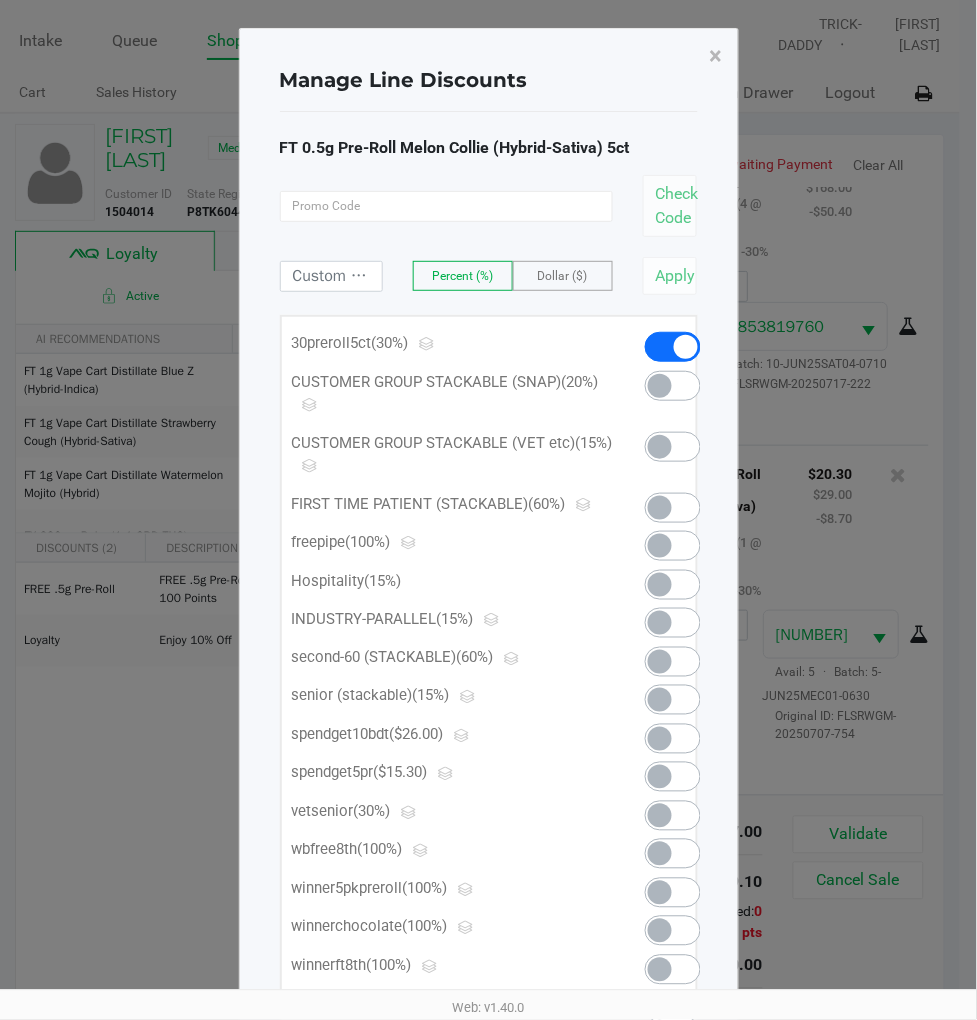 click at bounding box center [673, 777] 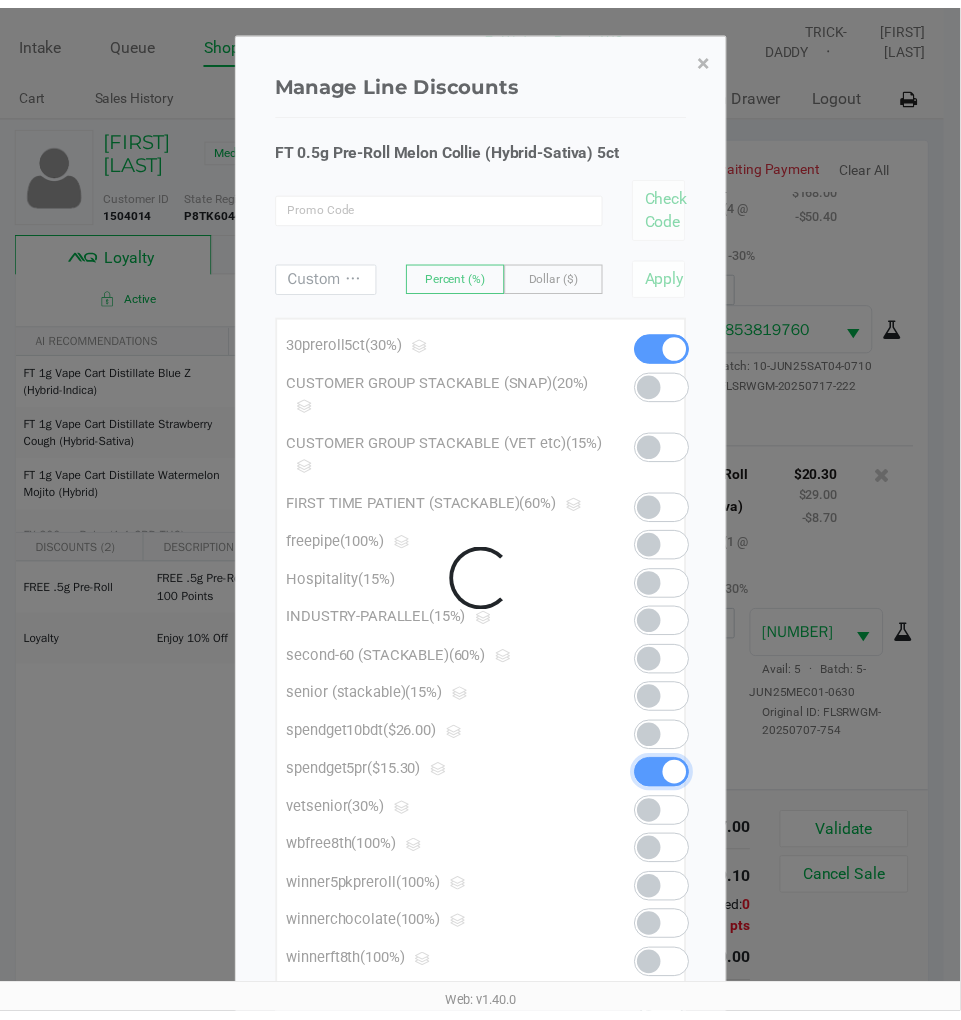 scroll, scrollTop: 108, scrollLeft: 0, axis: vertical 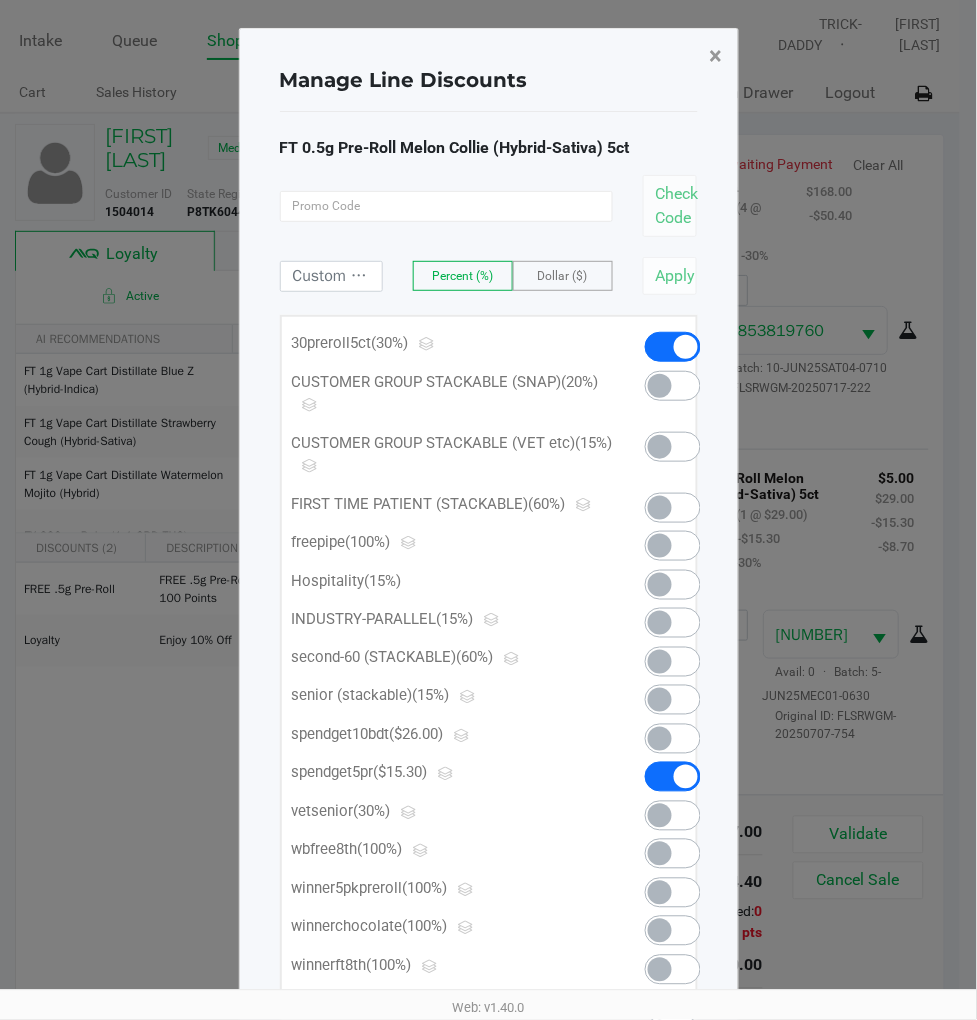 click on "×" 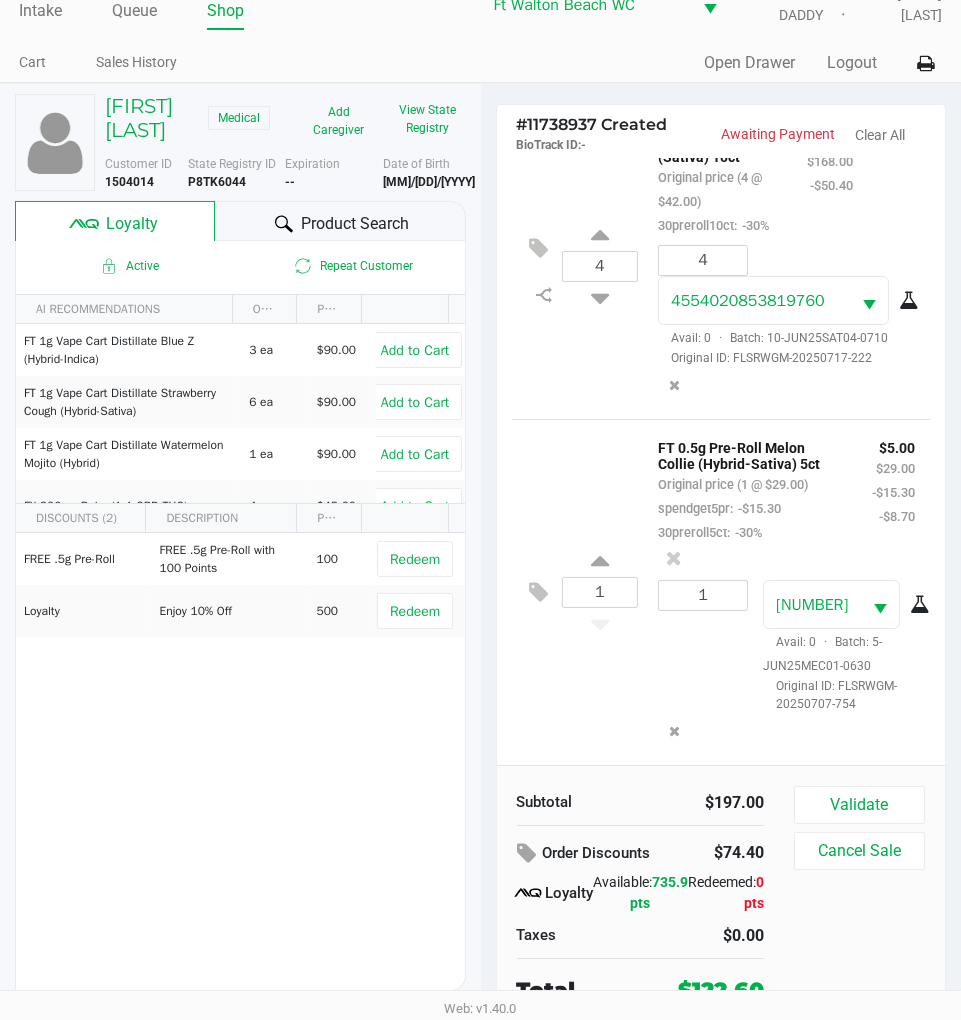 scroll, scrollTop: 38, scrollLeft: 0, axis: vertical 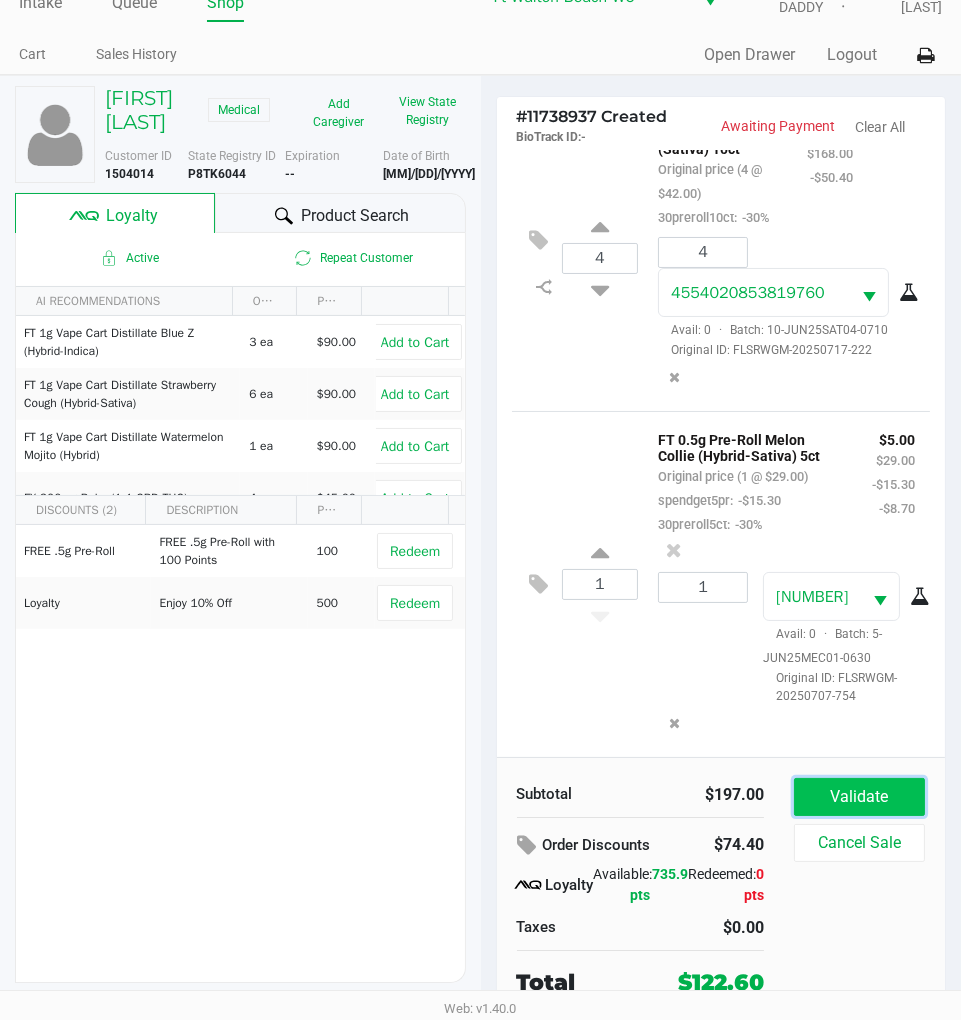 click on "Validate" 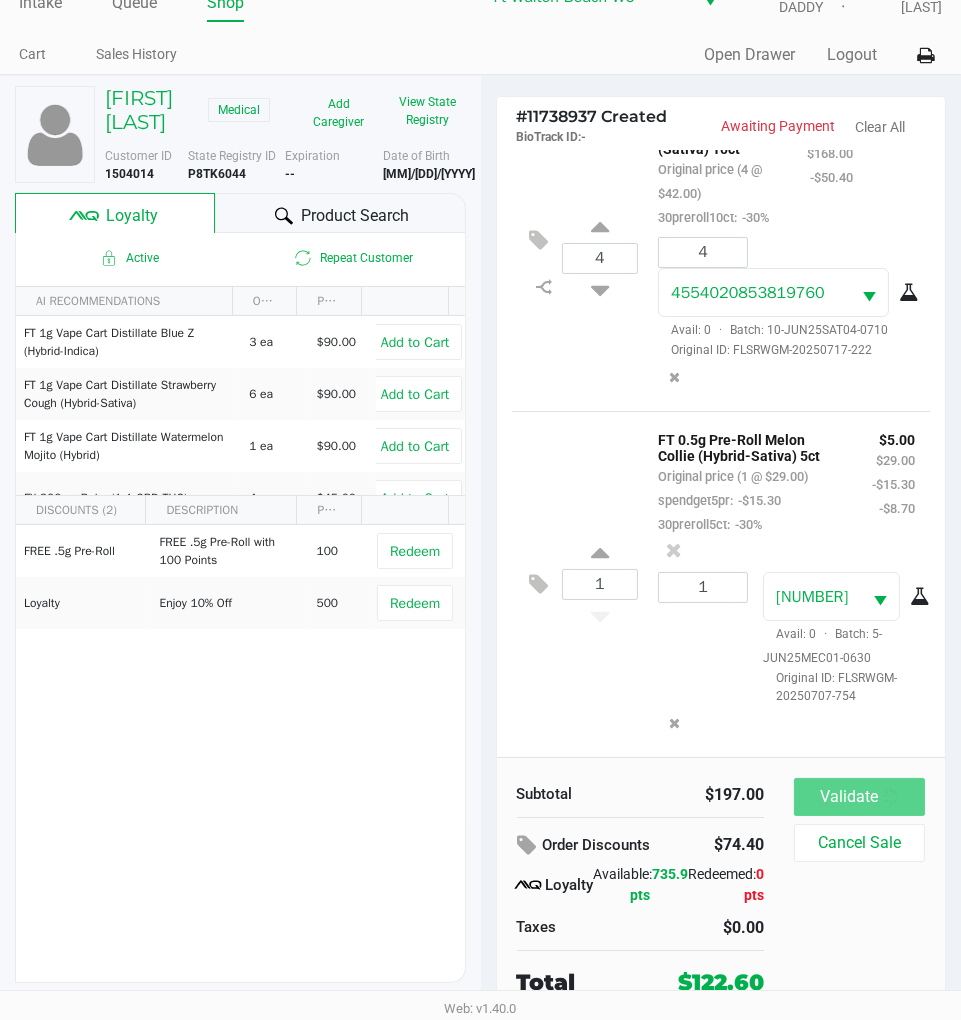 scroll, scrollTop: 0, scrollLeft: 0, axis: both 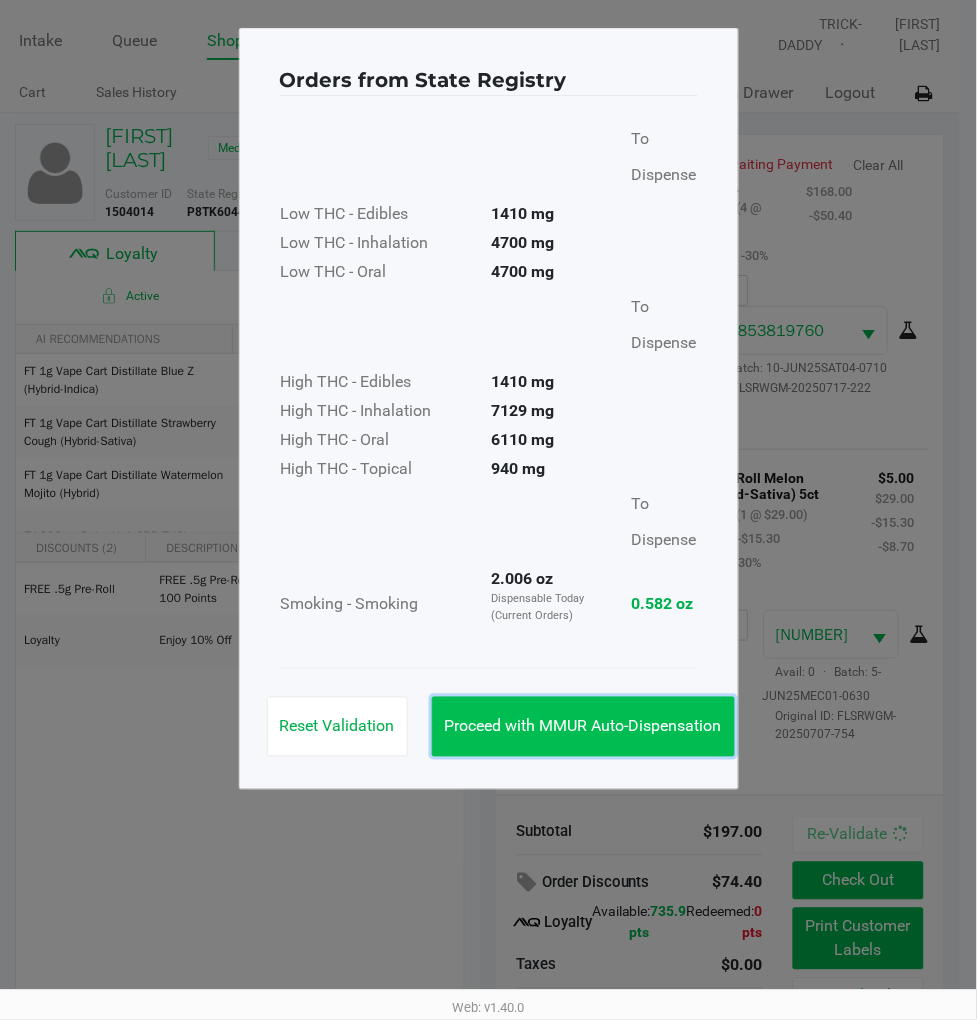 click on "Proceed with MMUR Auto-Dispensation" 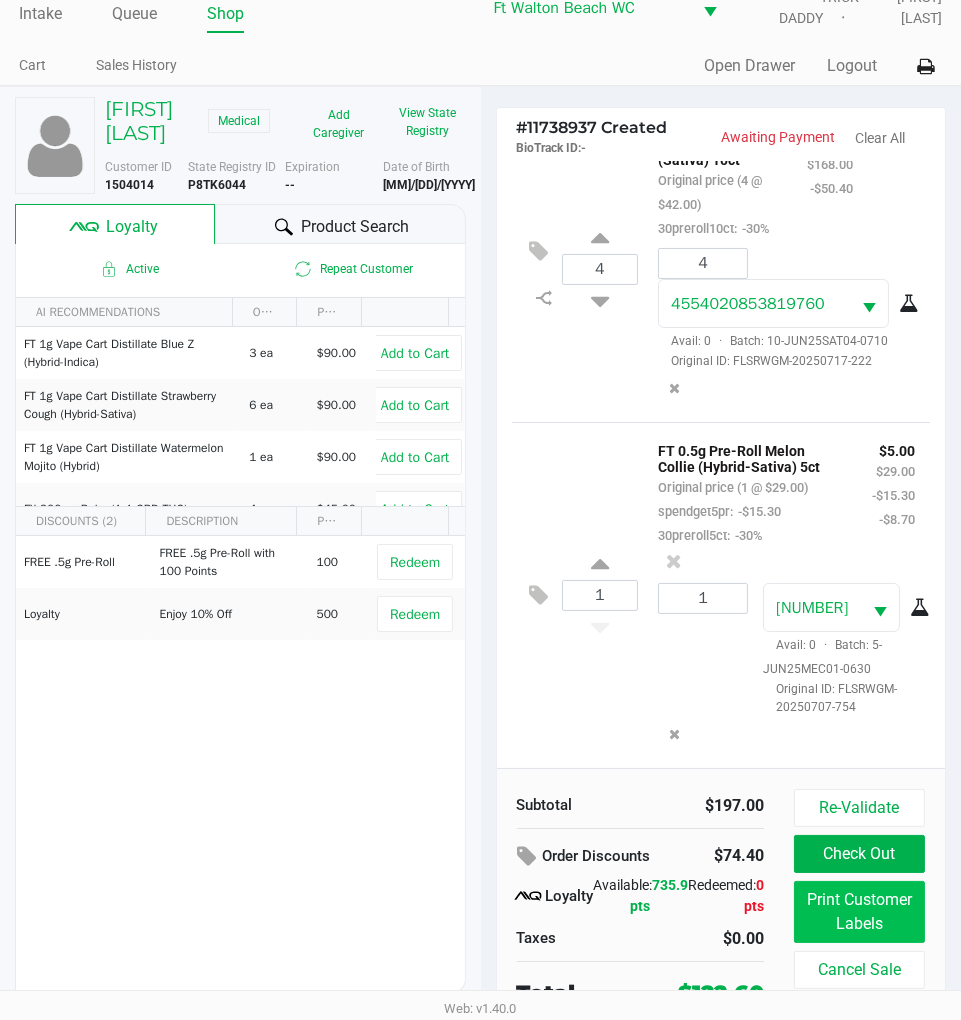 scroll, scrollTop: 43, scrollLeft: 0, axis: vertical 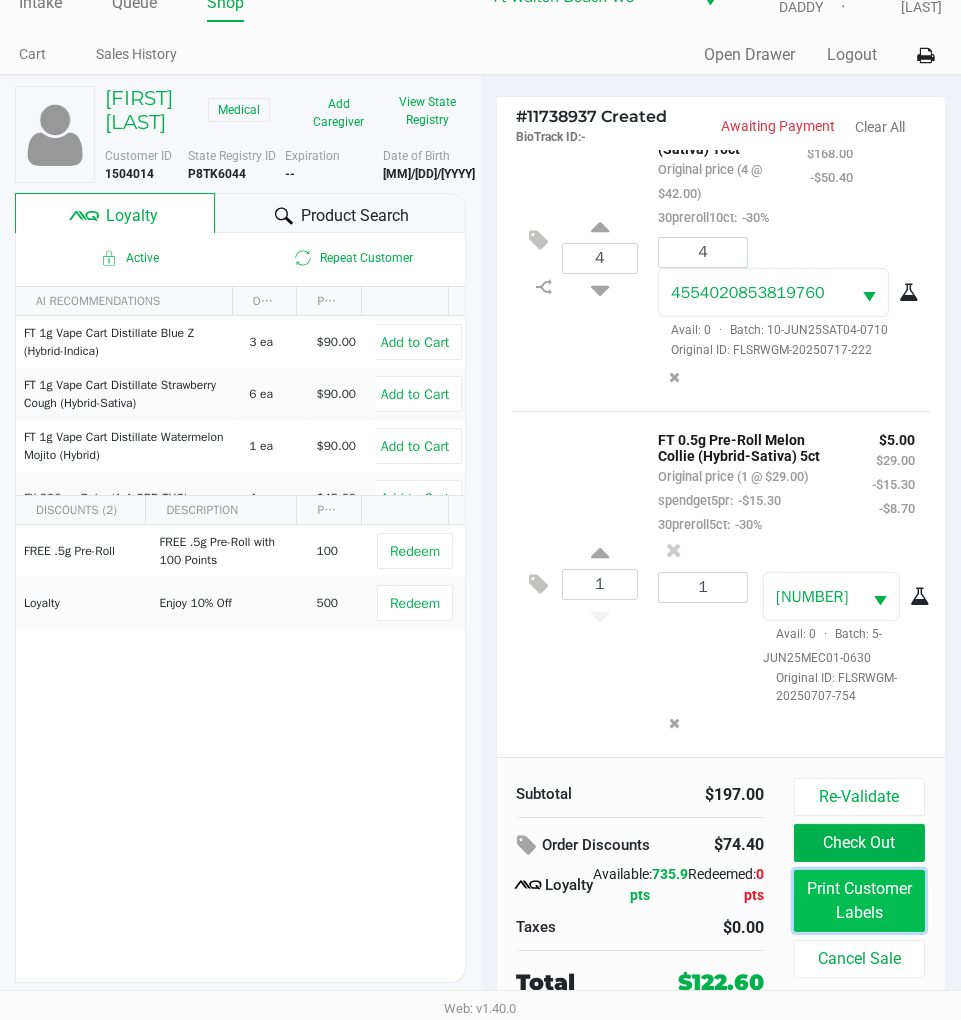 click on "Print Customer Labels" 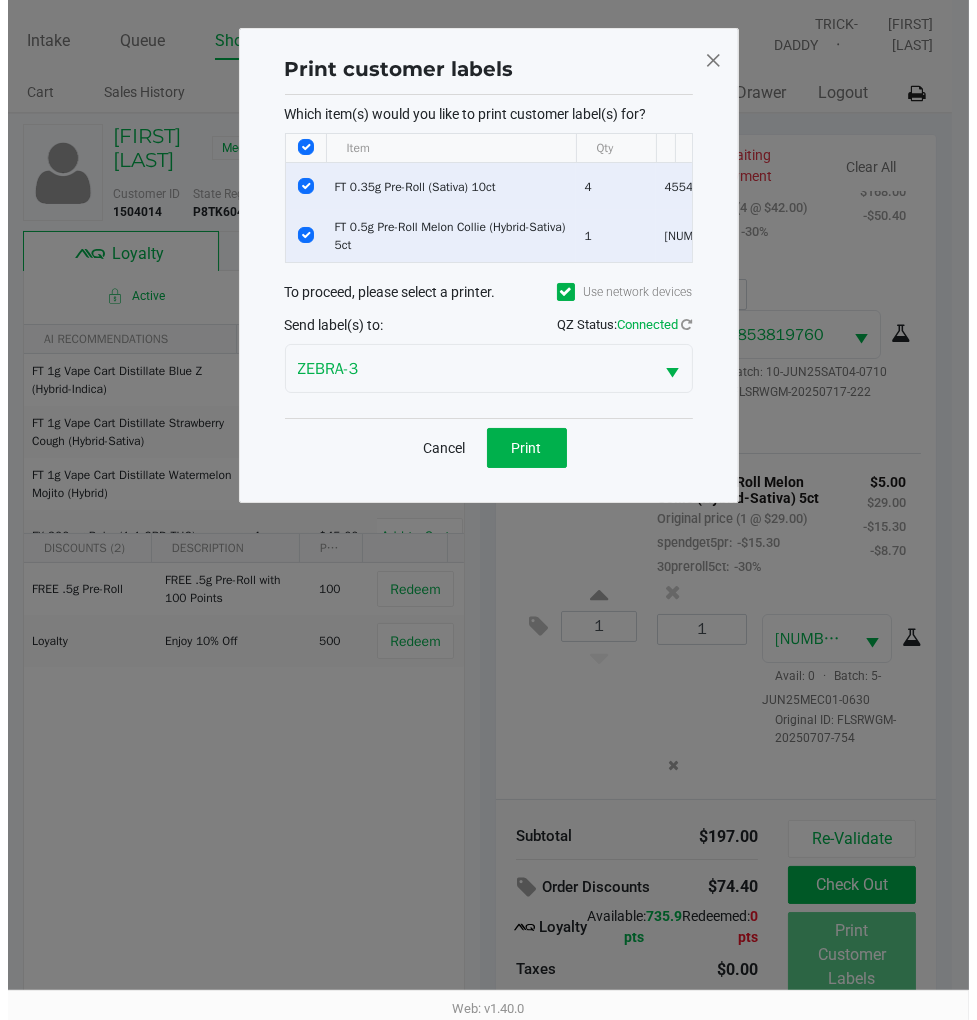 scroll, scrollTop: 0, scrollLeft: 0, axis: both 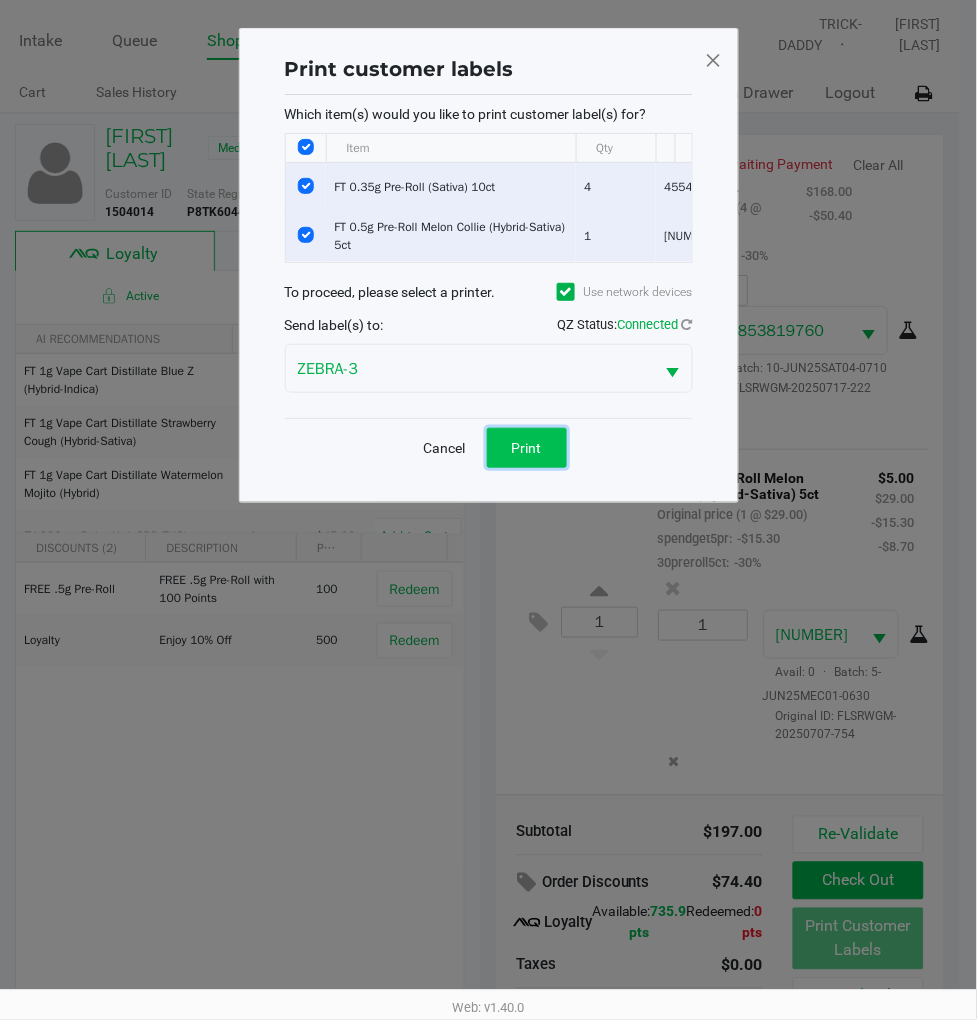 click on "Print" 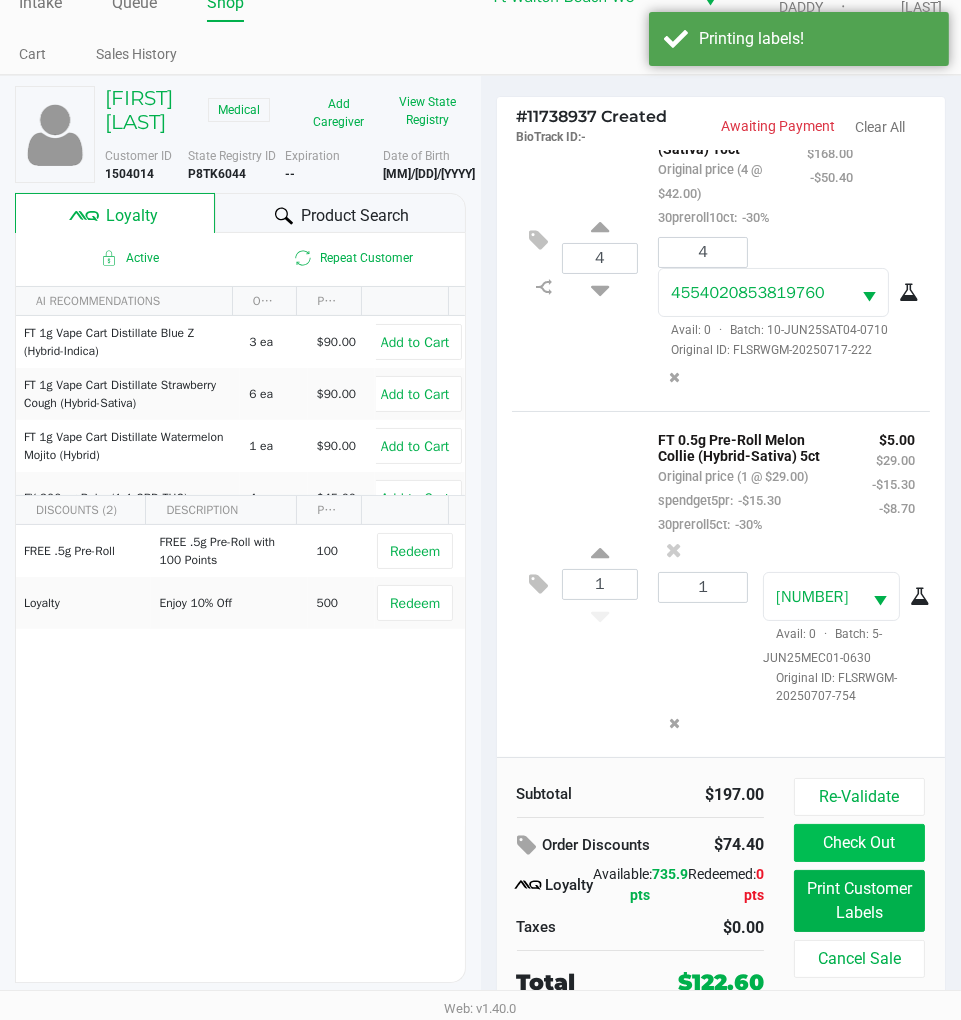 scroll, scrollTop: 43, scrollLeft: 0, axis: vertical 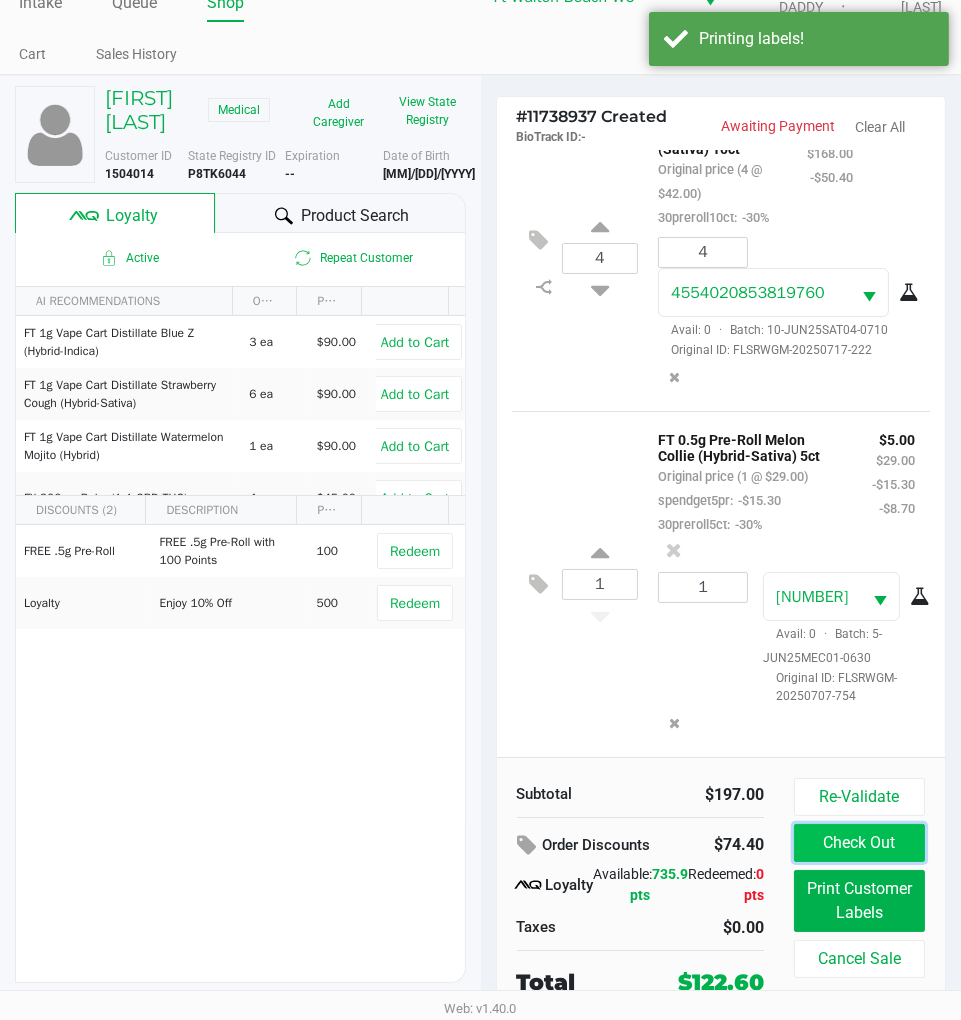 click on "Check Out" 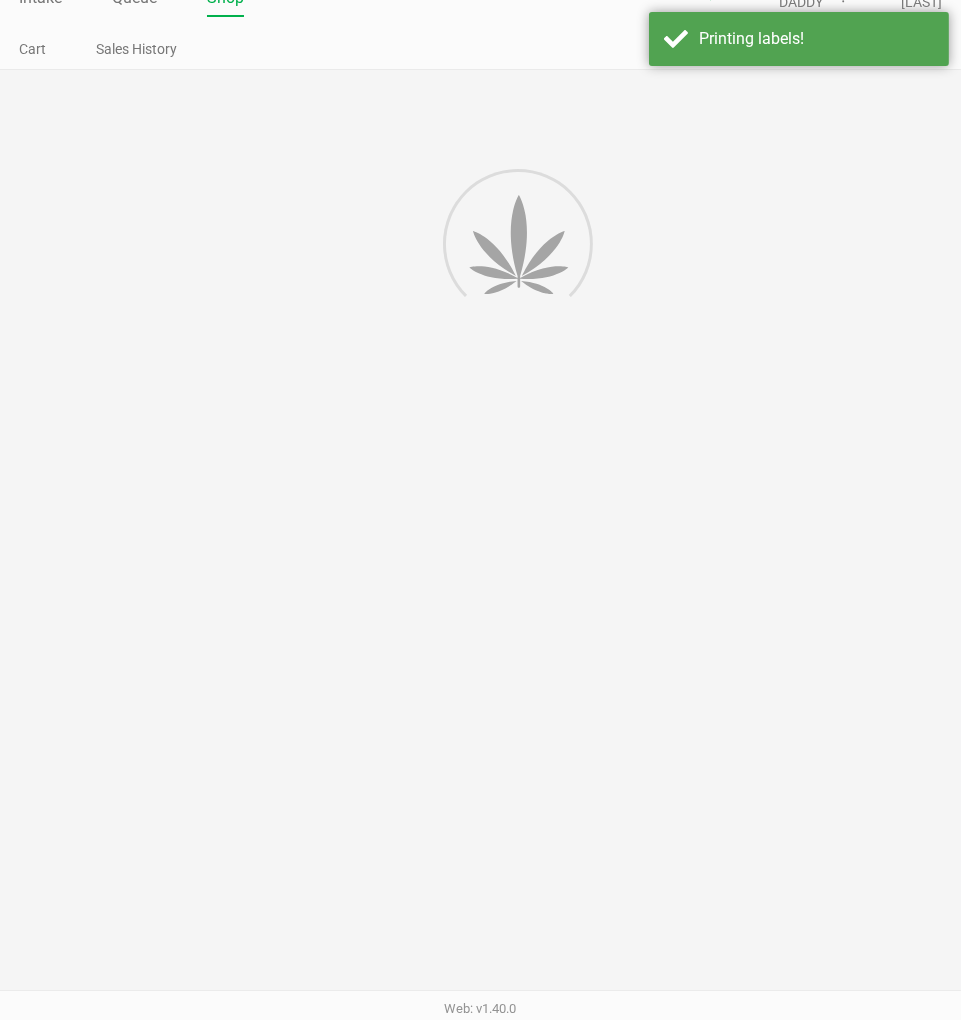 scroll, scrollTop: 0, scrollLeft: 0, axis: both 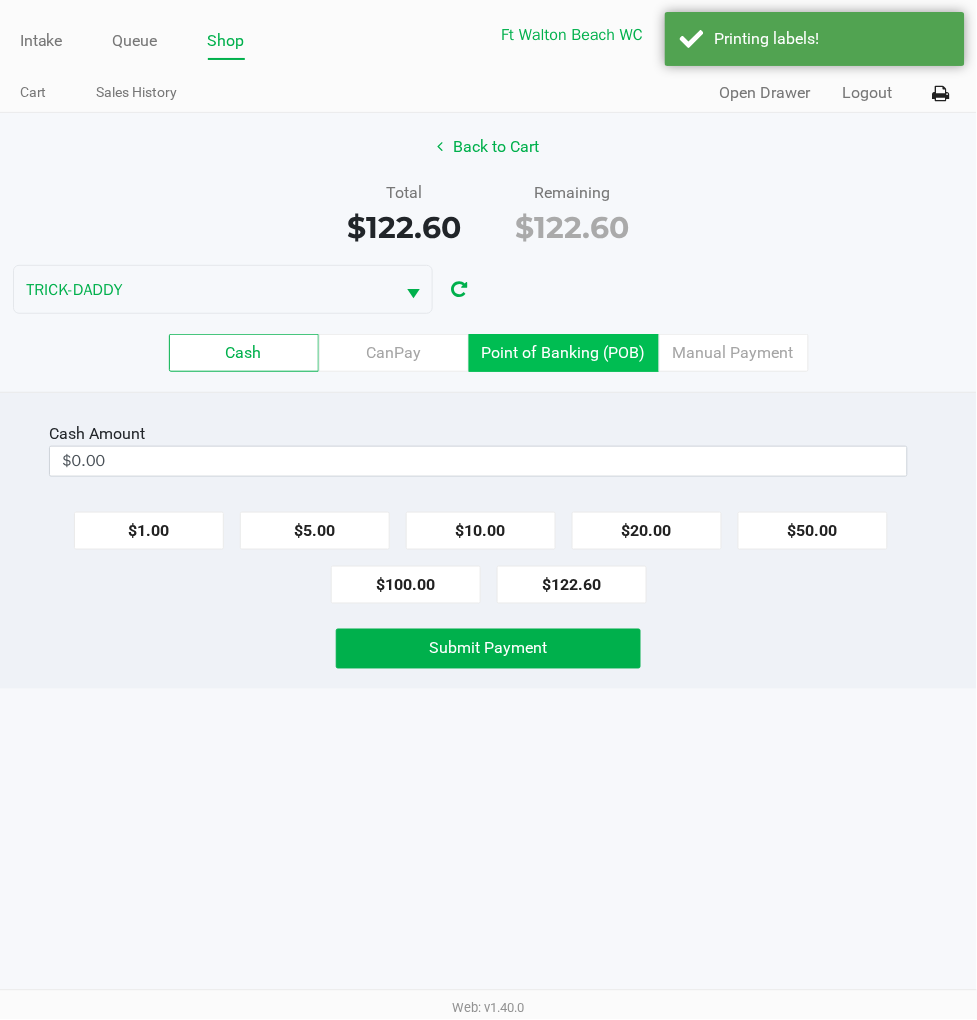 click on "Point of Banking (POB)" 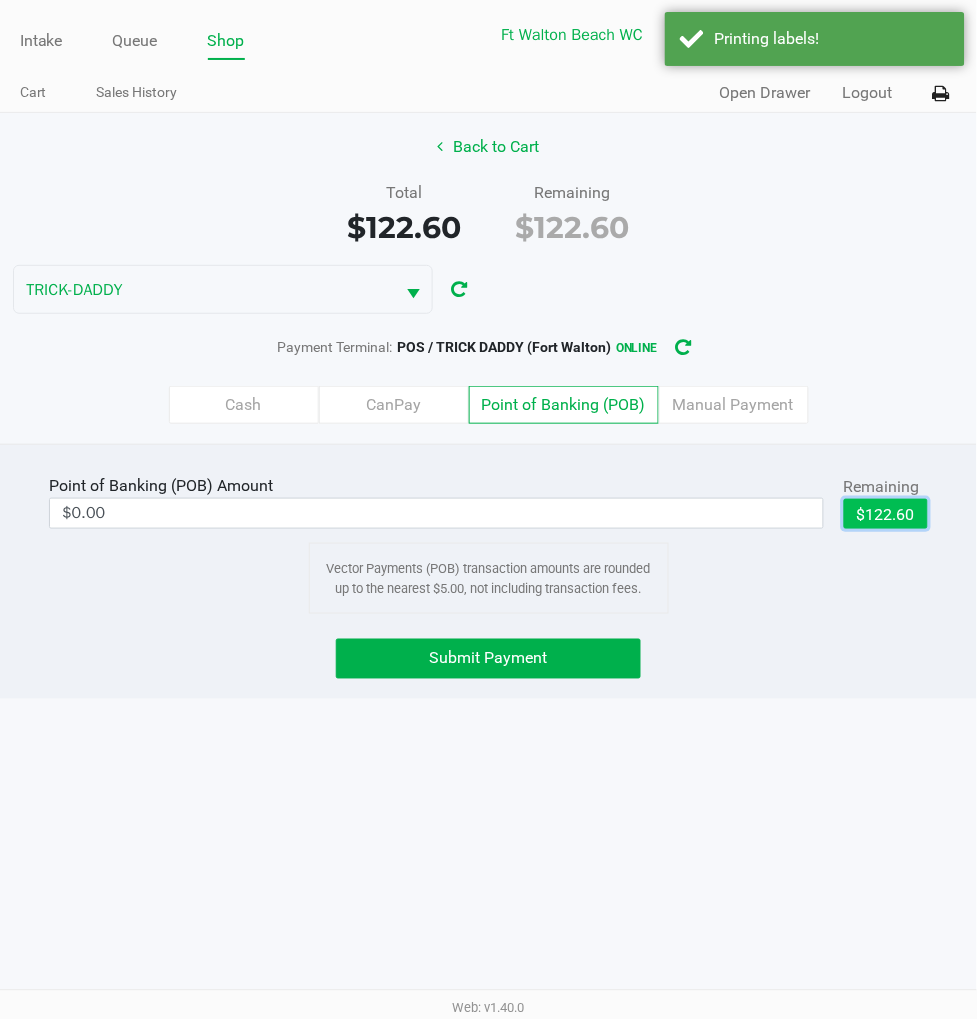 click on "$122.60" 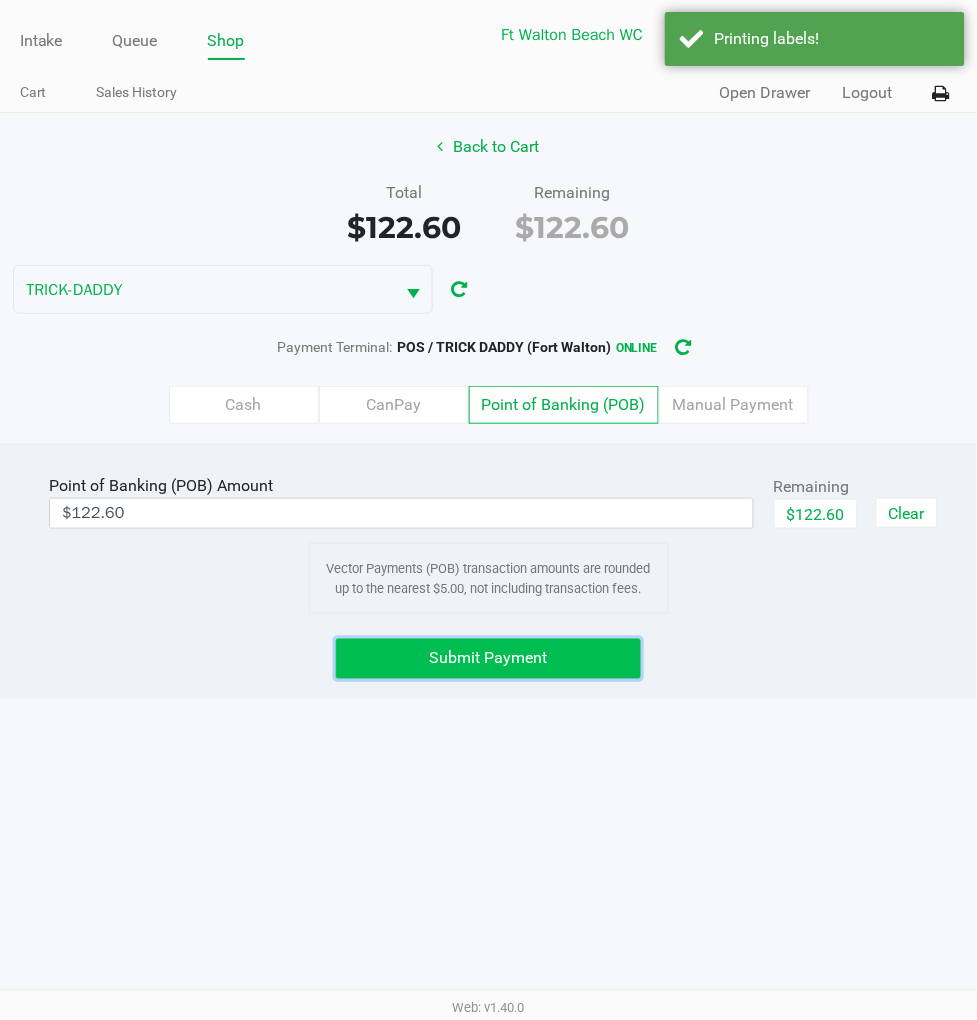 click on "Submit Payment" 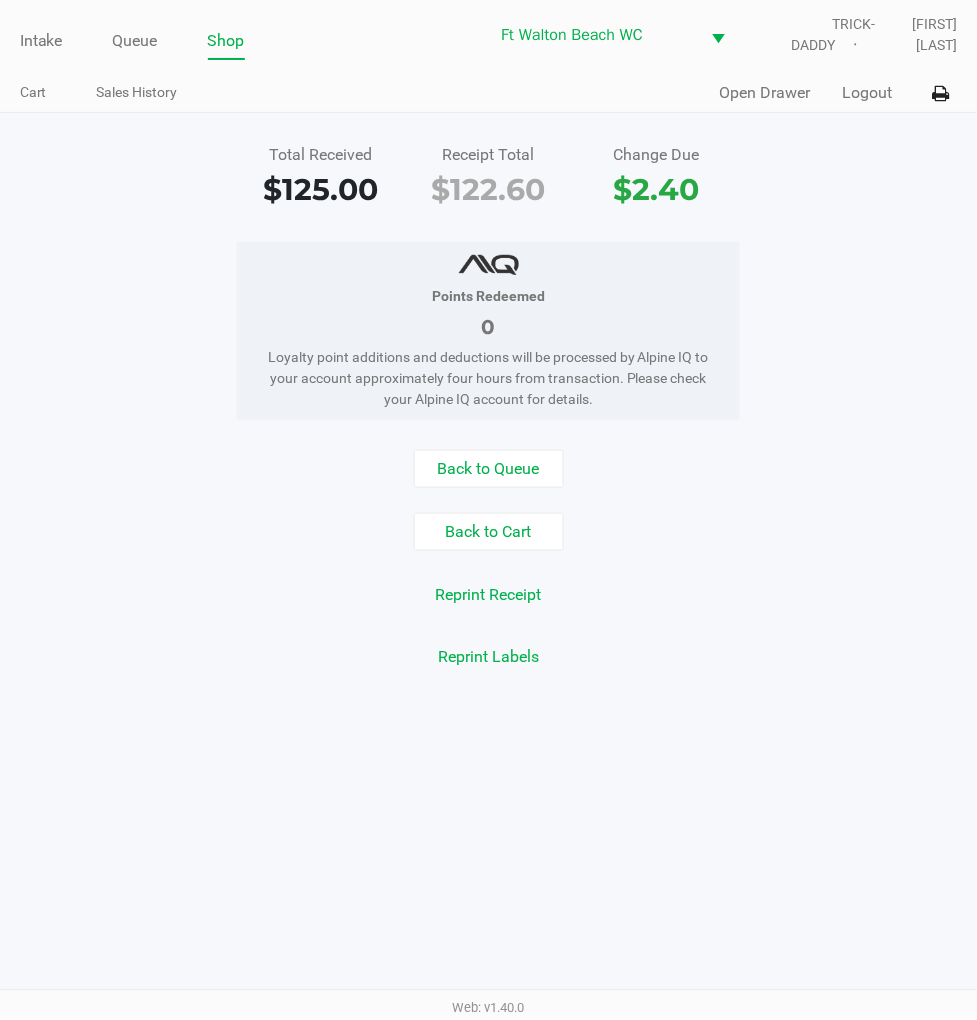 click on "Logout" 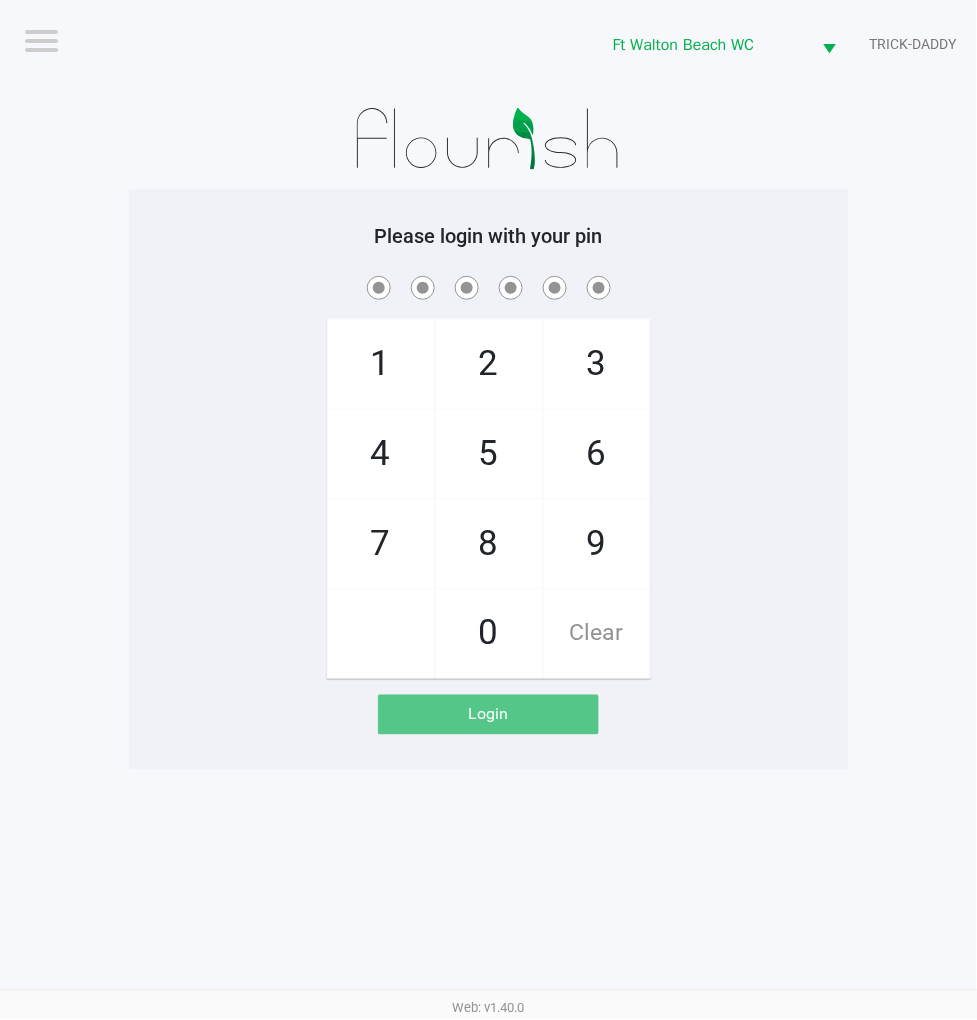 click on "1   4   7       2   5   8   0   3   6   9   Clear" 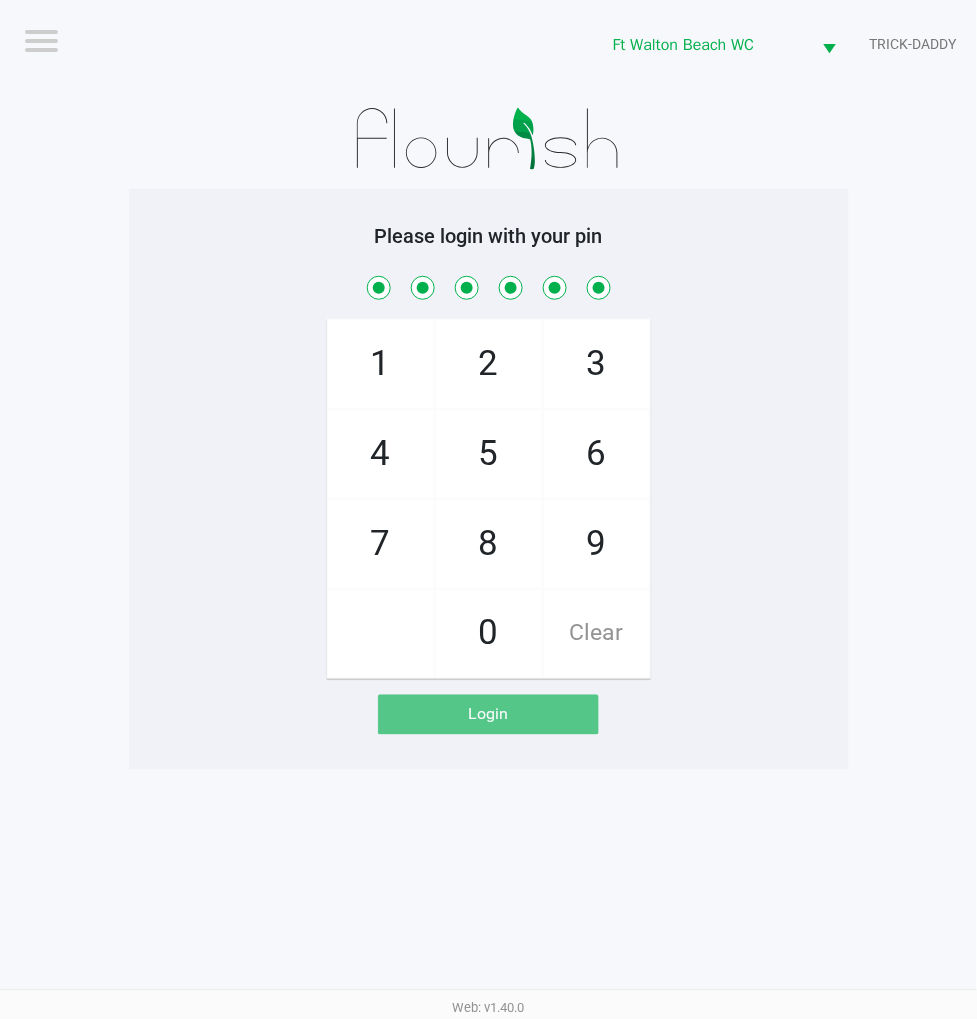 checkbox on "true" 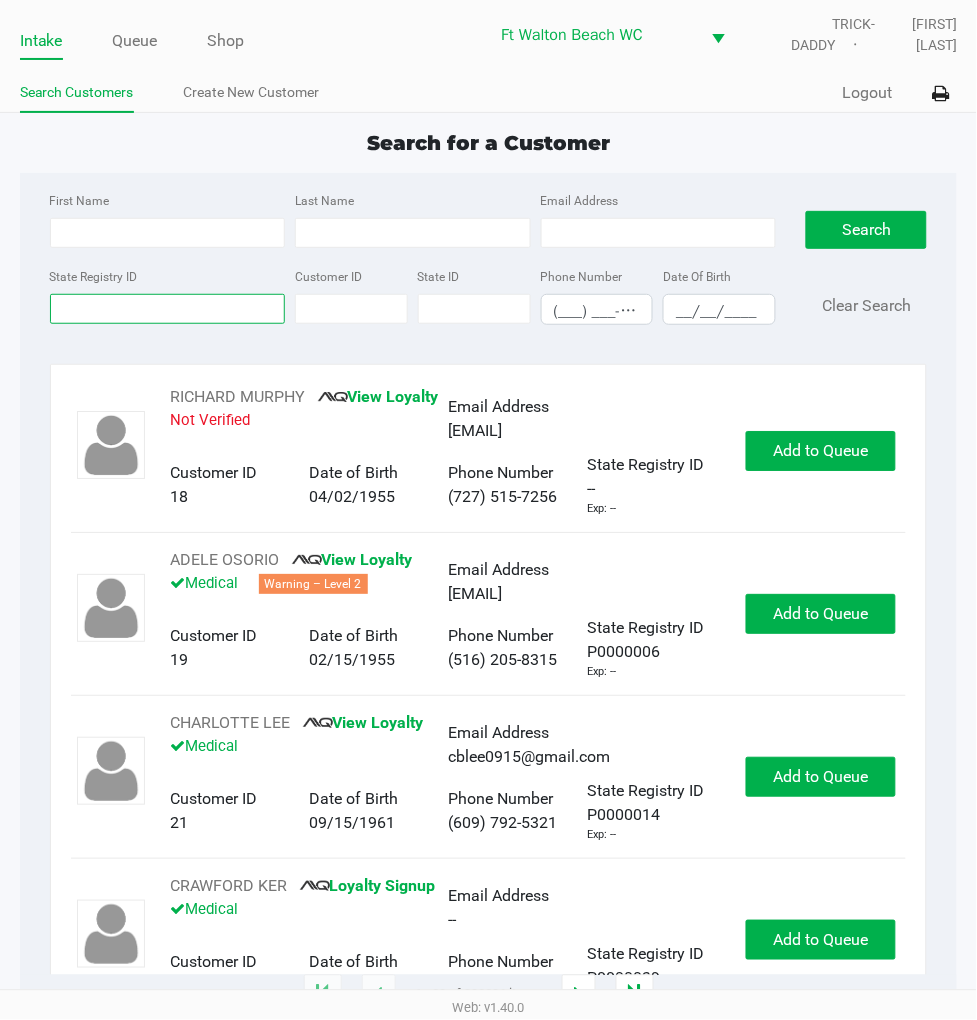 click on "State Registry ID" at bounding box center (168, 309) 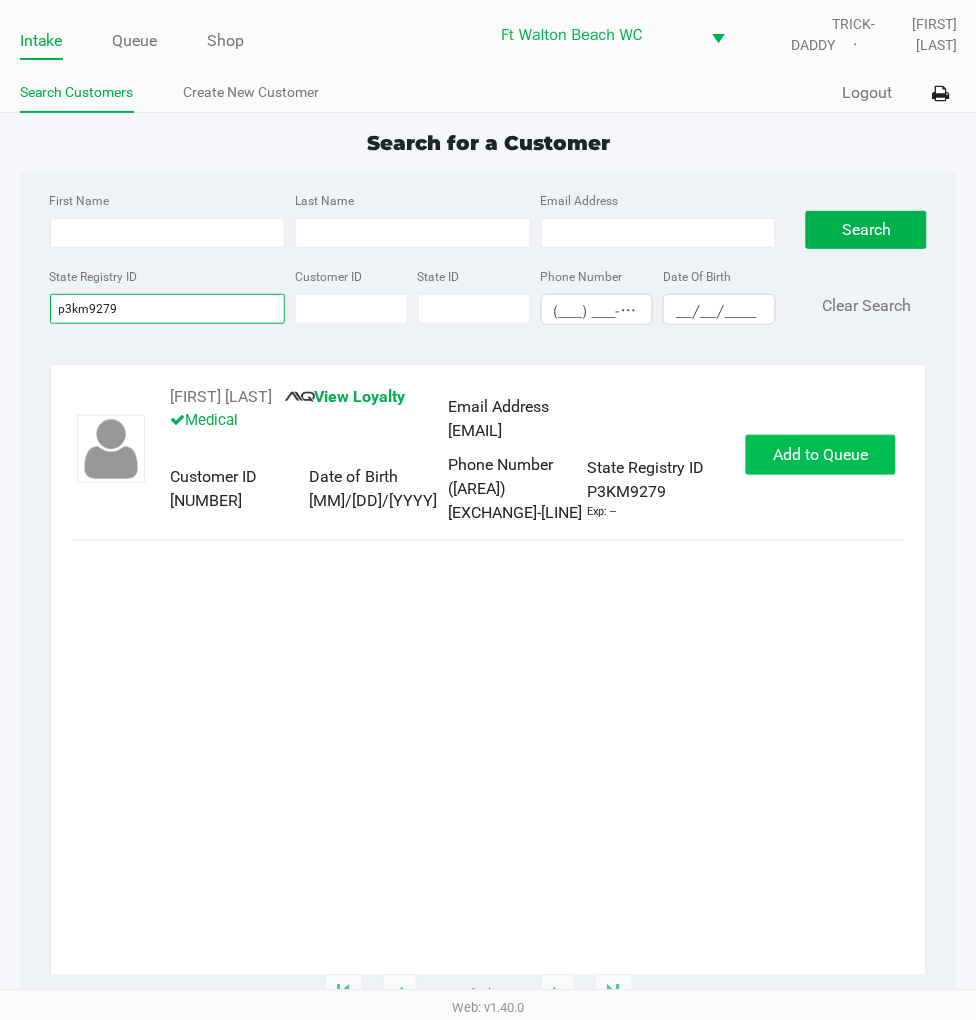 type on "p3km9279" 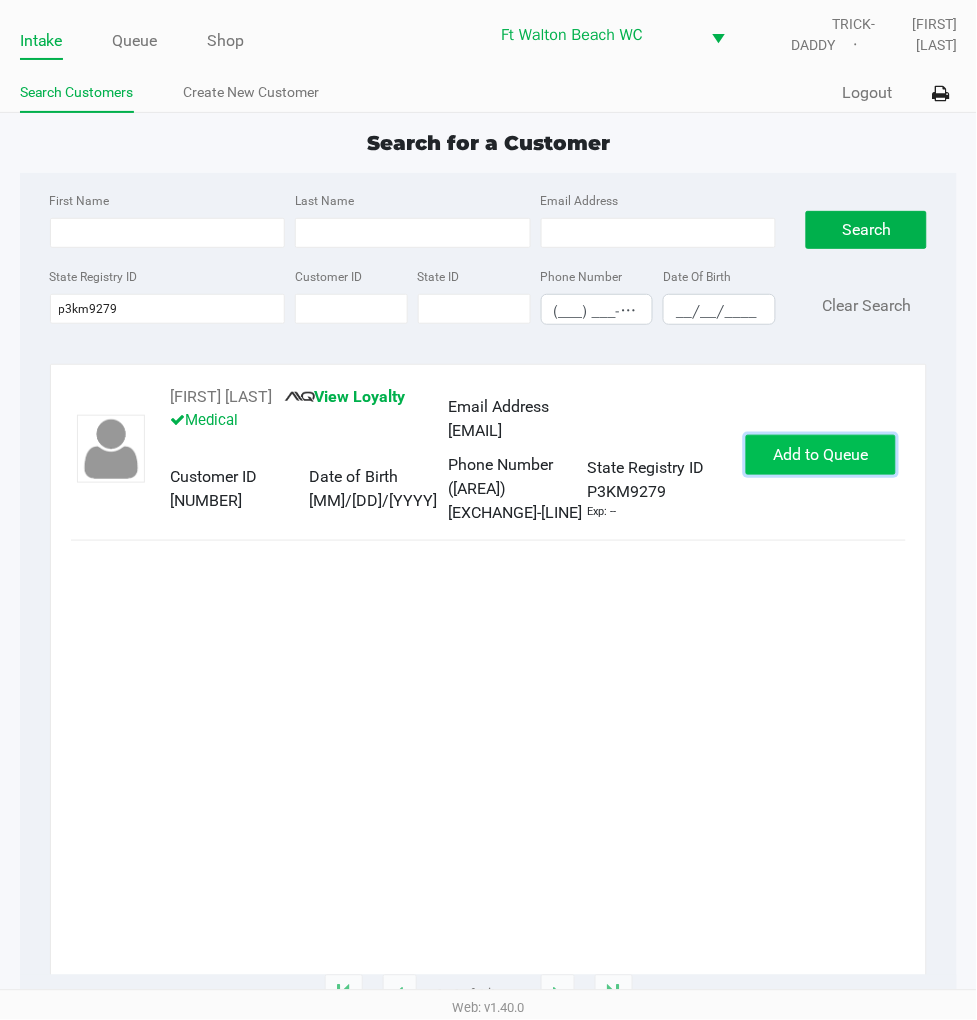 click on "Add to Queue" 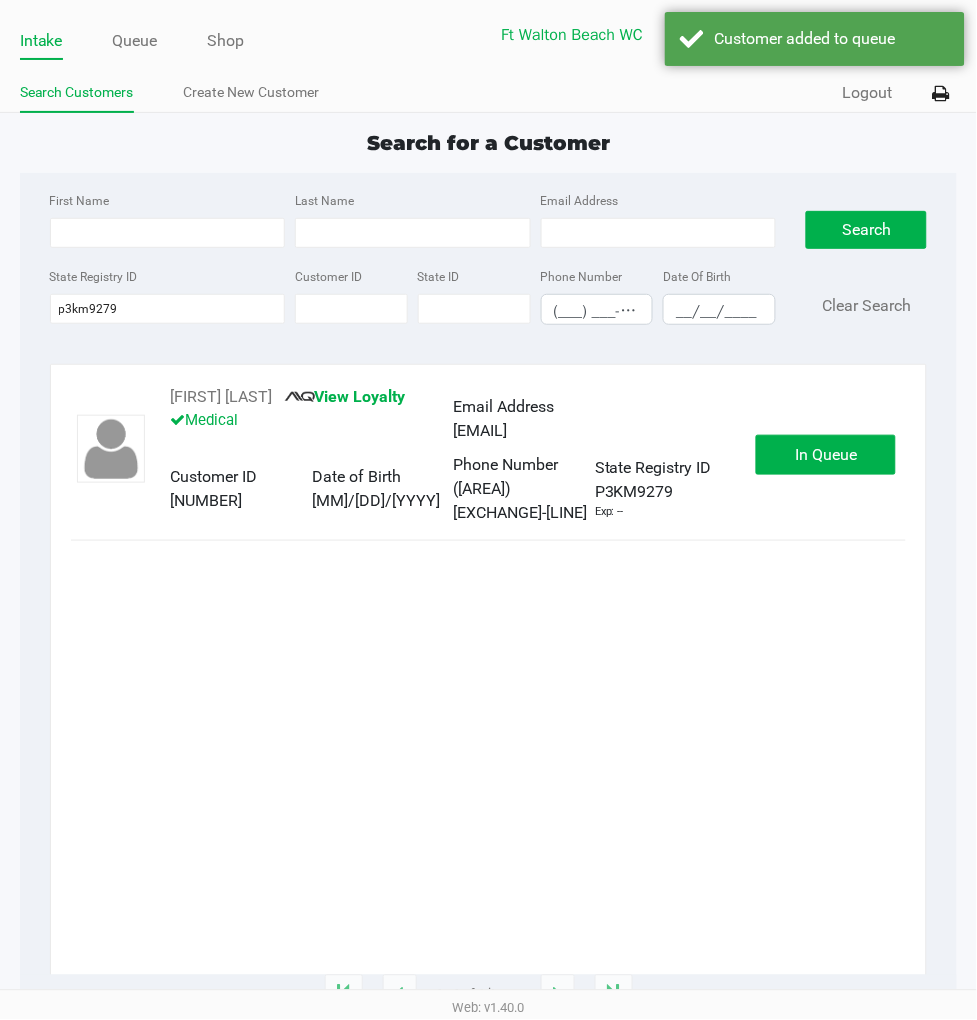 click on "In Queue" 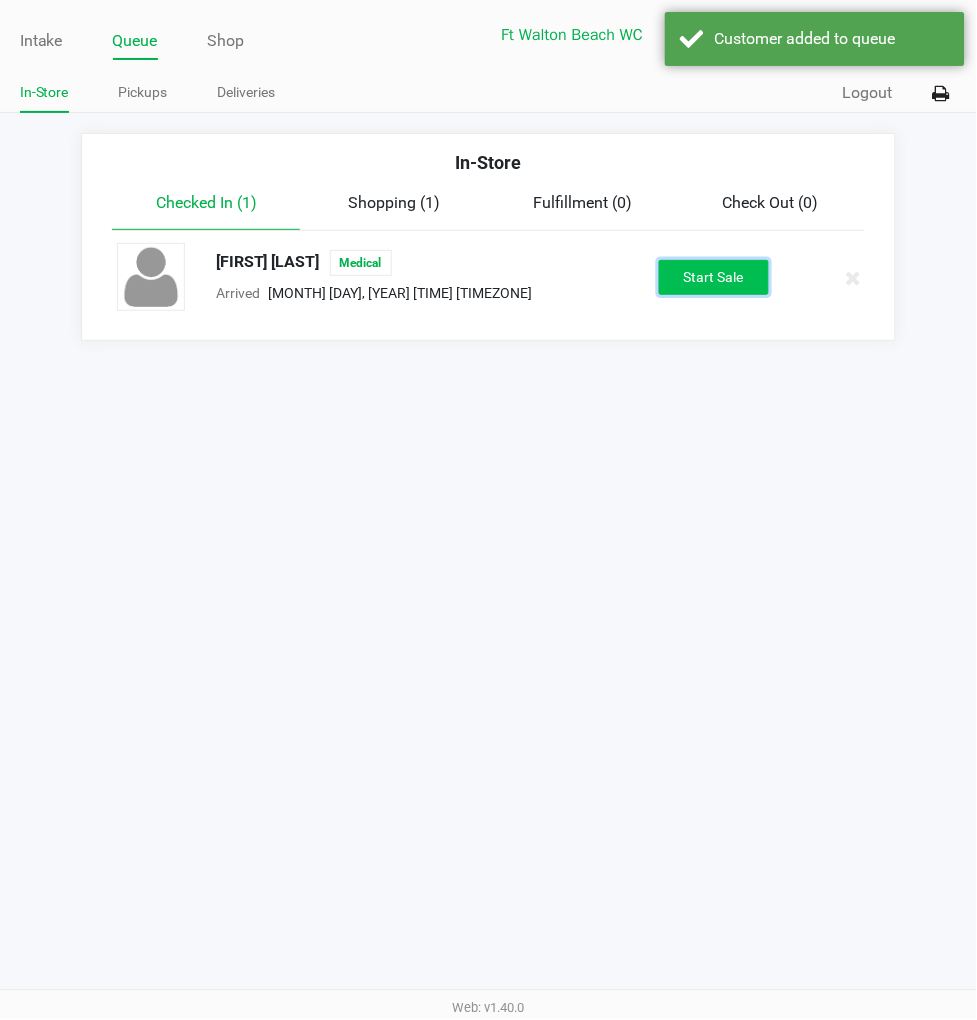 click on "Start Sale" 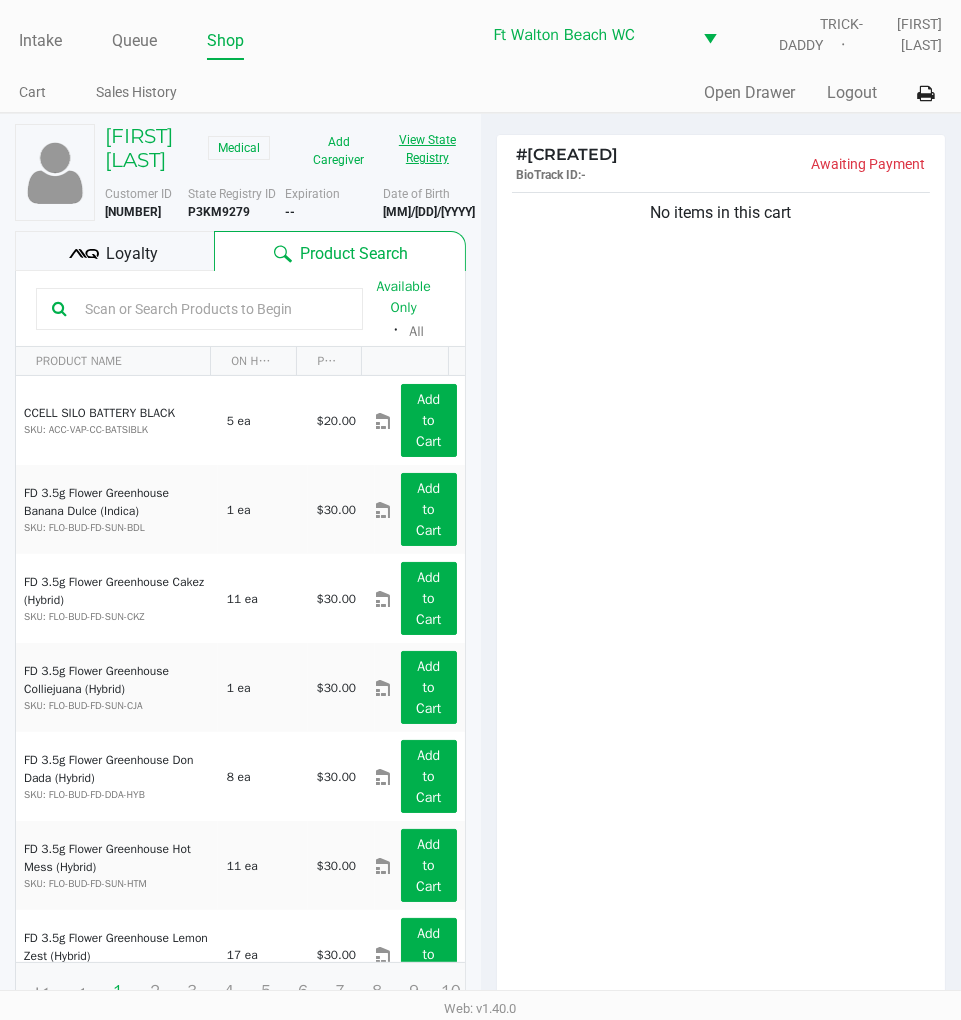 click on "View State Registry" 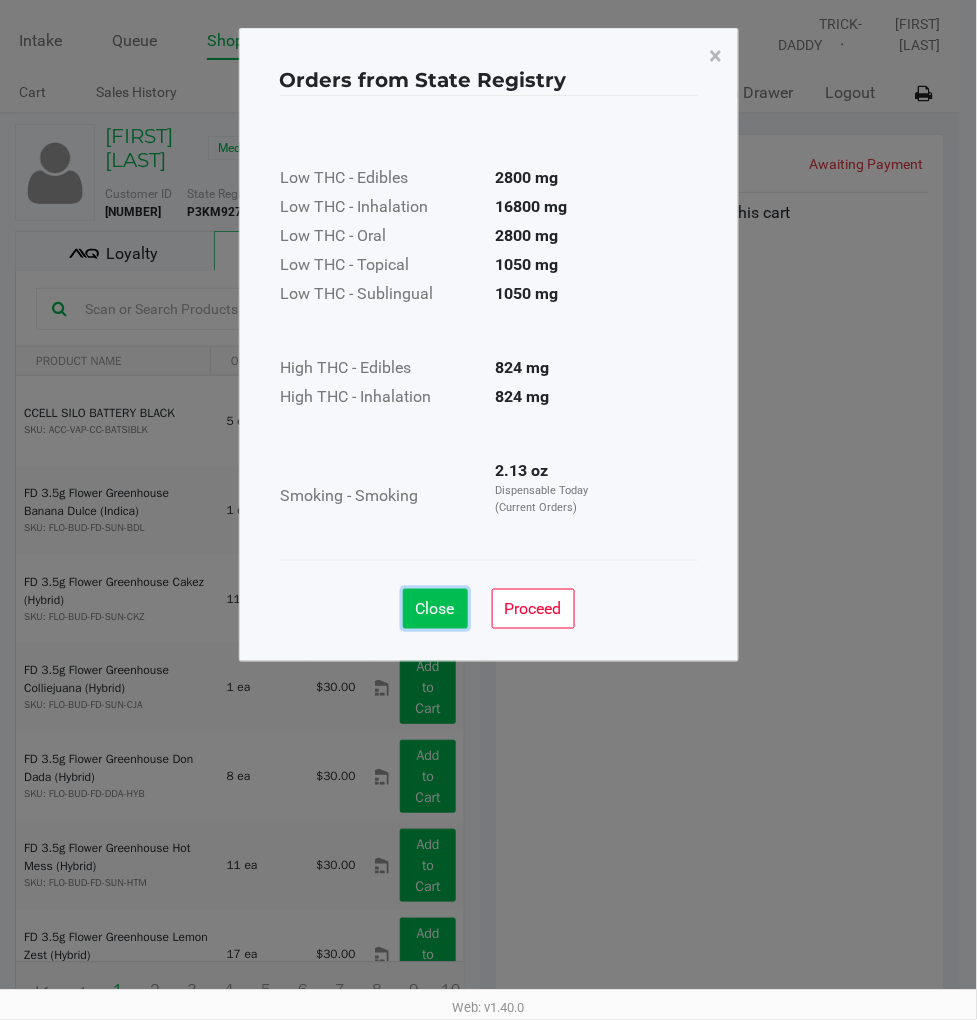 click on "Close" 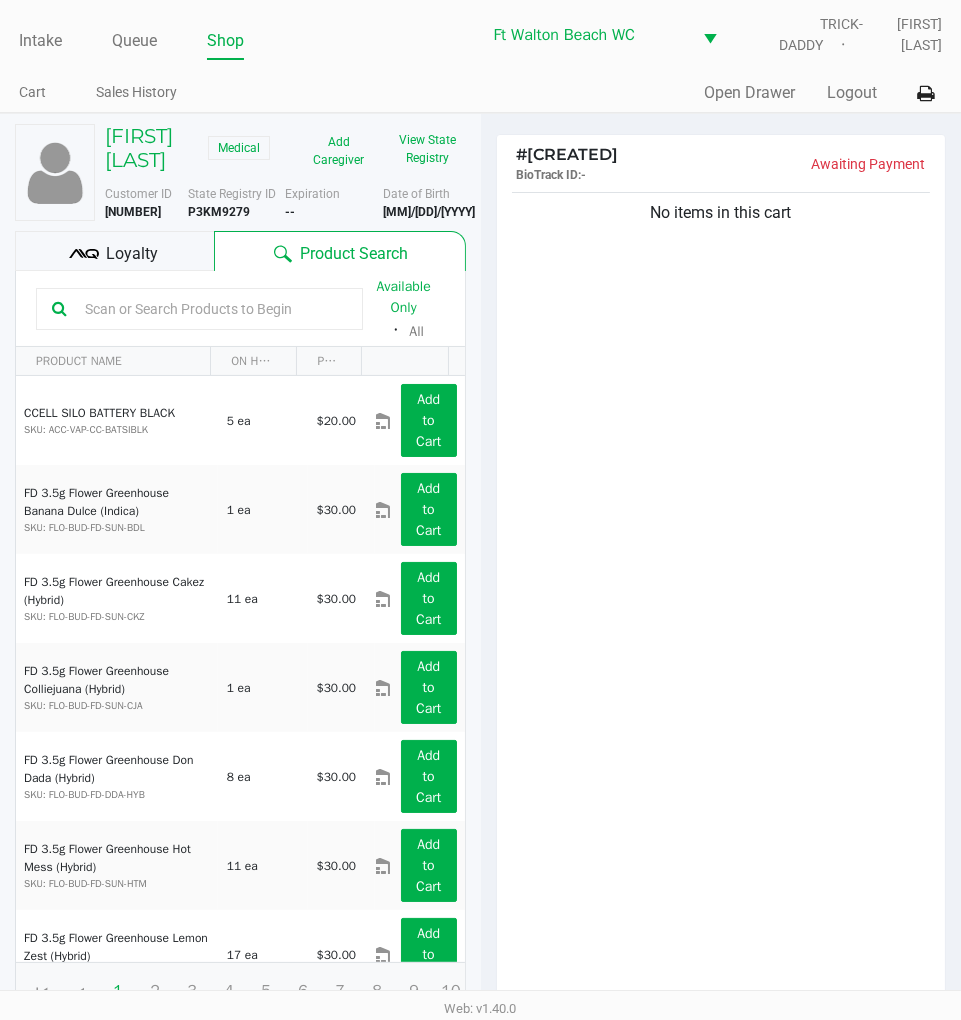 click on "View State Registry" 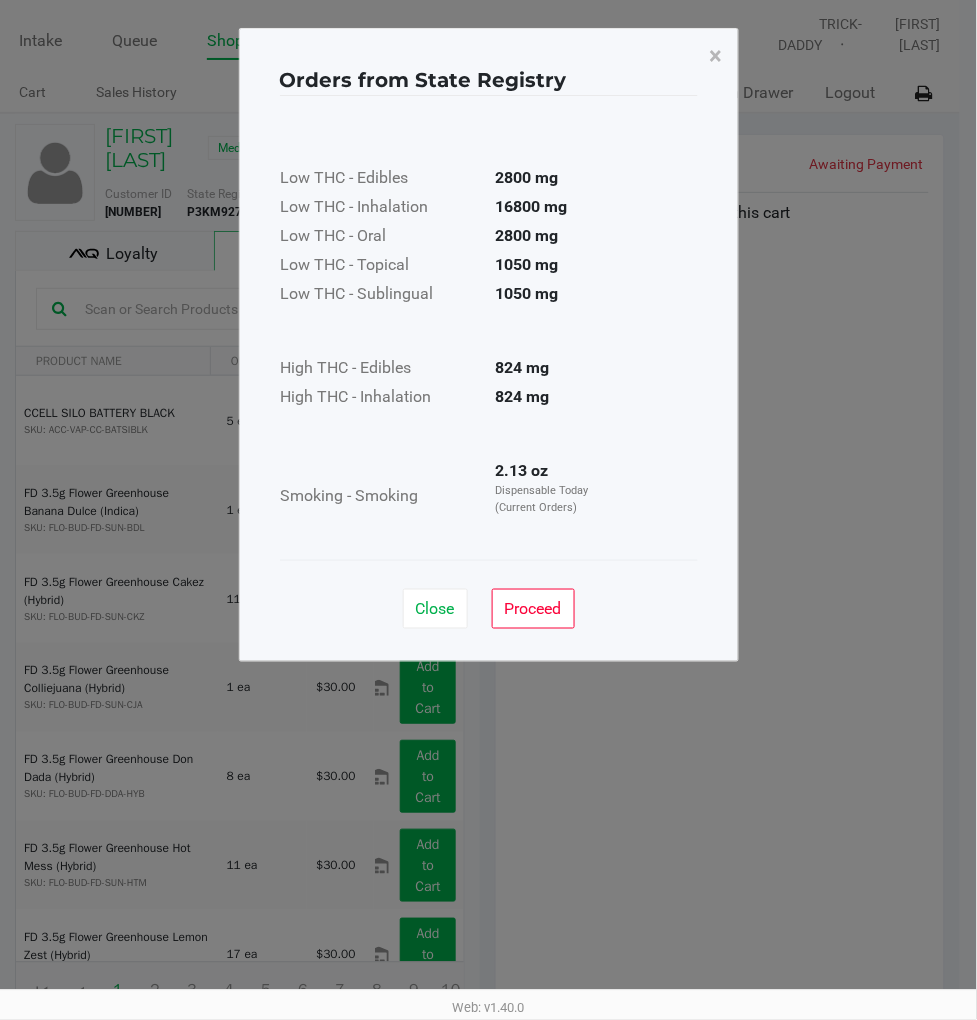click on "Close" 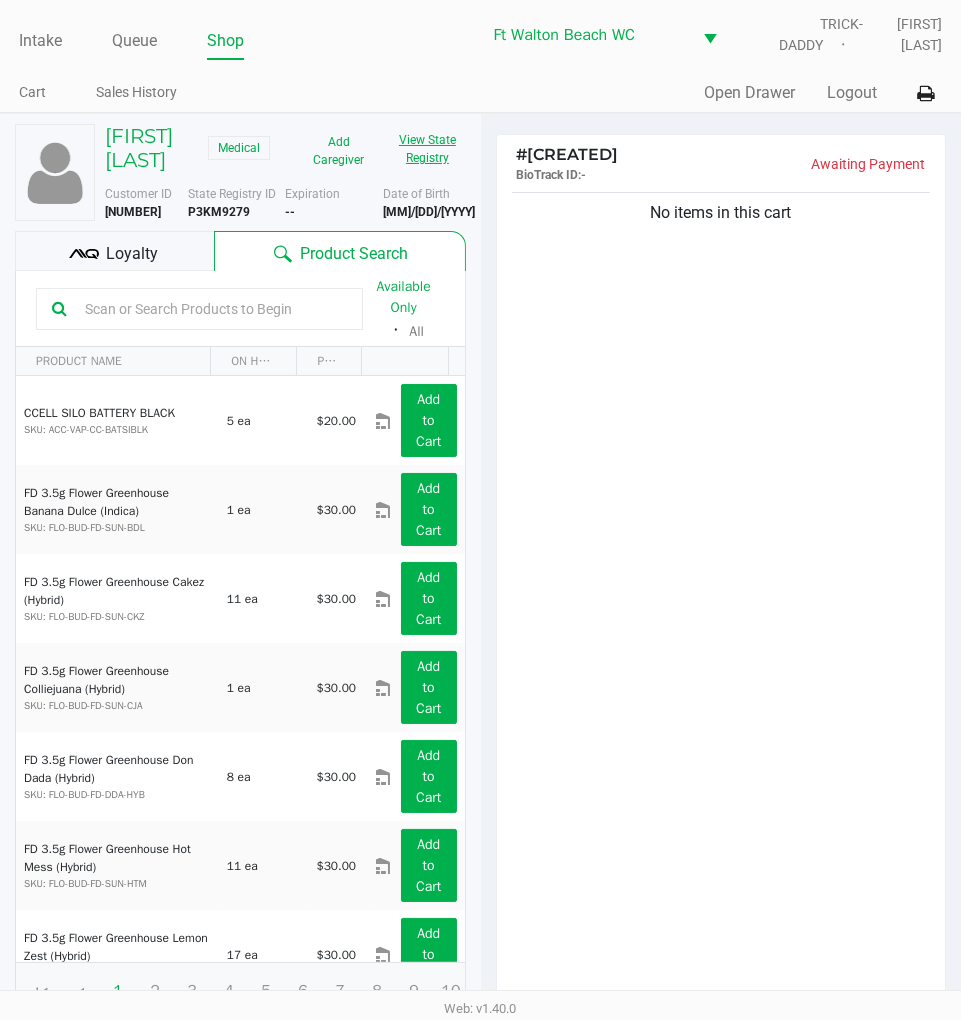 click on "View State Registry" 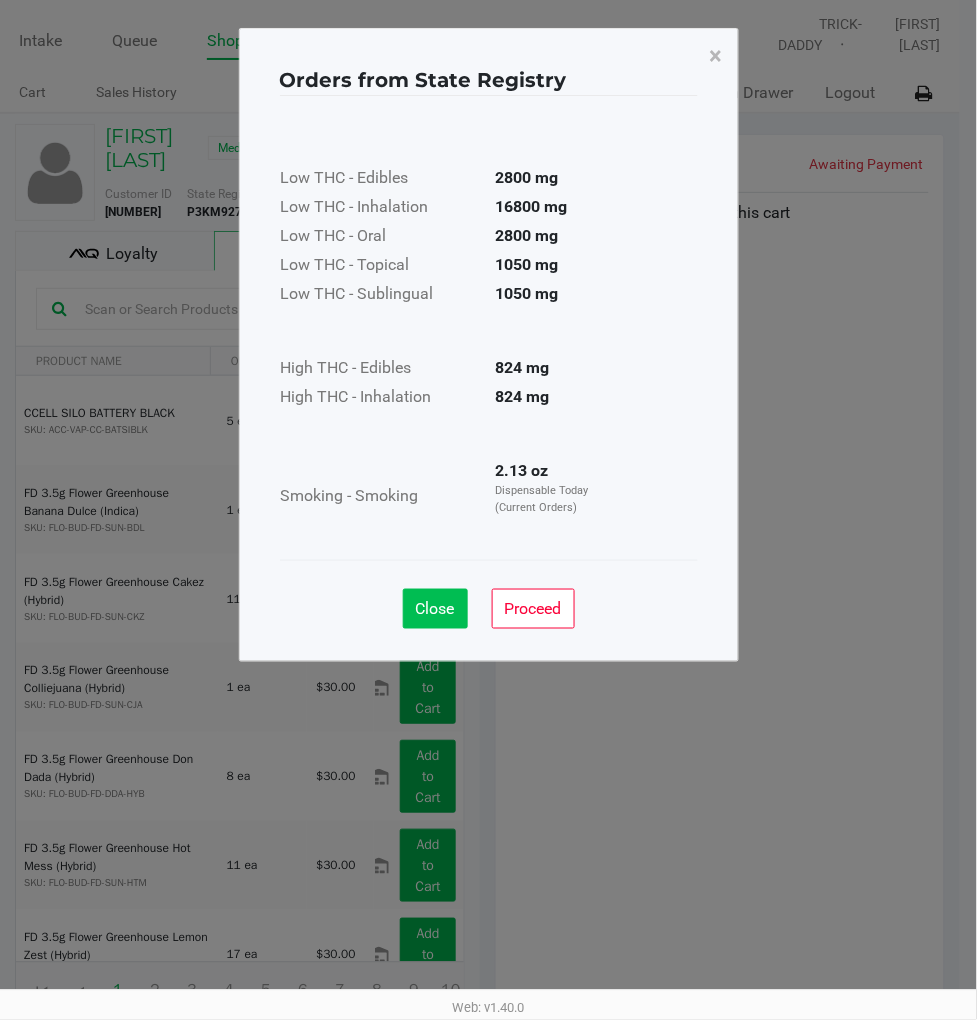 click on "Close" 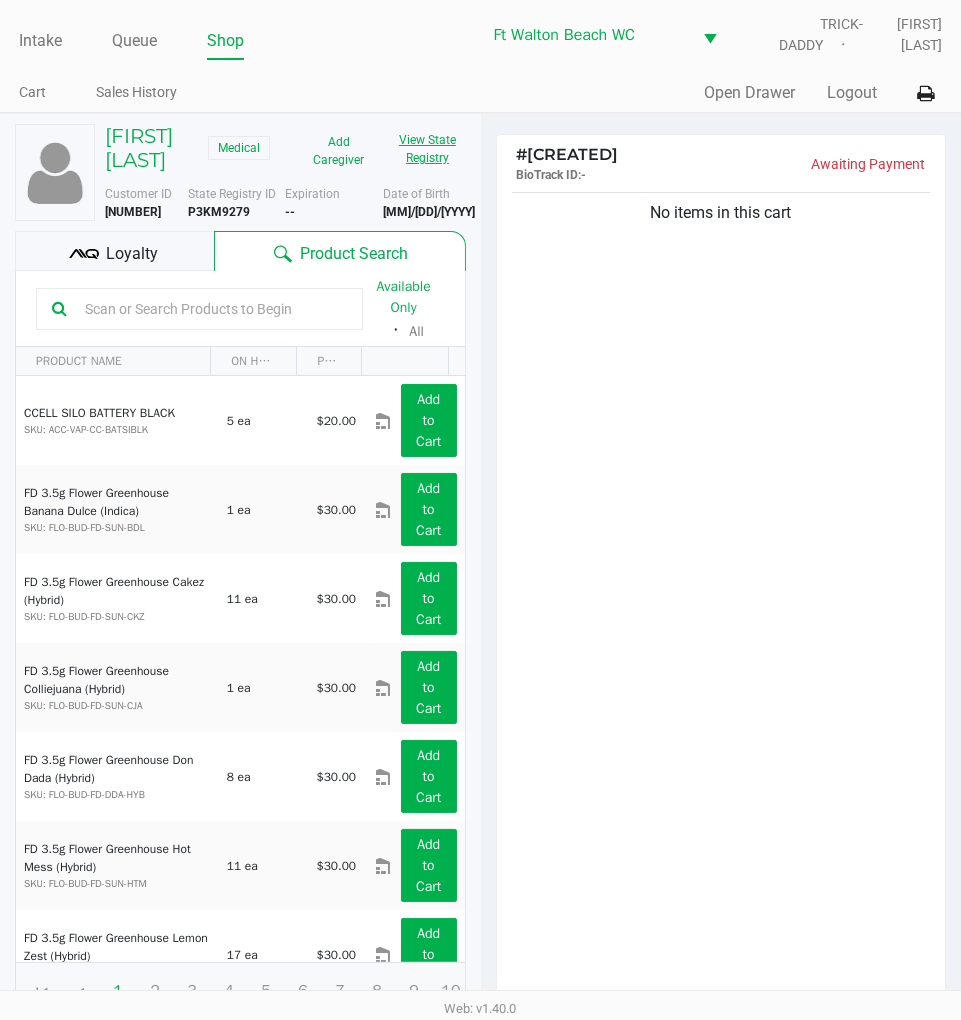 click on "No items in this cart" 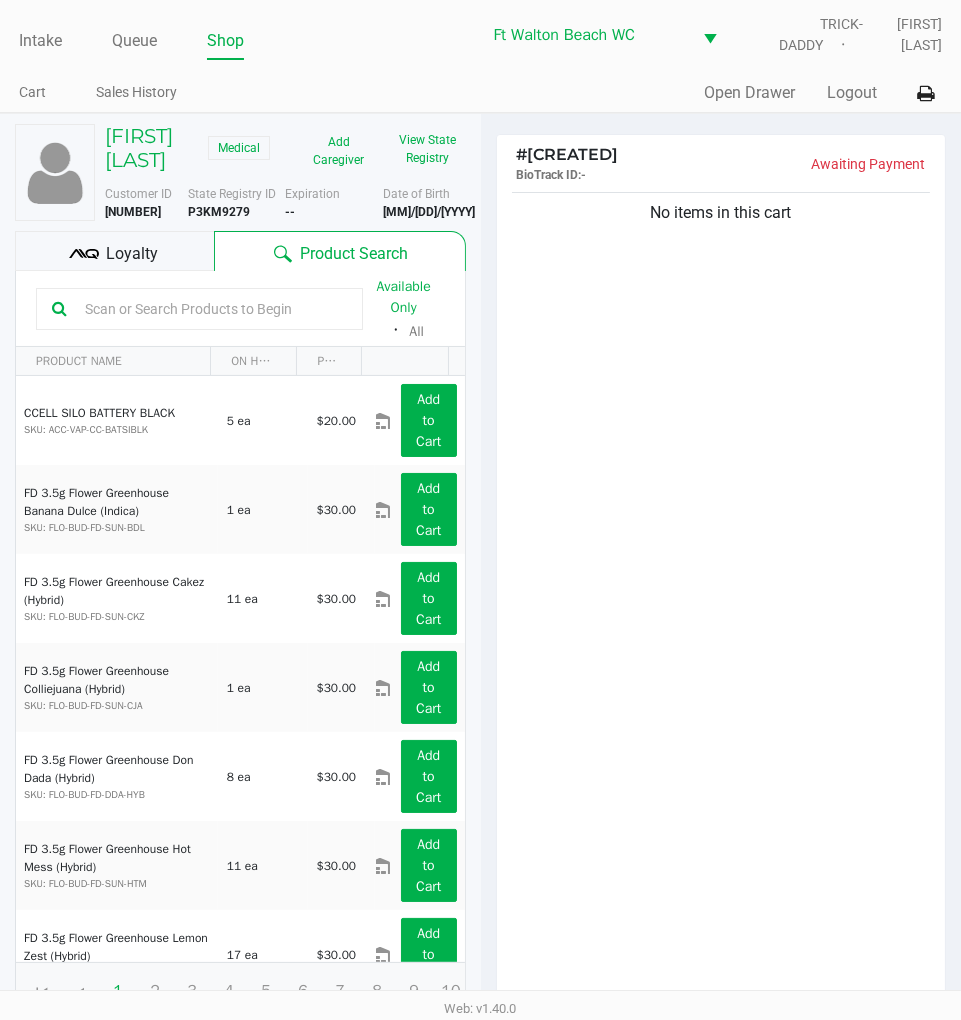 click on "No items in this cart" 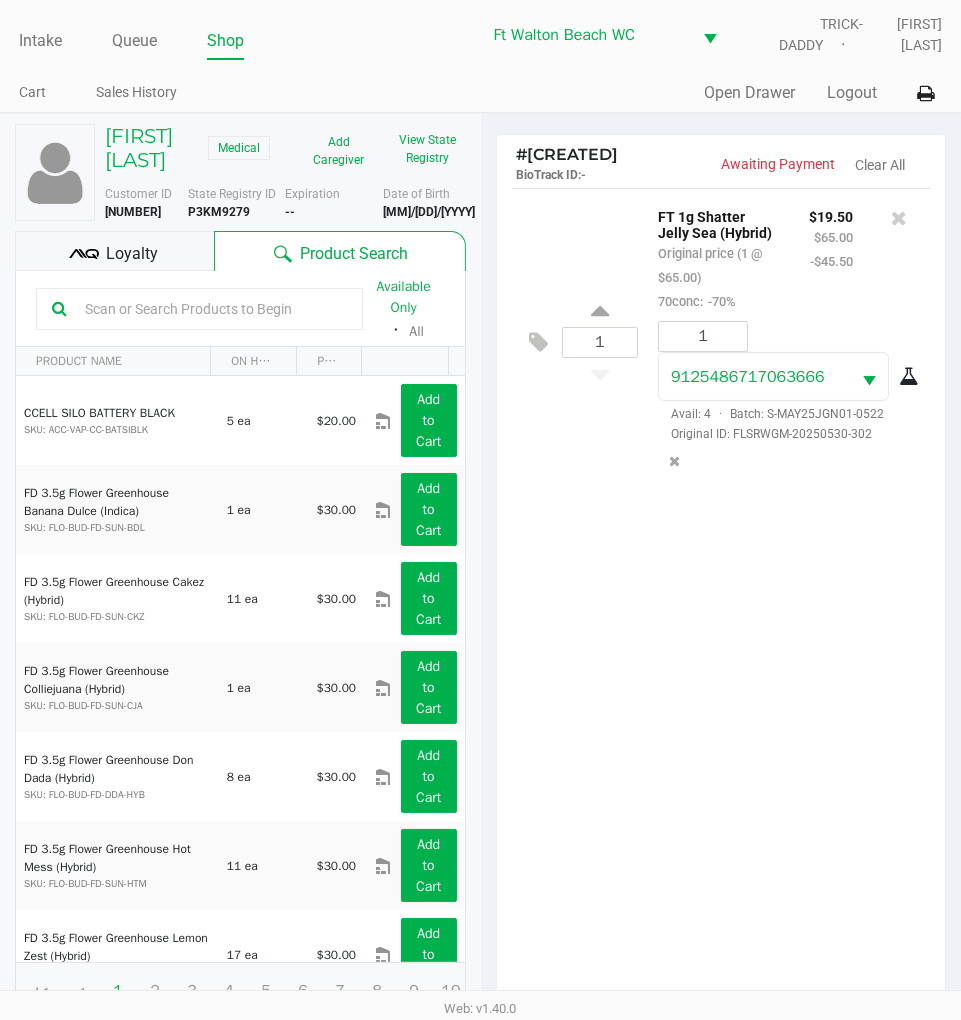 click on "Loyalty" 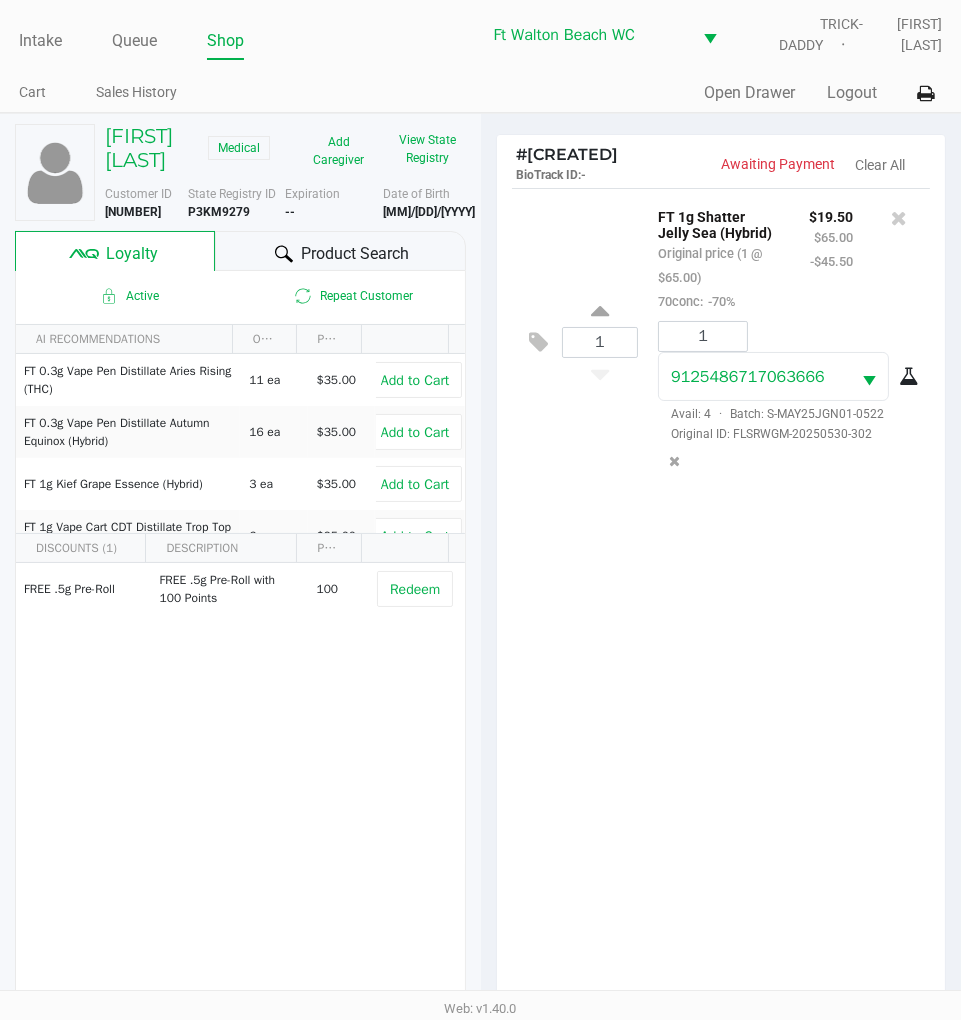 click on "1  FT 1g Shatter Jelly Sea (Hybrid)   Original price (1 @ $65.00)  70conc:  -70% $19.50 $65.00 -$45.50 1 9125486717063666  Avail: 4  ·  Batch: S-MAY25JGN01-0522   Original ID: FLSRWGM-20250530-302" 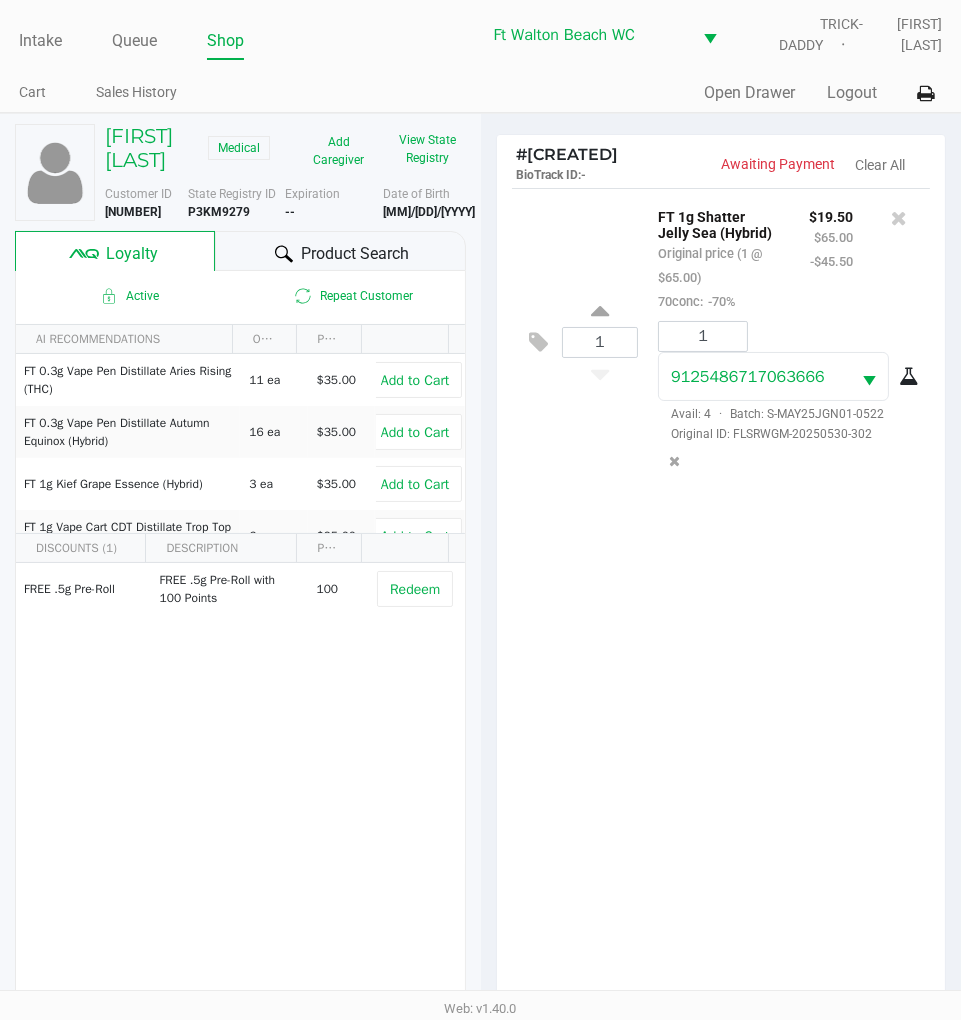 scroll, scrollTop: 258, scrollLeft: 0, axis: vertical 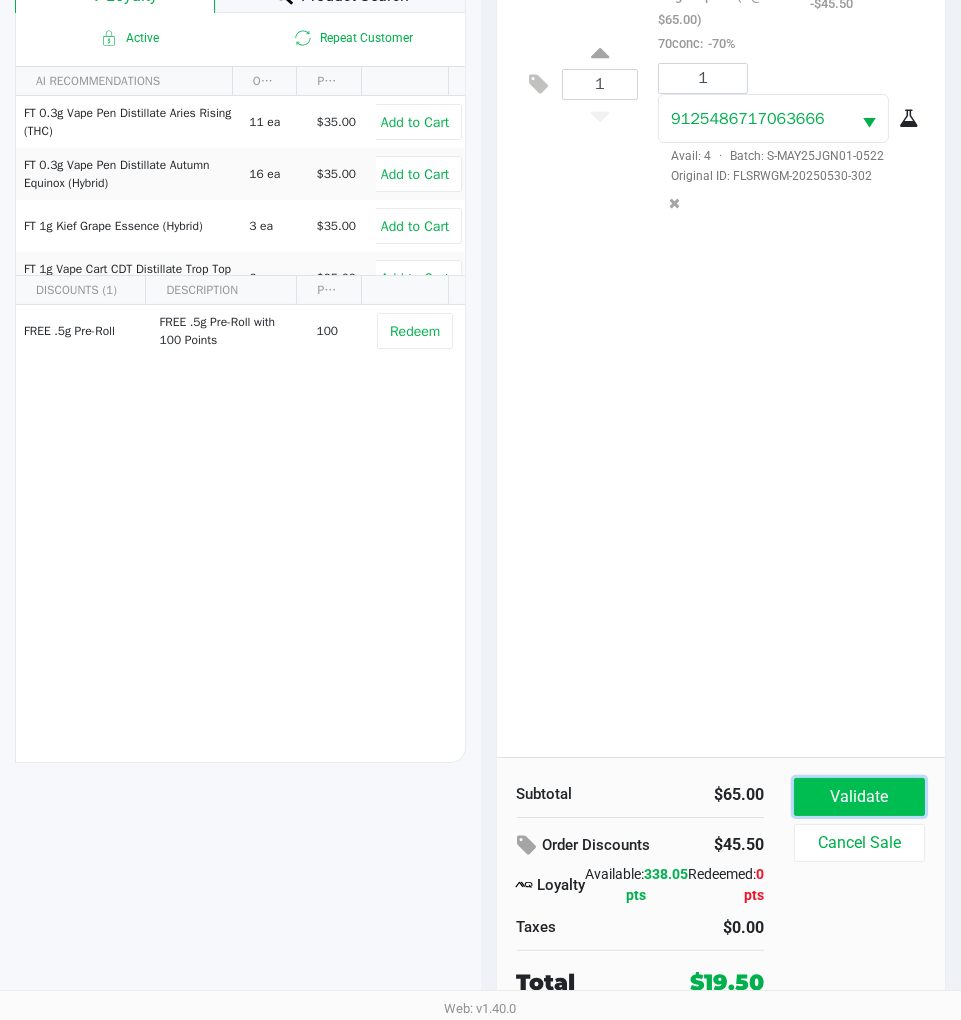 click on "Validate" 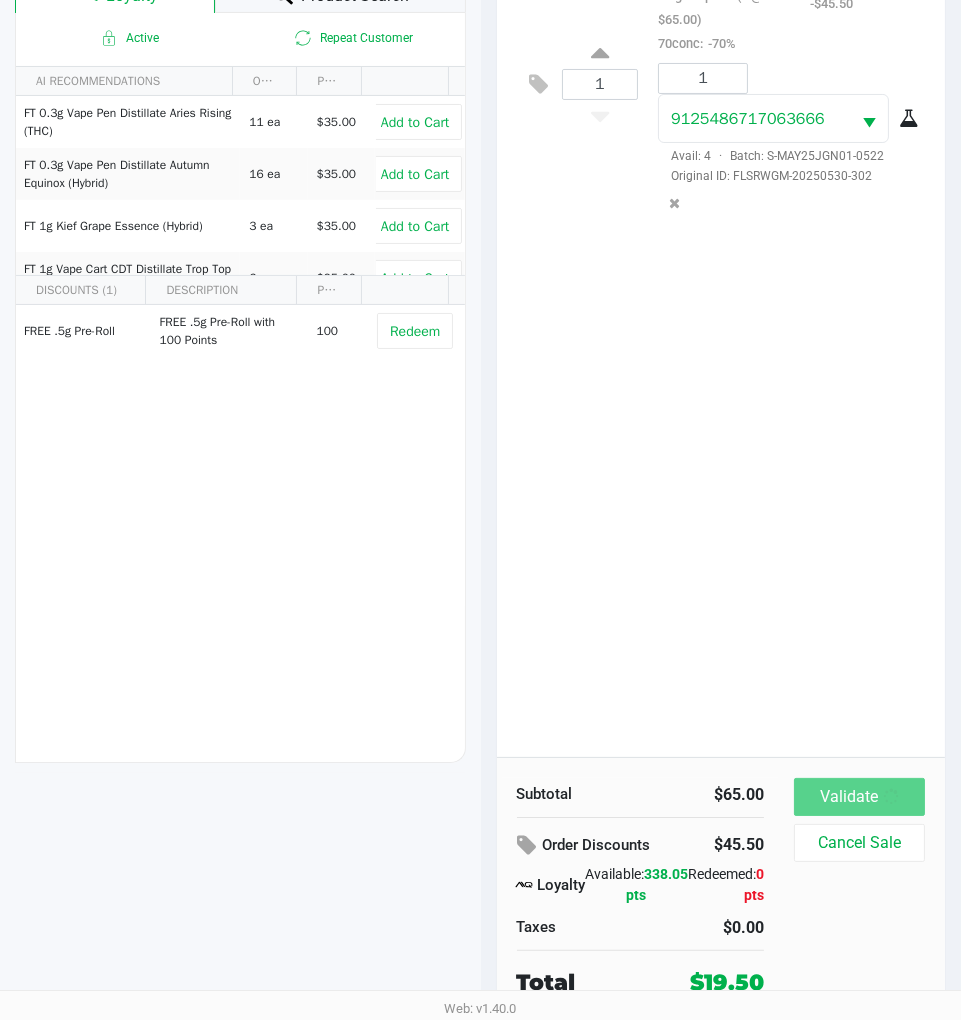 scroll, scrollTop: 0, scrollLeft: 0, axis: both 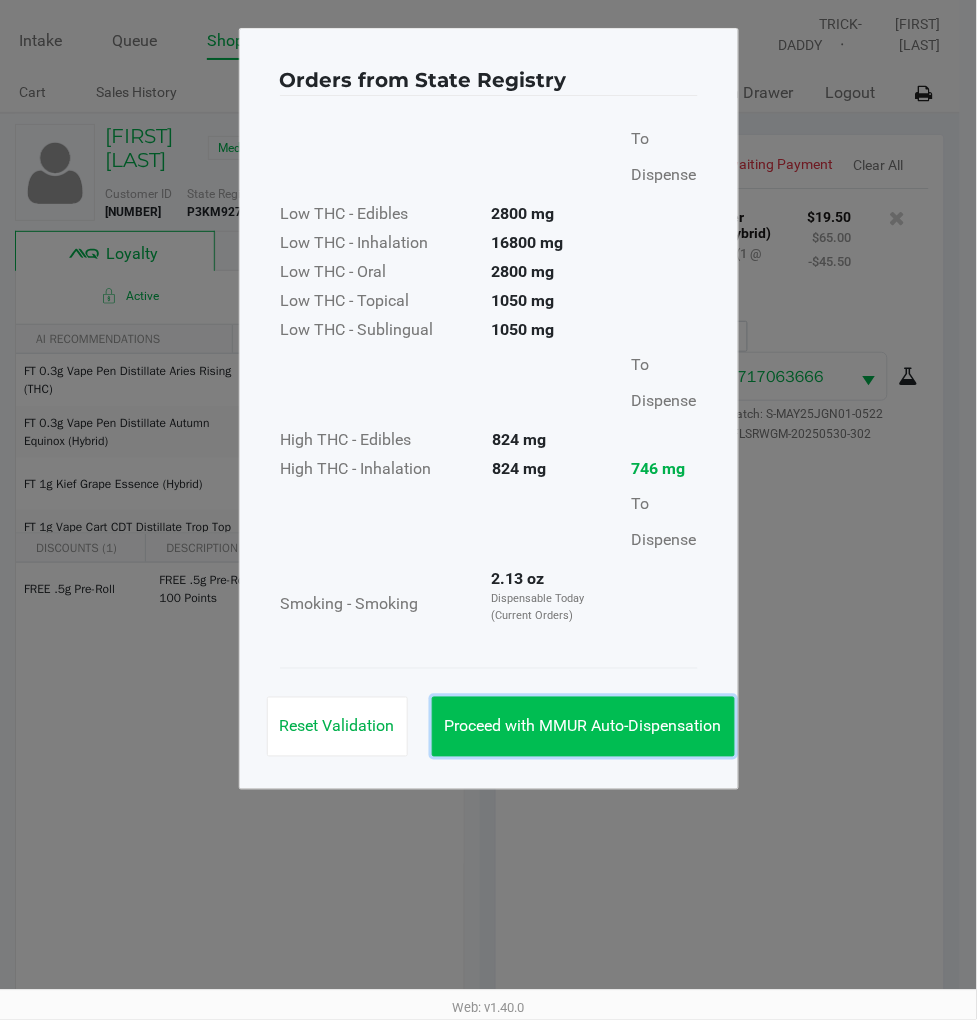 click on "Proceed with MMUR Auto-Dispensation" 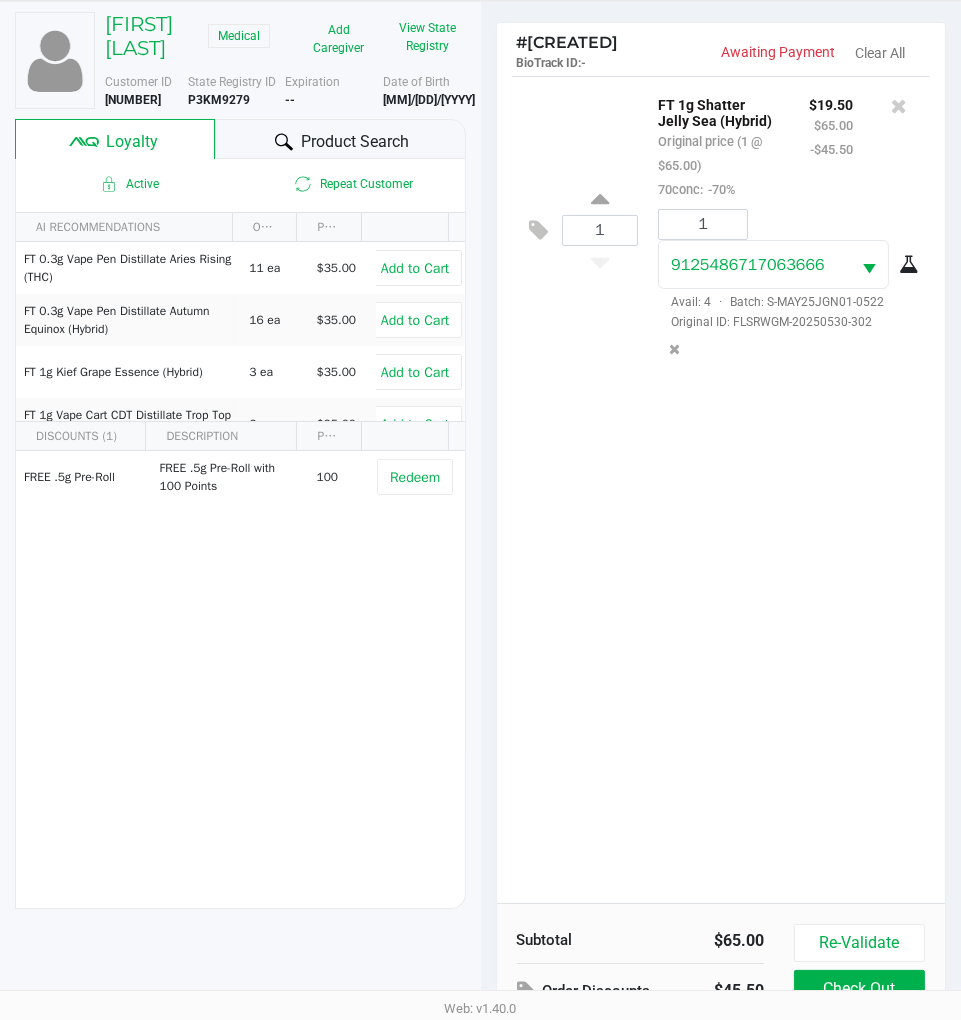 scroll, scrollTop: 263, scrollLeft: 0, axis: vertical 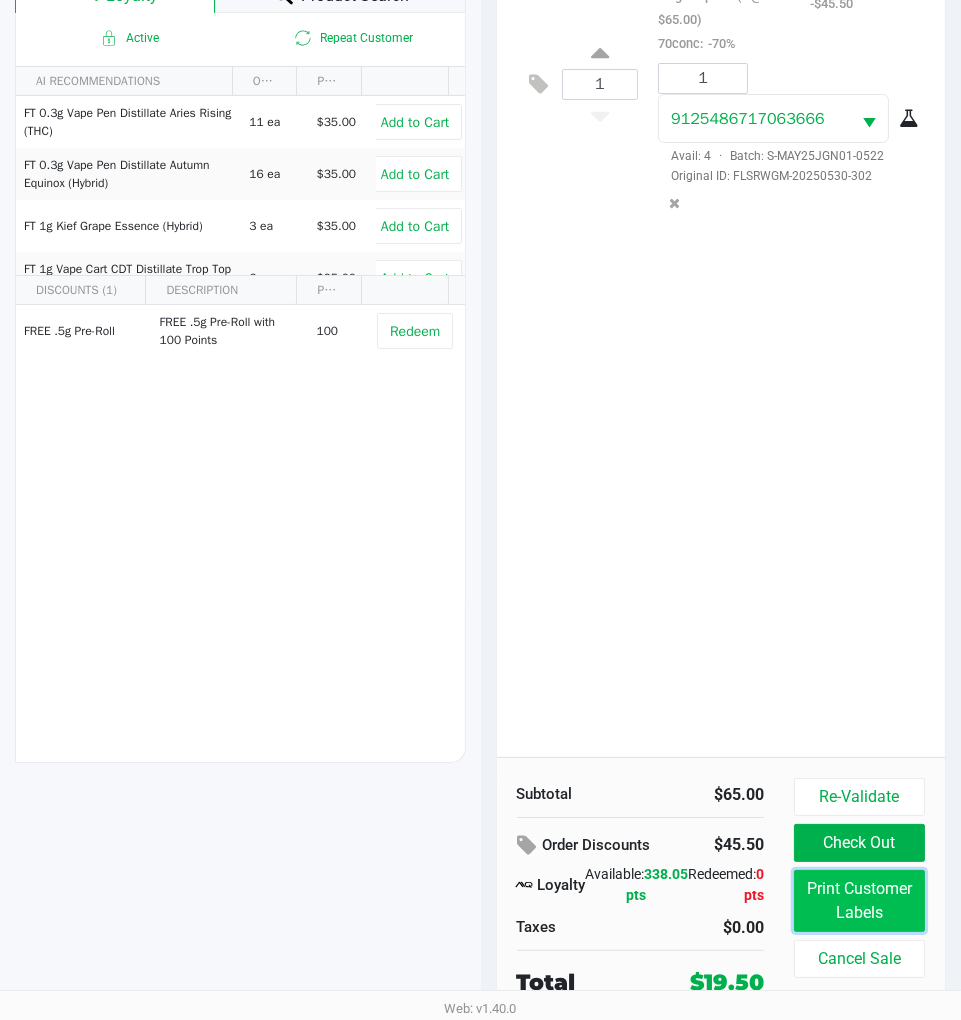 click on "Print Customer Labels" 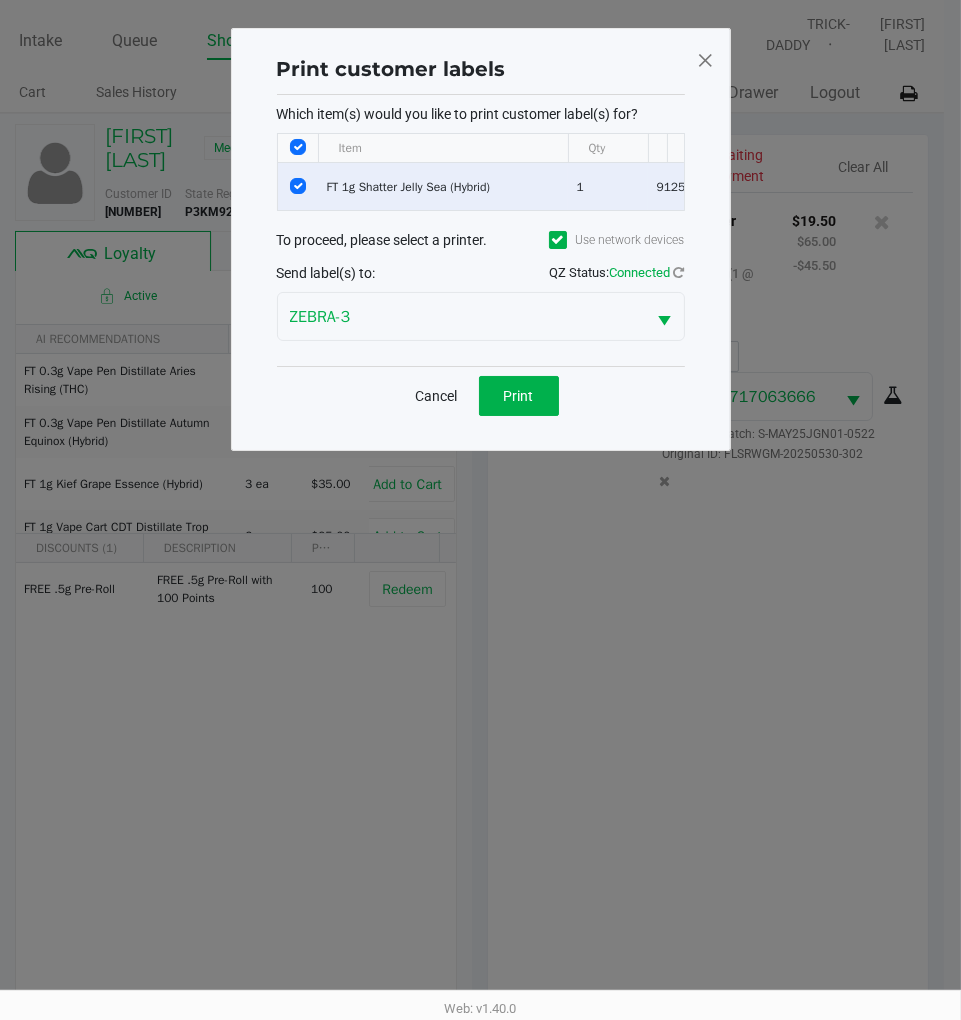 scroll, scrollTop: 0, scrollLeft: 0, axis: both 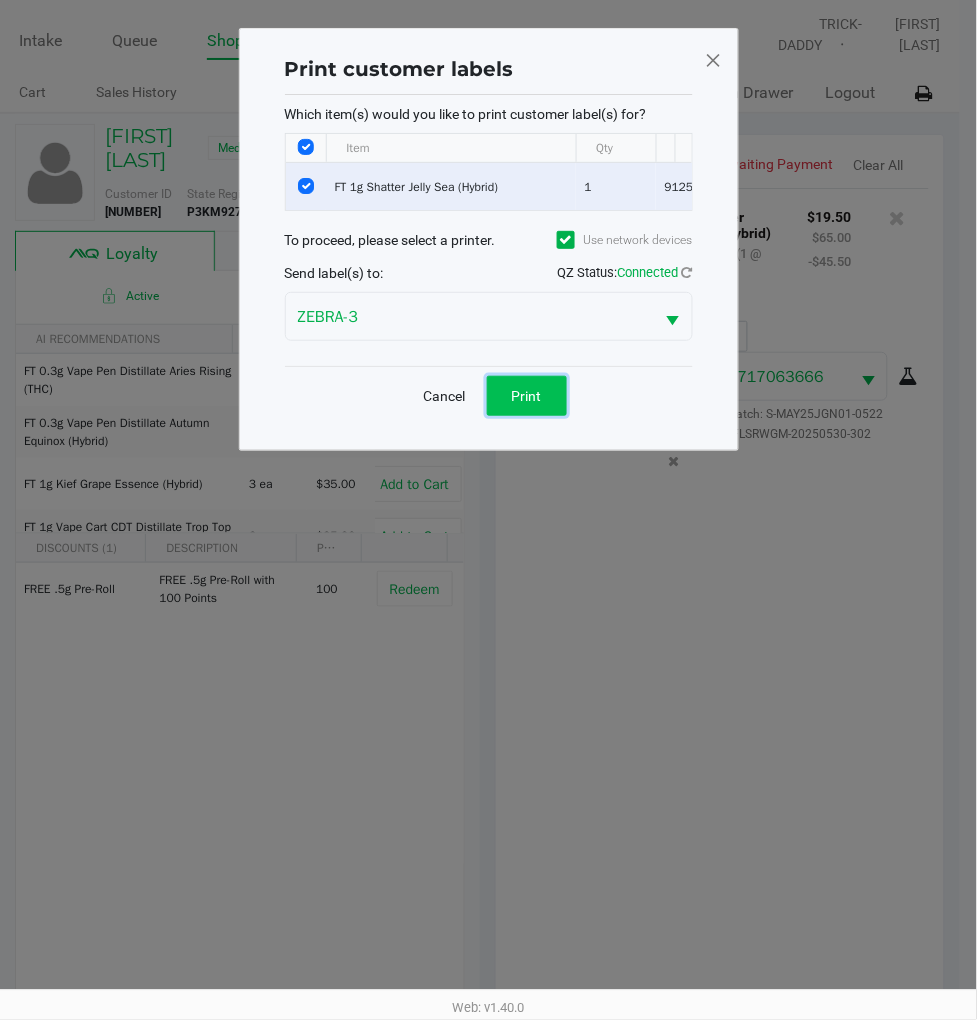 click on "Print" 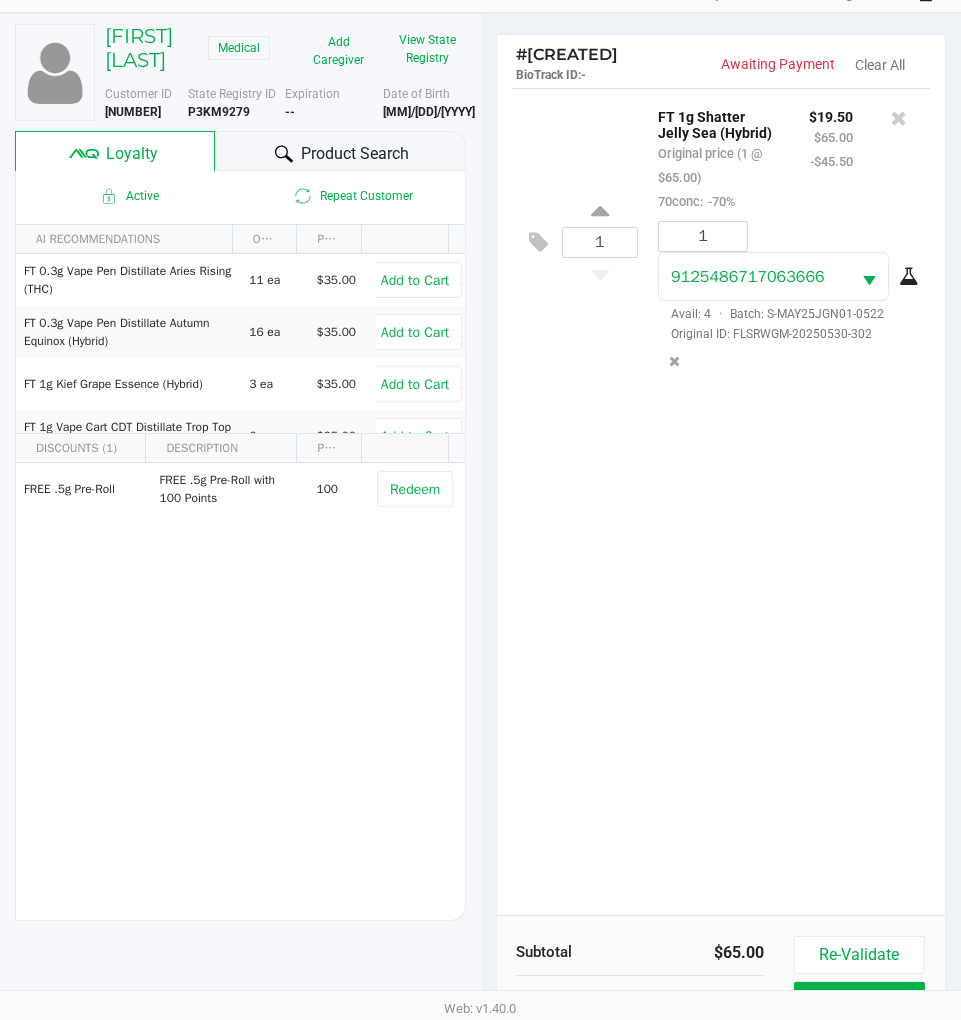 scroll, scrollTop: 41, scrollLeft: 0, axis: vertical 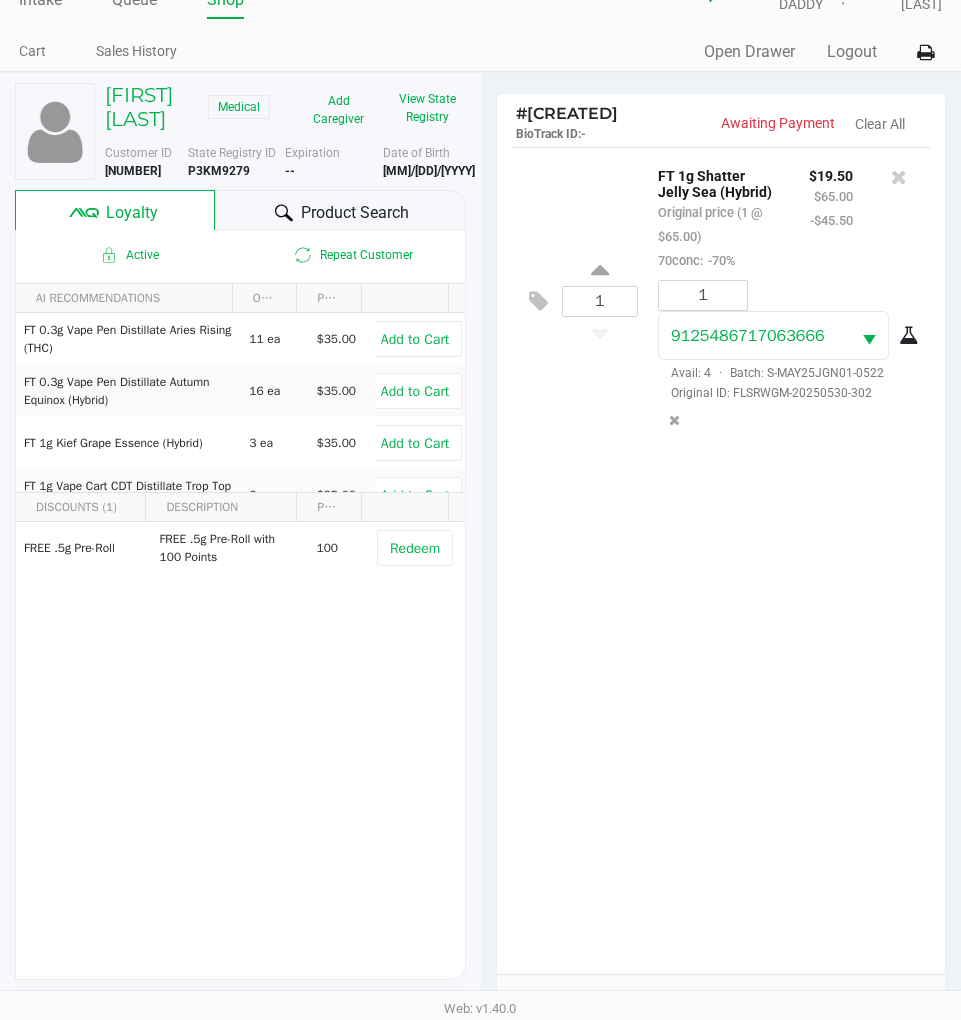 click on "P3KM9279" 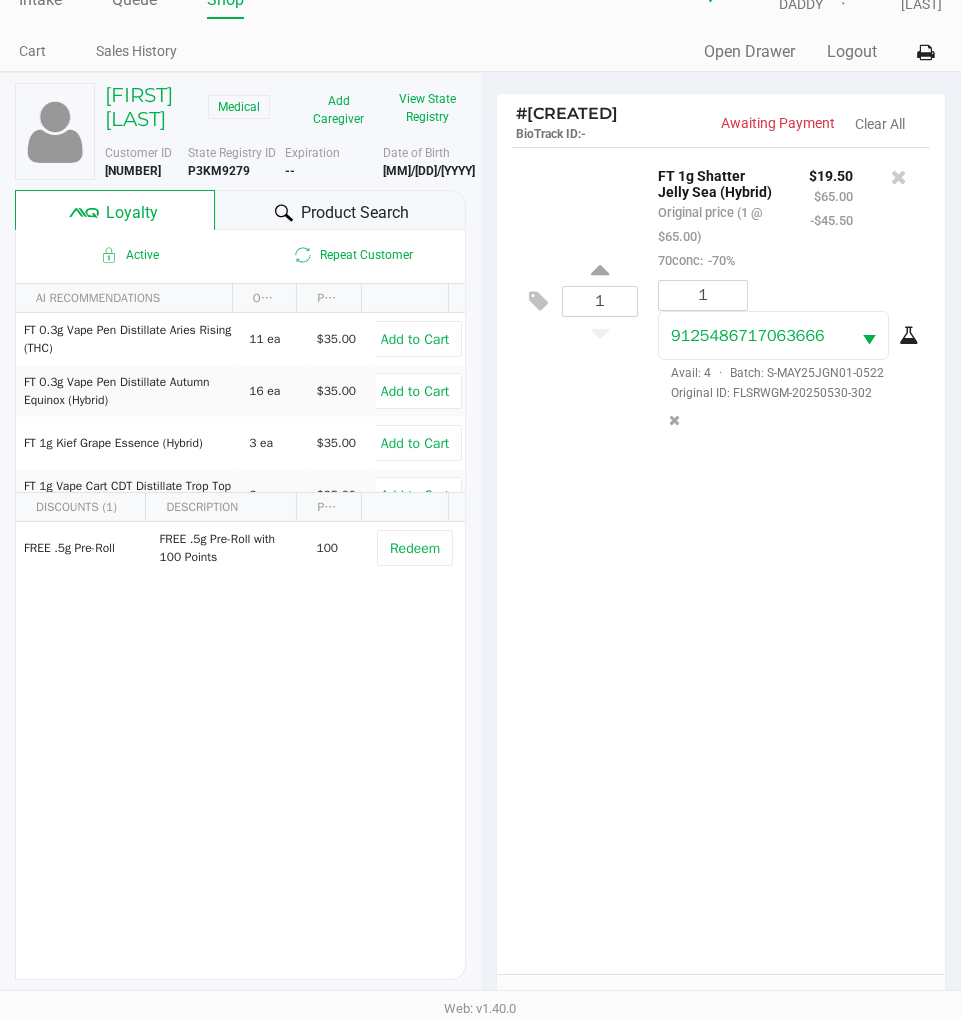 copy on "P3KM9279" 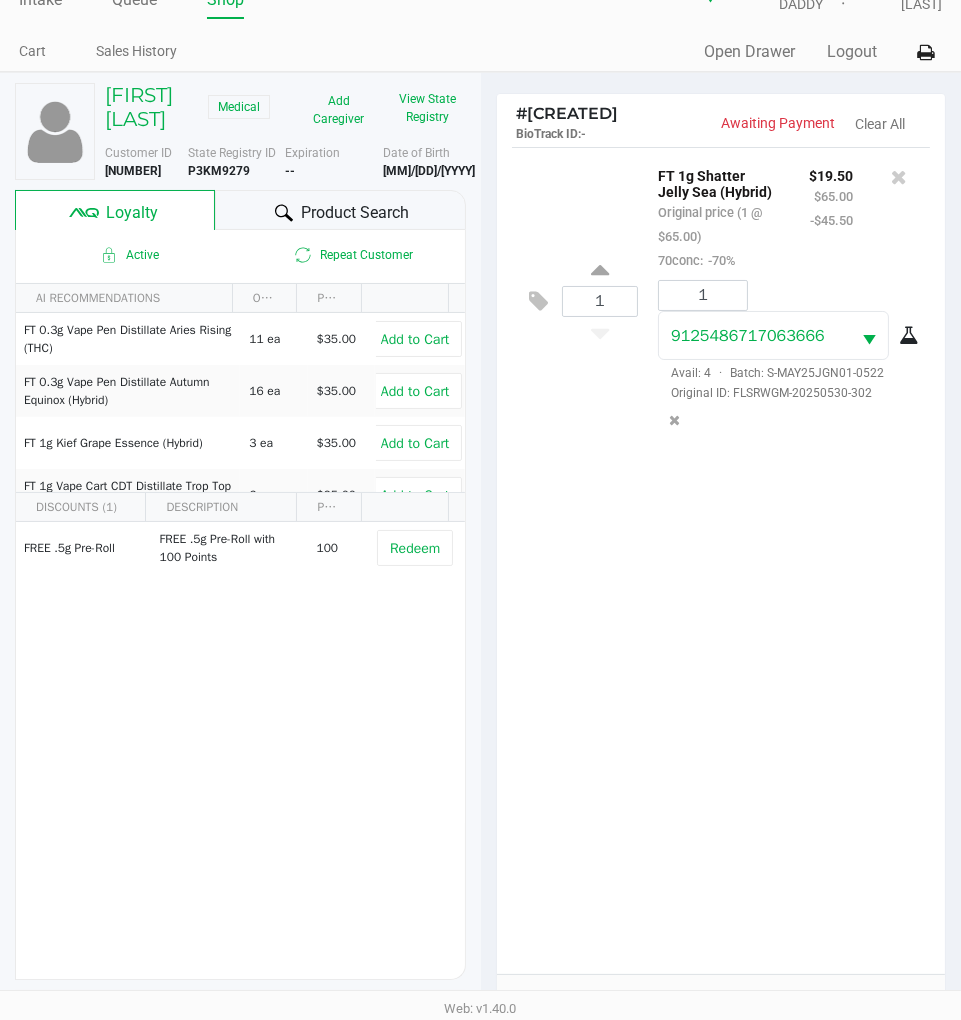 click on "11/30/1977" 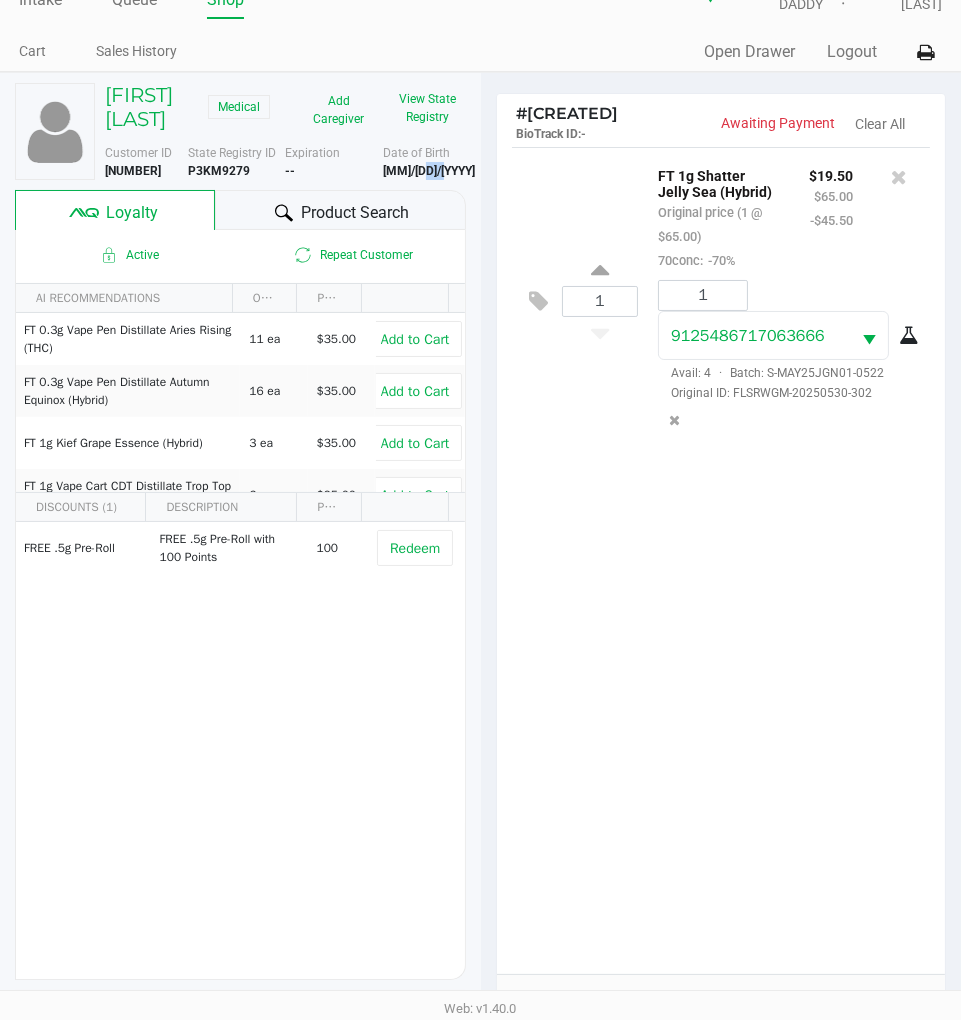 click on "11/30/1977" 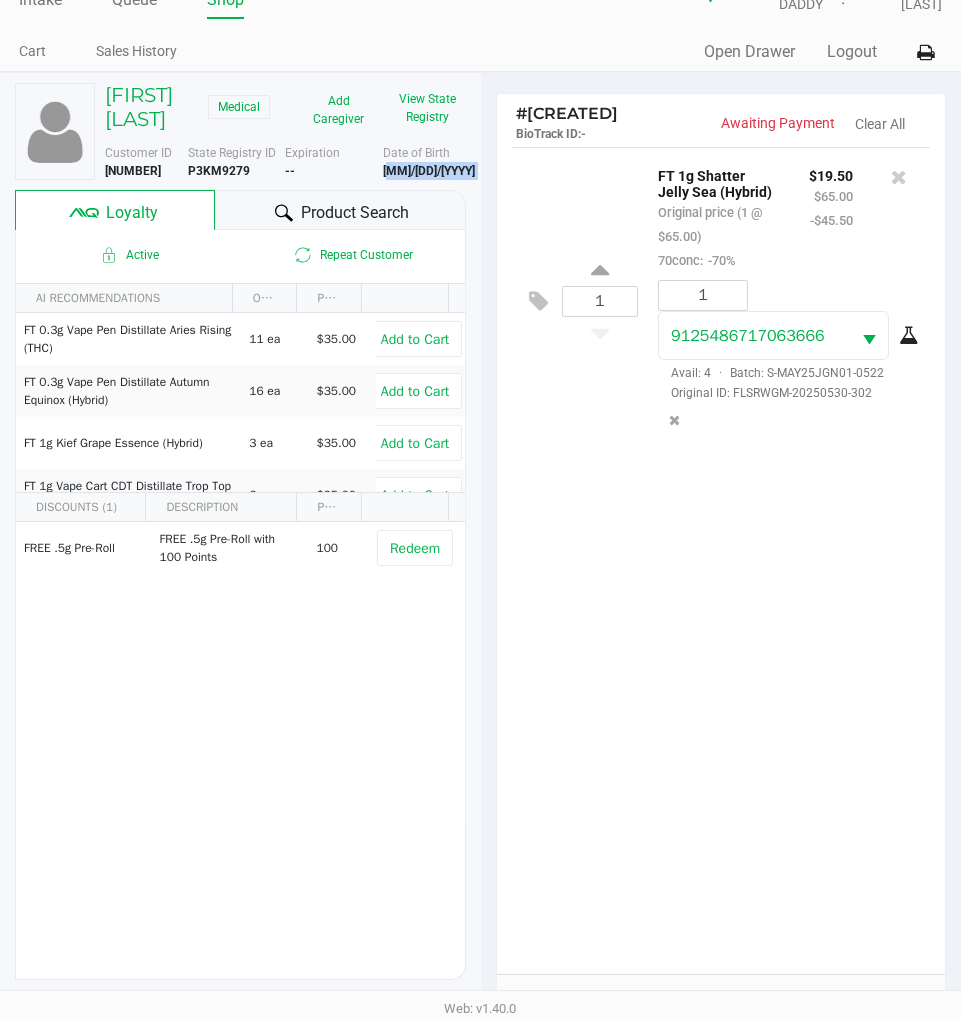 click on "11/30/1977" 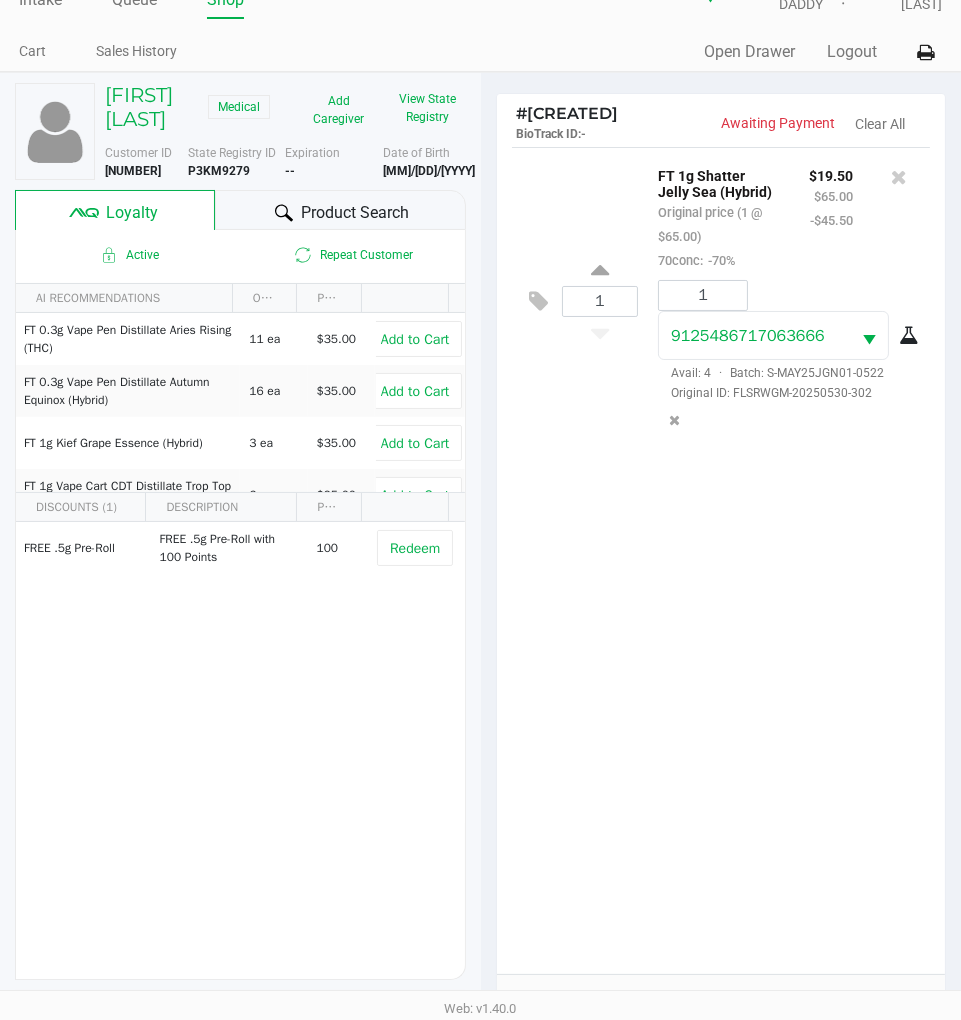 click on "1  FT 1g Shatter Jelly Sea (Hybrid)   Original price (1 @ $65.00)  70conc:  -70% $19.50 $65.00 -$45.50 1 9125486717063666  Avail: 4  ·  Batch: S-MAY25JGN01-0522   Original ID: FLSRWGM-20250530-302" 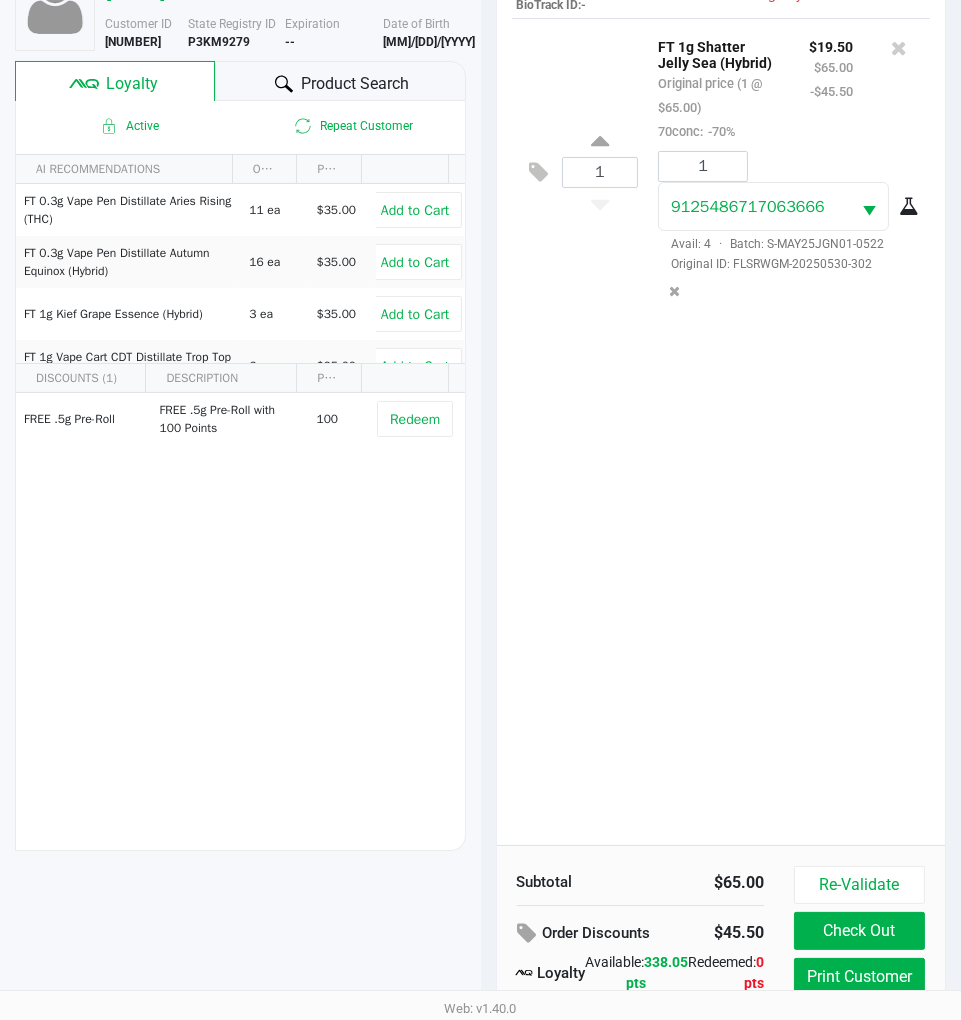 scroll, scrollTop: 263, scrollLeft: 0, axis: vertical 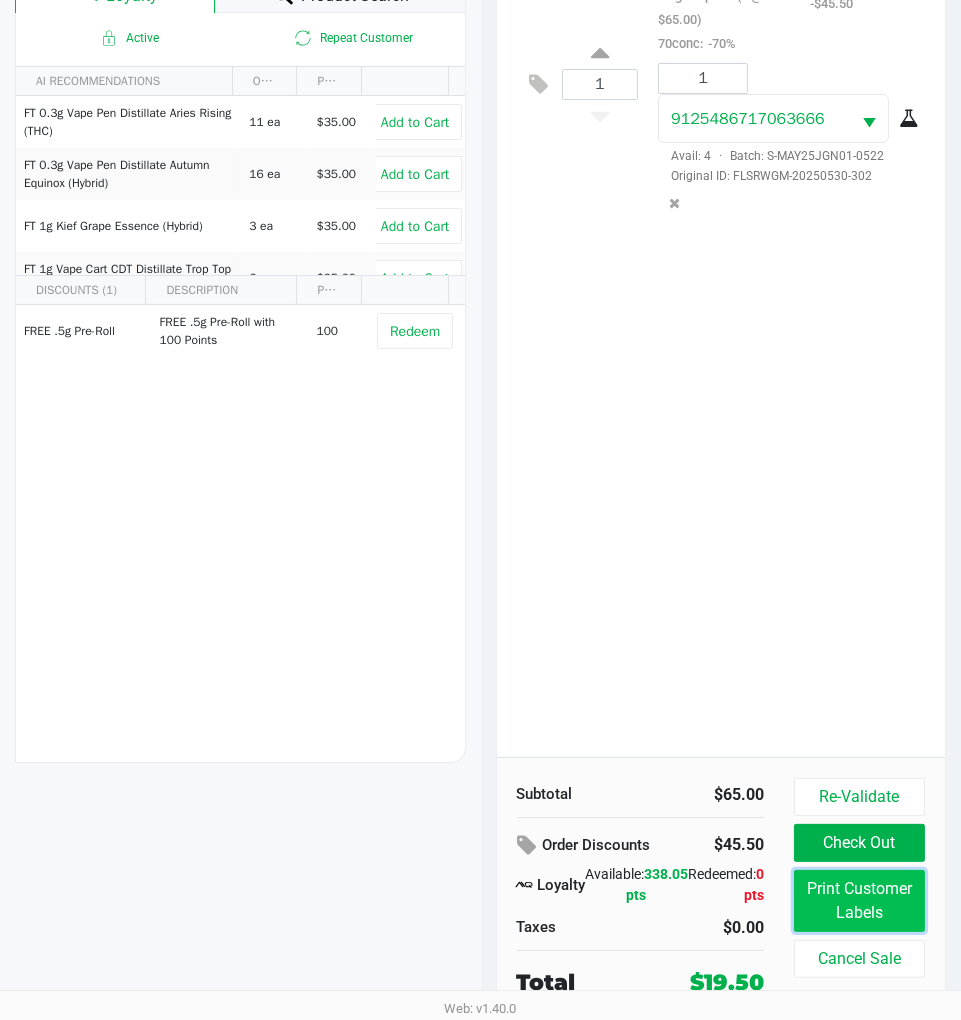 click on "Print Customer Labels" 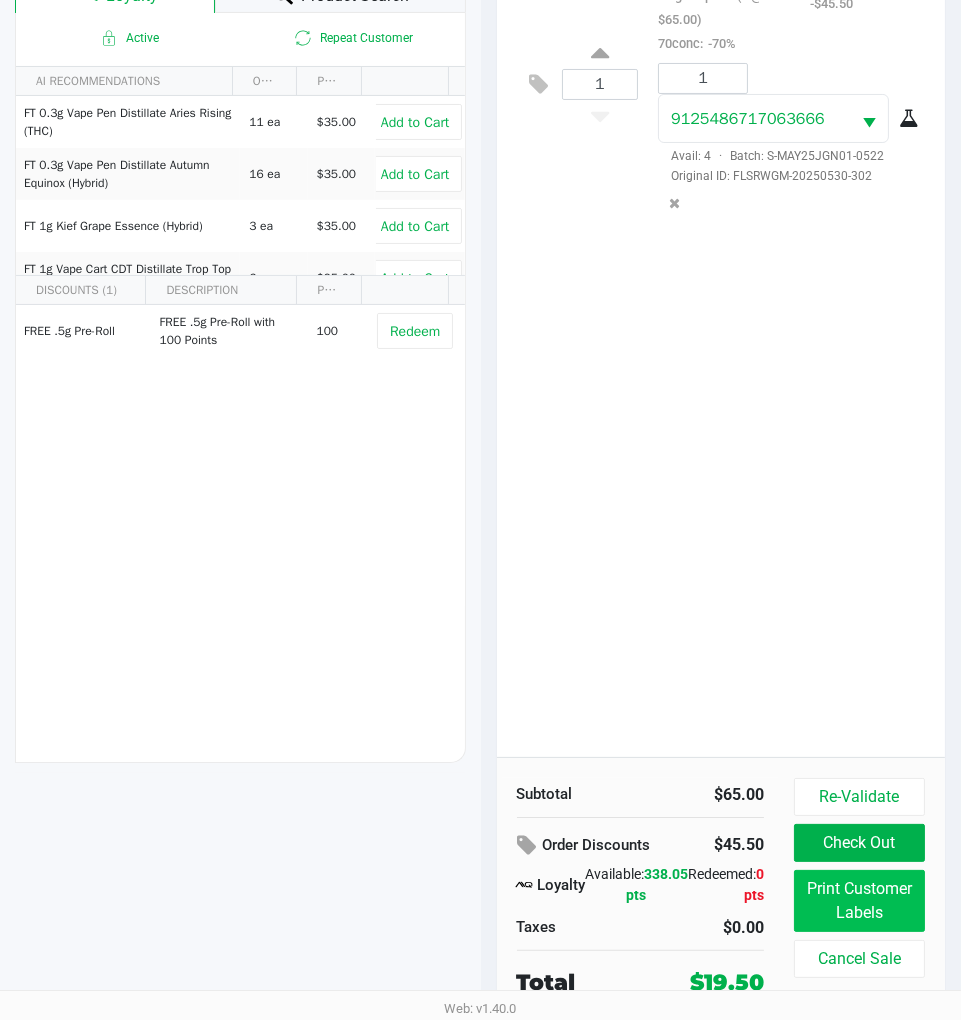 scroll, scrollTop: 0, scrollLeft: 0, axis: both 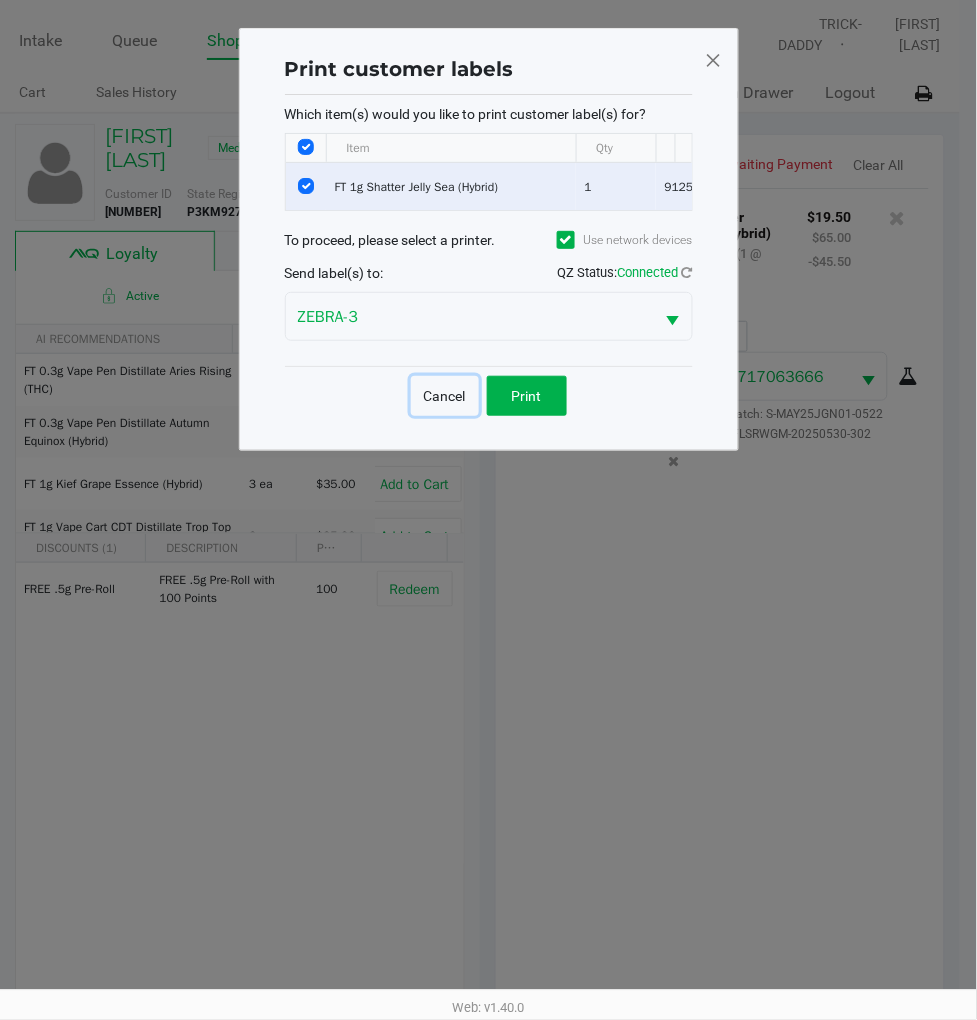 click on "Cancel" 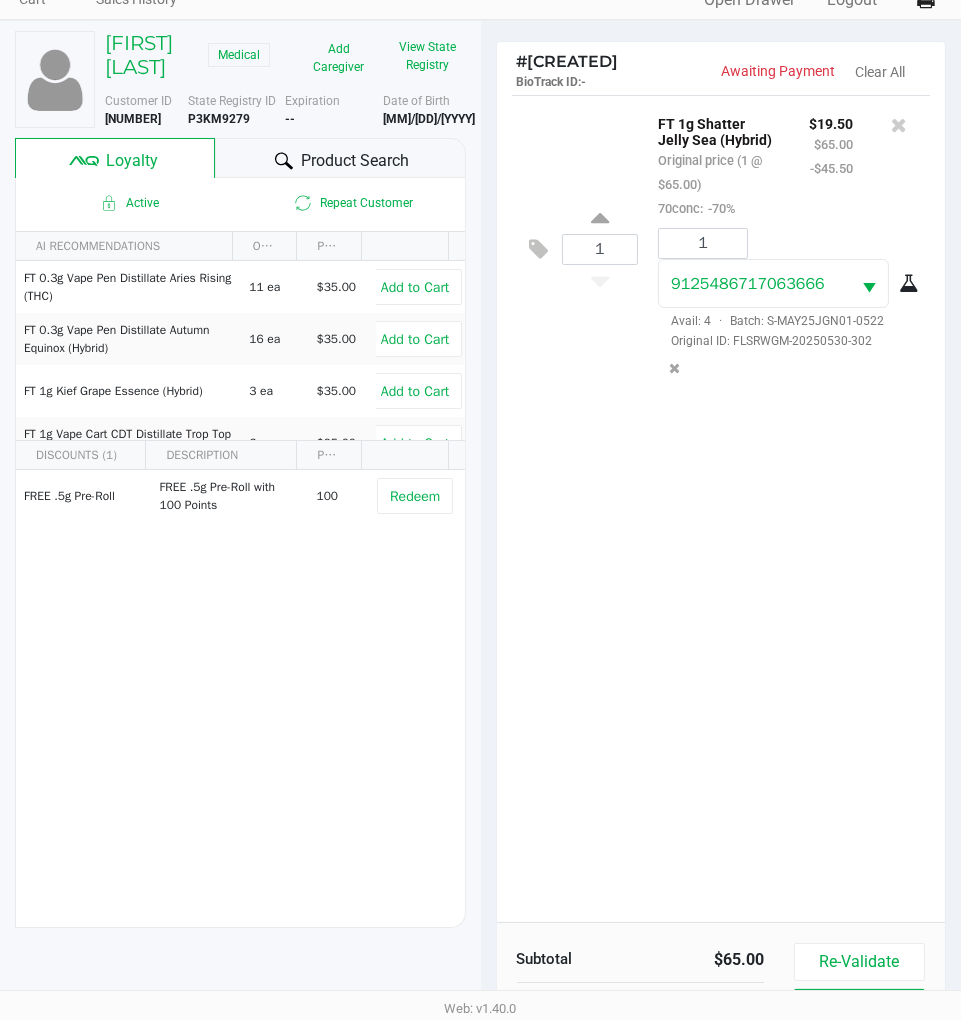 scroll, scrollTop: 222, scrollLeft: 0, axis: vertical 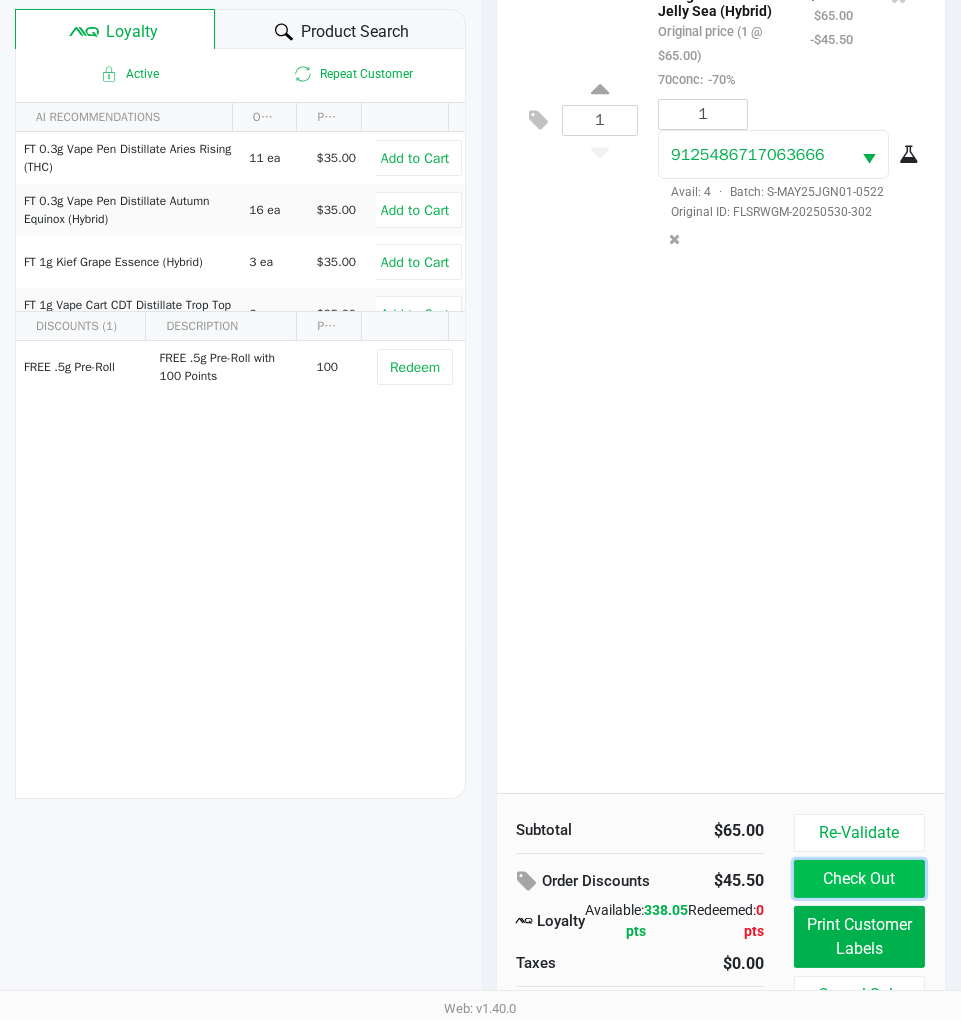 click on "Check Out" 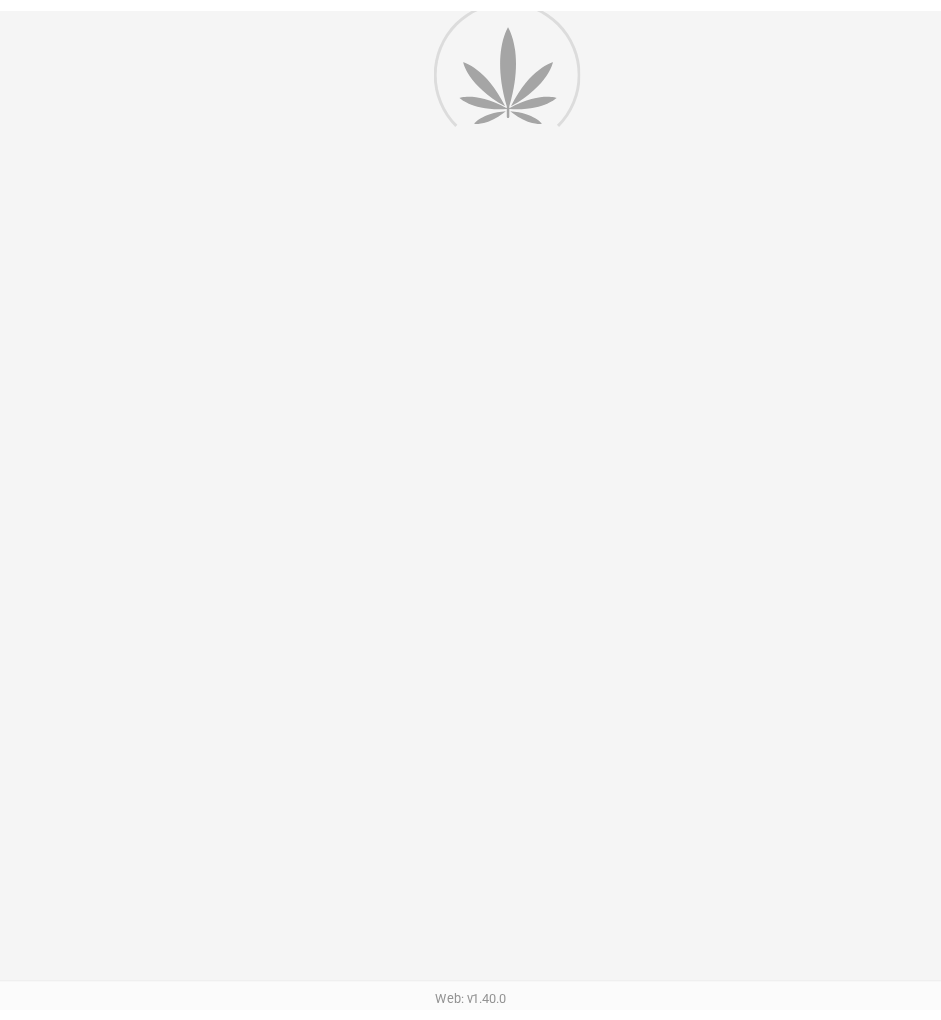 scroll, scrollTop: 0, scrollLeft: 0, axis: both 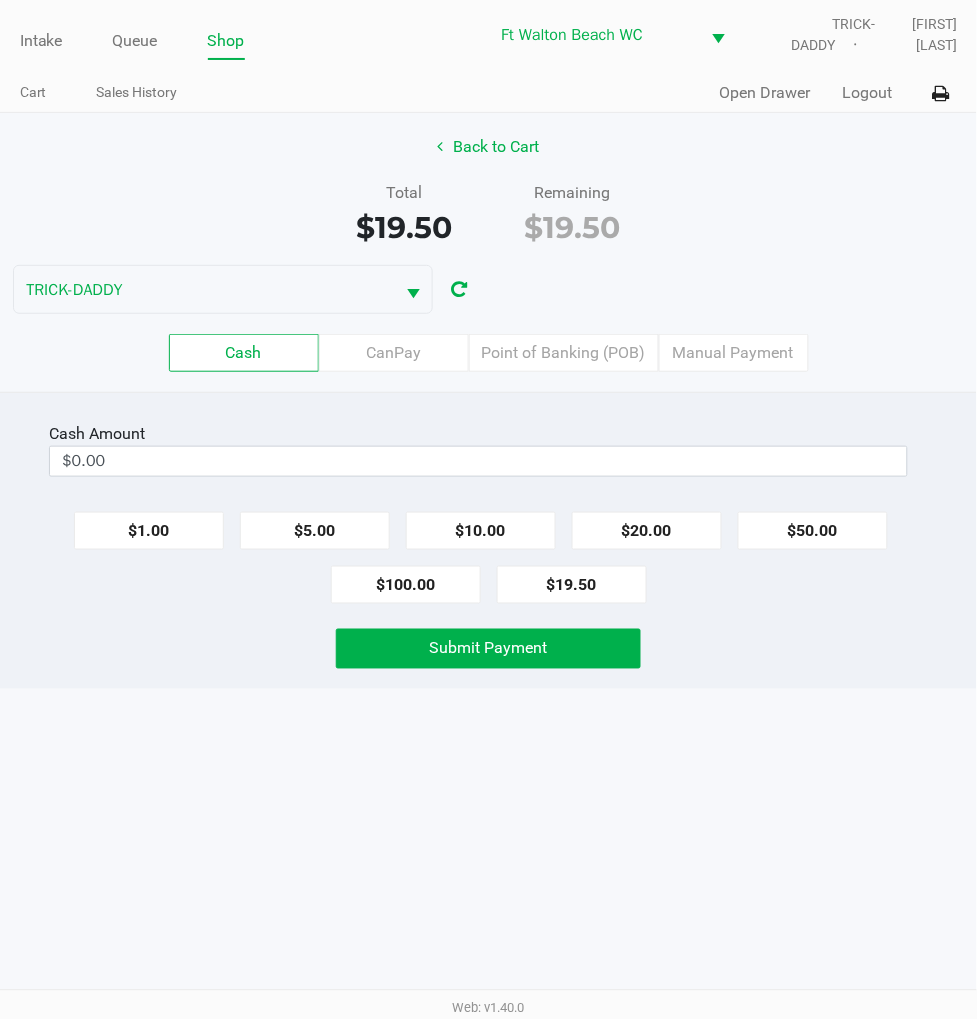 click on "Intake Queue Shop Ft Walton Beach WC  TRICK-DADDY   James Dodd  Cart Sales History  Quick Sale   Open Drawer   Logout  Back to Cart   Total   $19.50   Remaining   $19.50  TRICK-DADDY  Cash   CanPay   Point of Banking (POB)   Manual Payment   Cash  Amount  $0.00  $1.00   $5.00   $10.00   $20.00   $50.00   $100.00   $19.50   Submit Payment   Web: v1.40.0" at bounding box center [488, 510] 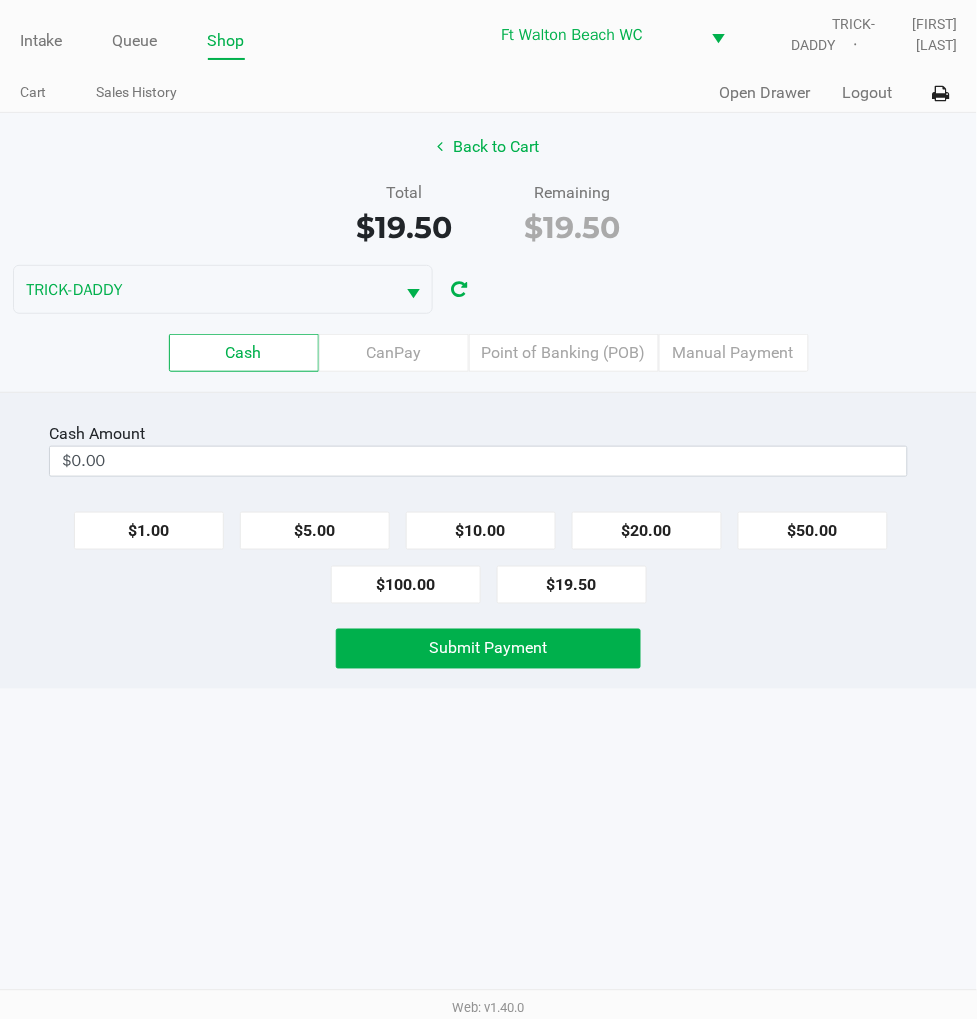click on "$20.00" 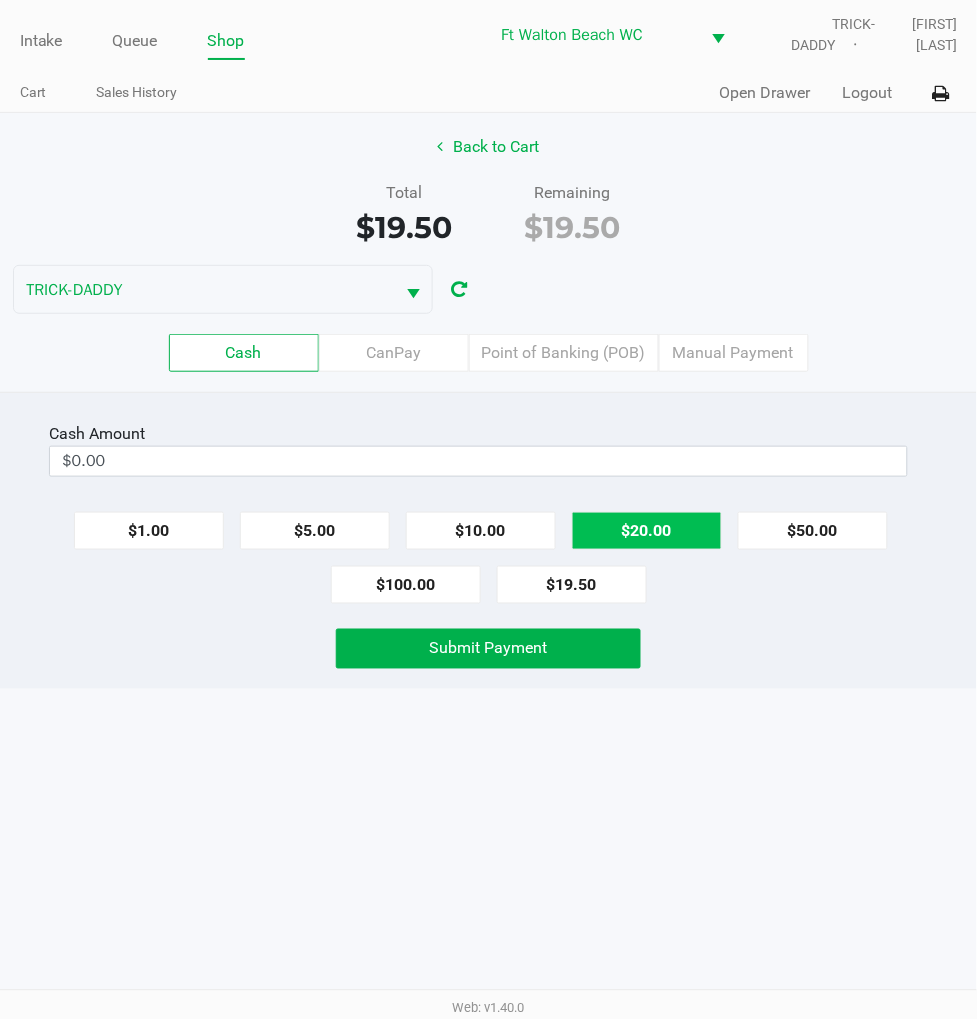 type on "$20.00" 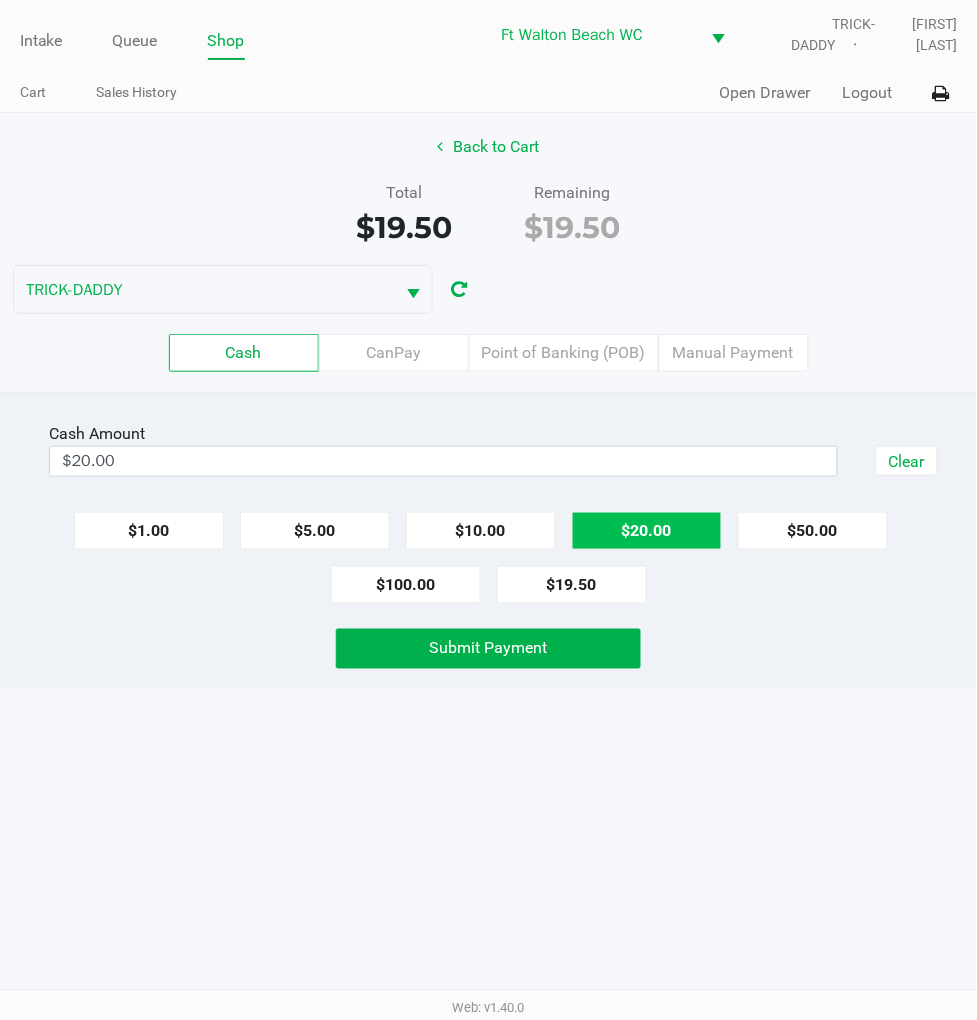 click on "Submit Payment" 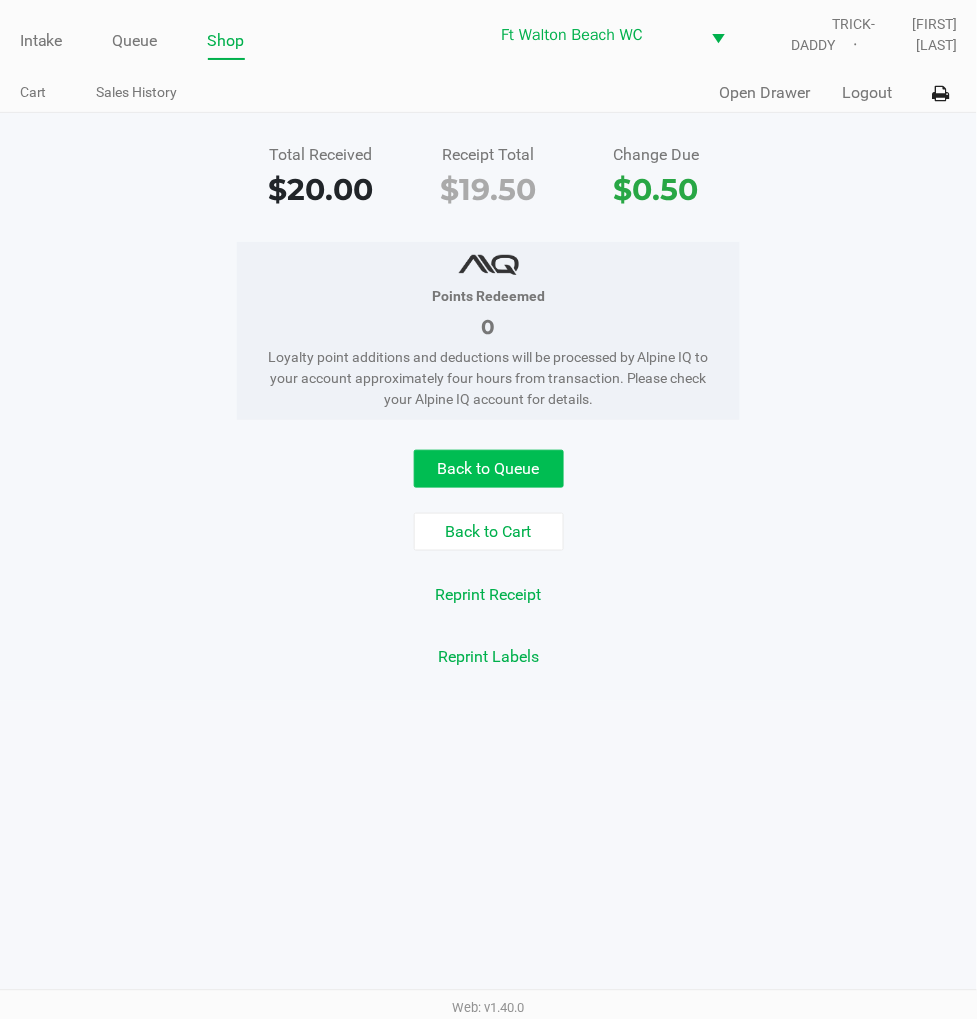 click on "Back to Queue" 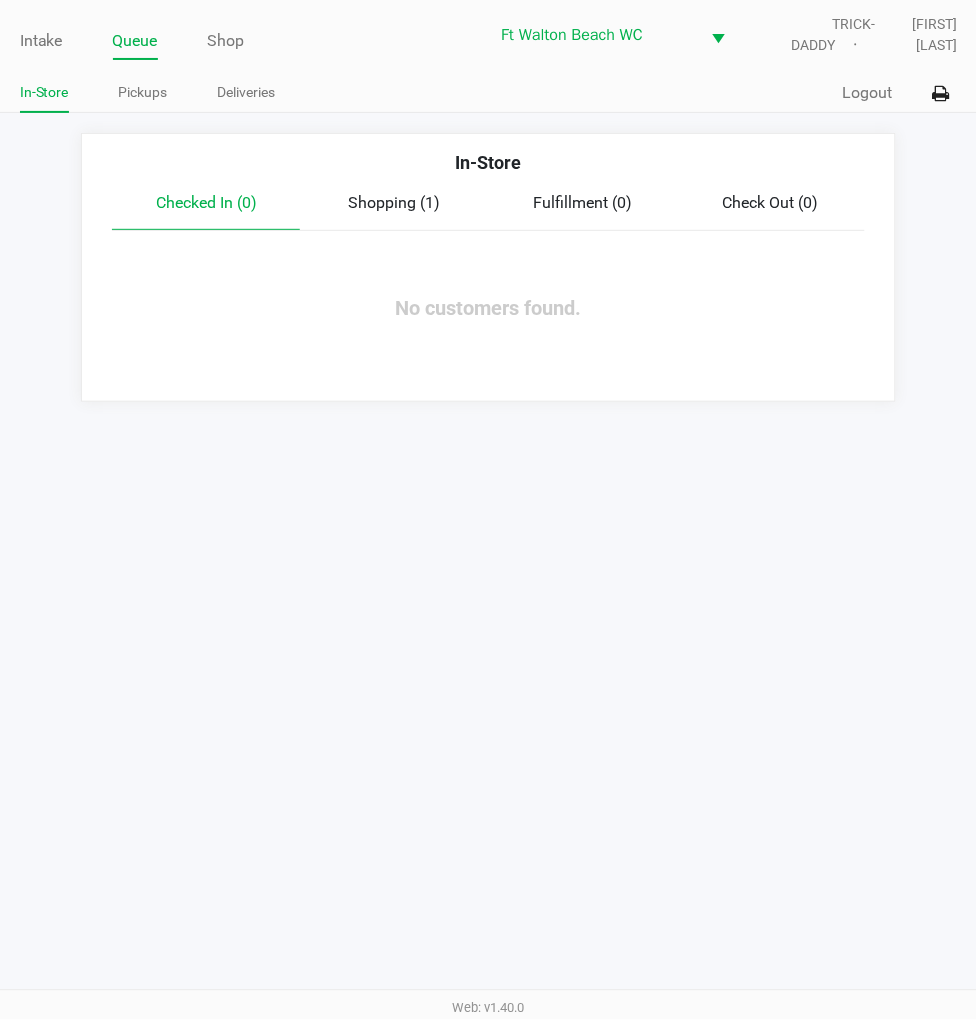 click on "Intake" 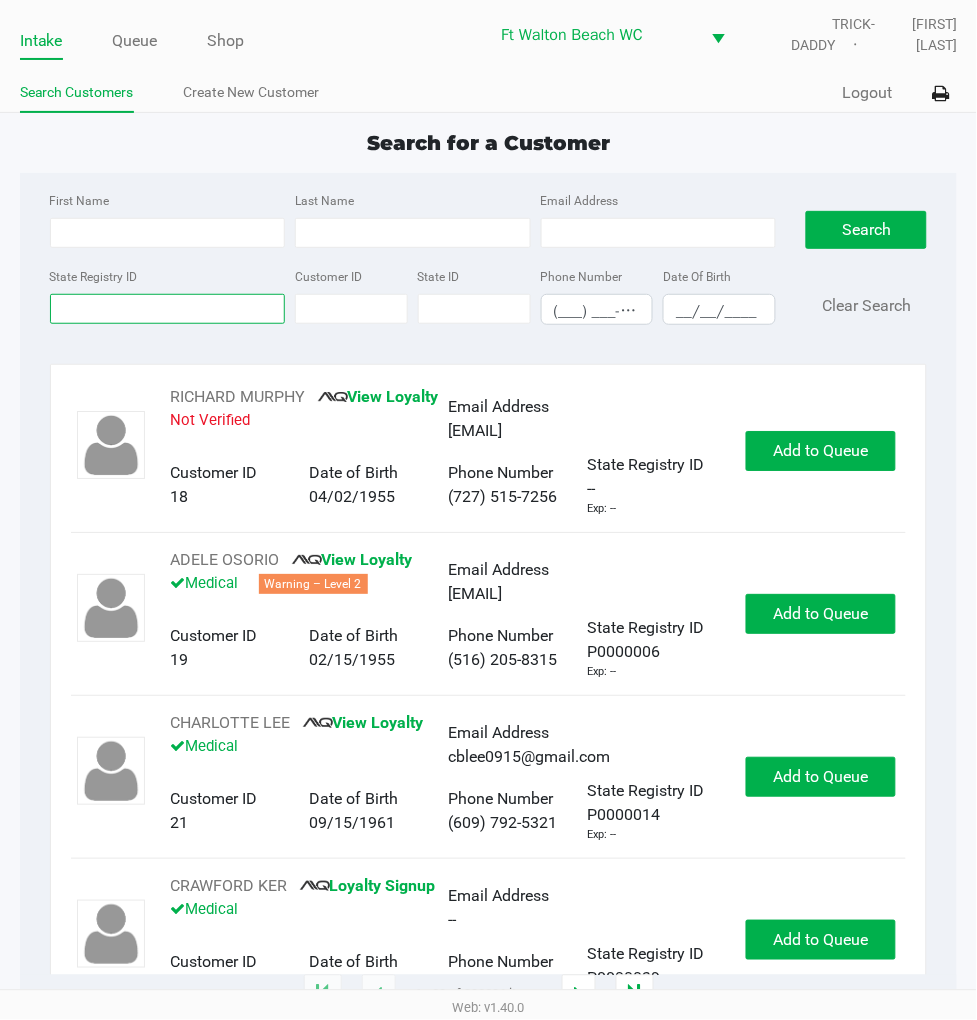 click on "State Registry ID" at bounding box center (168, 309) 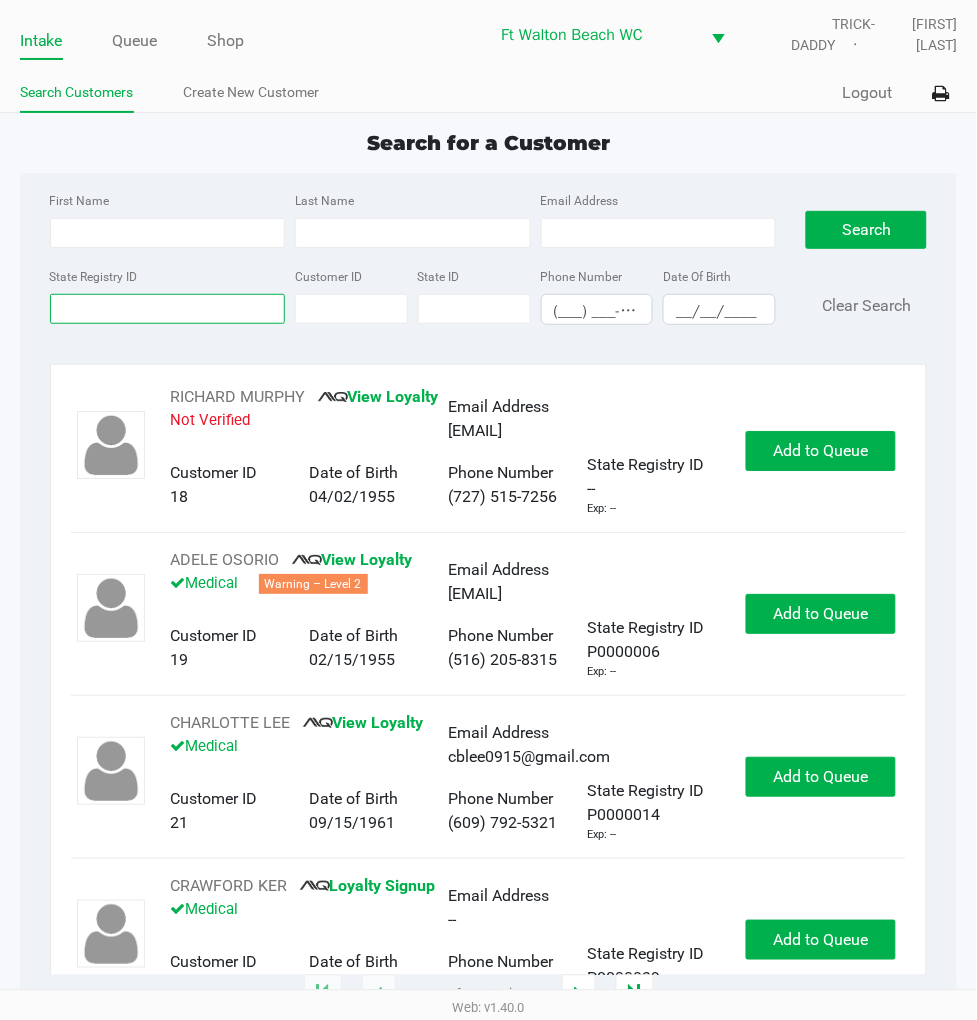 click on "State Registry ID" at bounding box center [168, 309] 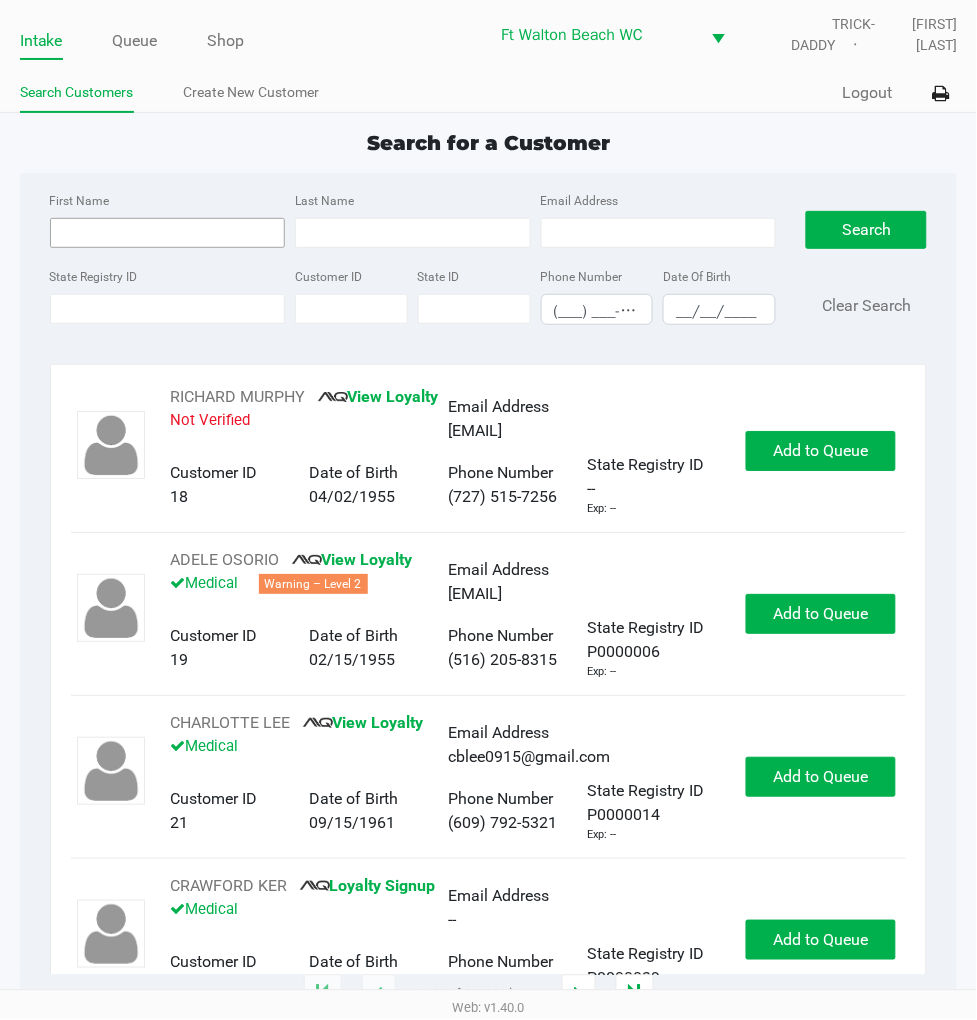 click on "First Name" at bounding box center [168, 233] 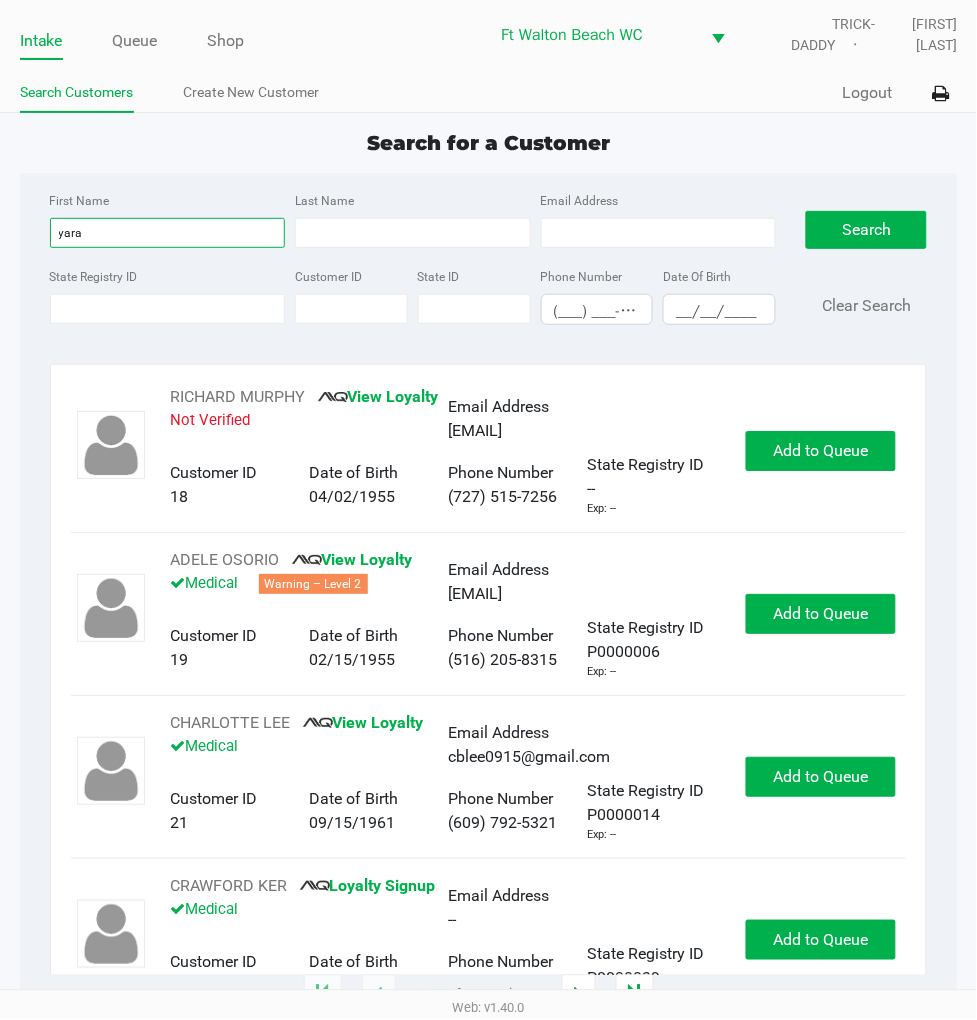 type on "yara" 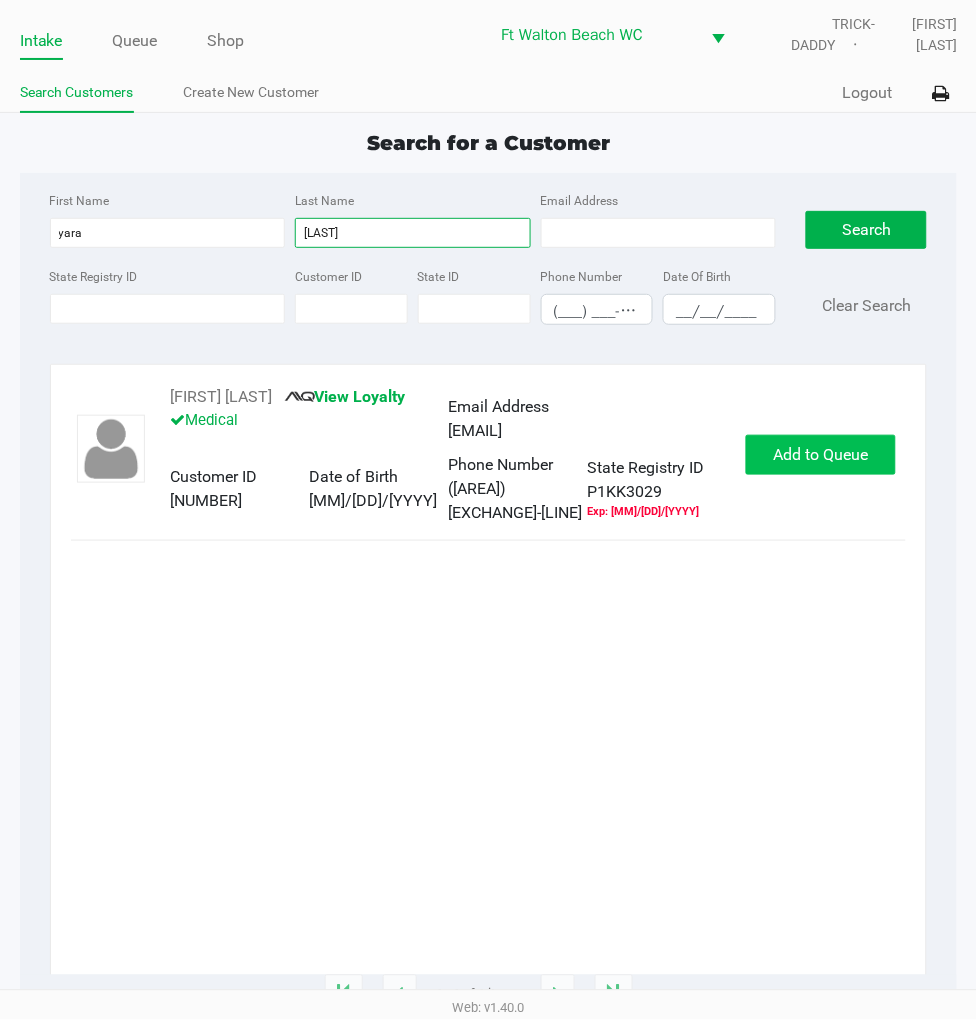 type on "de leon" 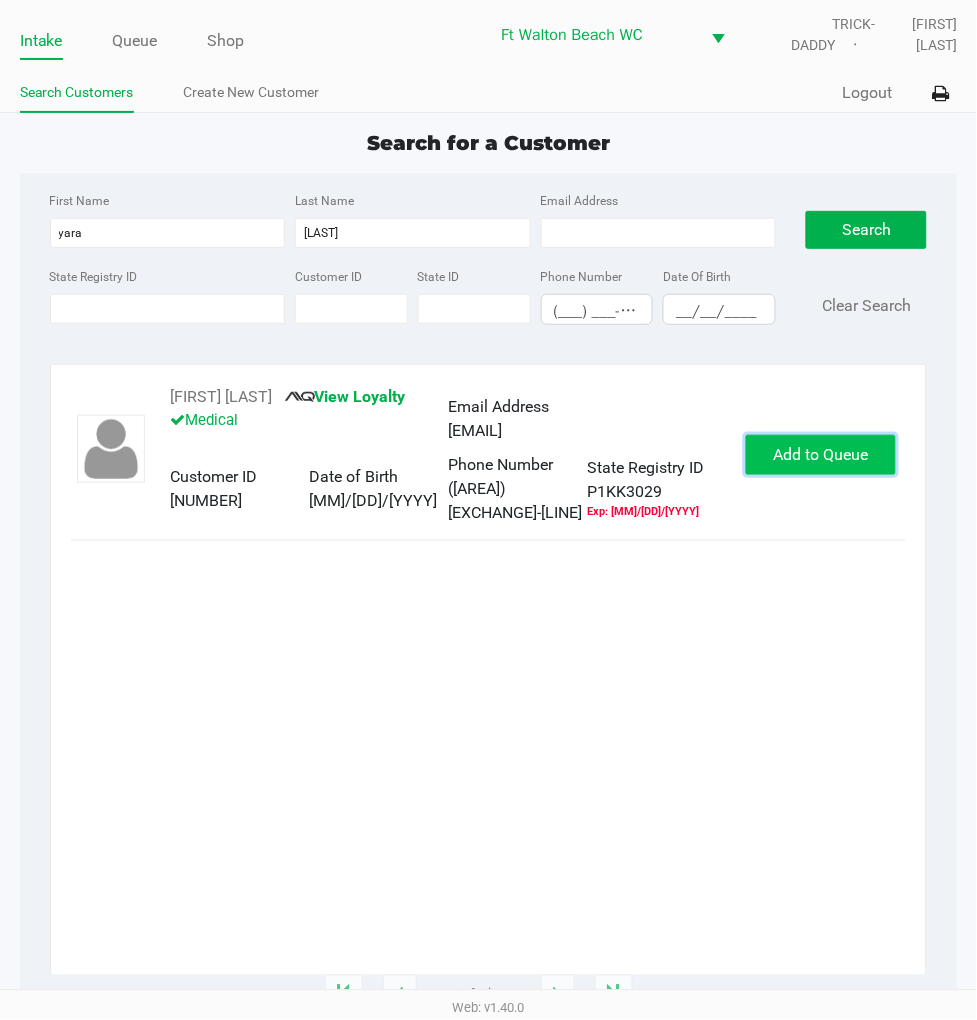 click on "Add to Queue" 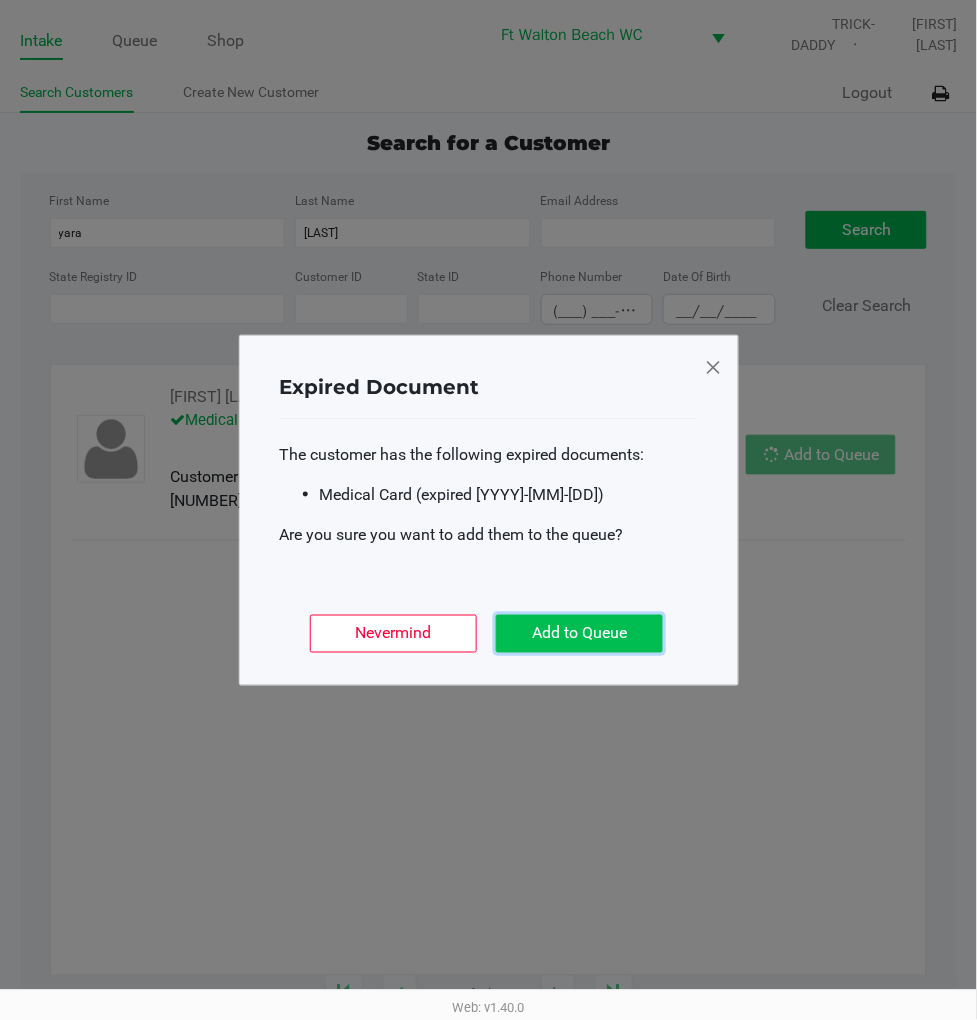 click on "Add to Queue" 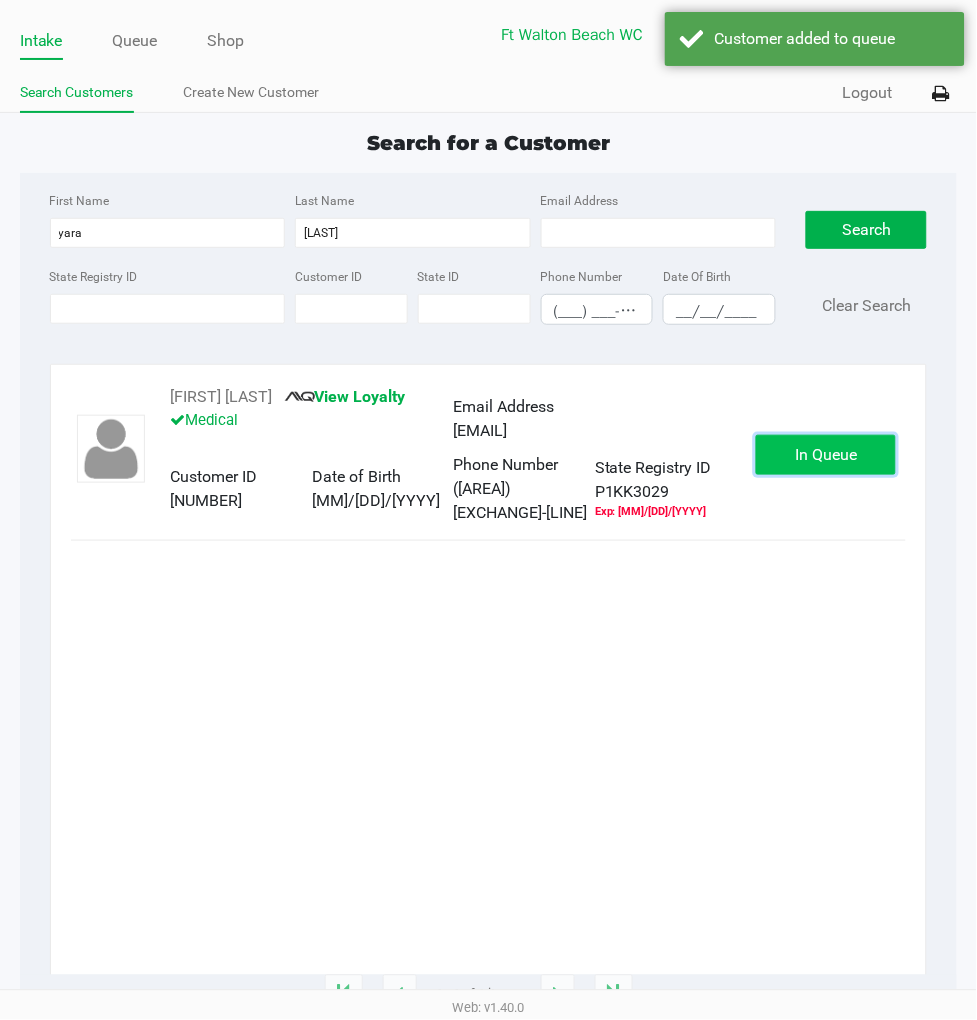 click on "In Queue" 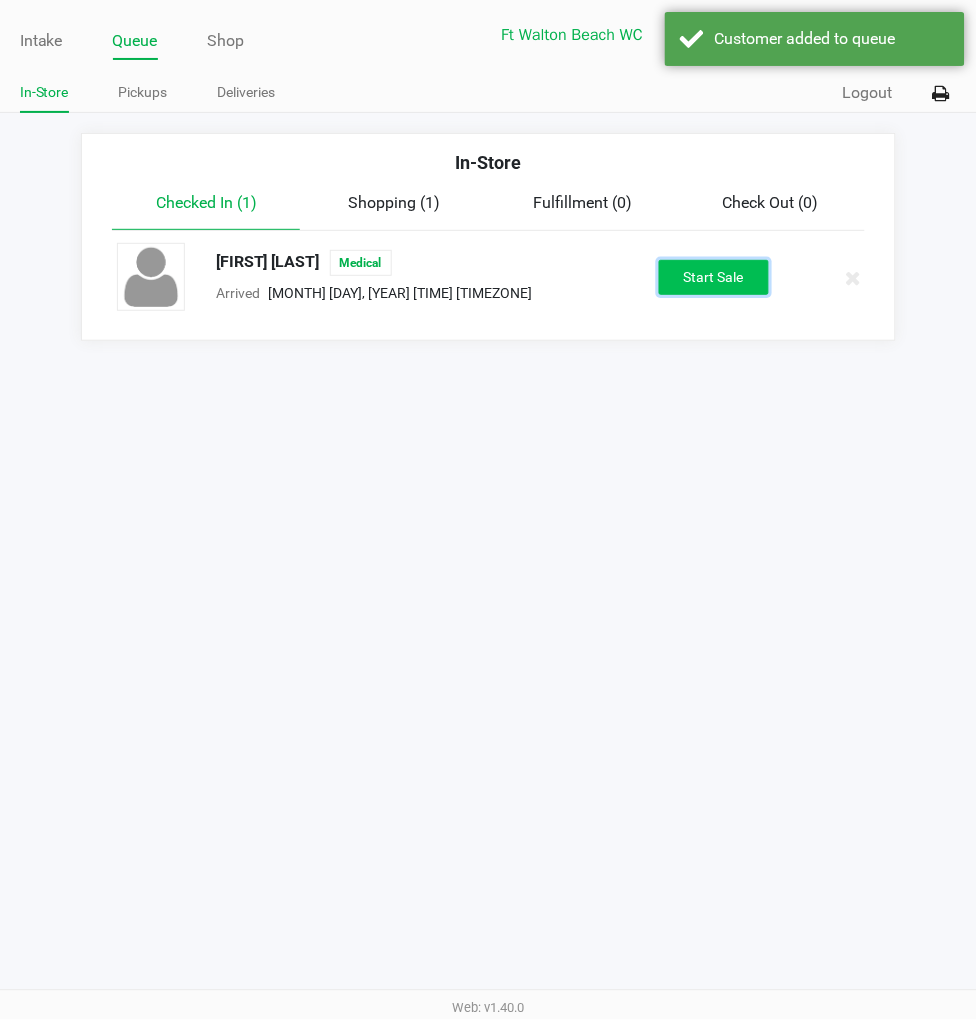 click on "Start Sale" 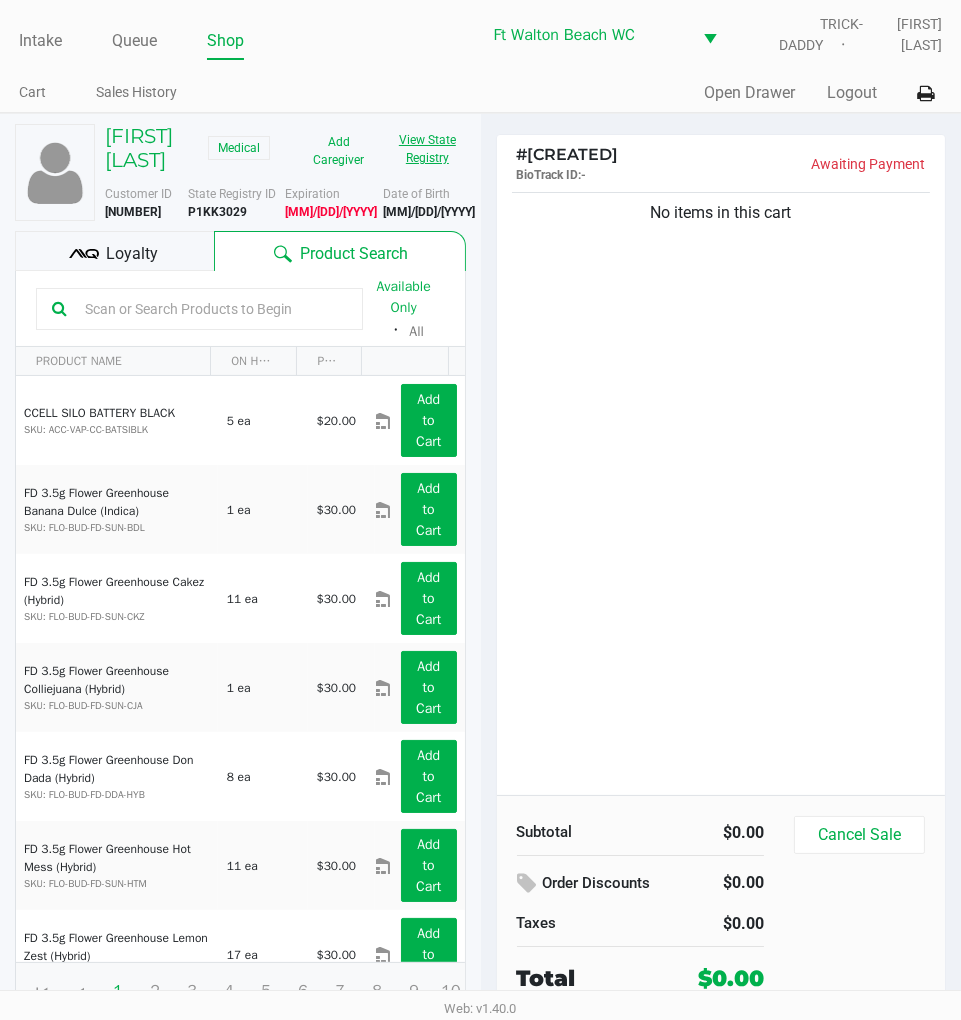 click on "View State Registry" 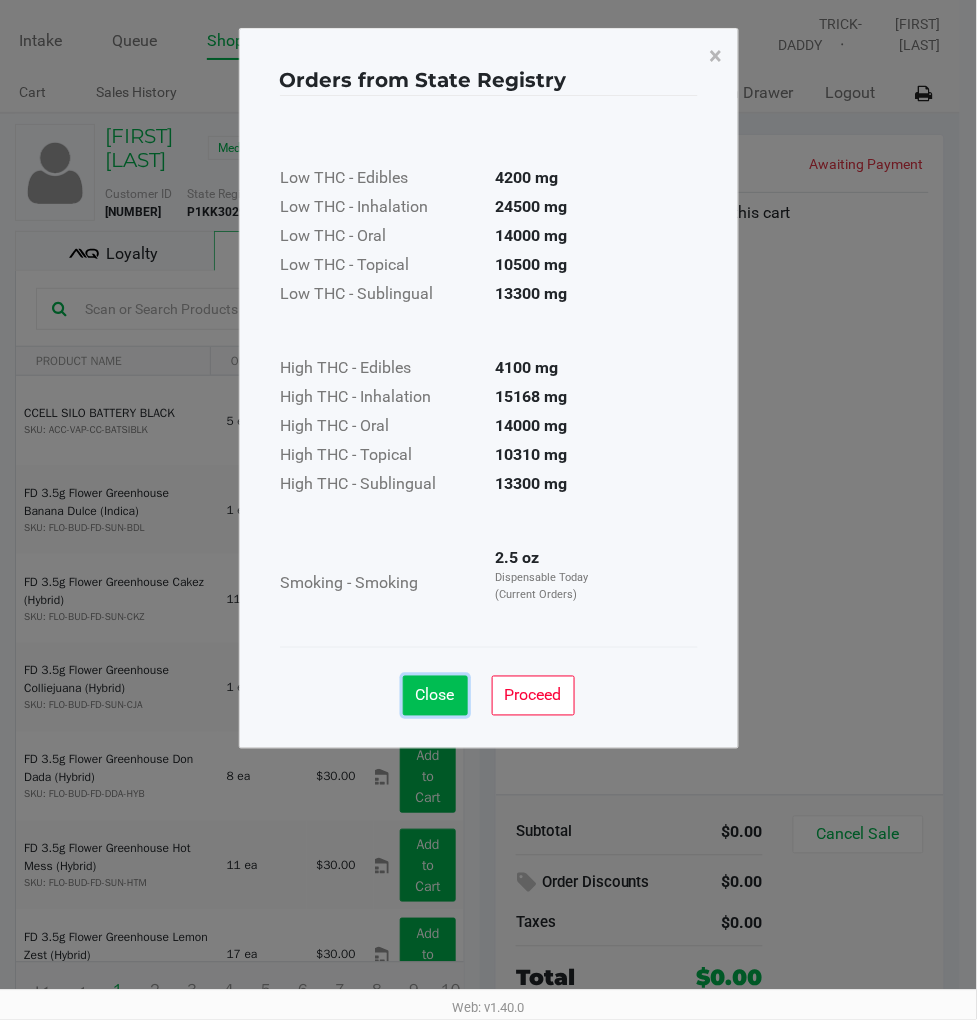 click on "Close" 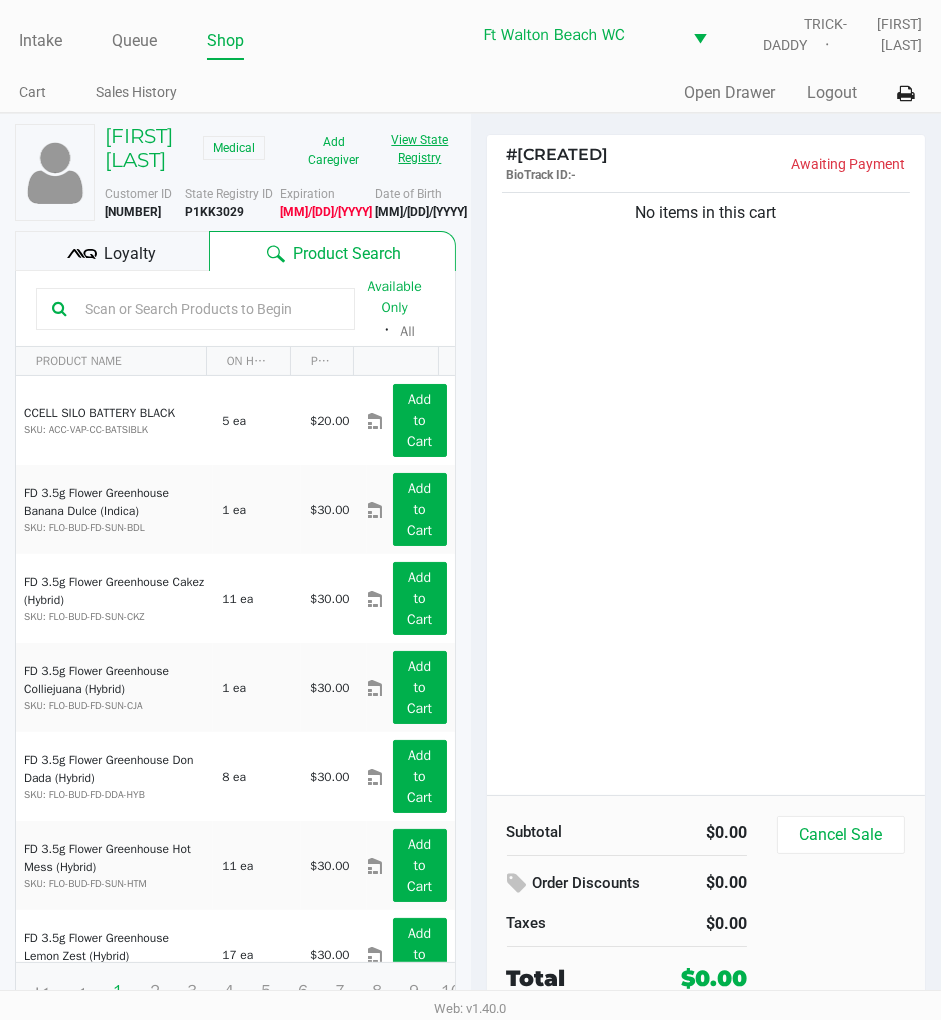 click on "View State Registry" 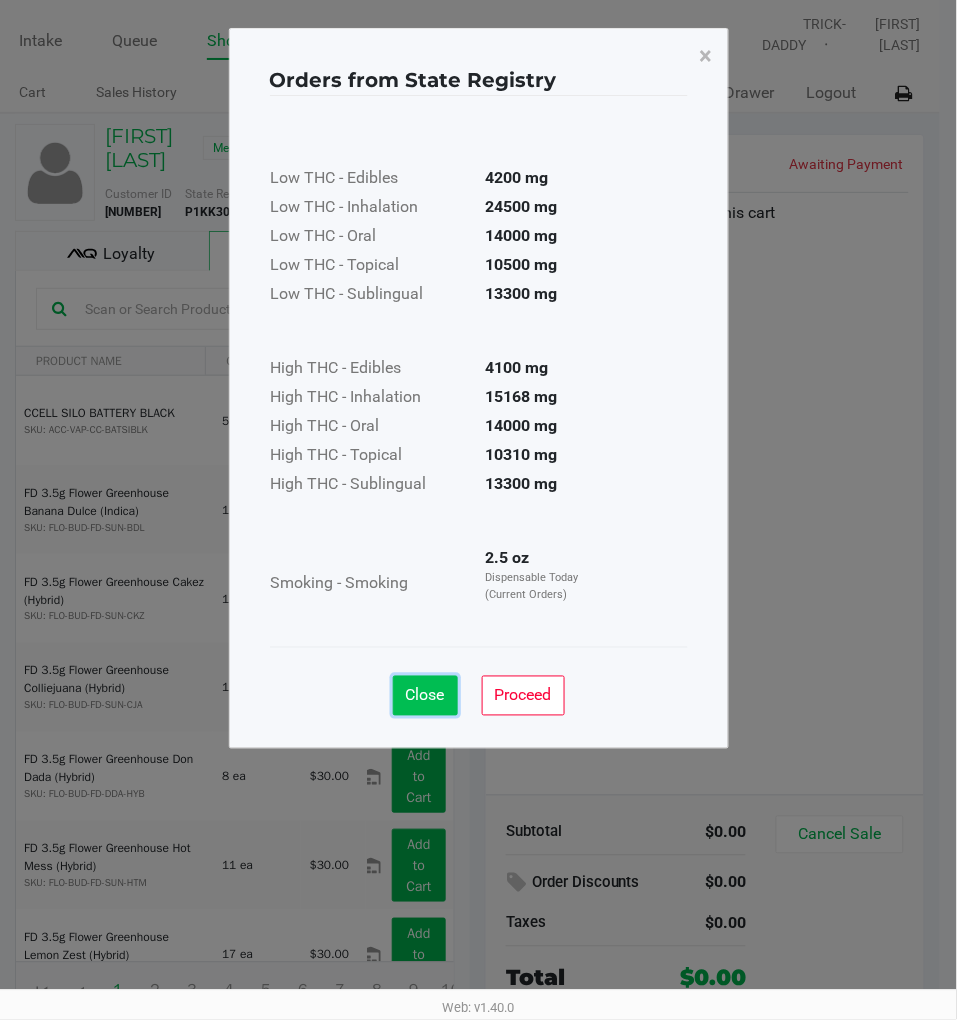 click on "Close" 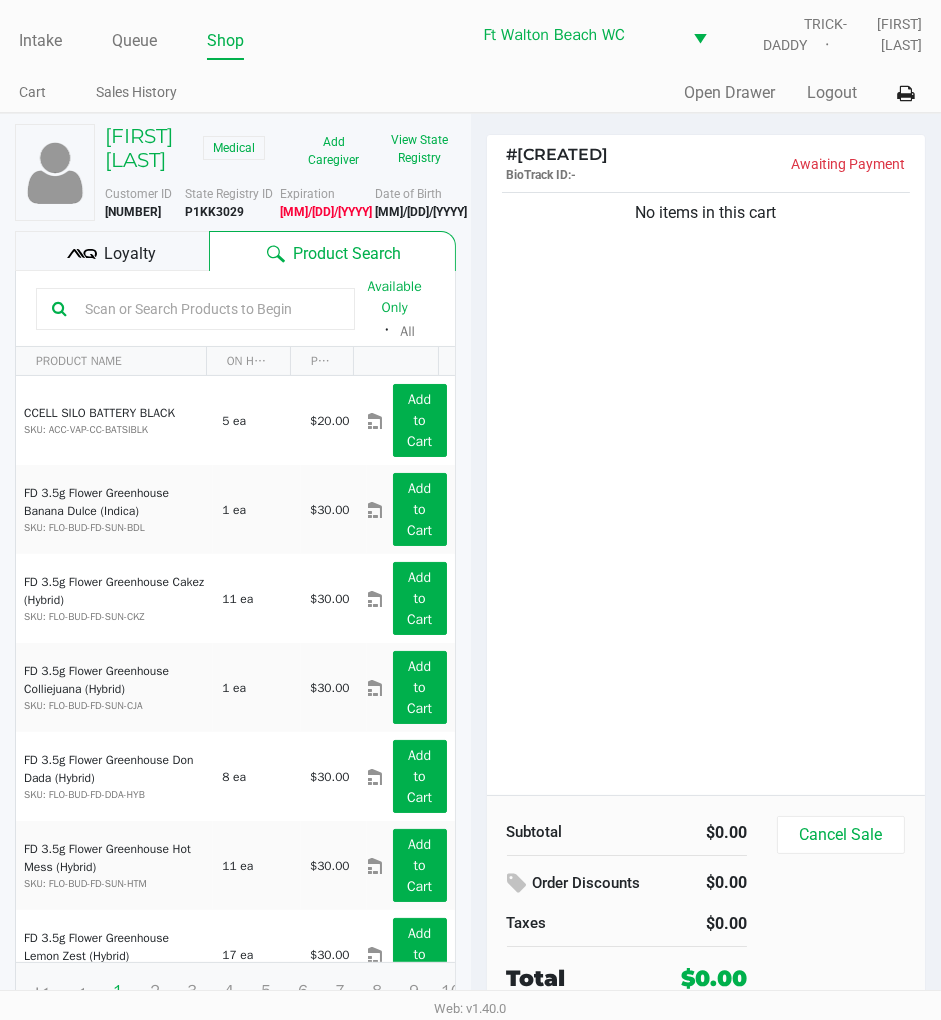 click on "Loyalty" 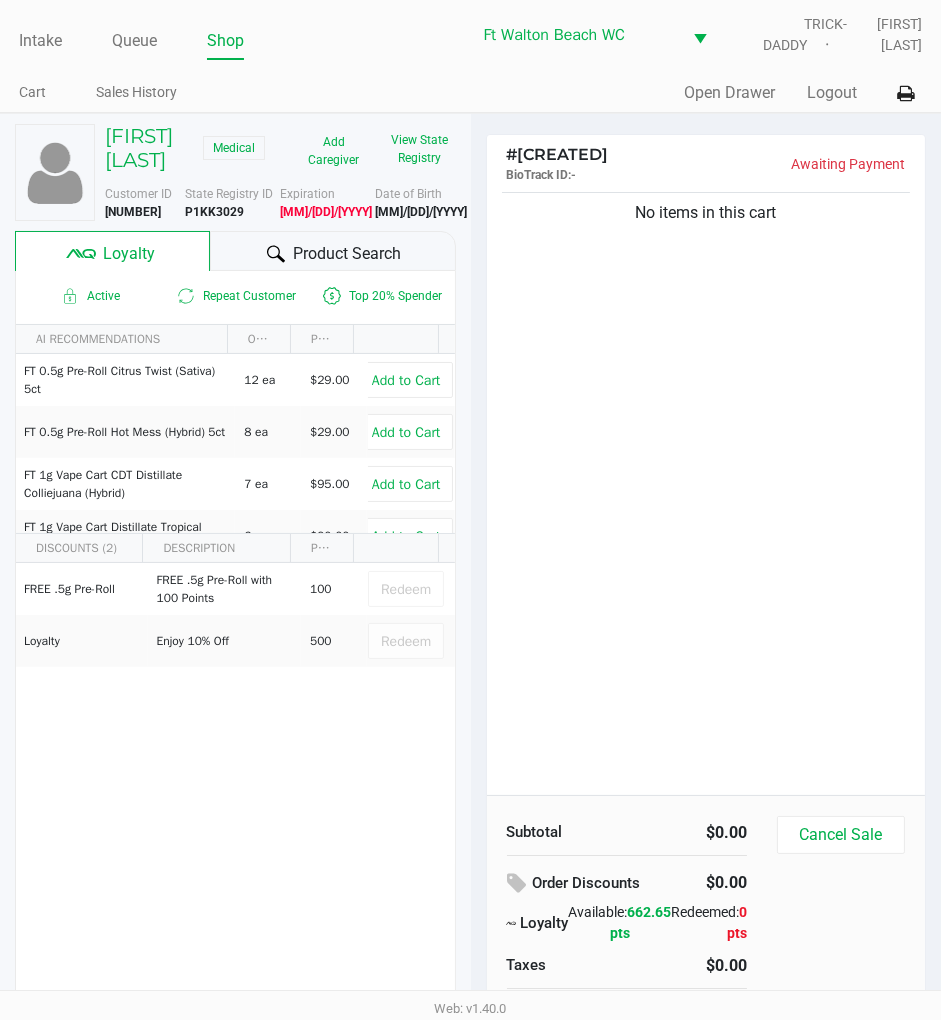 click on "Product Search" 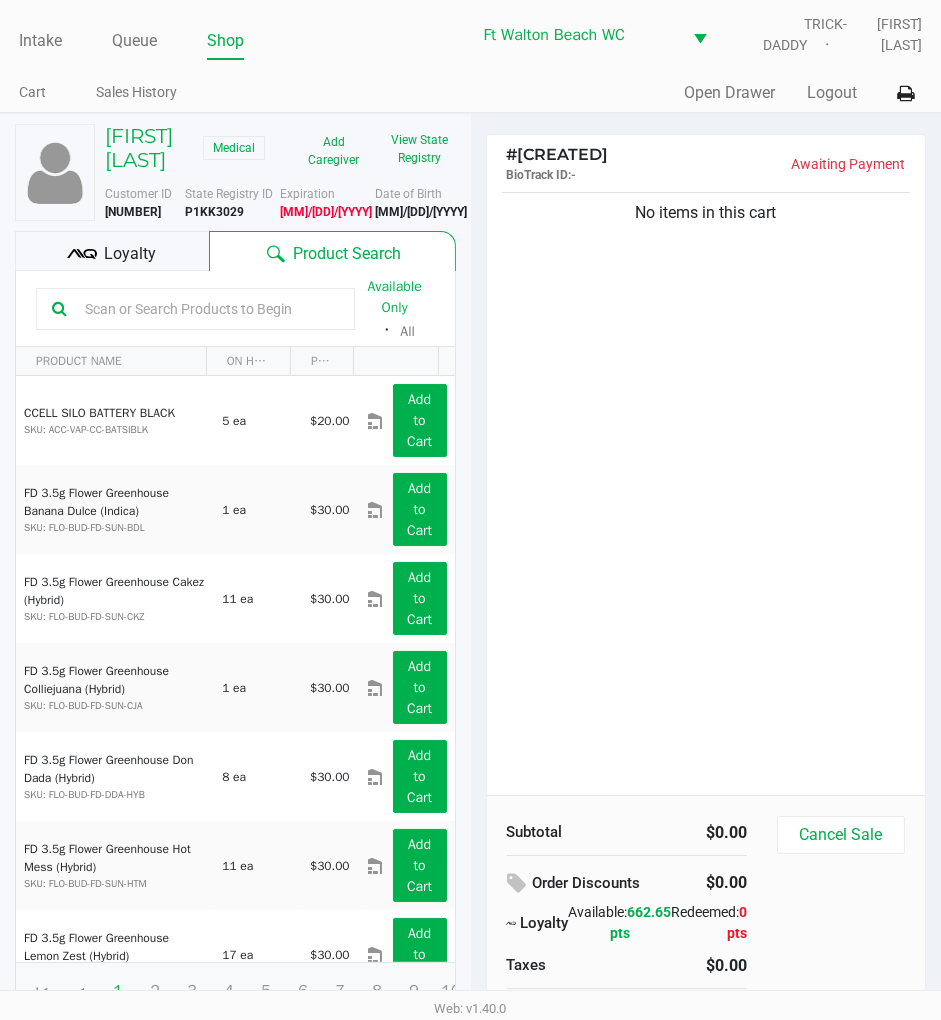 click on "No items in this cart" 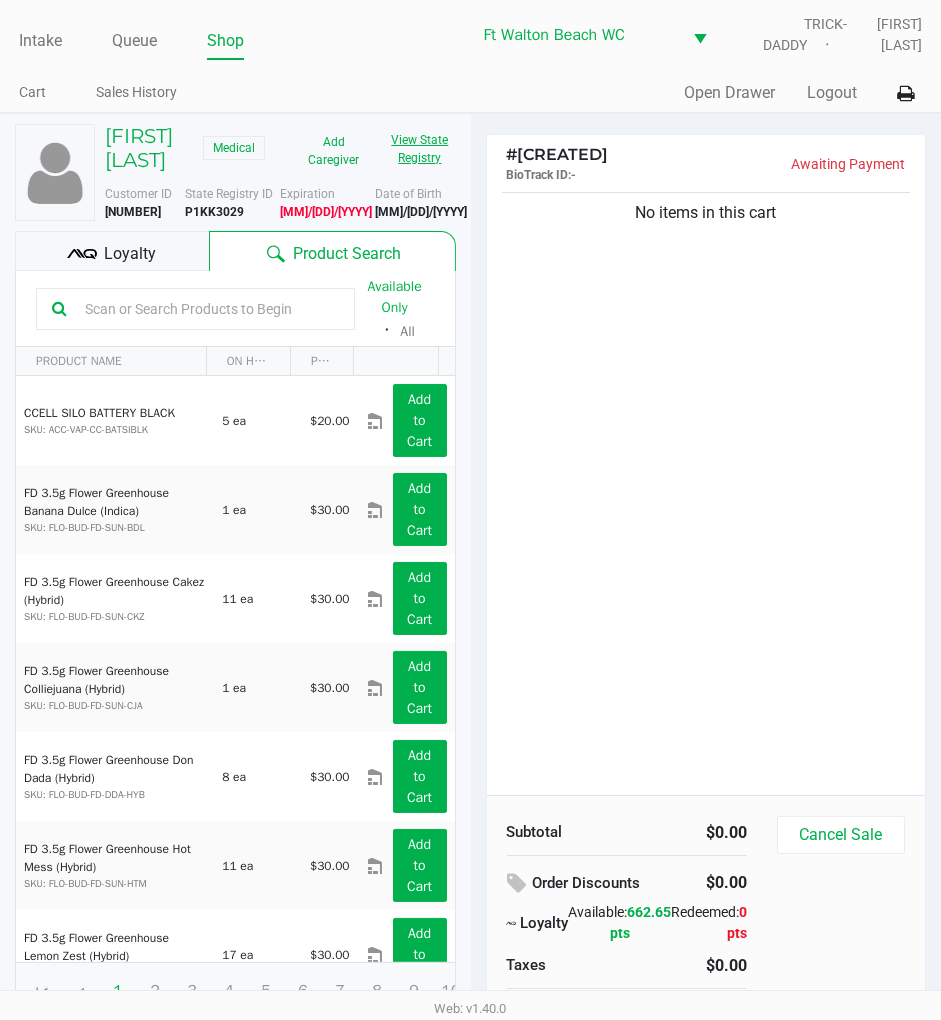 click on "View State Registry" 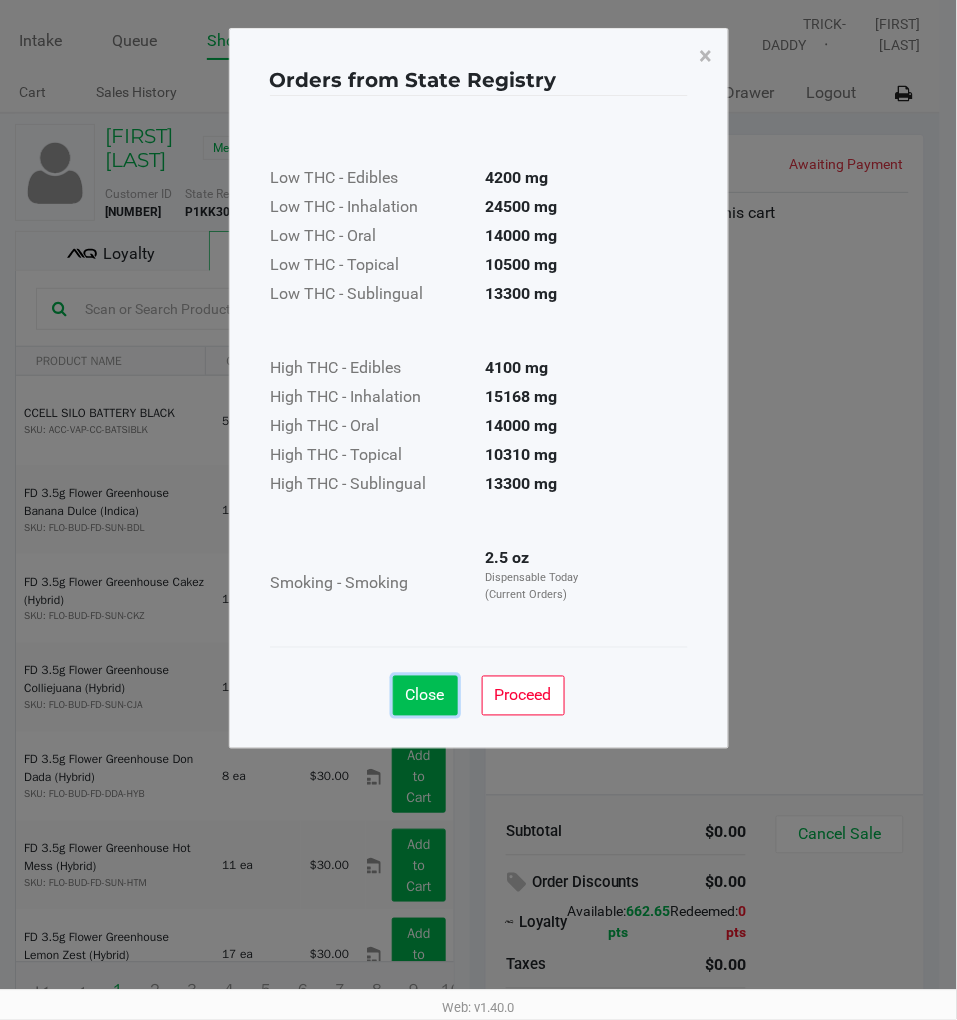 click on "Close" 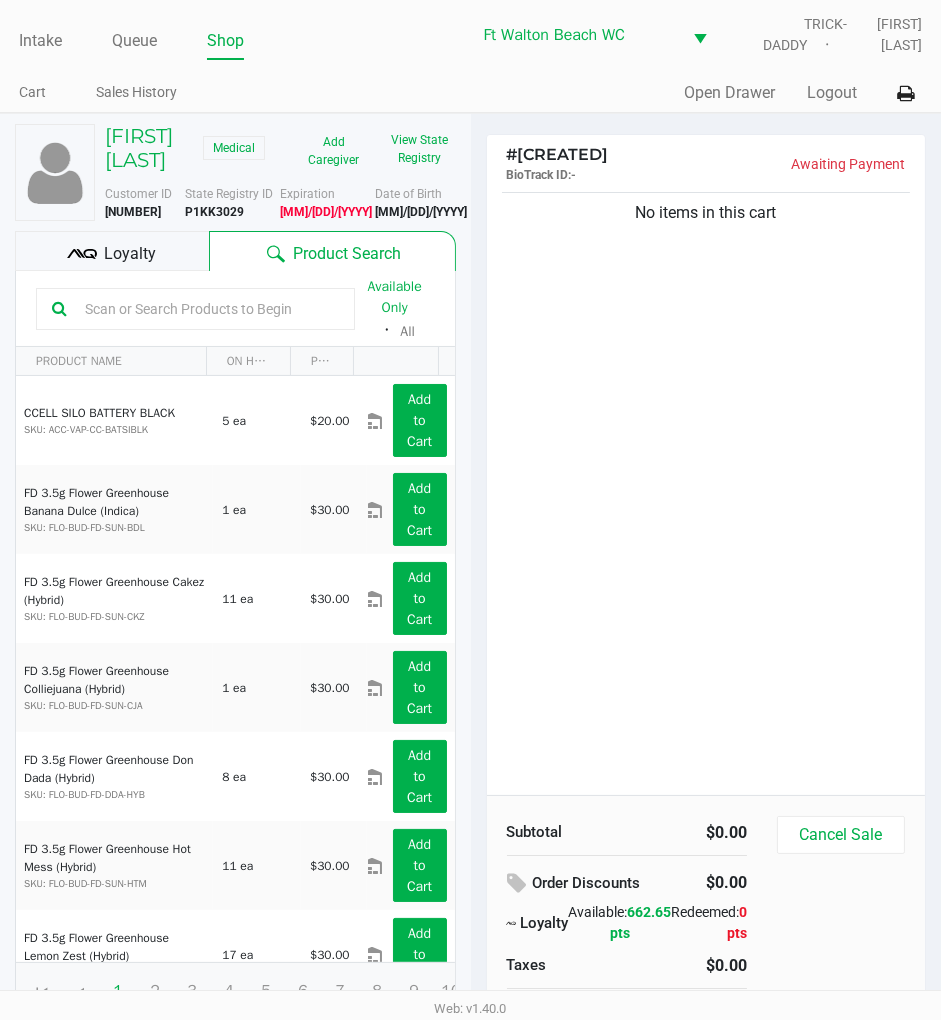 click on "No items in this cart" 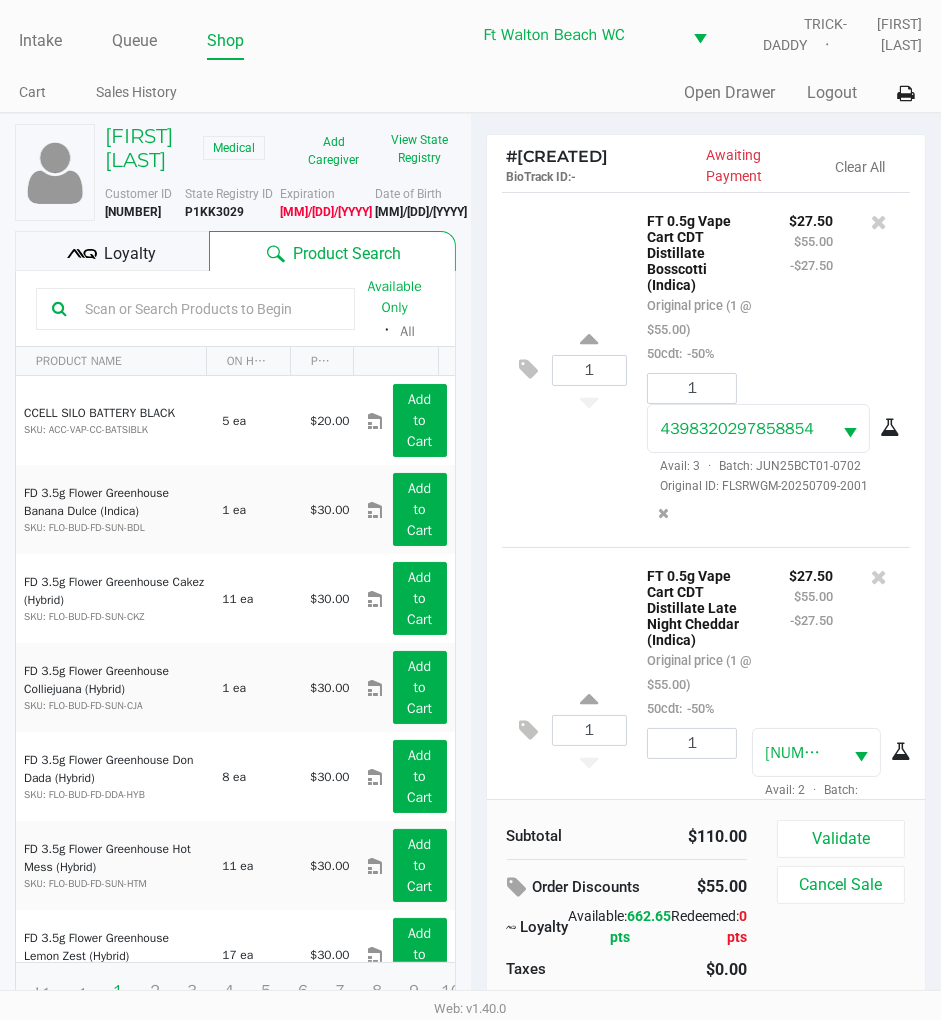 scroll, scrollTop: 104, scrollLeft: 0, axis: vertical 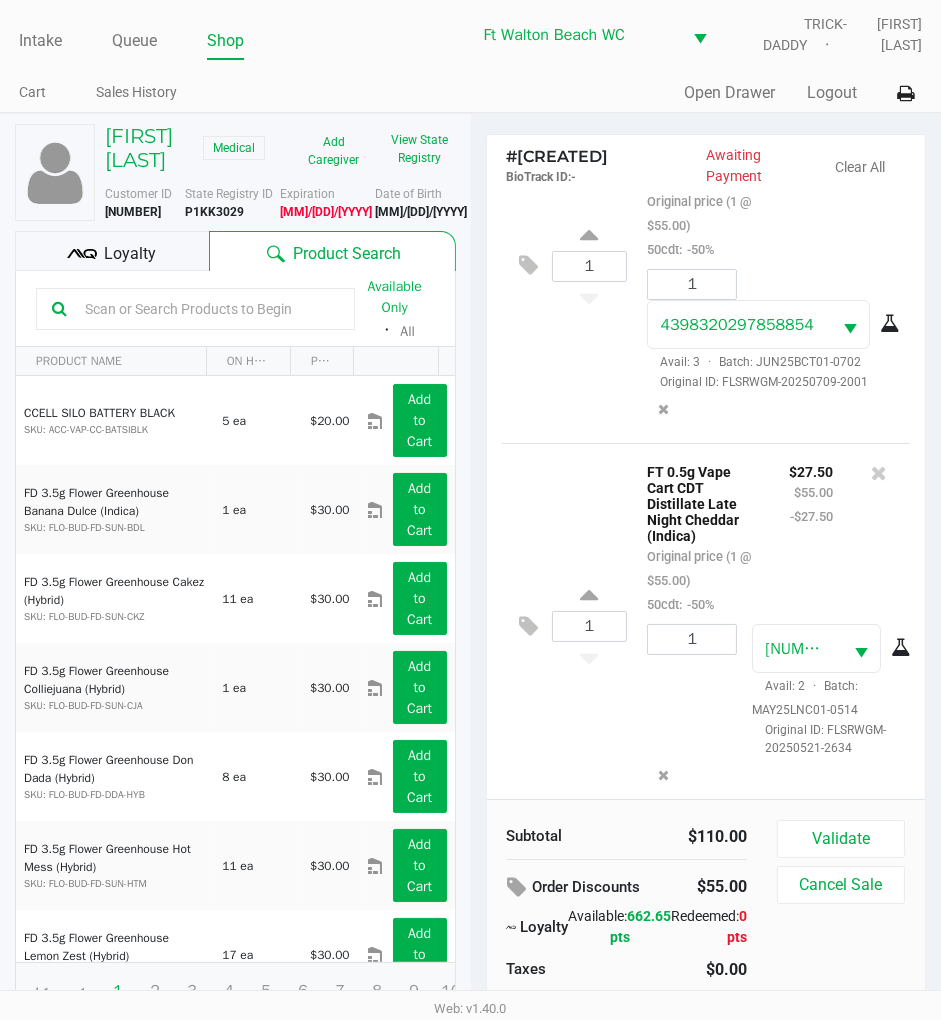 click on "Loyalty" 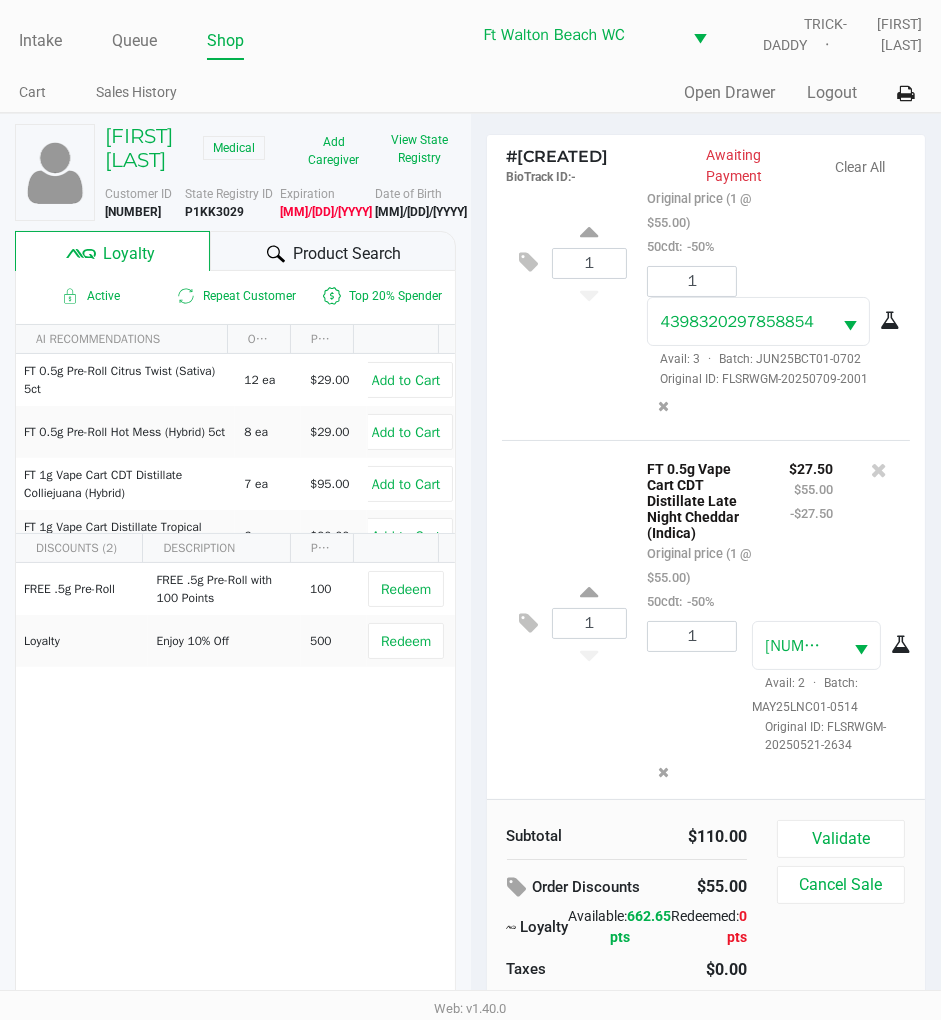 scroll, scrollTop: 110, scrollLeft: 0, axis: vertical 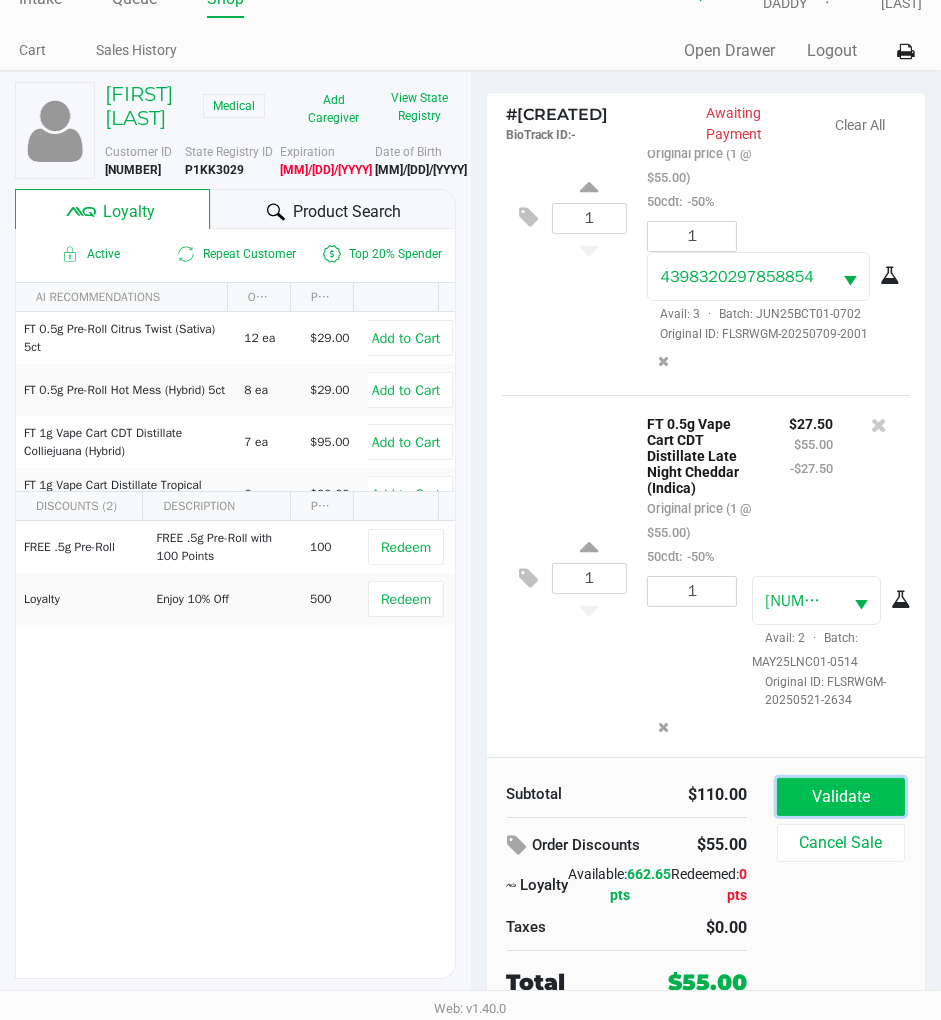 click on "Validate" 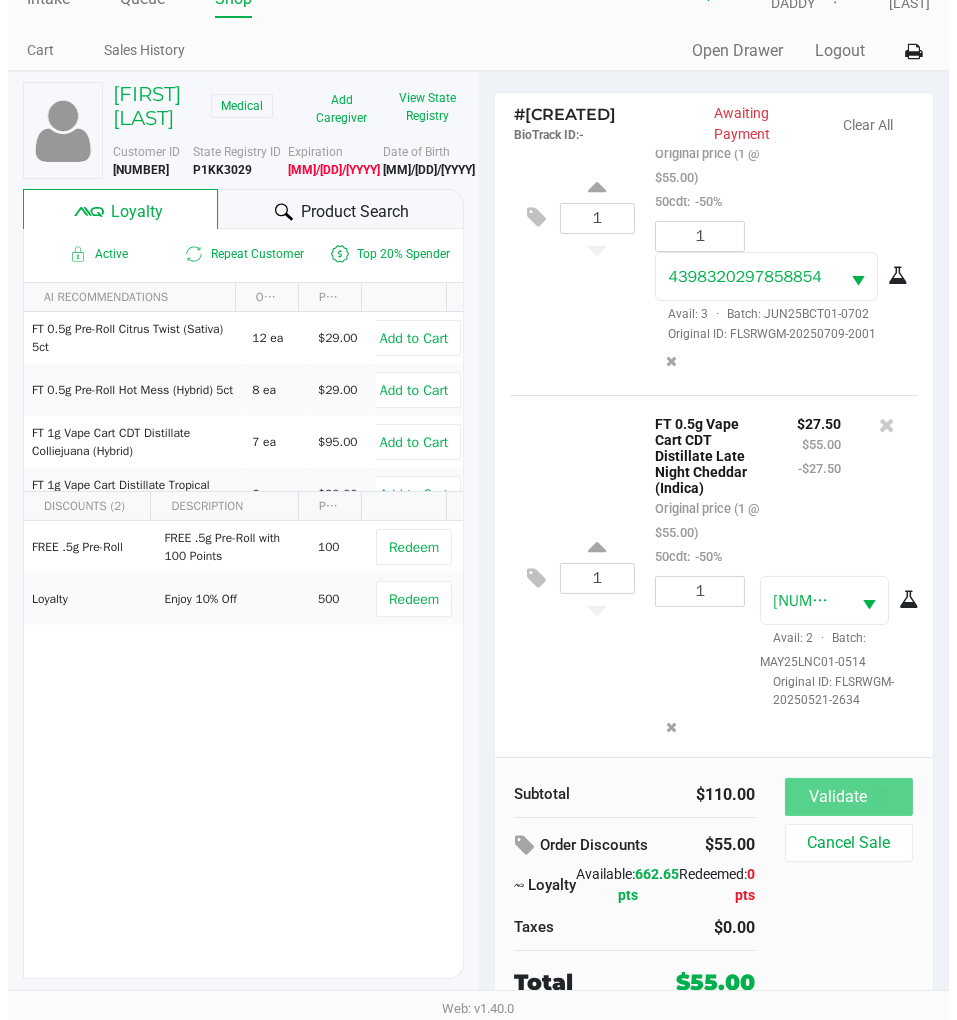 scroll, scrollTop: 0, scrollLeft: 0, axis: both 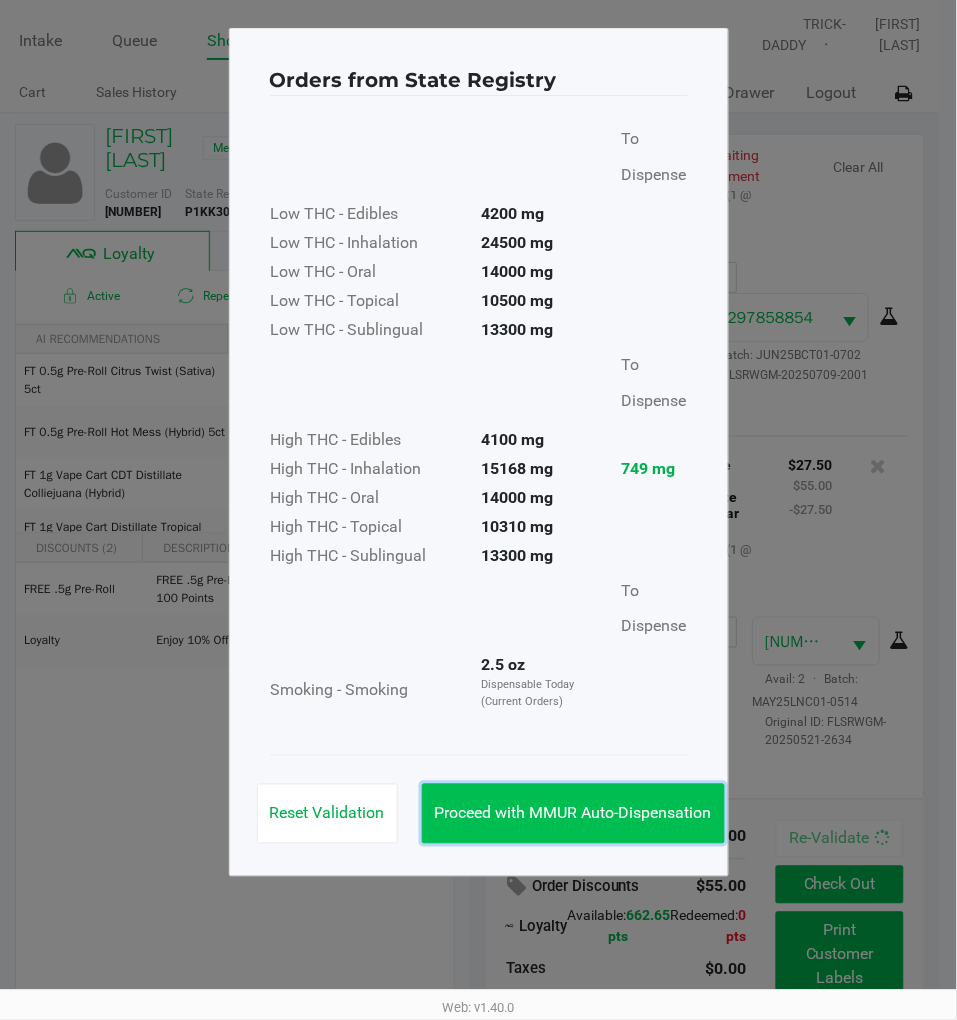 click on "Proceed with MMUR Auto-Dispensation" 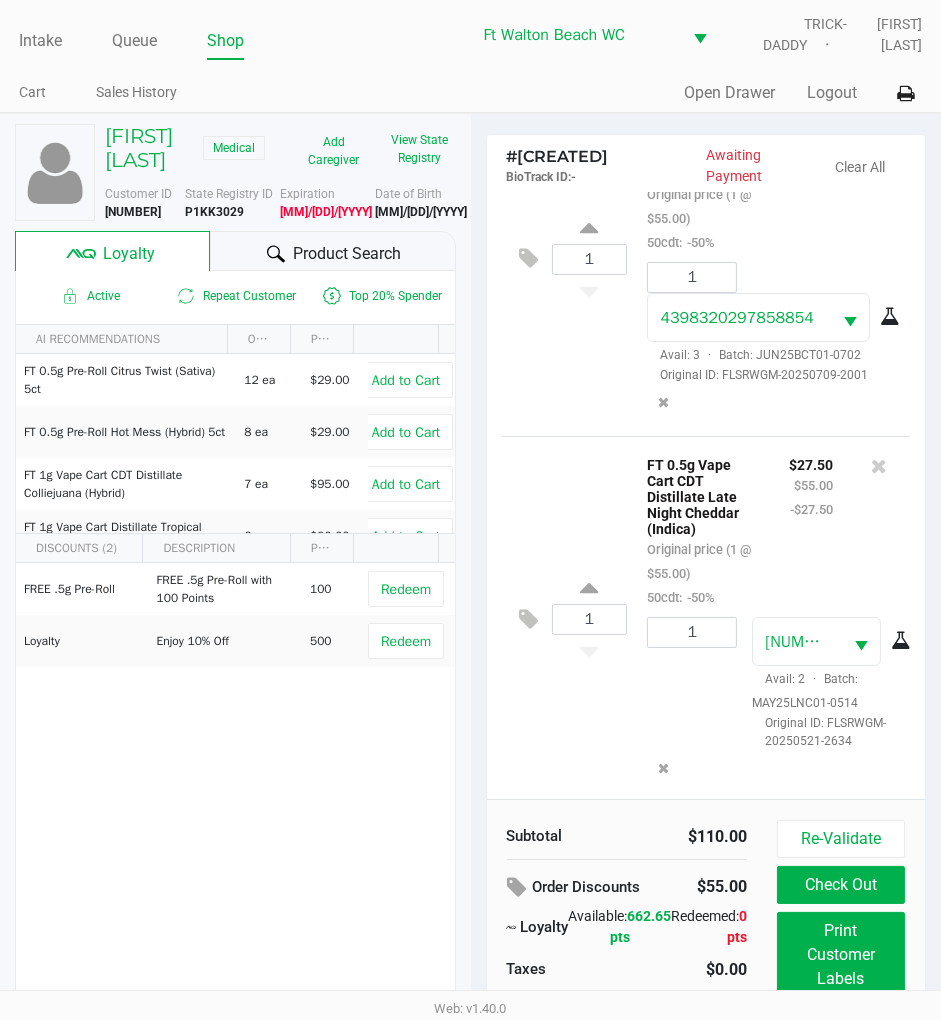 scroll, scrollTop: 110, scrollLeft: 0, axis: vertical 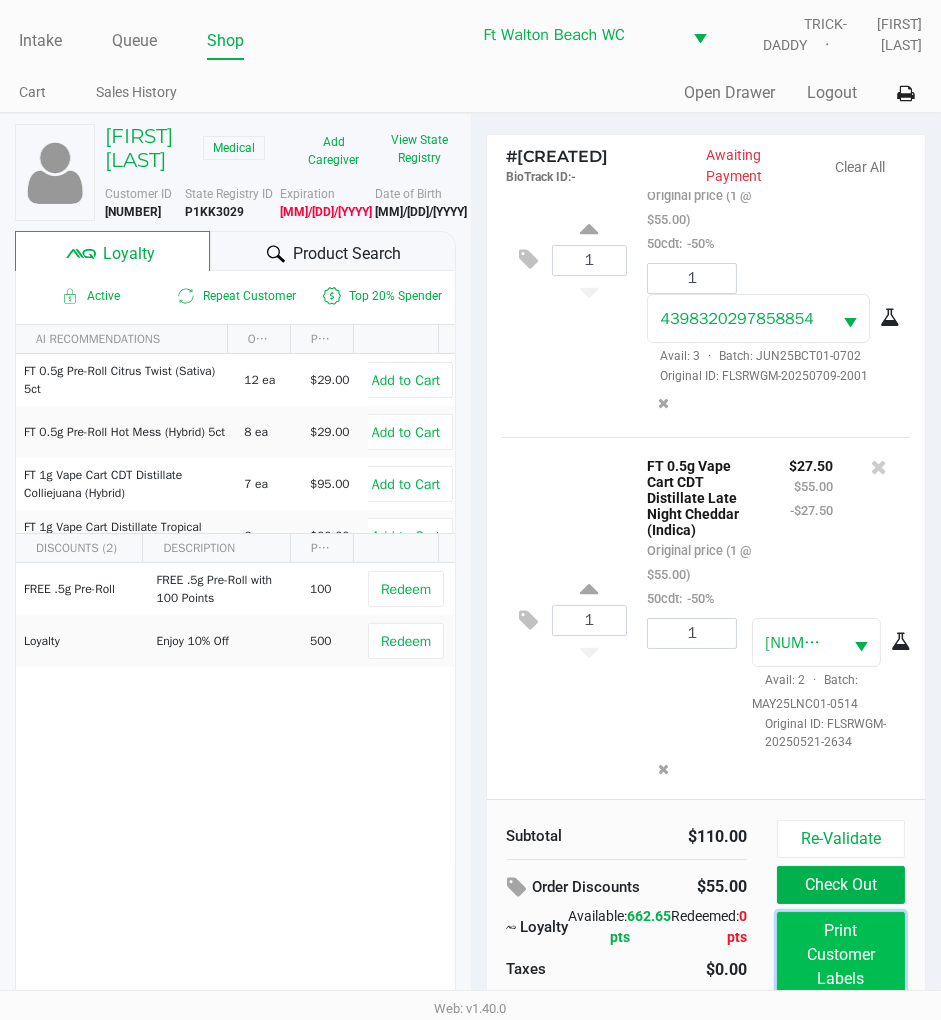 click on "Print Customer Labels" 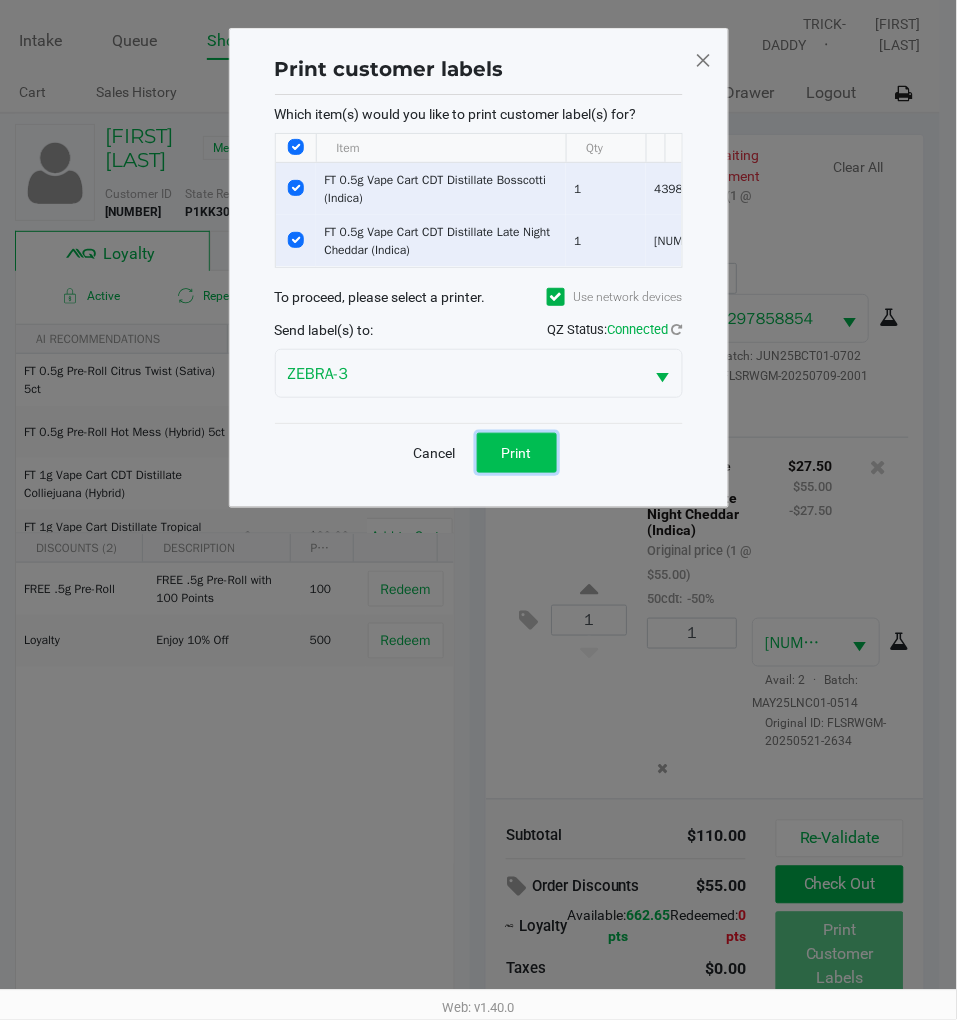 click on "Print" 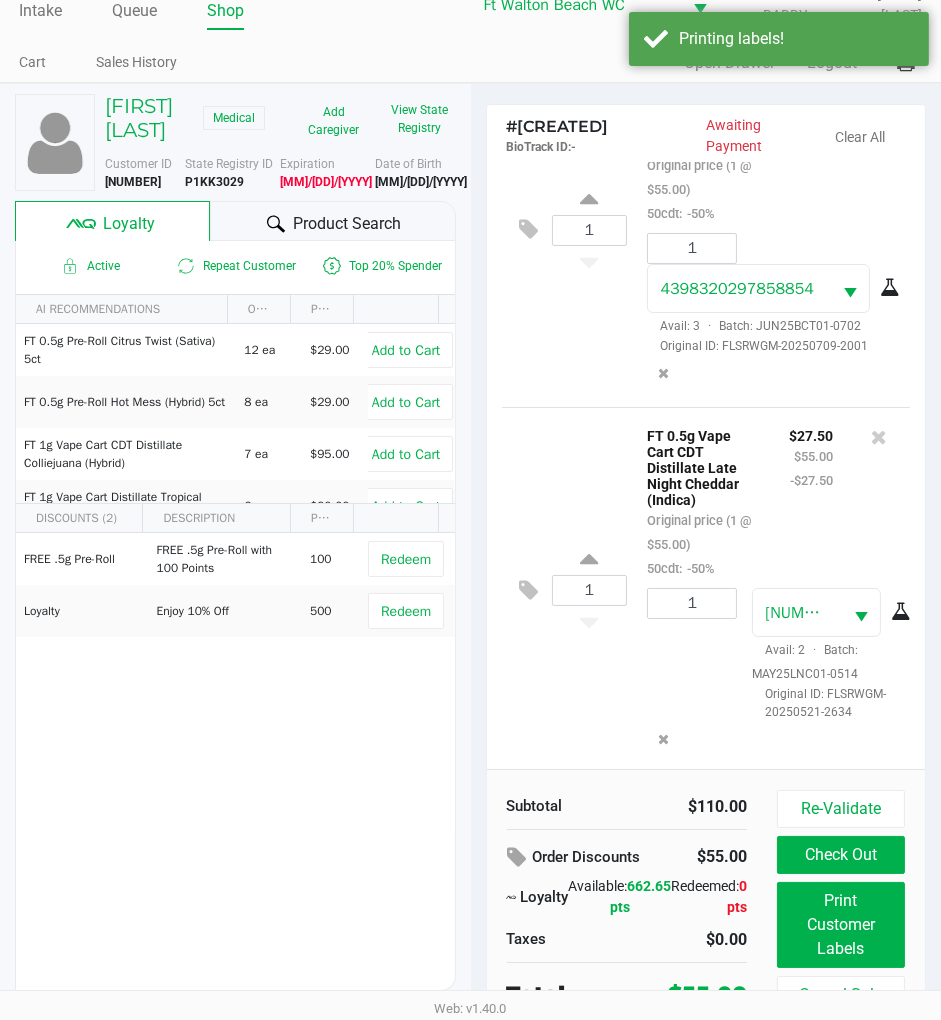 scroll, scrollTop: 46, scrollLeft: 0, axis: vertical 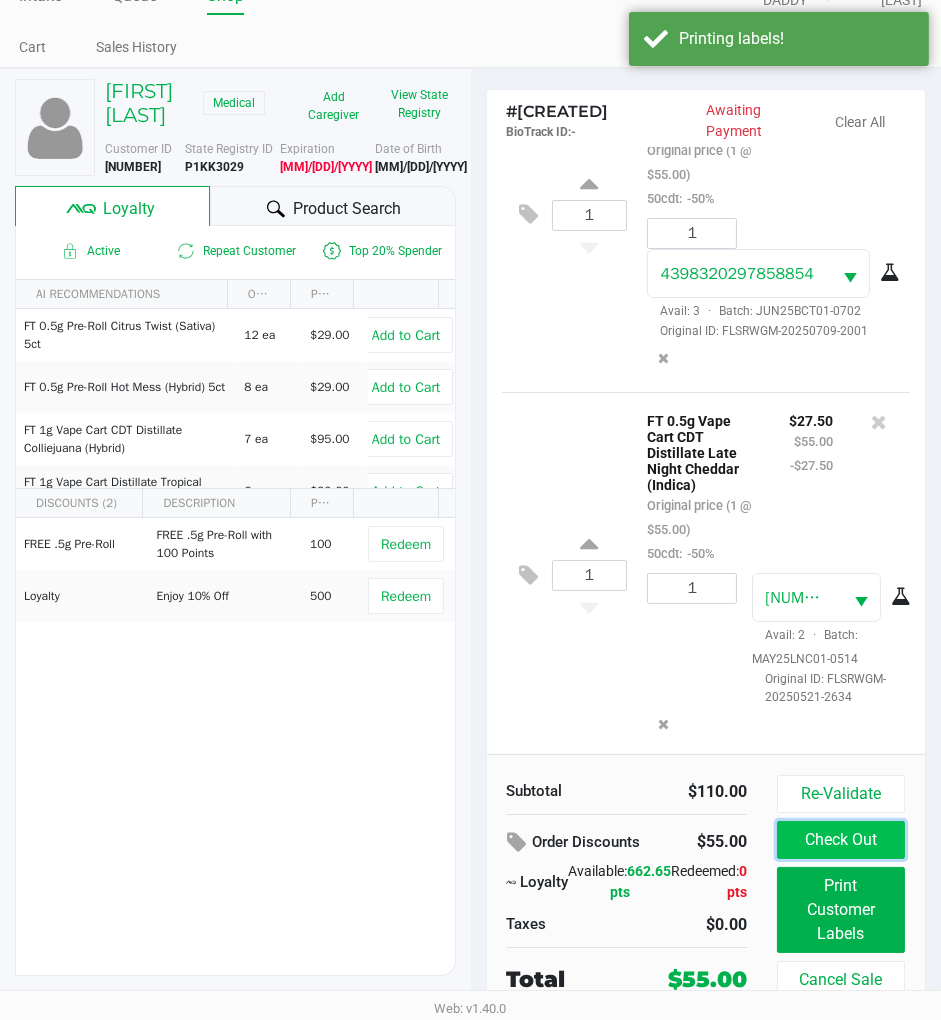 click on "Check Out" 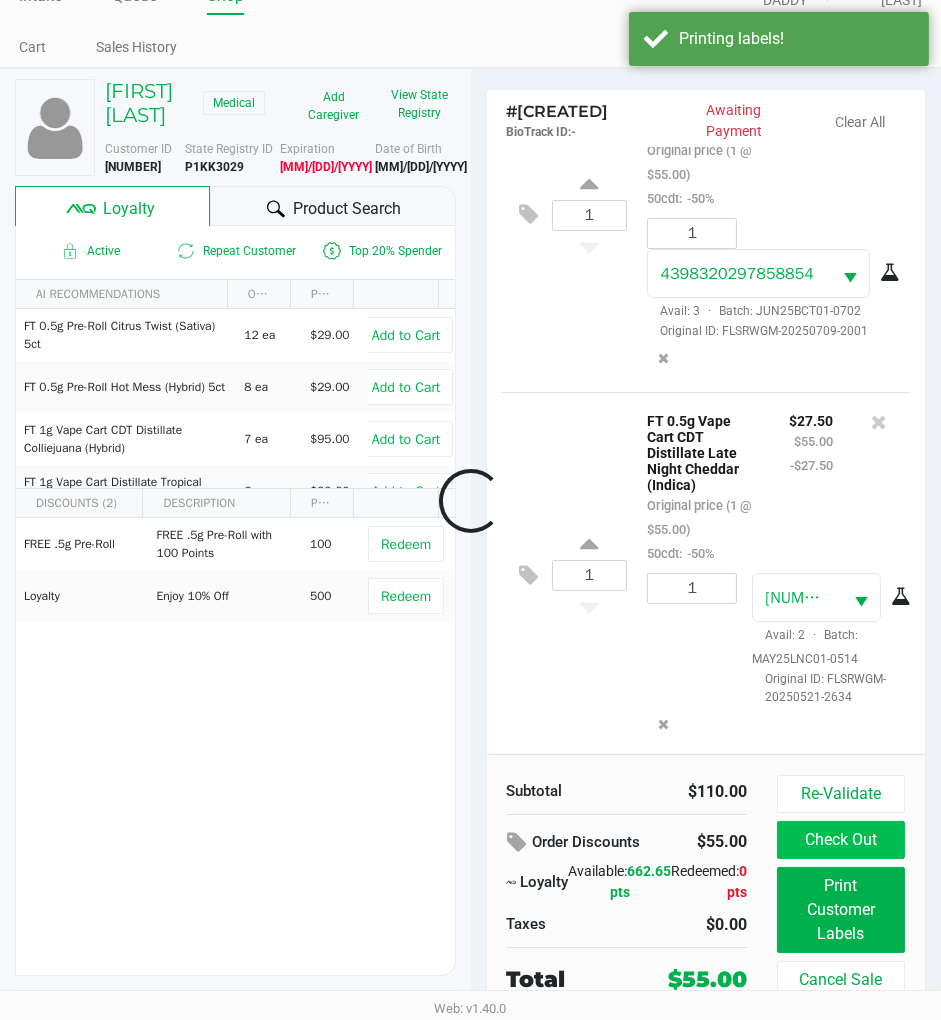 scroll, scrollTop: 111, scrollLeft: 0, axis: vertical 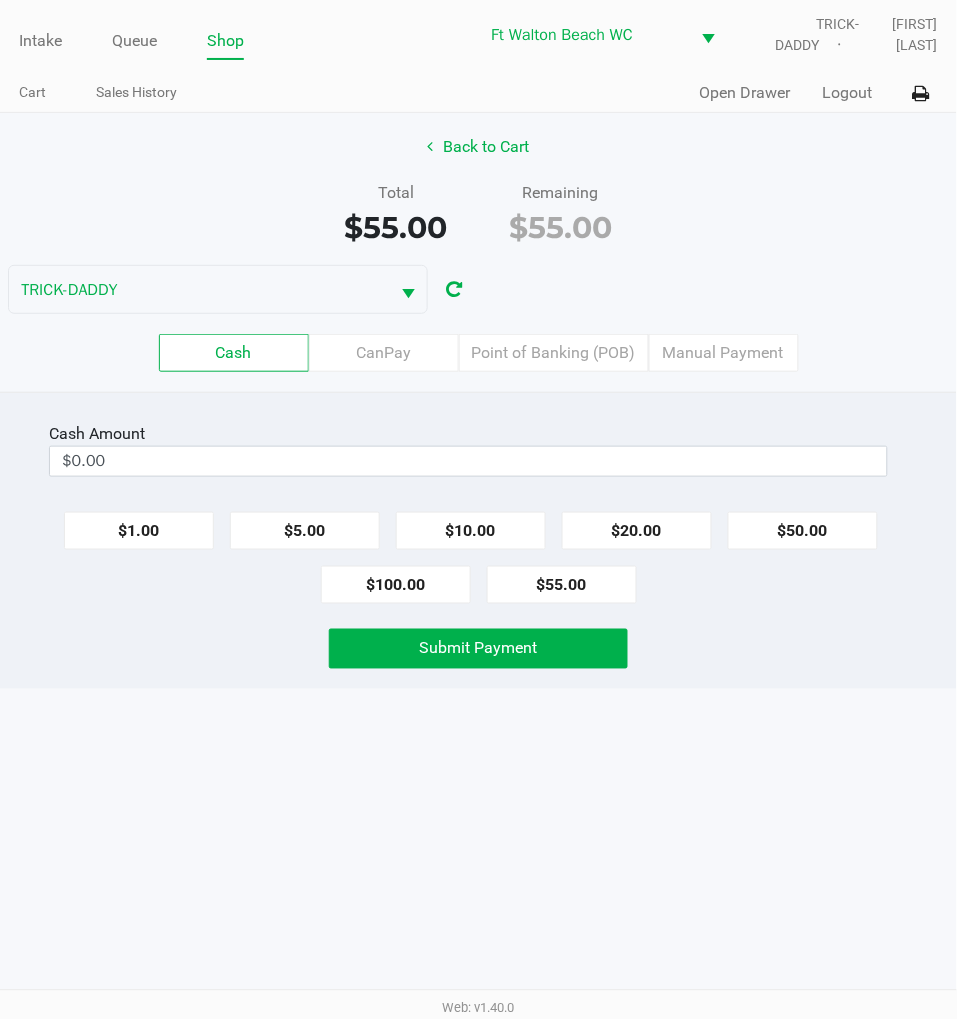 click on "Point of Banking (POB)" 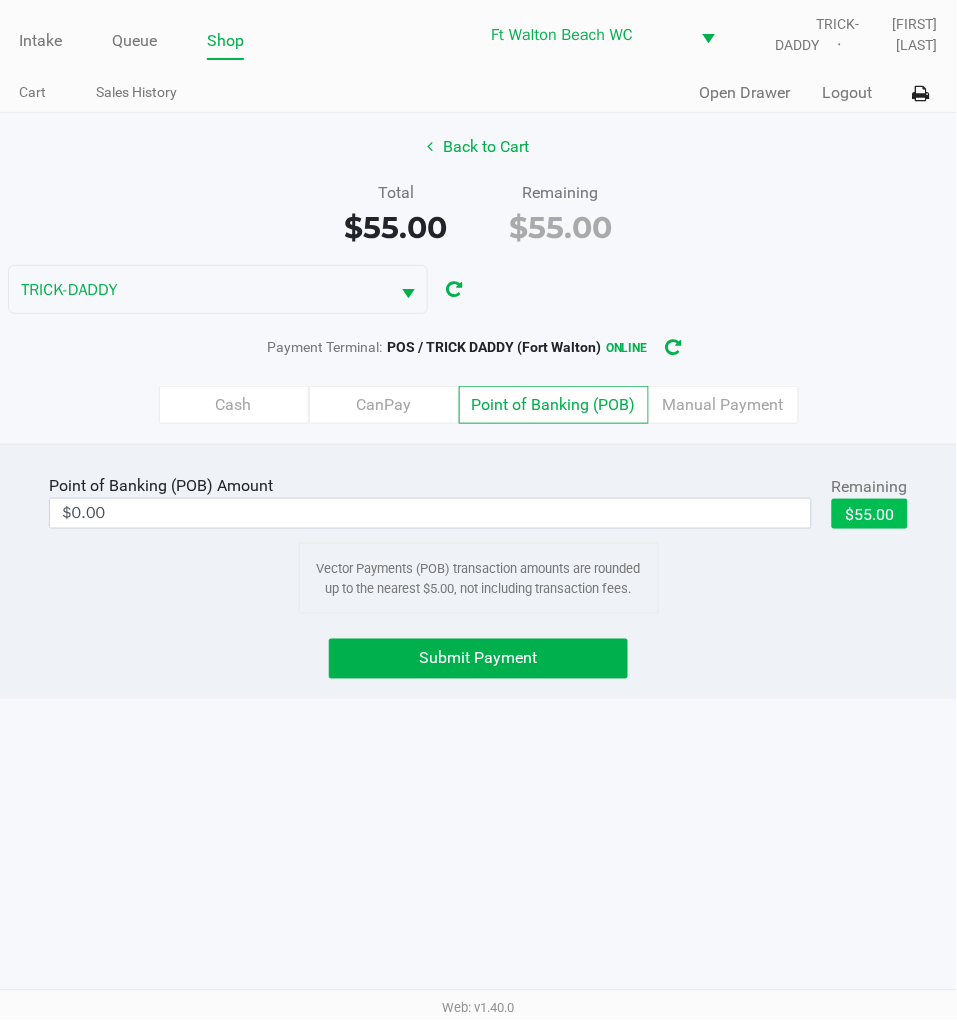 click on "$55.00" 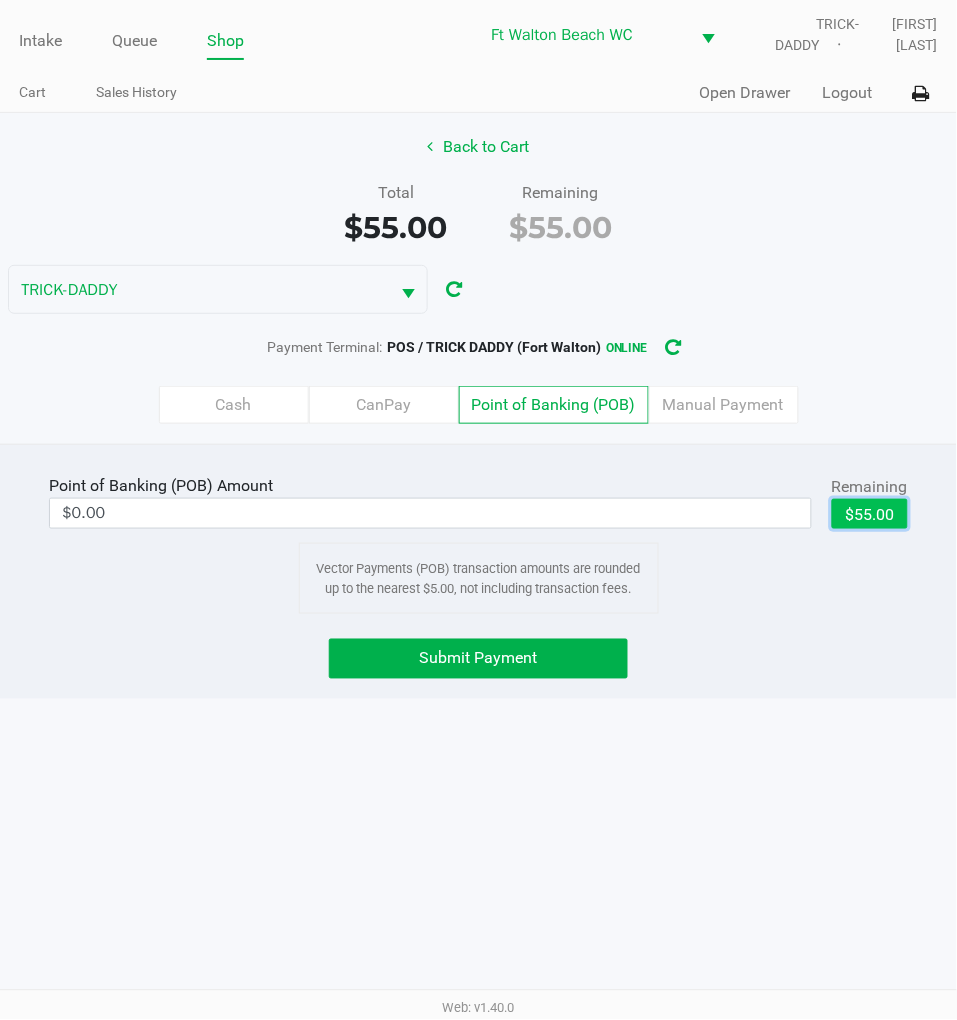 type on "$55.00" 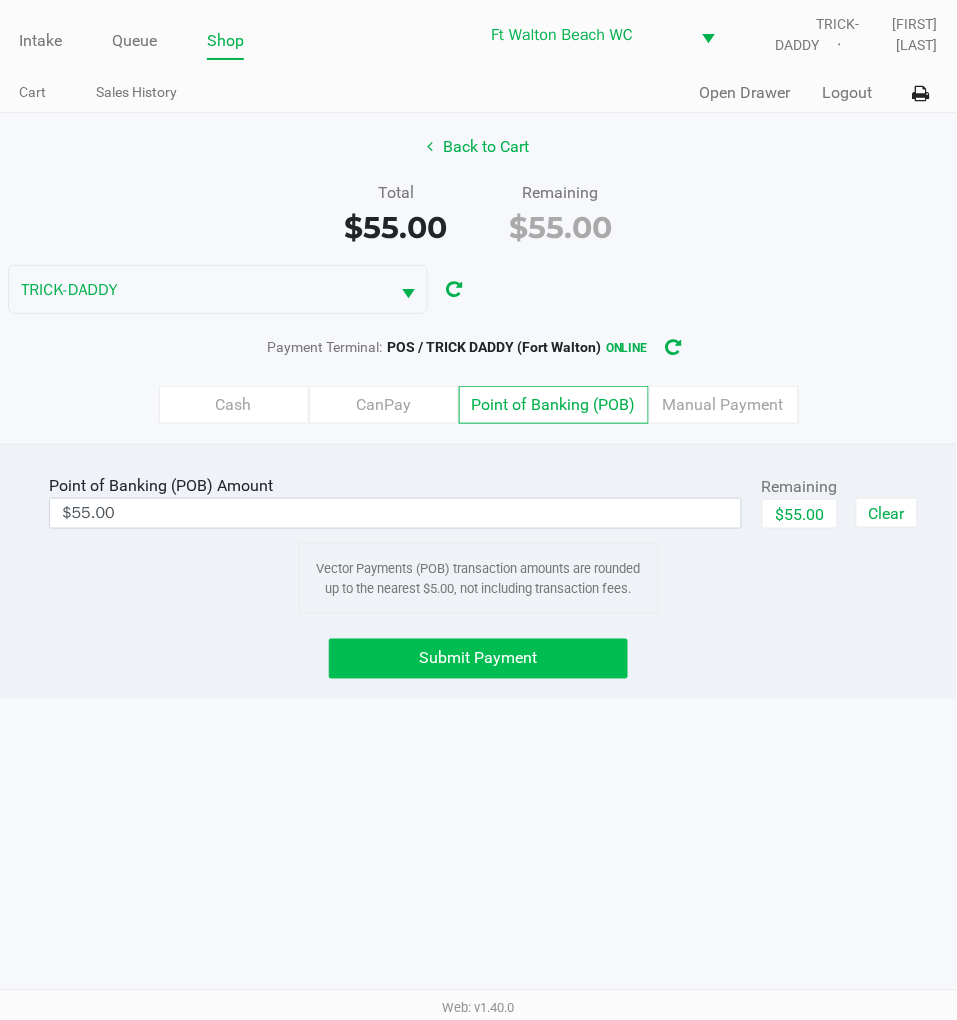 click on "Submit Payment" 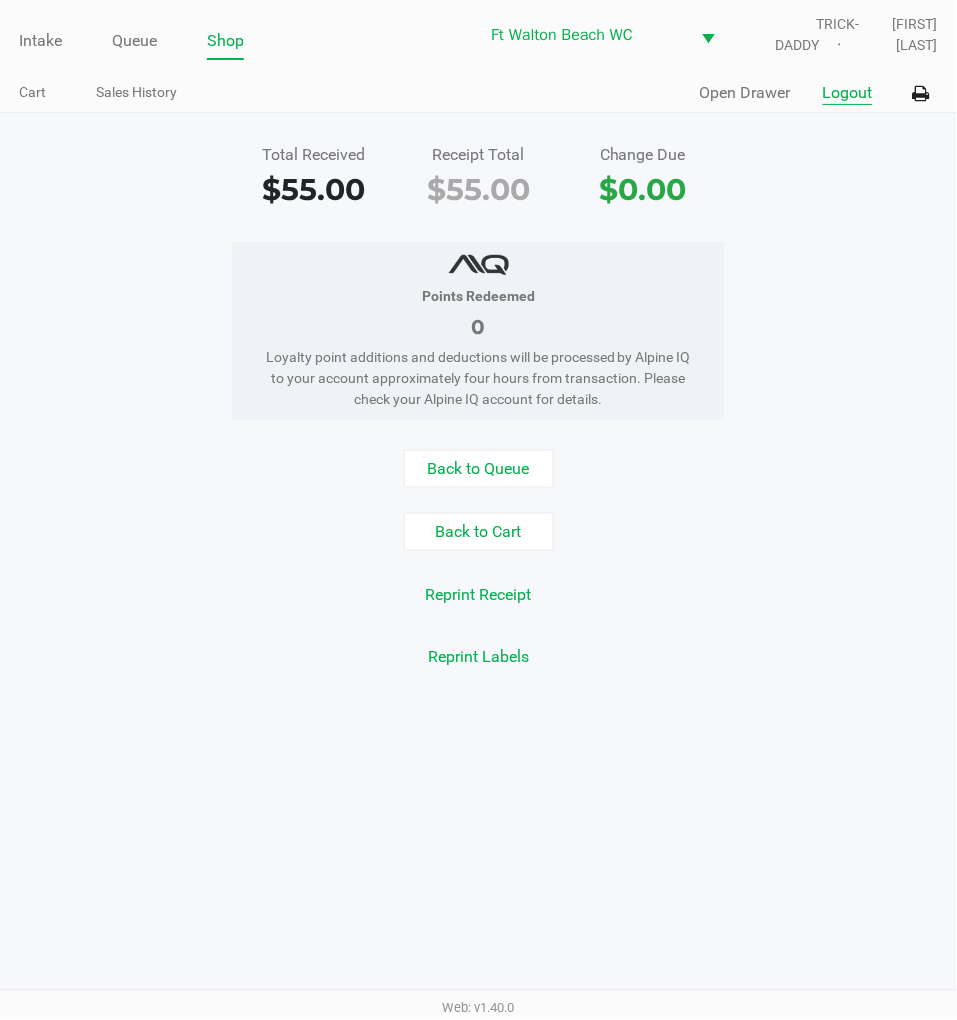 click on "Logout" 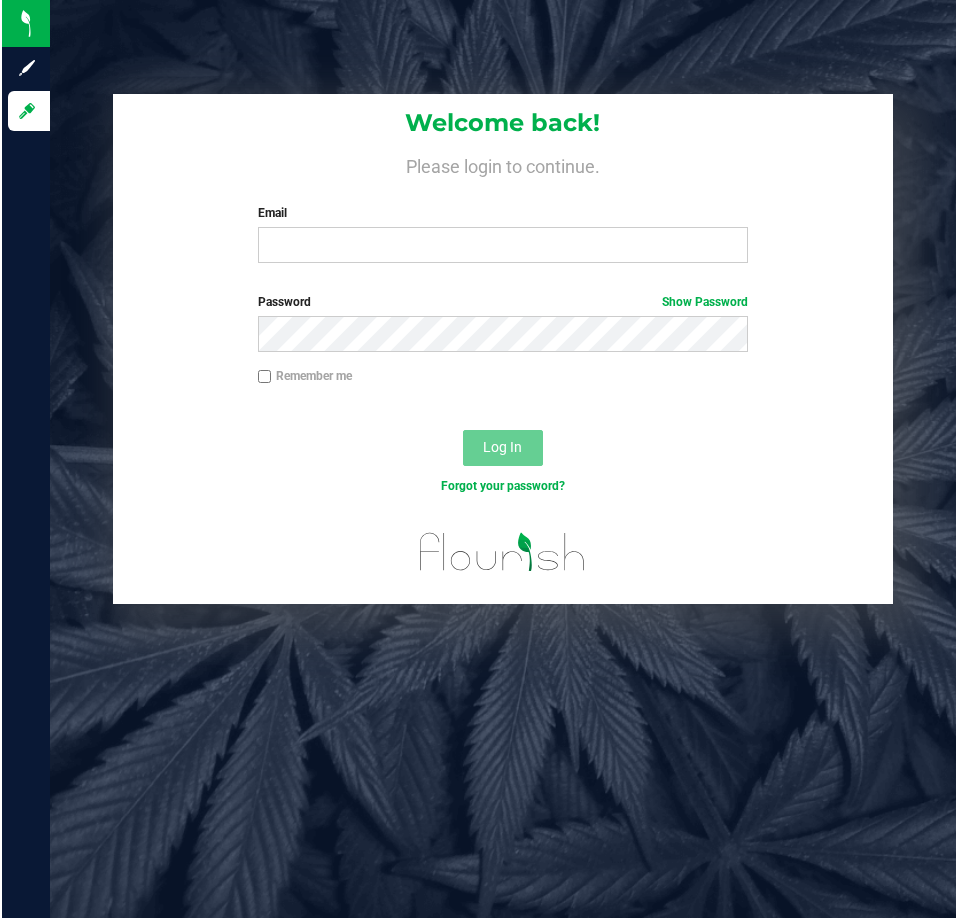 scroll, scrollTop: 0, scrollLeft: 0, axis: both 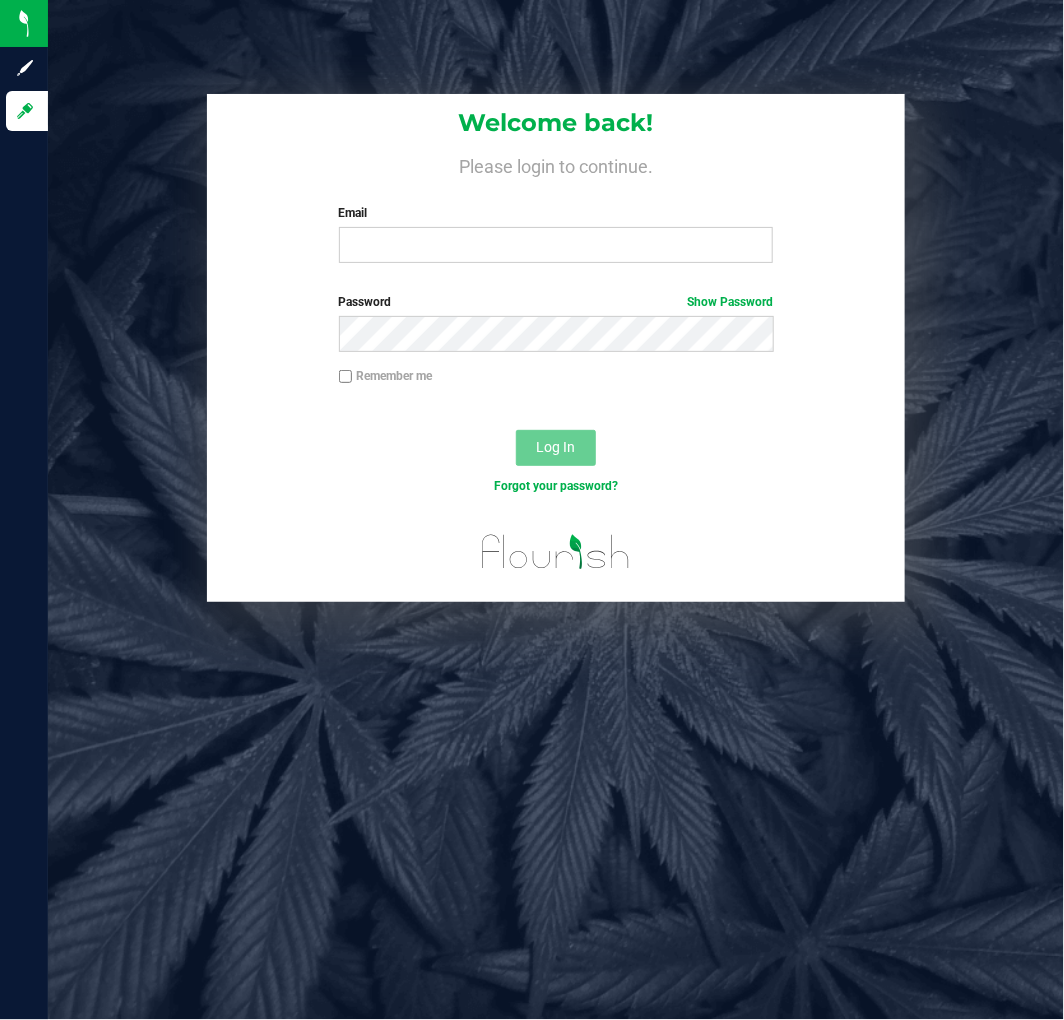drag, startPoint x: 480, startPoint y: 7, endPoint x: 105, endPoint y: 327, distance: 492.97565 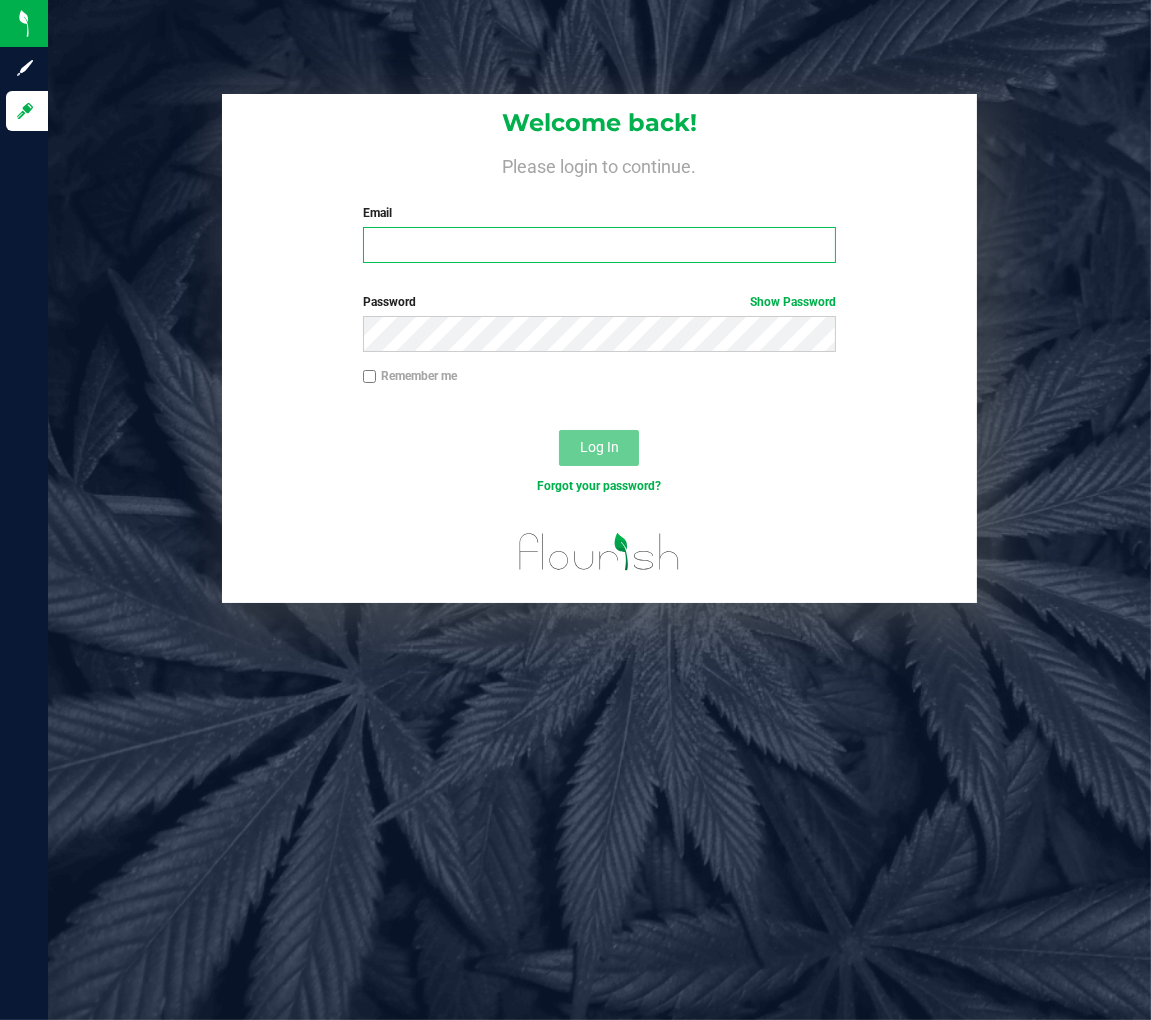 click on "Email" at bounding box center [600, 245] 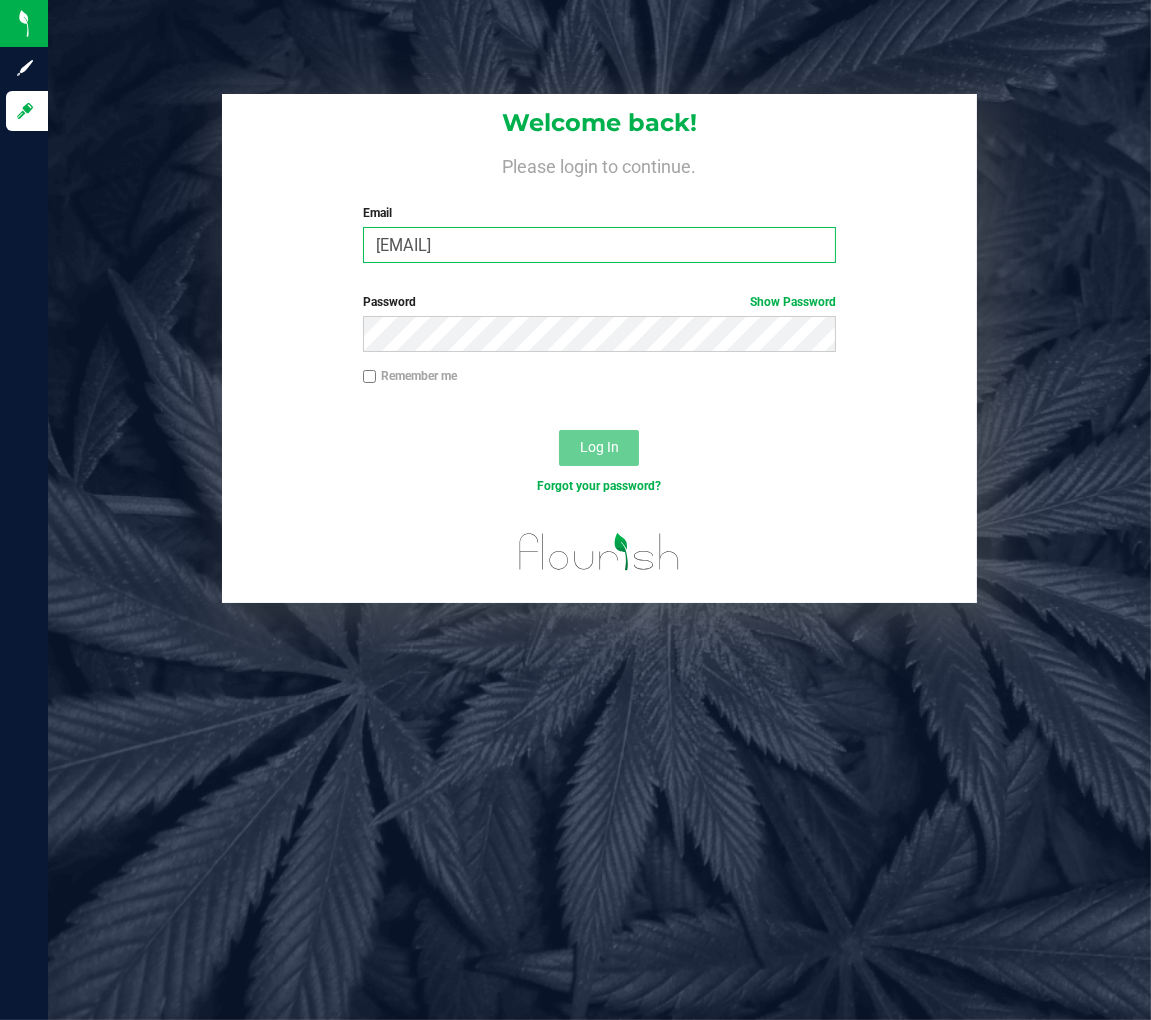 type on "jdodd@liveparallel.com" 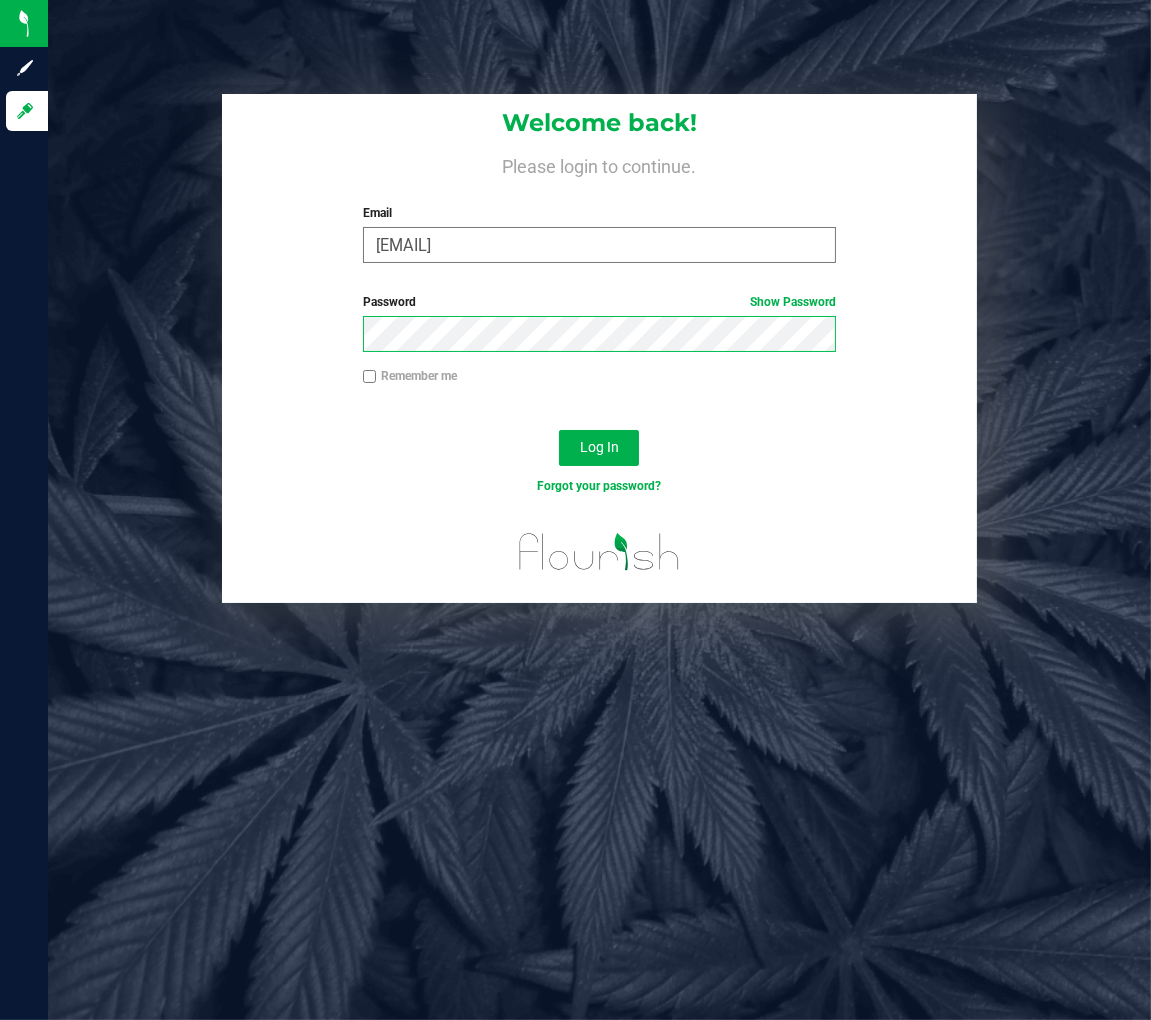 click on "Log In" at bounding box center [599, 448] 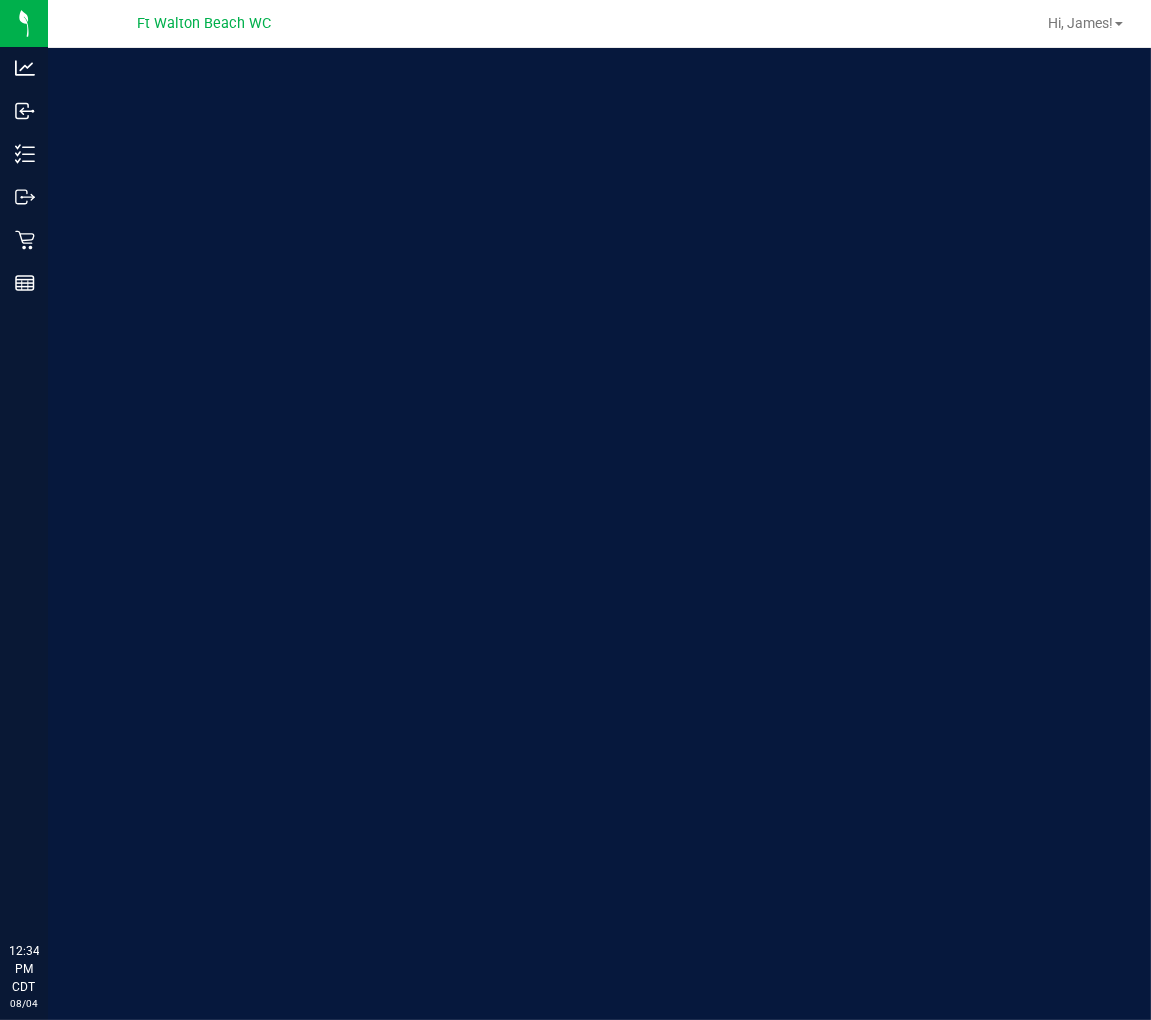 scroll, scrollTop: 0, scrollLeft: 0, axis: both 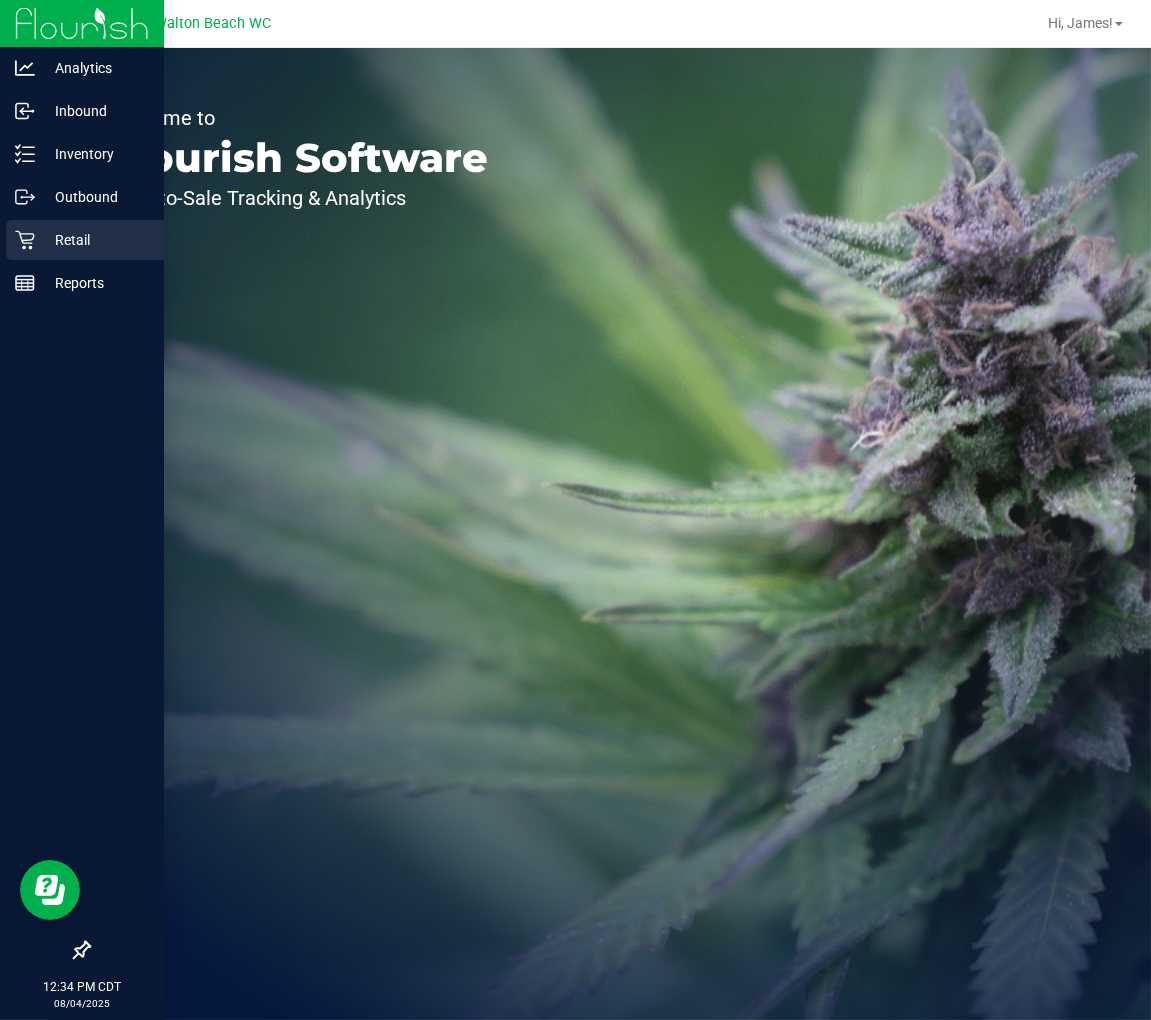 click 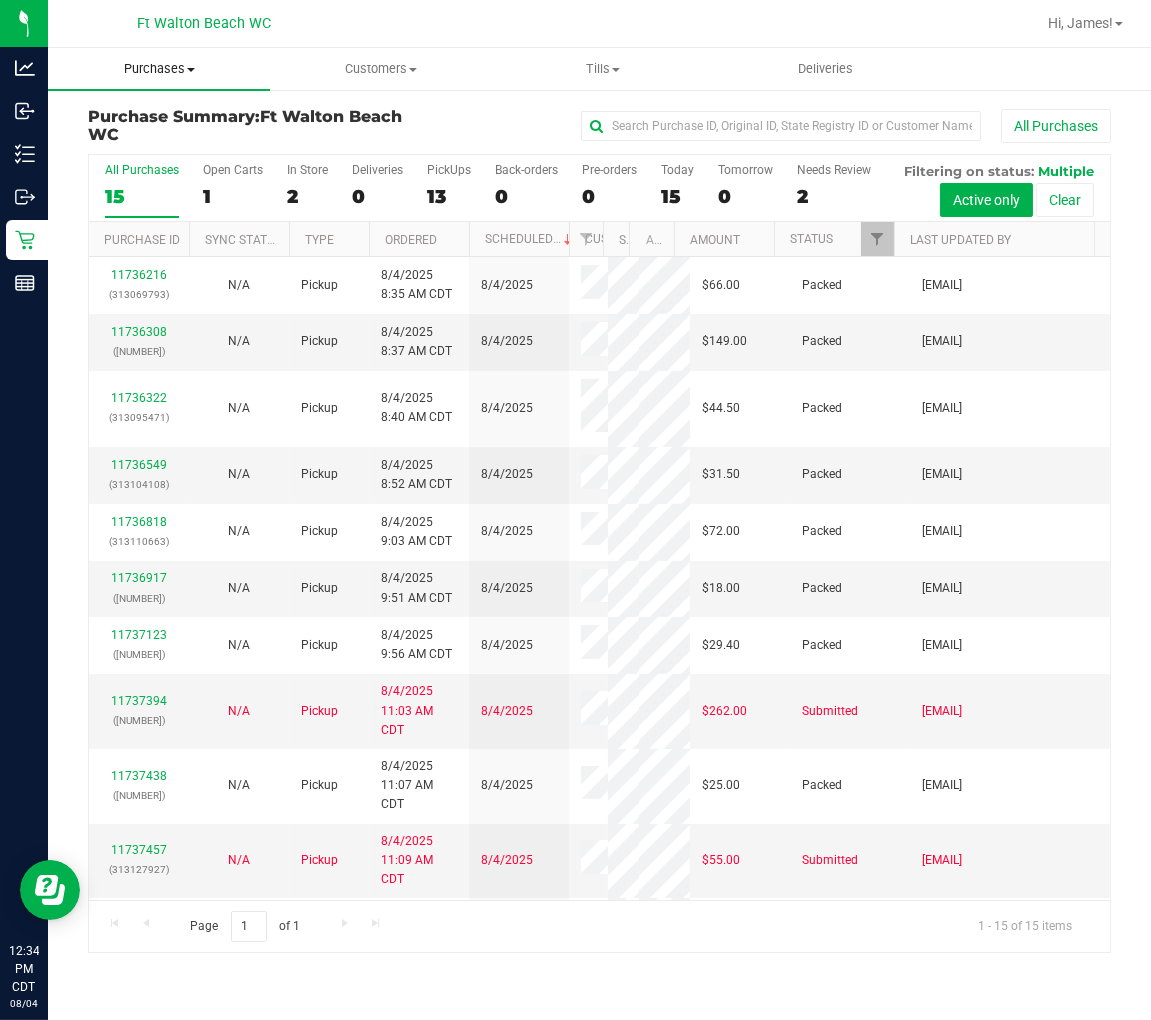 click on "Purchases" at bounding box center (159, 69) 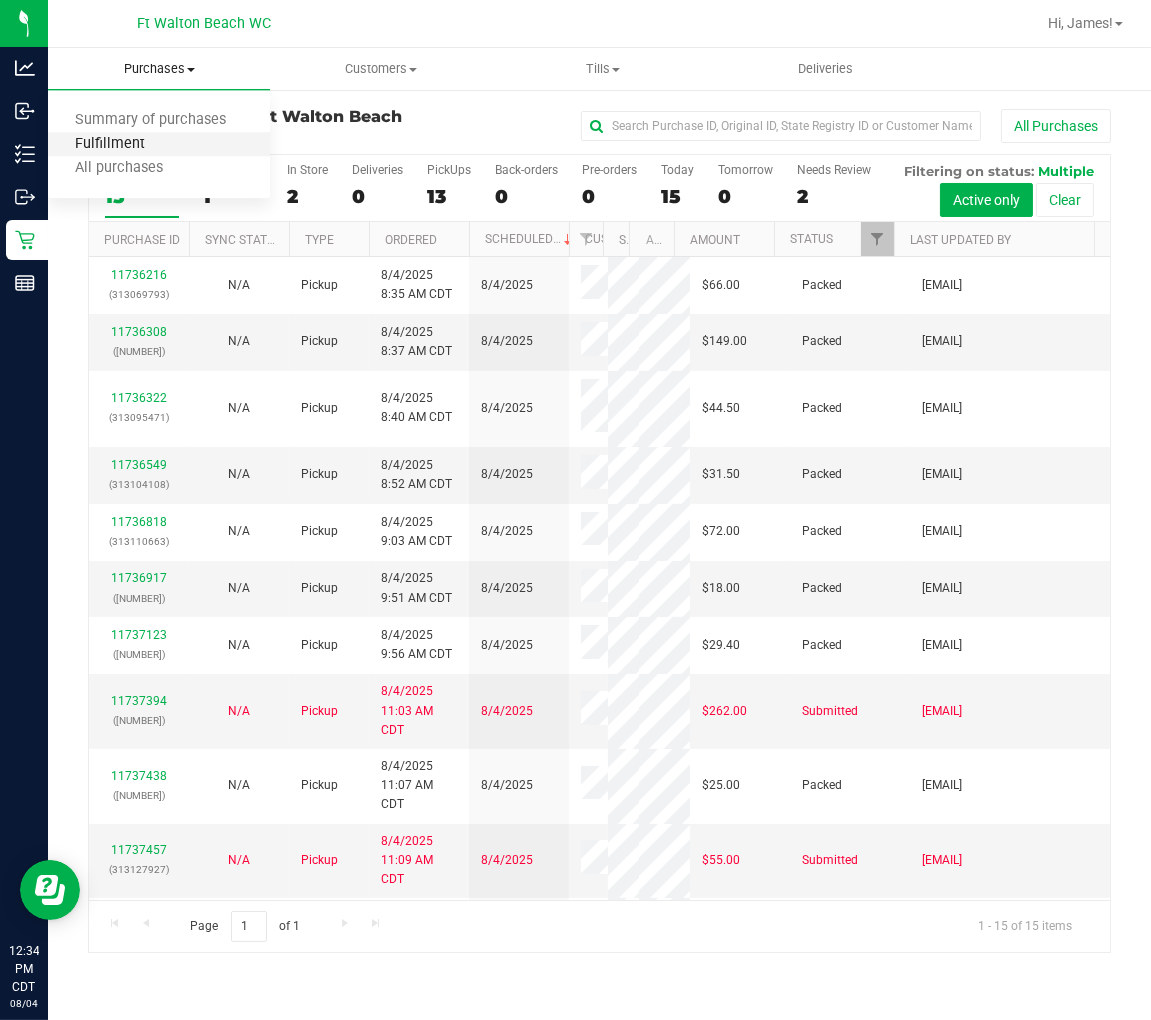 click on "Fulfillment" at bounding box center (110, 144) 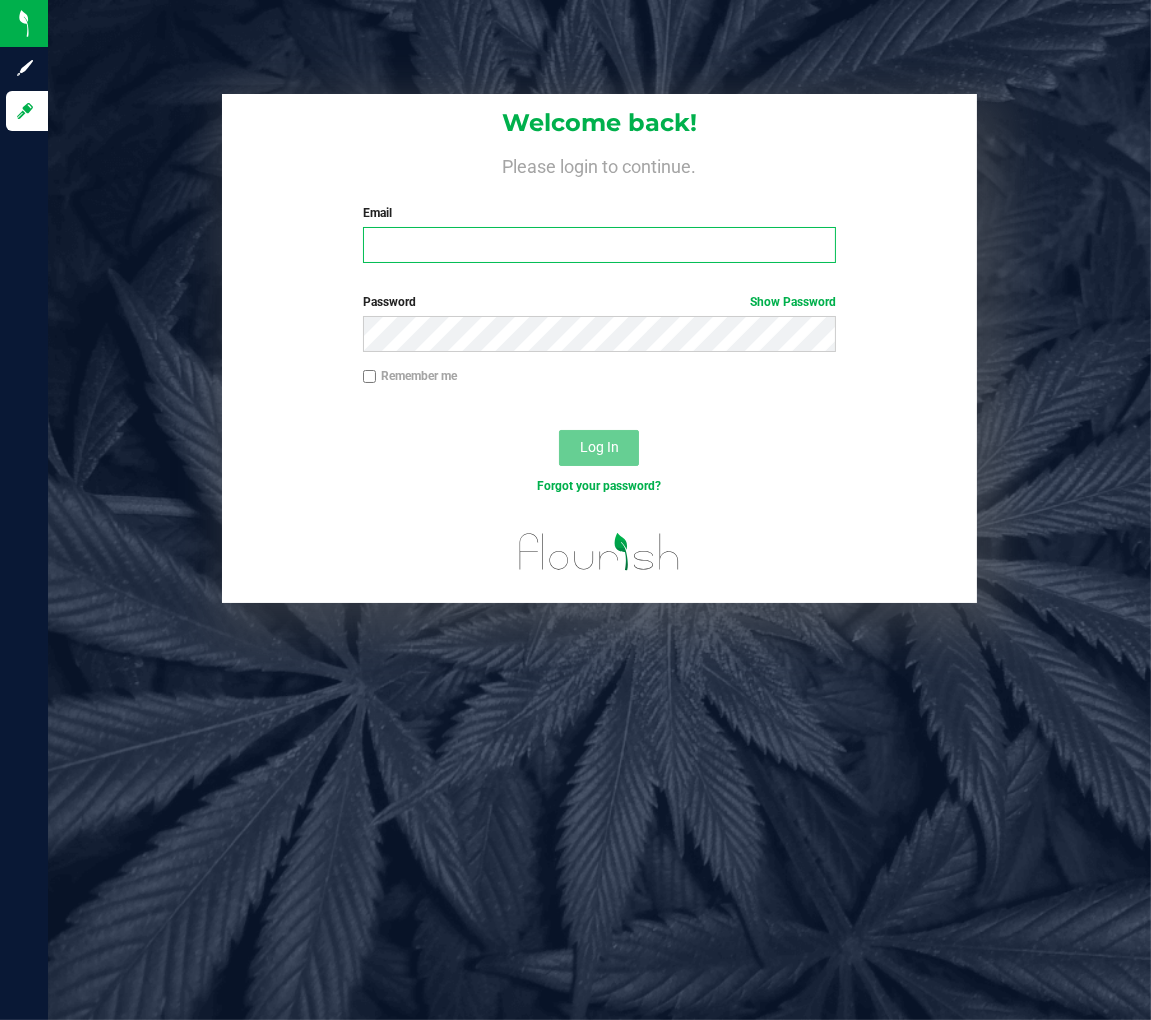 click on "Email" at bounding box center [600, 245] 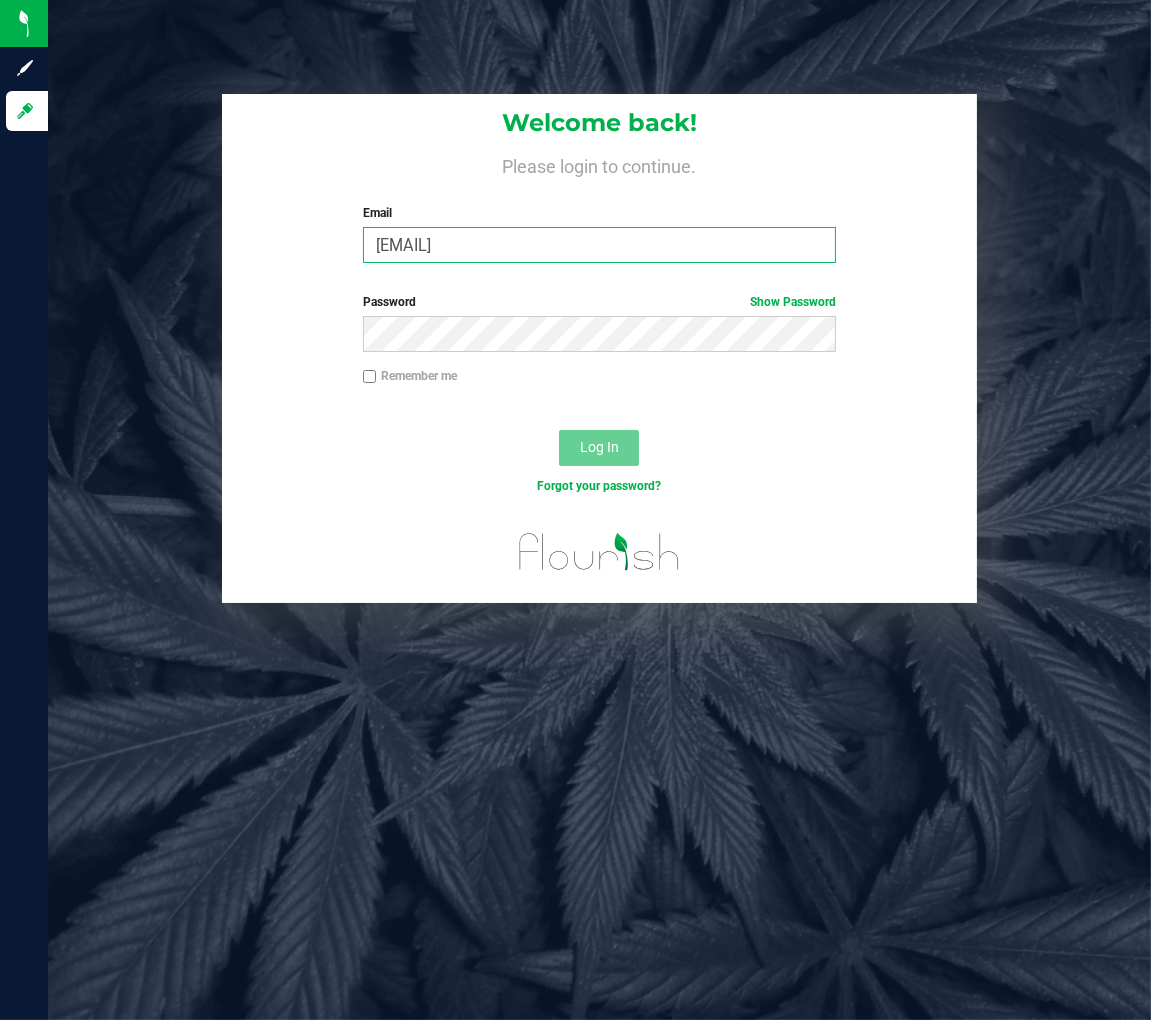 type on "jdodd@liveparallel.com" 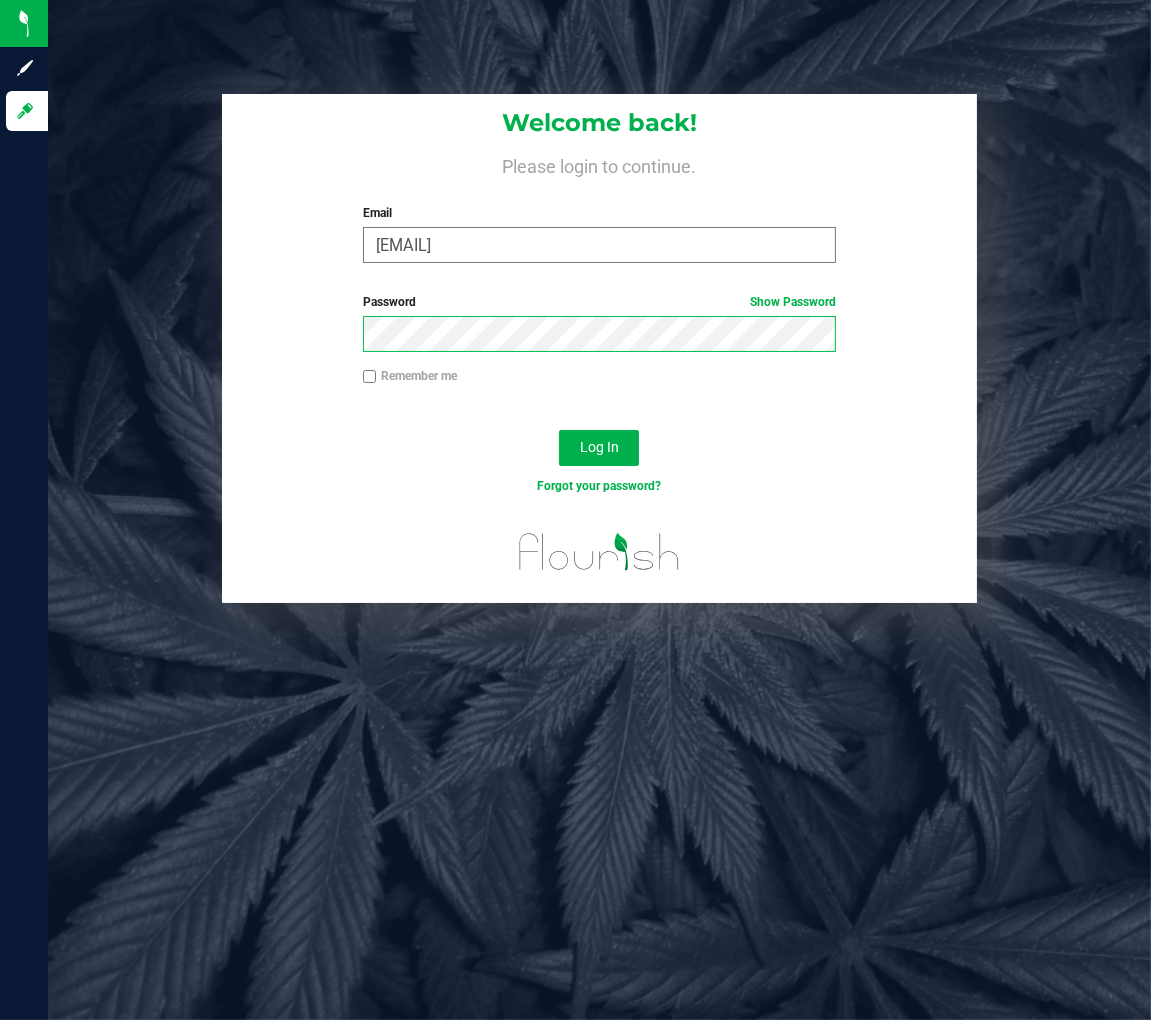 click on "Log In" at bounding box center (599, 448) 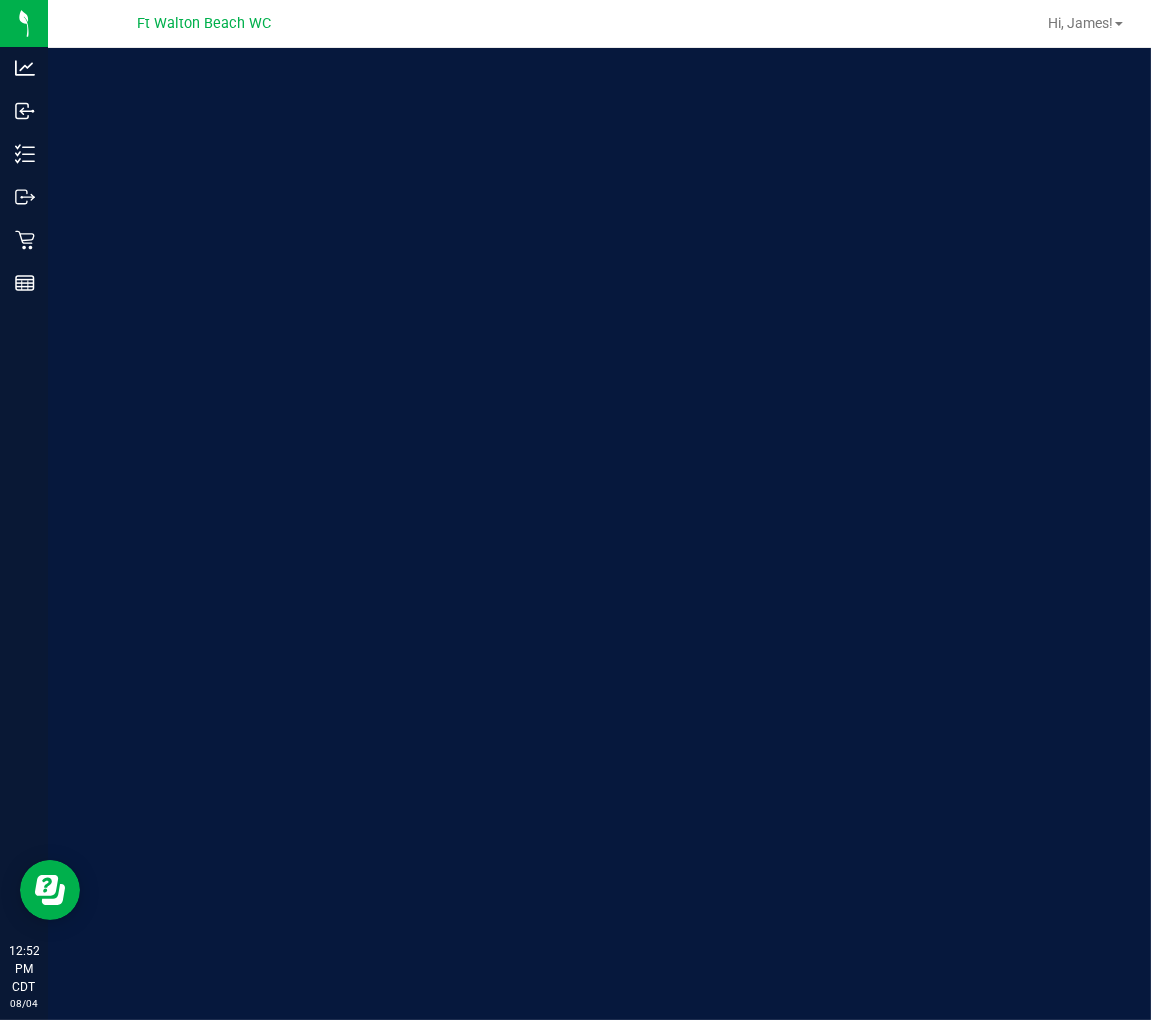 scroll, scrollTop: 0, scrollLeft: 0, axis: both 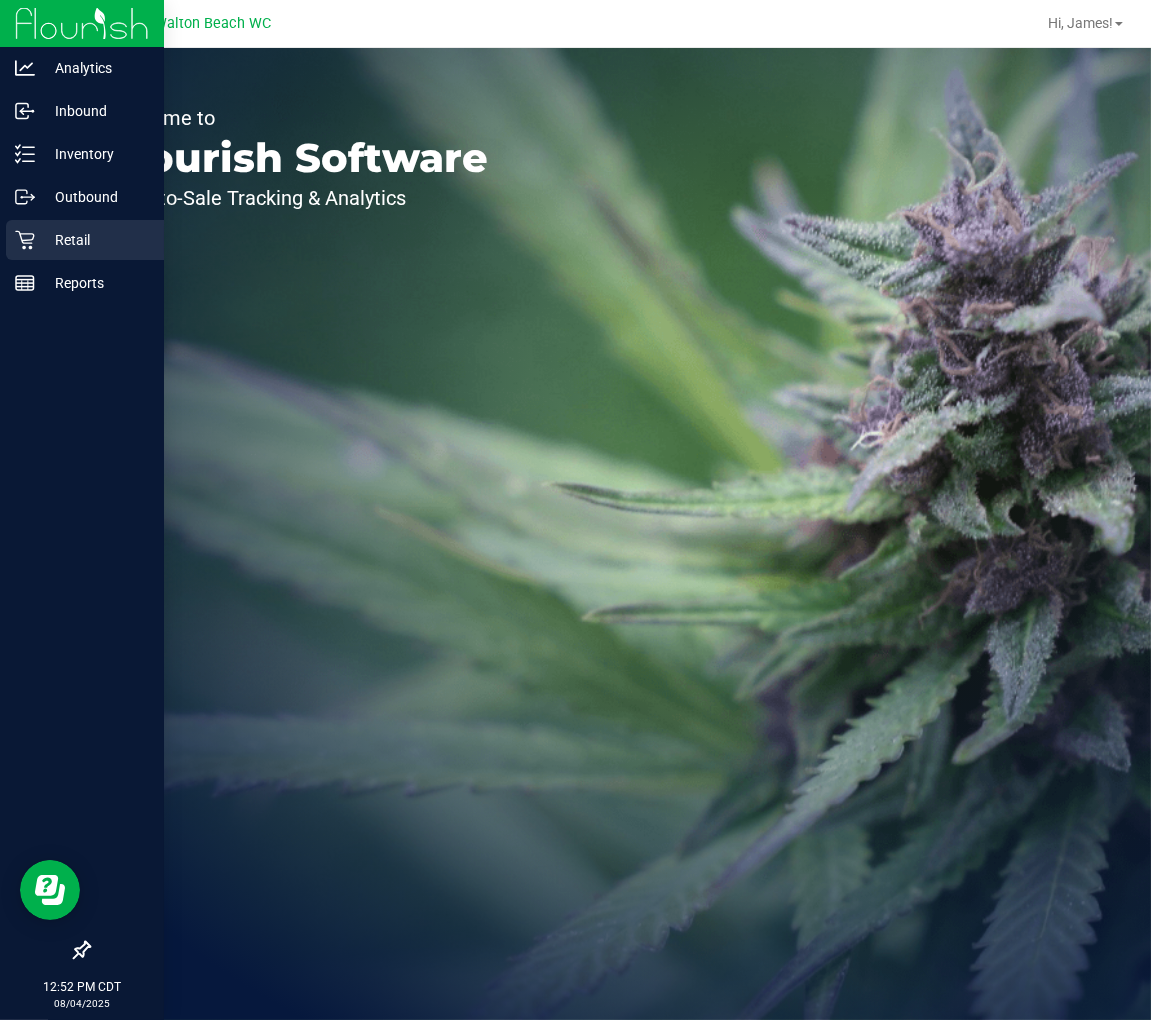 click on "Retail" at bounding box center (95, 240) 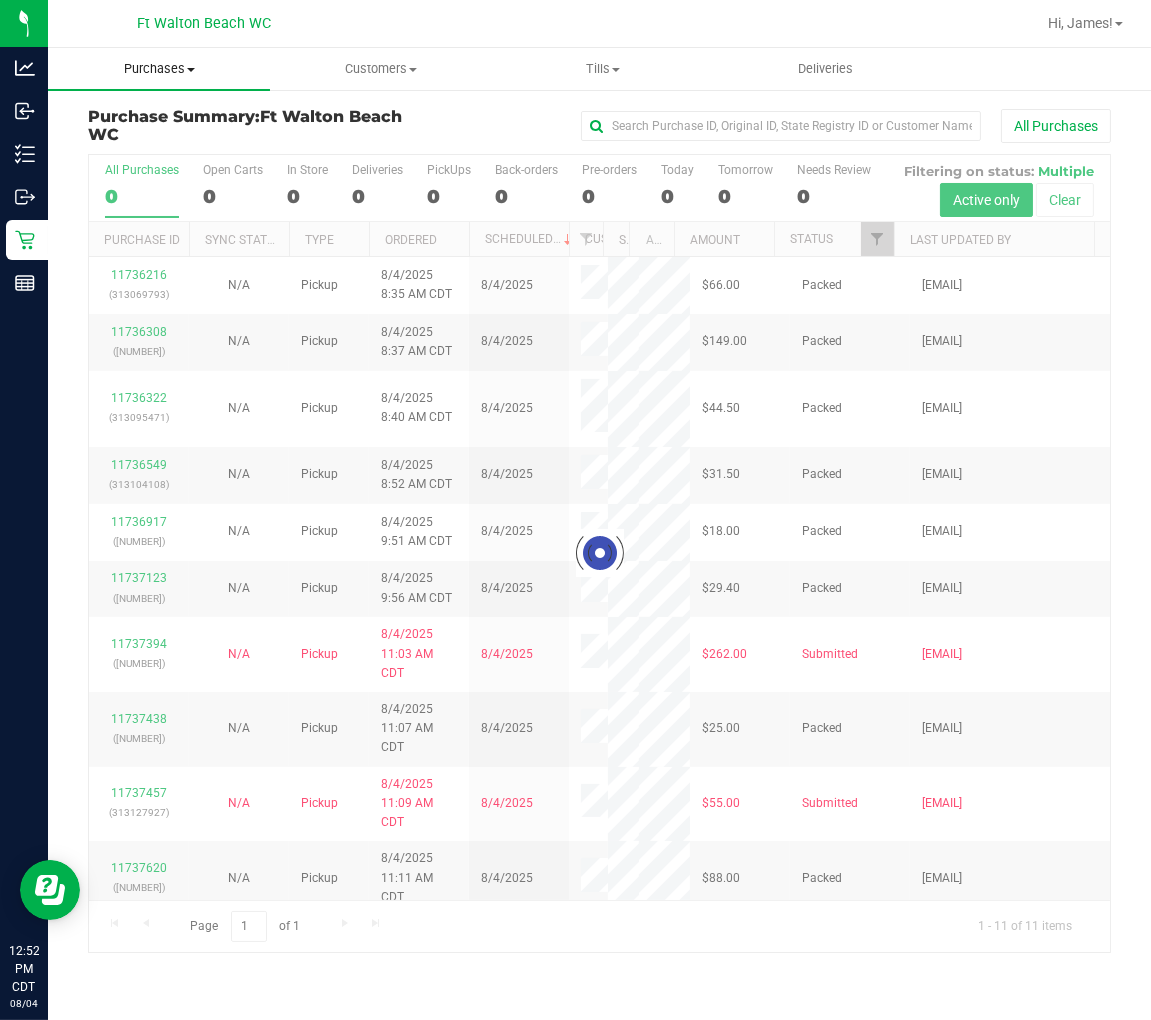click on "Purchases" at bounding box center [159, 69] 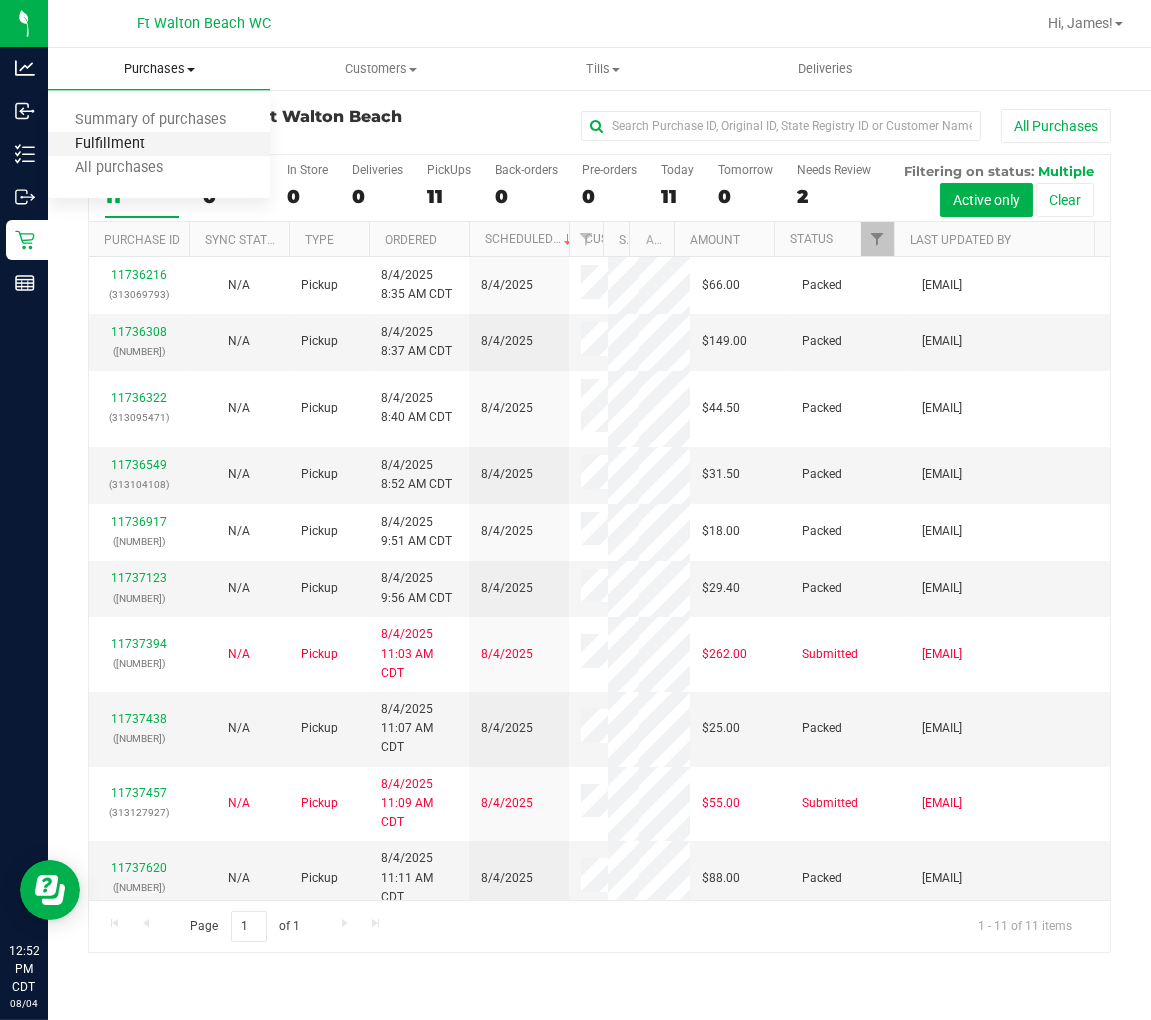 click on "Fulfillment" at bounding box center (110, 144) 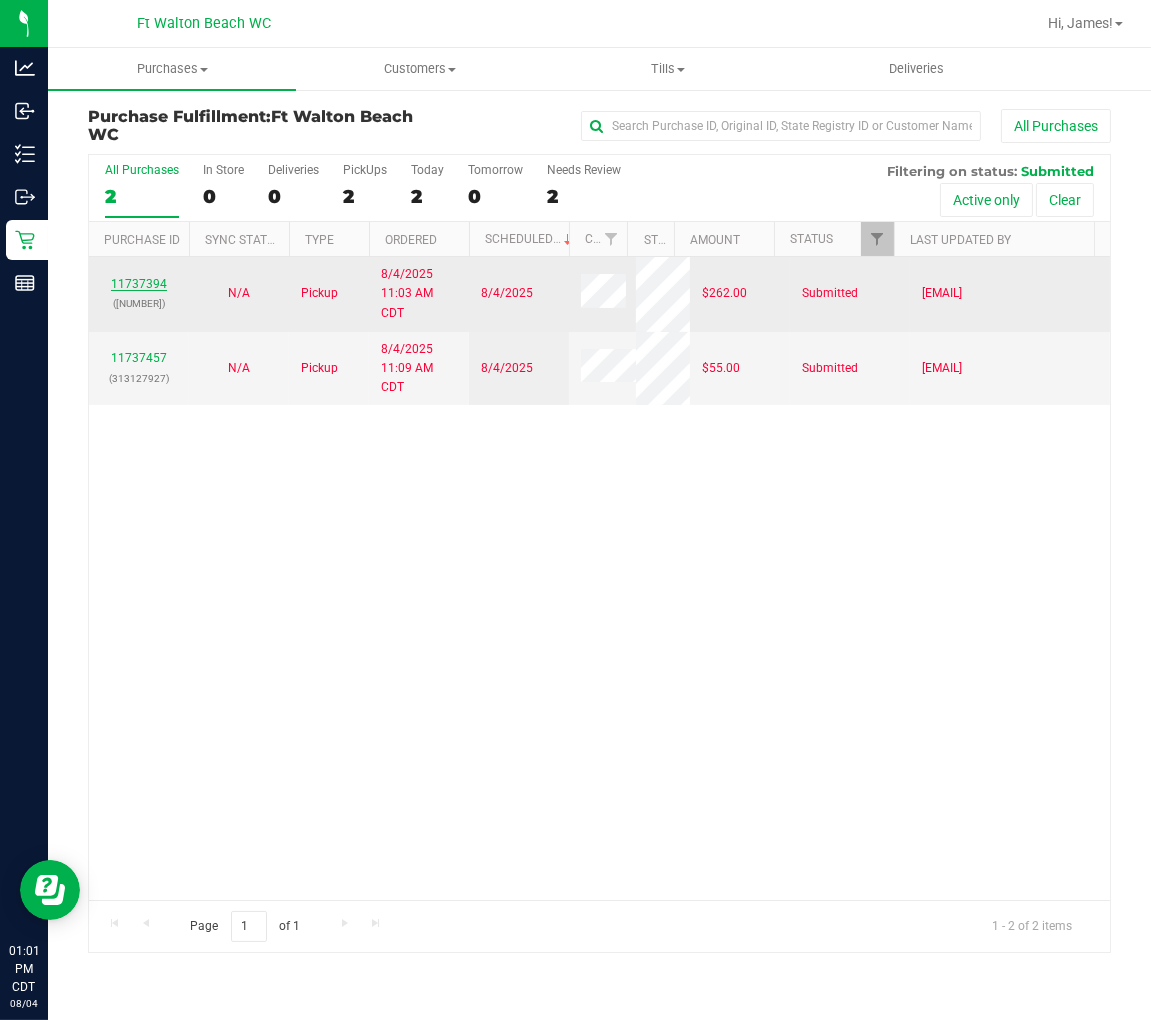 click on "11737394" at bounding box center [139, 284] 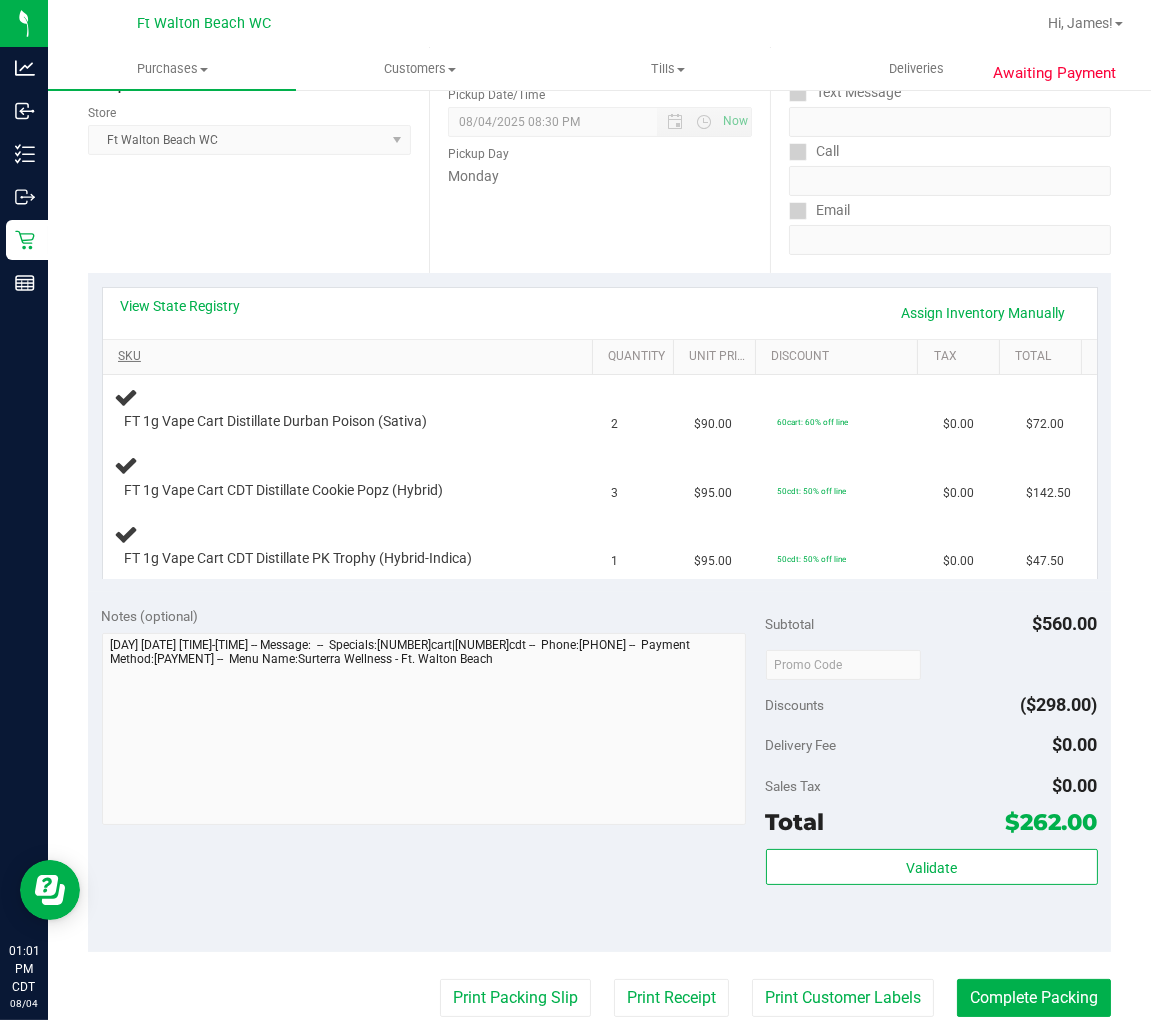 scroll, scrollTop: 333, scrollLeft: 0, axis: vertical 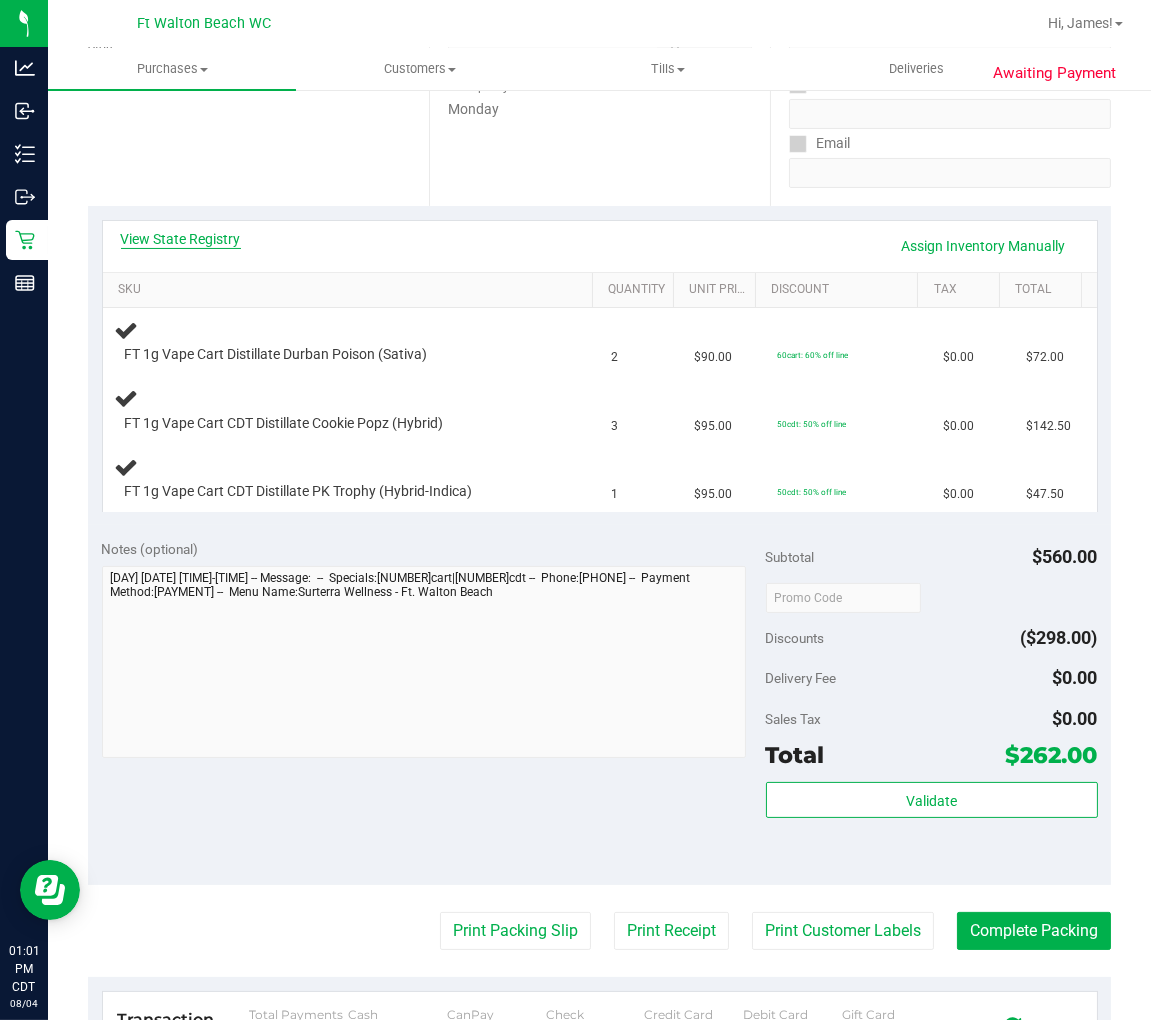 click on "View State Registry" at bounding box center (181, 239) 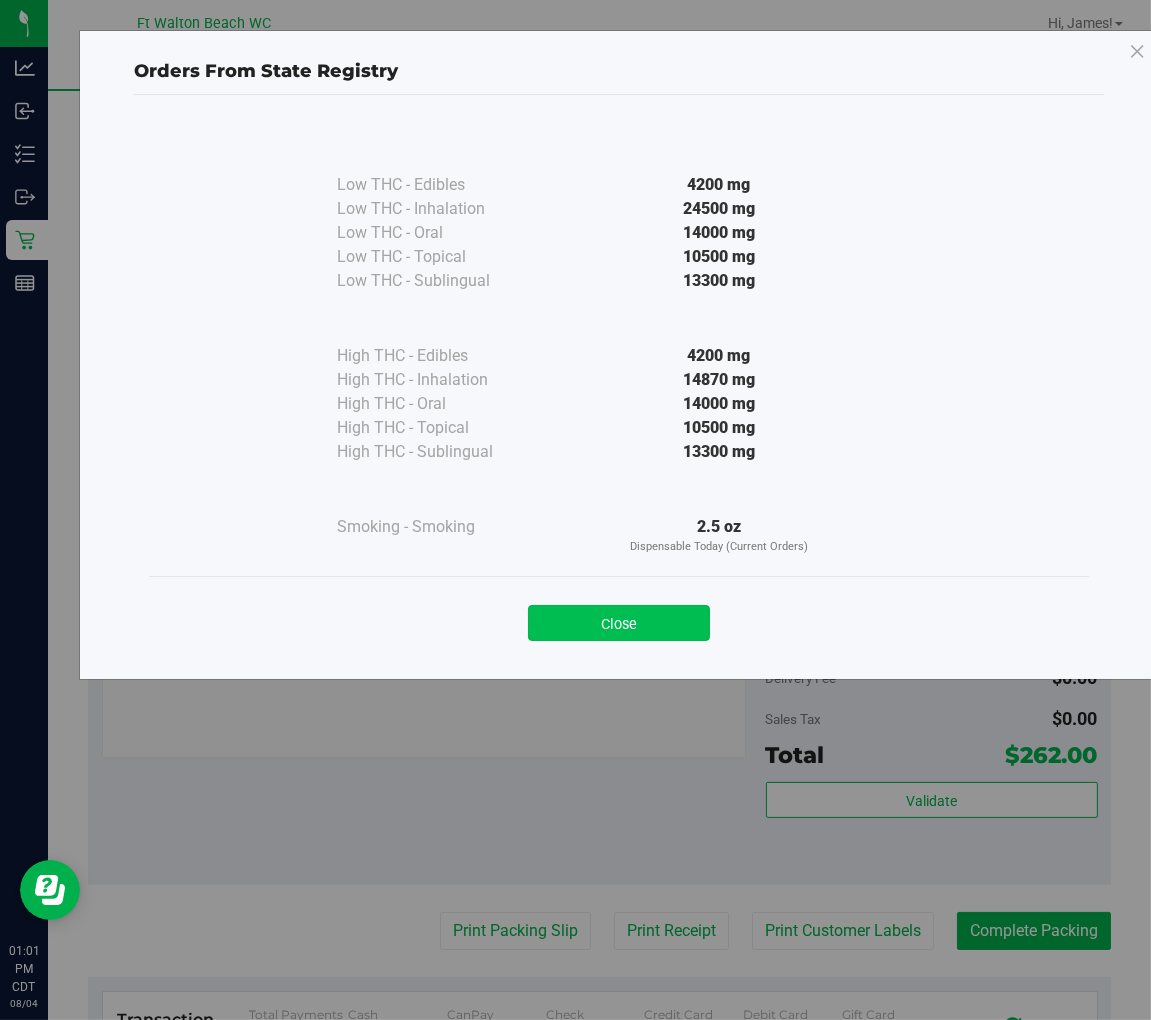 click on "Close" at bounding box center [619, 623] 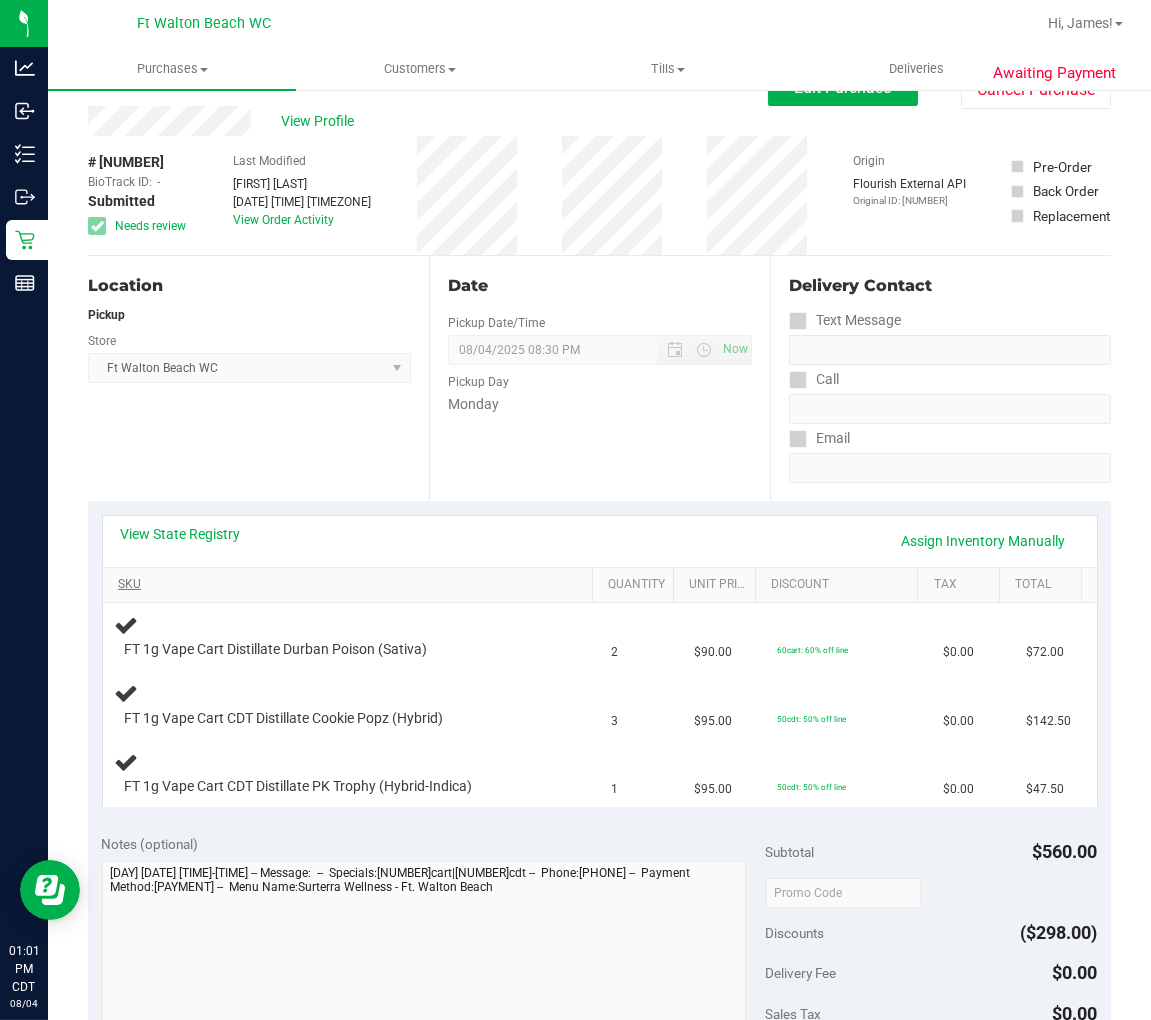 scroll, scrollTop: 0, scrollLeft: 0, axis: both 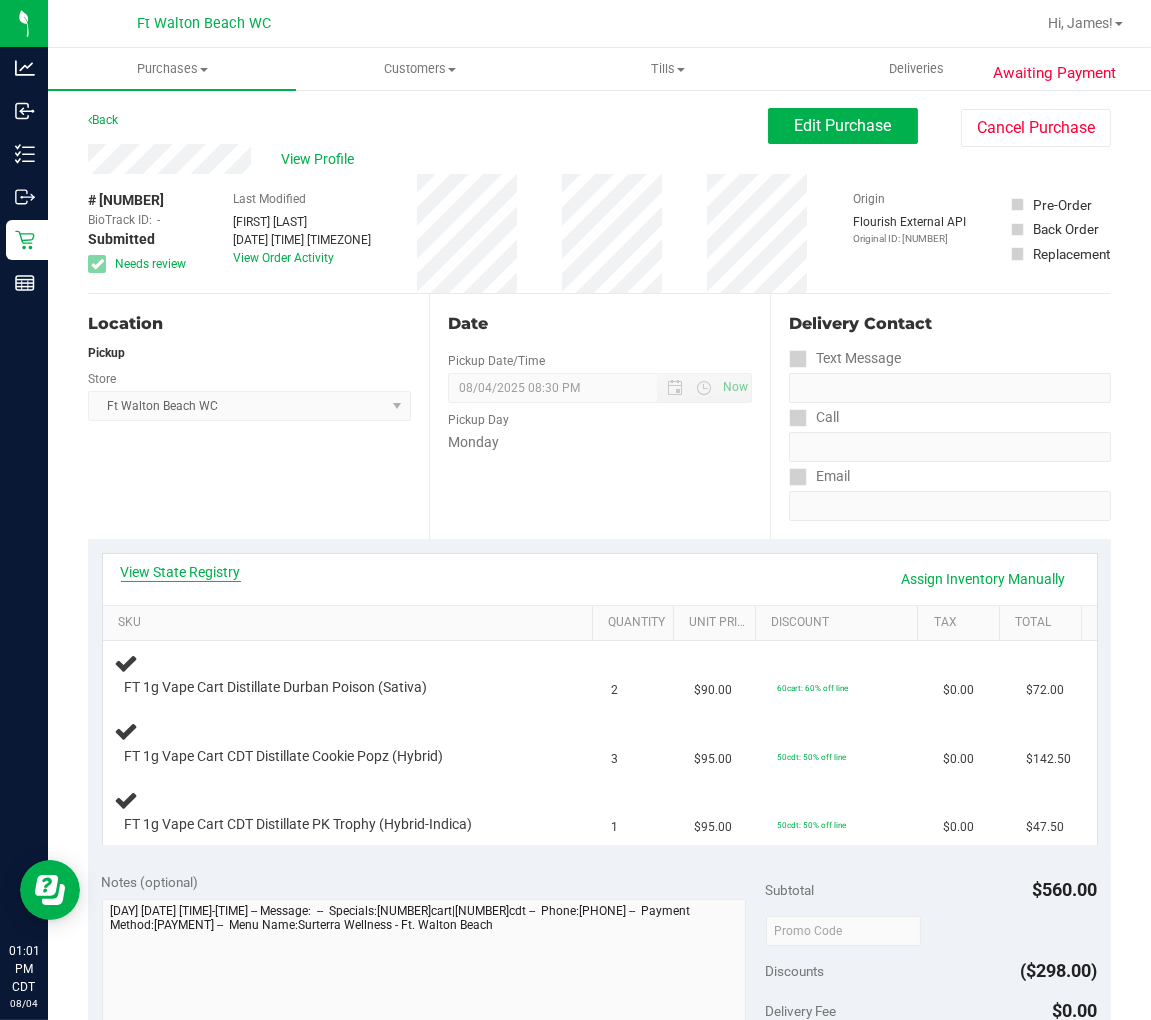 click on "View State Registry" at bounding box center [181, 572] 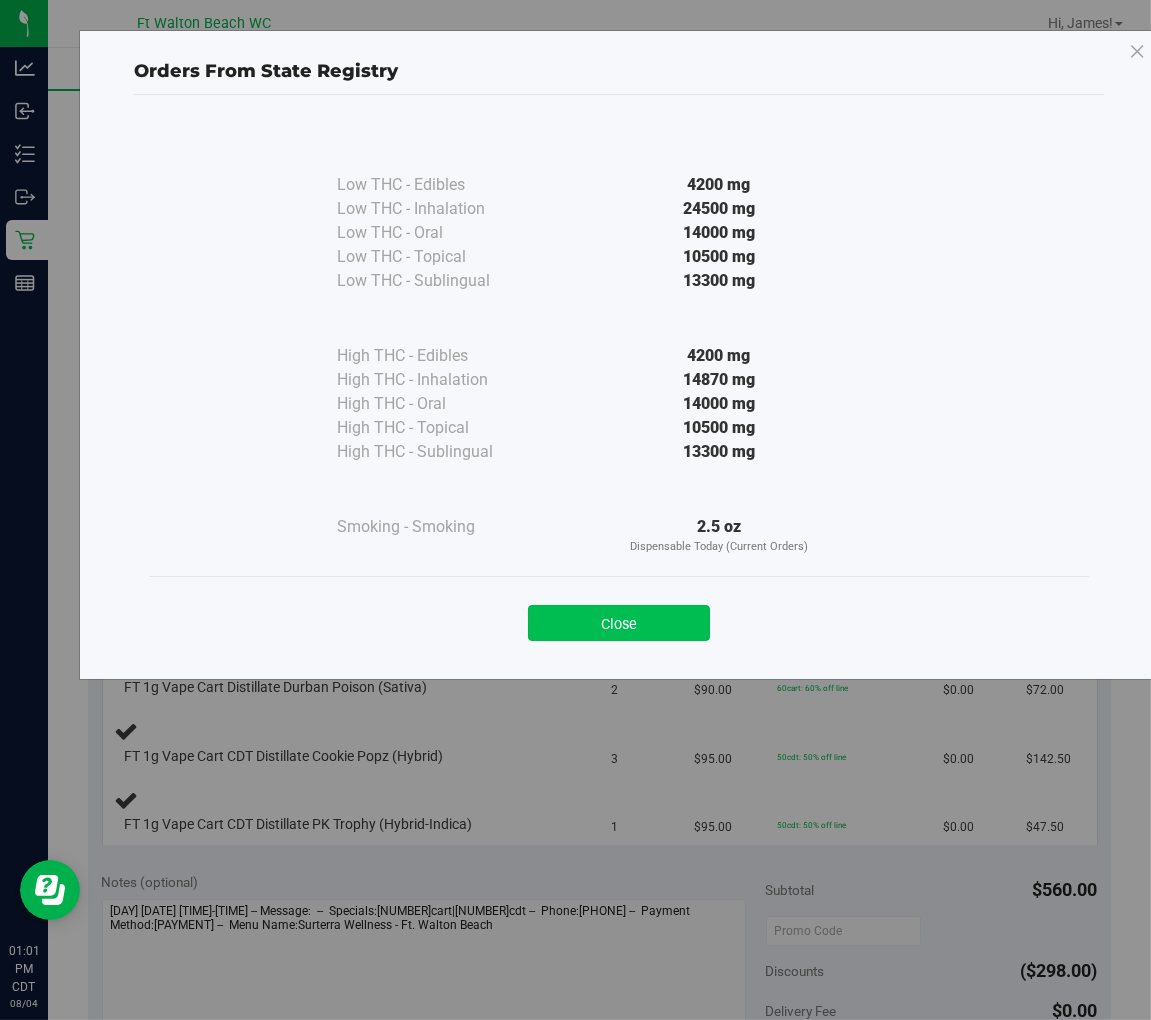 click on "Close" at bounding box center (619, 623) 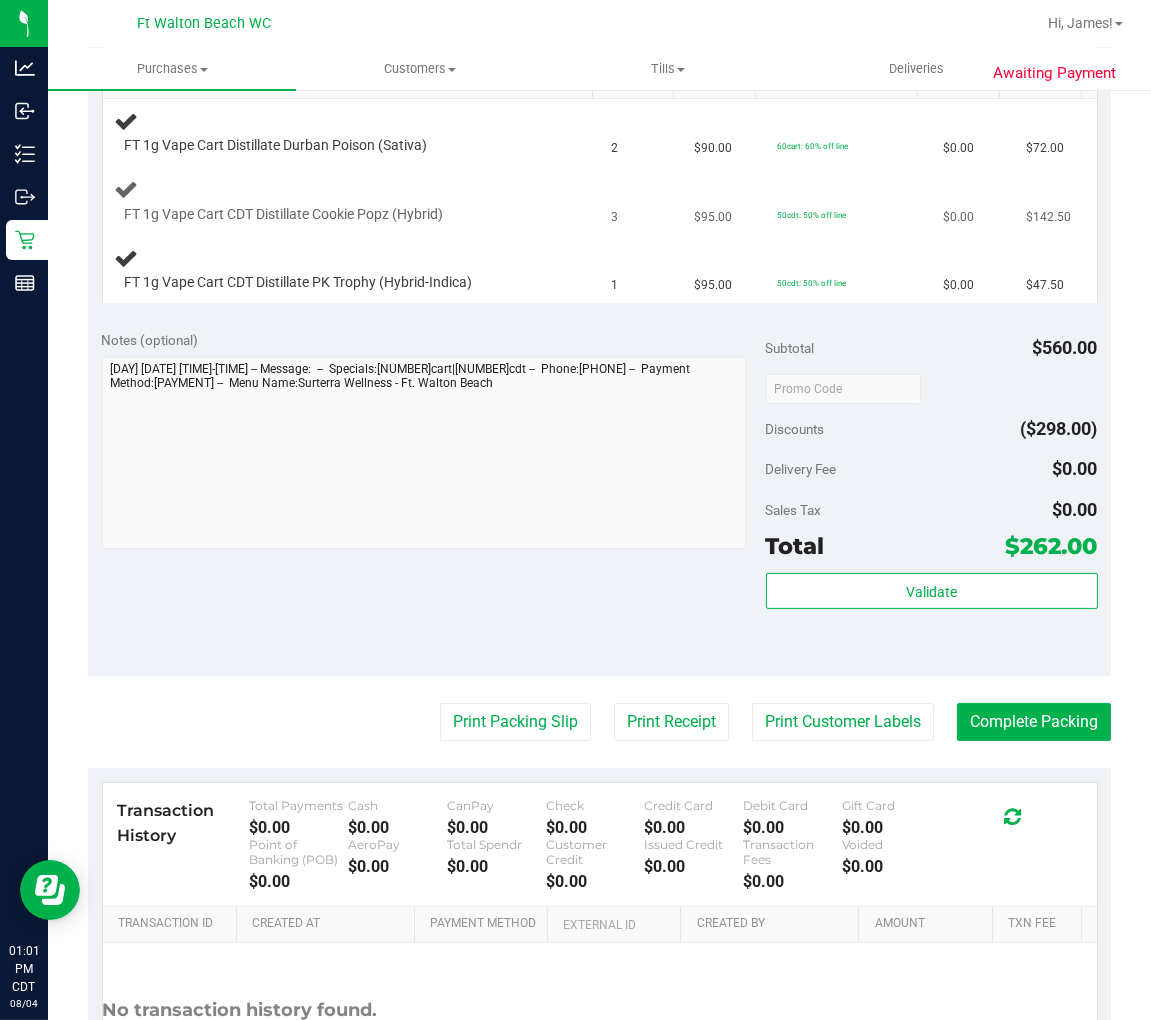 scroll, scrollTop: 555, scrollLeft: 0, axis: vertical 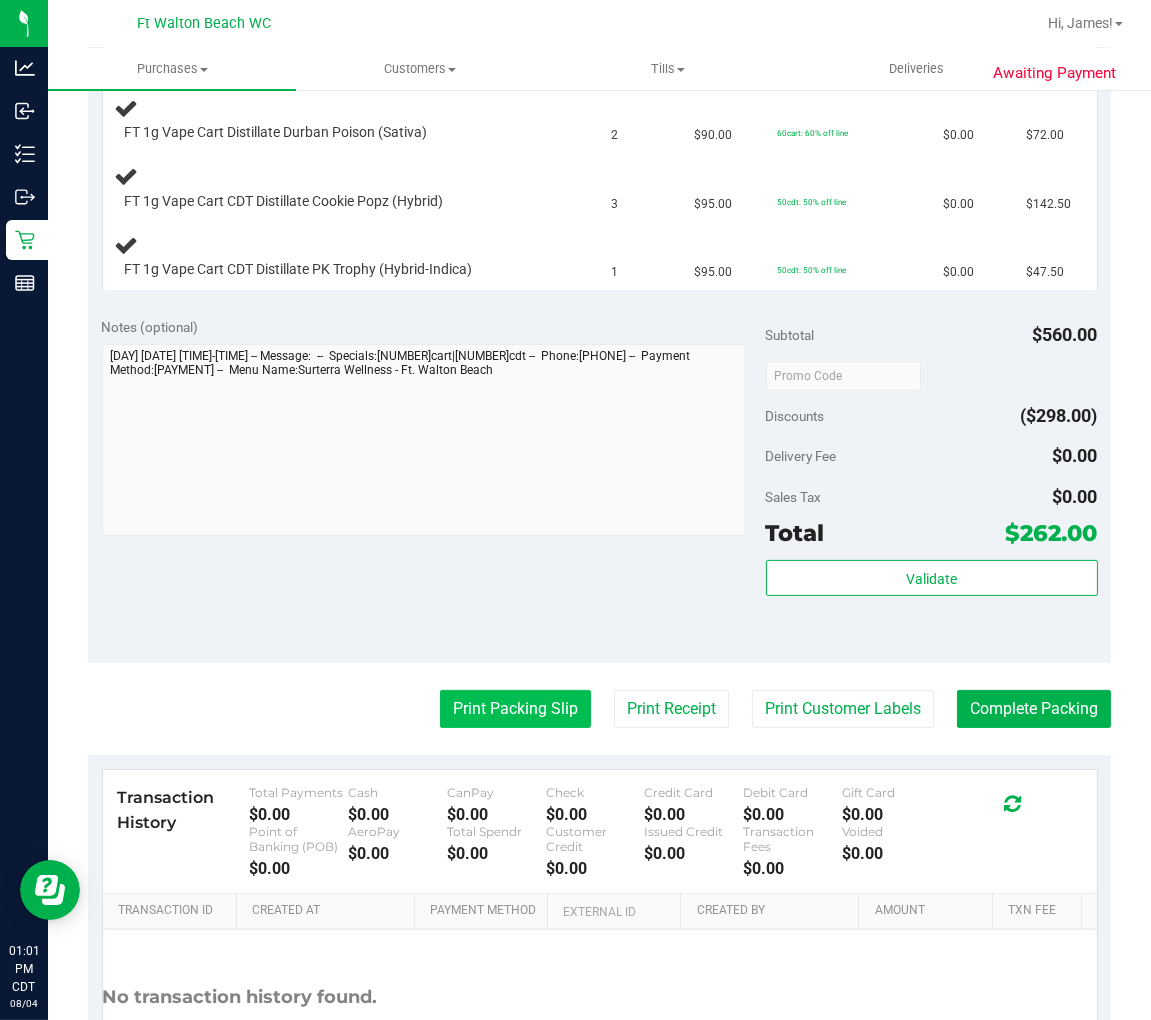click on "Print Packing Slip" at bounding box center (515, 709) 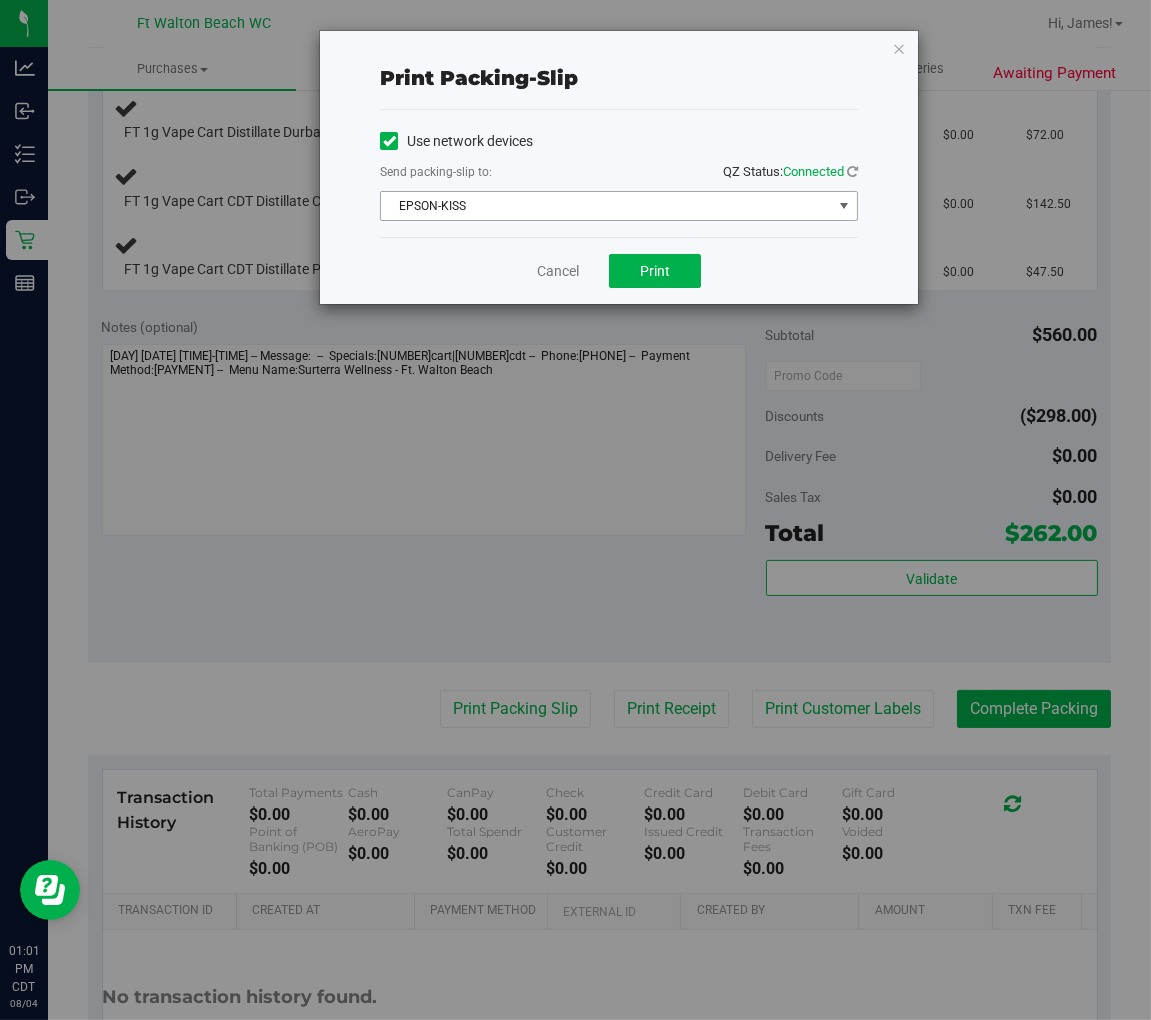 click on "EPSON-KISS" at bounding box center [606, 206] 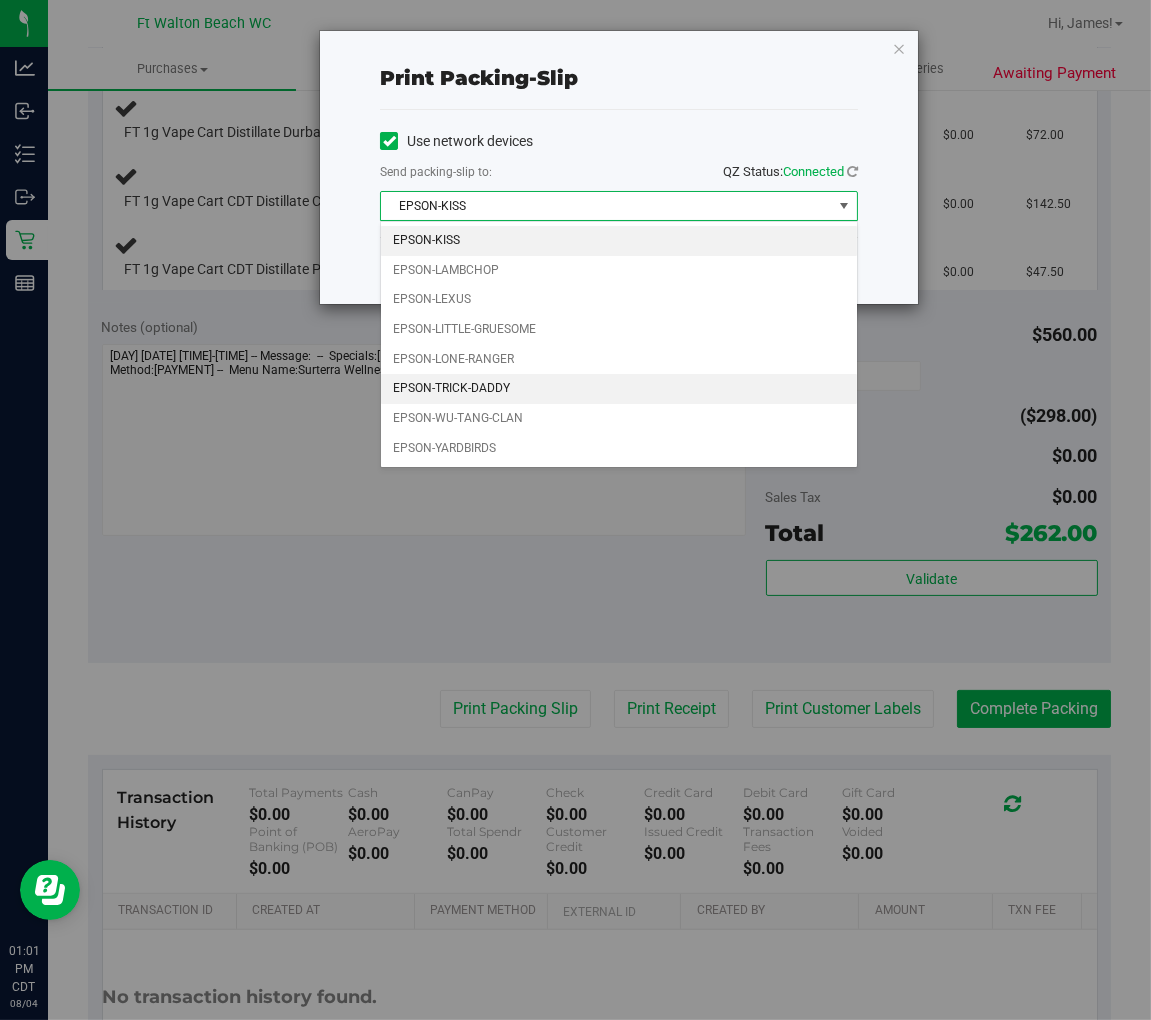 click on "EPSON-TRICK-DADDY" at bounding box center (619, 389) 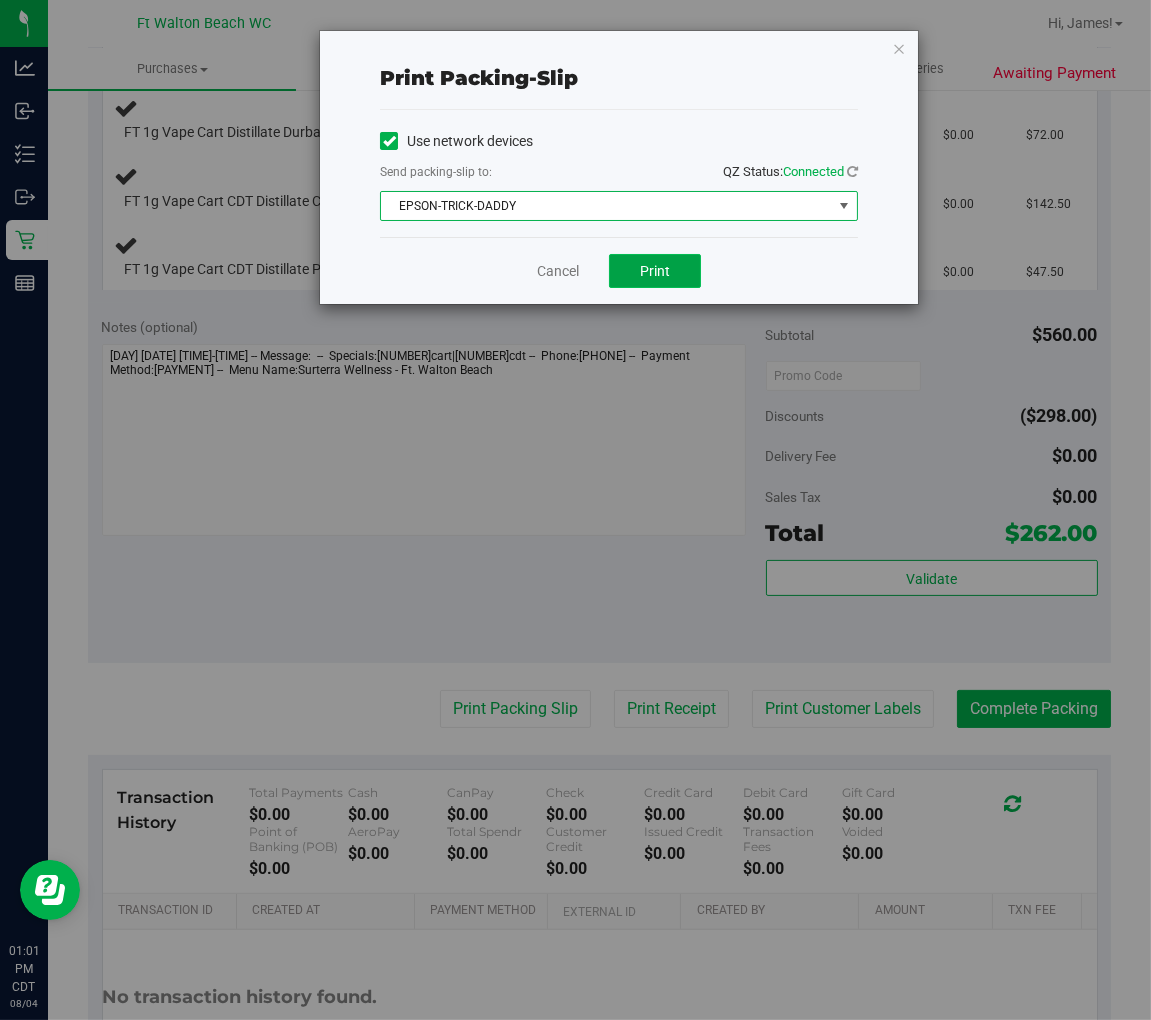 click on "Print" at bounding box center [655, 271] 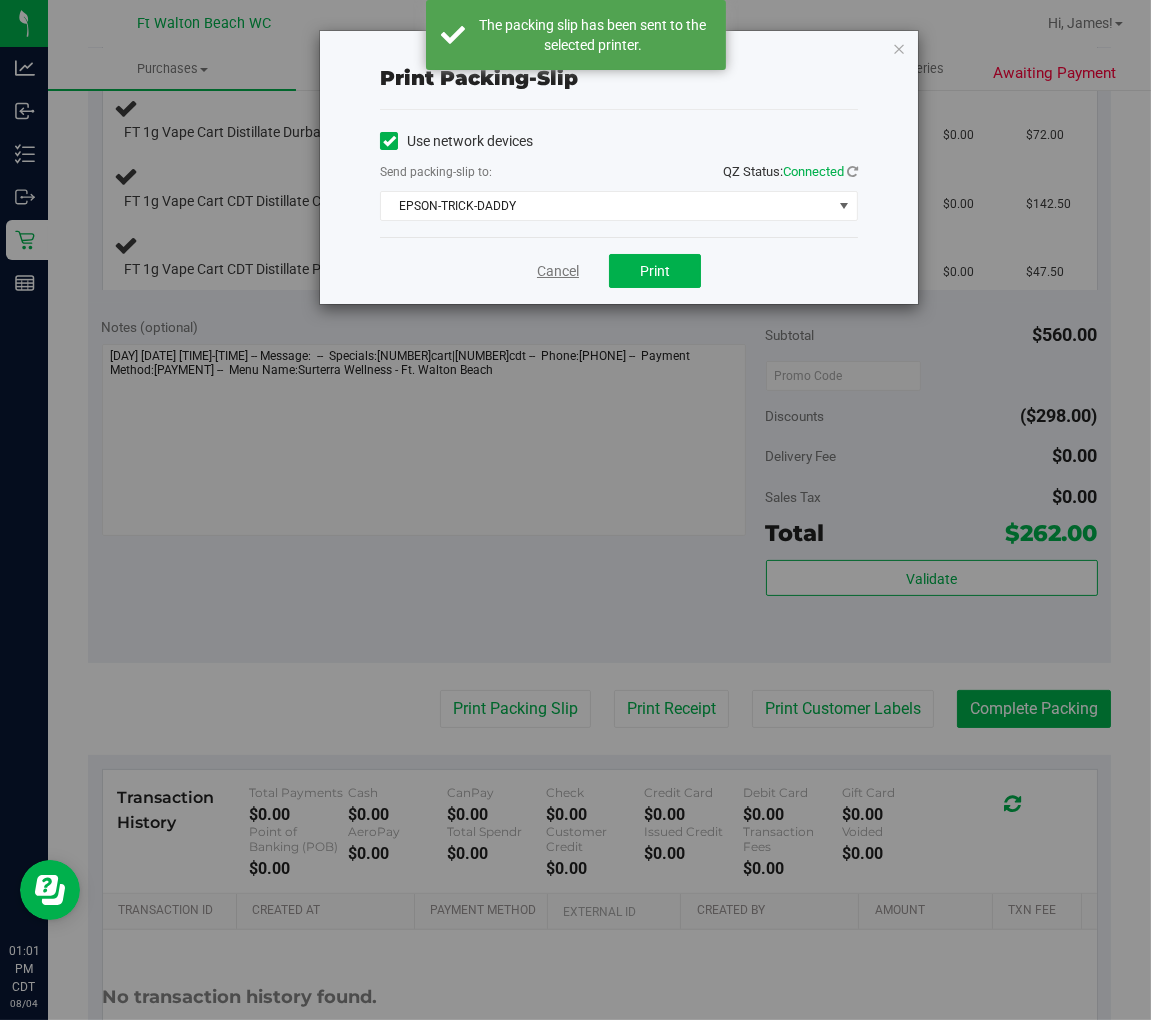 click on "Cancel" at bounding box center (558, 271) 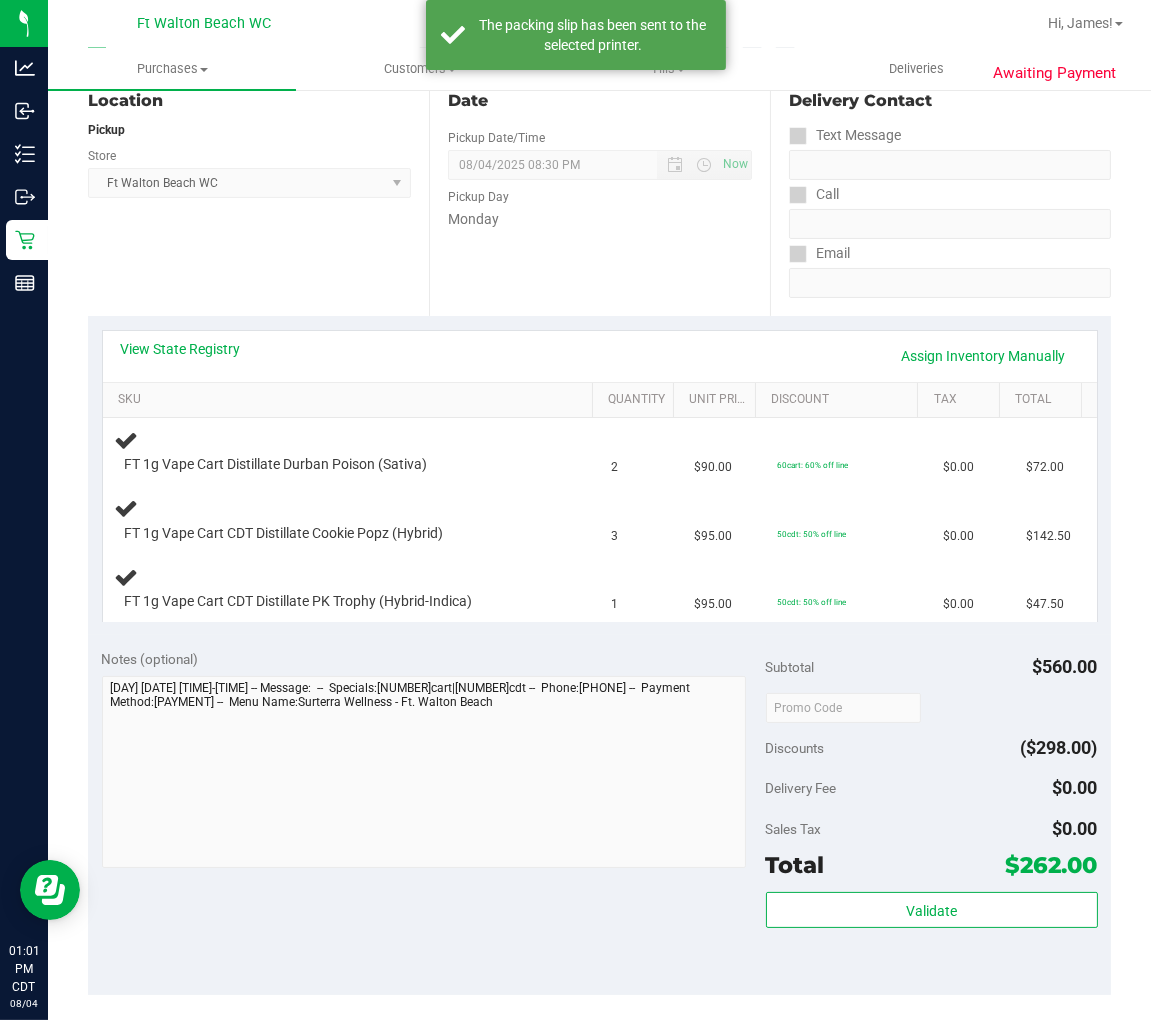 scroll, scrollTop: 222, scrollLeft: 0, axis: vertical 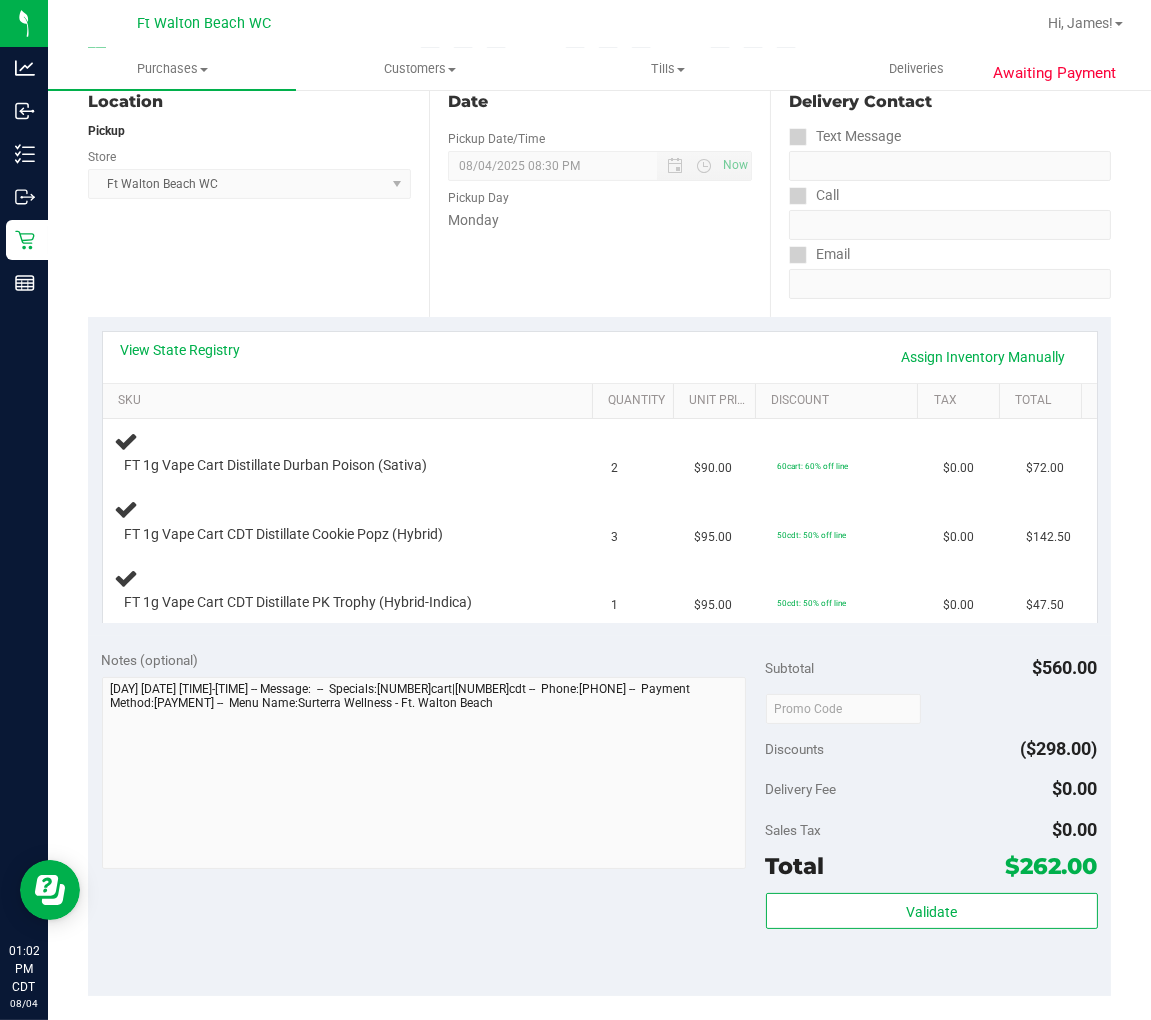 type 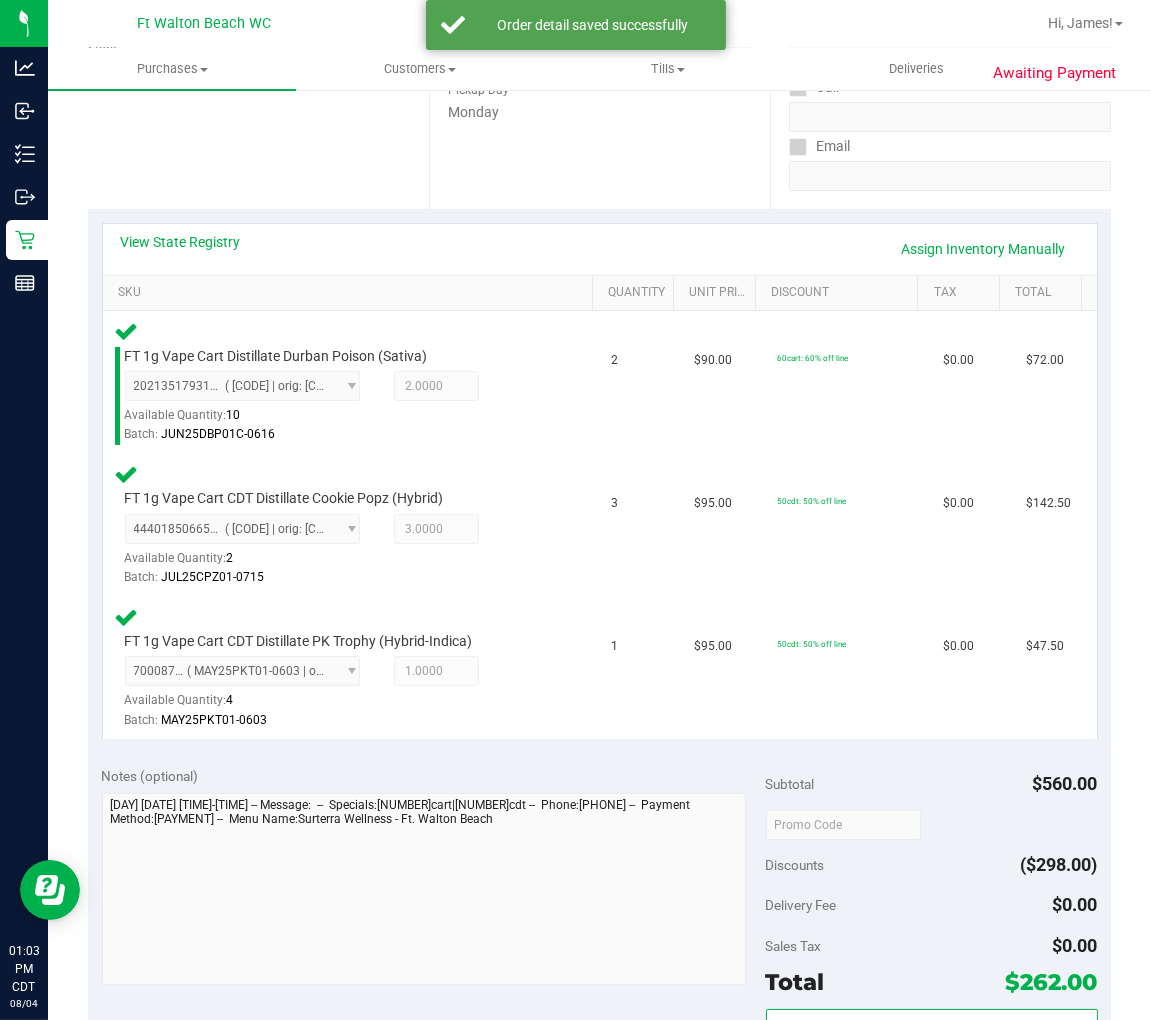 scroll, scrollTop: 666, scrollLeft: 0, axis: vertical 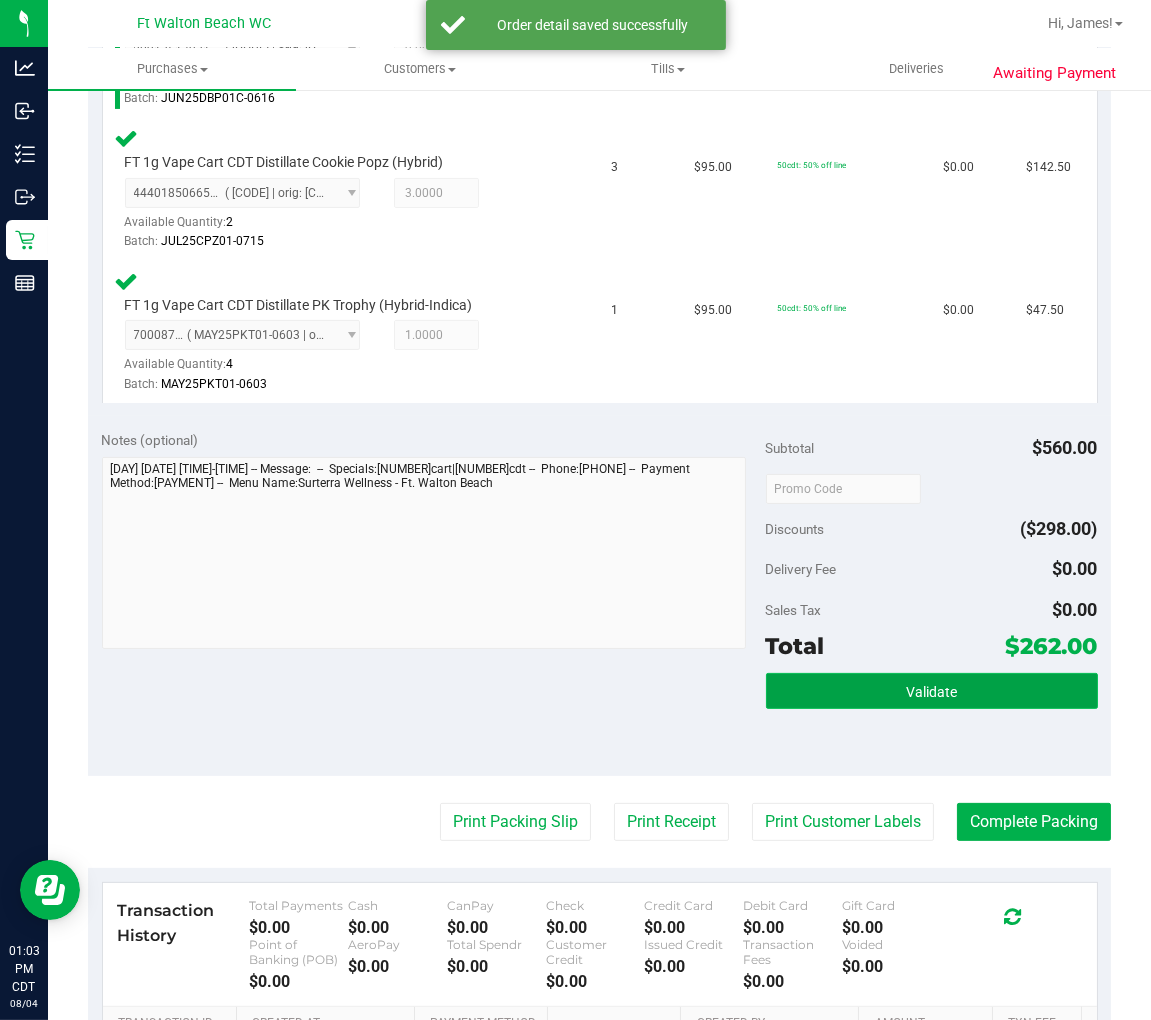 click on "Validate" at bounding box center [931, 692] 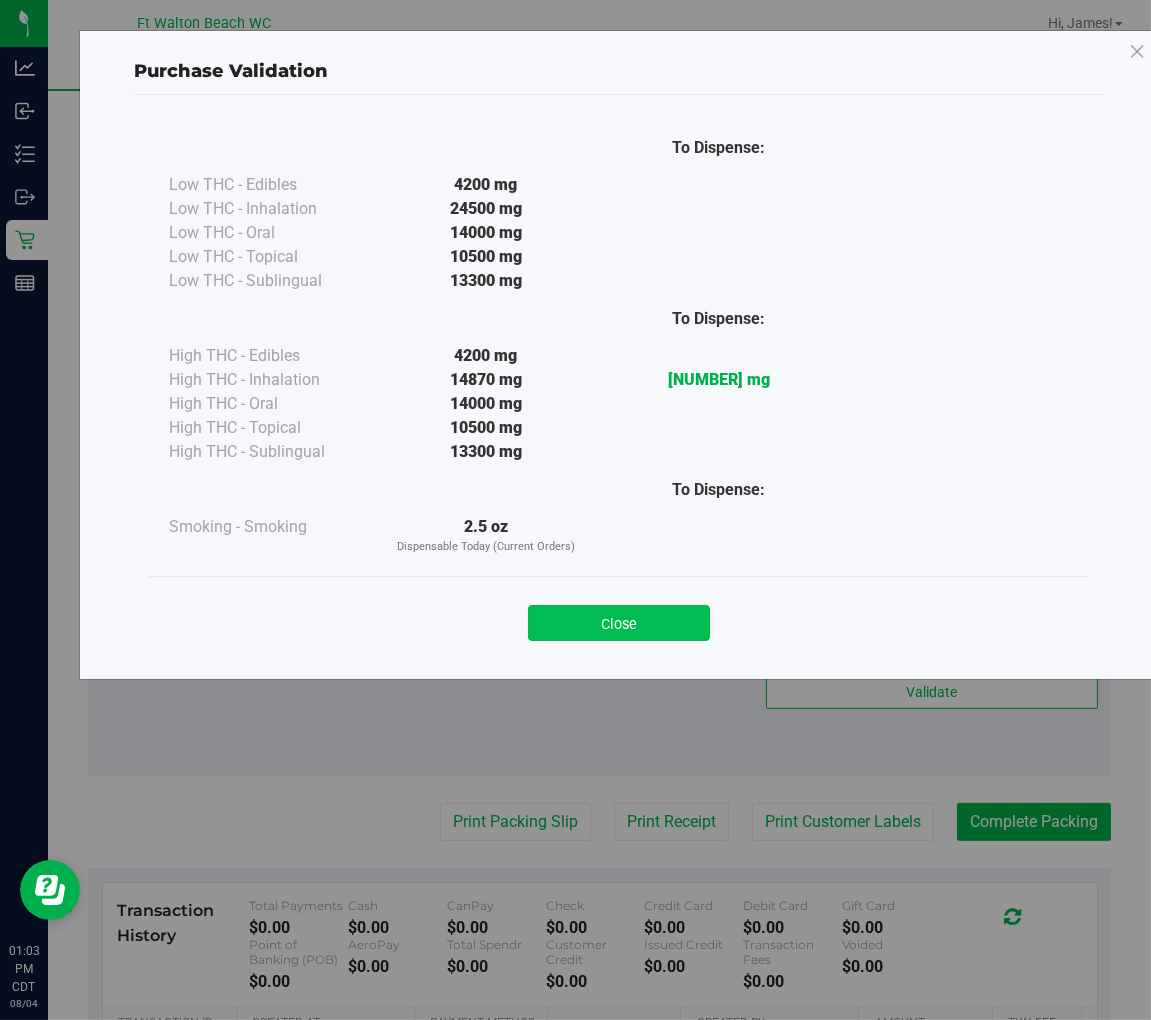 click on "Close" at bounding box center (619, 623) 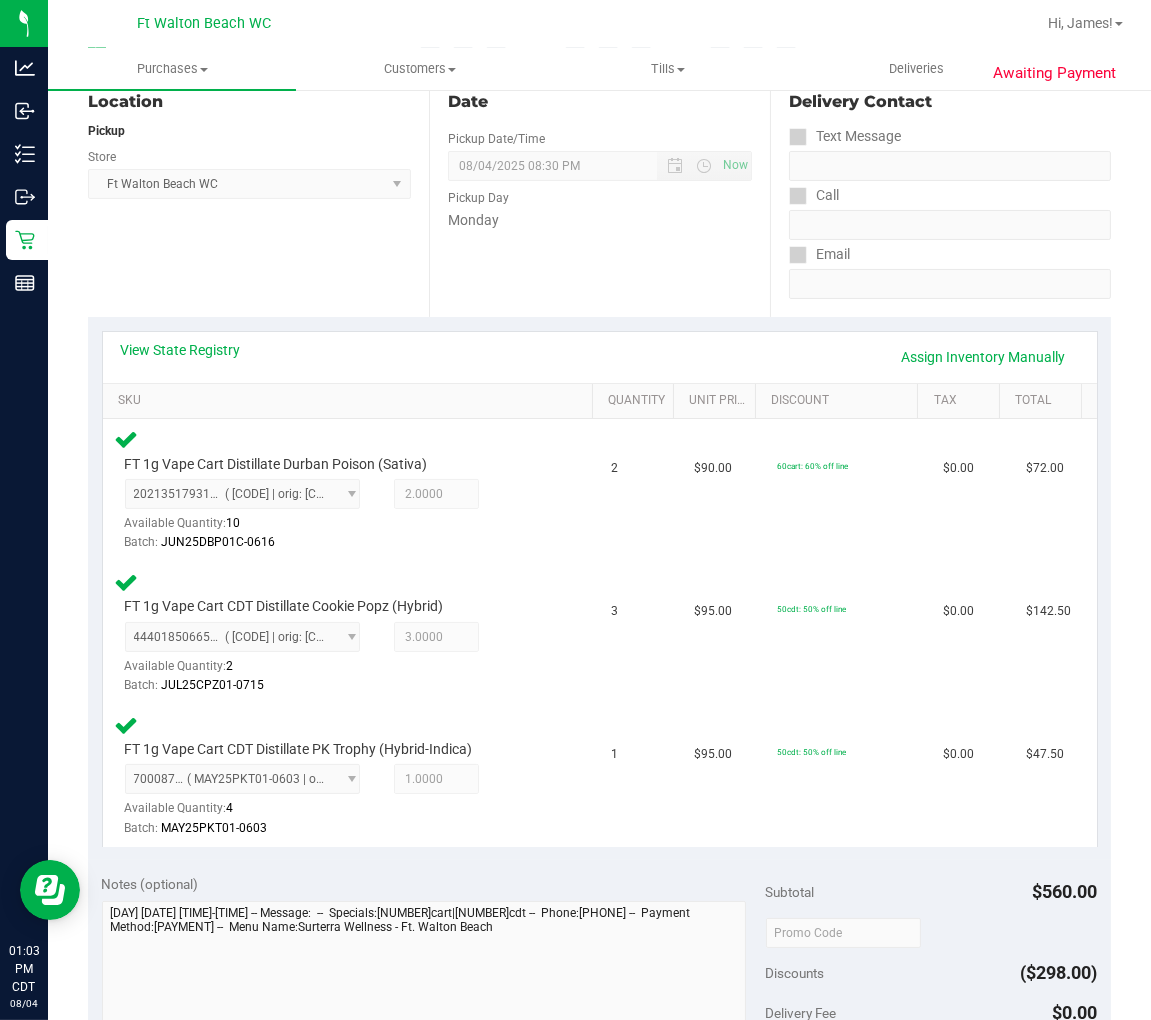 scroll, scrollTop: 0, scrollLeft: 0, axis: both 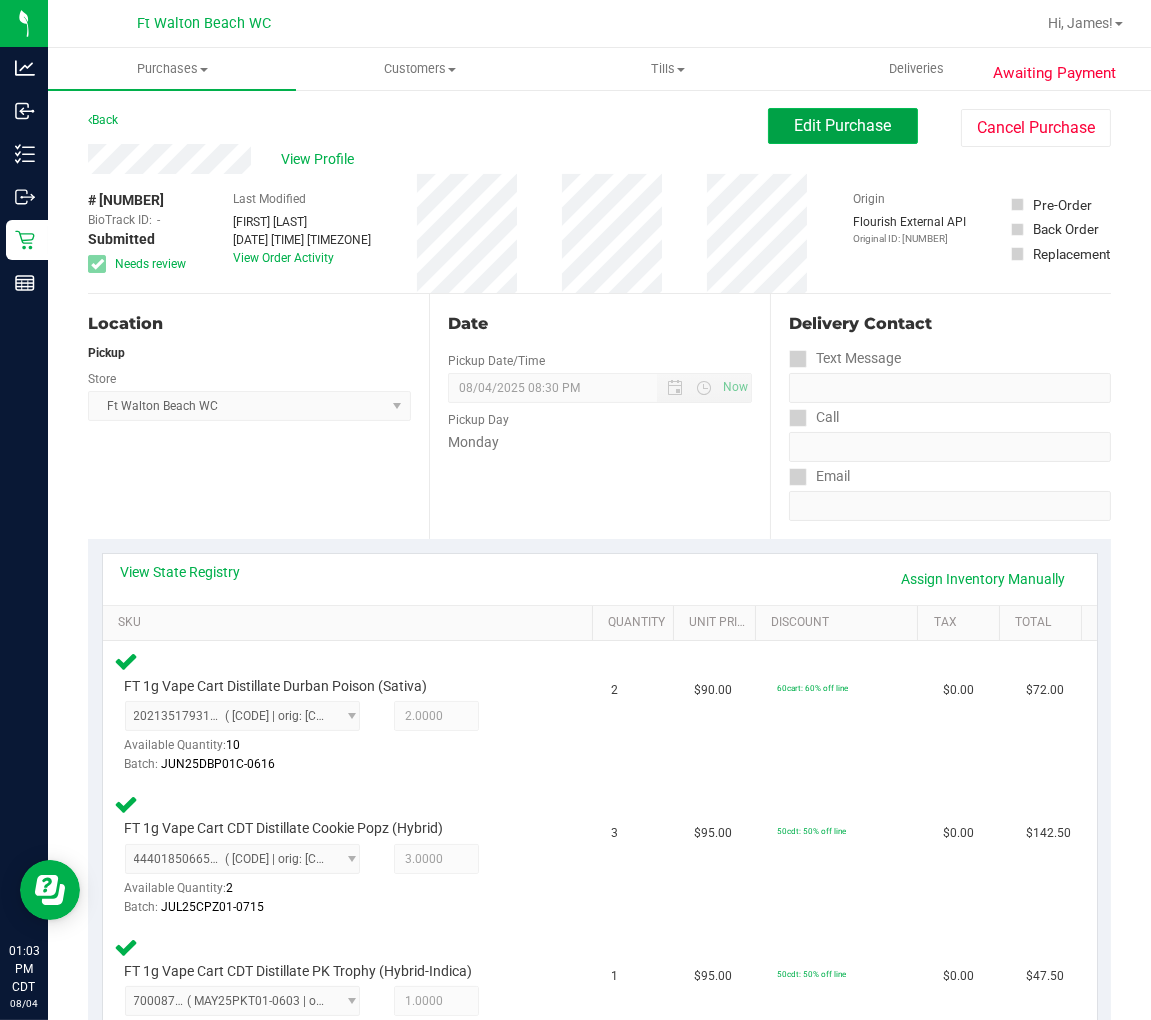 click on "Edit Purchase" at bounding box center [843, 125] 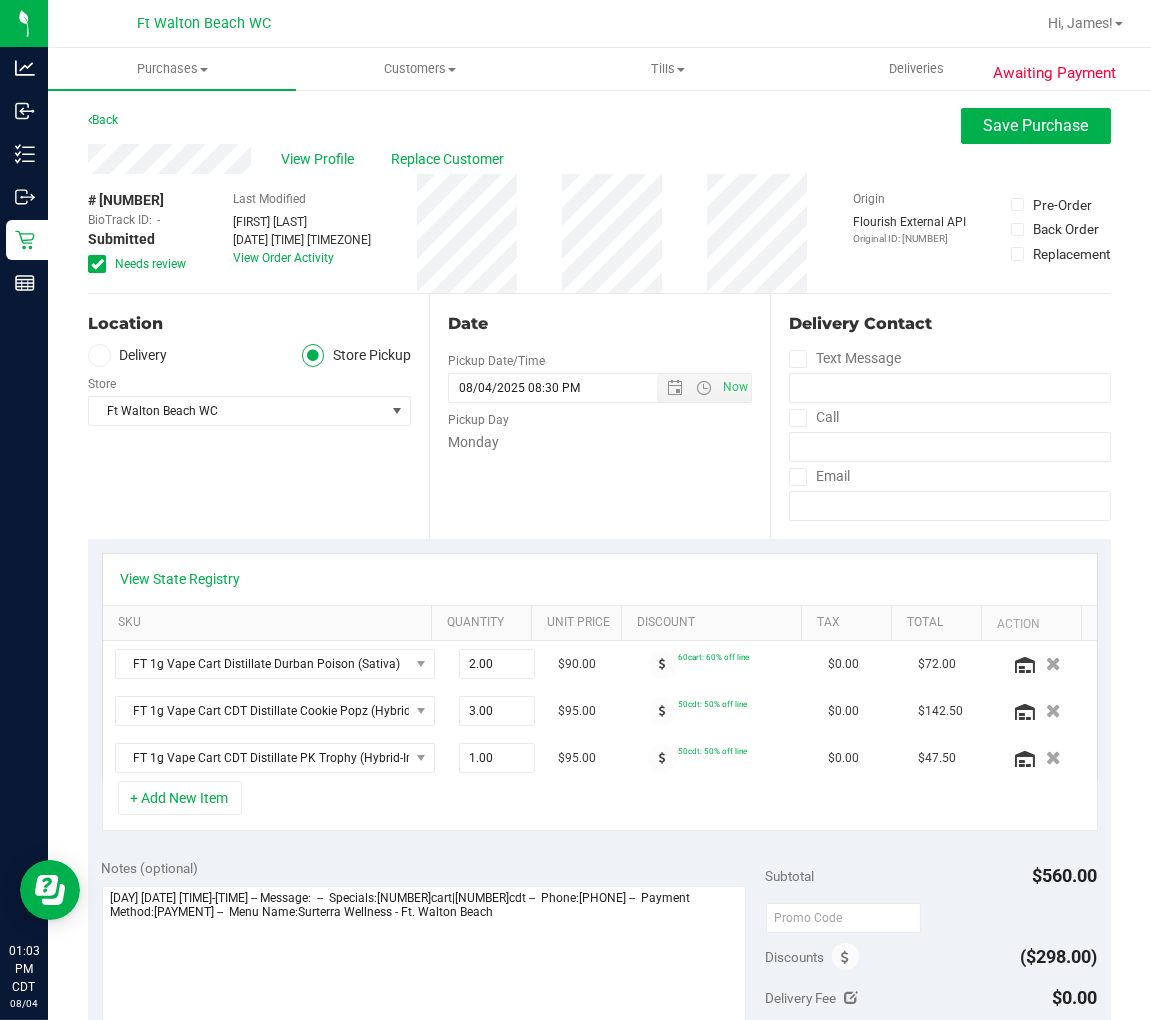 click at bounding box center [97, 264] 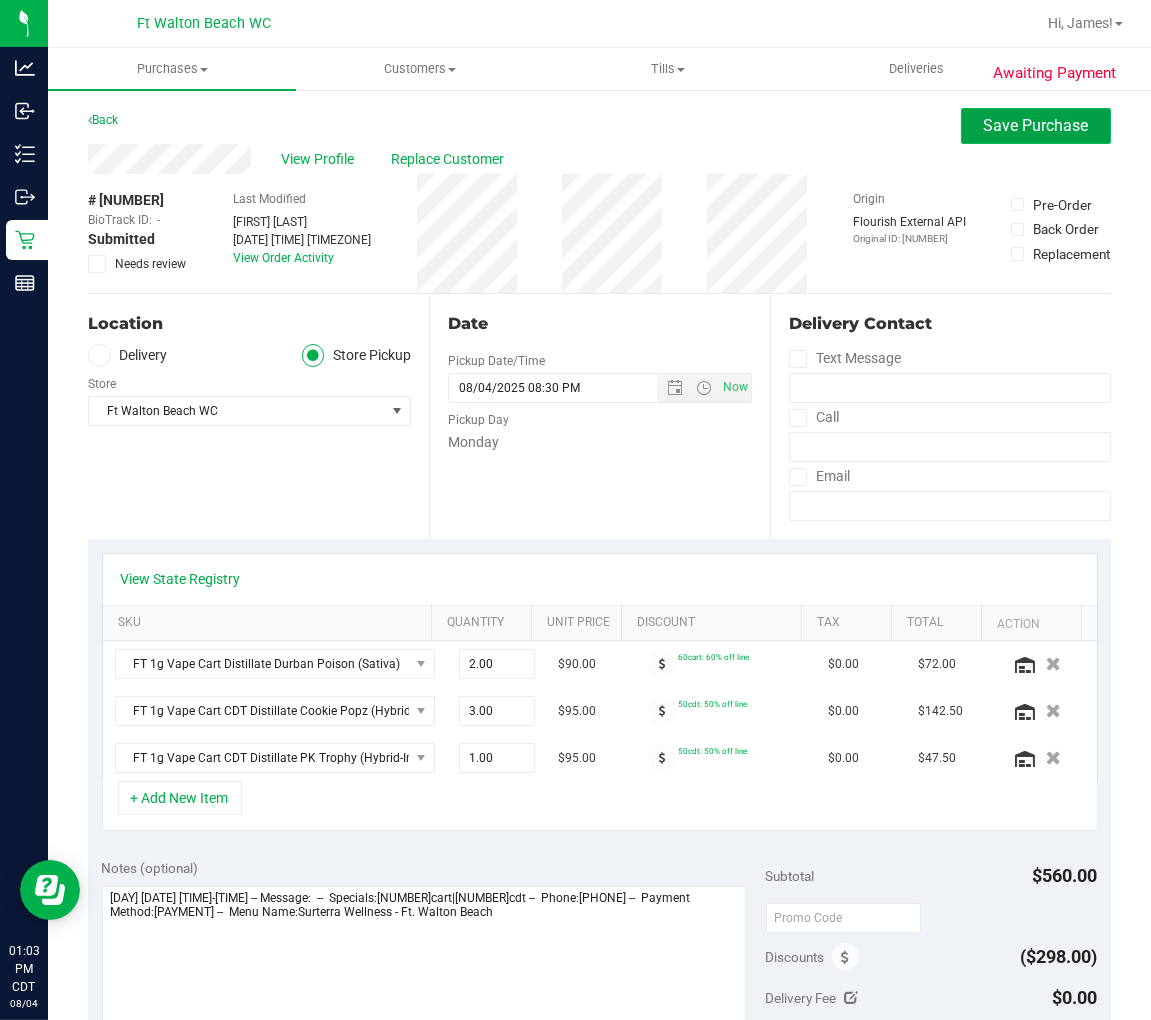 click on "Save Purchase" at bounding box center (1036, 126) 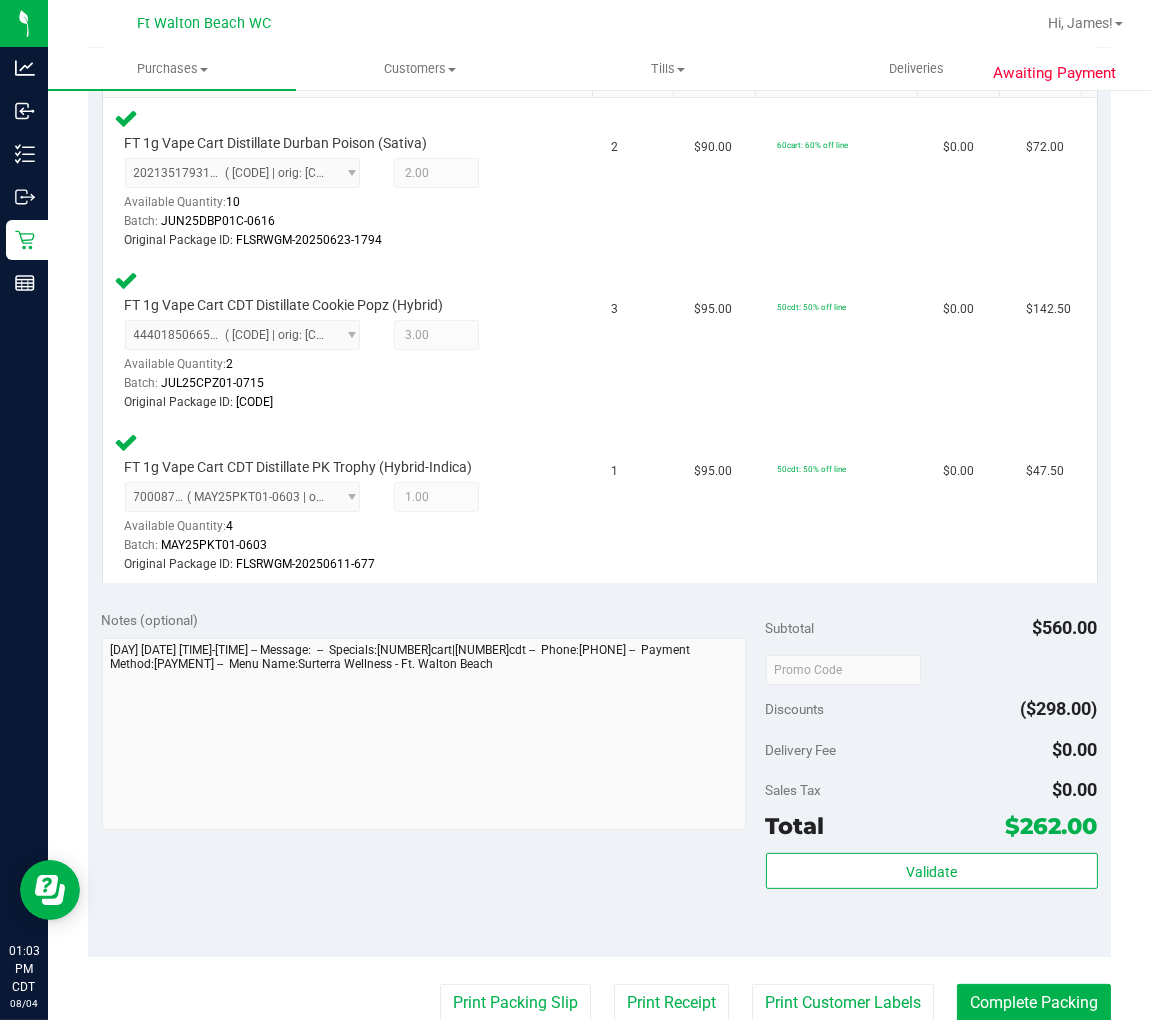 scroll, scrollTop: 666, scrollLeft: 0, axis: vertical 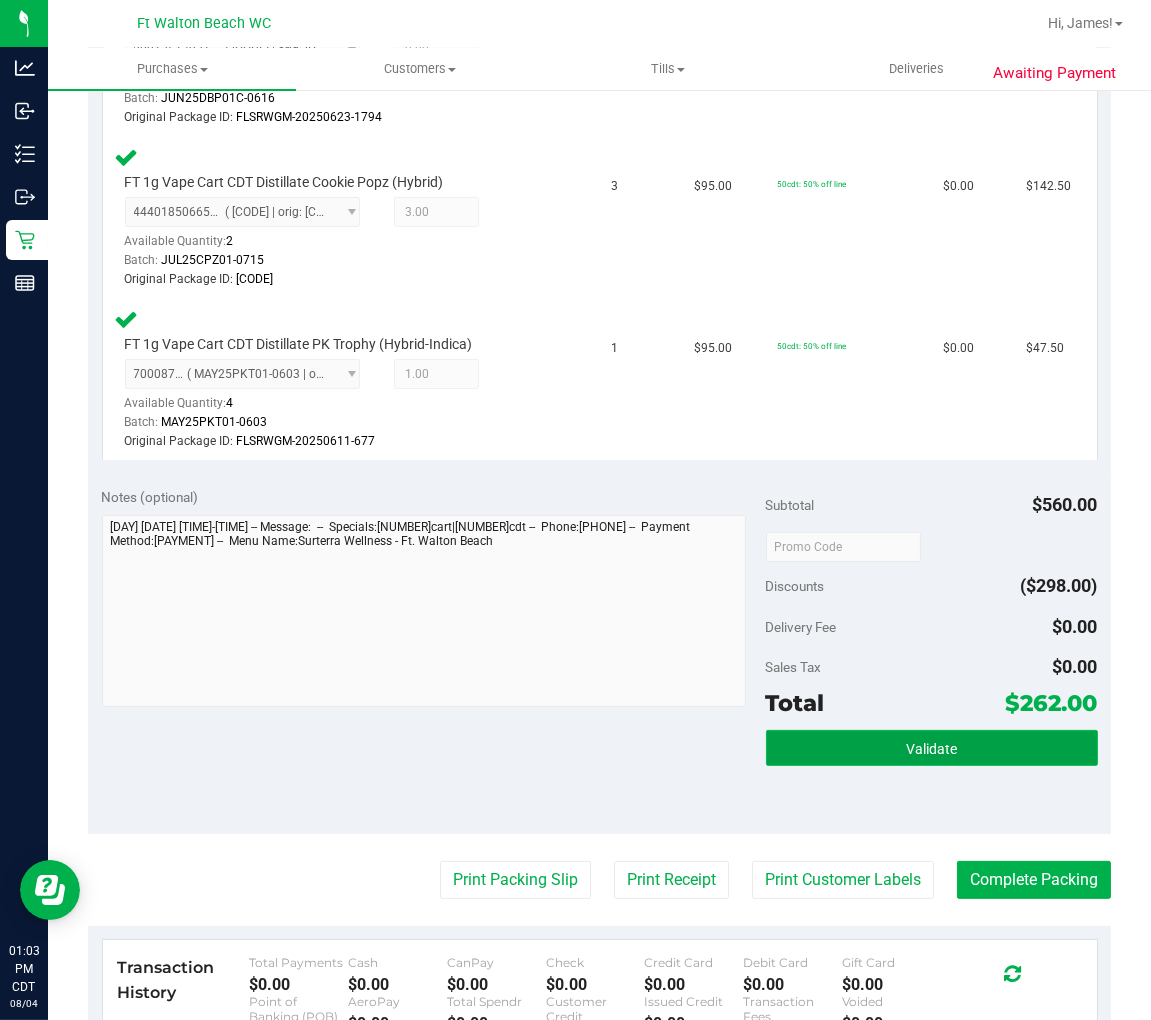 click on "Validate" at bounding box center [932, 748] 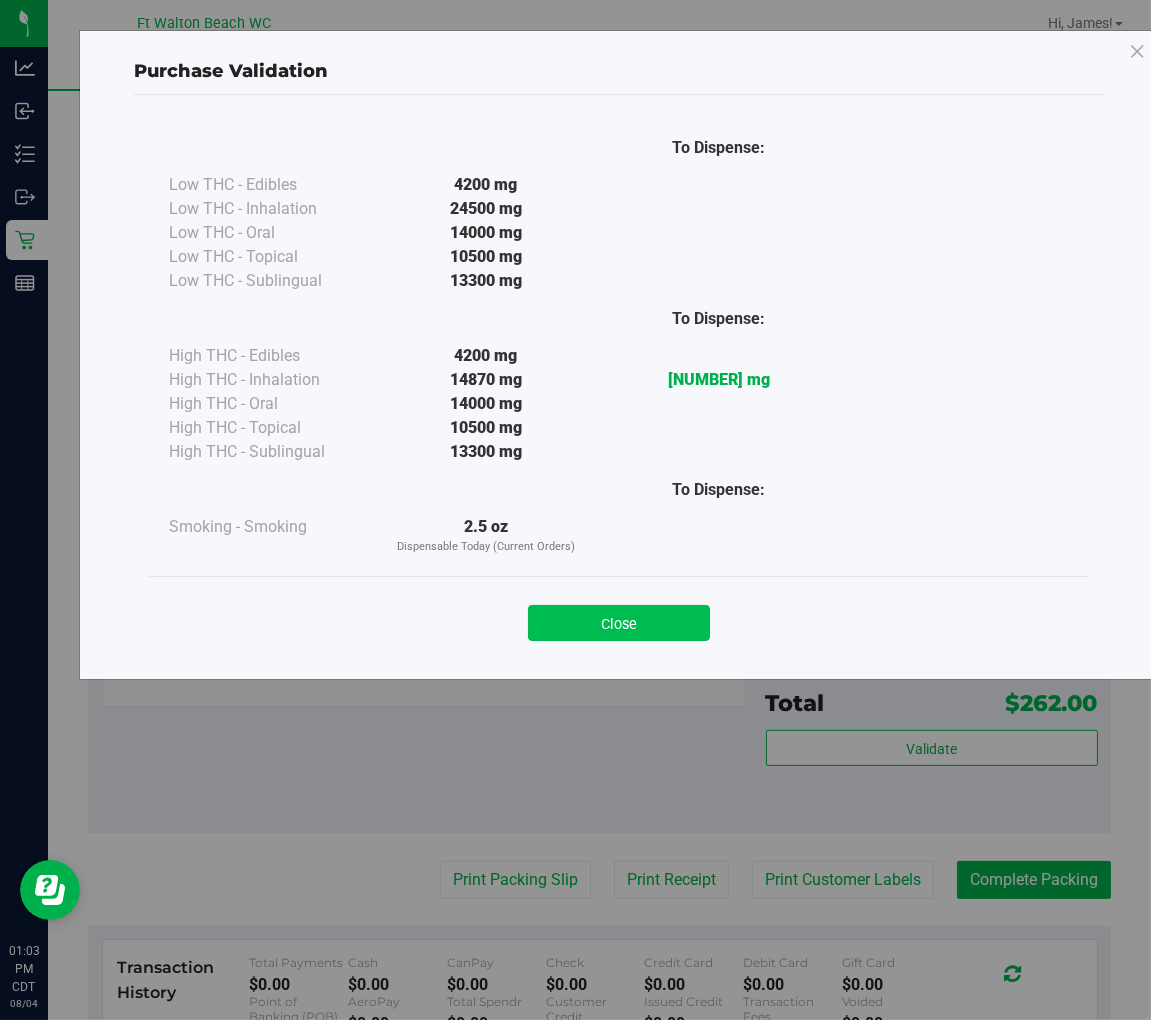 click on "Close" at bounding box center [619, 623] 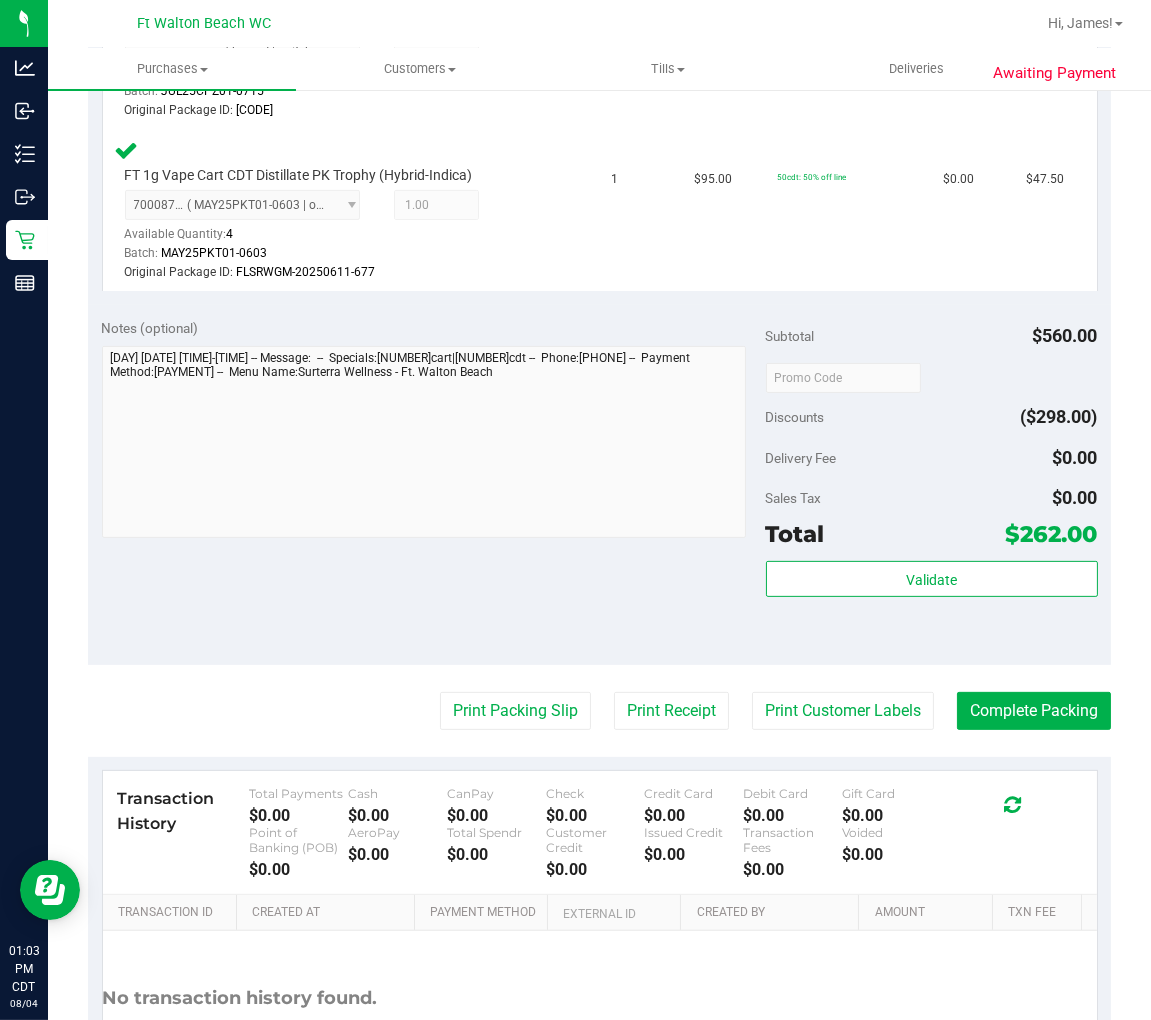 scroll, scrollTop: 888, scrollLeft: 0, axis: vertical 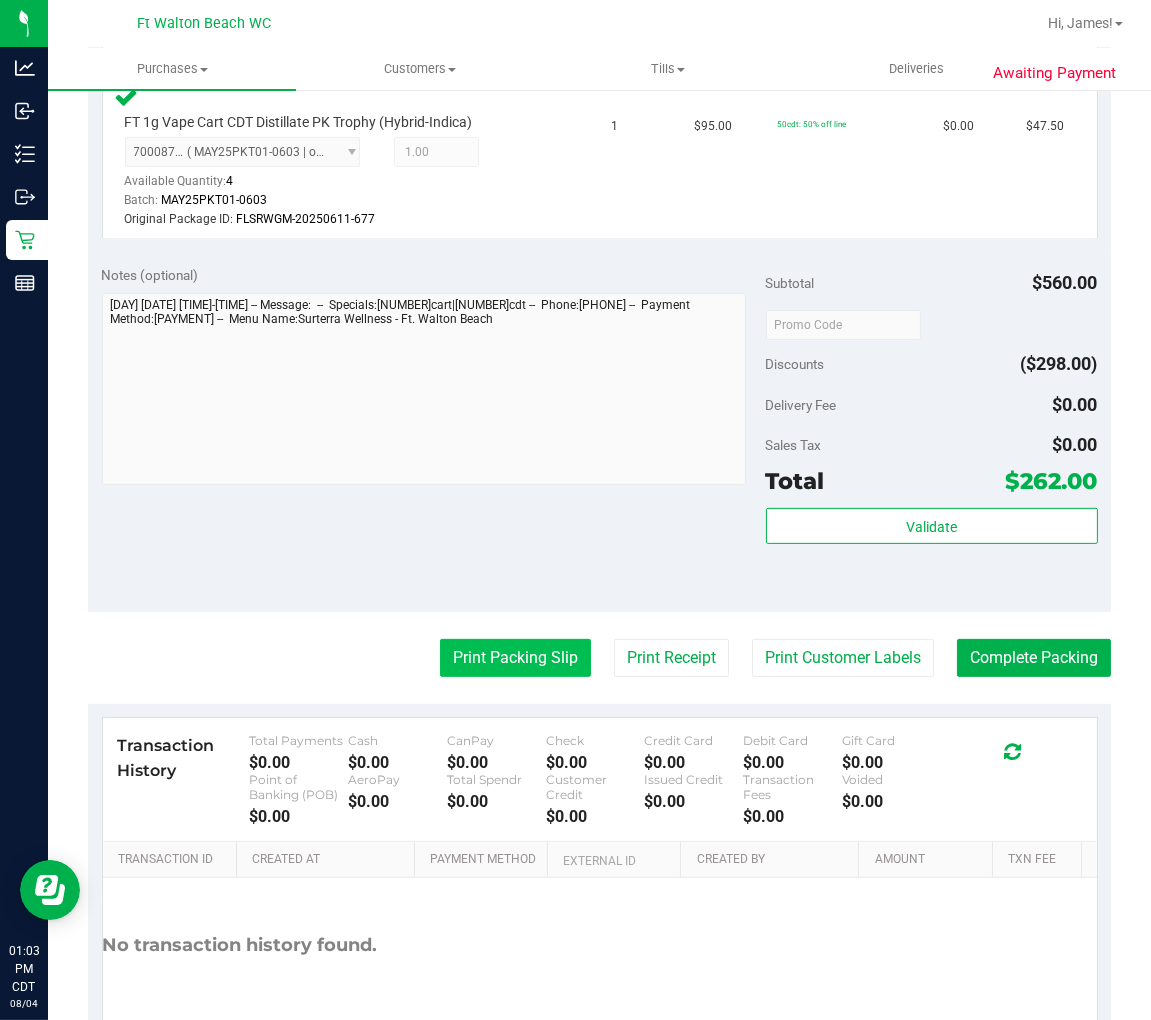 click on "Print Packing Slip" at bounding box center [515, 658] 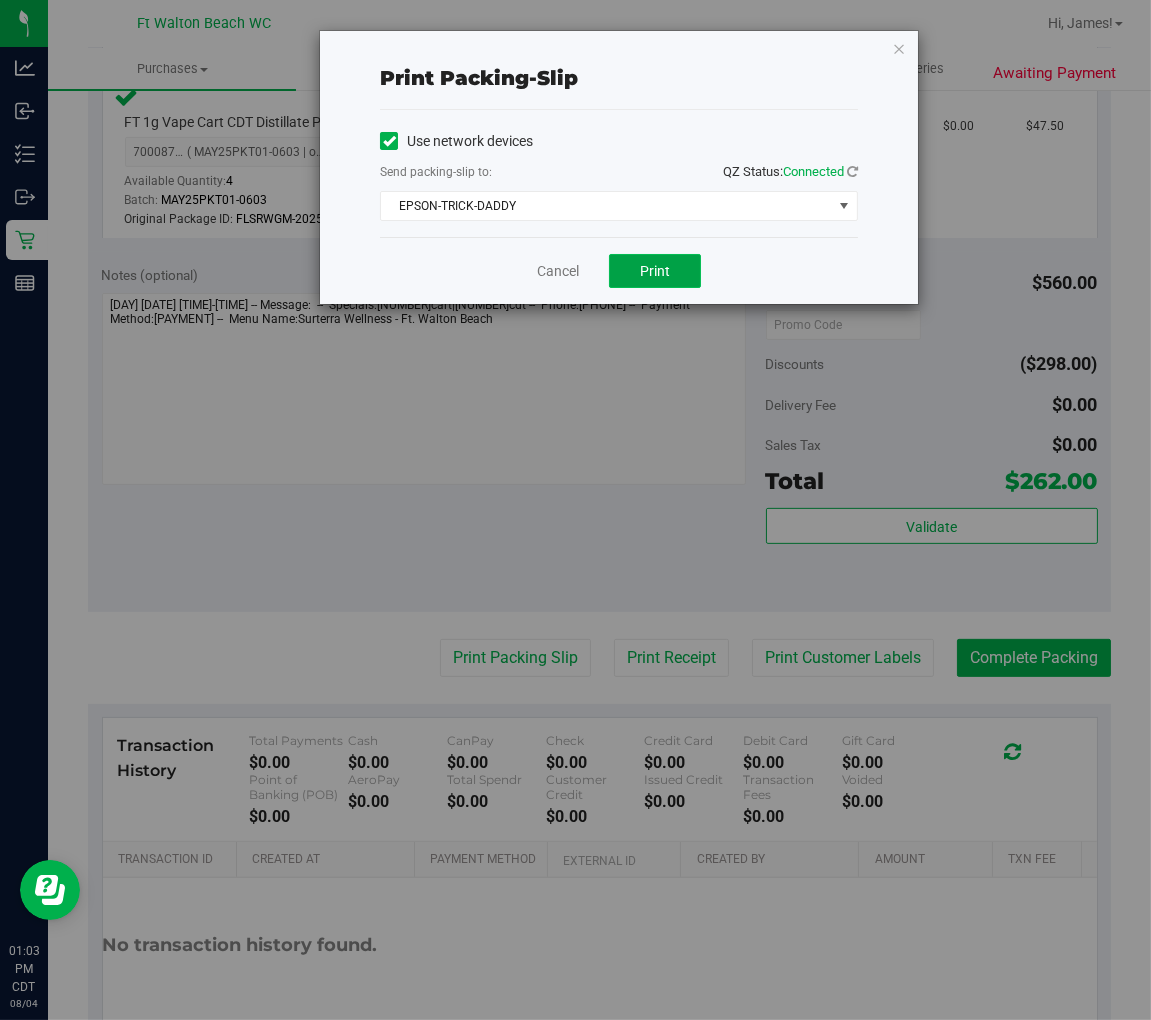 click on "Print" at bounding box center (655, 271) 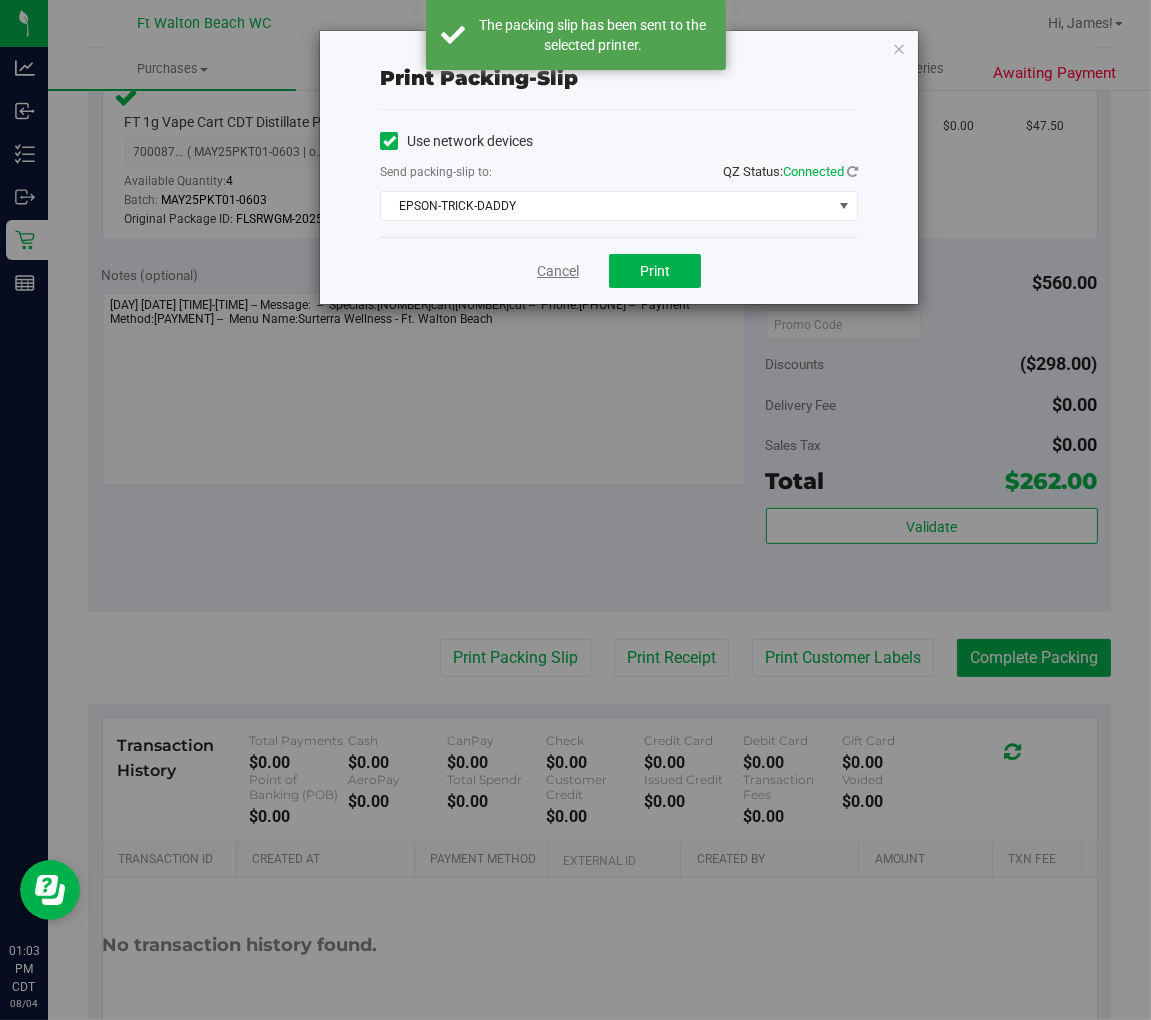 click on "Cancel" at bounding box center [558, 271] 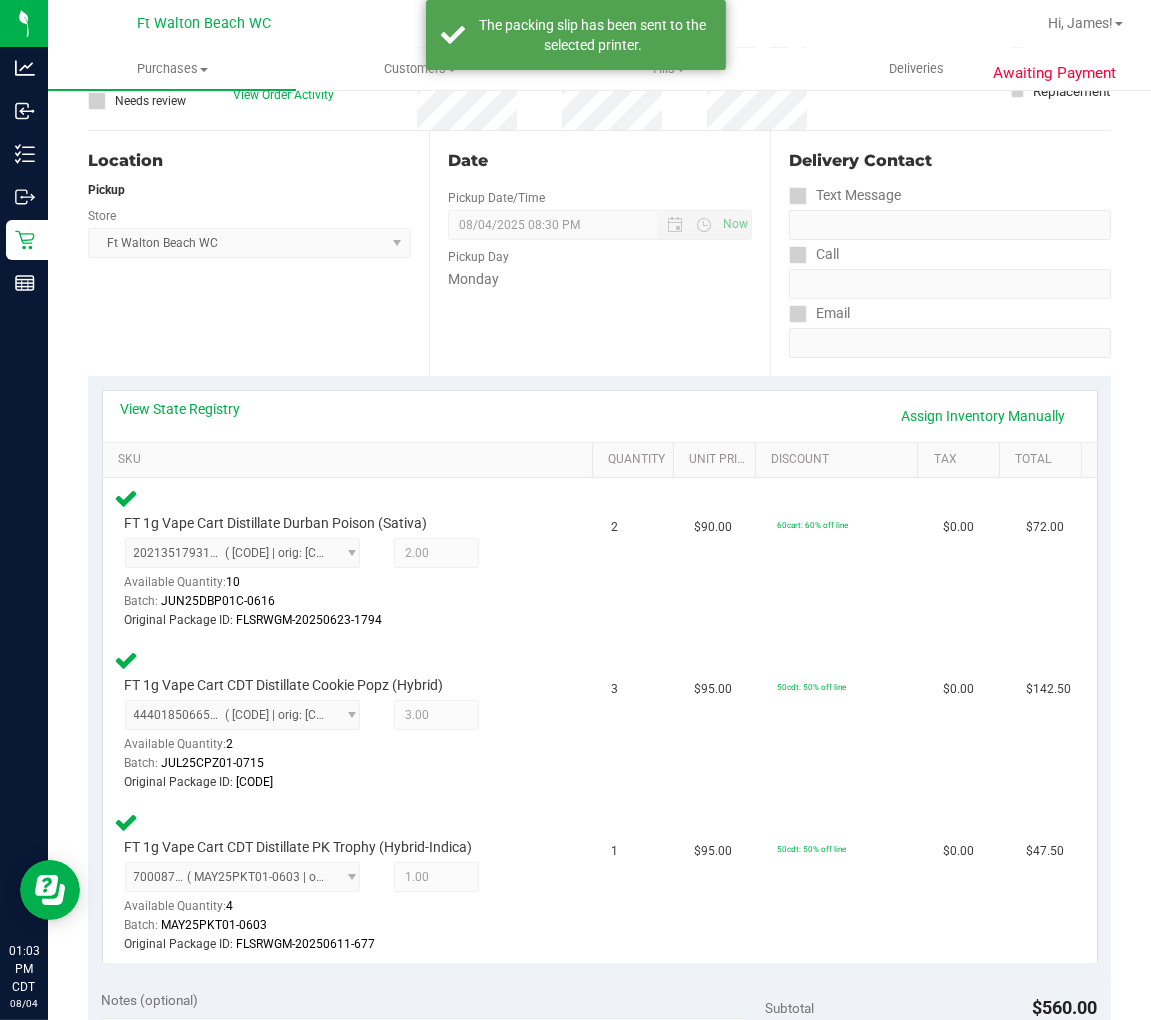 scroll, scrollTop: 0, scrollLeft: 0, axis: both 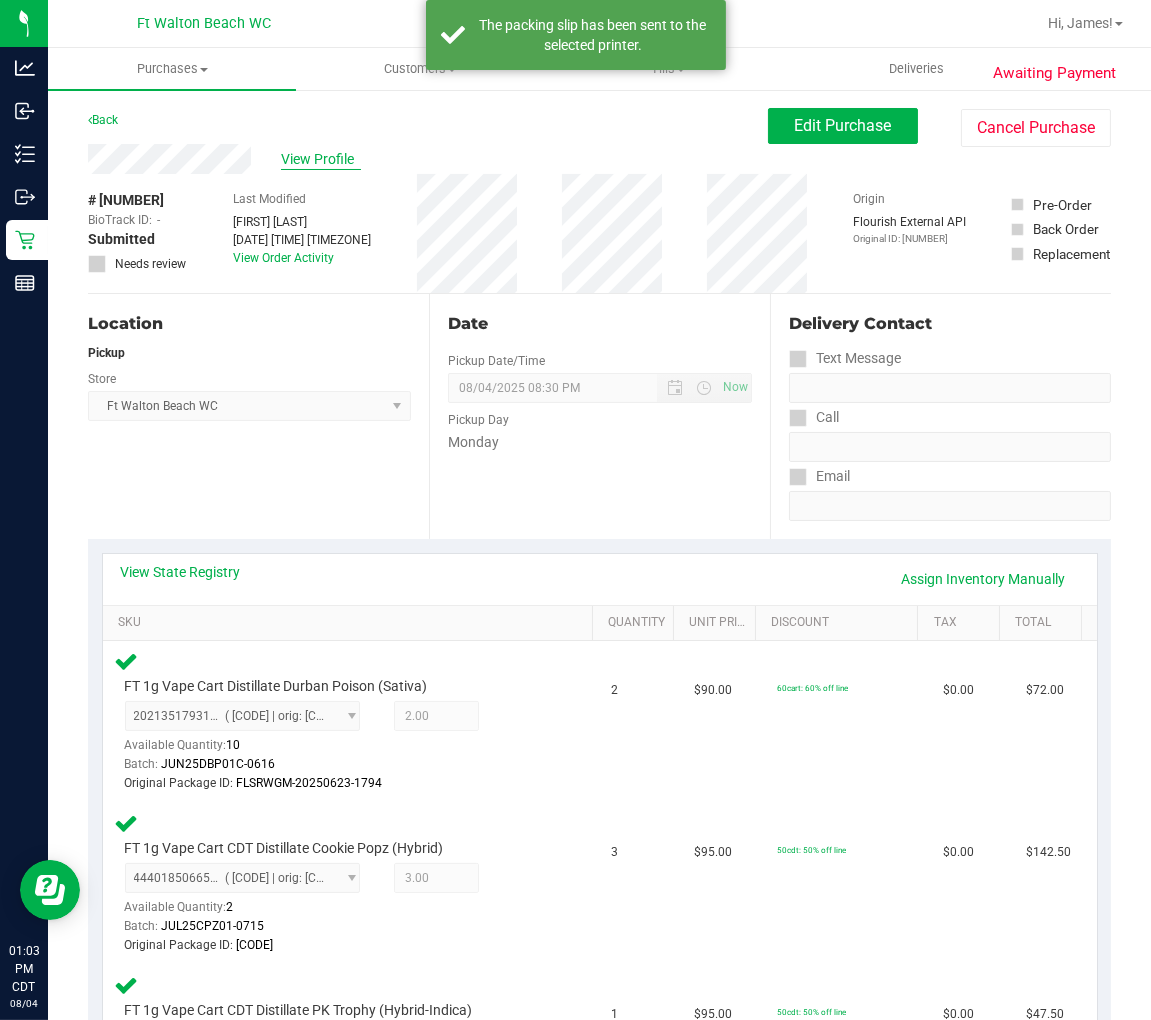 click on "View Profile" at bounding box center [321, 159] 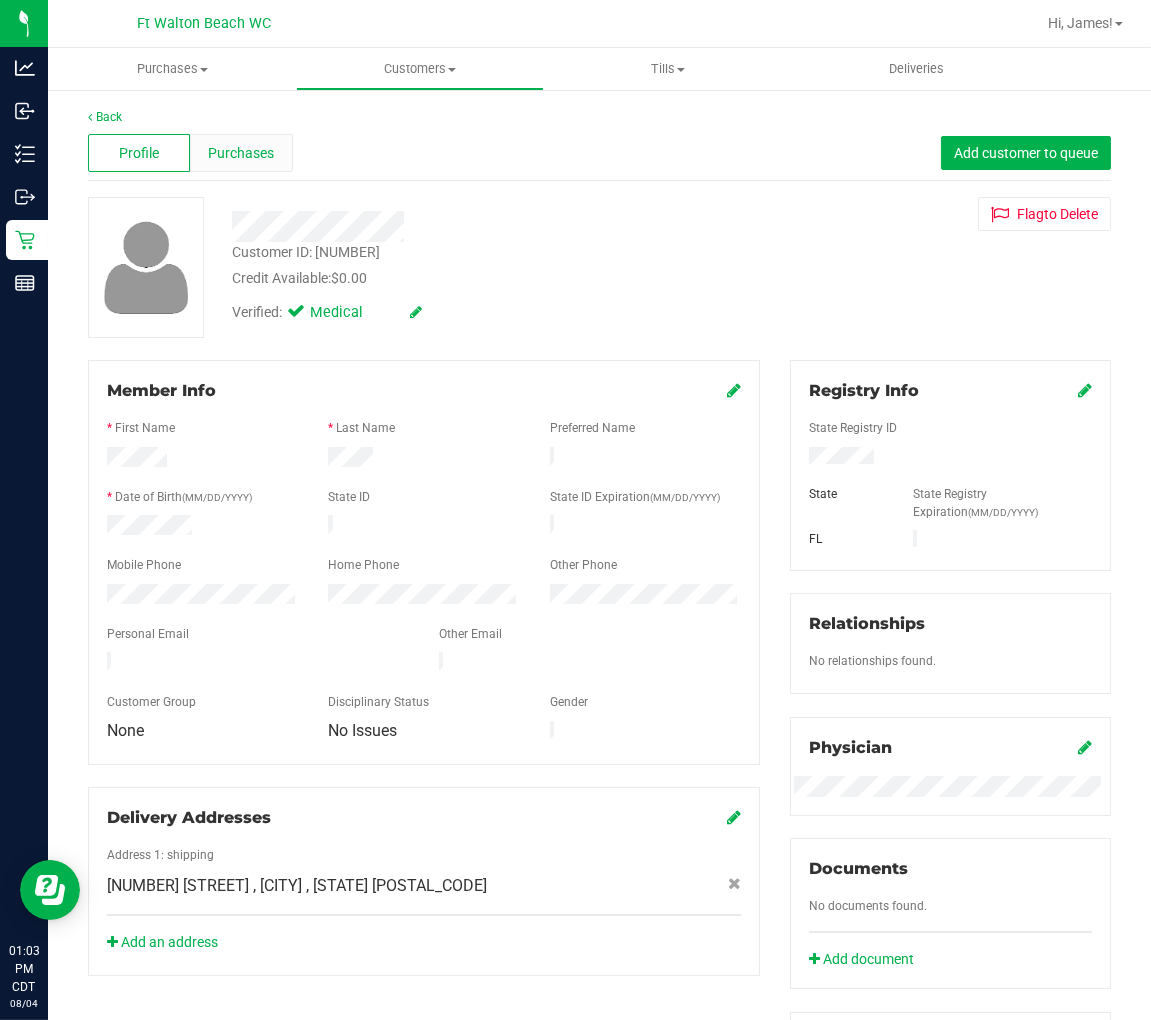 click on "Purchases" at bounding box center [241, 153] 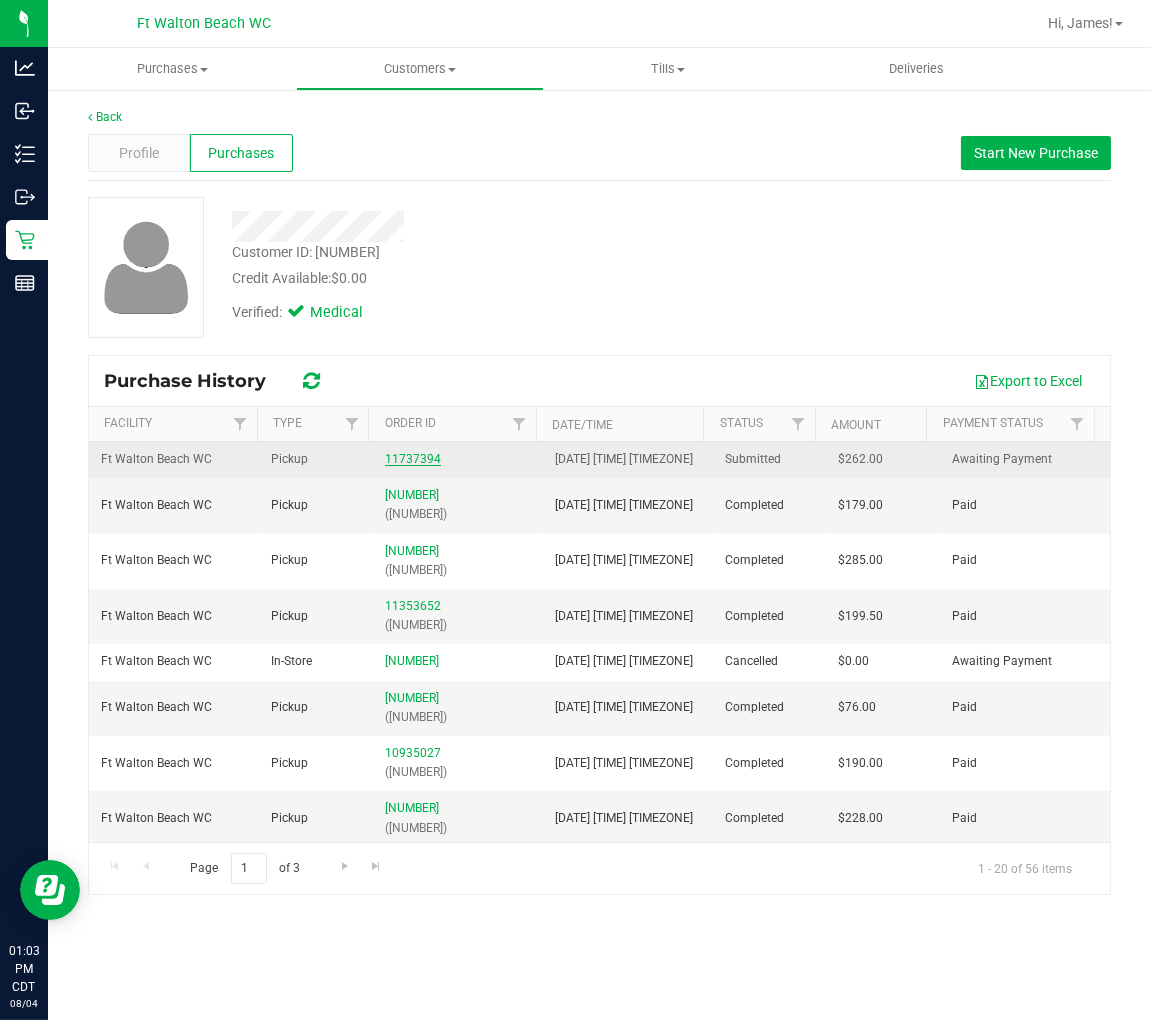 click on "11737394" at bounding box center [413, 459] 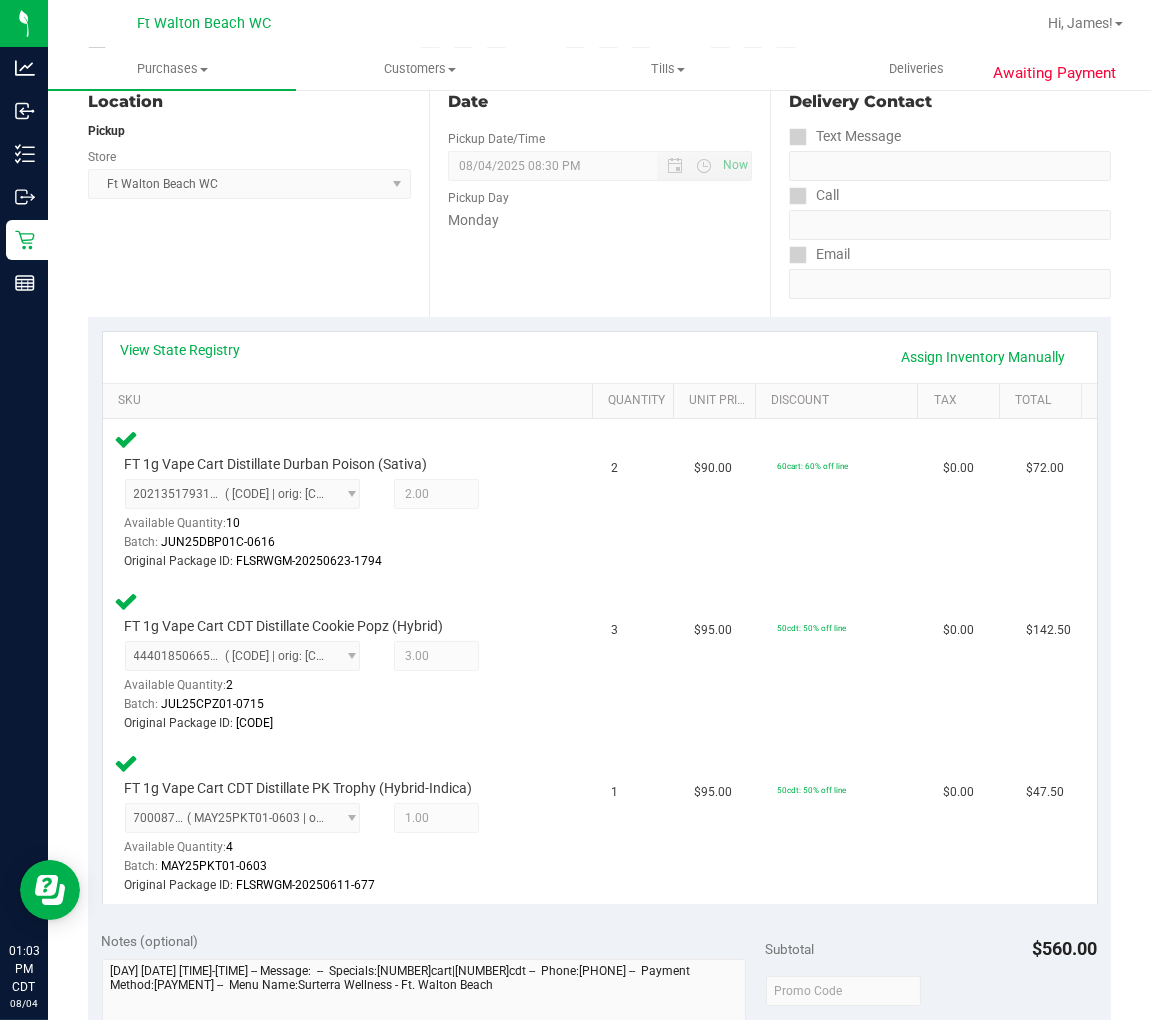 scroll, scrollTop: 666, scrollLeft: 0, axis: vertical 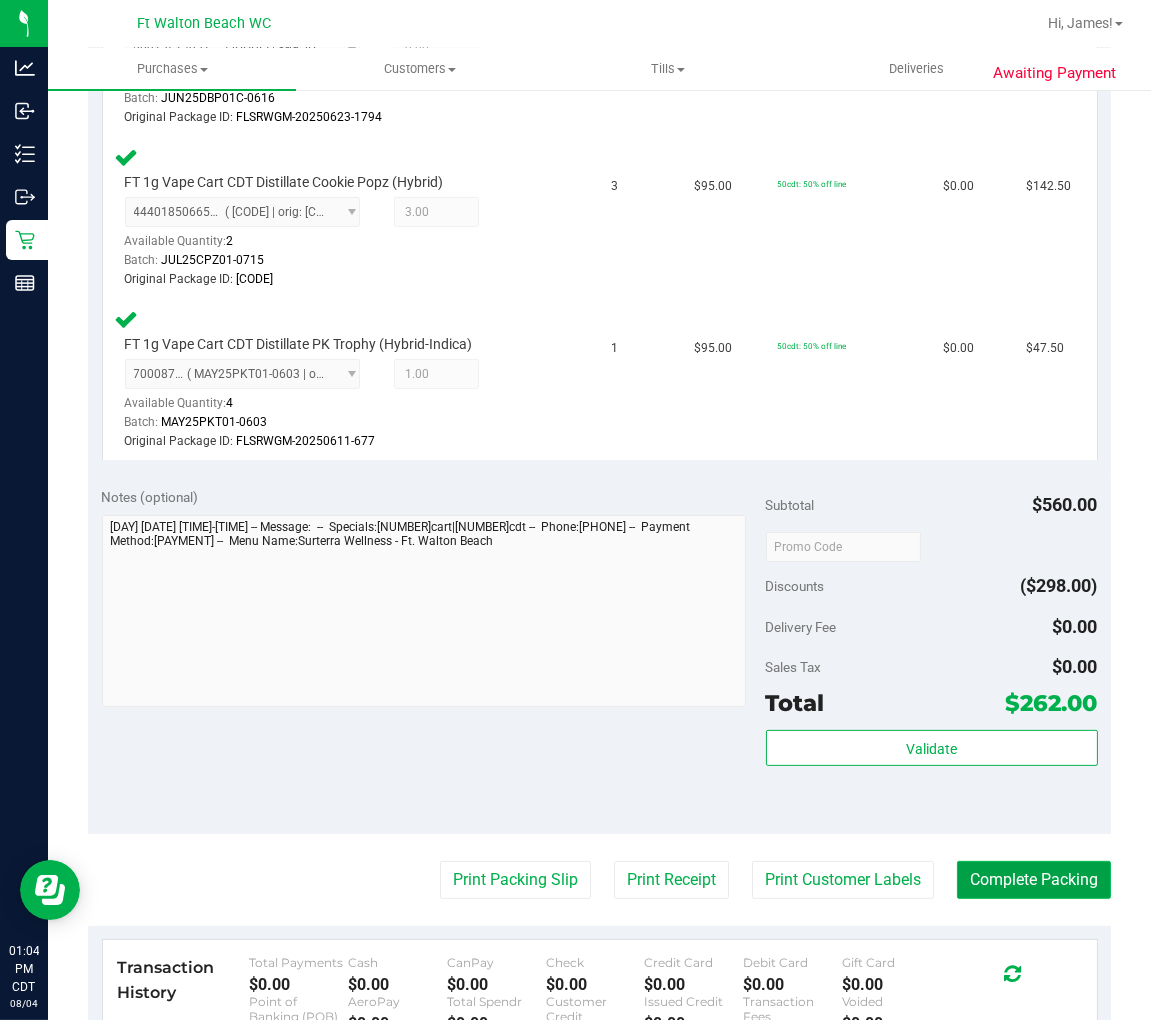 click on "Complete Packing" at bounding box center [1034, 880] 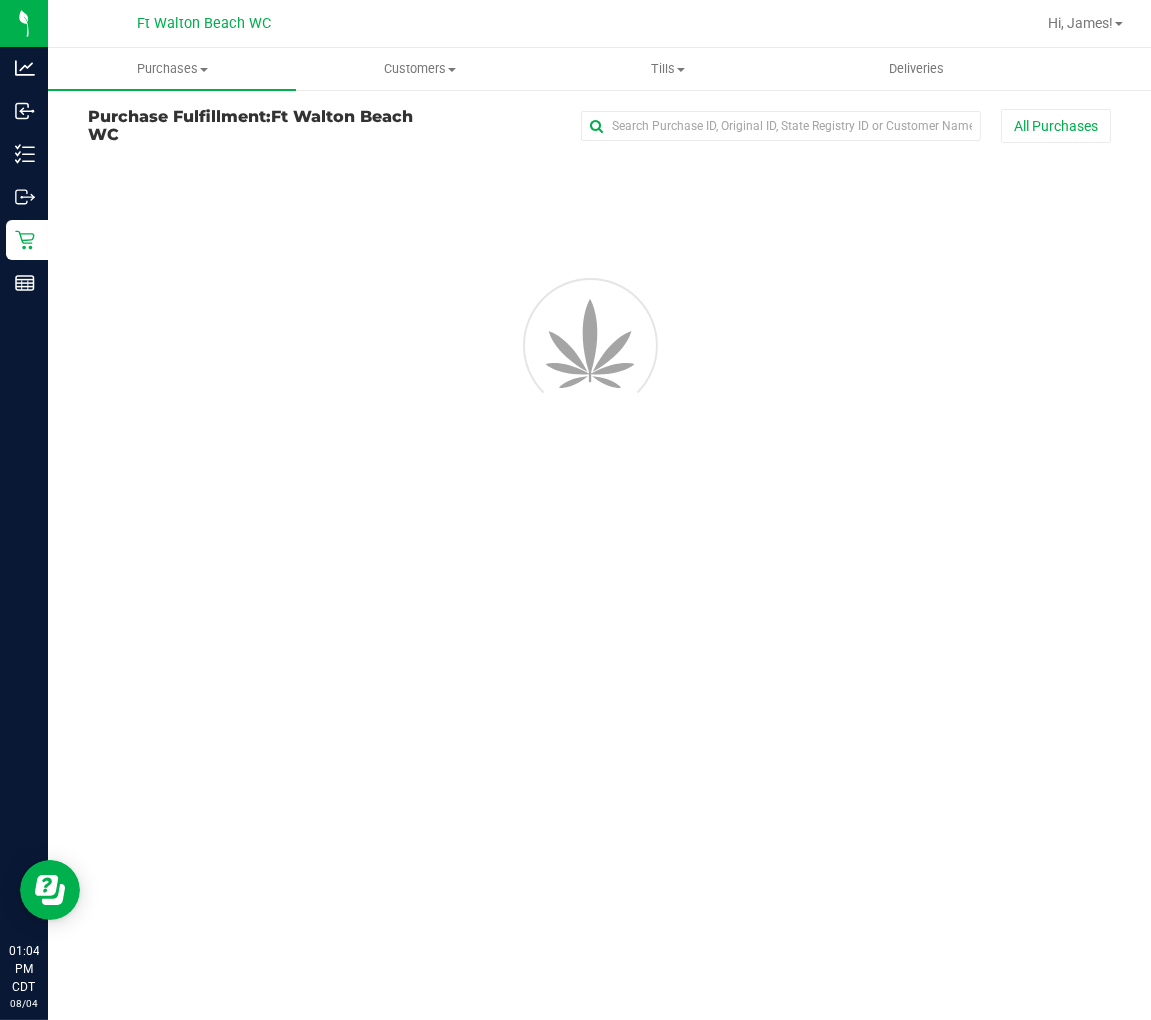 scroll, scrollTop: 0, scrollLeft: 0, axis: both 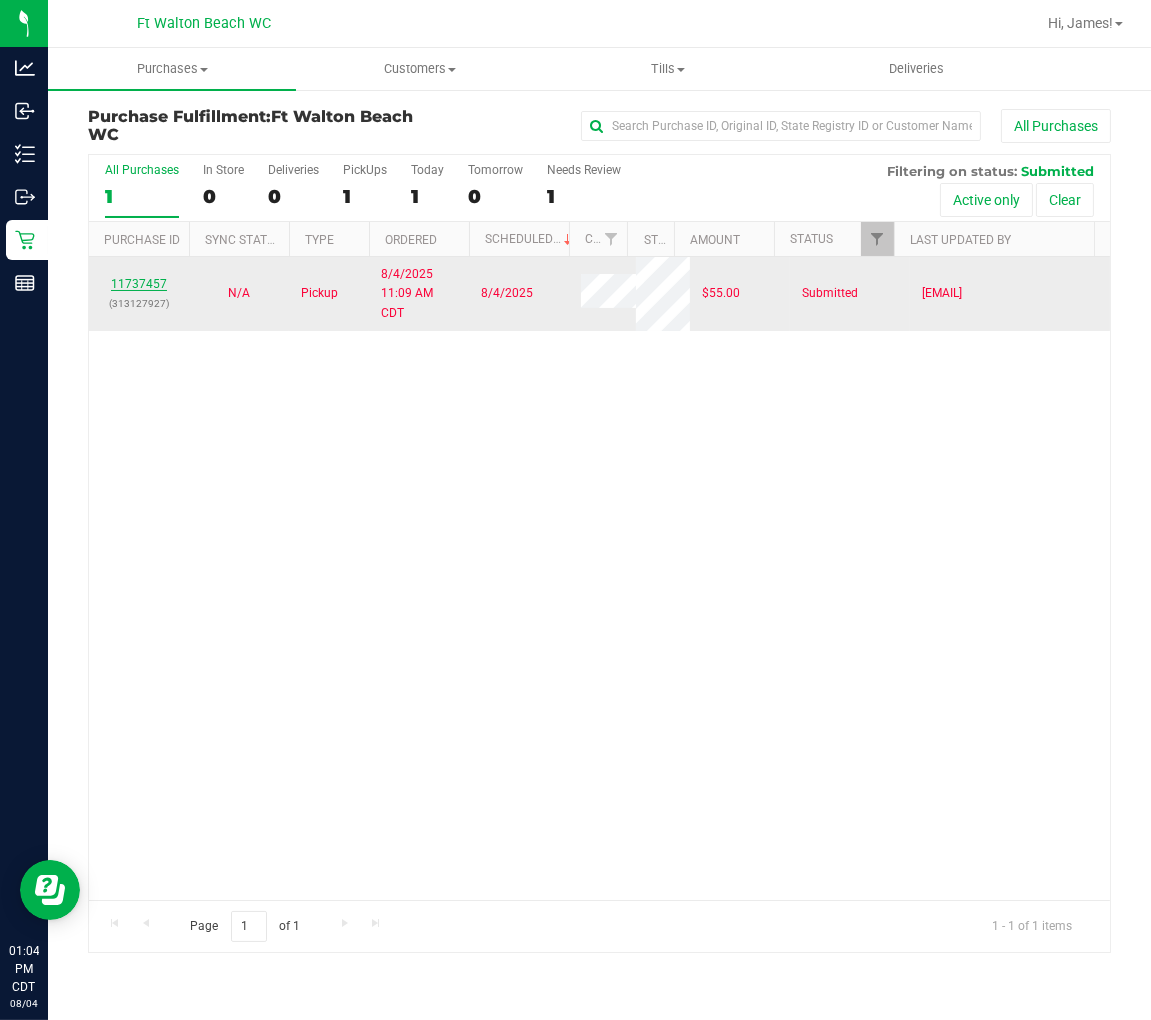 click on "11737457" at bounding box center [139, 284] 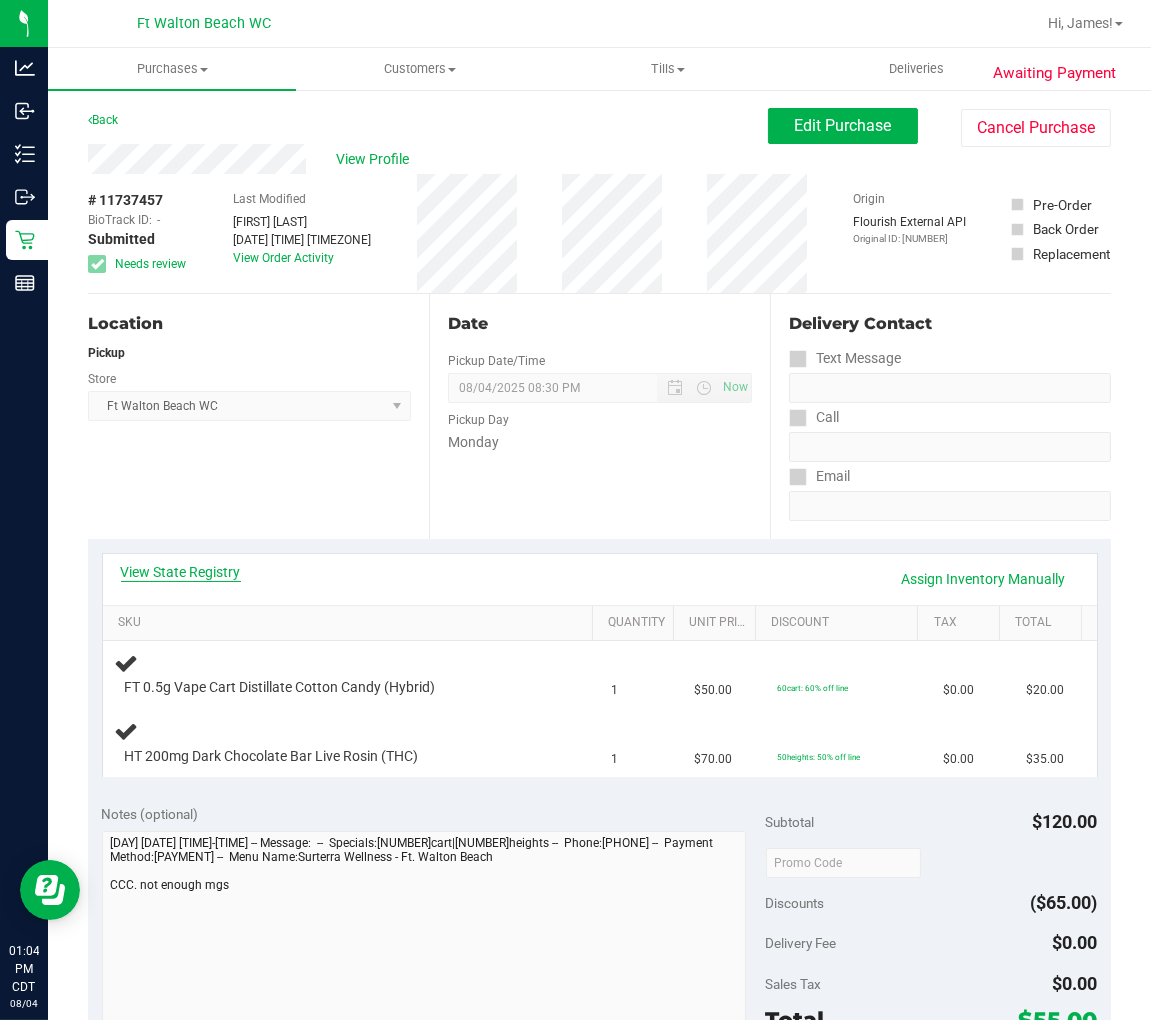 click on "View State Registry" at bounding box center (181, 572) 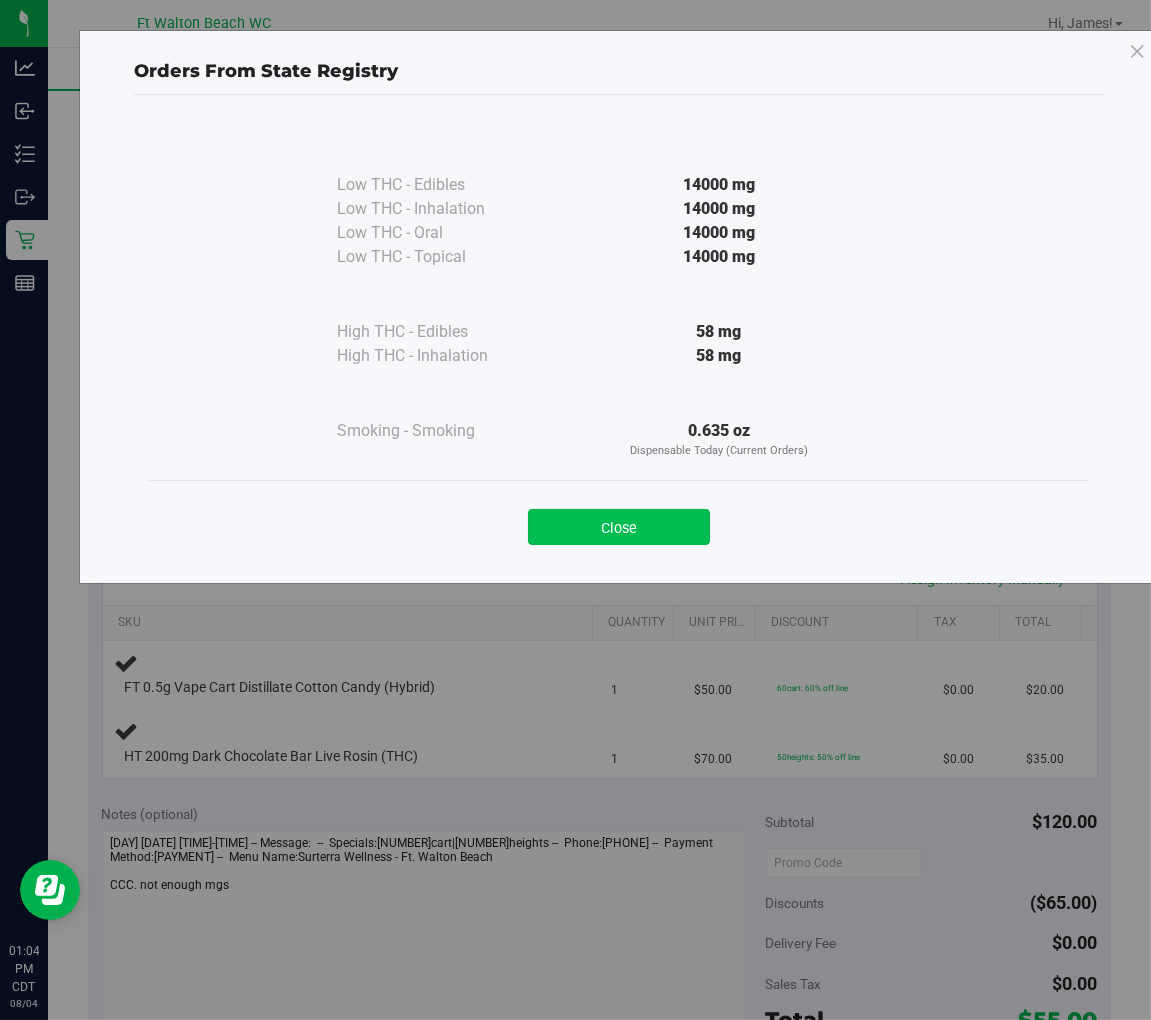 click on "Close" at bounding box center [619, 527] 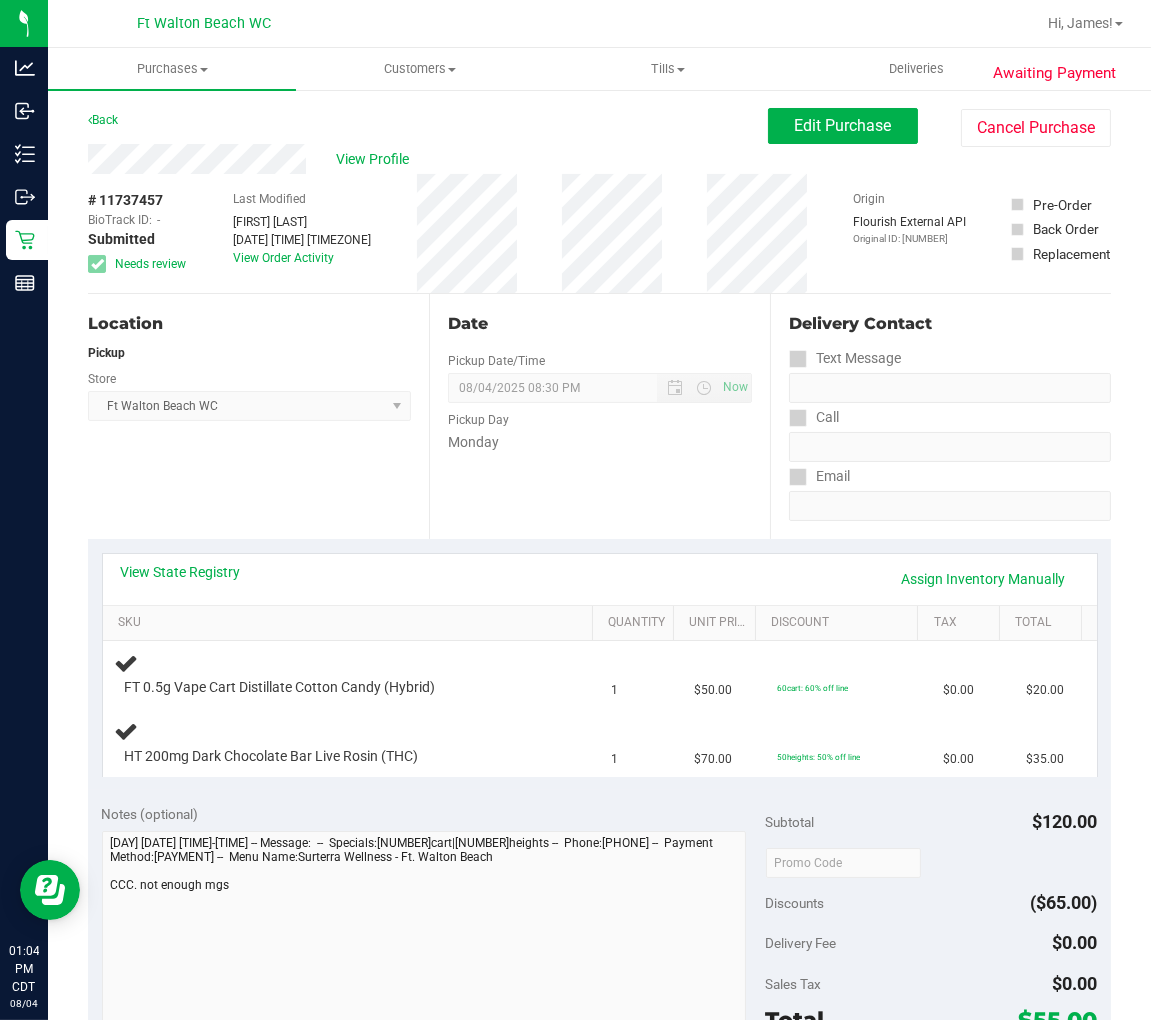 click on "View Profile" at bounding box center (428, 159) 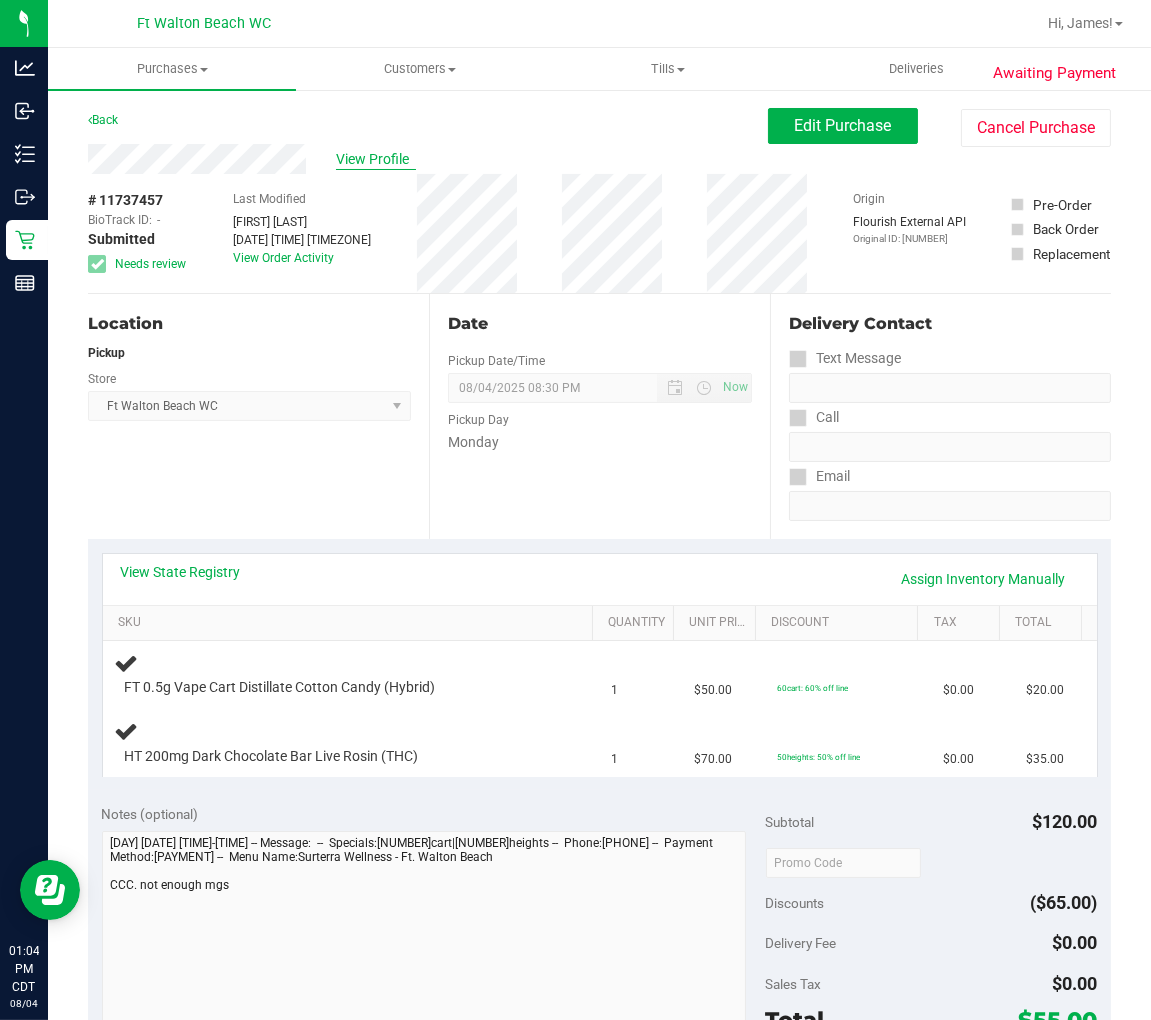 click on "View Profile" at bounding box center (376, 159) 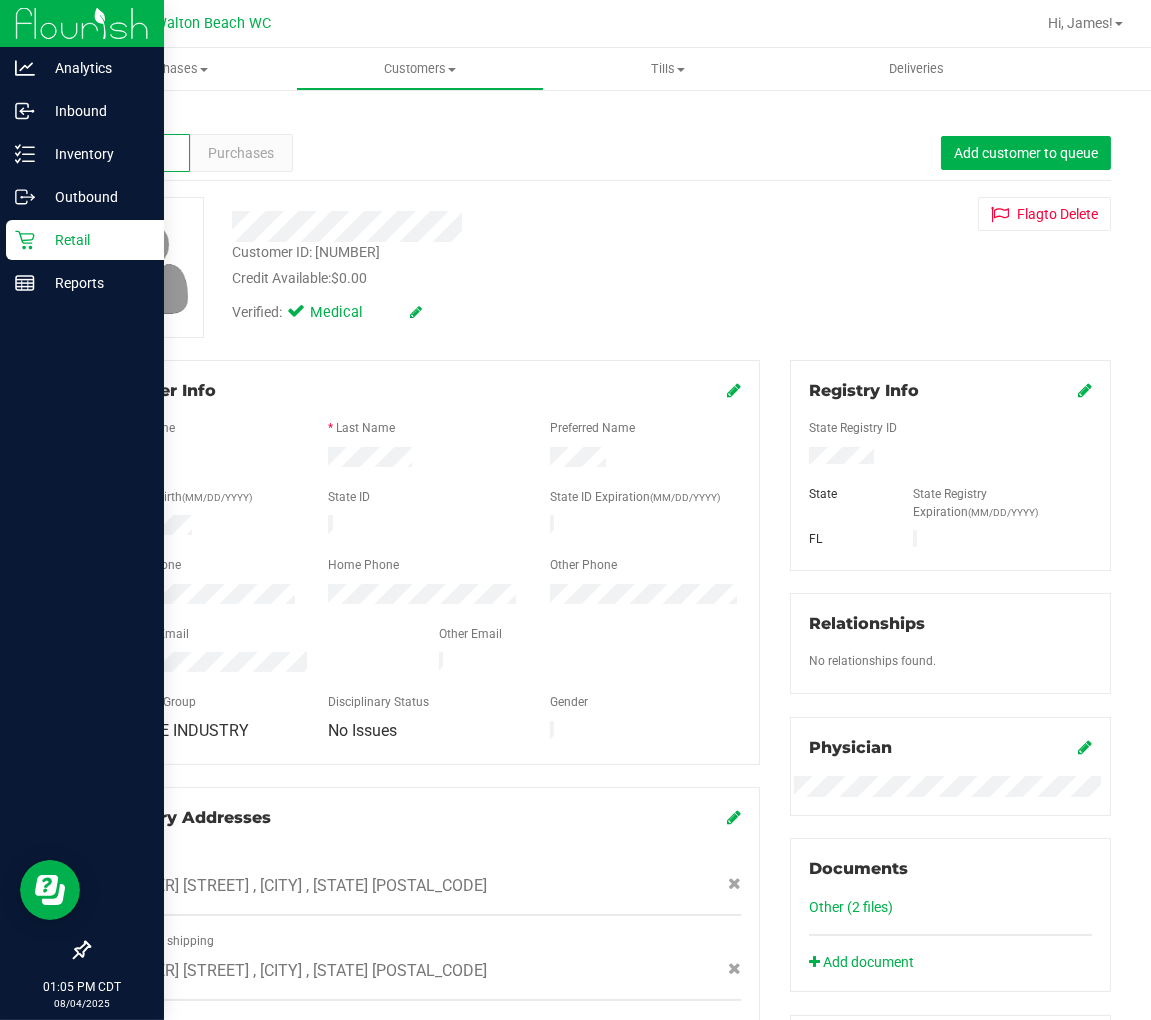 click on "Retail" at bounding box center (95, 240) 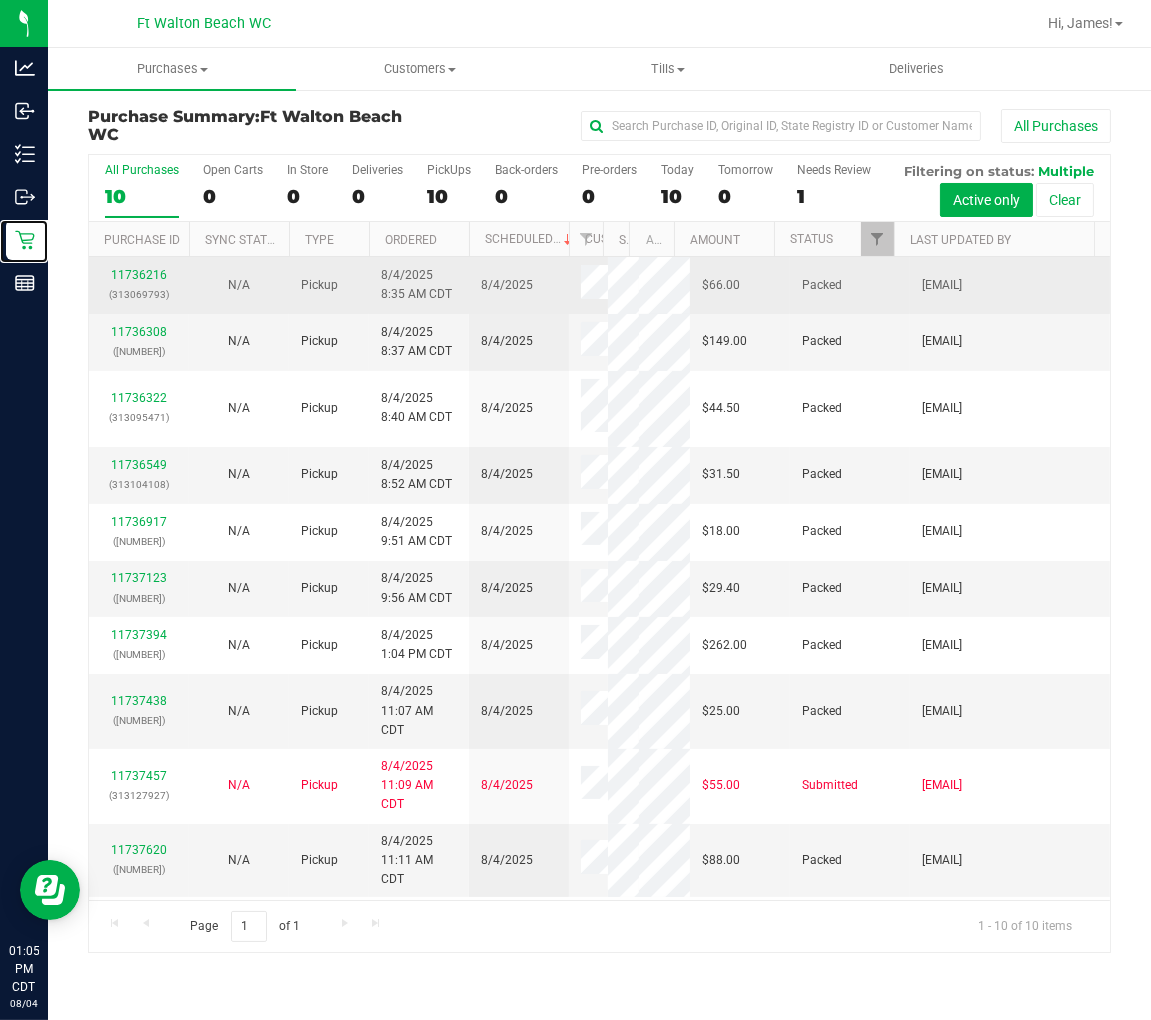 scroll, scrollTop: 198, scrollLeft: 0, axis: vertical 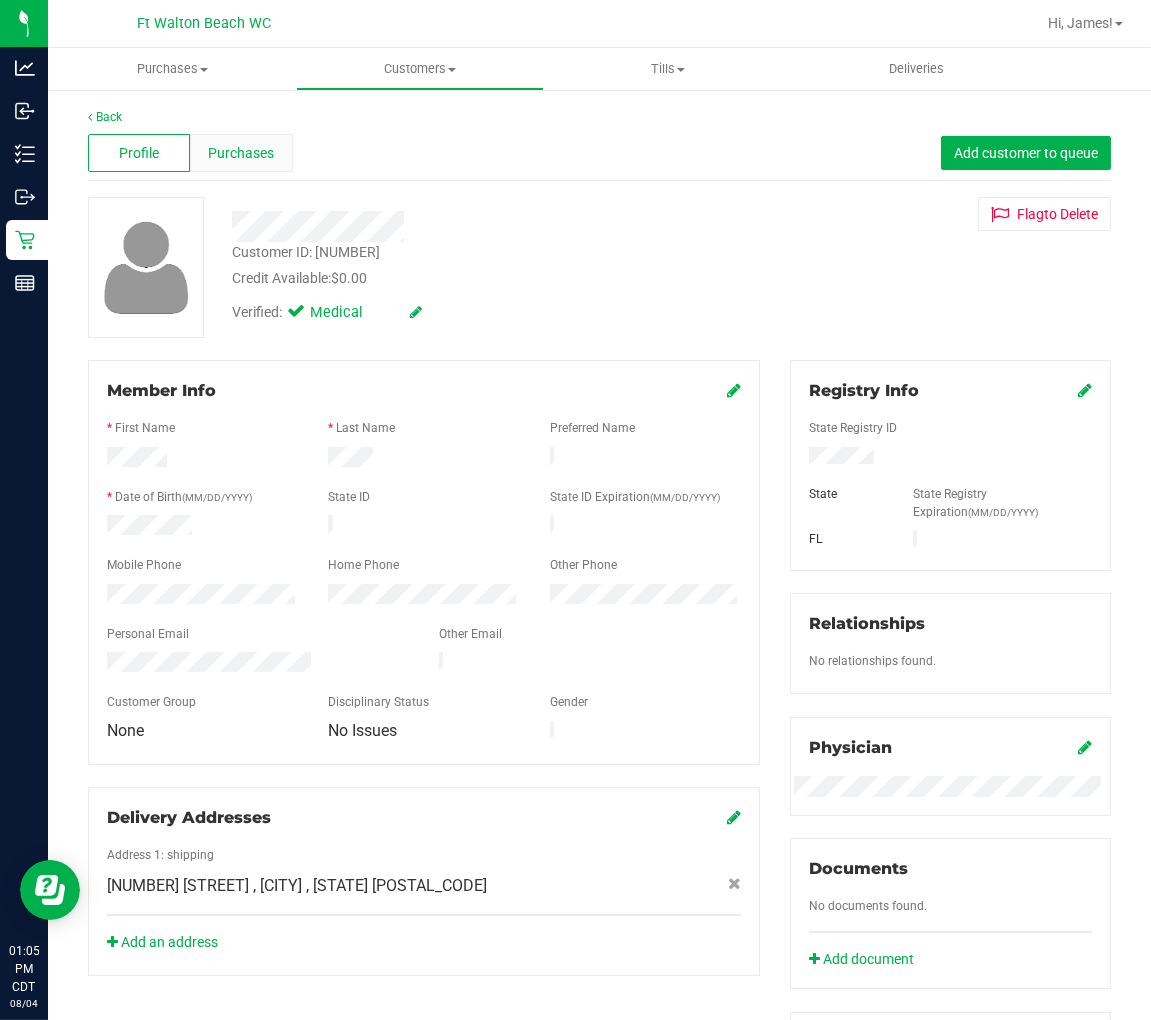 click on "Purchases" at bounding box center (241, 153) 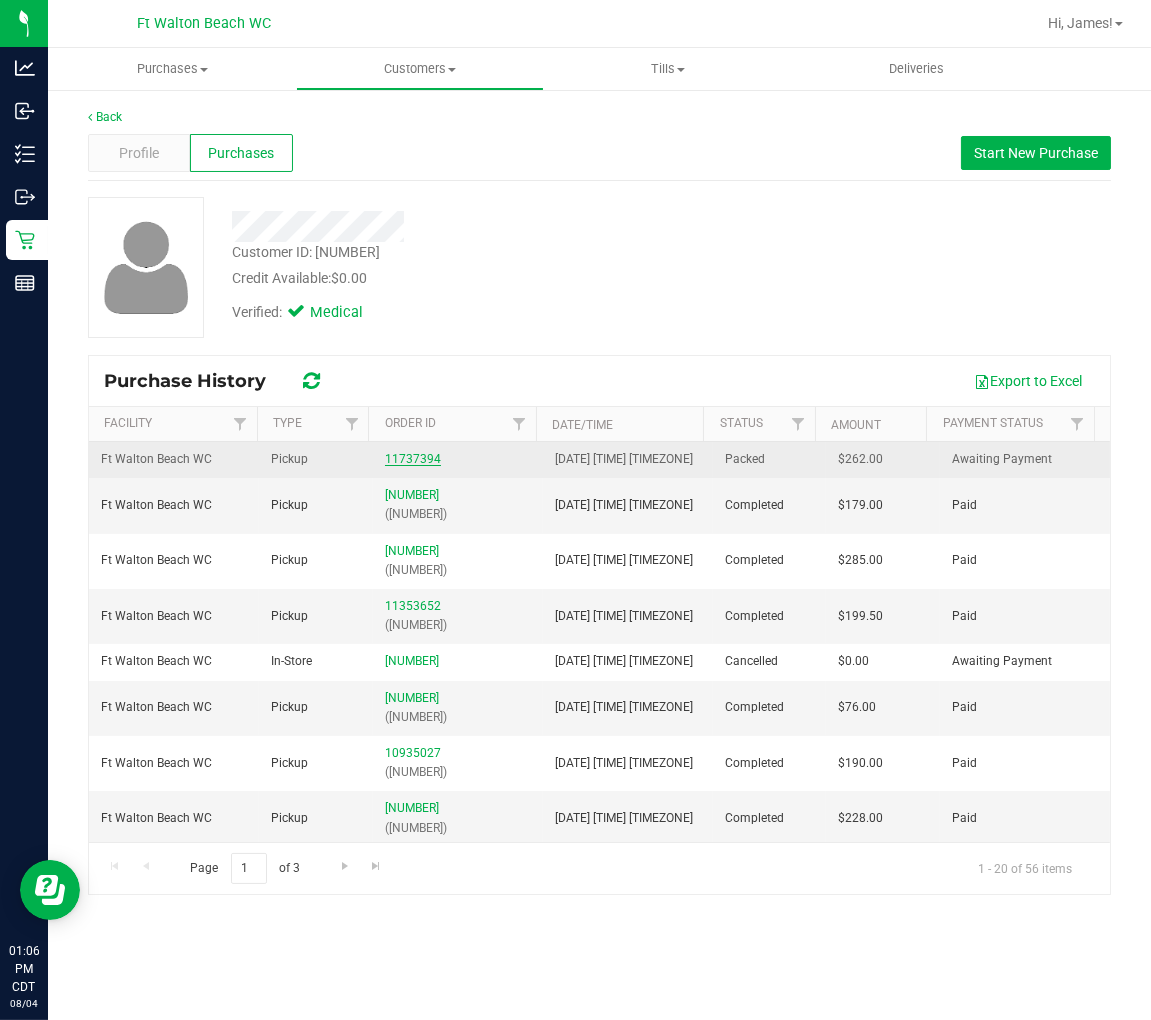 click on "11737394" at bounding box center [413, 459] 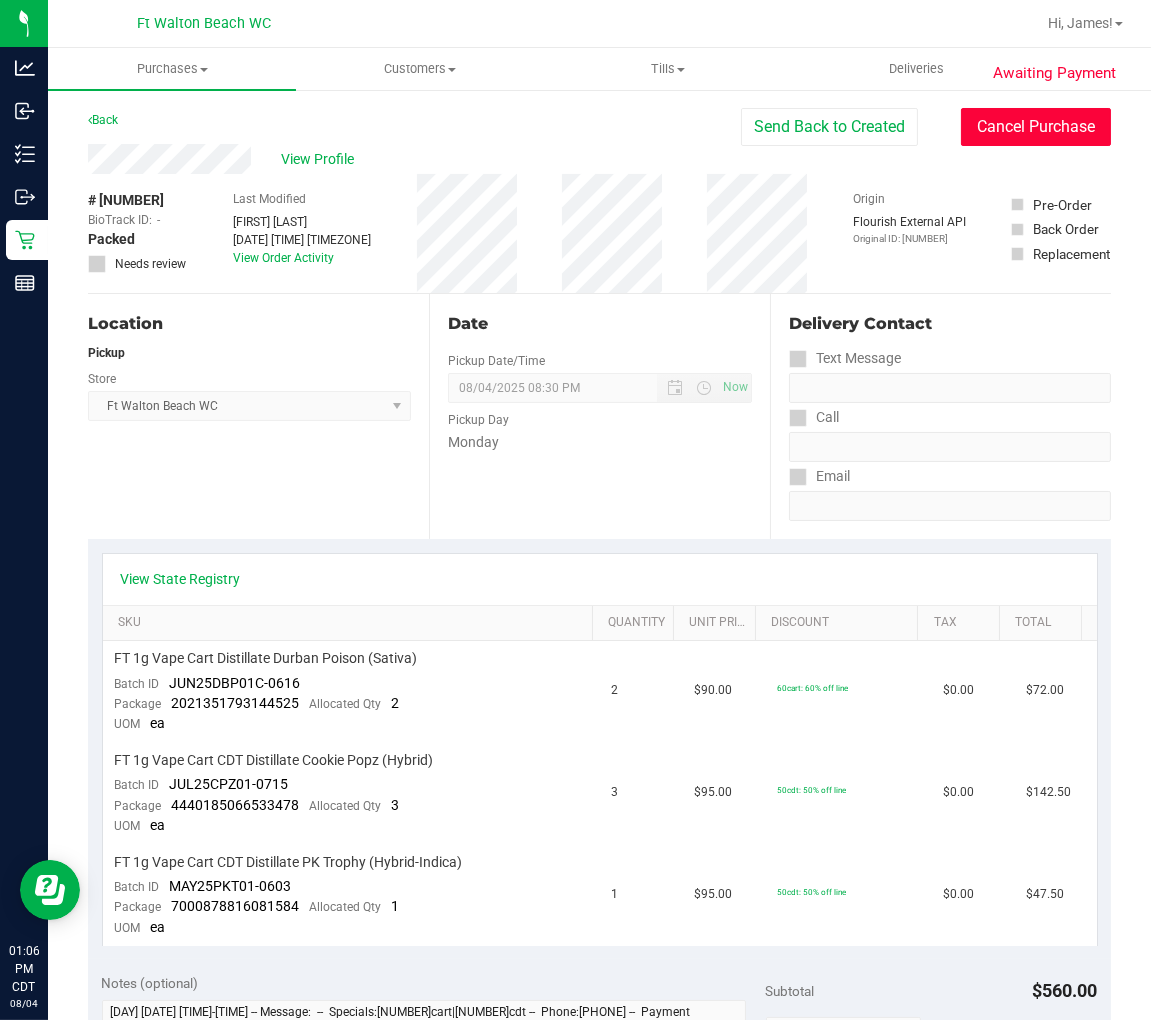 click on "Cancel Purchase" at bounding box center (1036, 127) 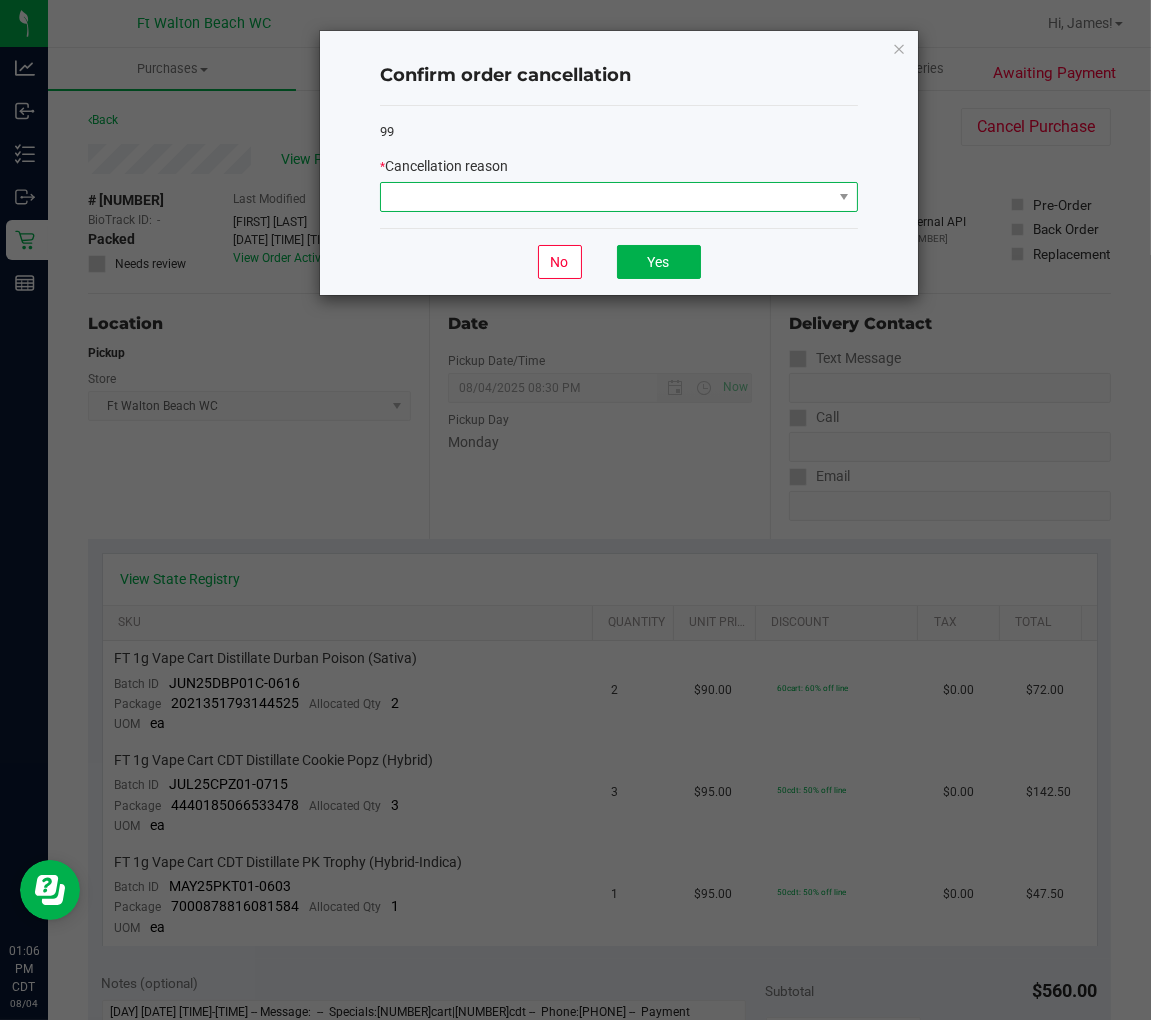 click at bounding box center (606, 197) 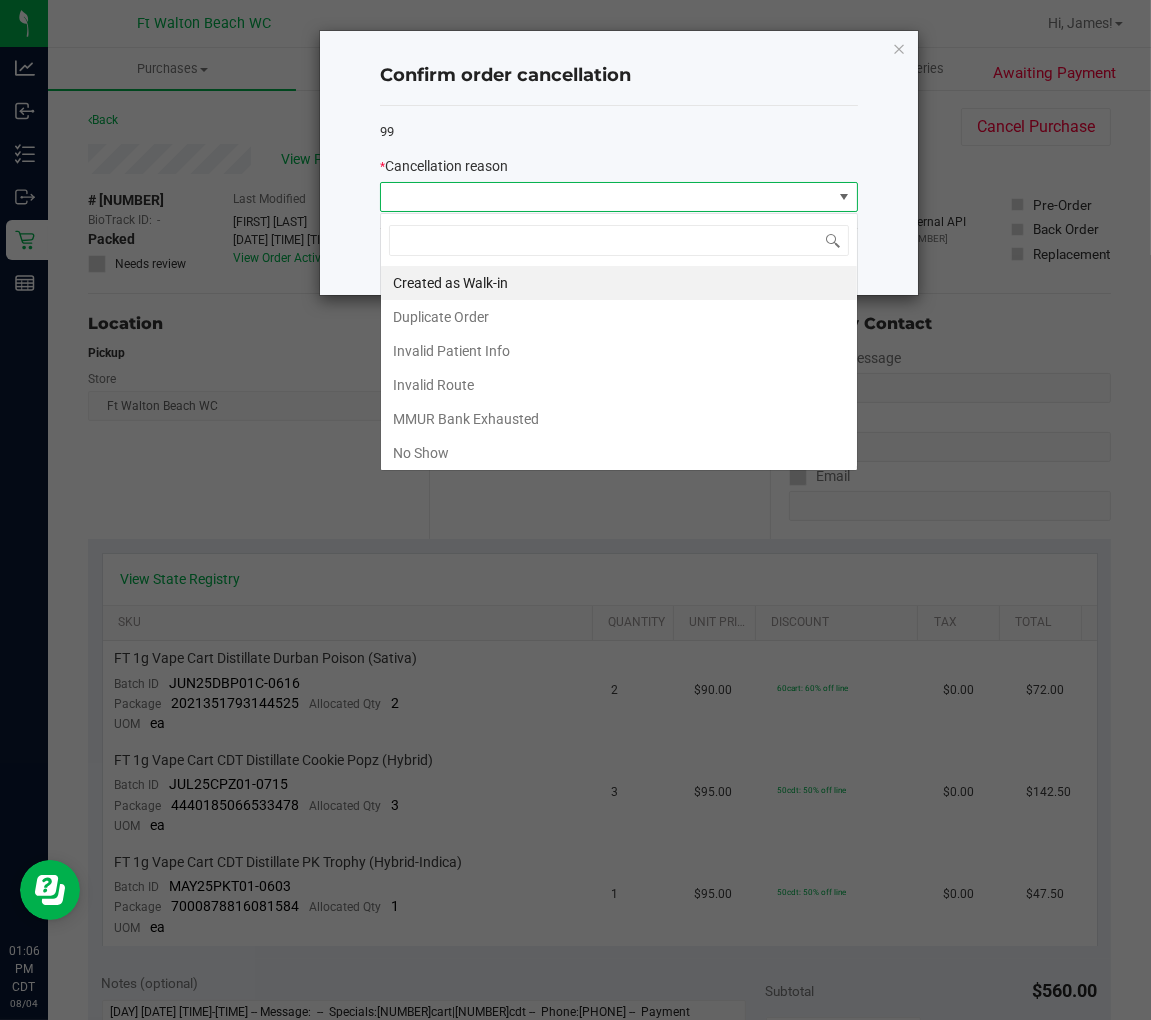 scroll, scrollTop: 99970, scrollLeft: 99522, axis: both 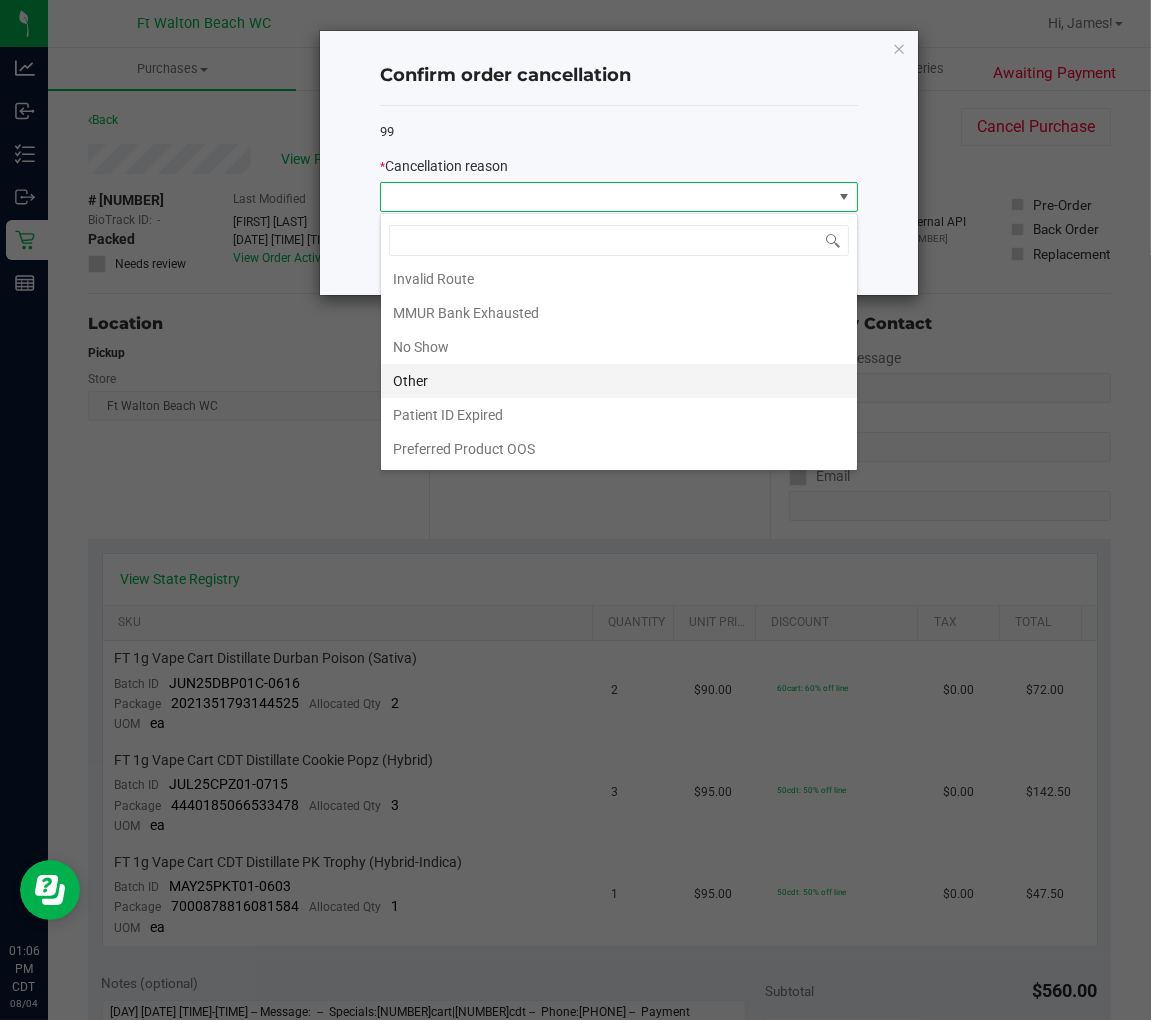 click on "Other" at bounding box center (619, 381) 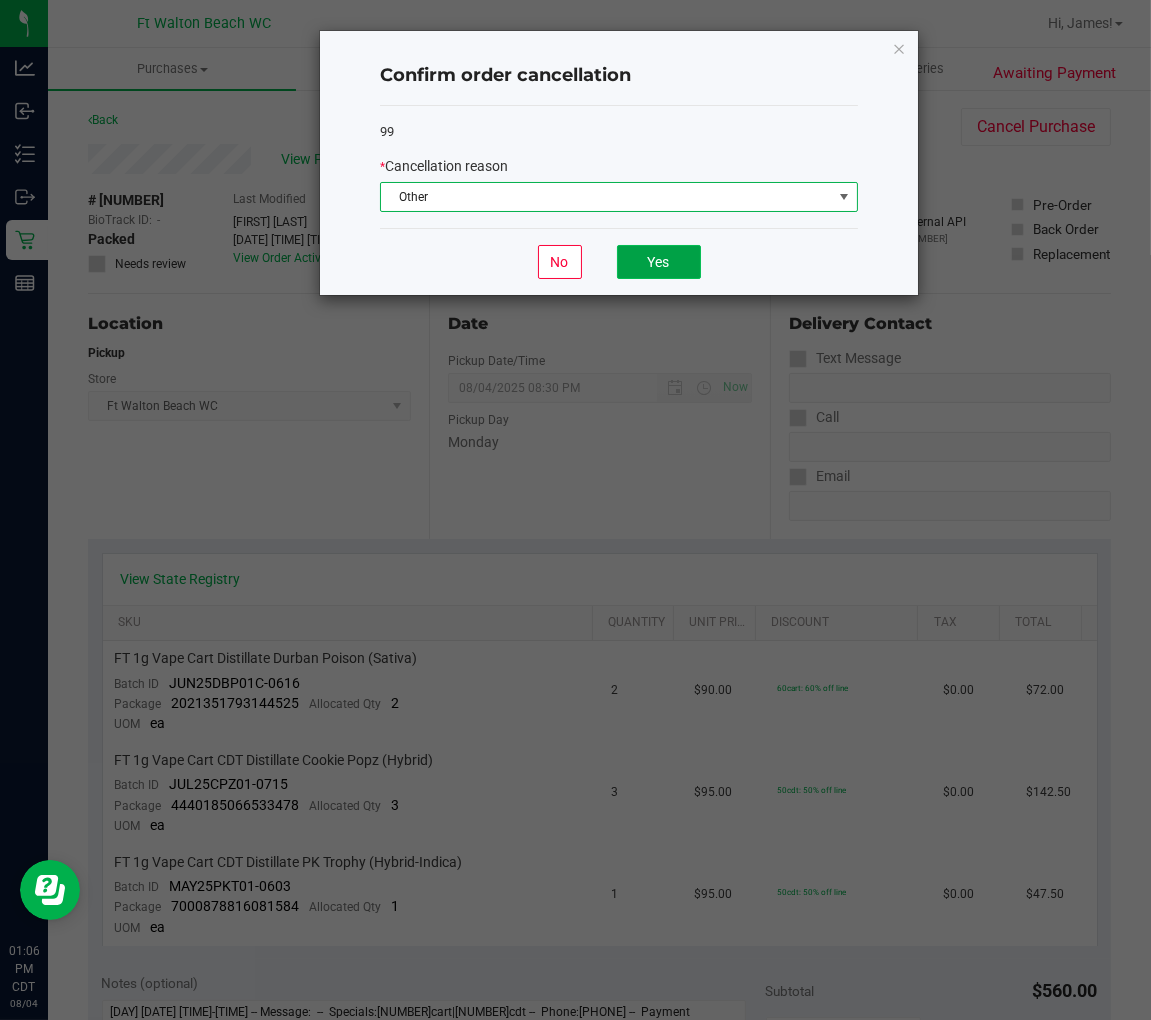 click on "Yes" 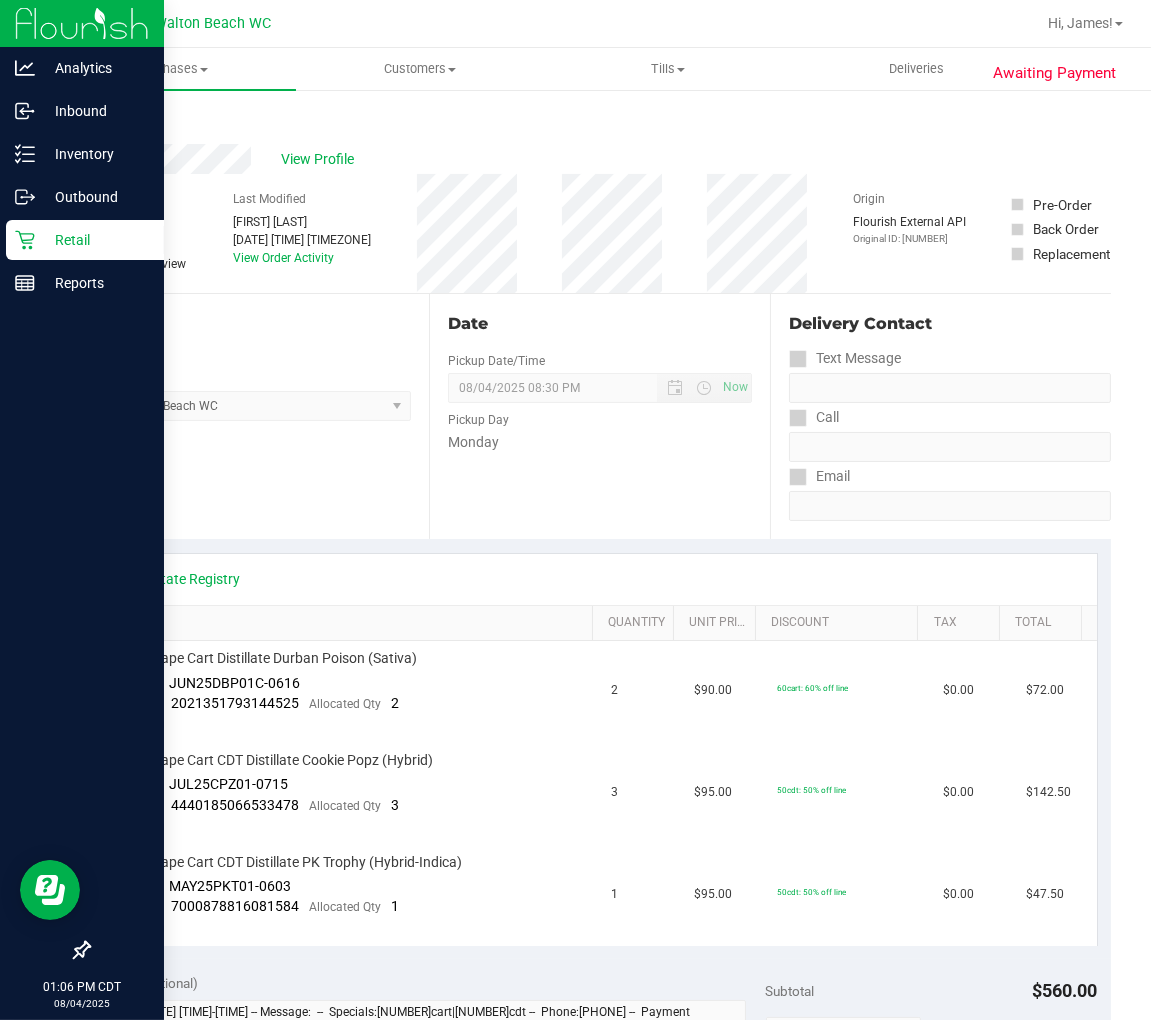 click 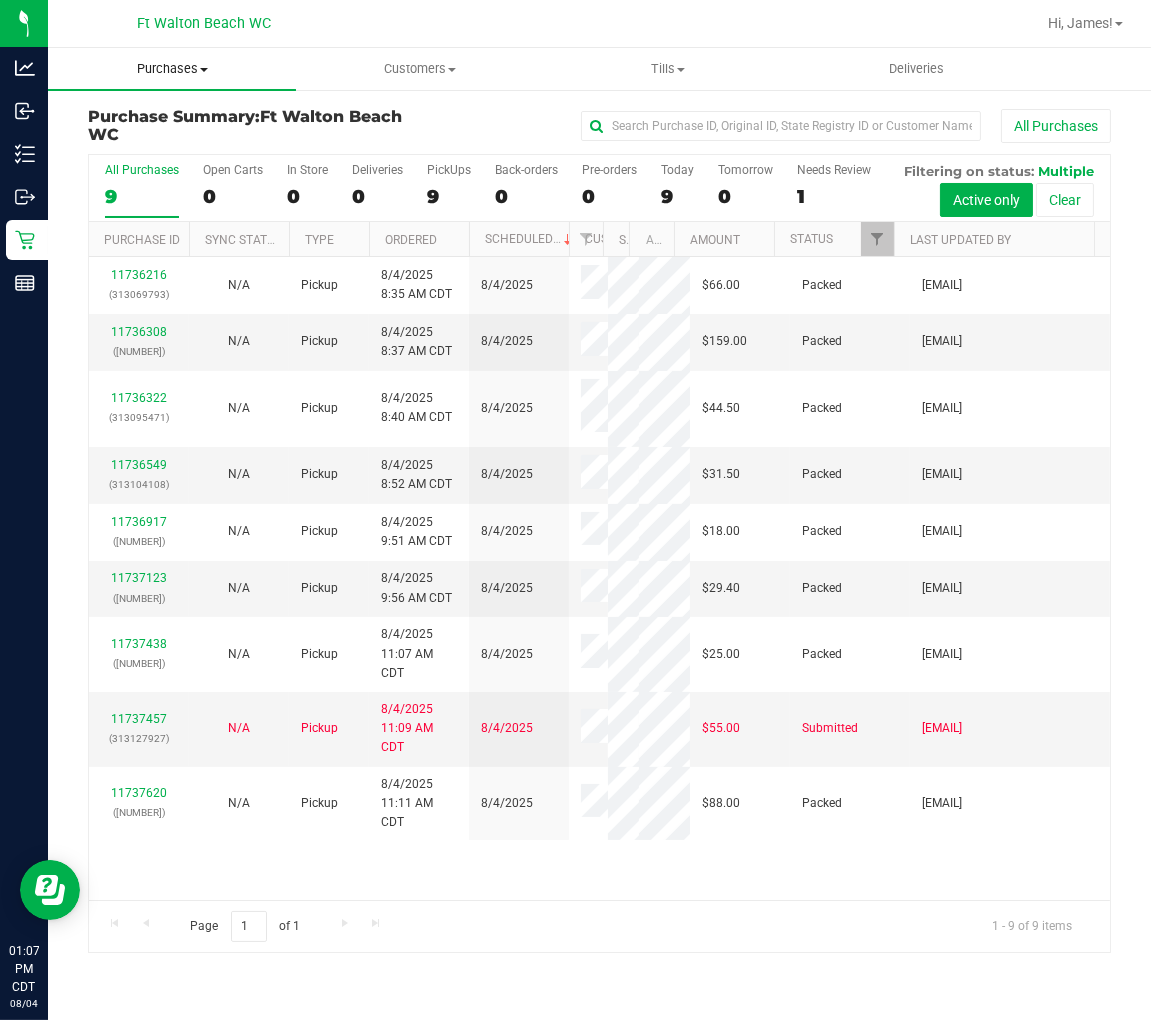 click on "Purchases" at bounding box center [172, 69] 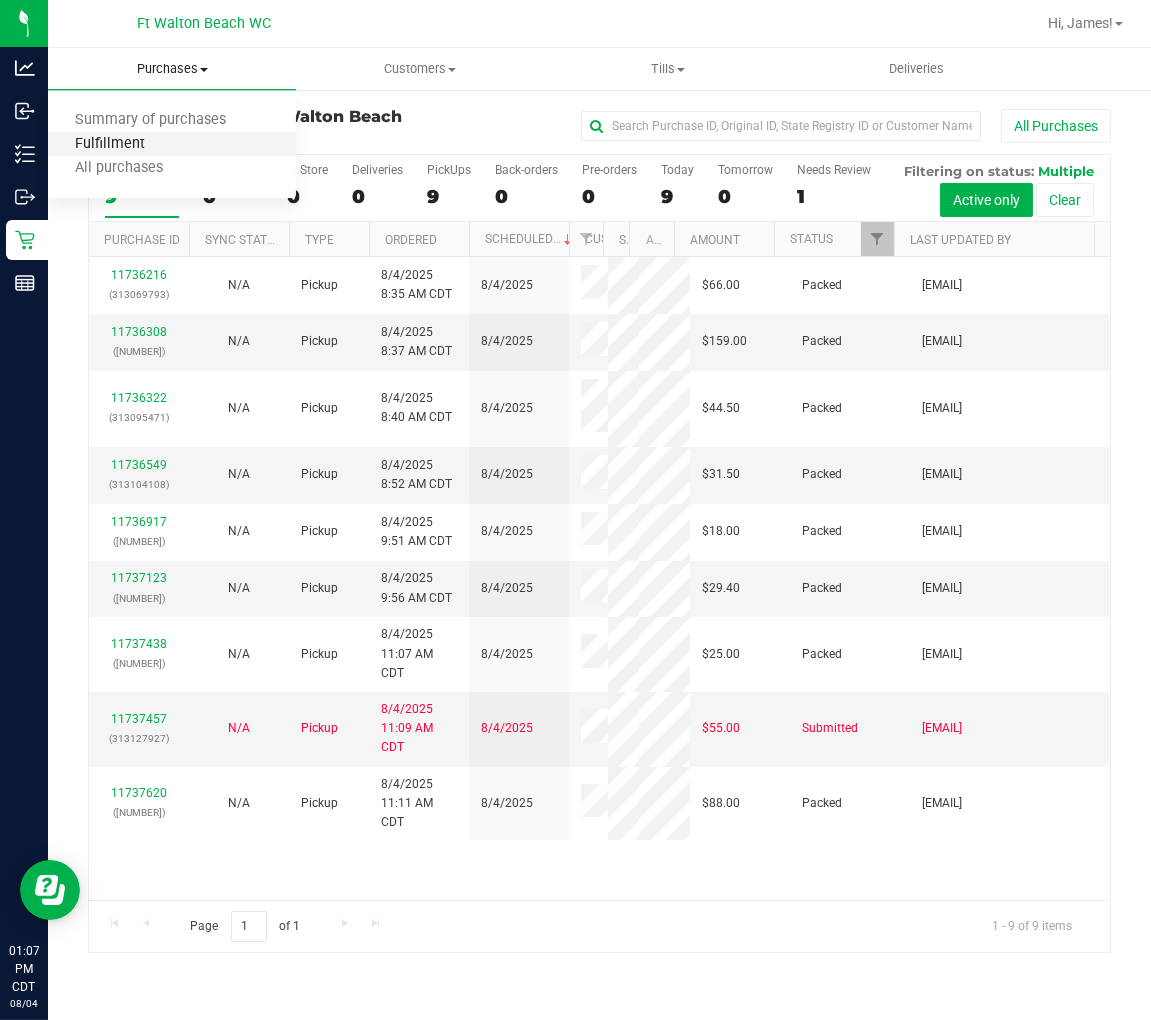 click on "Fulfillment" at bounding box center [110, 144] 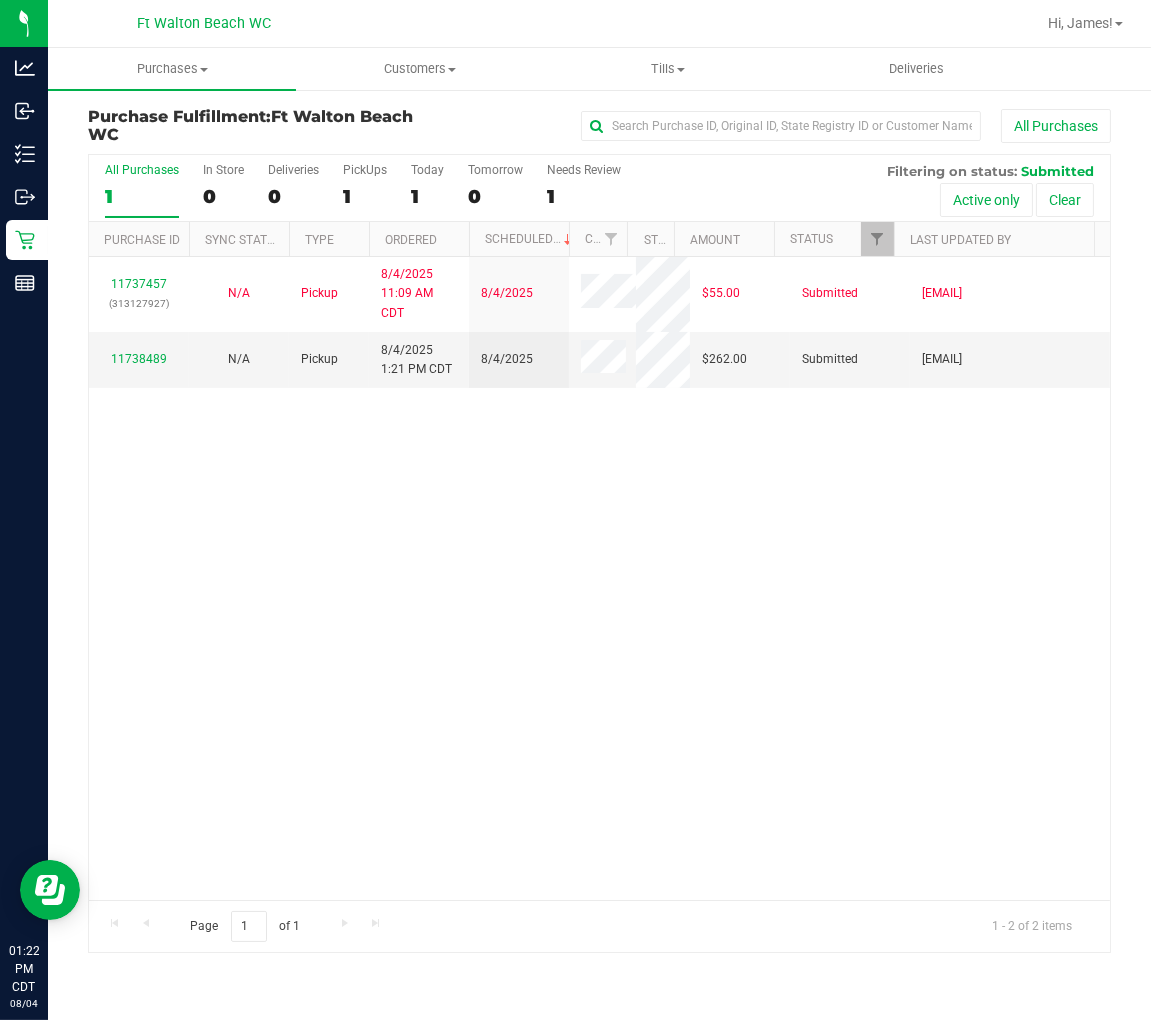 click on "11737457
(313127927)
N/A
Pickup 8/4/2025 11:09 AM CDT 8/4/2025
$55.00
Submitted keckerty@liveparallel.com
11738489
N/A
Pickup 8/4/2025 1:21 PM CDT 8/4/2025
$262.00
Submitted ecardona@liveparallel.com" at bounding box center (599, 578) 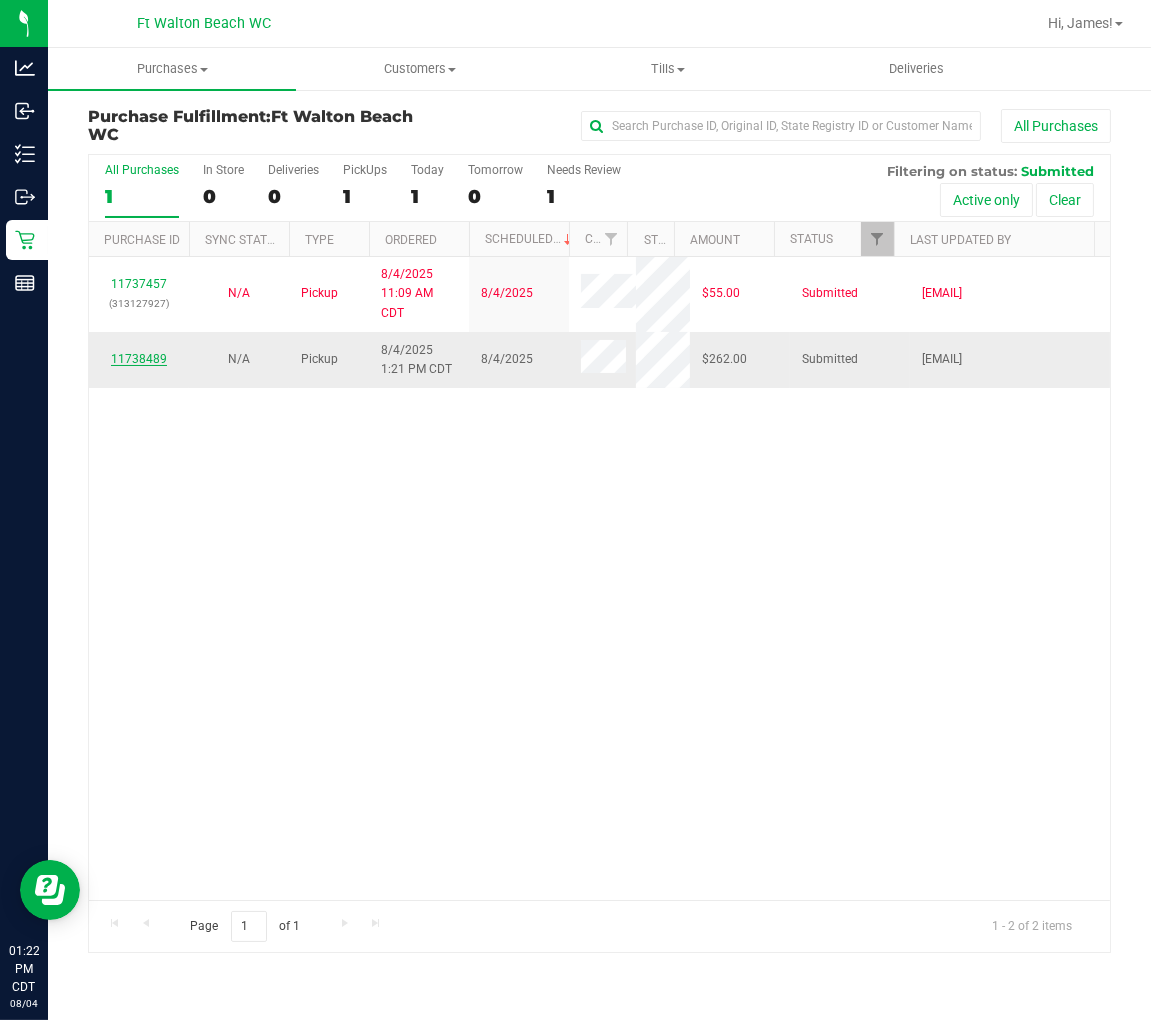 click on "11738489" at bounding box center (139, 359) 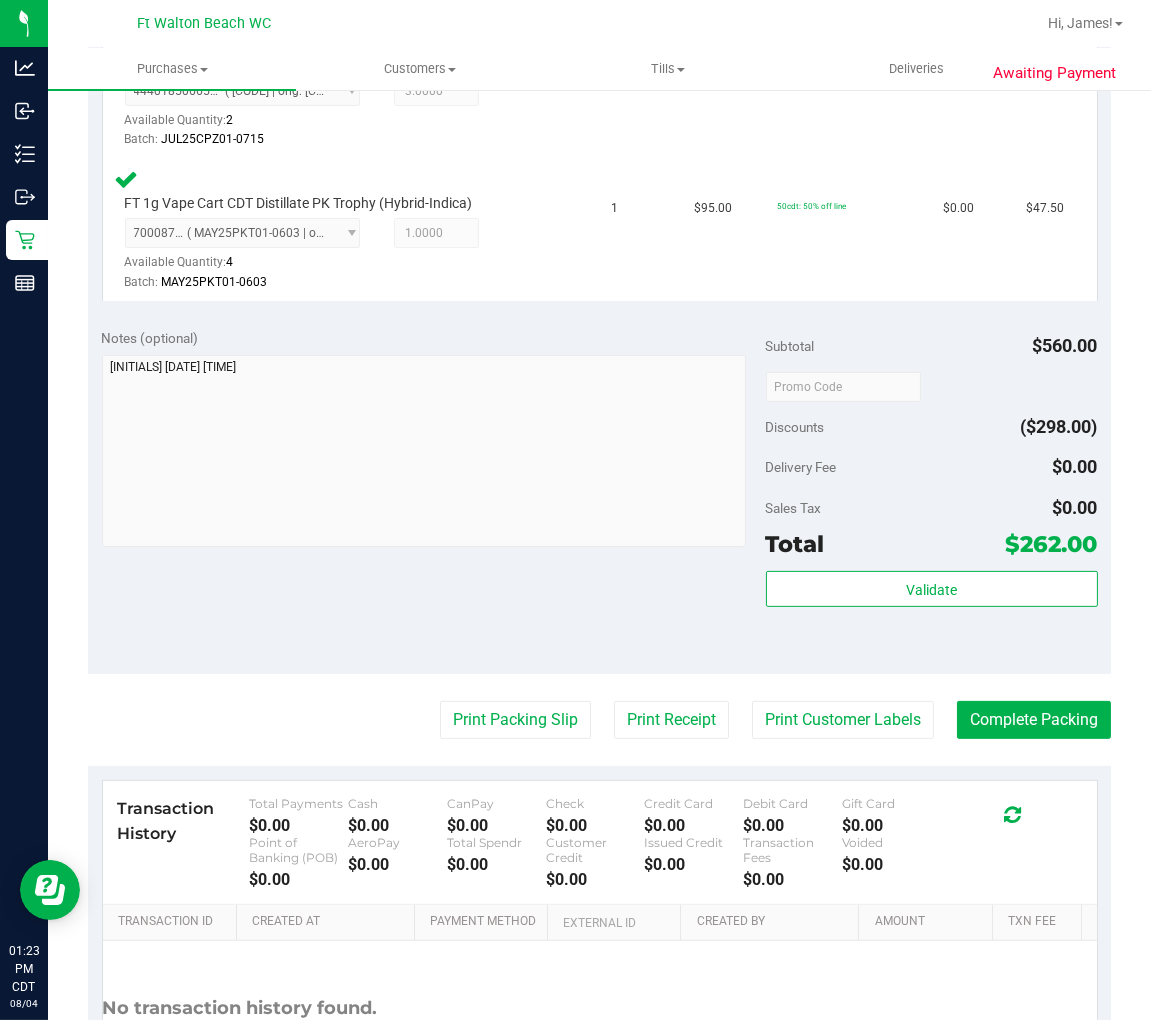 scroll, scrollTop: 777, scrollLeft: 0, axis: vertical 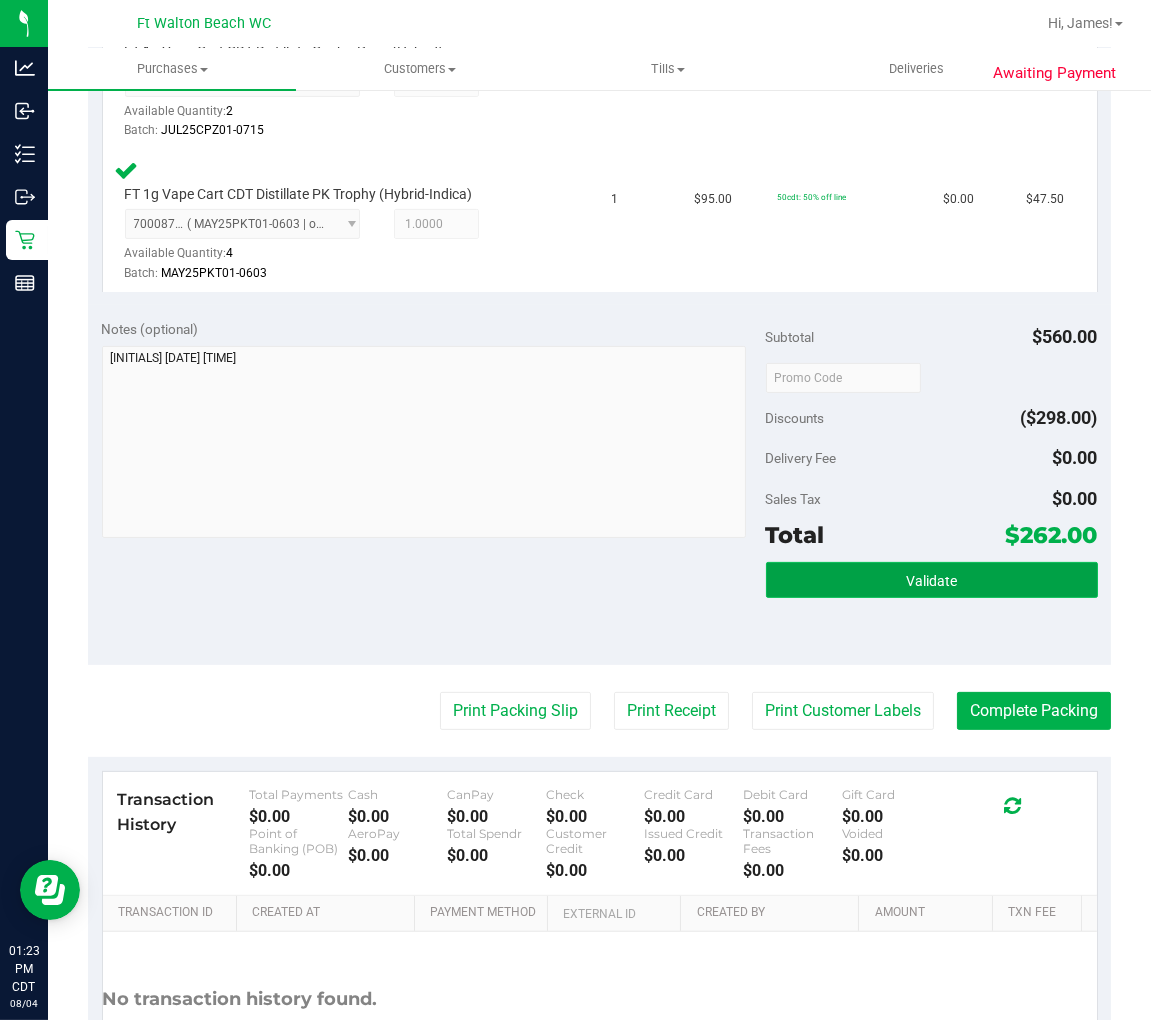 click on "Validate" at bounding box center [932, 580] 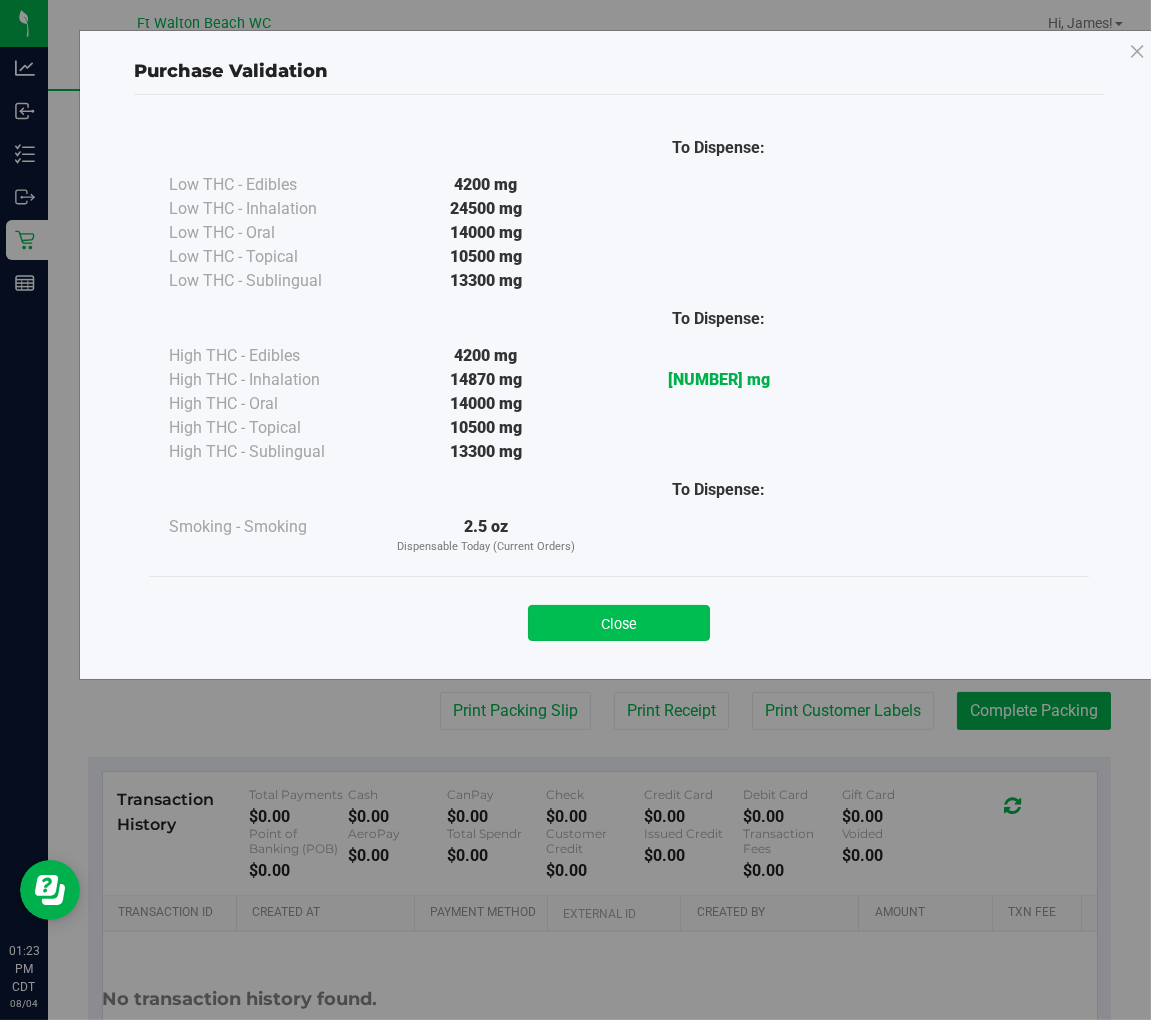 click on "Close" at bounding box center [619, 623] 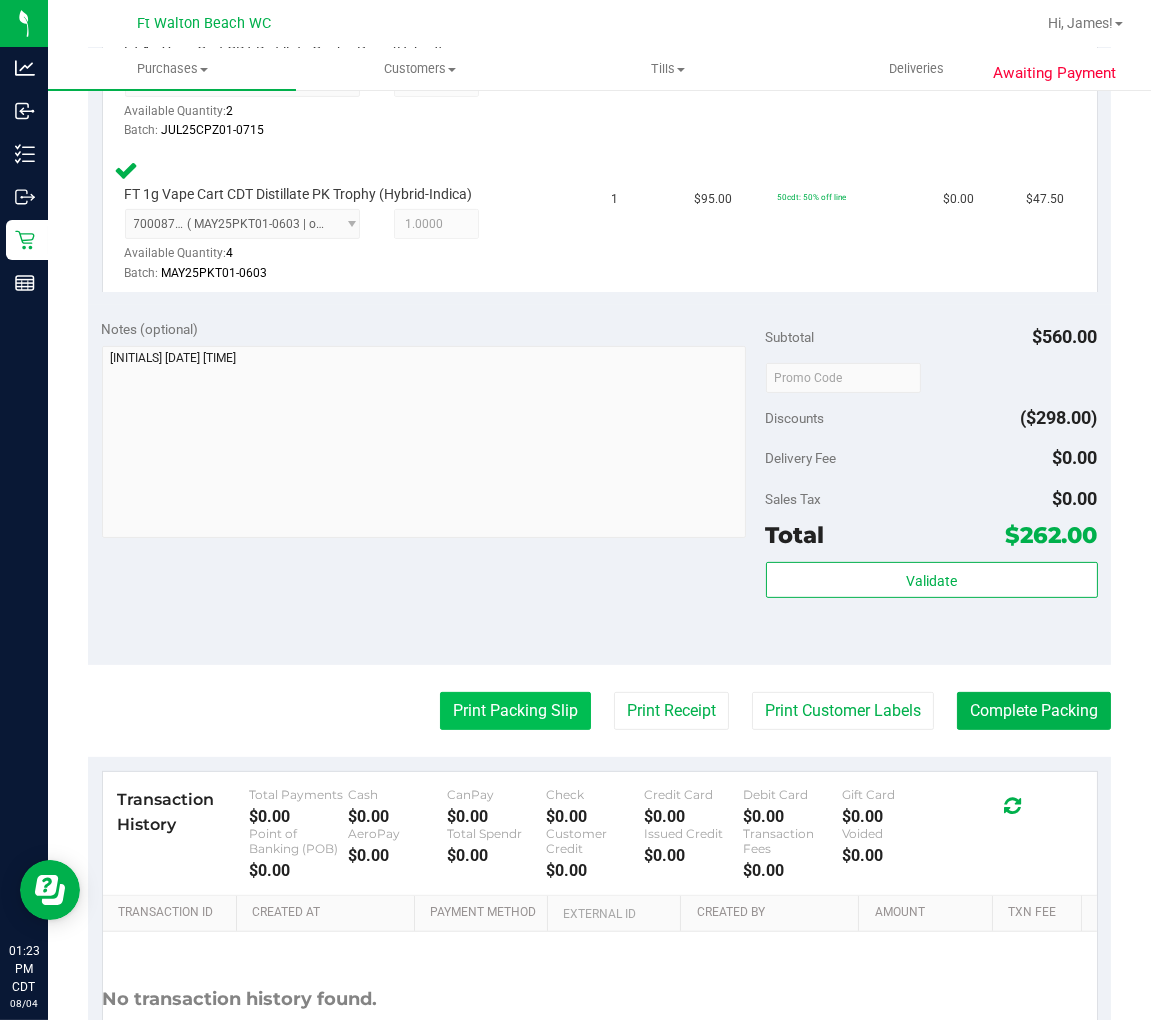click on "Print Packing Slip" at bounding box center [515, 711] 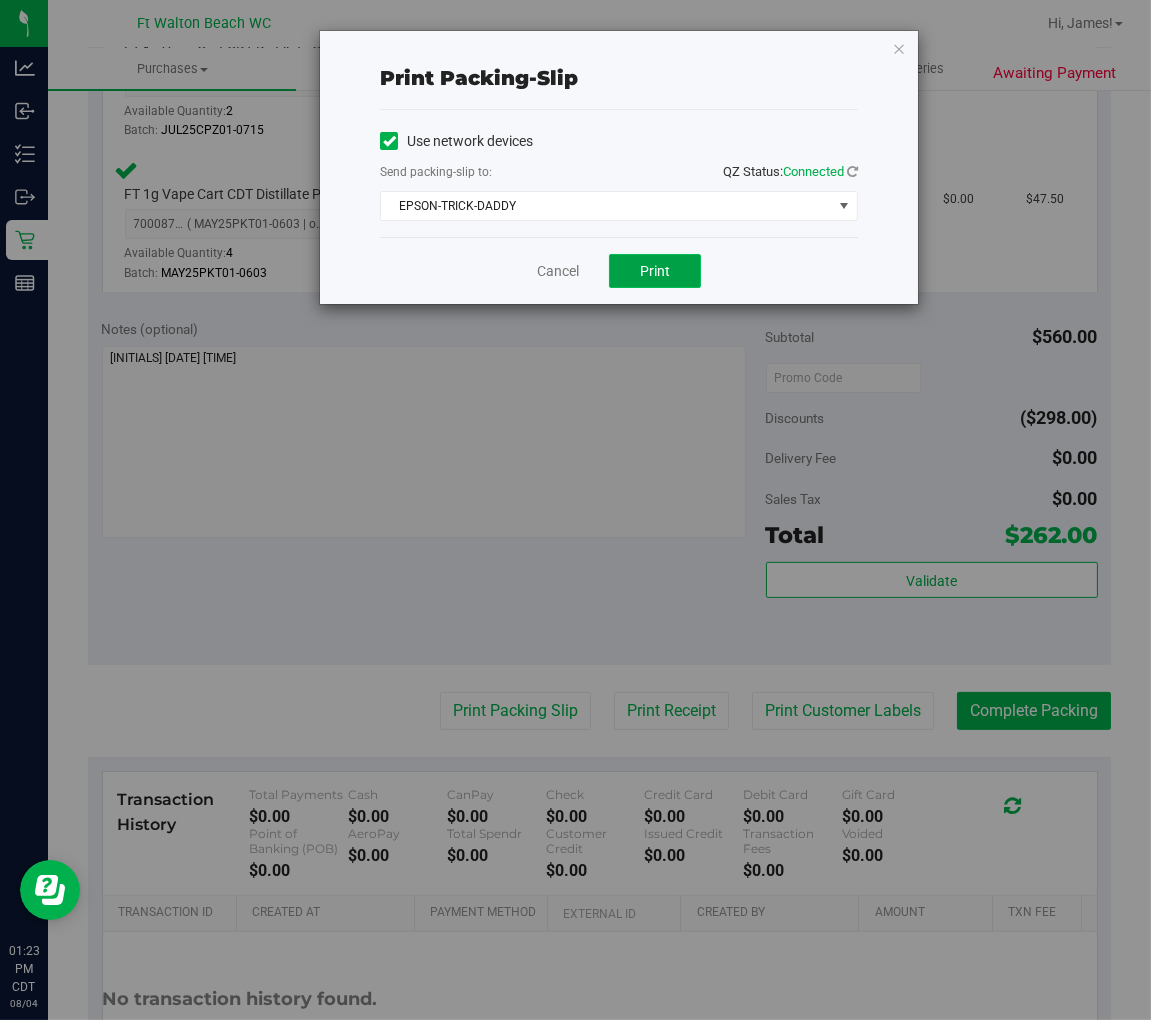 click on "Print" at bounding box center [655, 271] 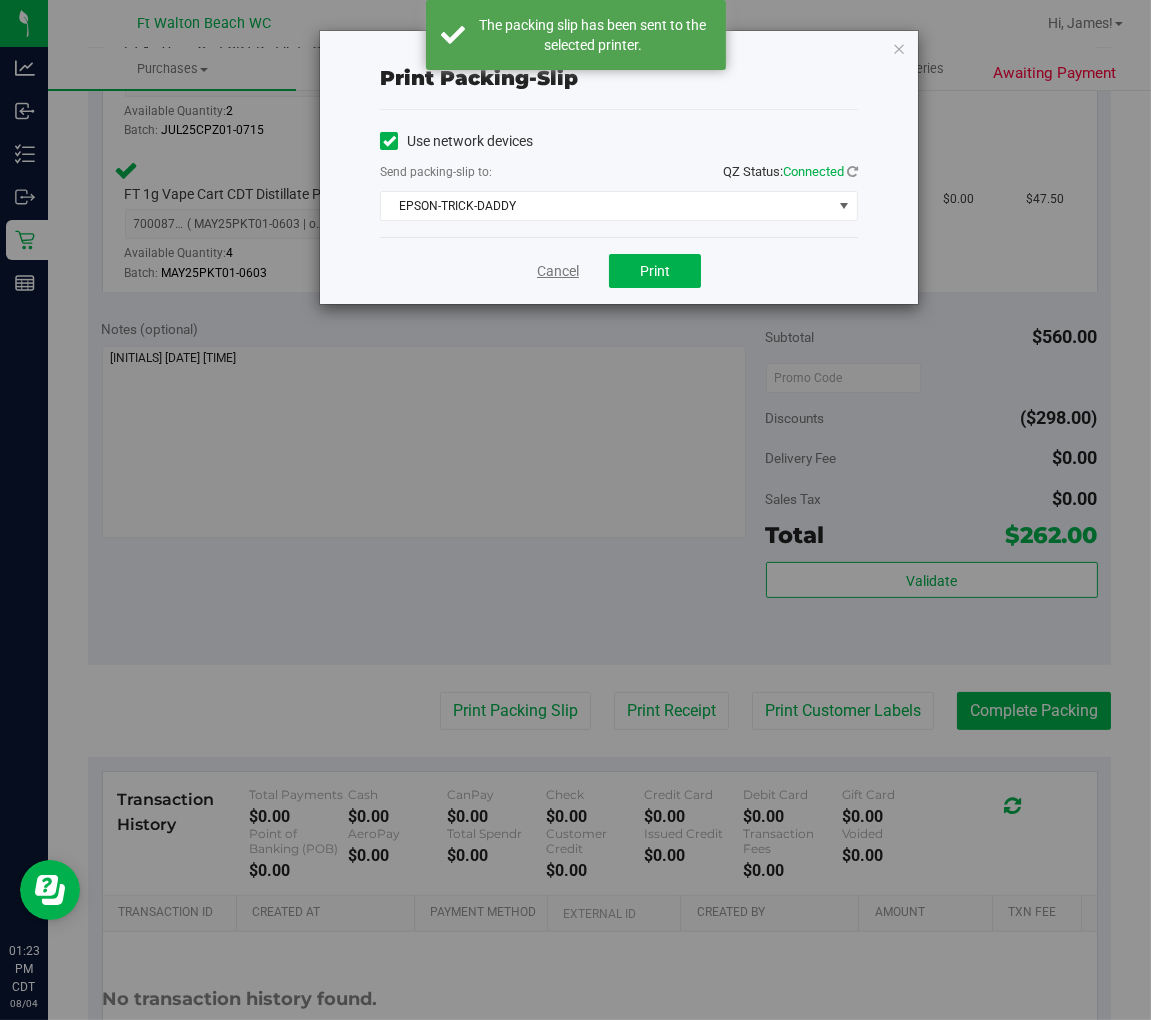 click on "Cancel" at bounding box center (558, 271) 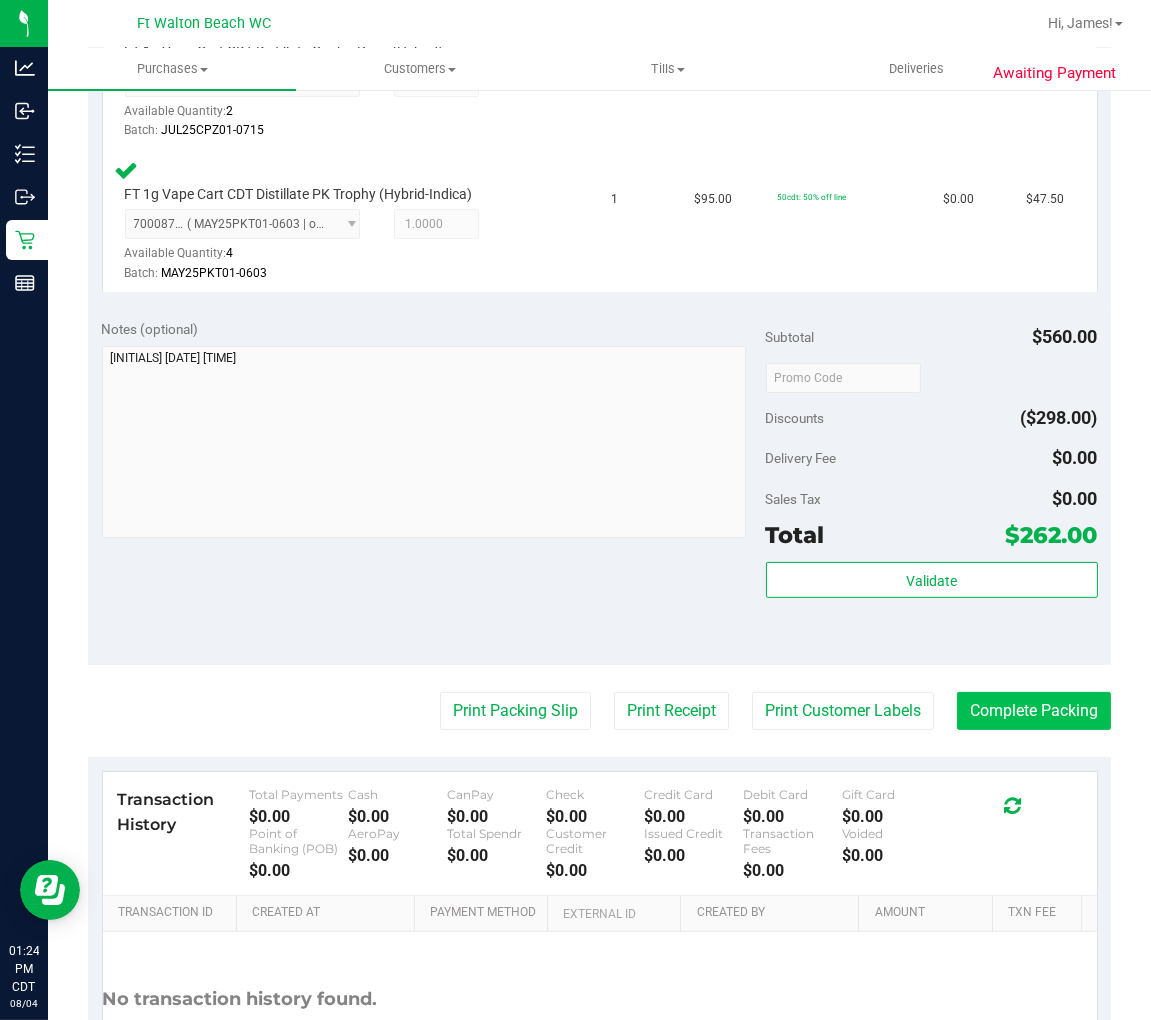 click on "Complete Packing" at bounding box center (1034, 711) 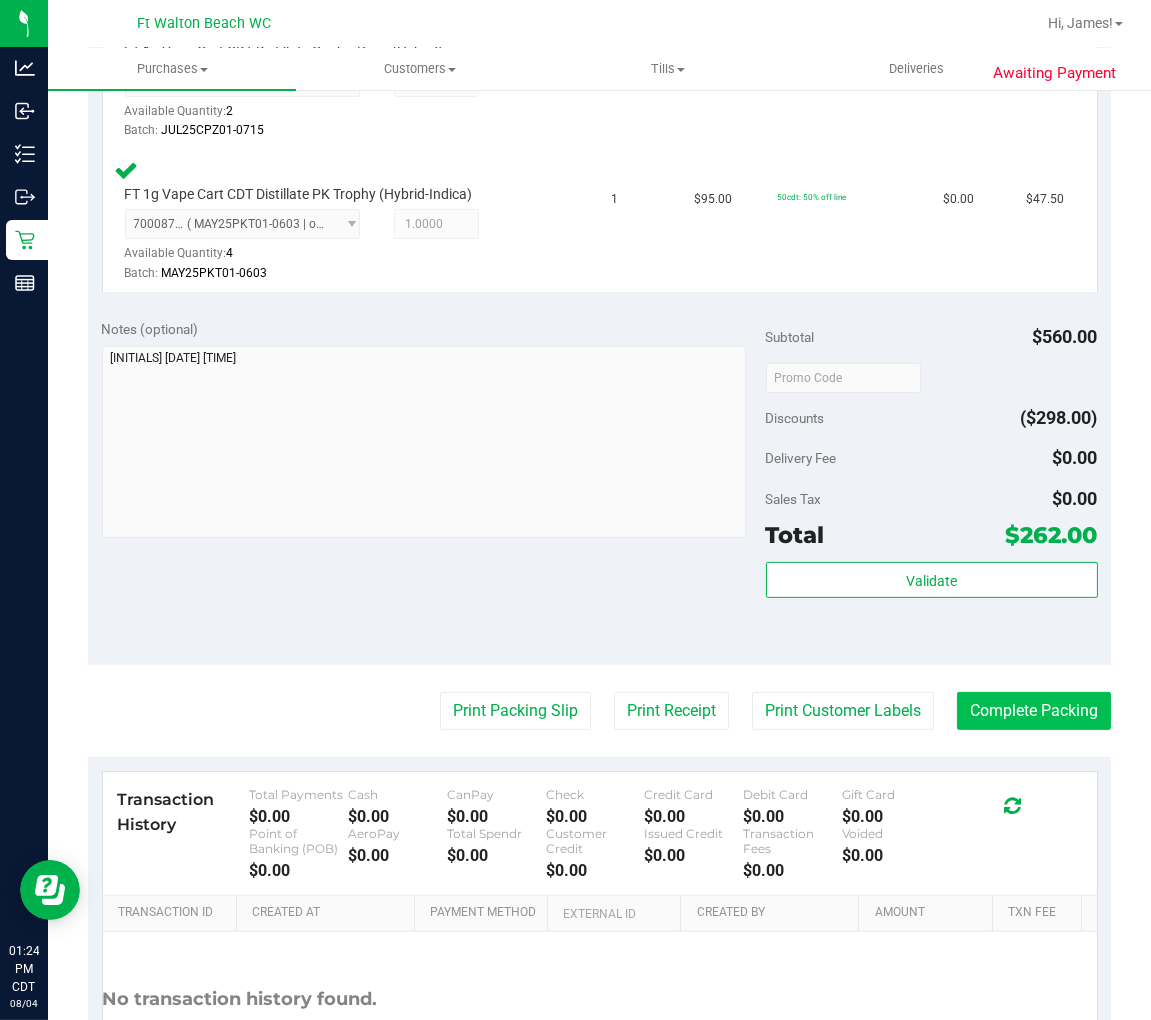 scroll, scrollTop: 0, scrollLeft: 0, axis: both 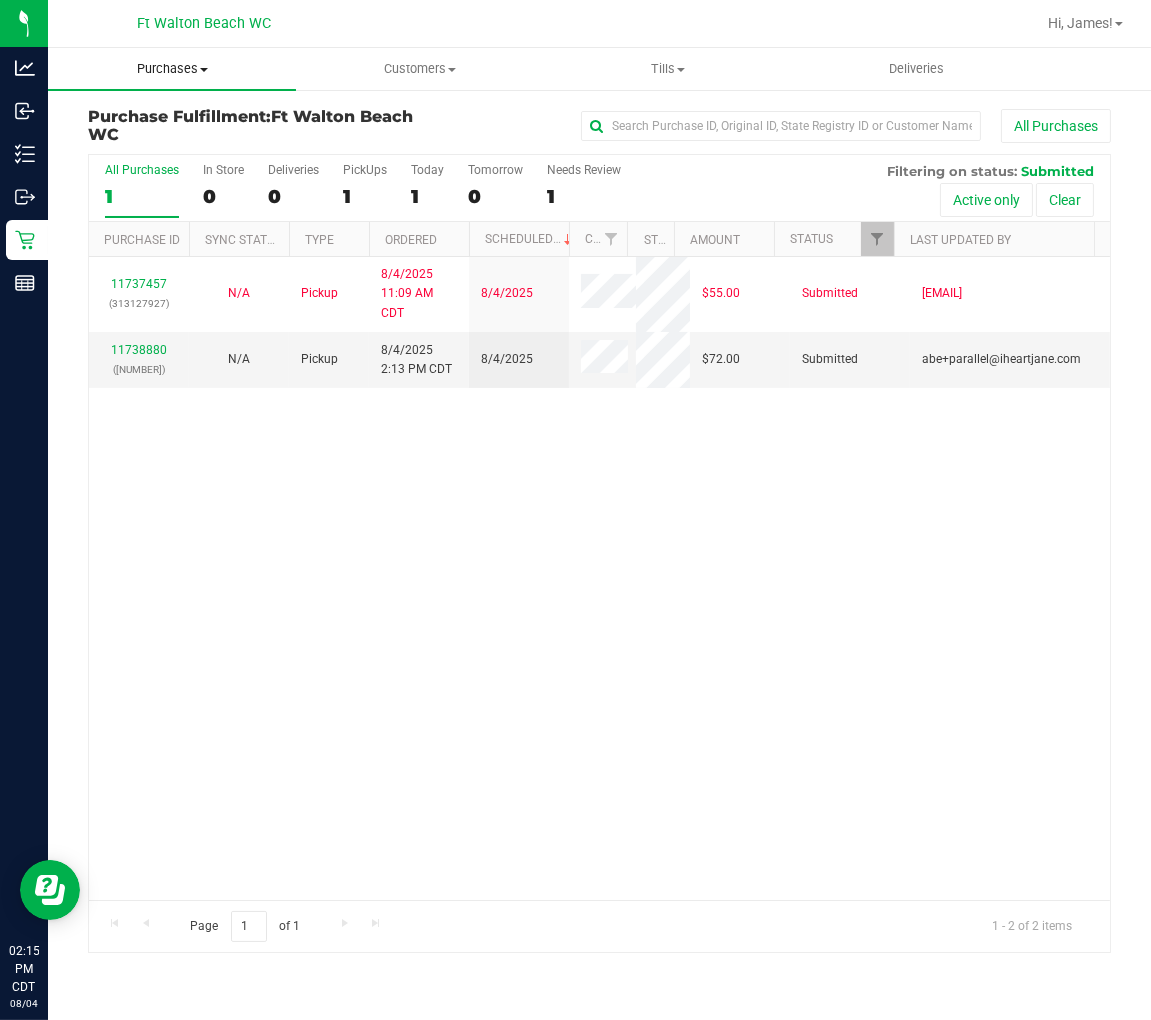 click on "Purchases" at bounding box center [172, 69] 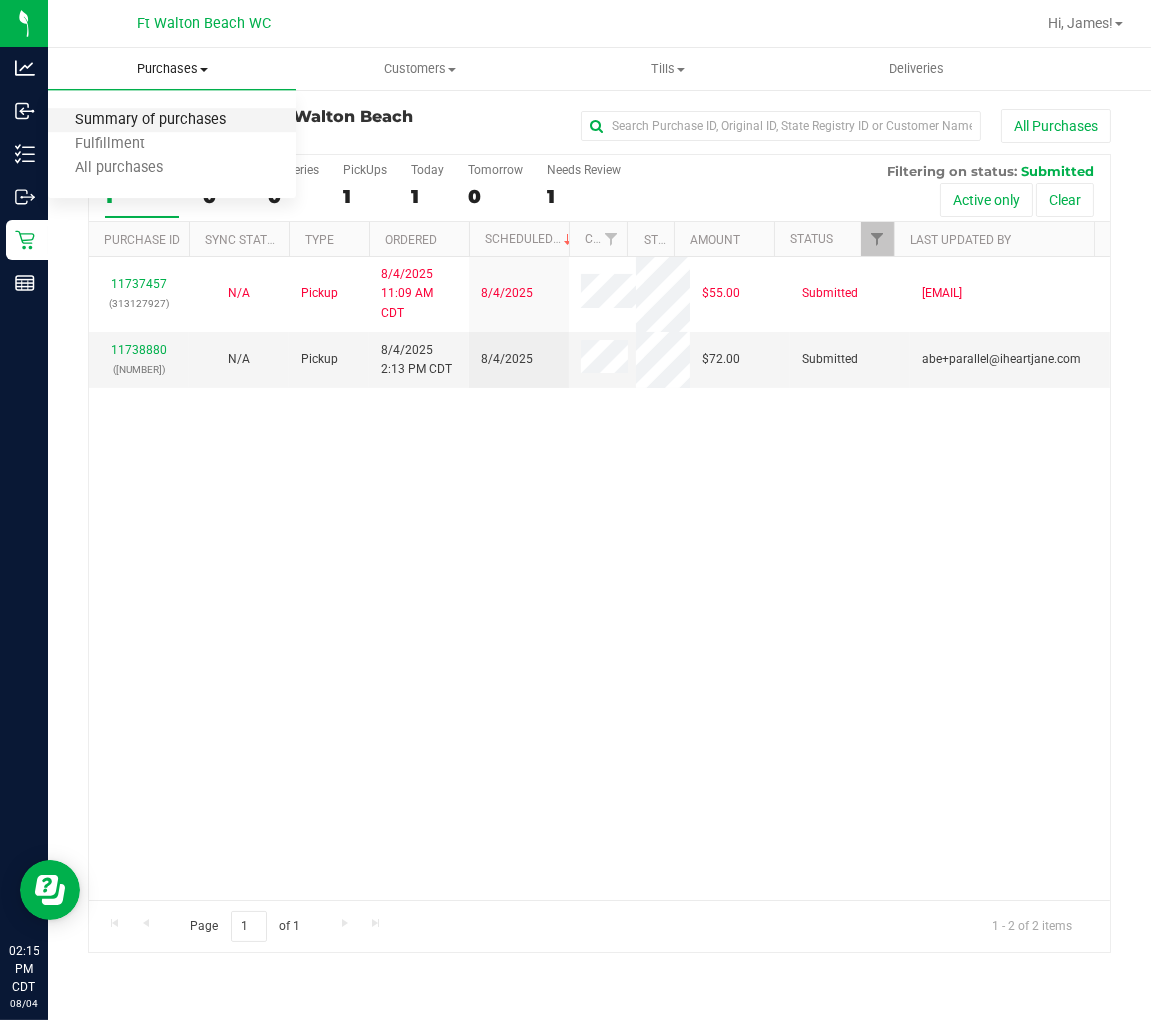 click on "Summary of purchases" at bounding box center (150, 120) 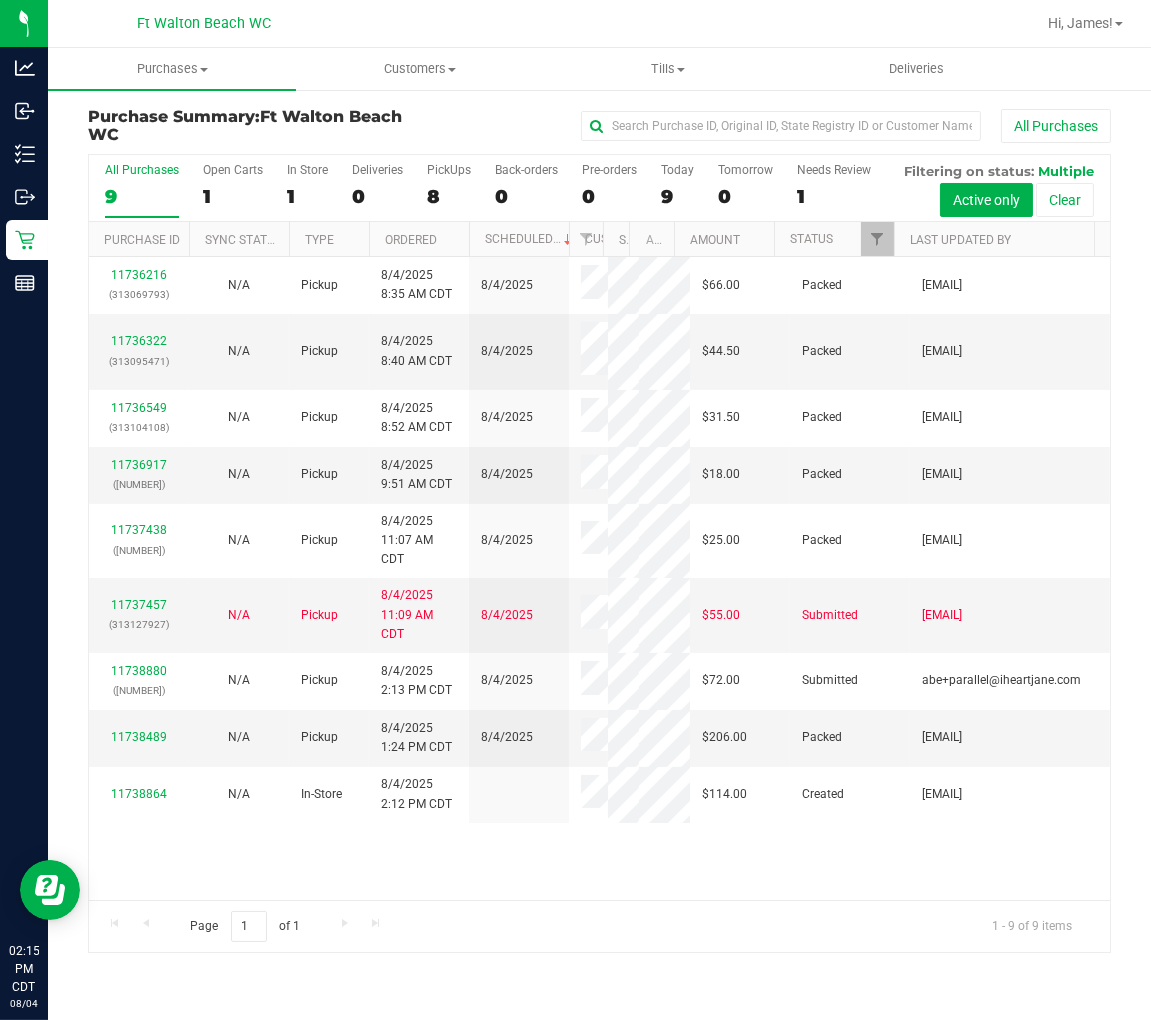 scroll, scrollTop: 124, scrollLeft: 0, axis: vertical 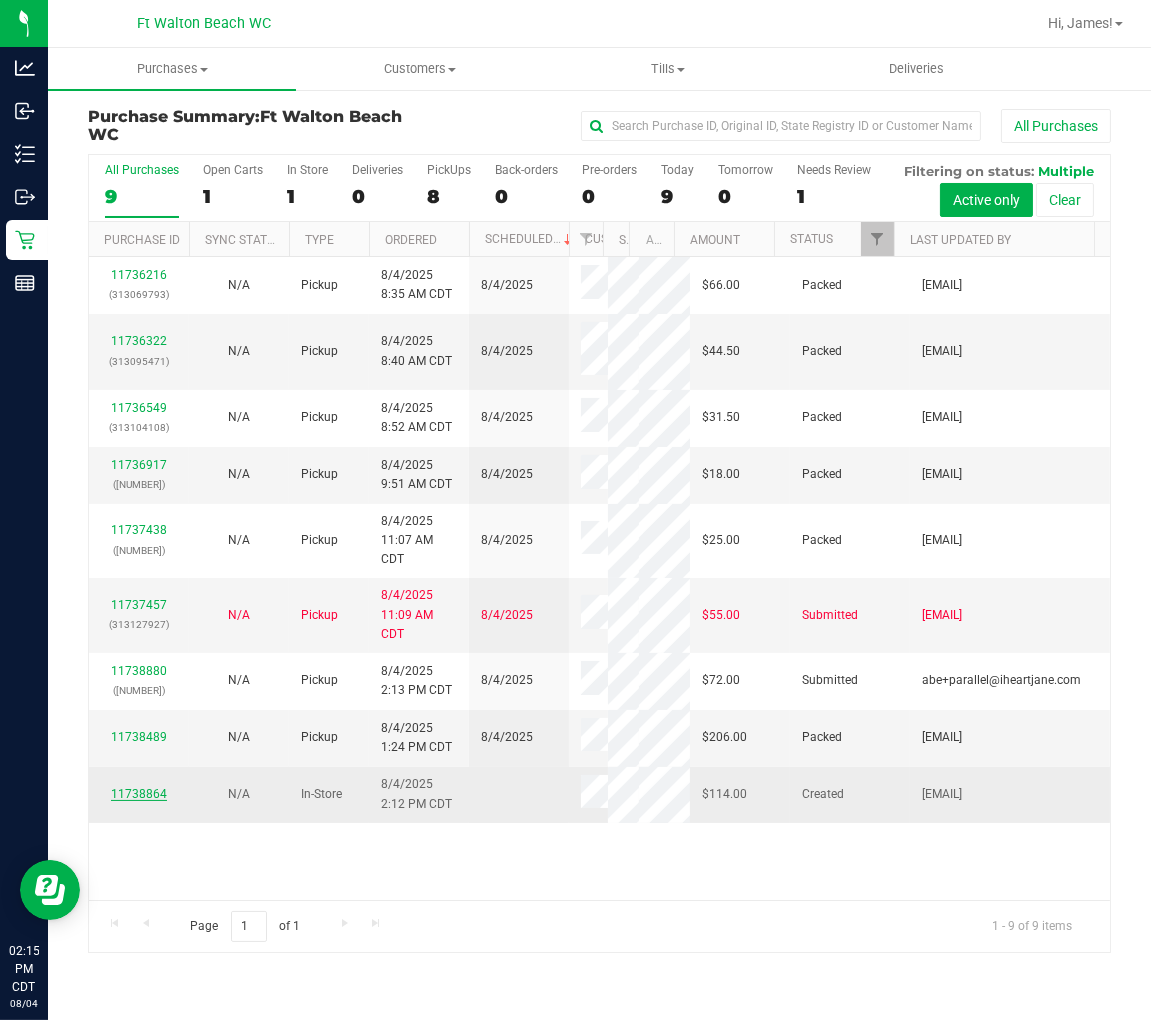 click on "11738864" at bounding box center (139, 794) 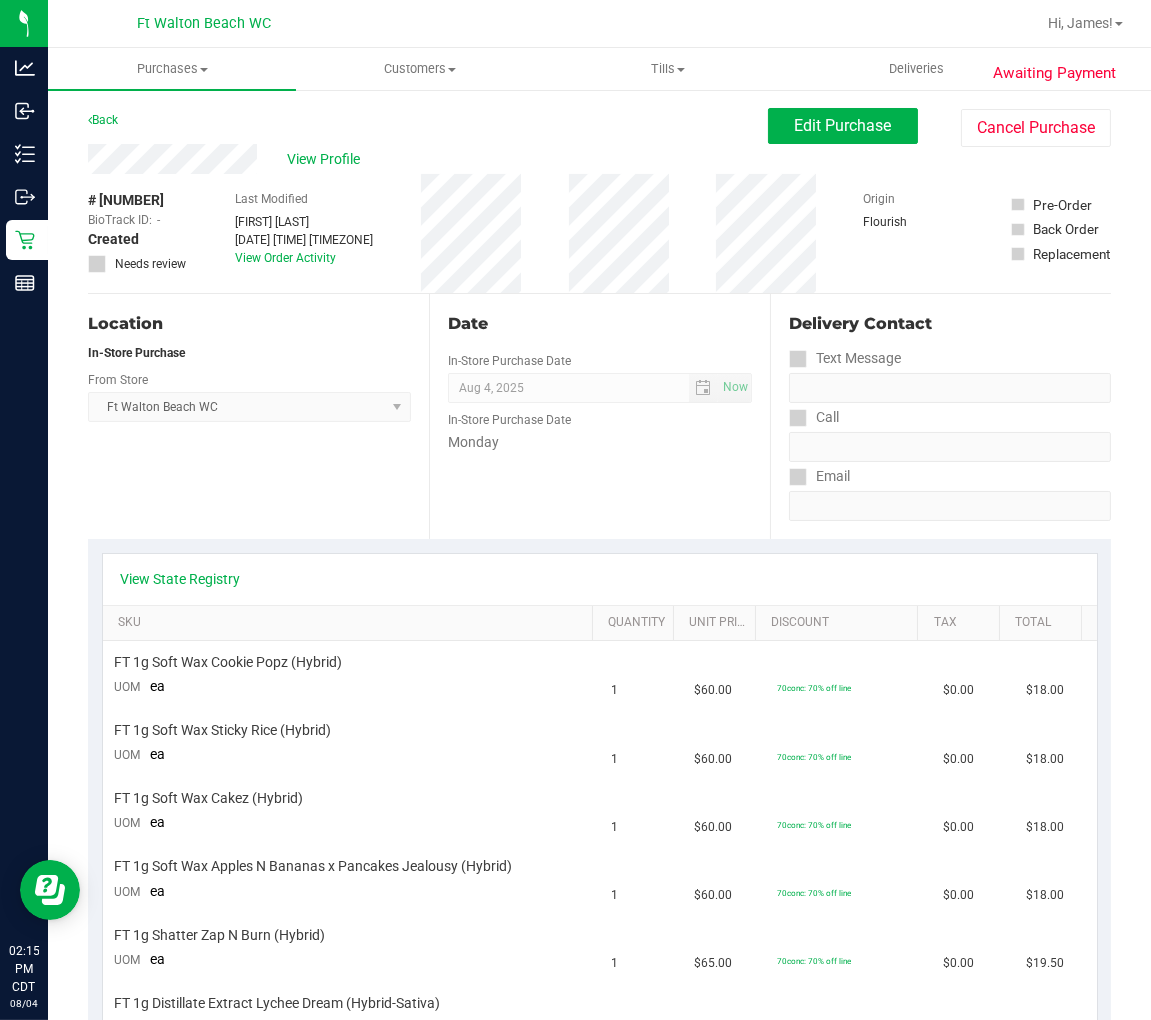 scroll, scrollTop: 111, scrollLeft: 0, axis: vertical 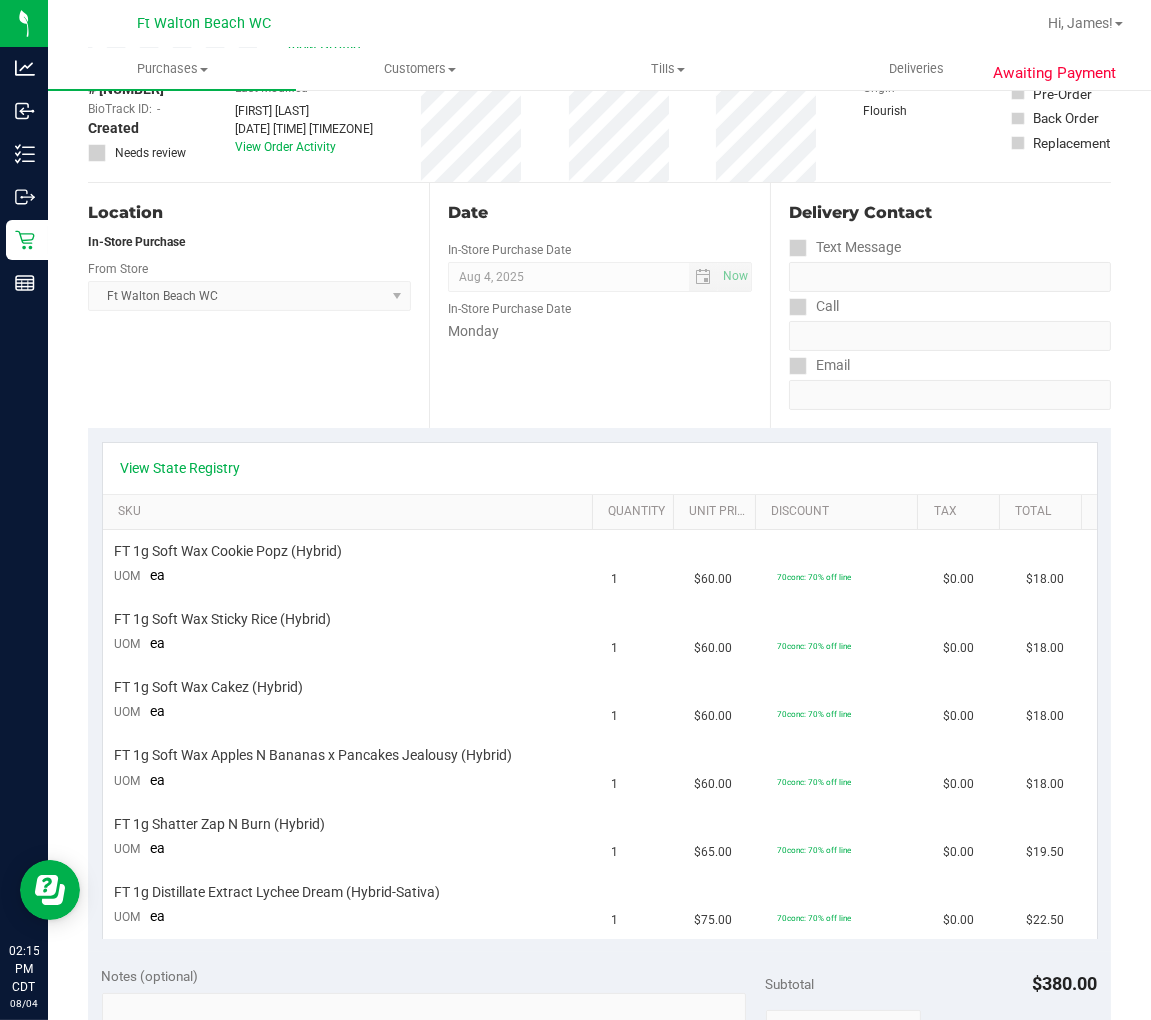 click on "Location
In-Store Purchase
From Store
Ft Walton Beach WC Select Store Bonita Springs WC Boynton Beach WC Bradenton WC Brandon WC Brooksville WC Call Center Clermont WC Crestview WC Deerfield Beach WC Delray Beach WC Deltona WC Ft Walton Beach WC Ft. Lauderdale WC Ft. Myers WC Gainesville WC Jax Atlantic WC JAX DC REP Jax WC Key West WC Lakeland WC Largo WC Lehigh Acres DC REP Merritt Island WC Miami 72nd WC Miami Beach WC Miami Dadeland WC Miramar DC REP New Port Richey WC North Palm Beach WC North Port WC Ocala WC Orange Park WC Orlando Colonial WC Orlando DC REP Orlando WC Oviedo WC Palm Bay WC Palm Coast WC Panama City WC Pensacola WC Port Orange WC Port St. Lucie WC Sebring WC South Tampa WC St. Pete WC Summerfield WC Tallahassee DC REP Tallahassee WC Tampa DC Testing Tampa Warehouse Tampa WC TX Austin DC TX Plano Retail" at bounding box center [258, 305] 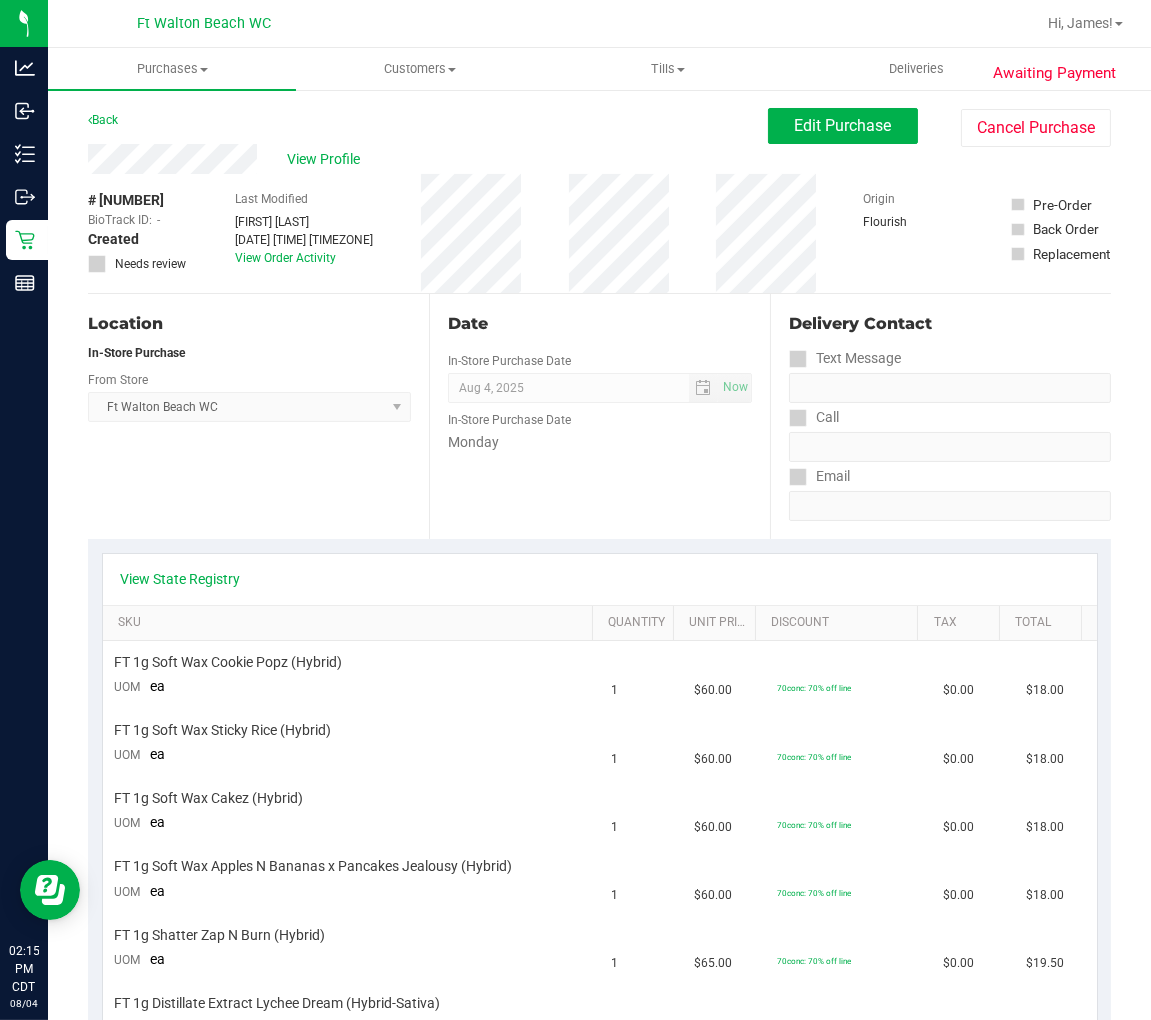 scroll, scrollTop: 111, scrollLeft: 0, axis: vertical 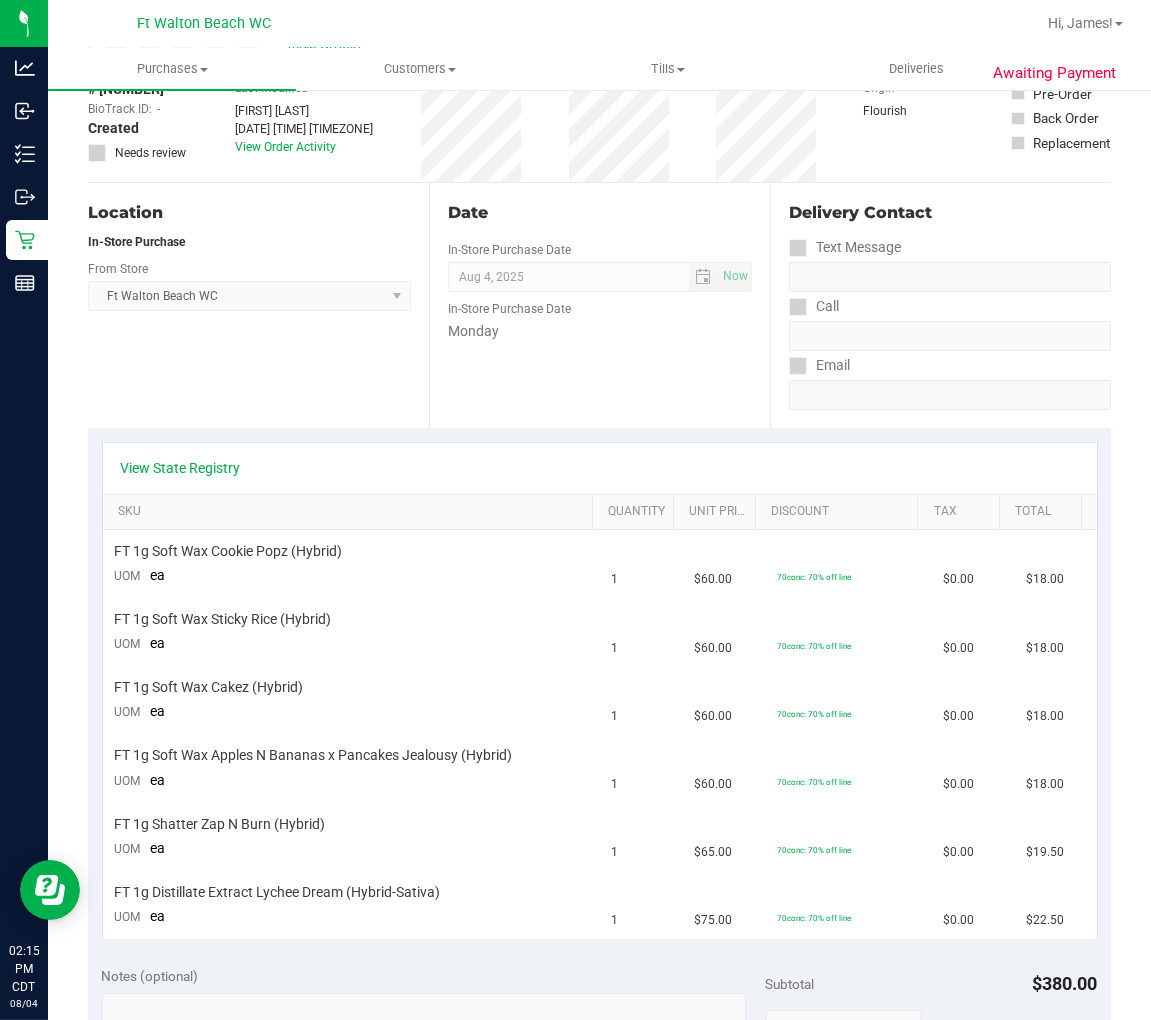 click on "Location
In-Store Purchase
From Store
Ft Walton Beach WC Select Store Bonita Springs WC Boynton Beach WC Bradenton WC Brandon WC Brooksville WC Call Center Clermont WC Crestview WC Deerfield Beach WC Delray Beach WC Deltona WC Ft Walton Beach WC Ft. Lauderdale WC Ft. Myers WC Gainesville WC Jax Atlantic WC JAX DC REP Jax WC Key West WC Lakeland WC Largo WC Lehigh Acres DC REP Merritt Island WC Miami 72nd WC Miami Beach WC Miami Dadeland WC Miramar DC REP New Port Richey WC North Palm Beach WC North Port WC Ocala WC Orange Park WC Orlando Colonial WC Orlando DC REP Orlando WC Oviedo WC Palm Bay WC Palm Coast WC Panama City WC Pensacola WC Port Orange WC Port St. Lucie WC Sebring WC South Tampa WC St. Pete WC Summerfield WC Tallahassee DC REP Tallahassee WC Tampa DC Testing Tampa Warehouse Tampa WC TX Austin DC TX Plano Retail" at bounding box center [258, 305] 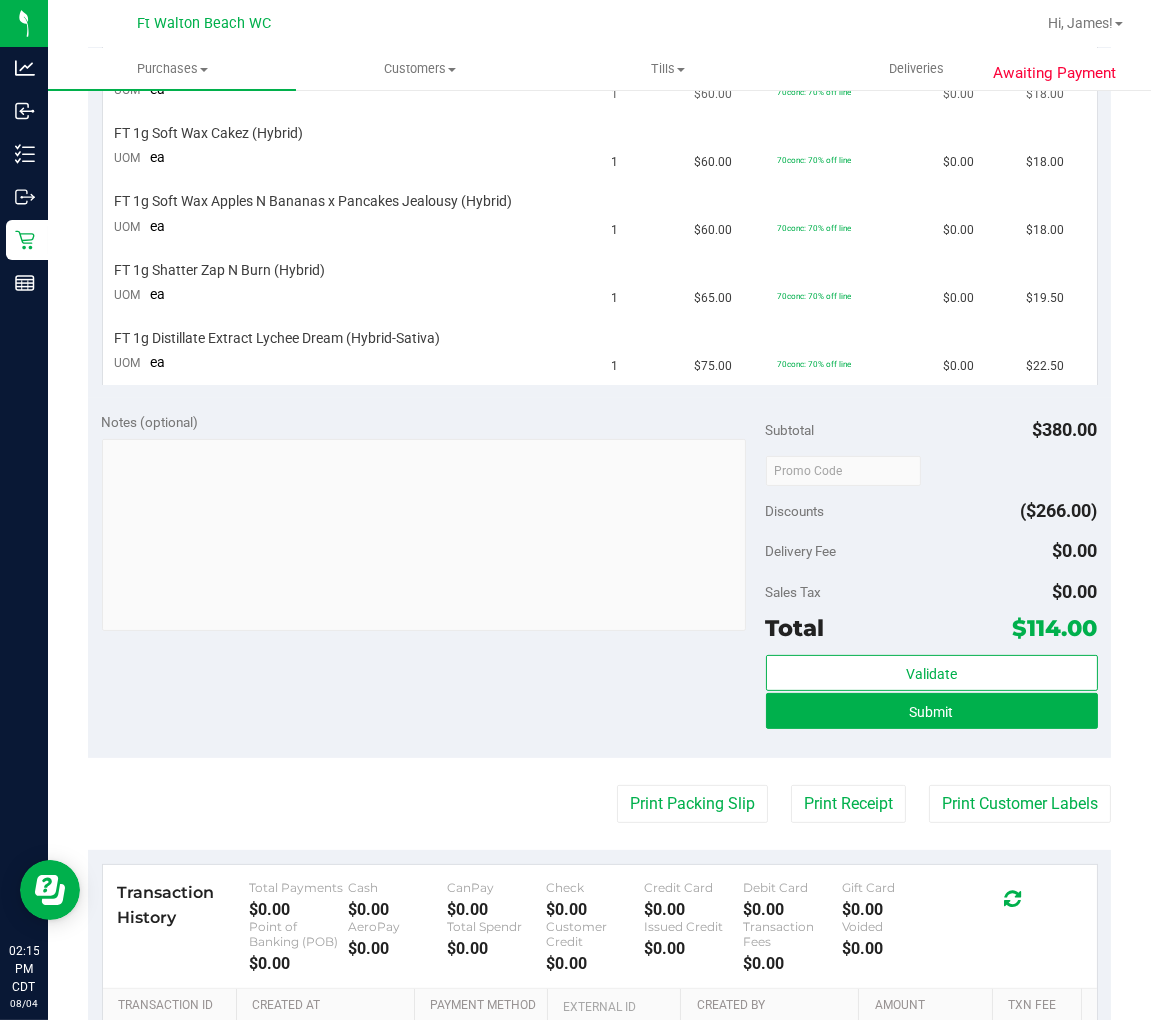 scroll, scrollTop: 666, scrollLeft: 0, axis: vertical 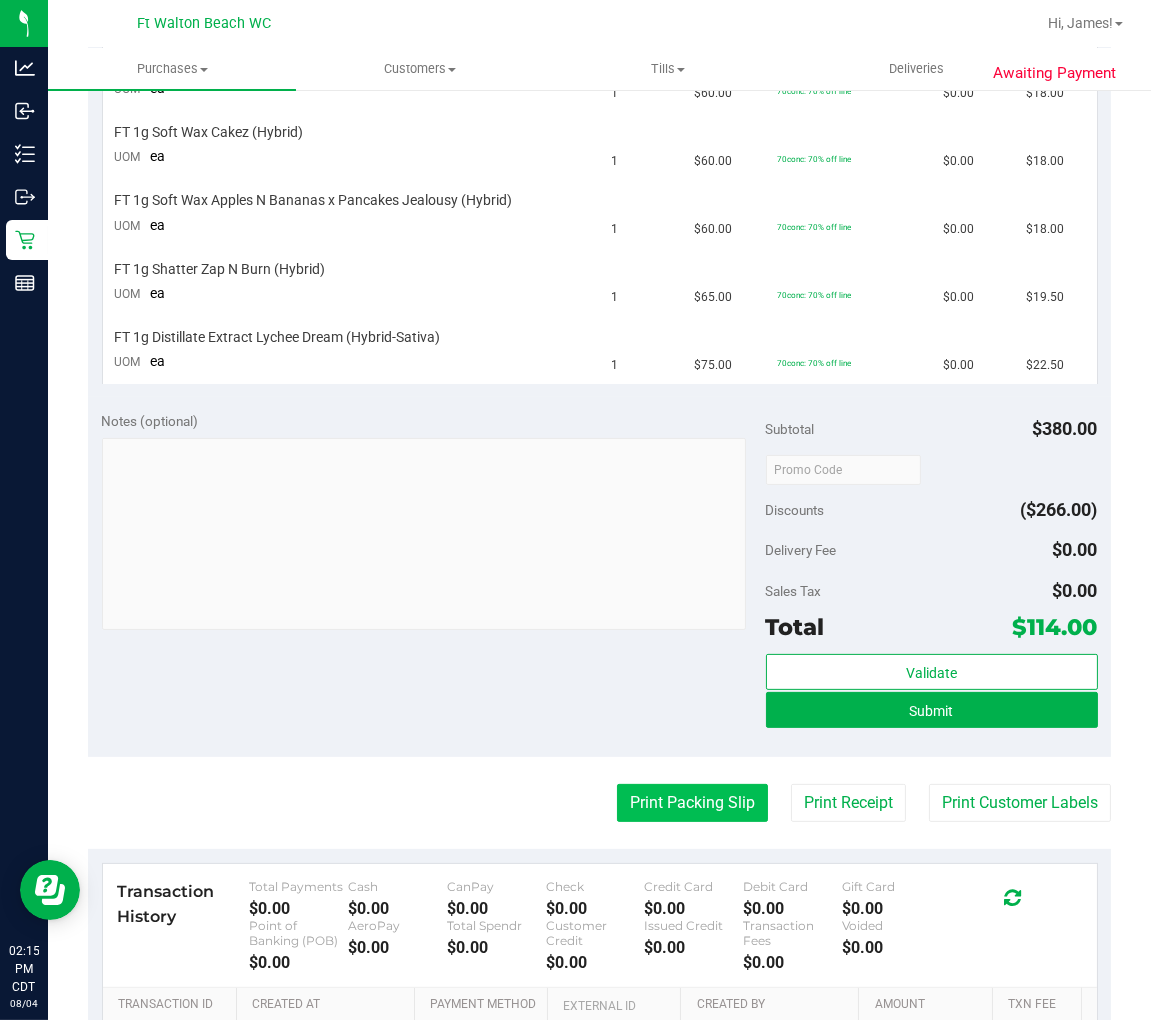 click on "Print Packing Slip" at bounding box center [692, 803] 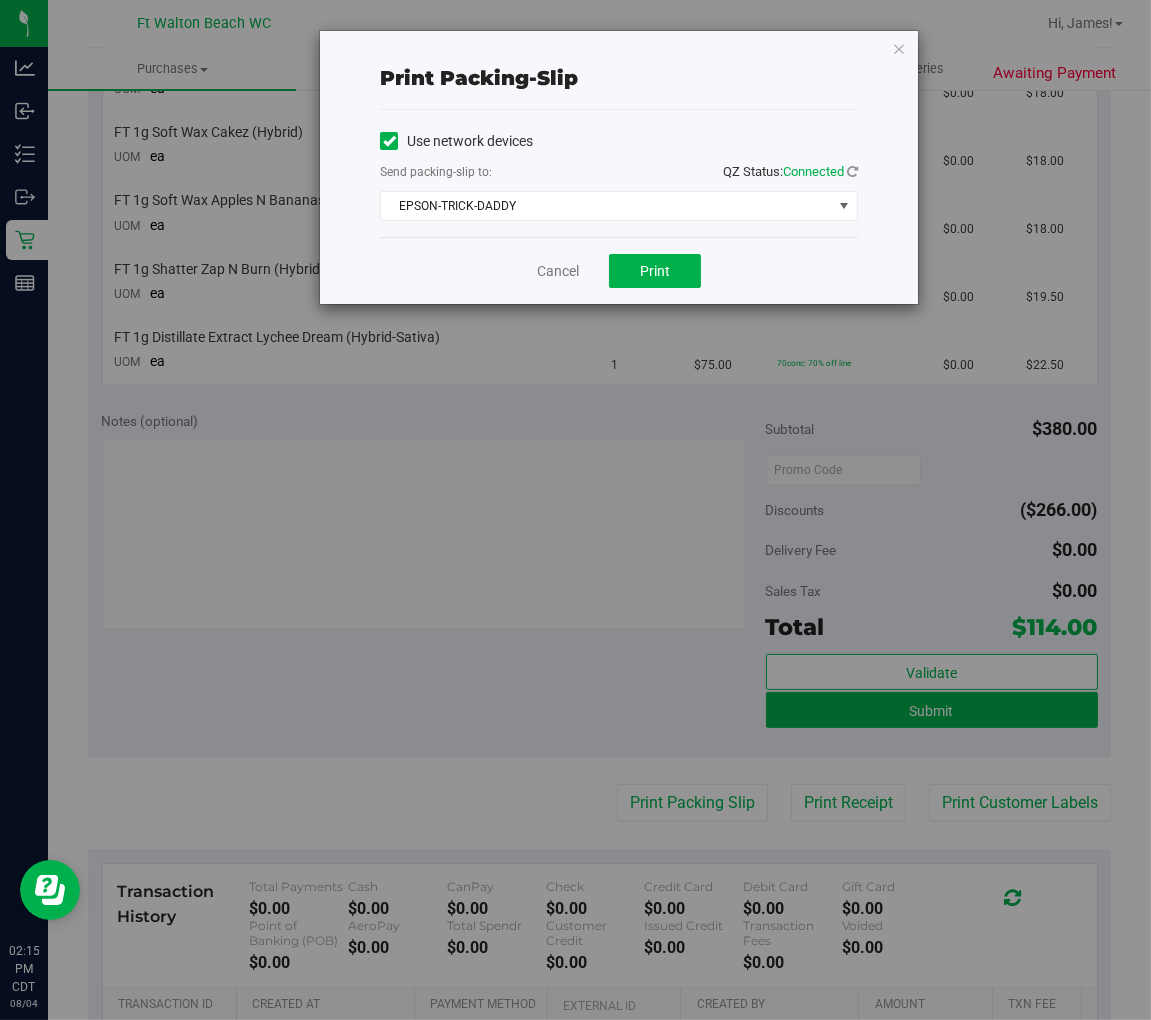 click on "Cancel
Print" at bounding box center (619, 270) 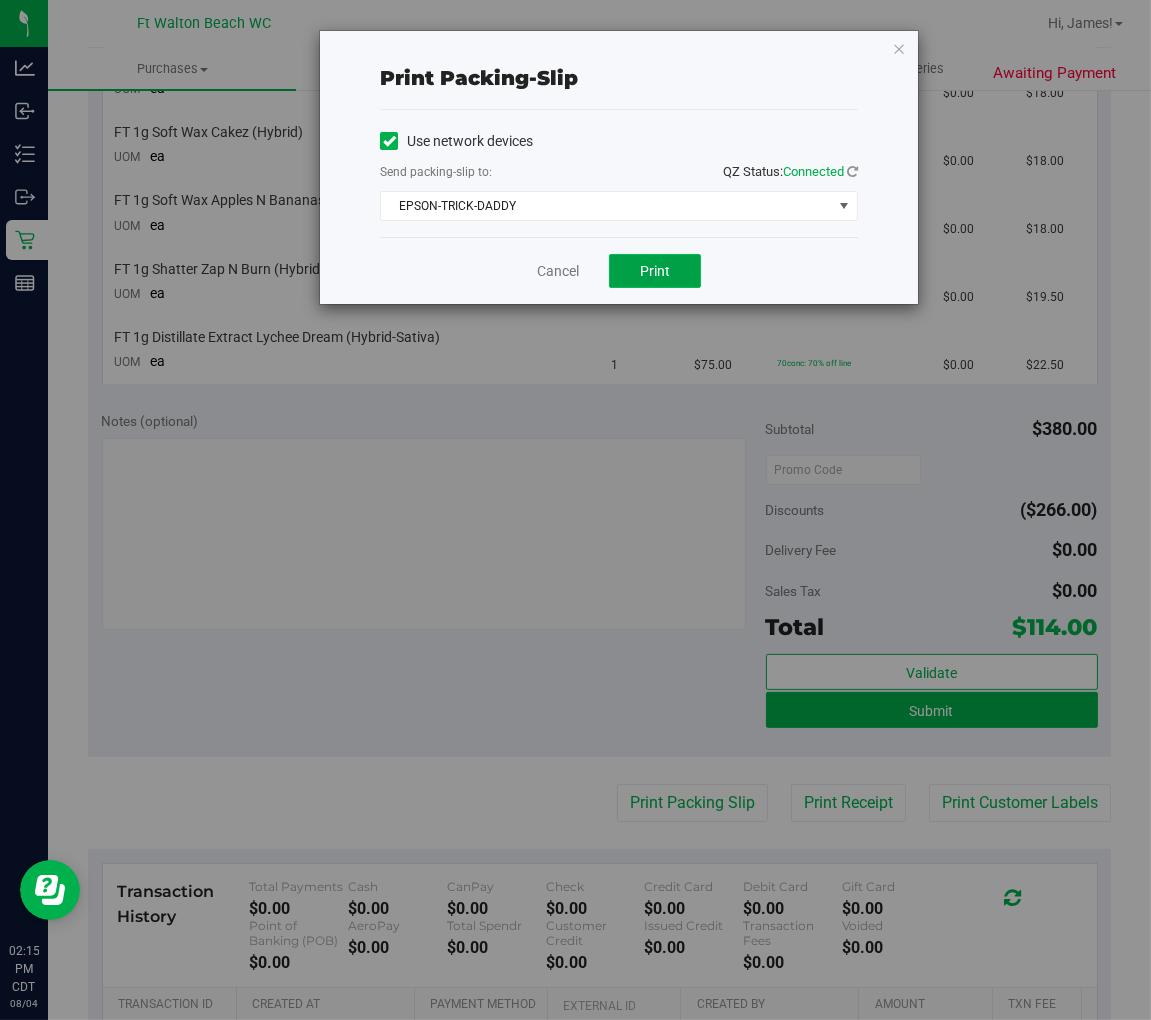click on "Print" at bounding box center (655, 271) 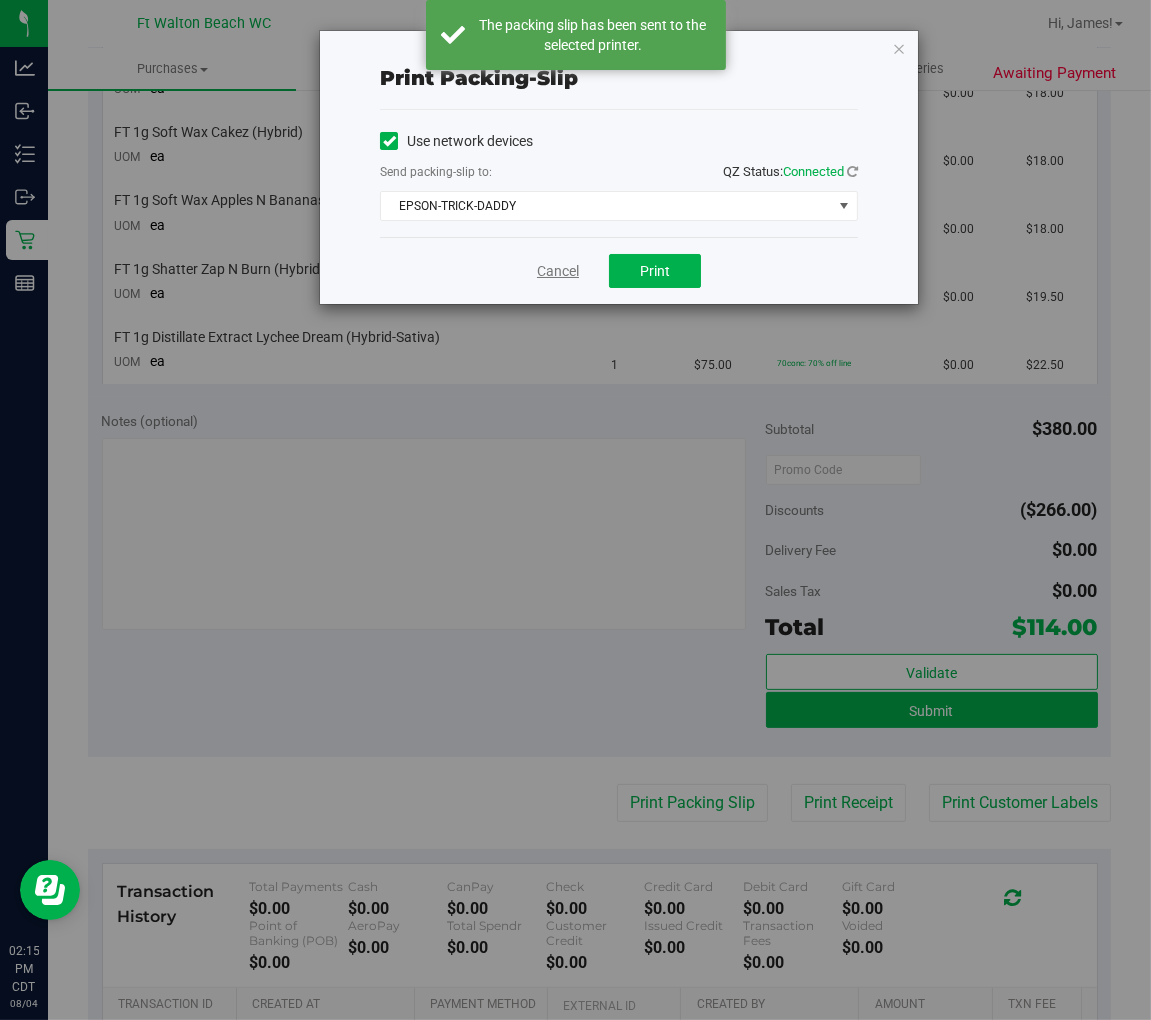click on "Cancel" at bounding box center (558, 271) 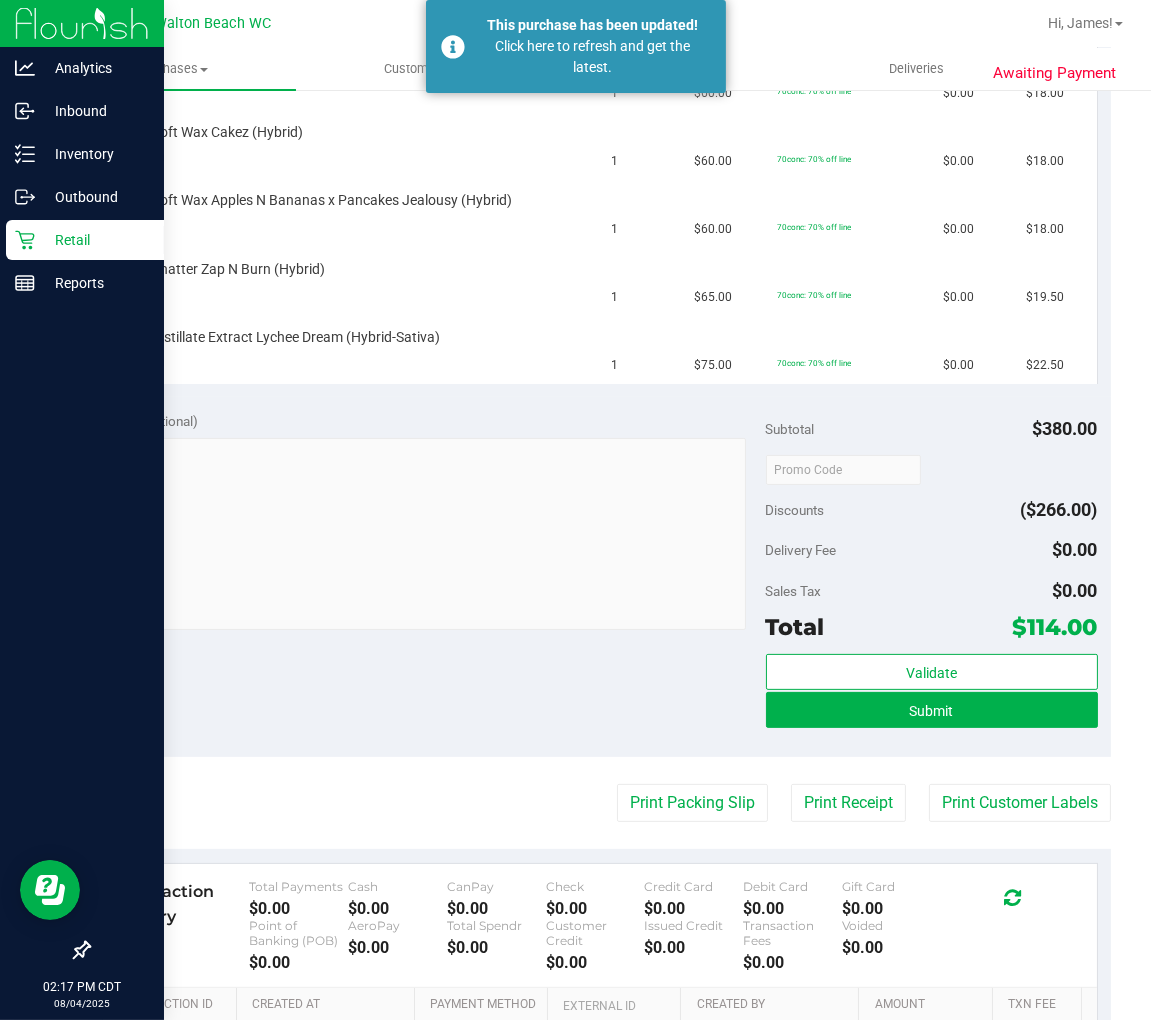 click on "Retail" at bounding box center [95, 240] 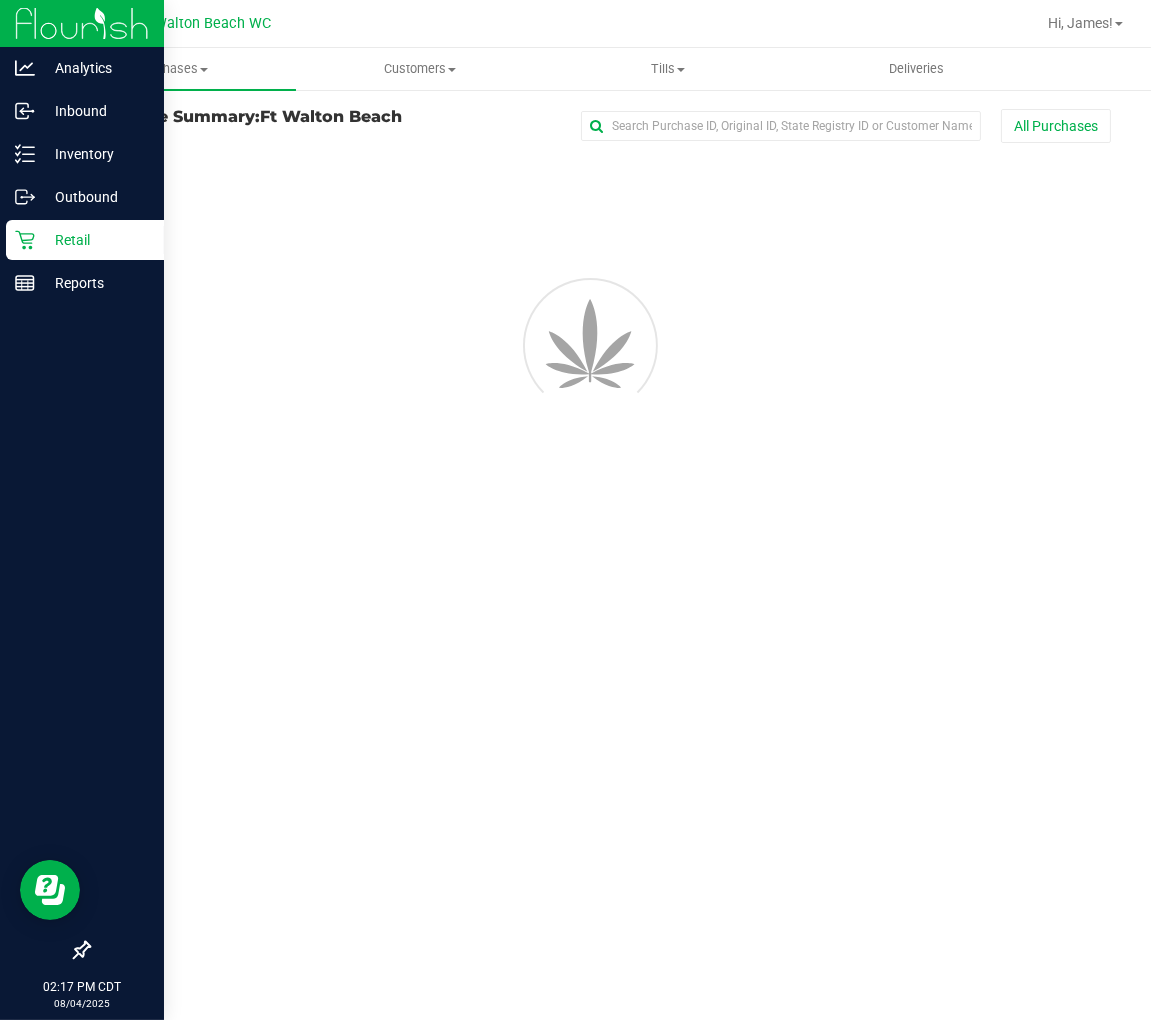 scroll, scrollTop: 0, scrollLeft: 0, axis: both 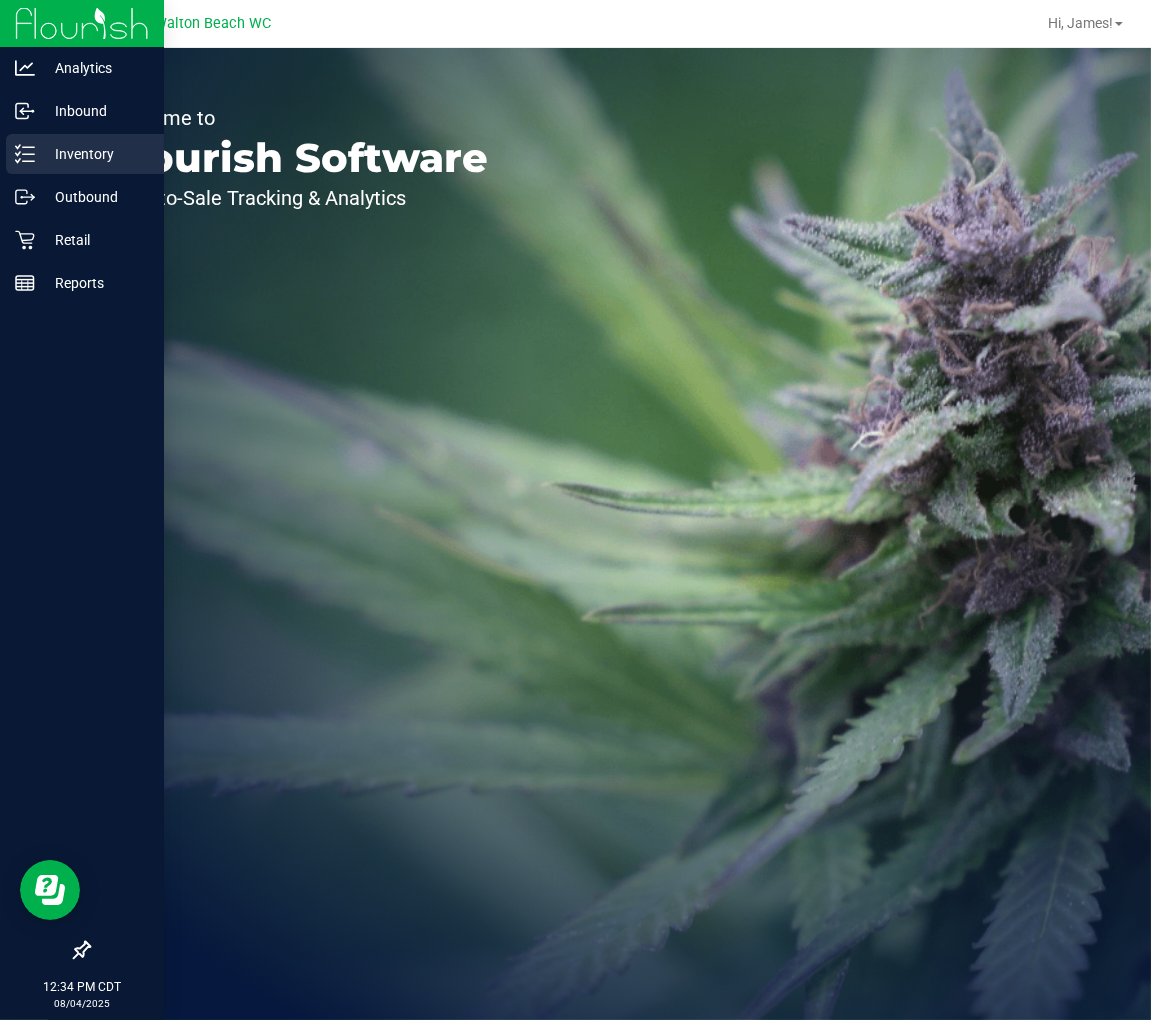 click on "Inventory" at bounding box center (95, 154) 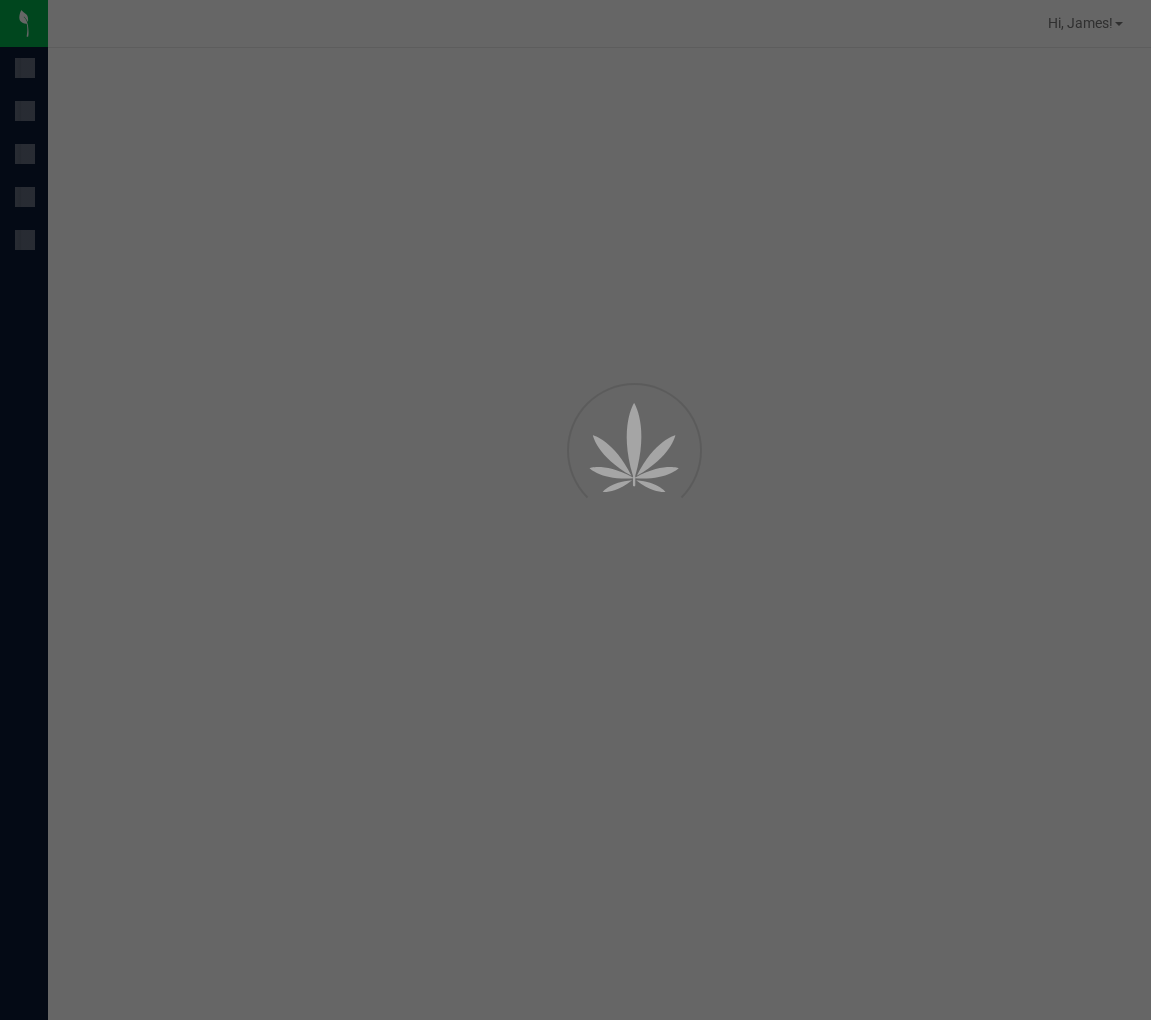 scroll, scrollTop: 0, scrollLeft: 0, axis: both 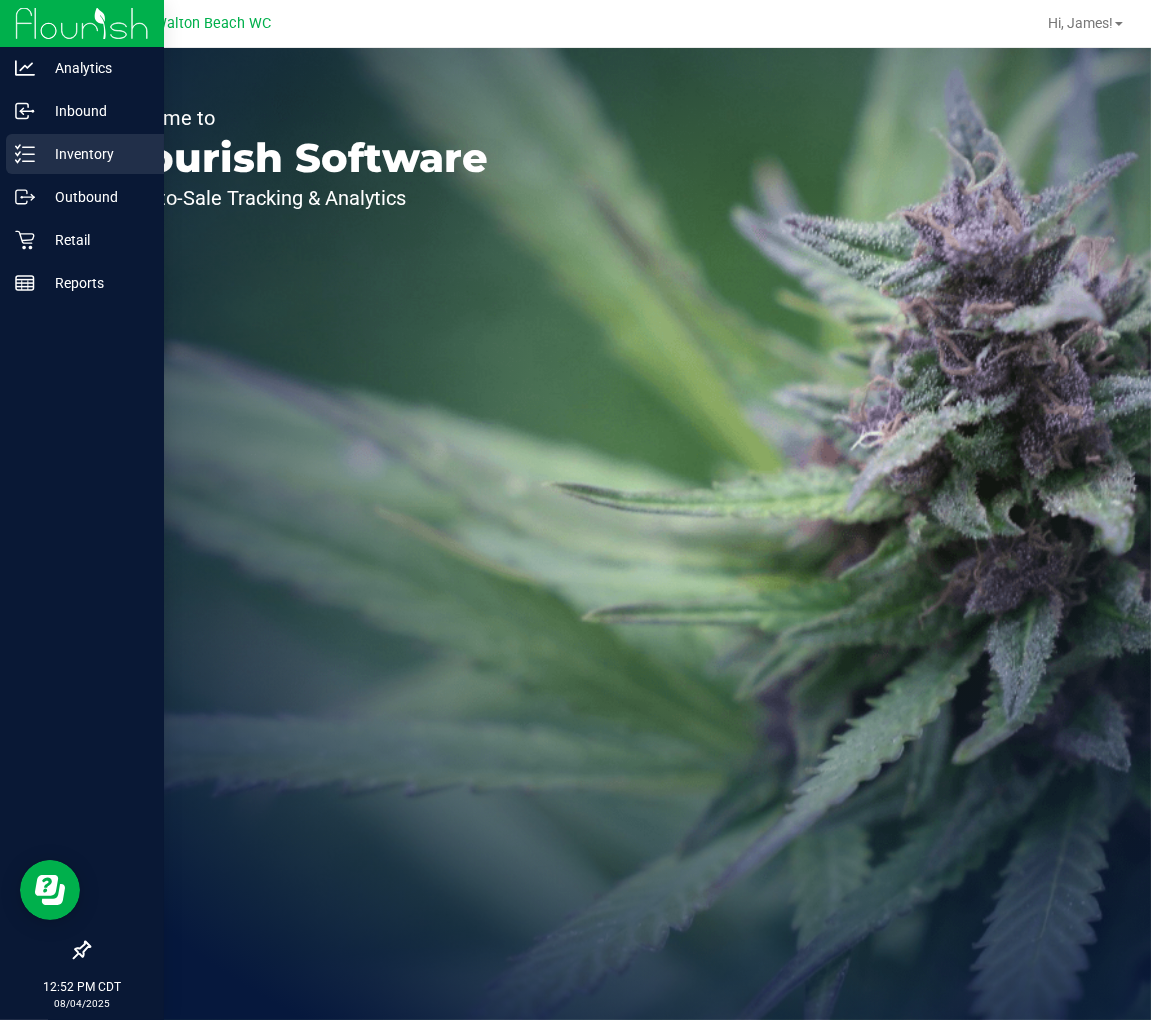 click 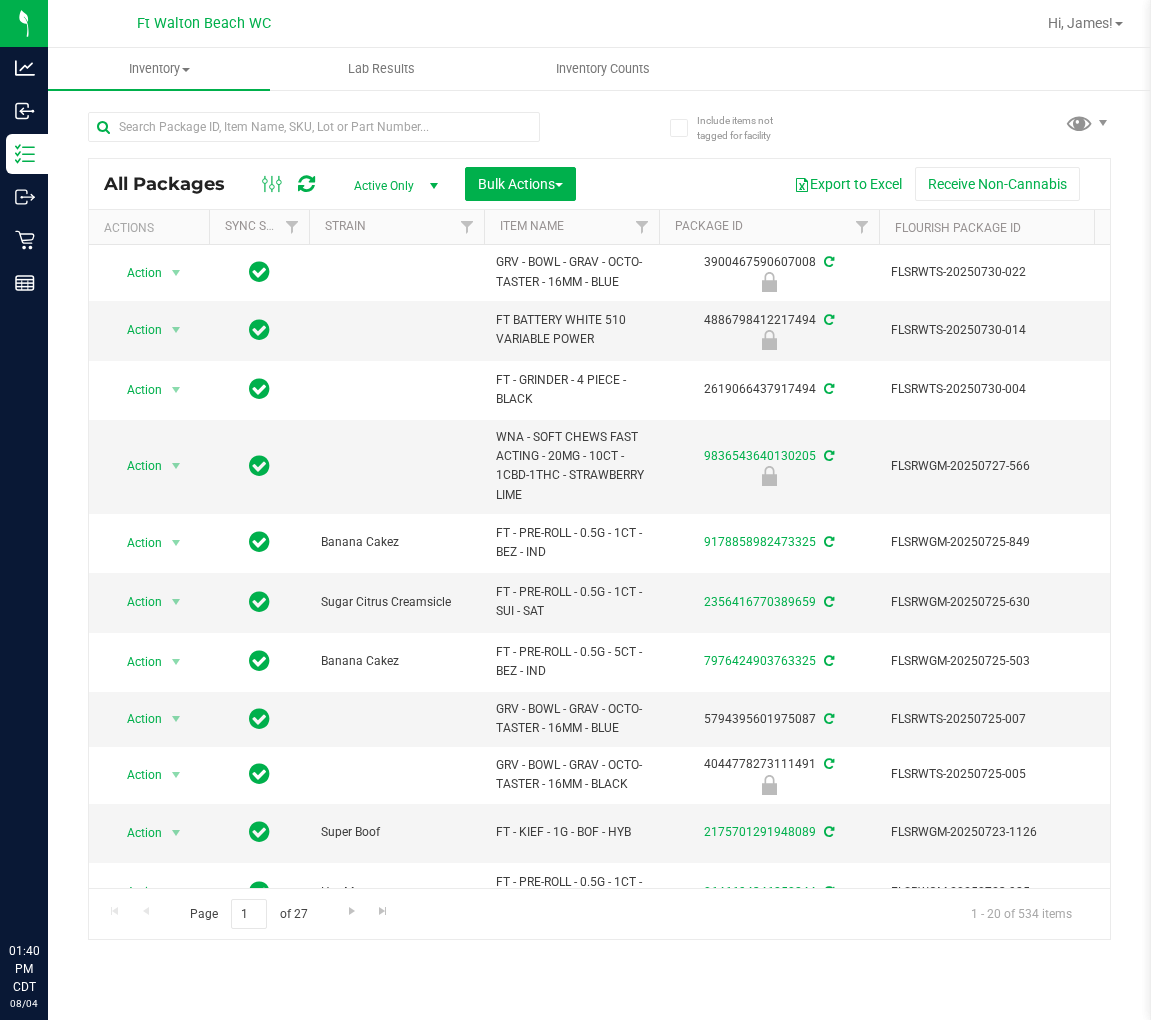 scroll, scrollTop: 0, scrollLeft: 0, axis: both 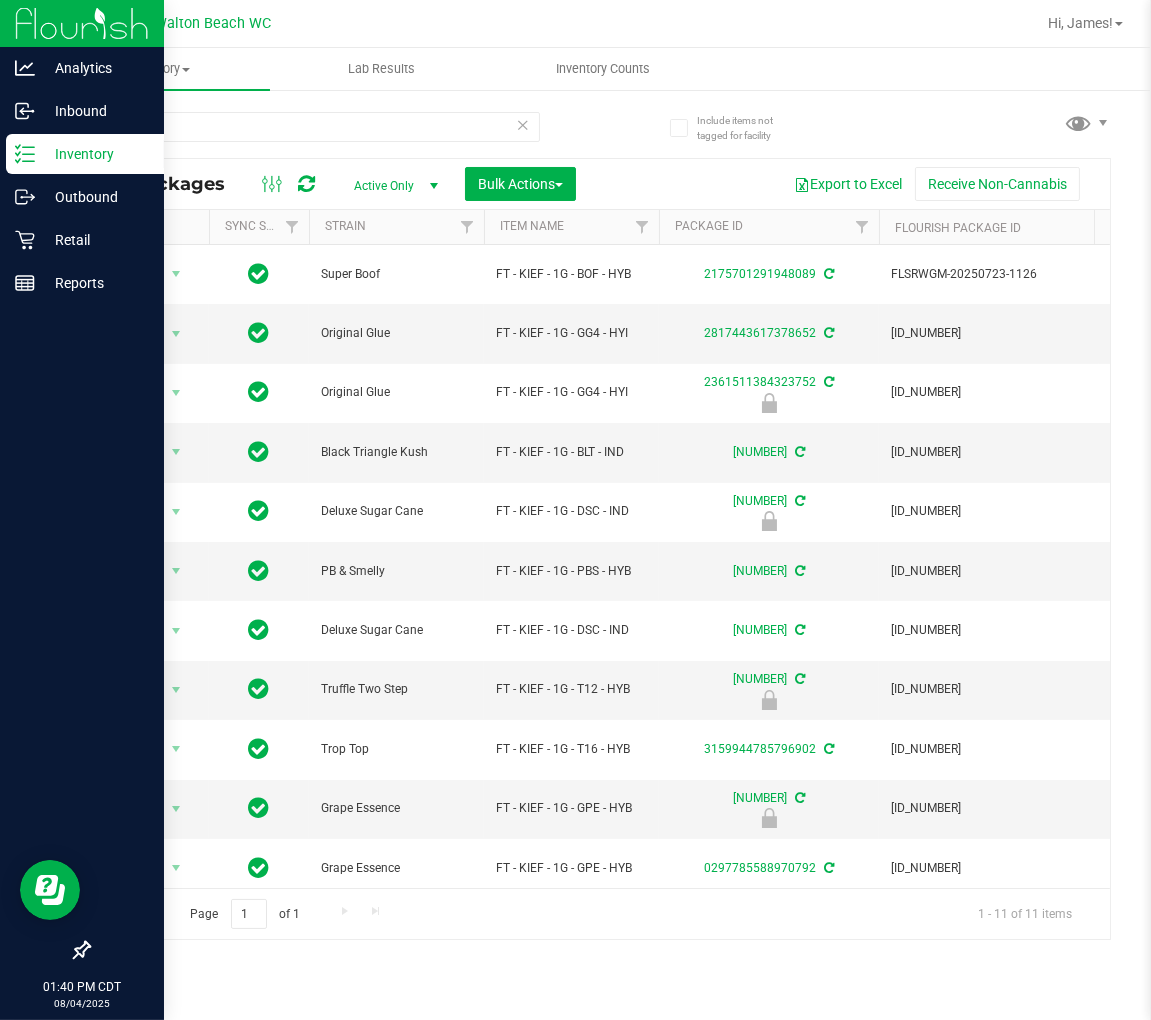 type on "kief" 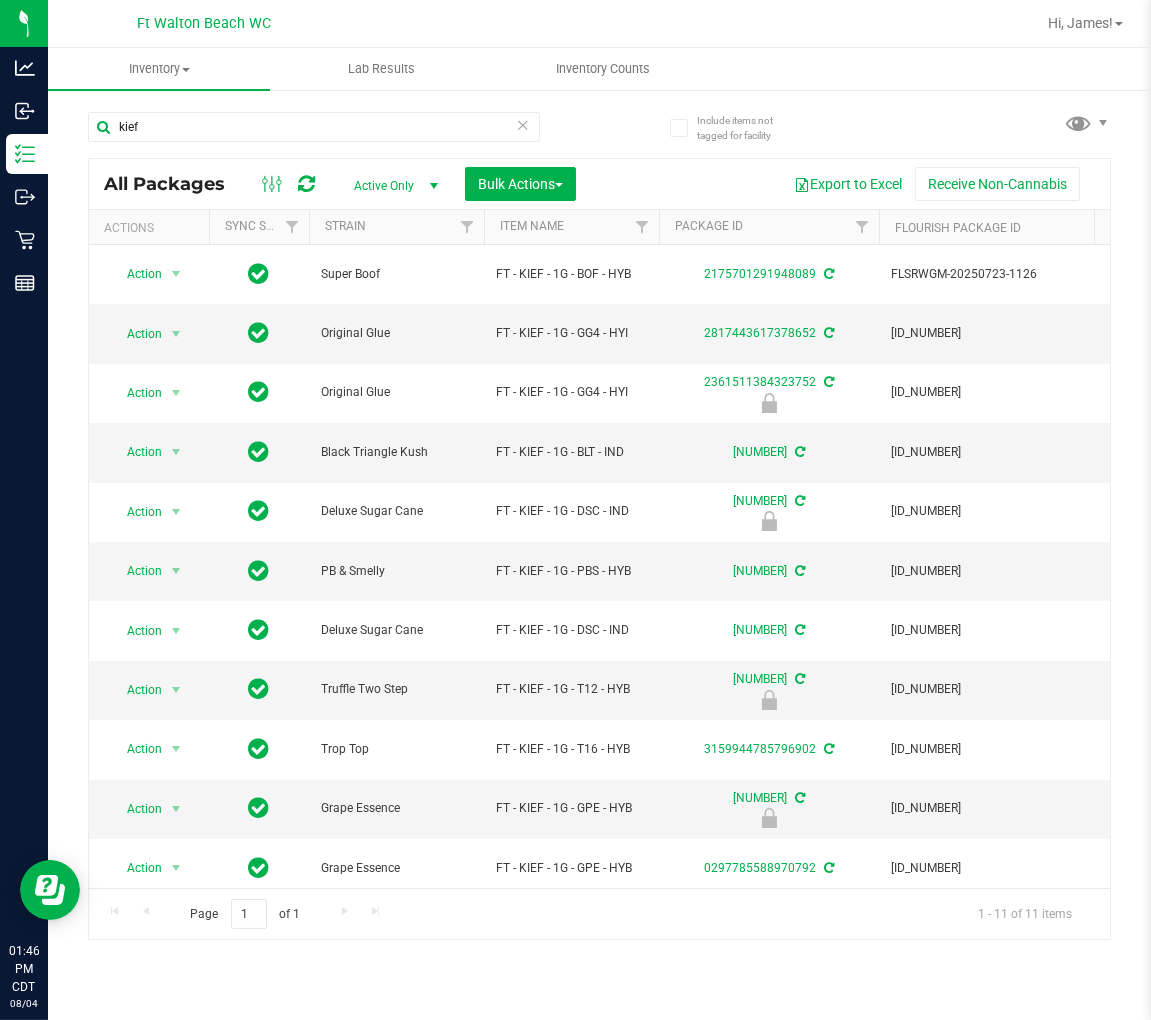 click at bounding box center (523, 124) 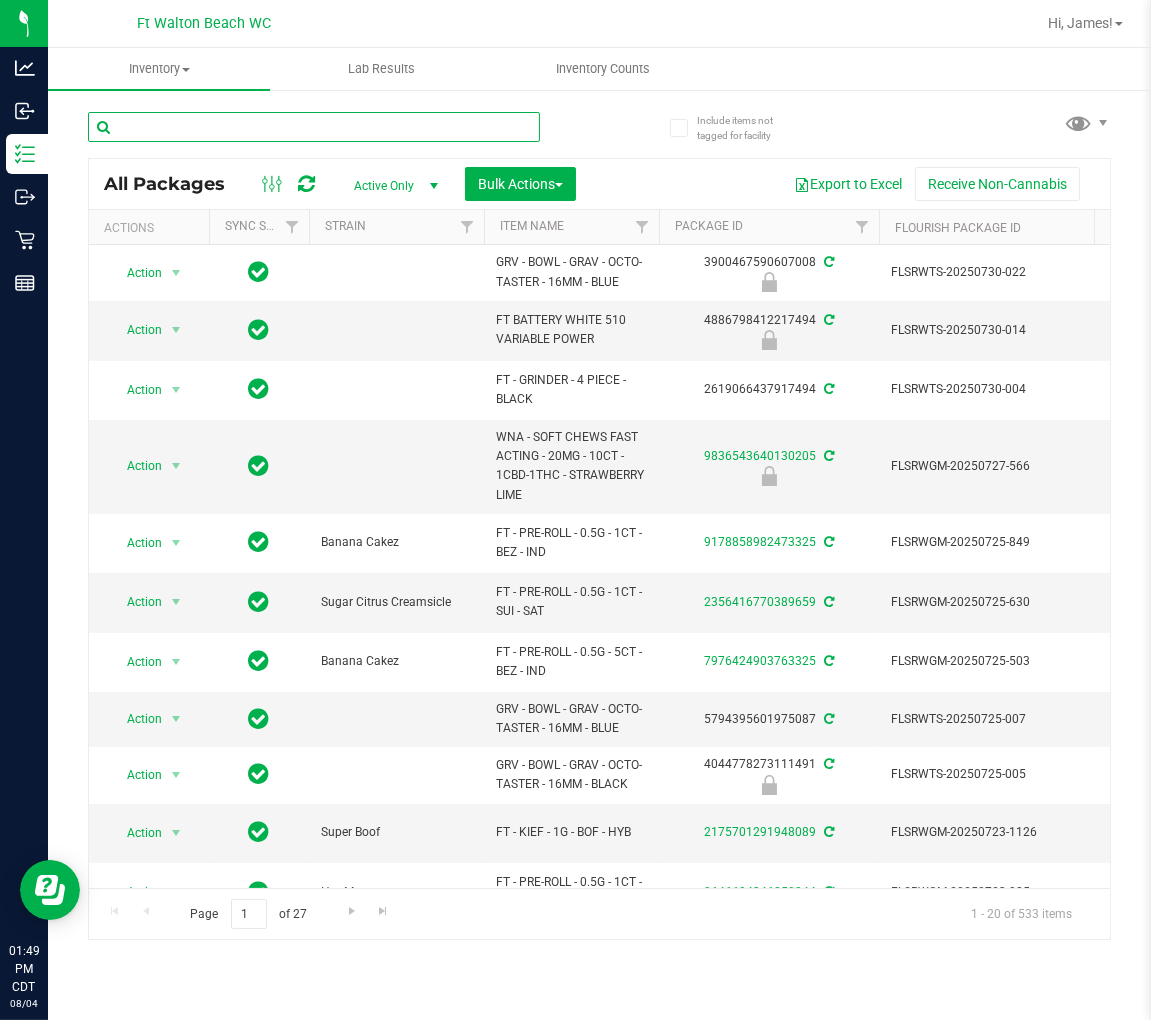 click at bounding box center [314, 127] 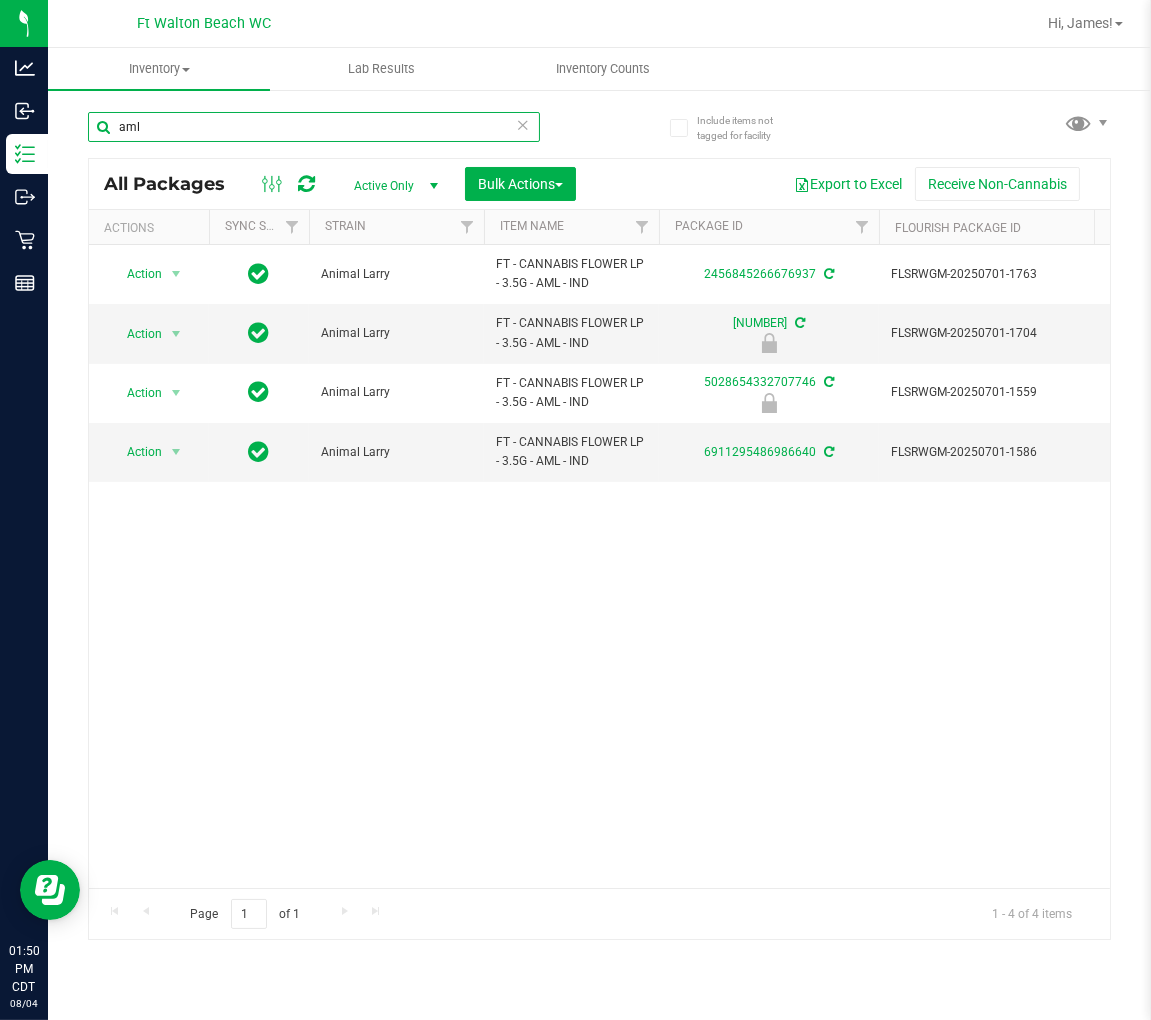 click on "aml" at bounding box center (314, 127) 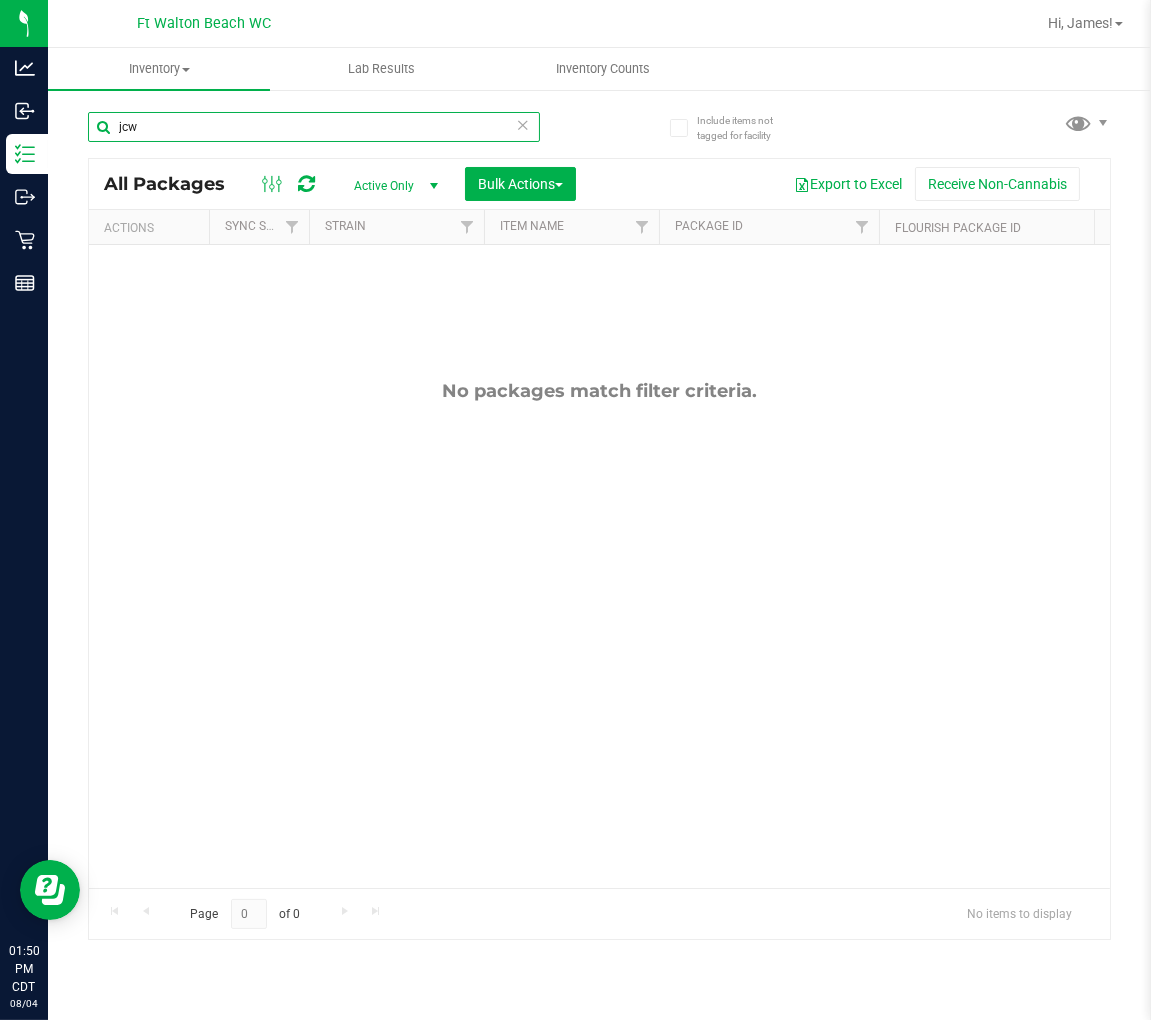type on "jcw" 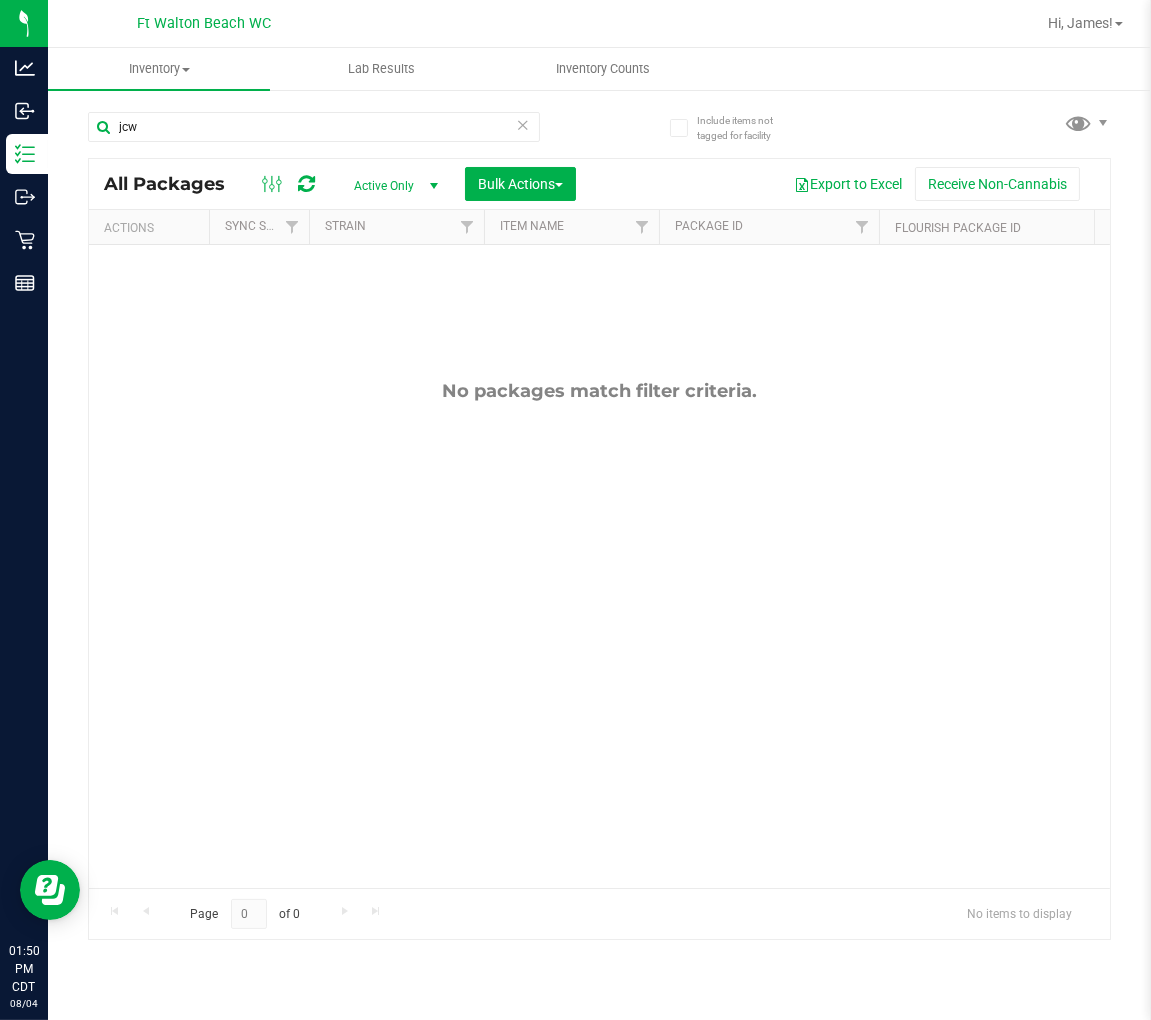 click at bounding box center [523, 124] 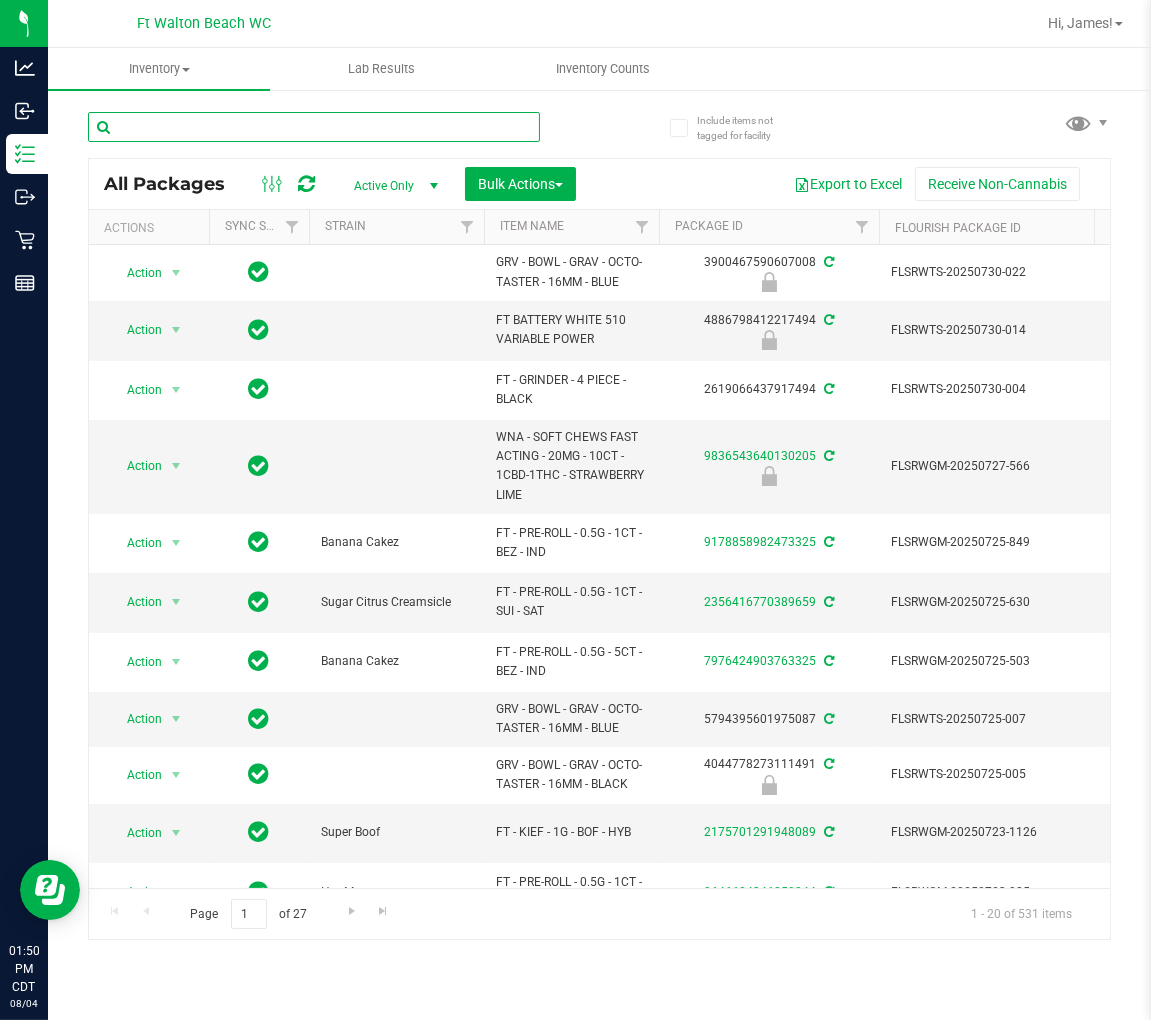 click at bounding box center (314, 127) 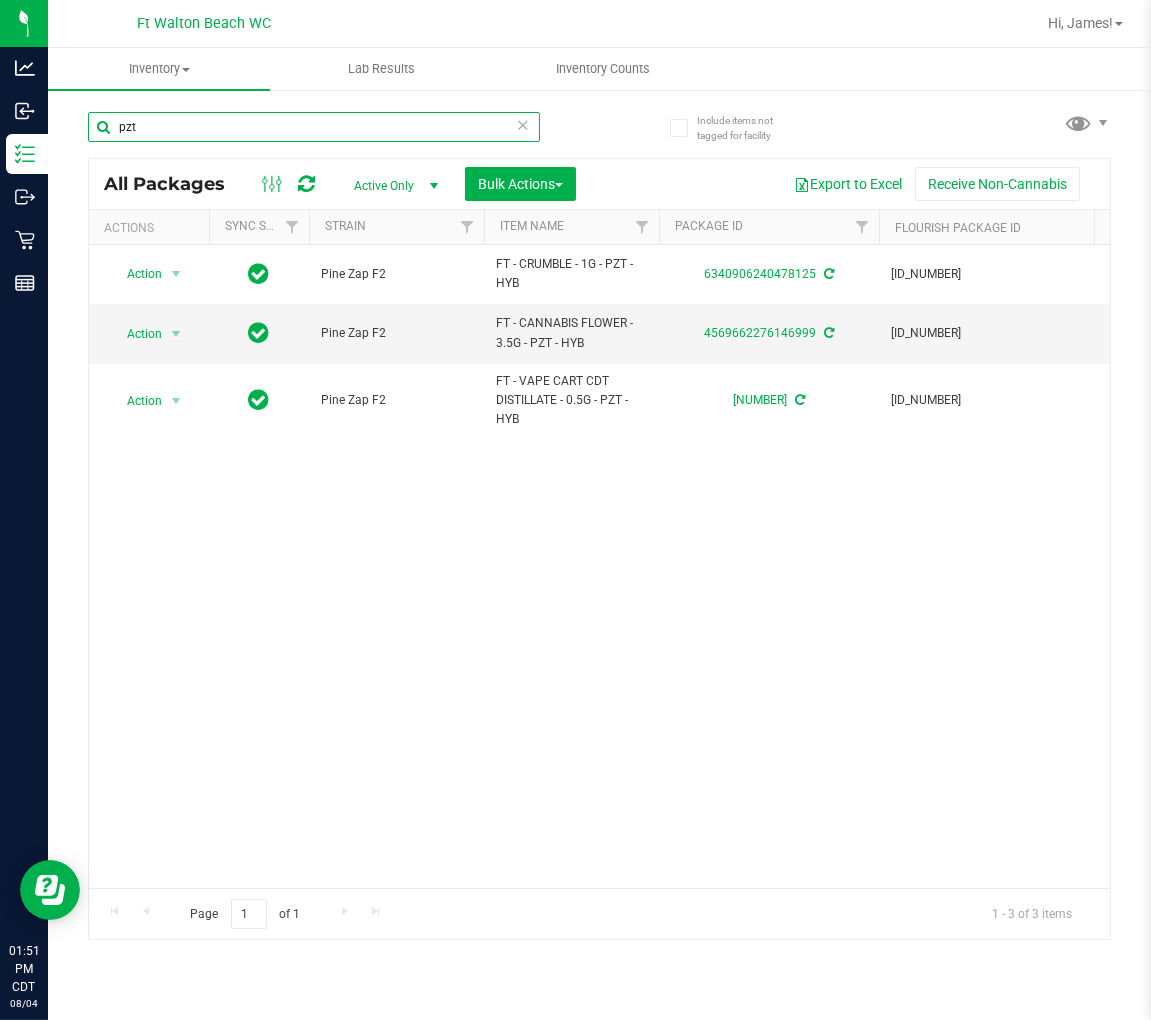 scroll, scrollTop: 0, scrollLeft: 664, axis: horizontal 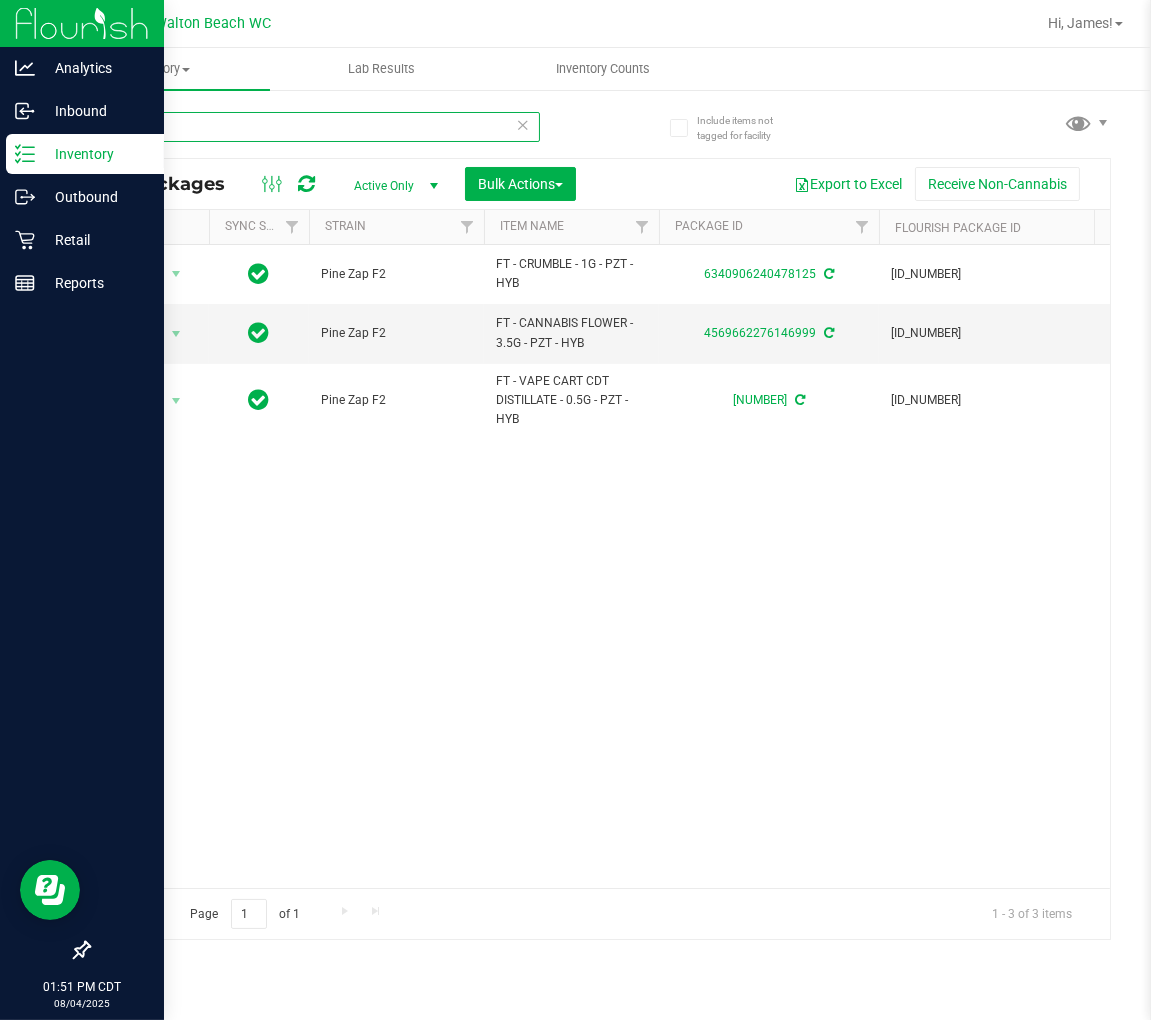 type on "pzt" 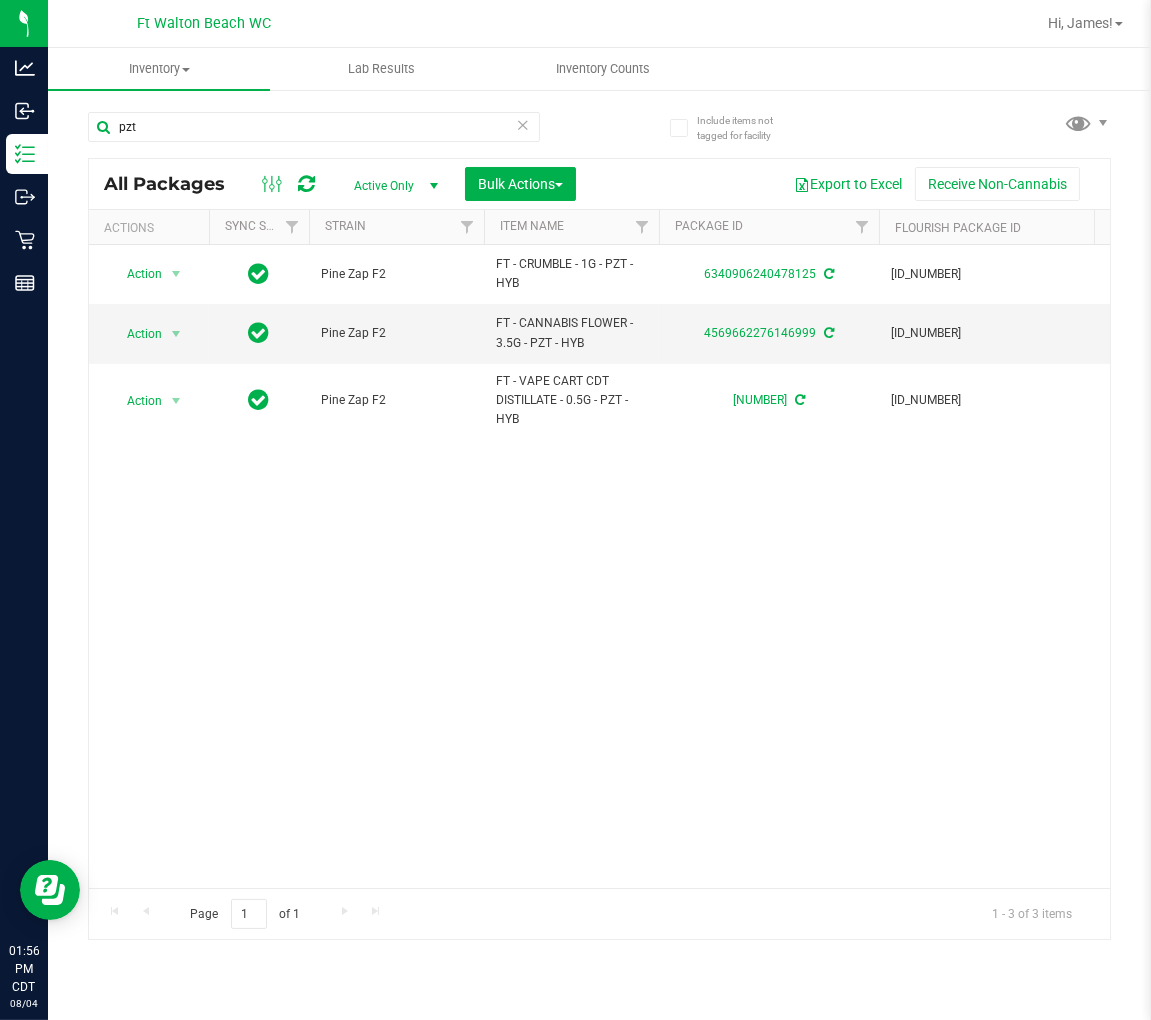 click at bounding box center [523, 124] 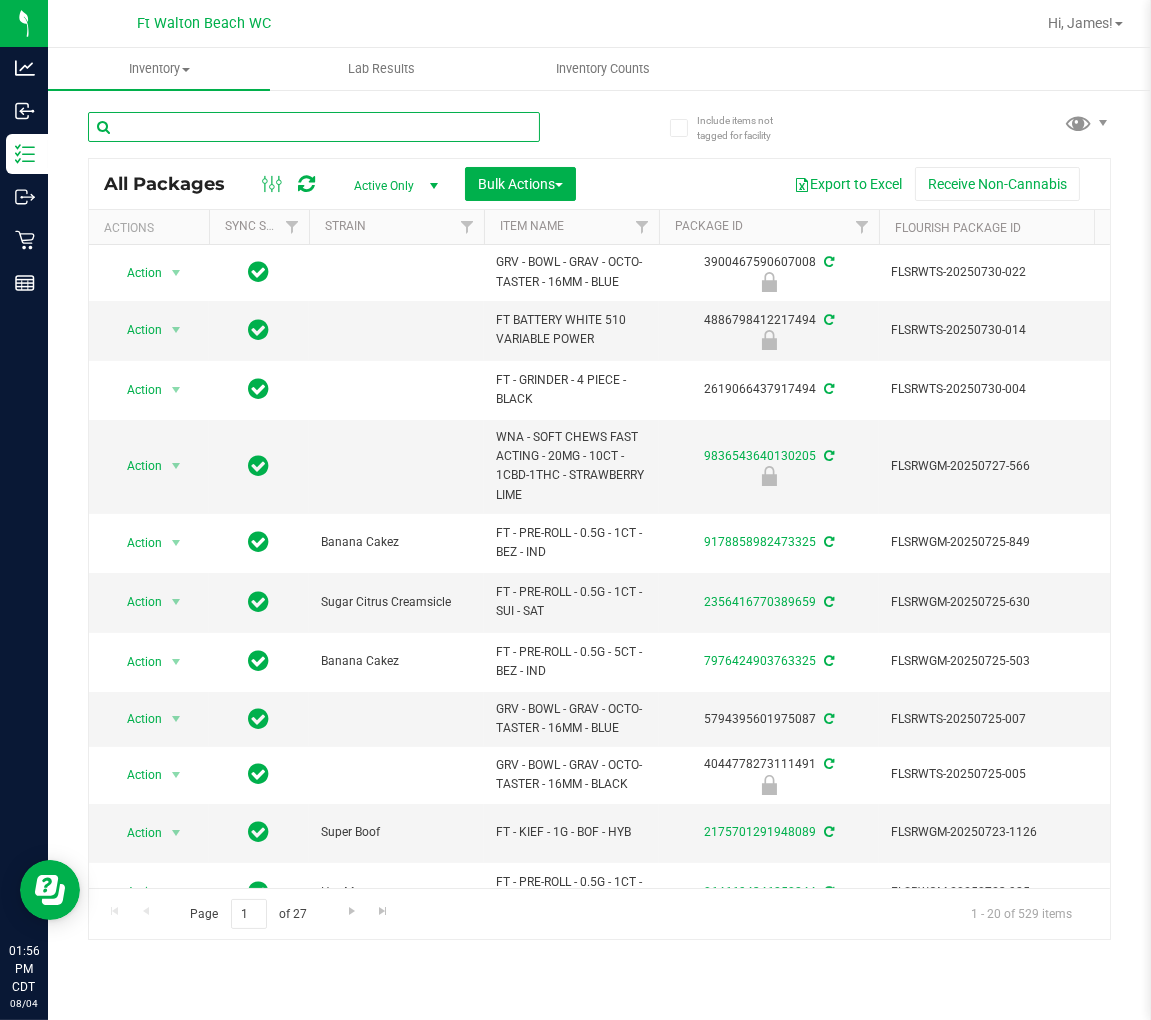 click at bounding box center (314, 127) 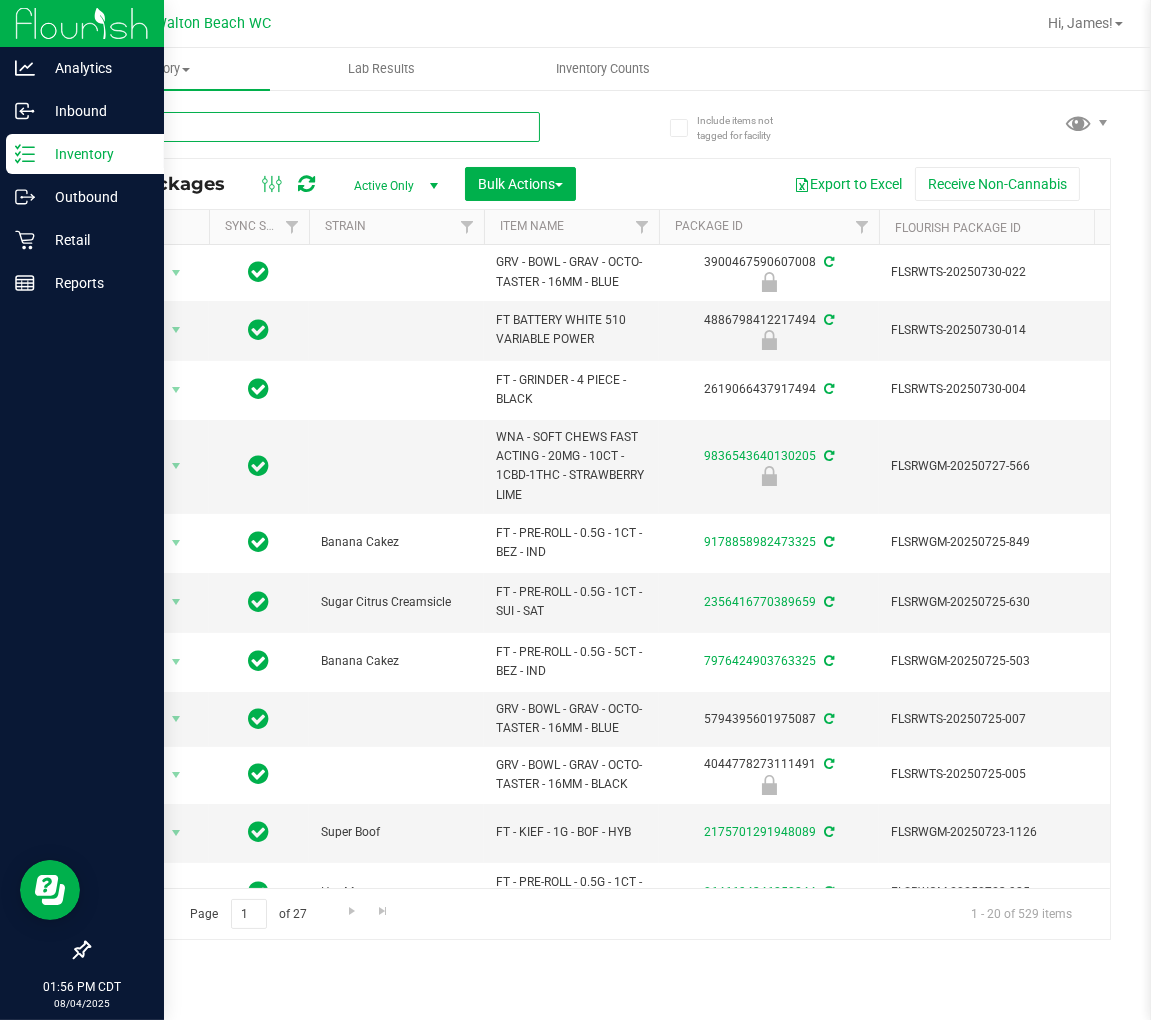 type on "7up" 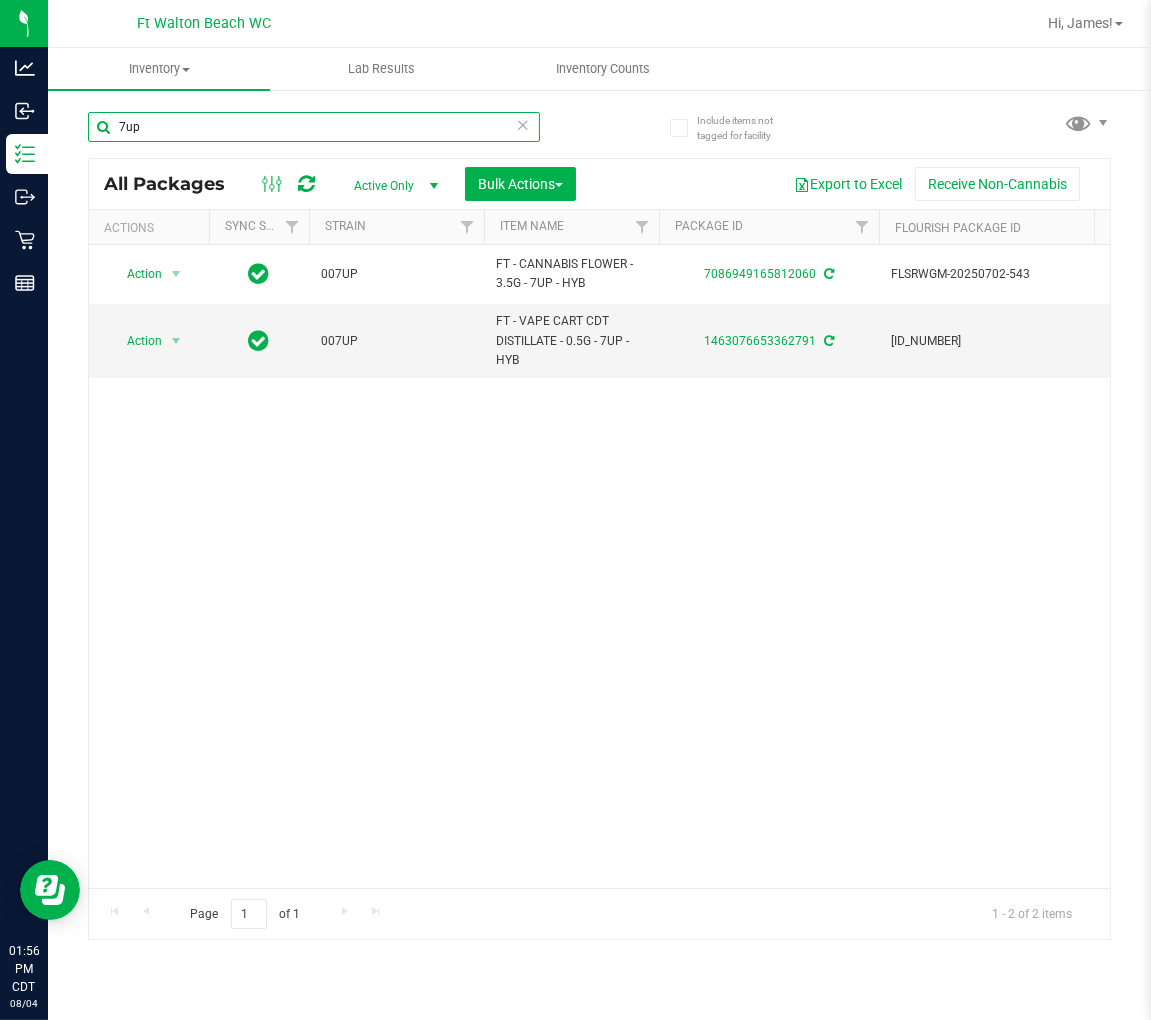scroll, scrollTop: 0, scrollLeft: 233, axis: horizontal 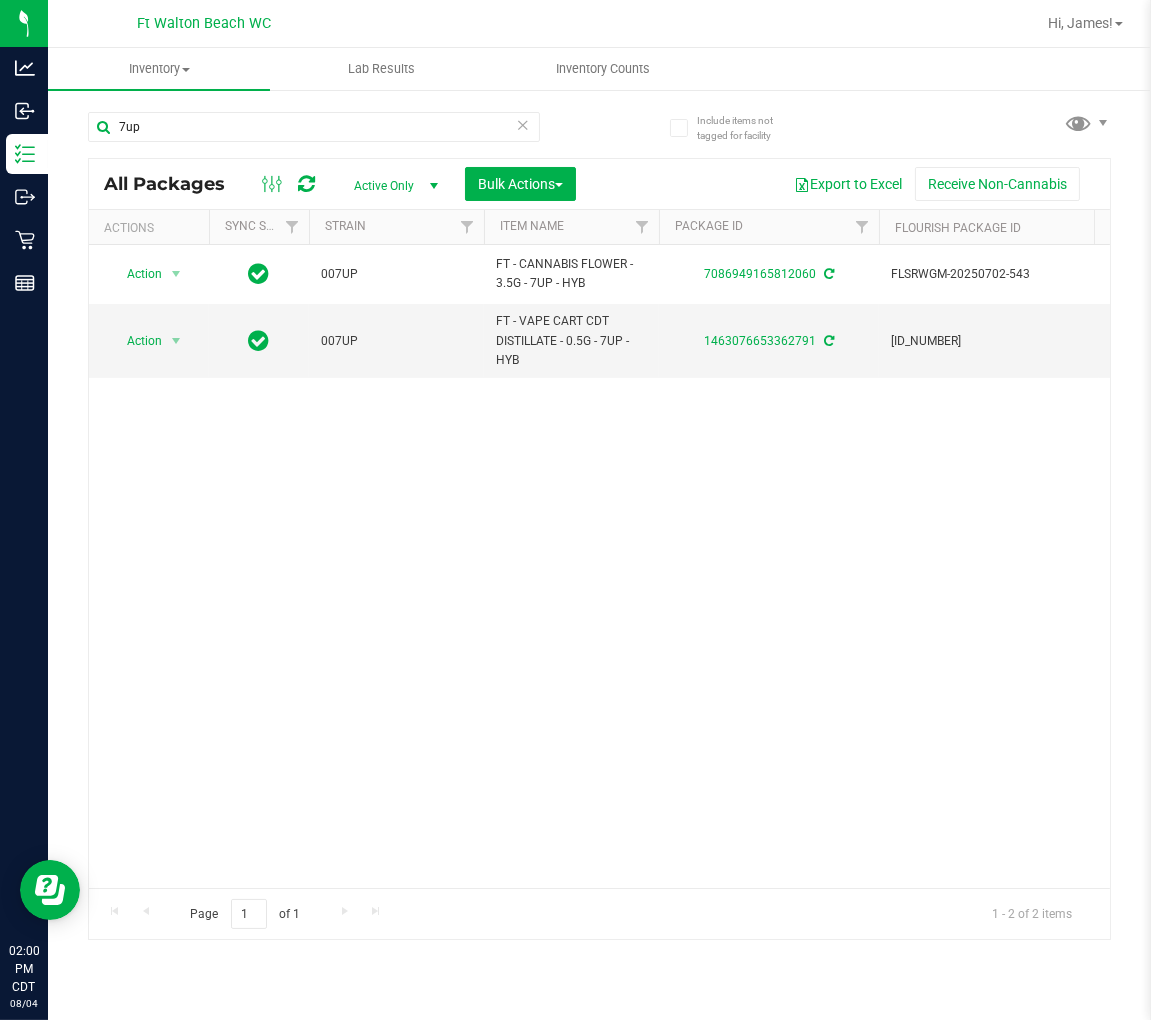 click at bounding box center [523, 124] 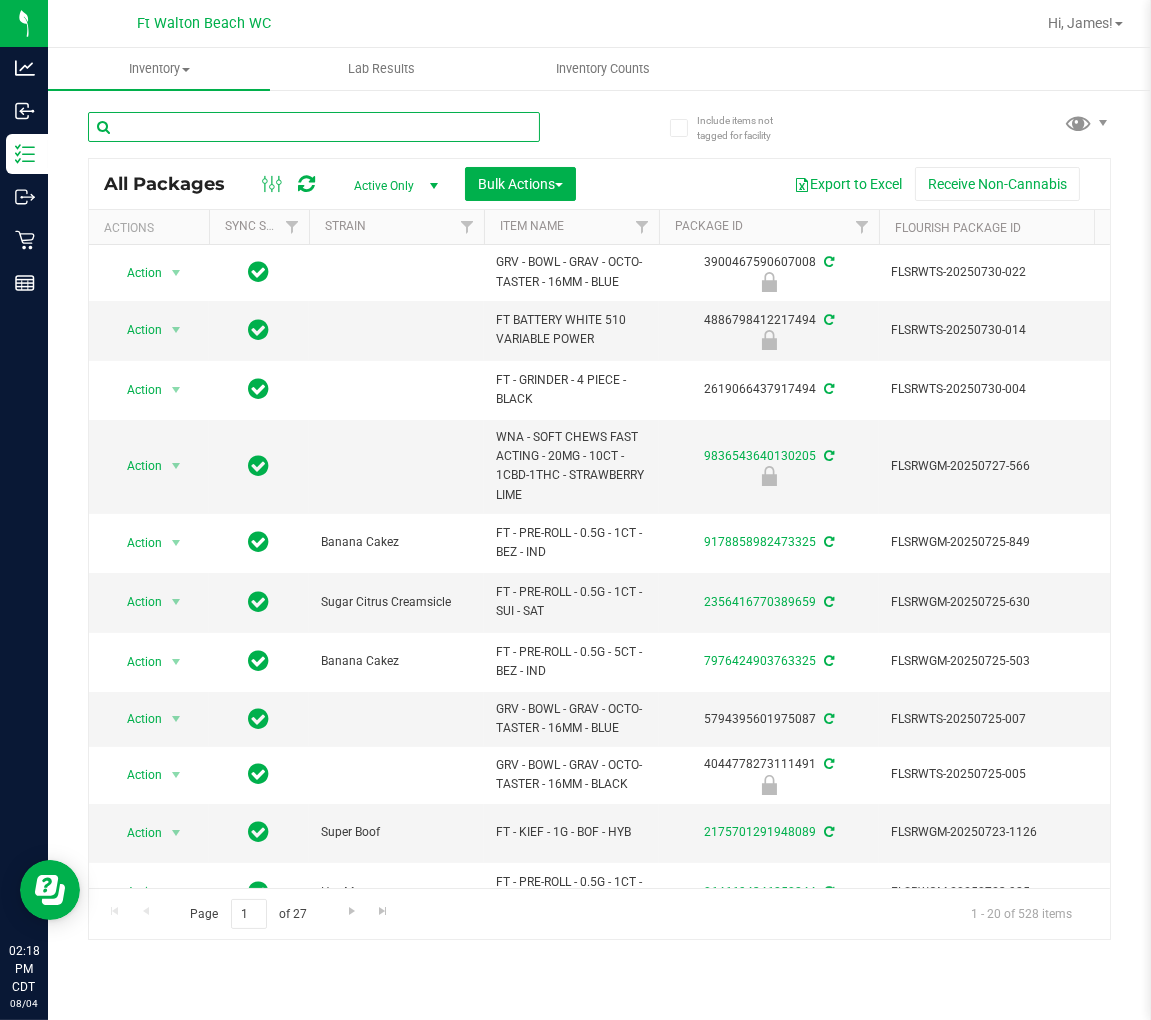 click at bounding box center [314, 127] 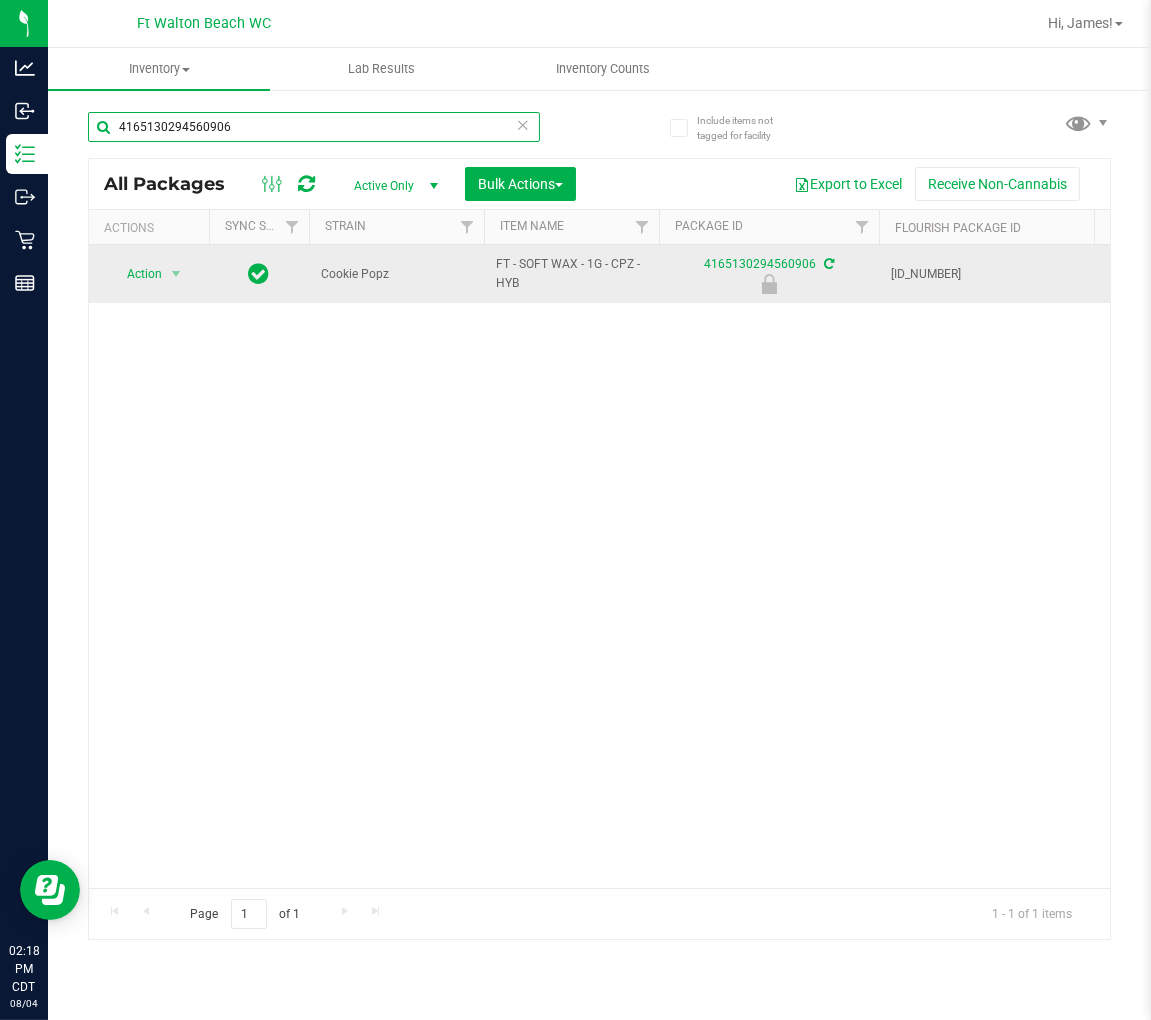 type on "4165130294560906" 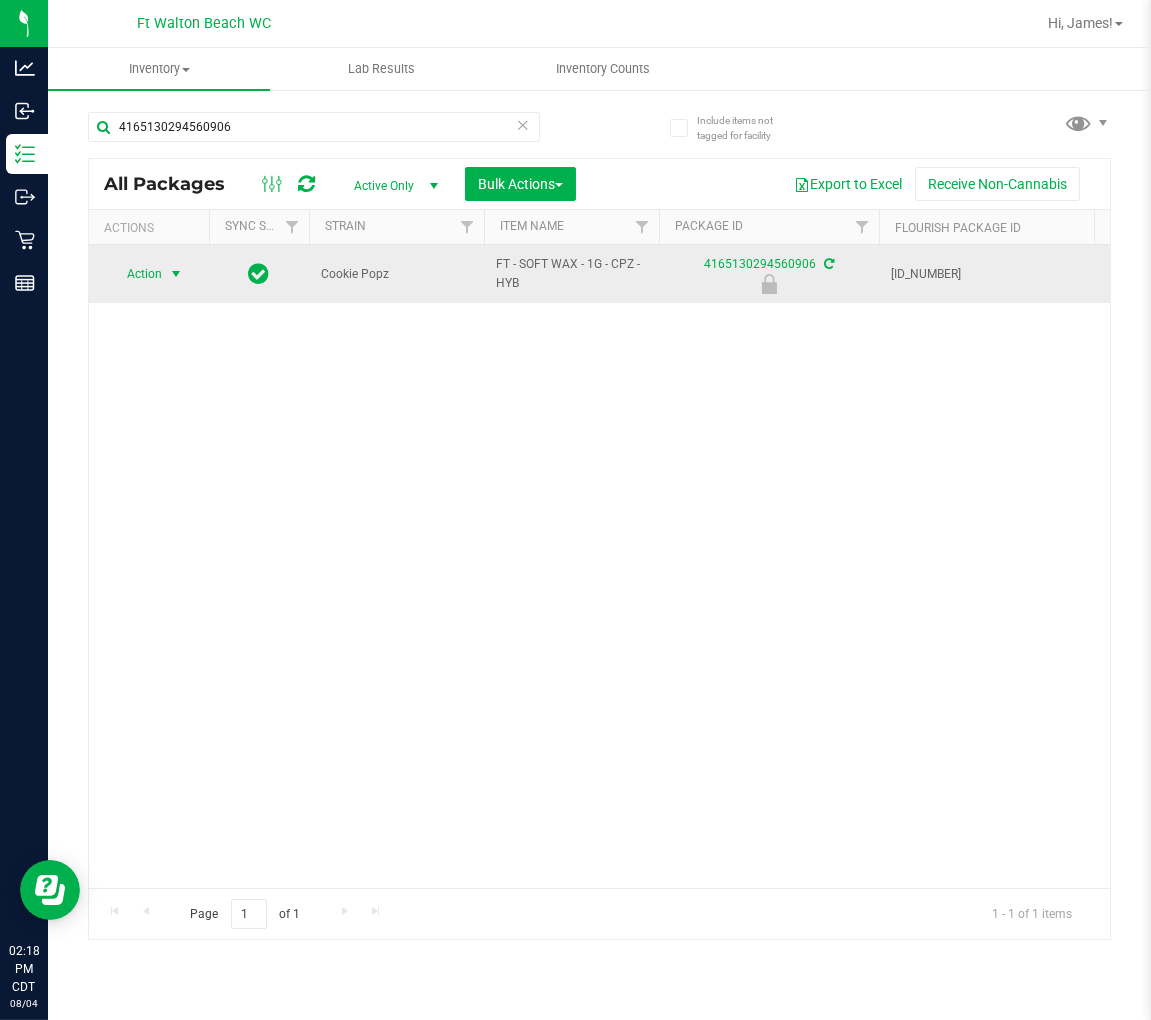 click on "Action" at bounding box center [136, 274] 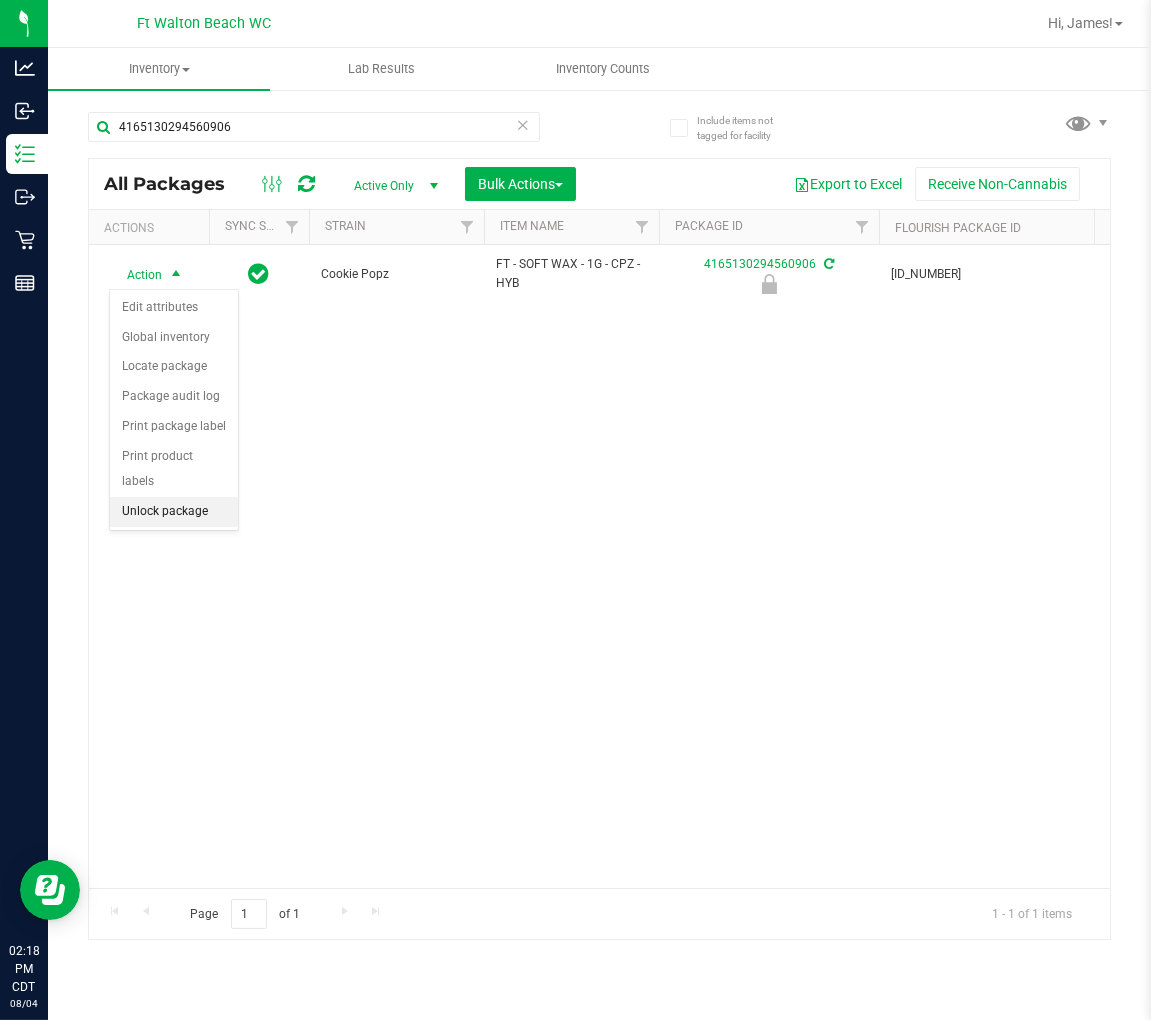 click on "Unlock package" at bounding box center [174, 512] 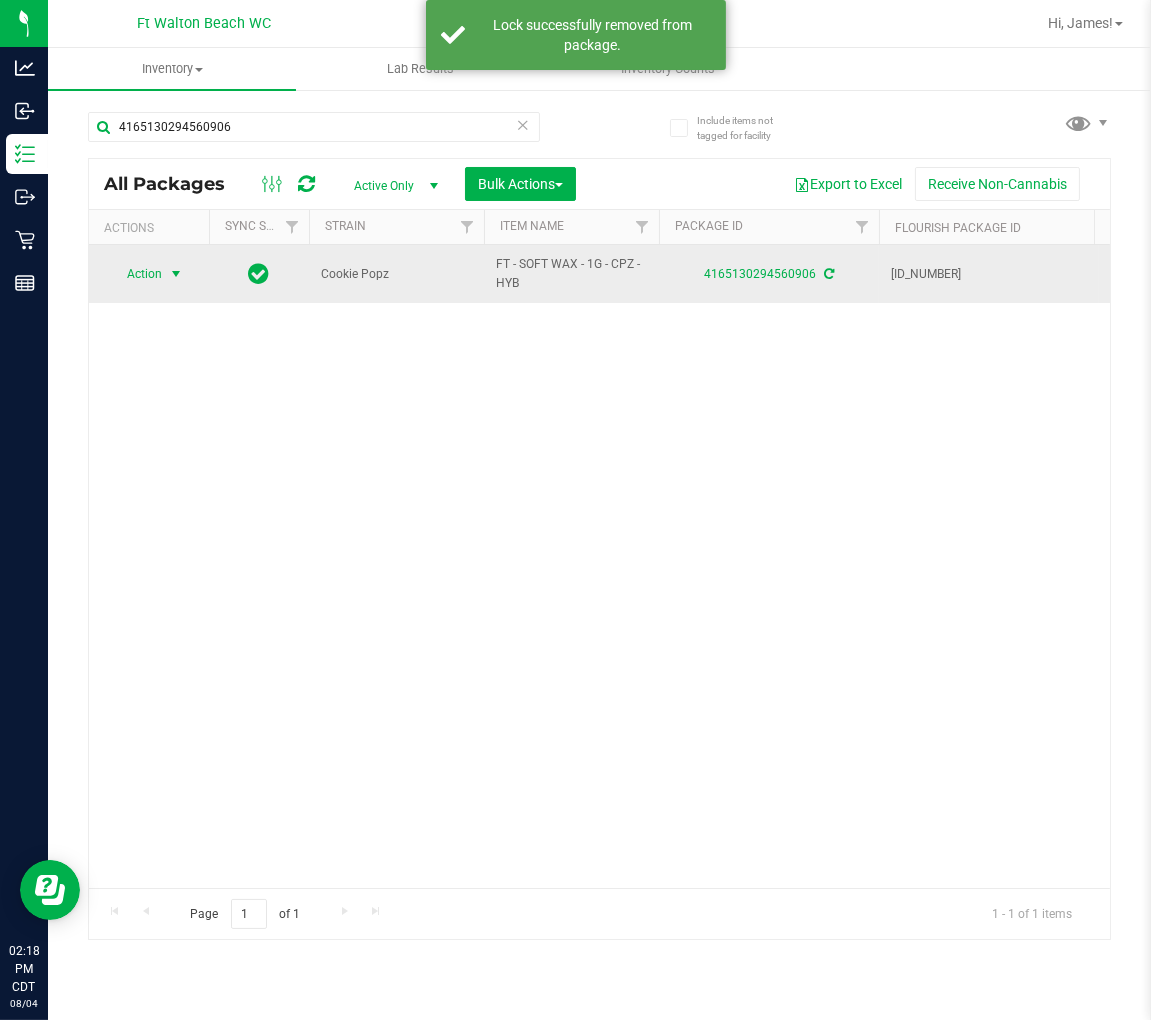 click on "Action" at bounding box center (136, 274) 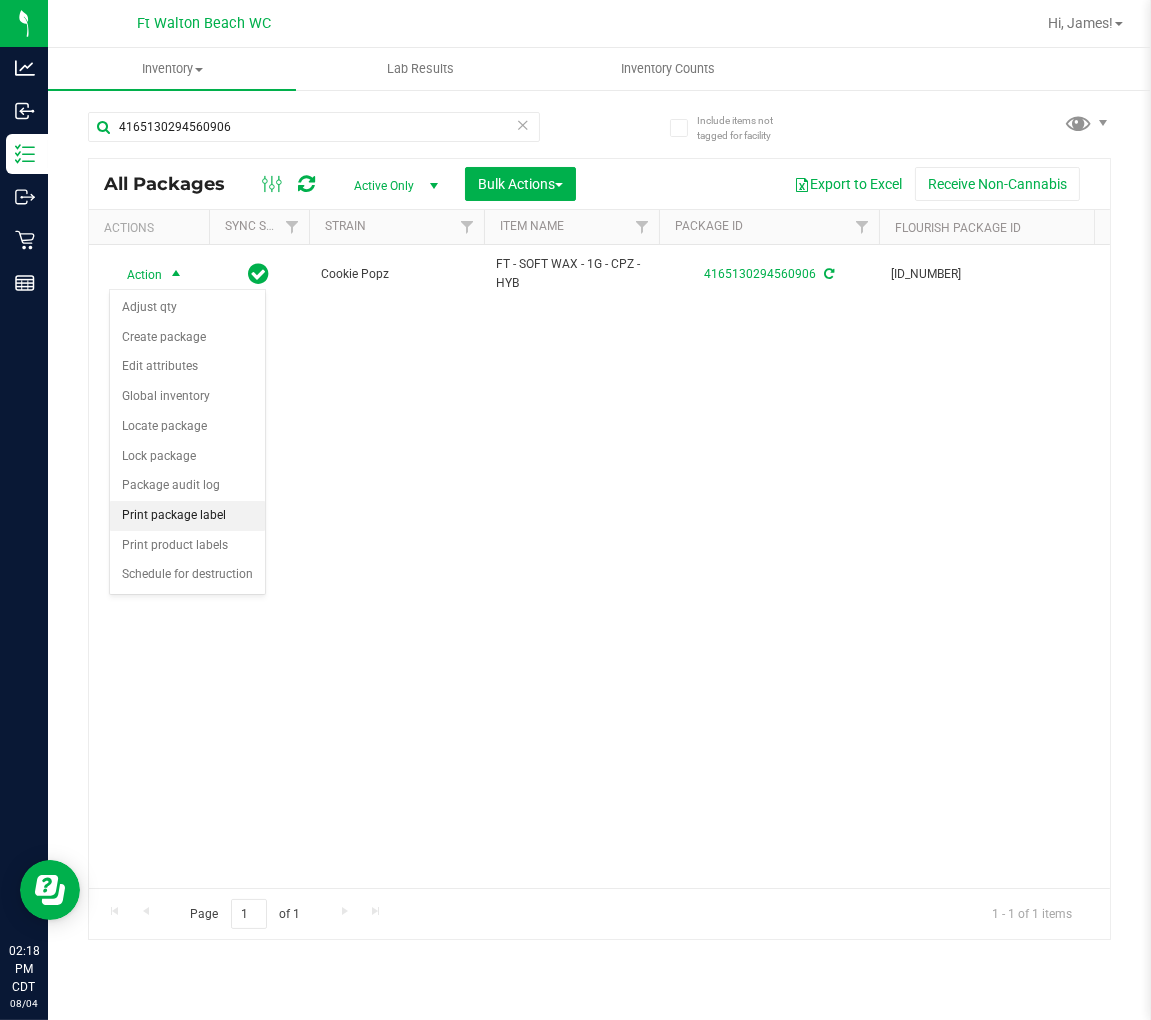 click on "Print package label" at bounding box center [187, 516] 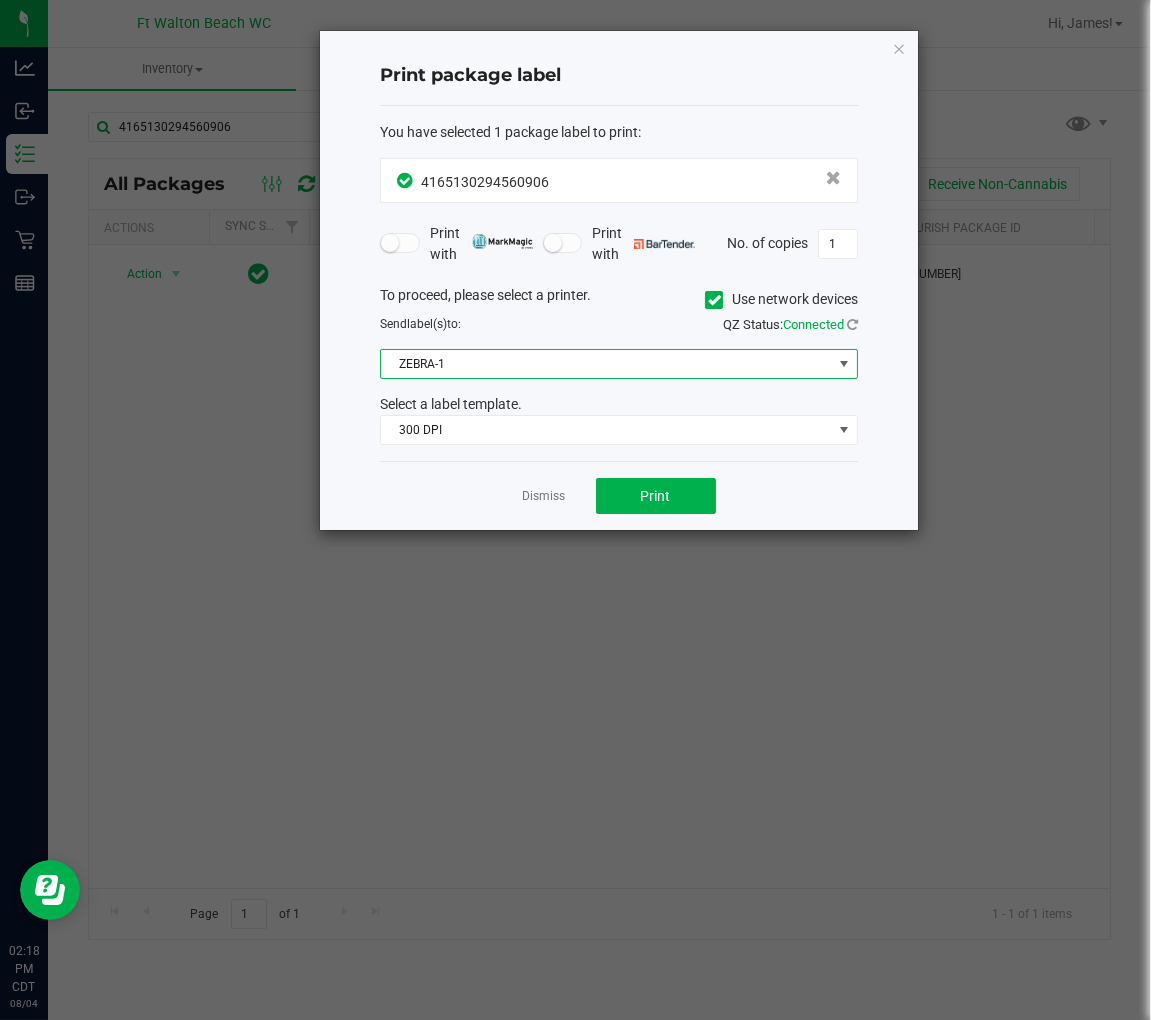 click on "ZEBRA-1" at bounding box center [606, 364] 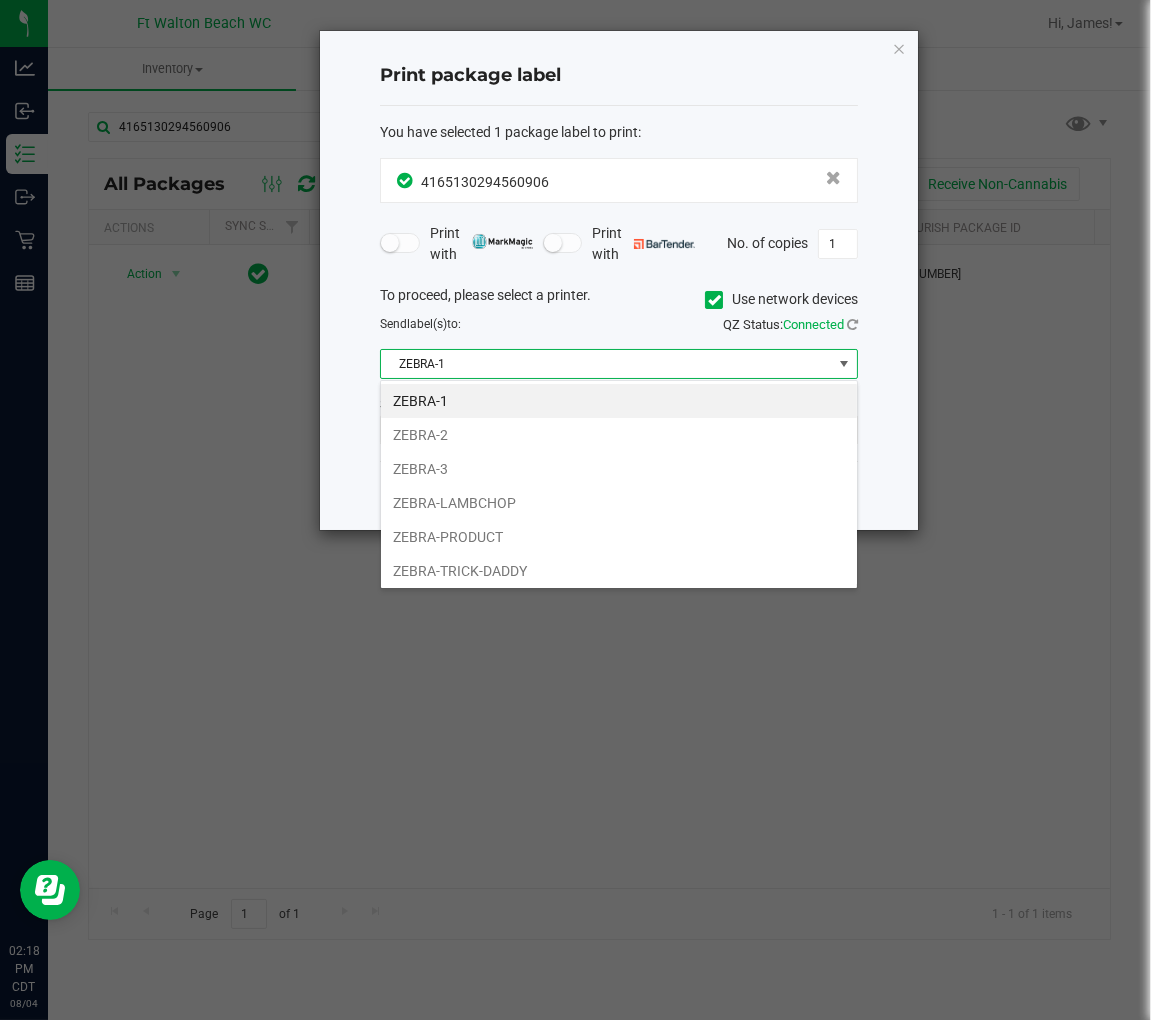 scroll, scrollTop: 99970, scrollLeft: 99522, axis: both 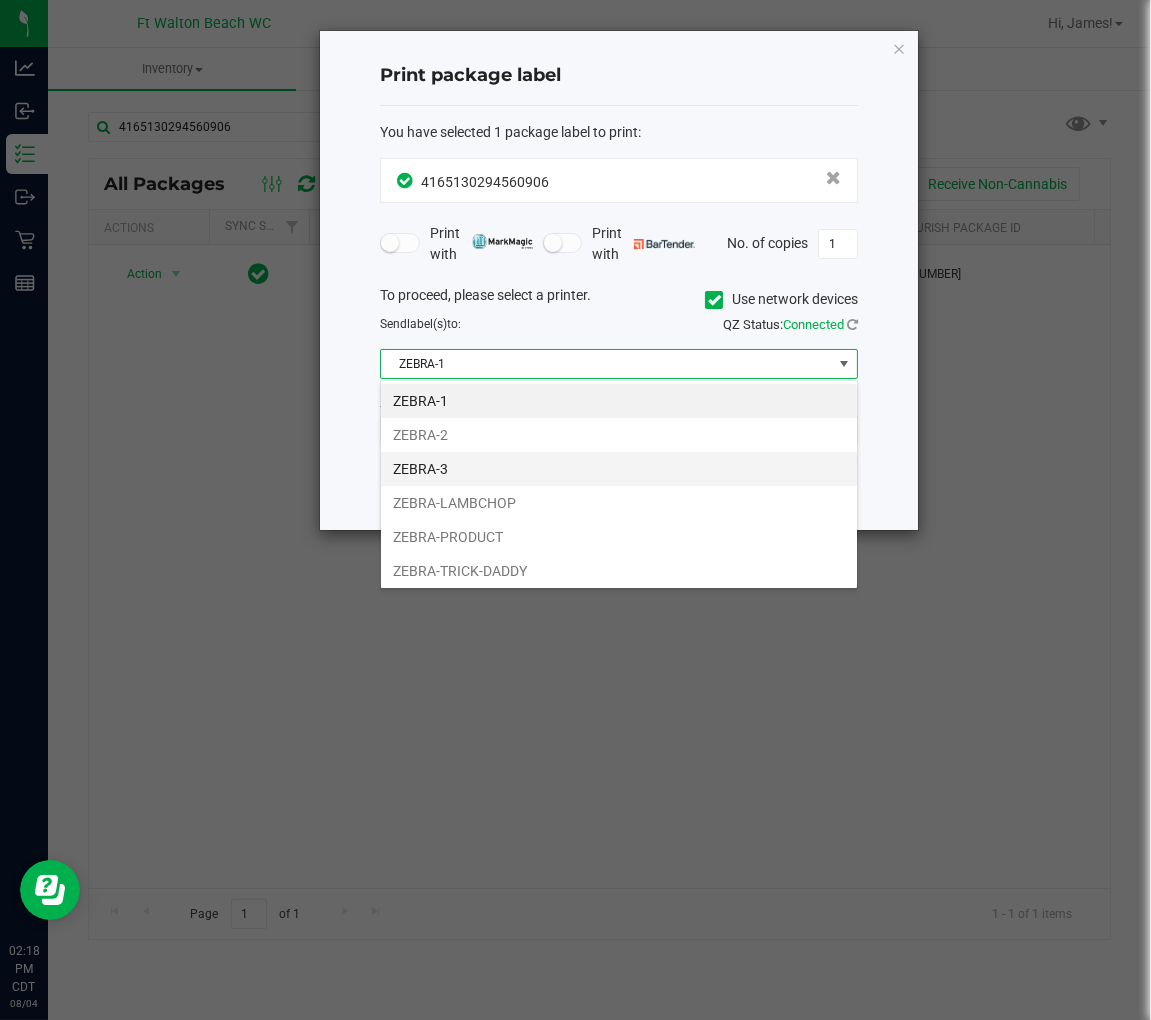 click on "ZEBRA-3" at bounding box center [619, 469] 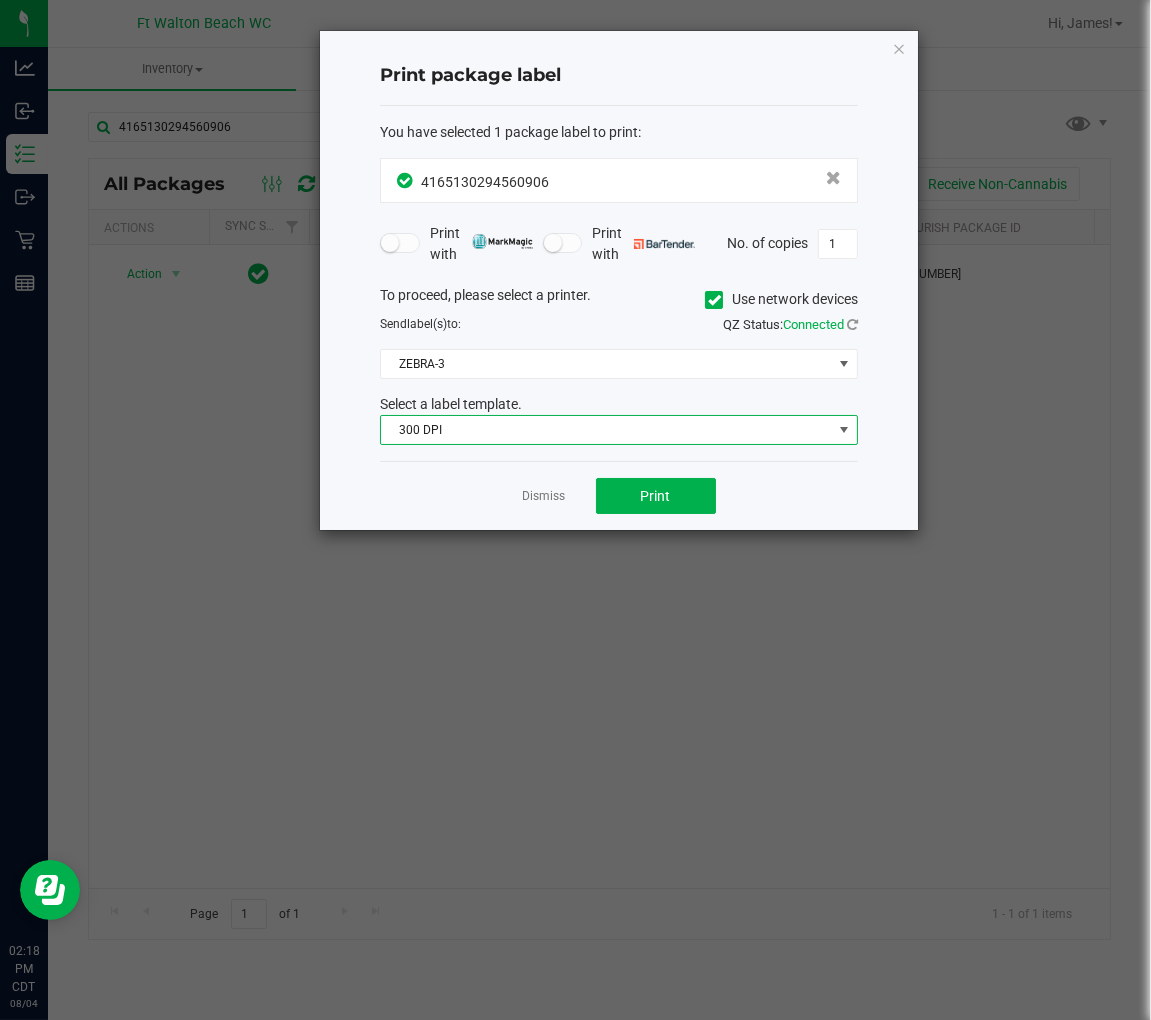 click on "300 DPI" at bounding box center (606, 430) 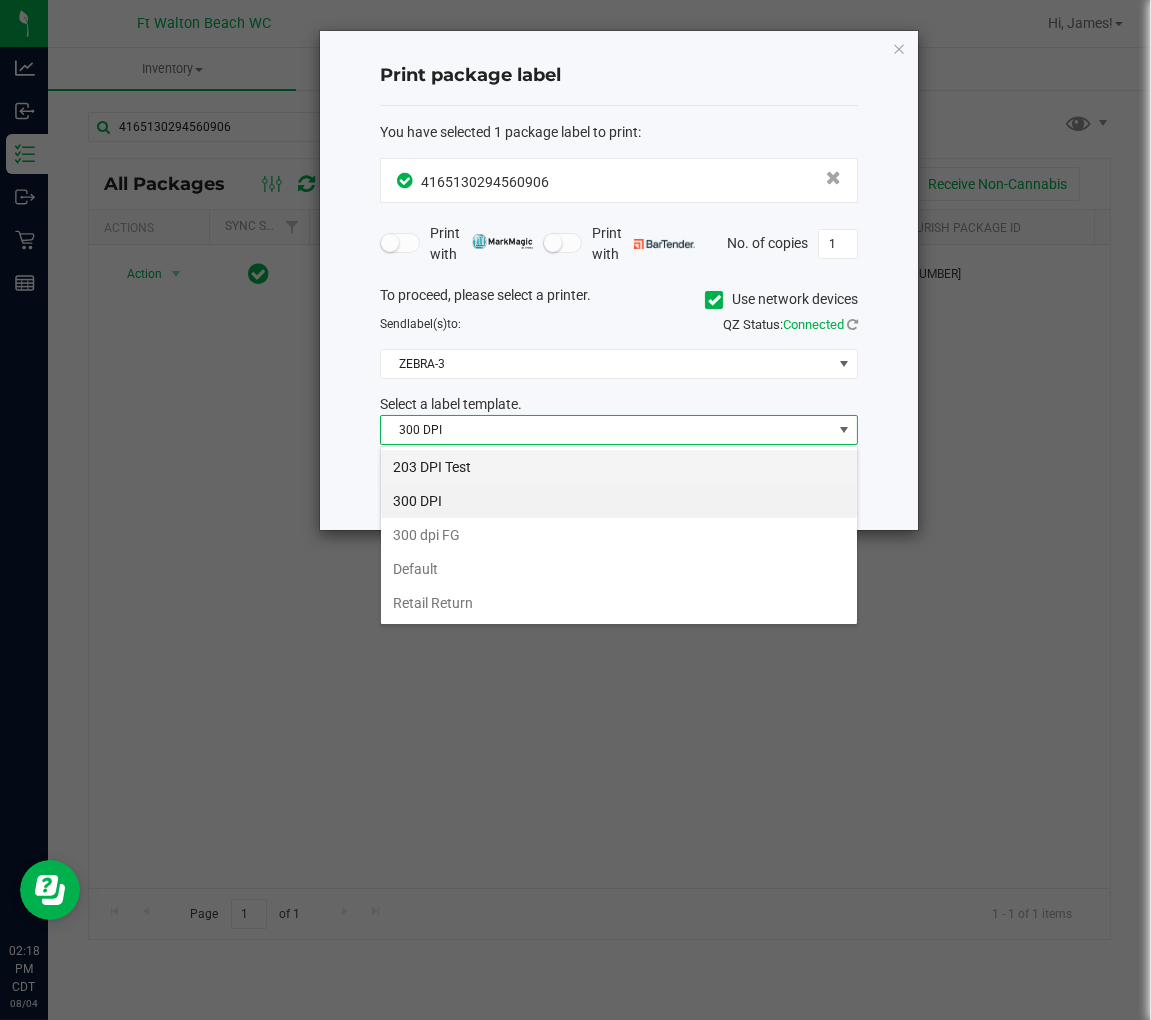 scroll, scrollTop: 99970, scrollLeft: 99522, axis: both 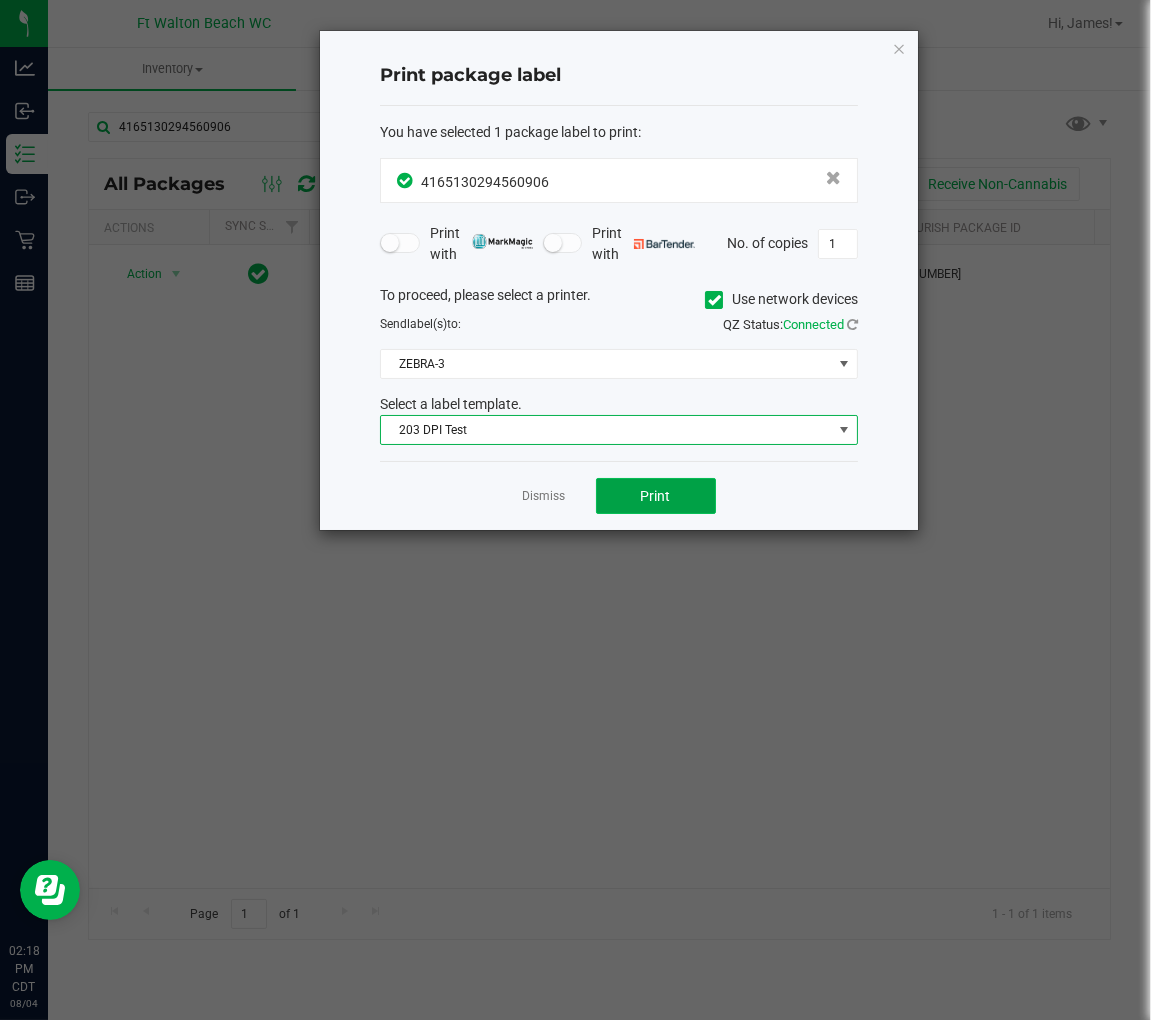 click on "Print" 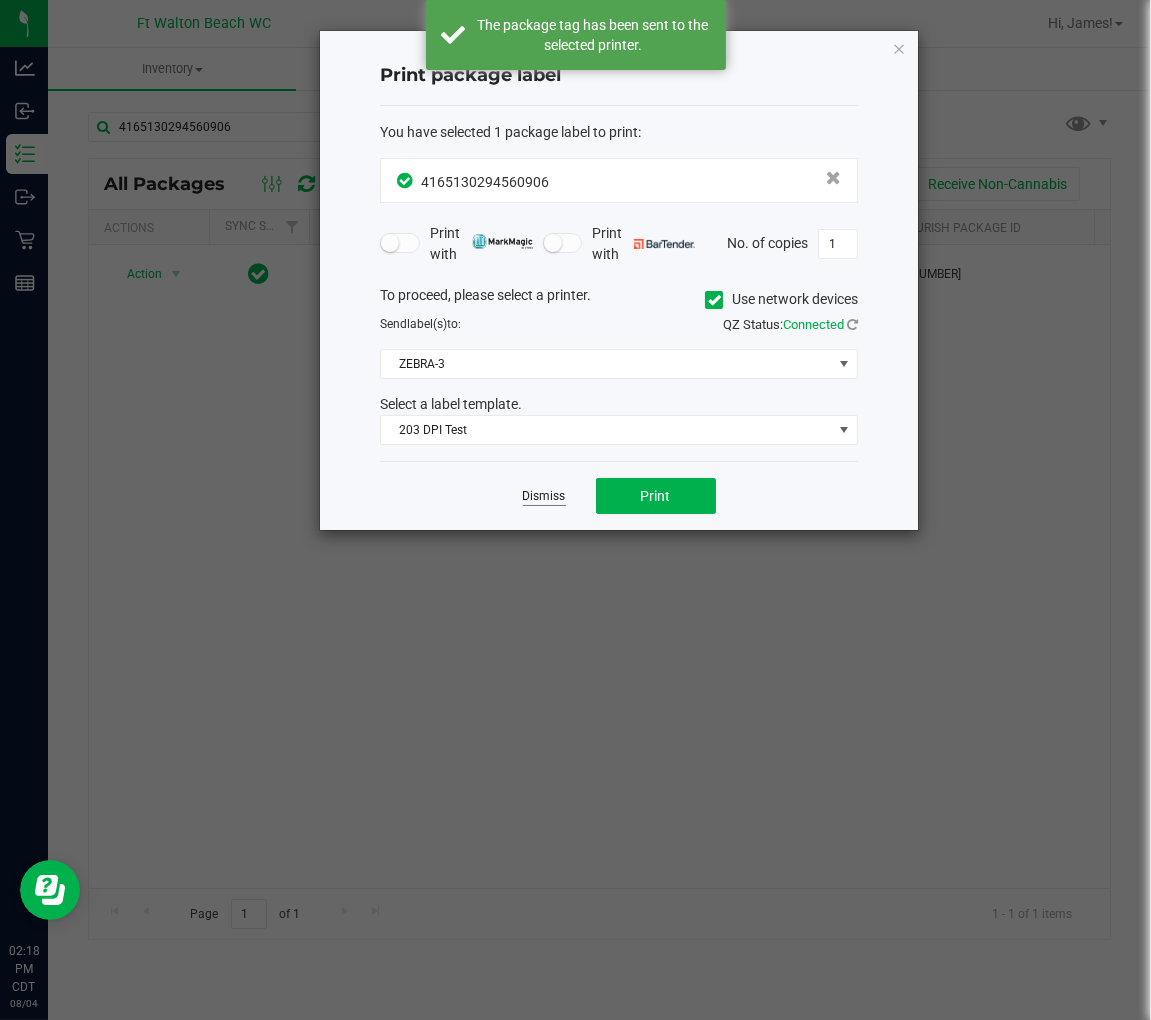 click on "Dismiss" 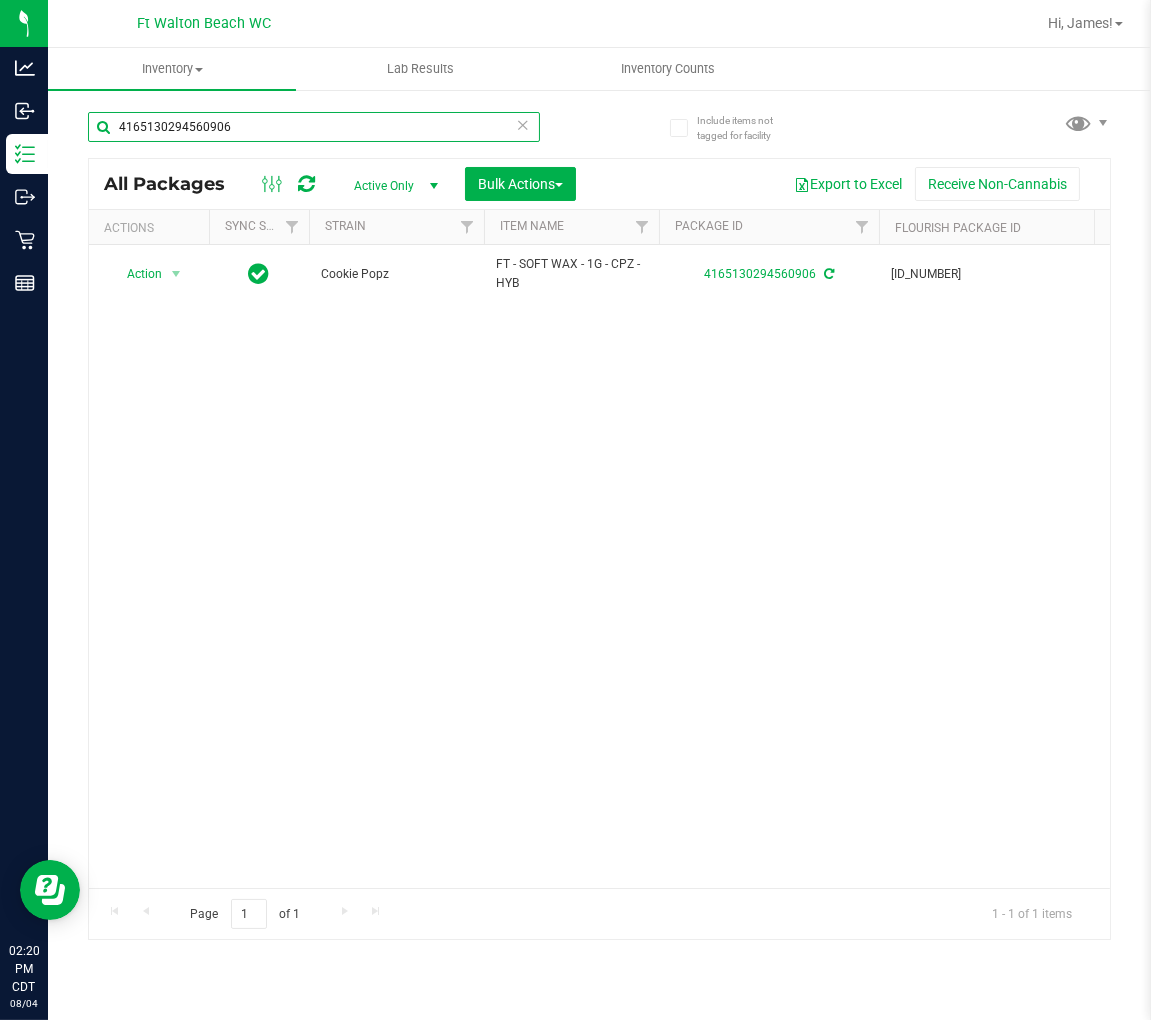 click on "4165130294560906" at bounding box center (314, 127) 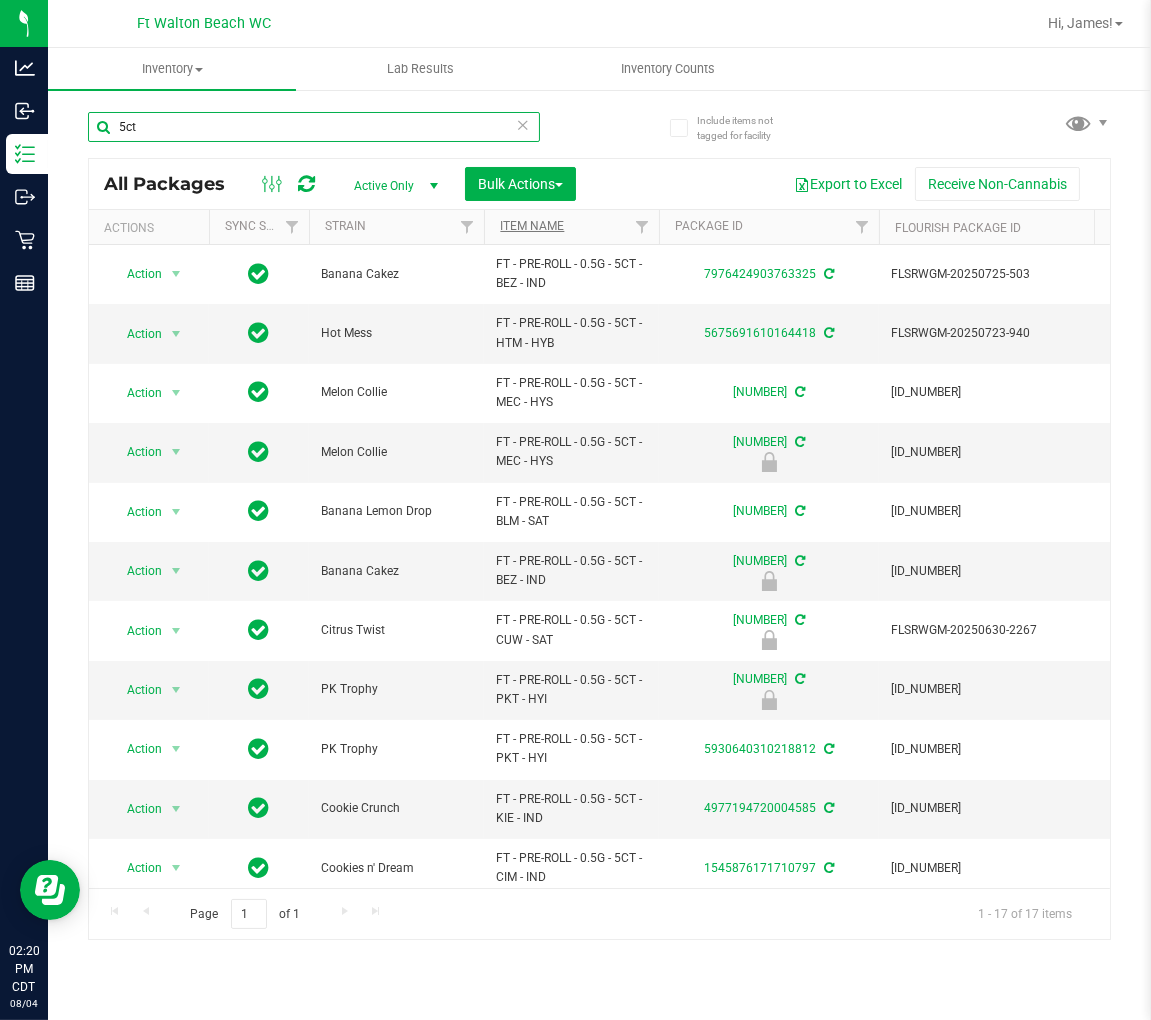 type on "5ct" 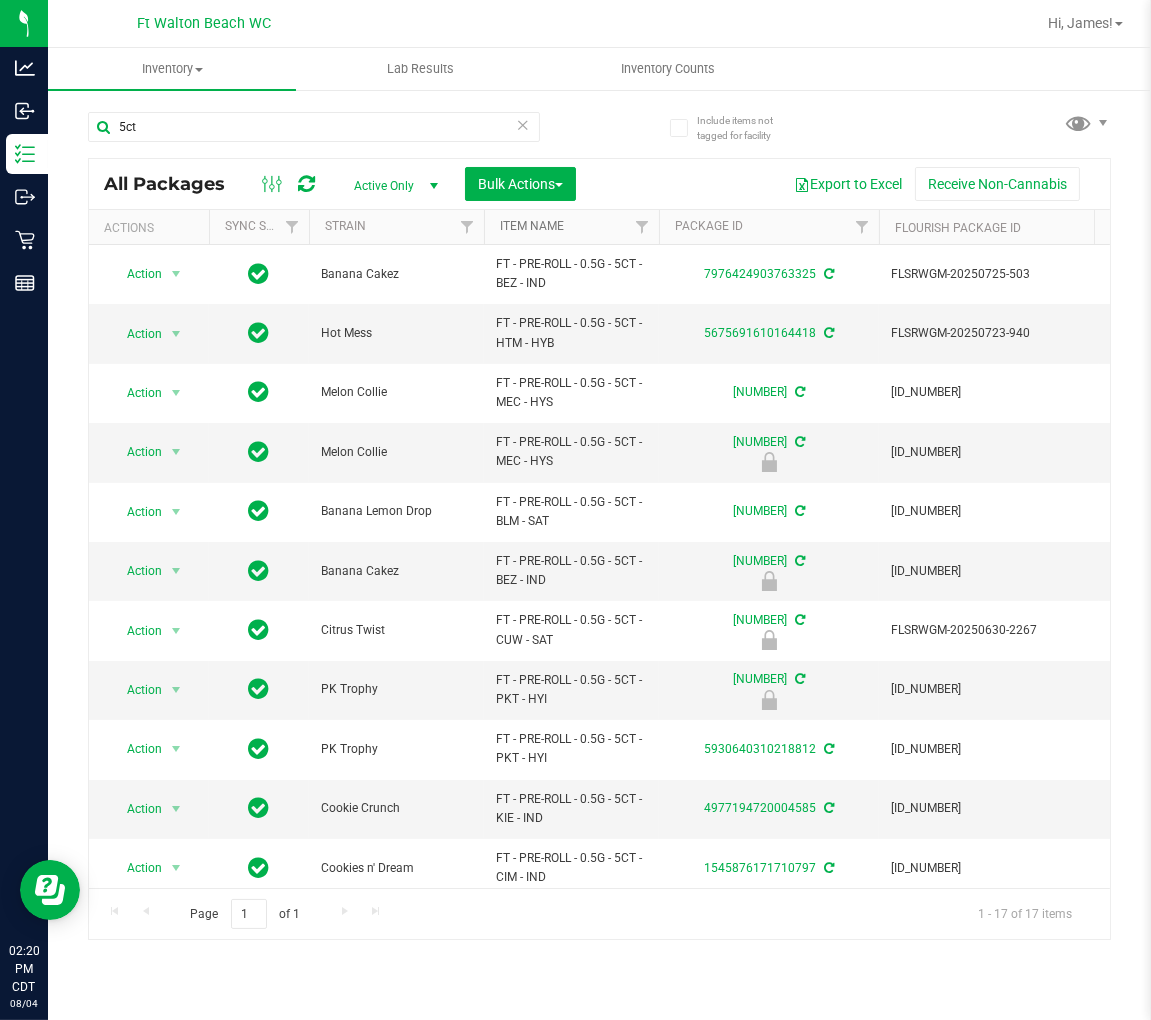 click on "Item Name" at bounding box center [532, 226] 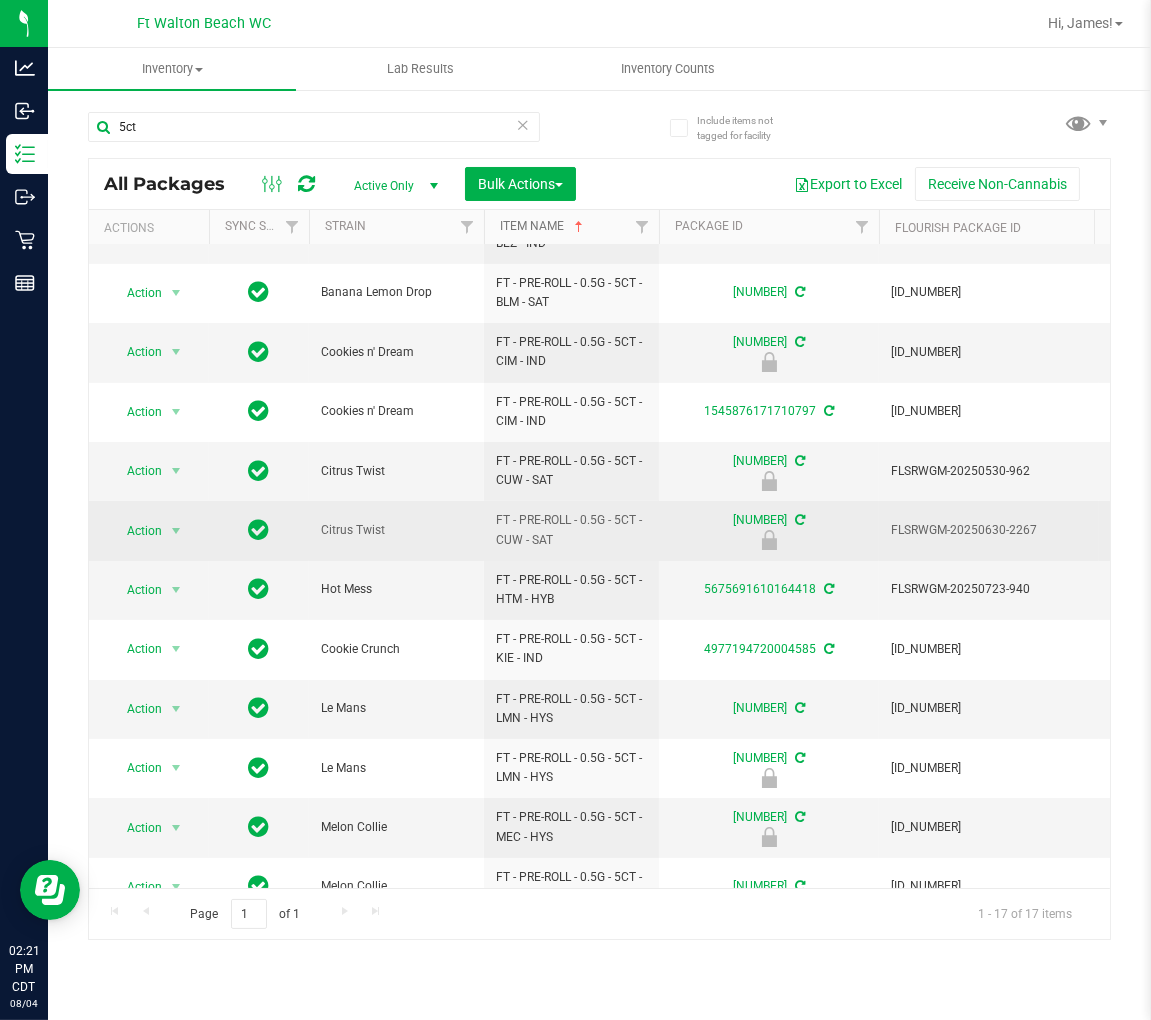 scroll, scrollTop: 0, scrollLeft: 0, axis: both 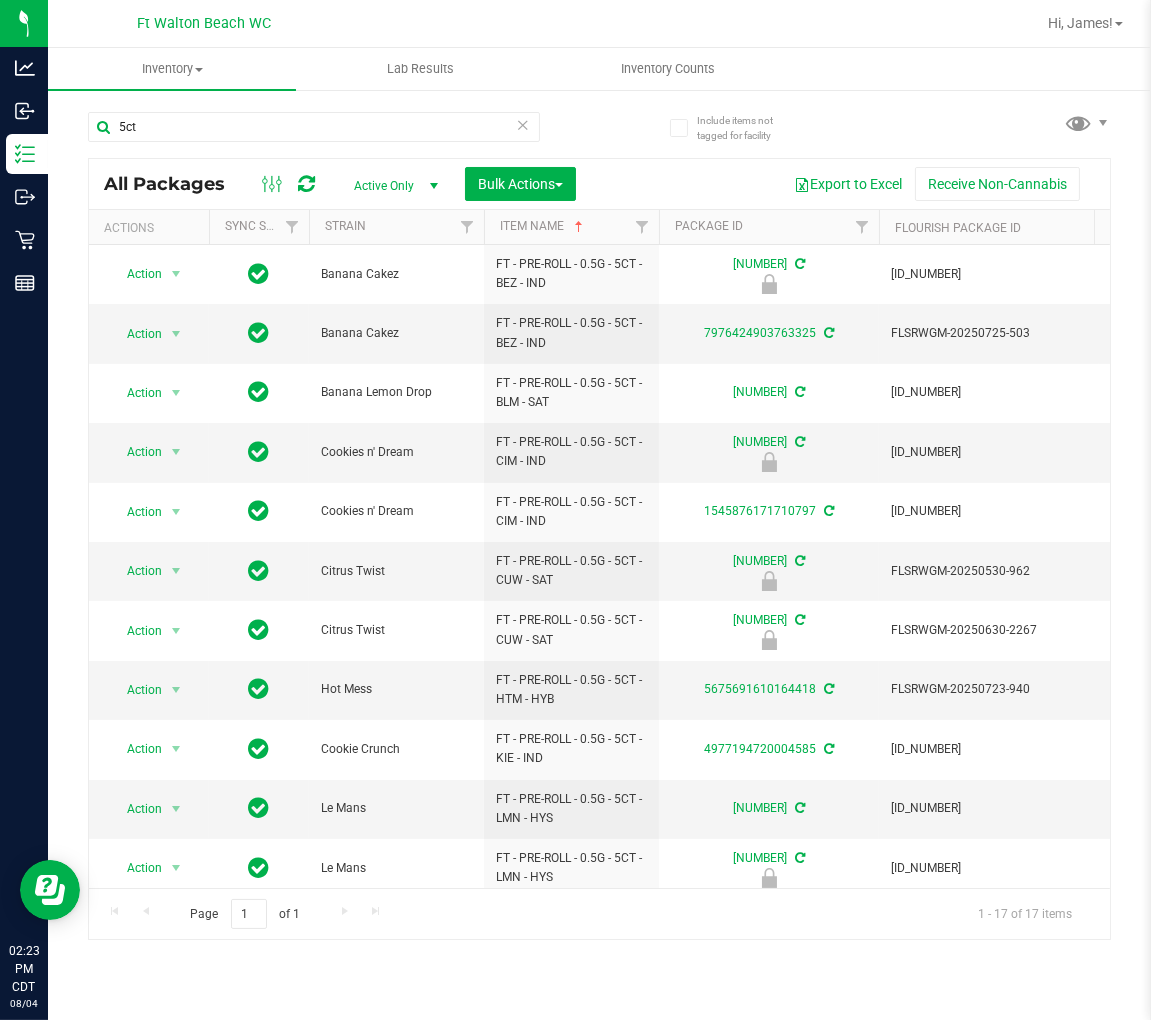 click at bounding box center (523, 124) 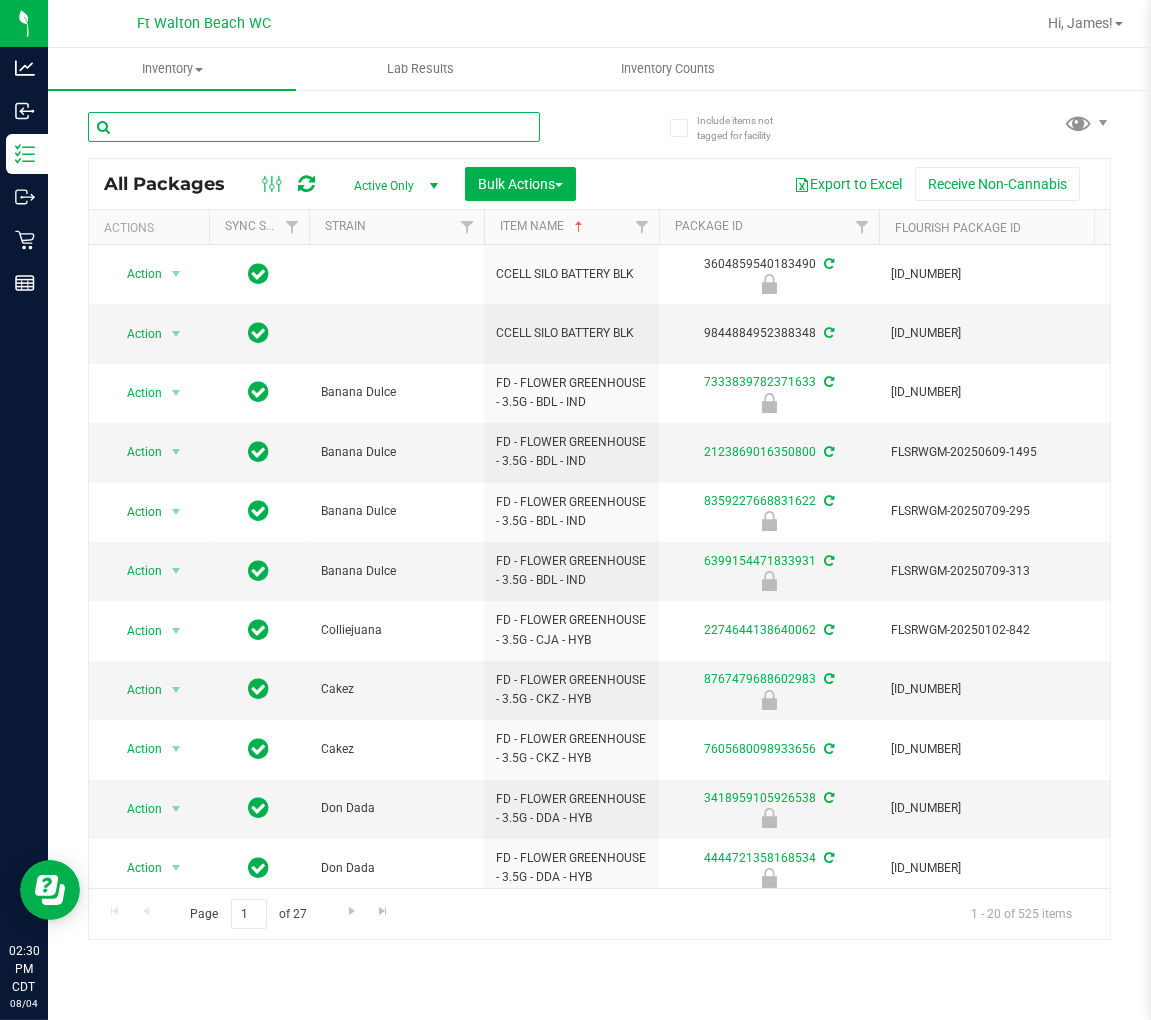 click at bounding box center [314, 127] 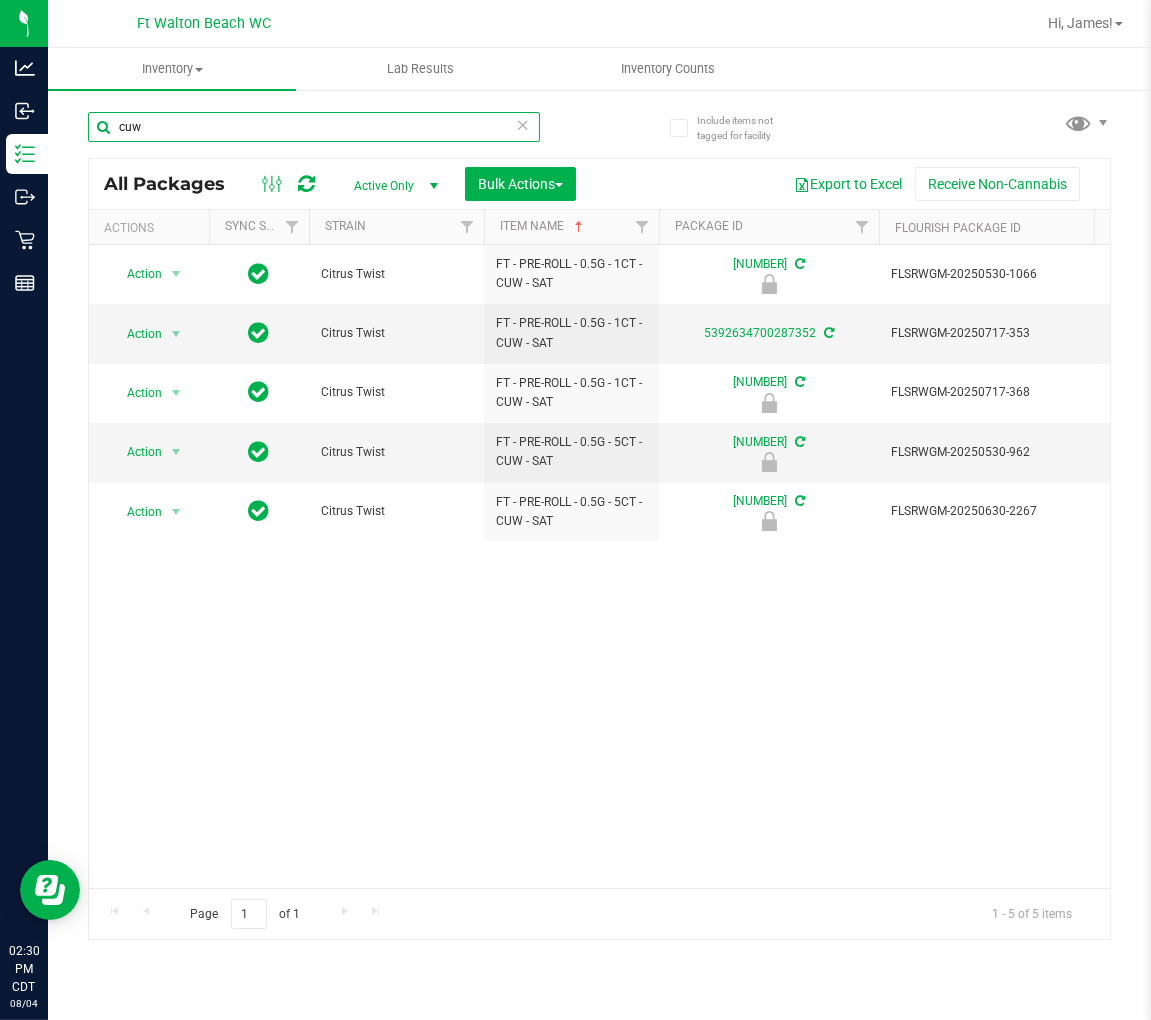 type on "cuw" 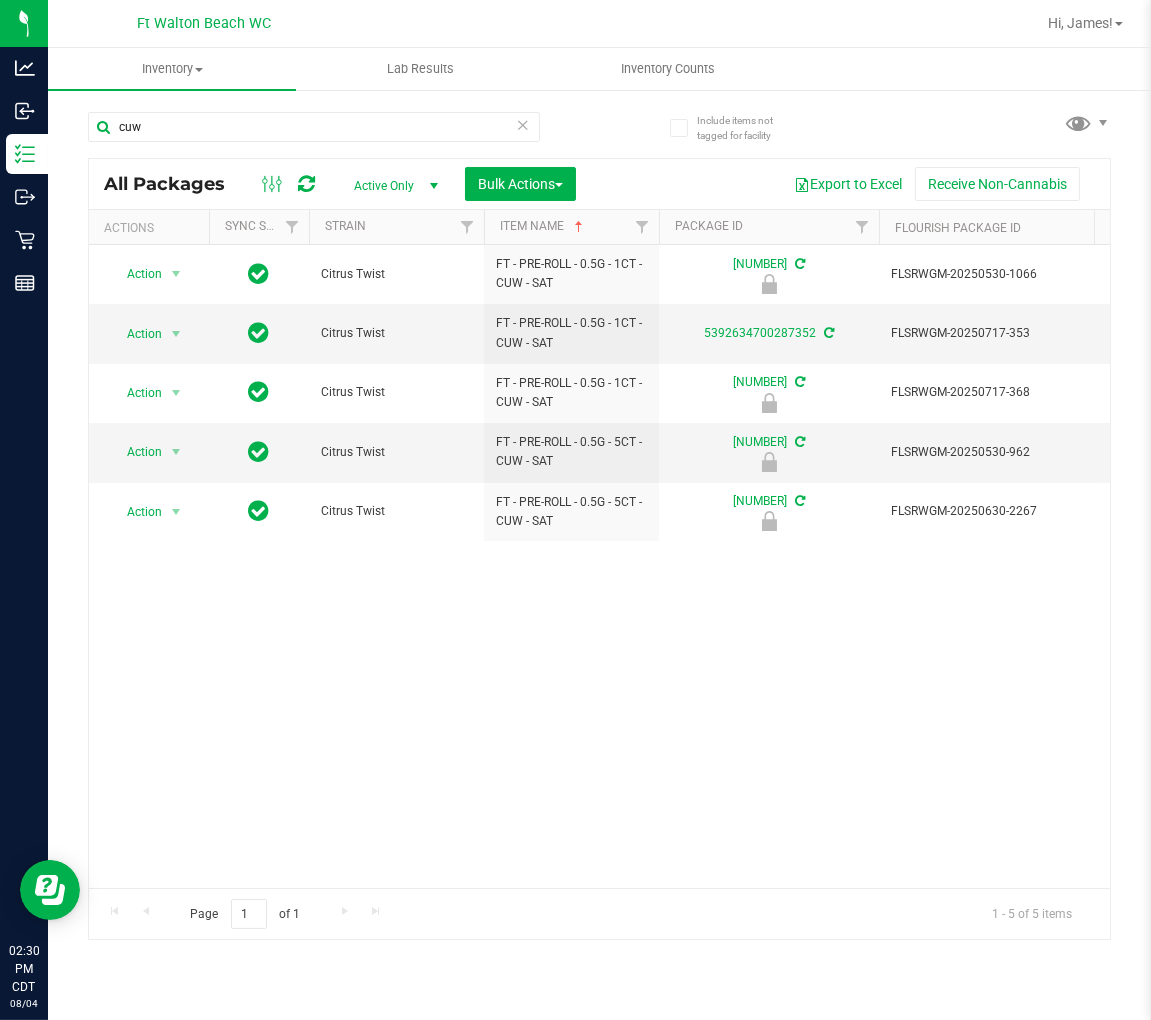 click at bounding box center (523, 124) 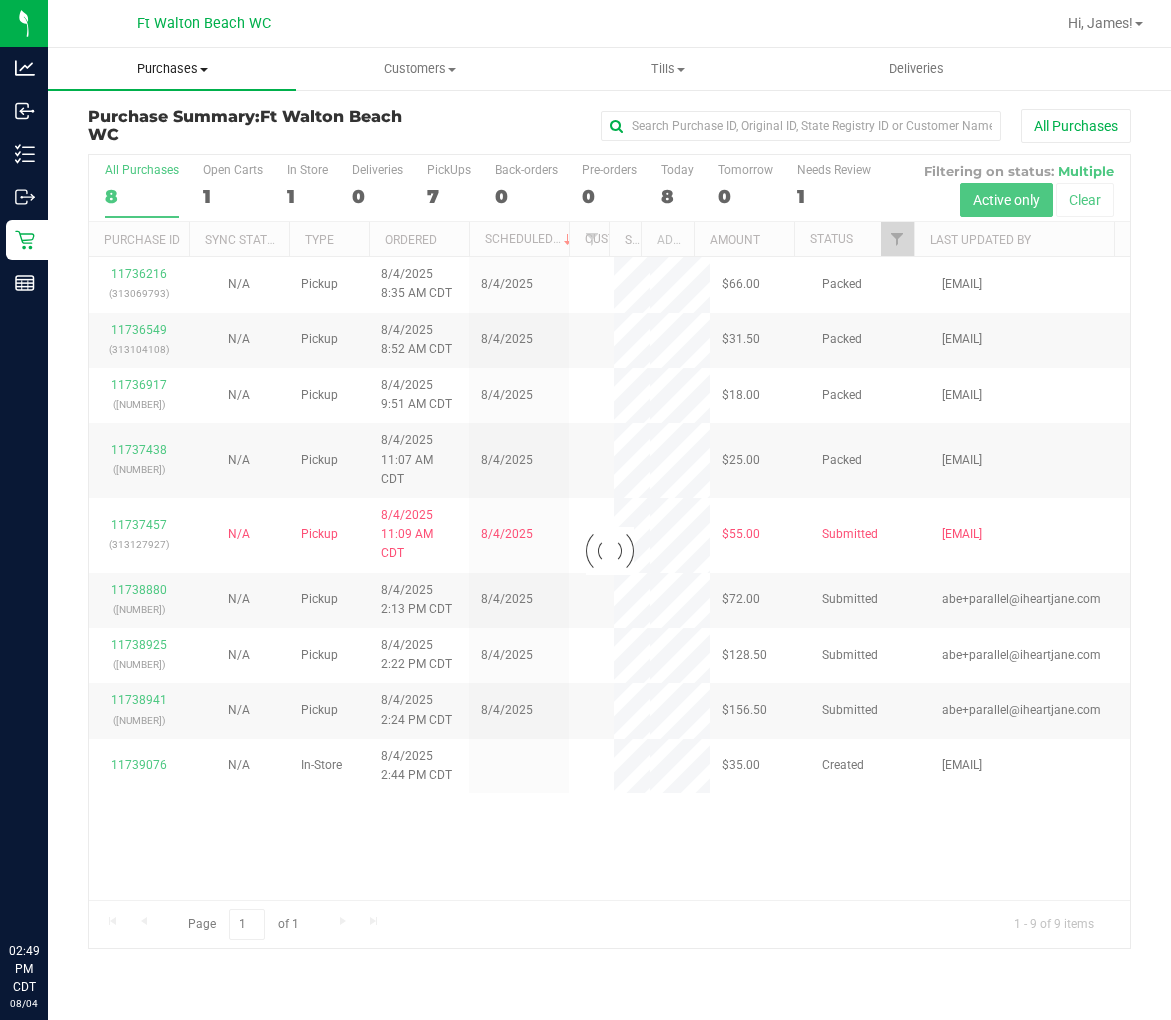 scroll, scrollTop: 0, scrollLeft: 0, axis: both 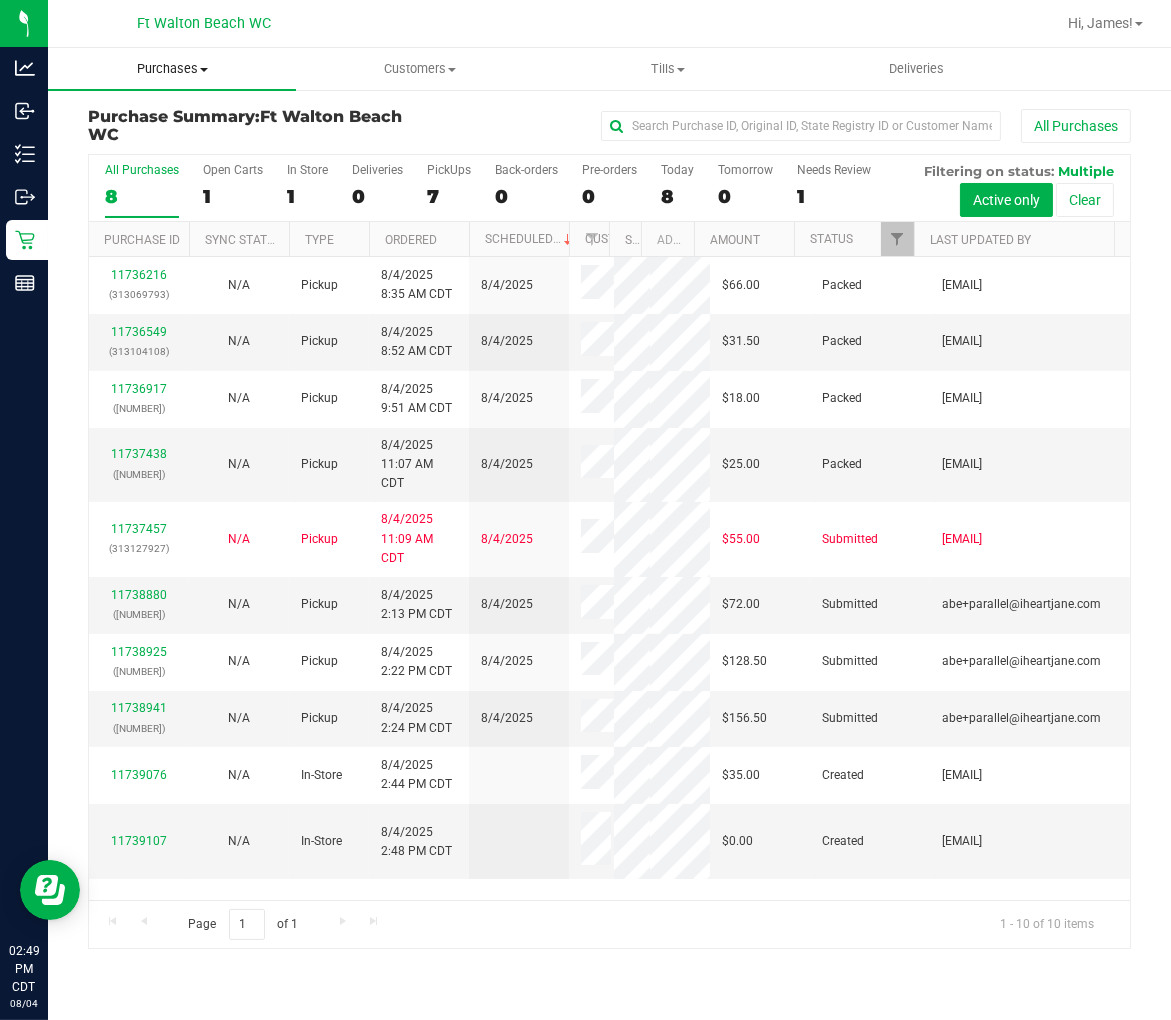 click on "Purchases" at bounding box center (172, 69) 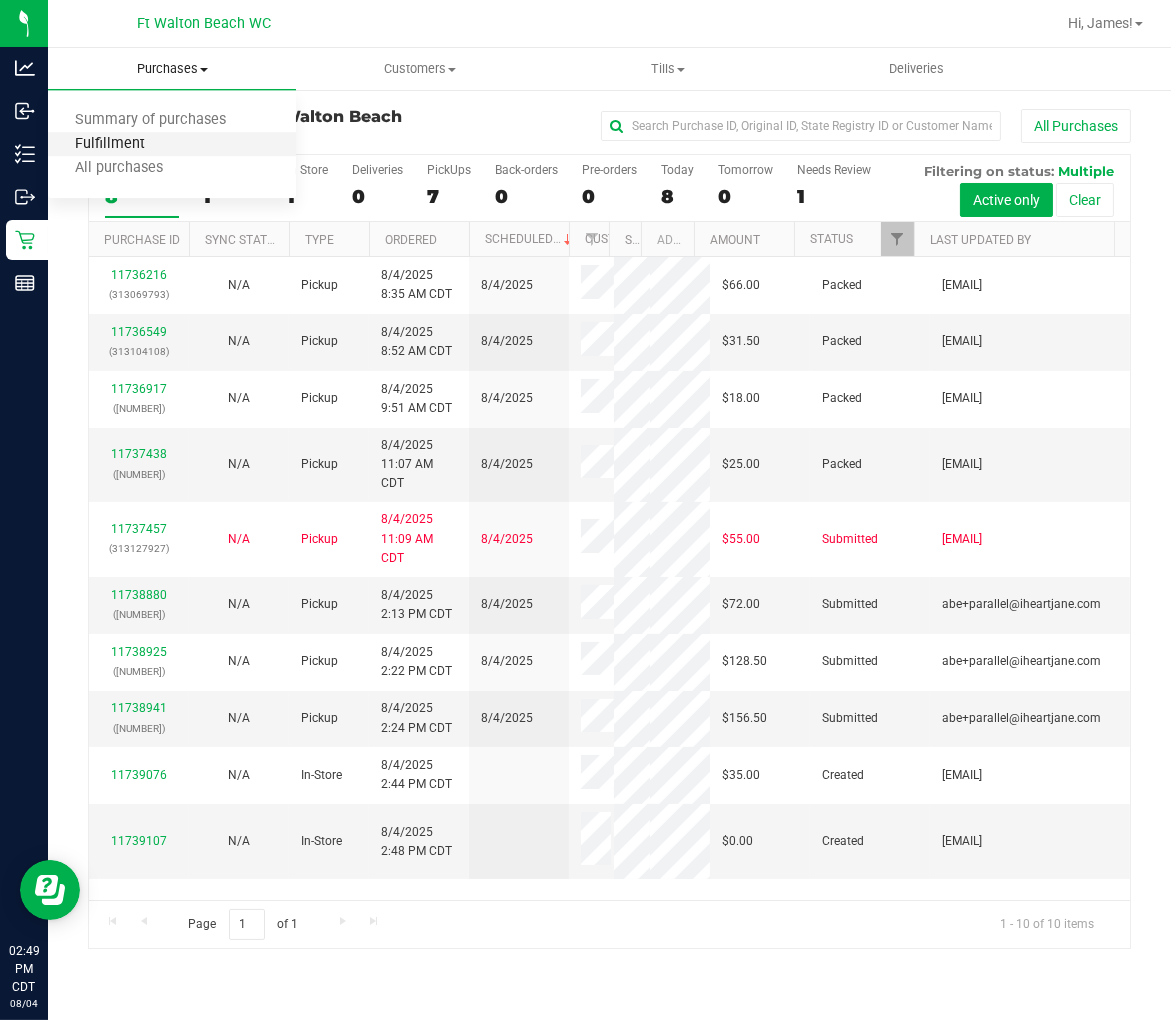 click on "Fulfillment" at bounding box center (110, 144) 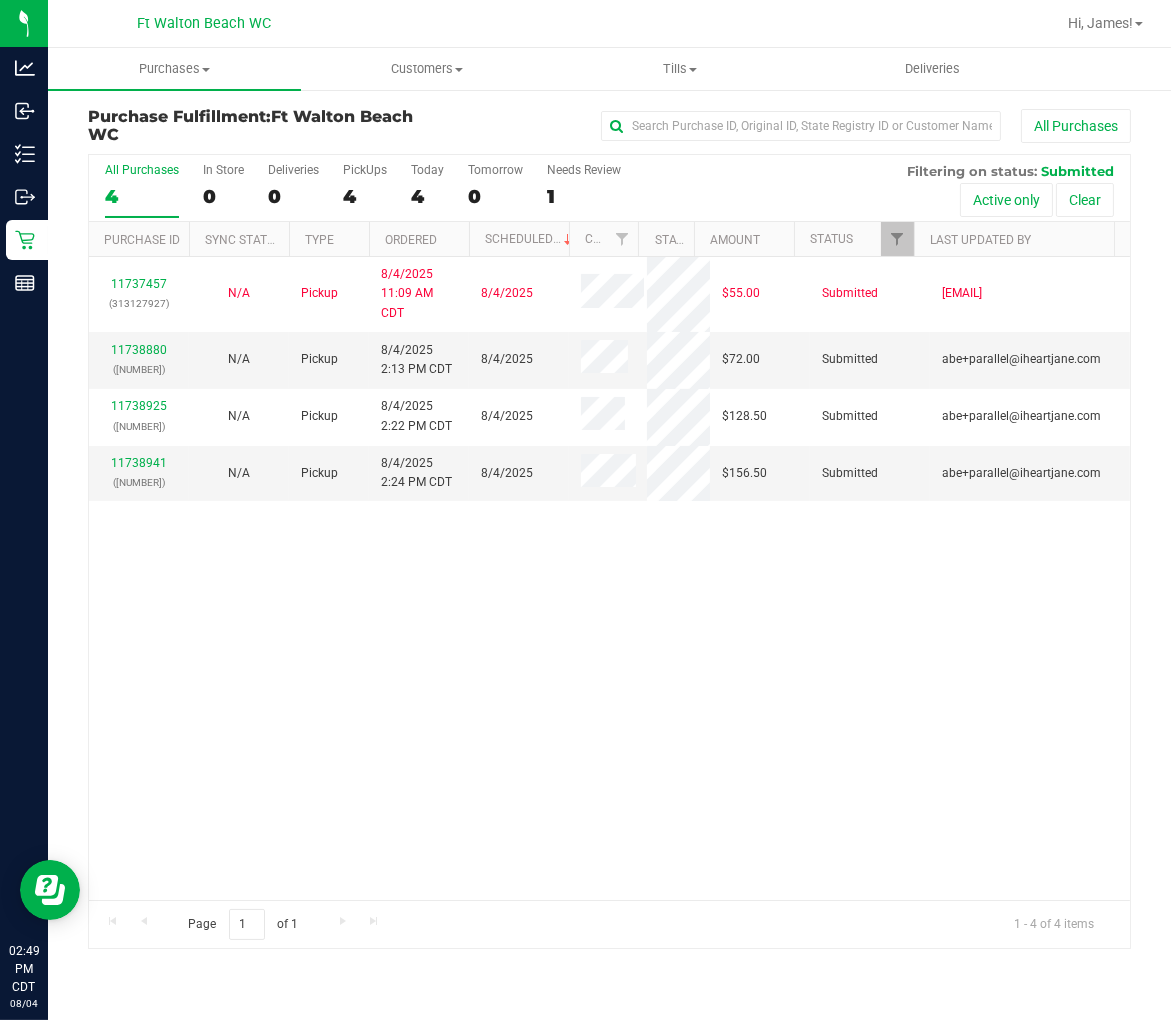 click 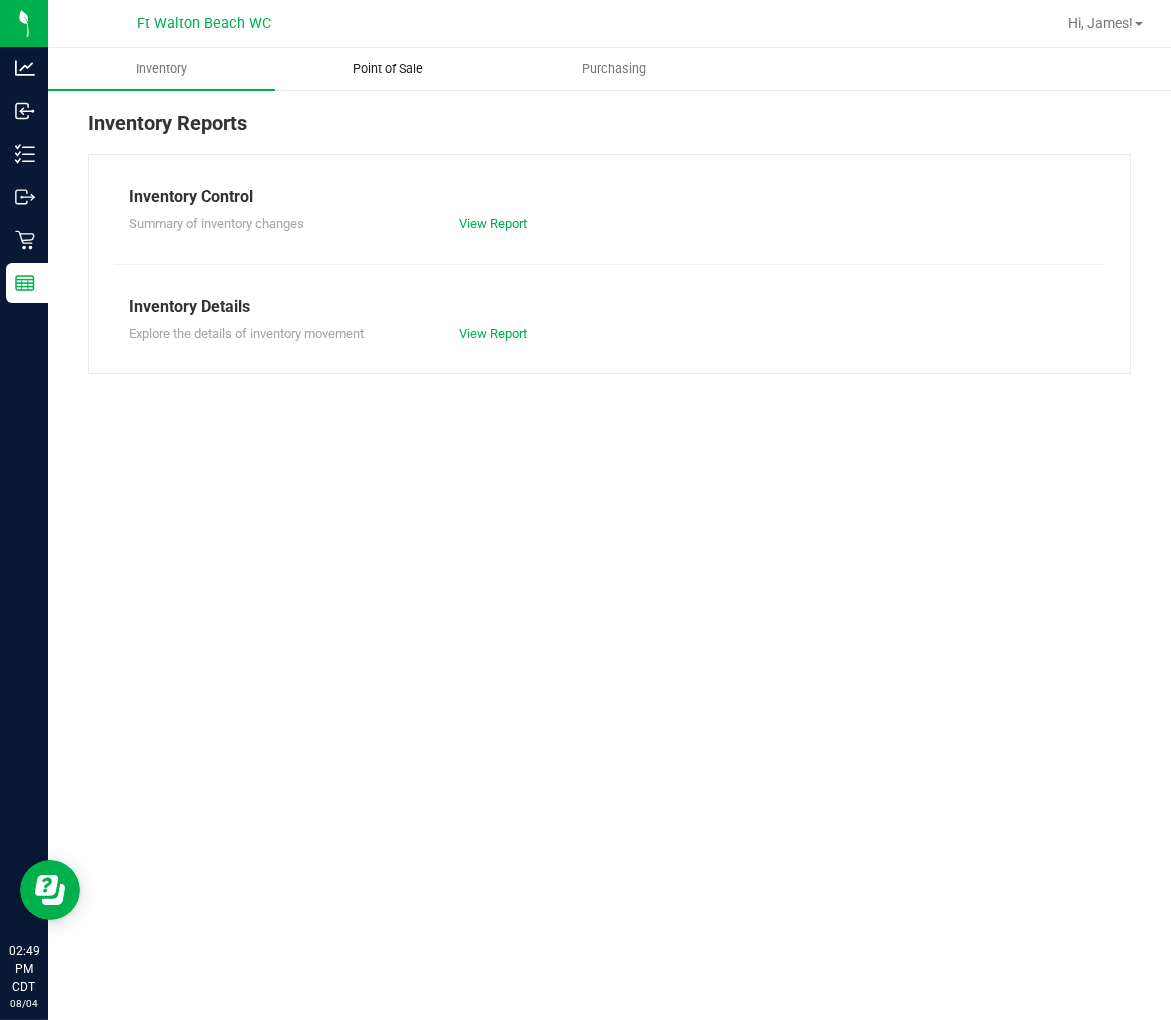 click on "Point of Sale" at bounding box center (388, 69) 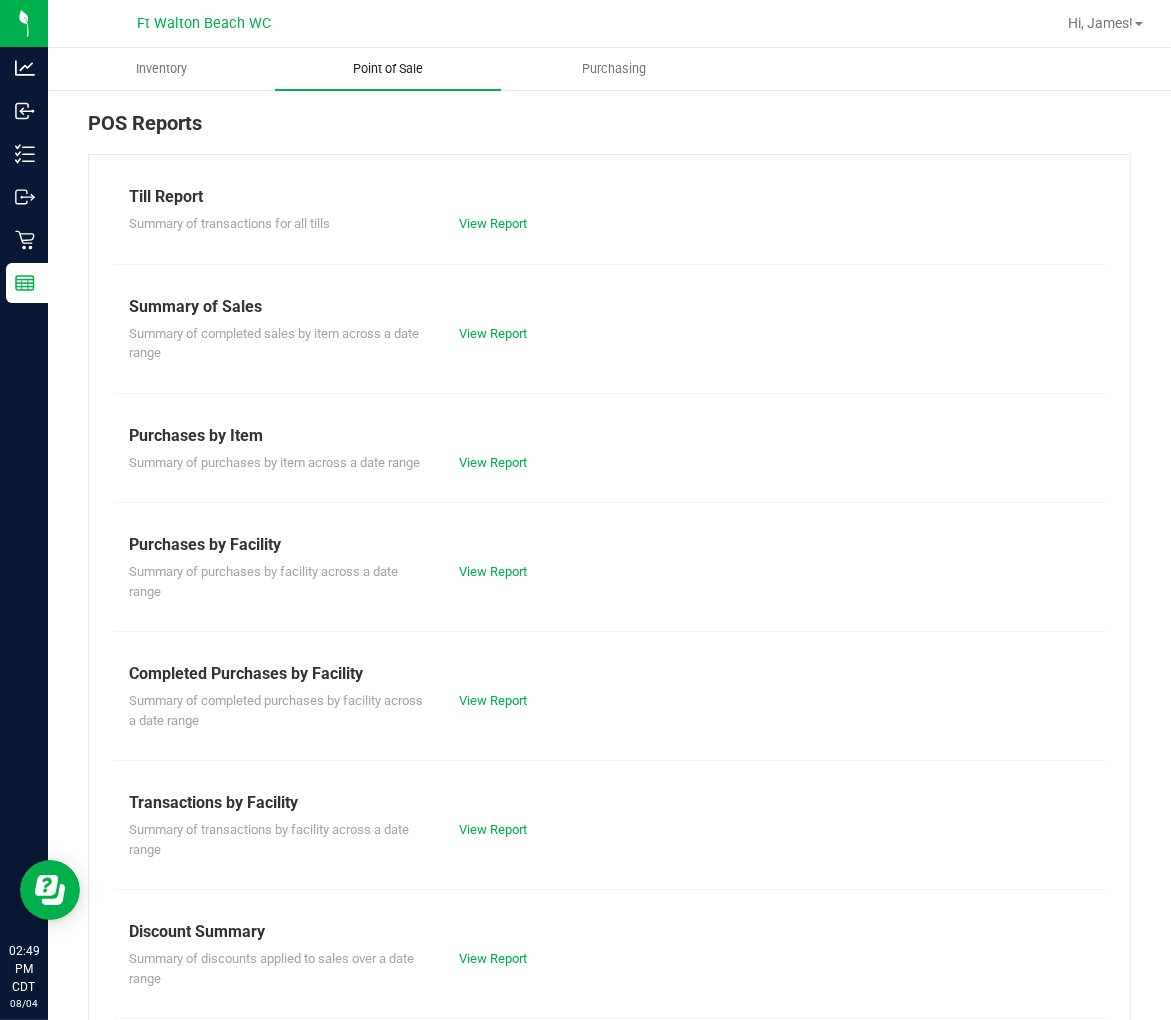 click on "View Report" at bounding box center (493, 700) 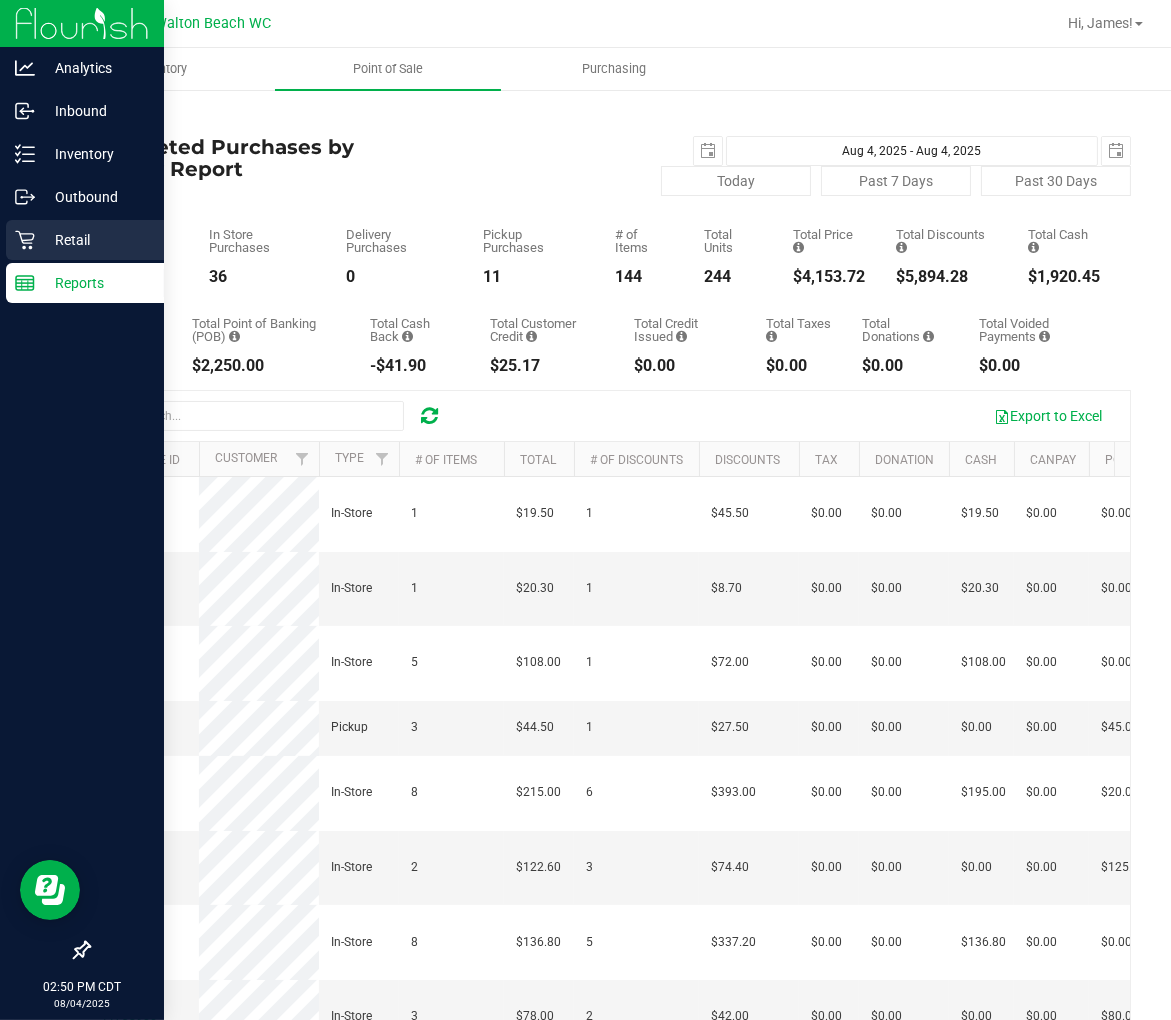 click 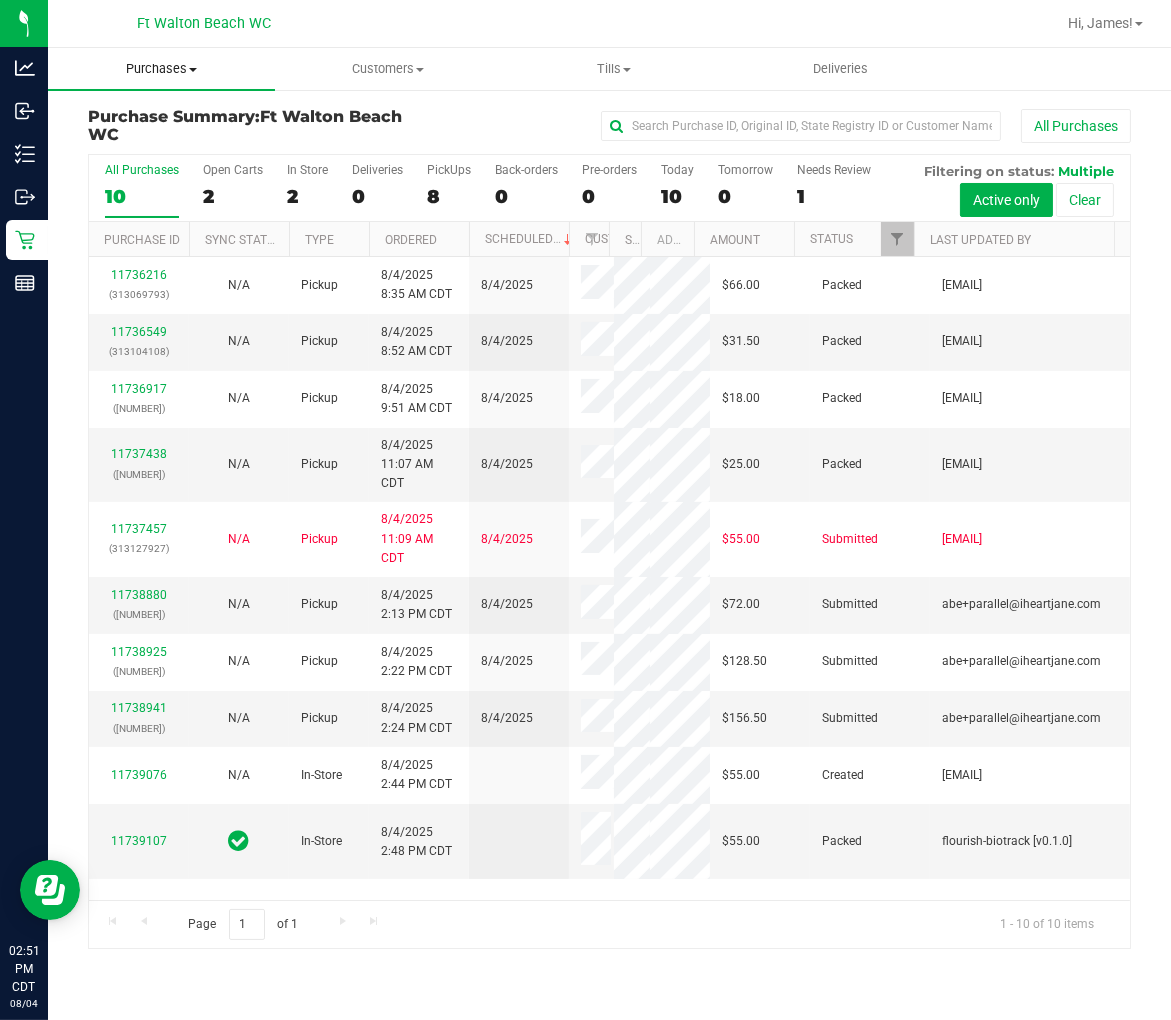click on "Purchases" at bounding box center (161, 69) 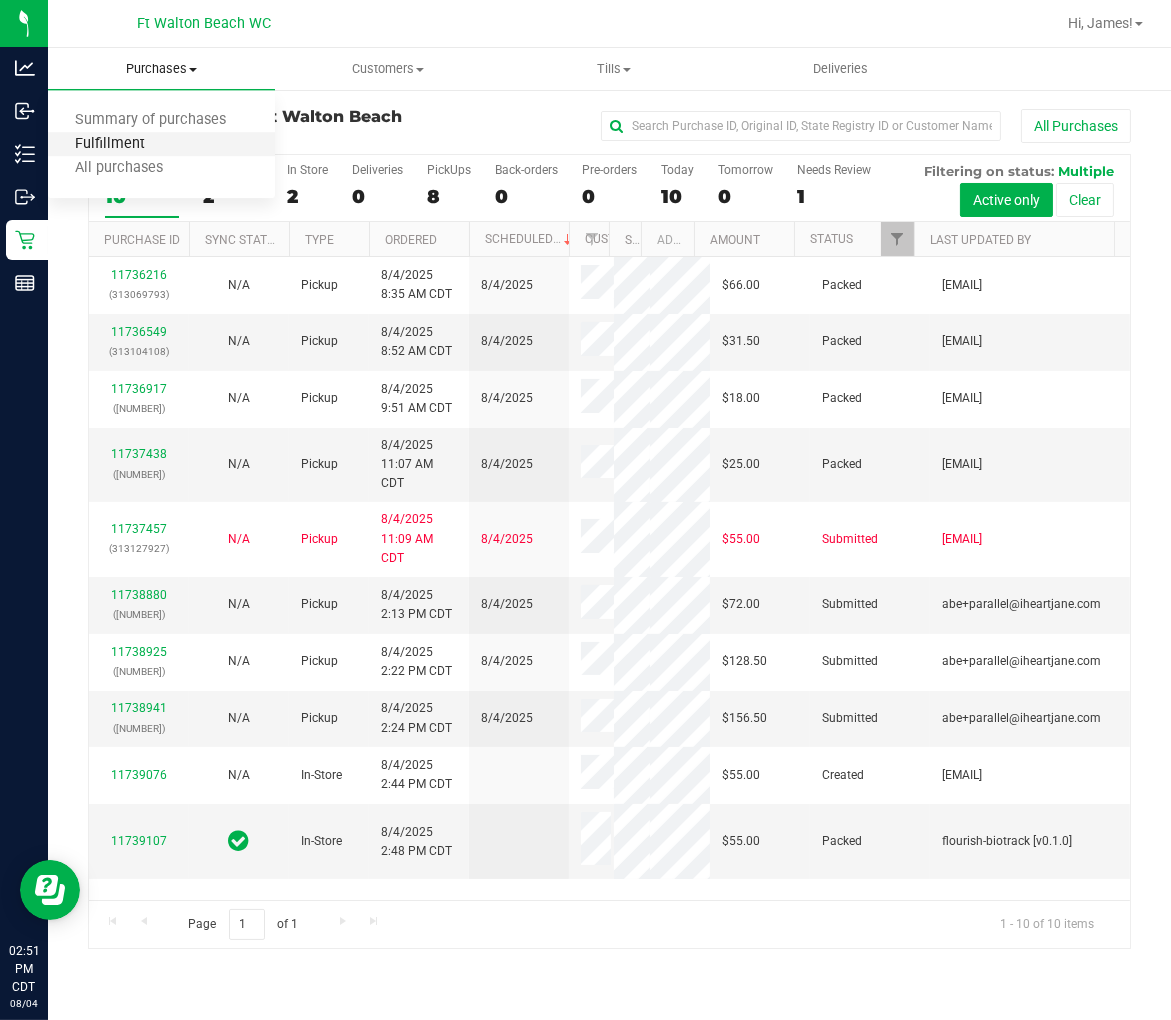 click on "Fulfillment" at bounding box center (110, 144) 